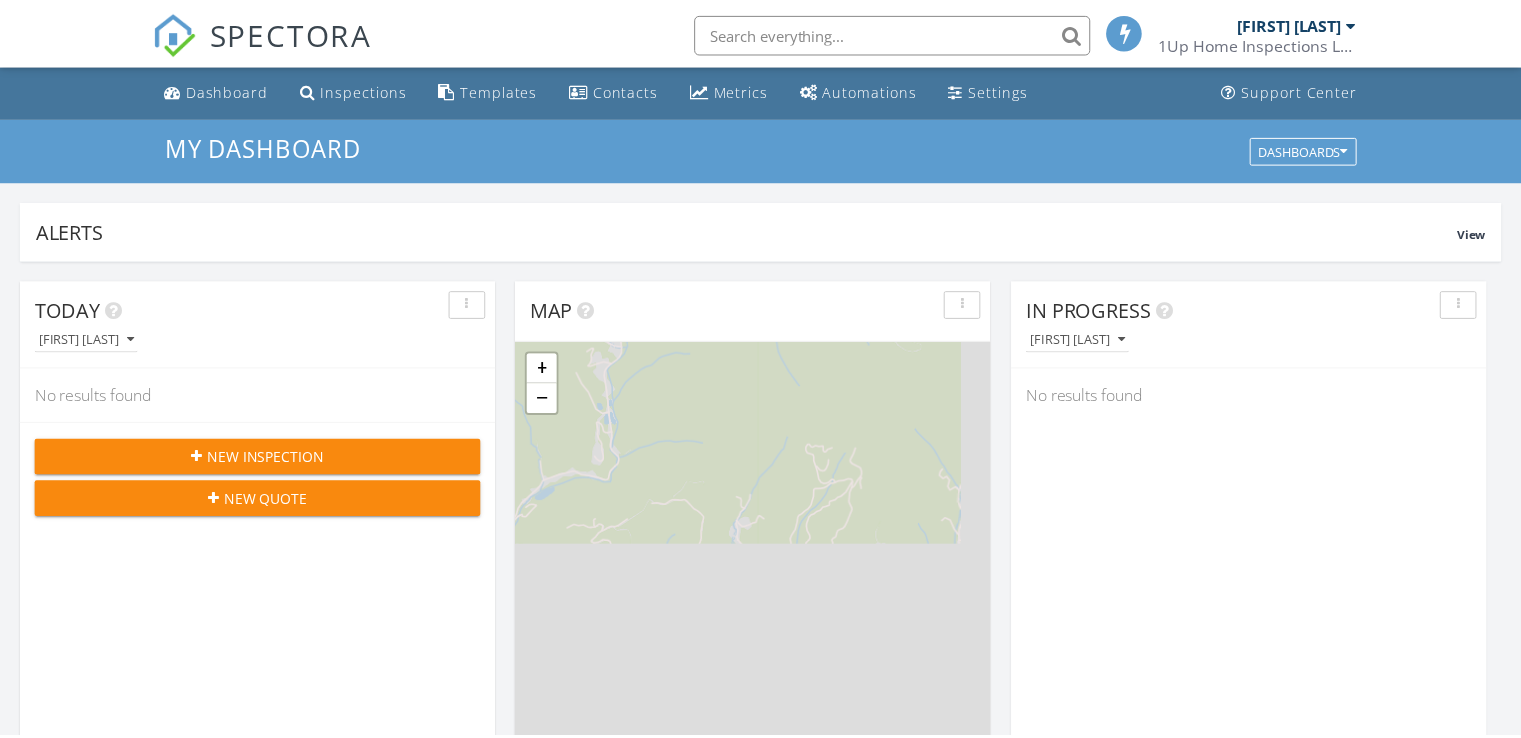scroll, scrollTop: 0, scrollLeft: 0, axis: both 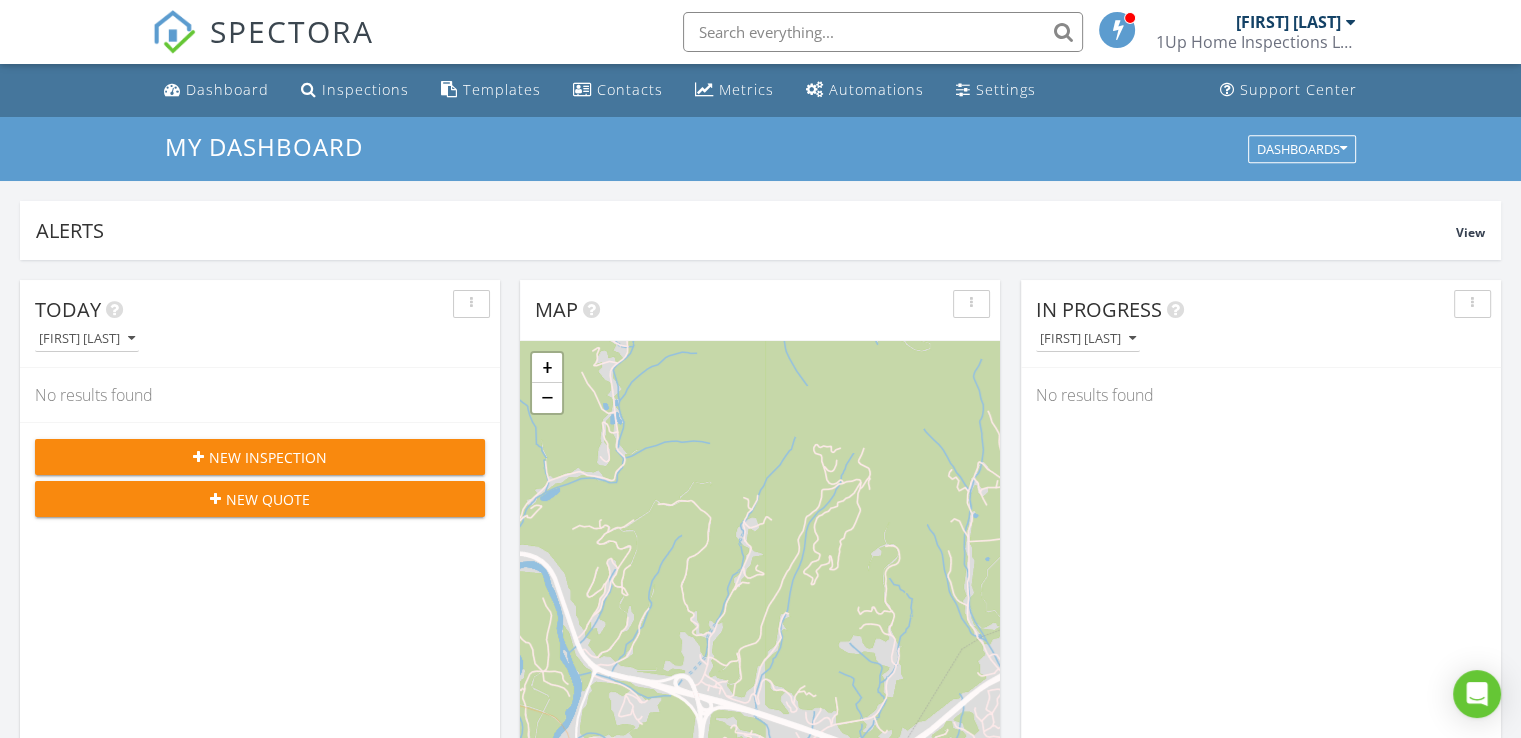 click on "New Quote" at bounding box center [268, 499] 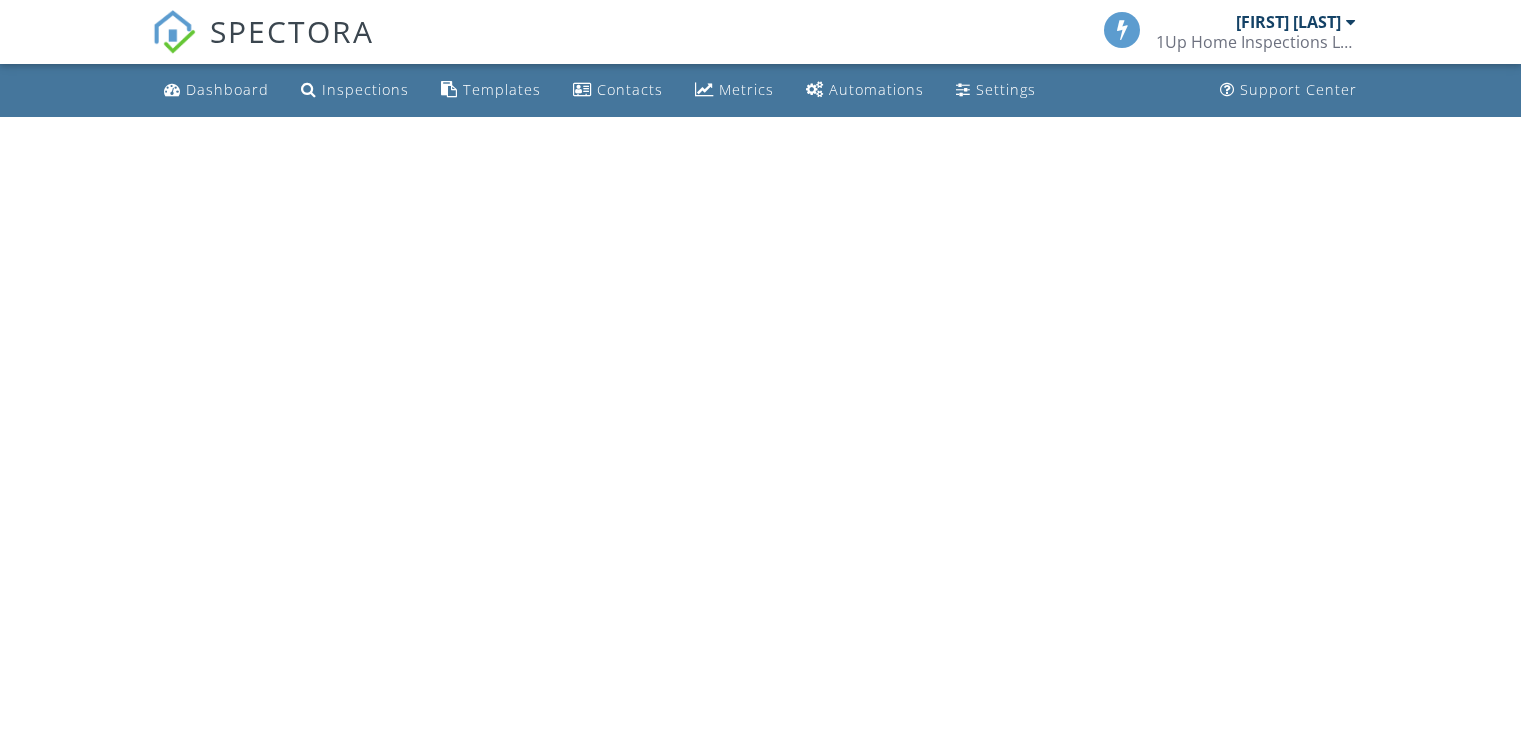 scroll, scrollTop: 0, scrollLeft: 0, axis: both 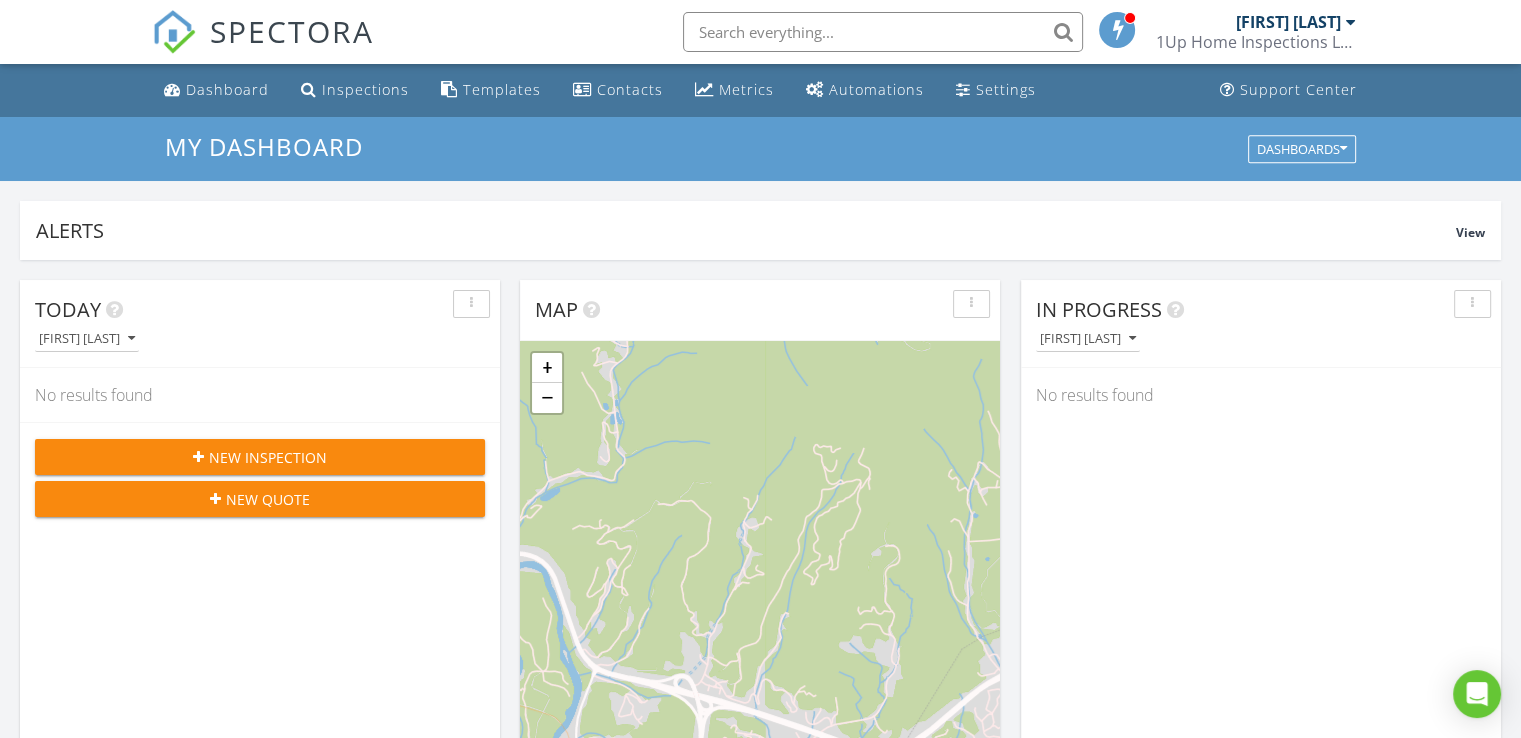 click on "New Inspection" at bounding box center [268, 457] 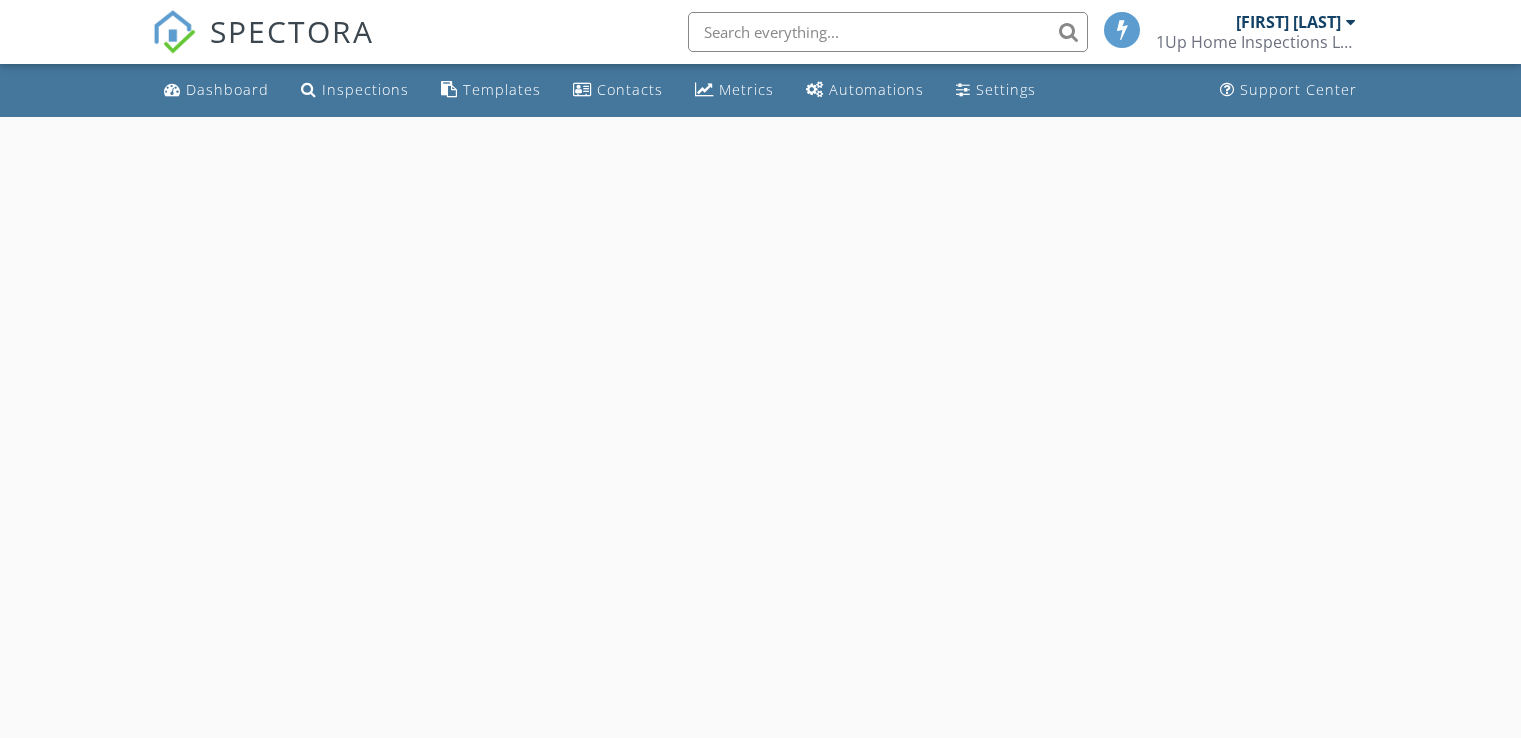 scroll, scrollTop: 0, scrollLeft: 0, axis: both 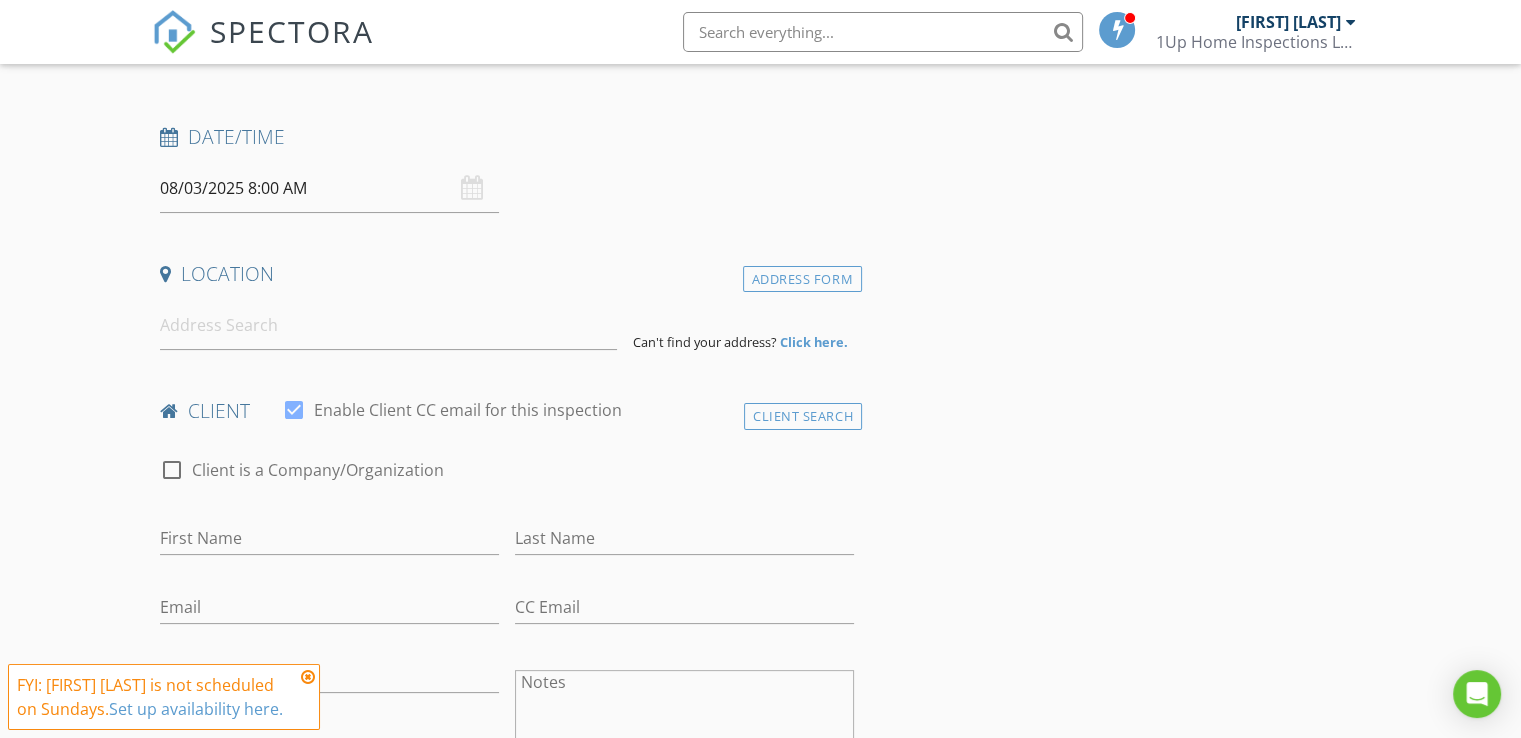 click on "08/03/2025 8:00 AM" at bounding box center (329, 188) 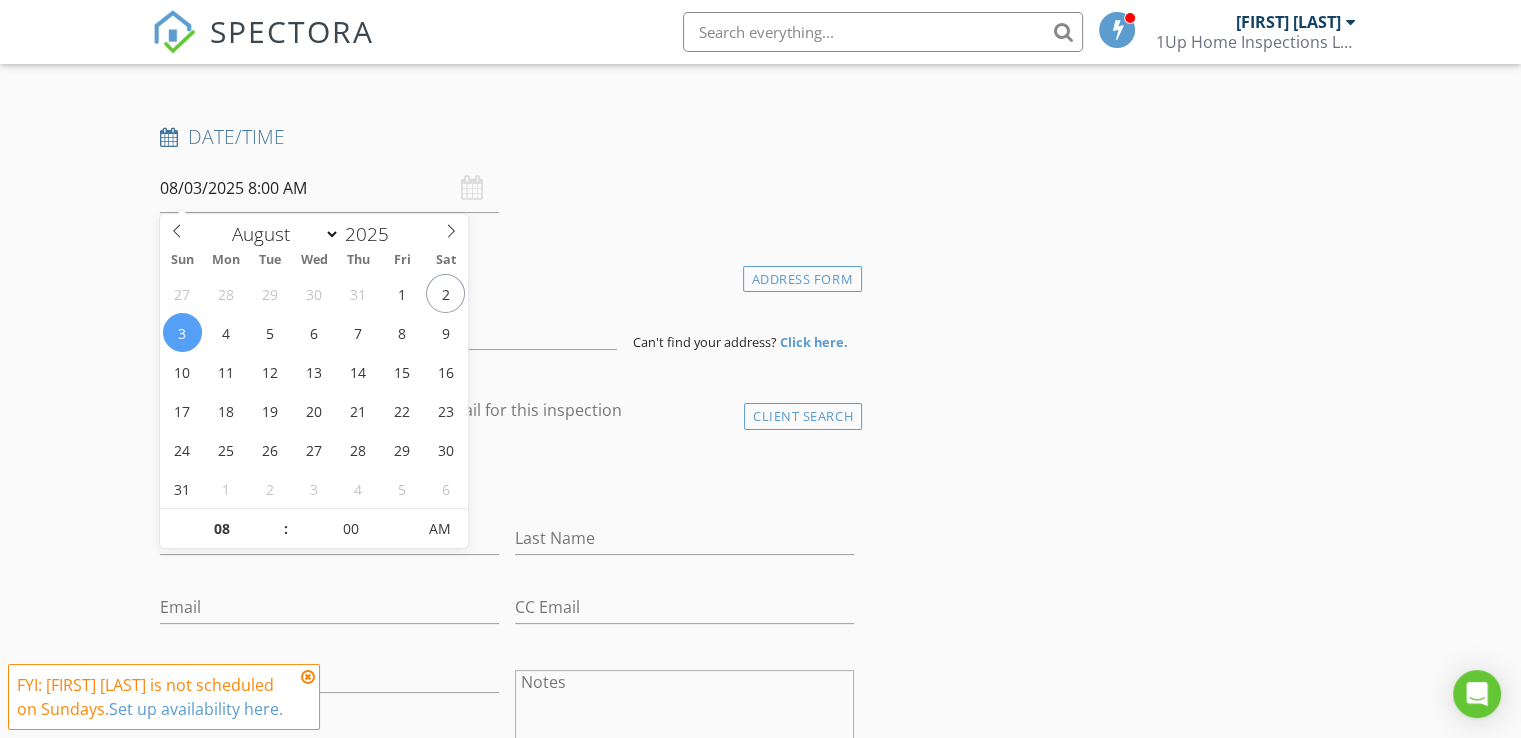 click on "08/03/2025 8:00 AM" at bounding box center [329, 188] 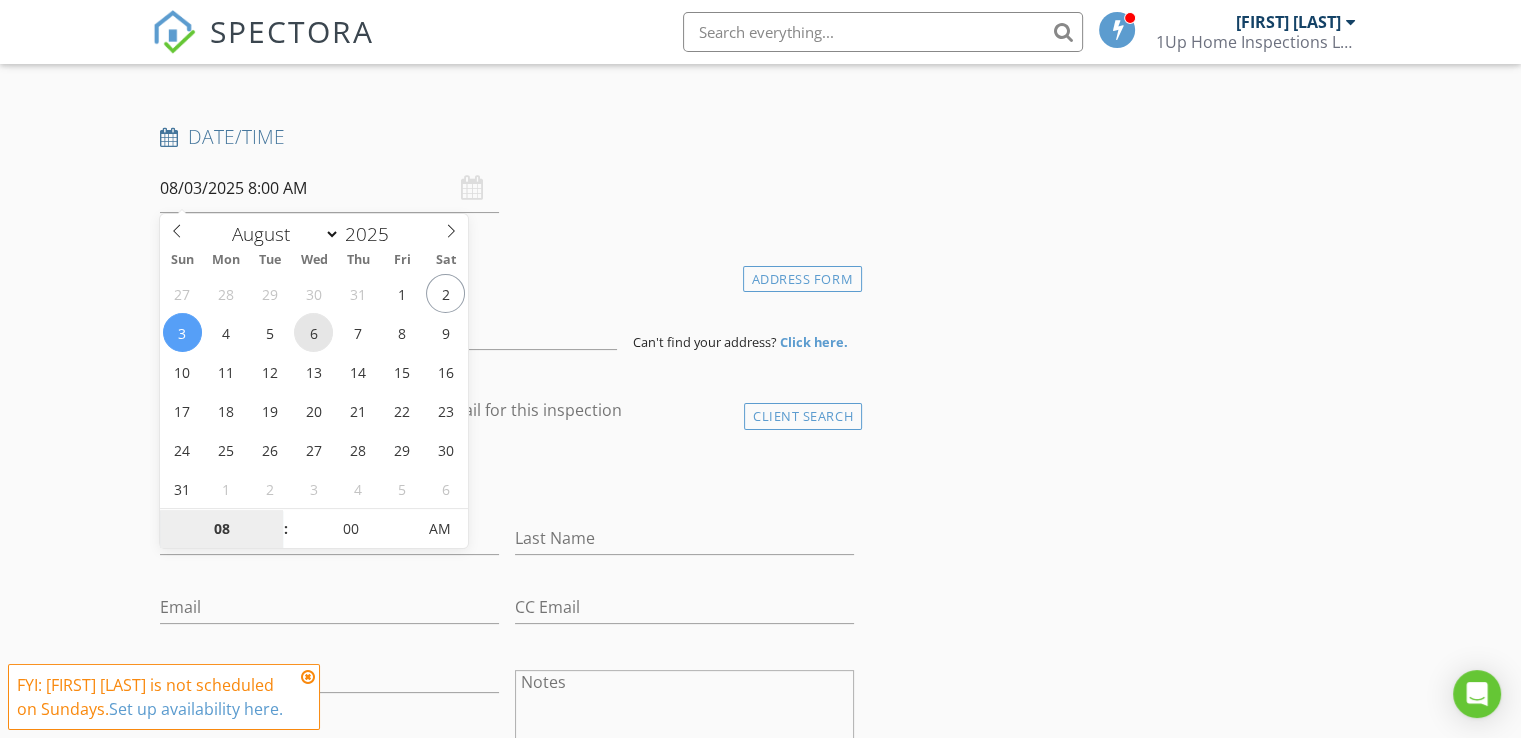 type on "08/06/2025 8:00 AM" 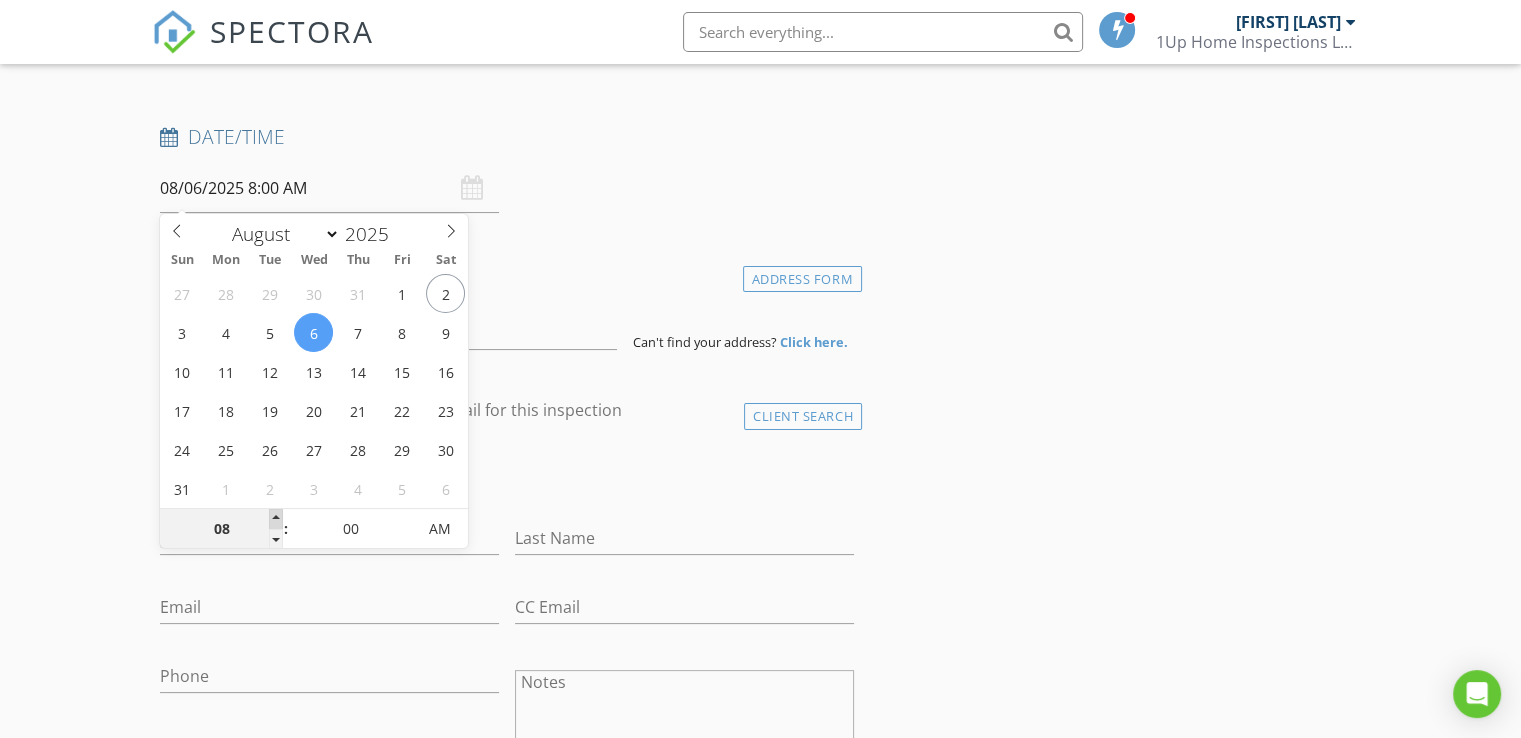 type on "09" 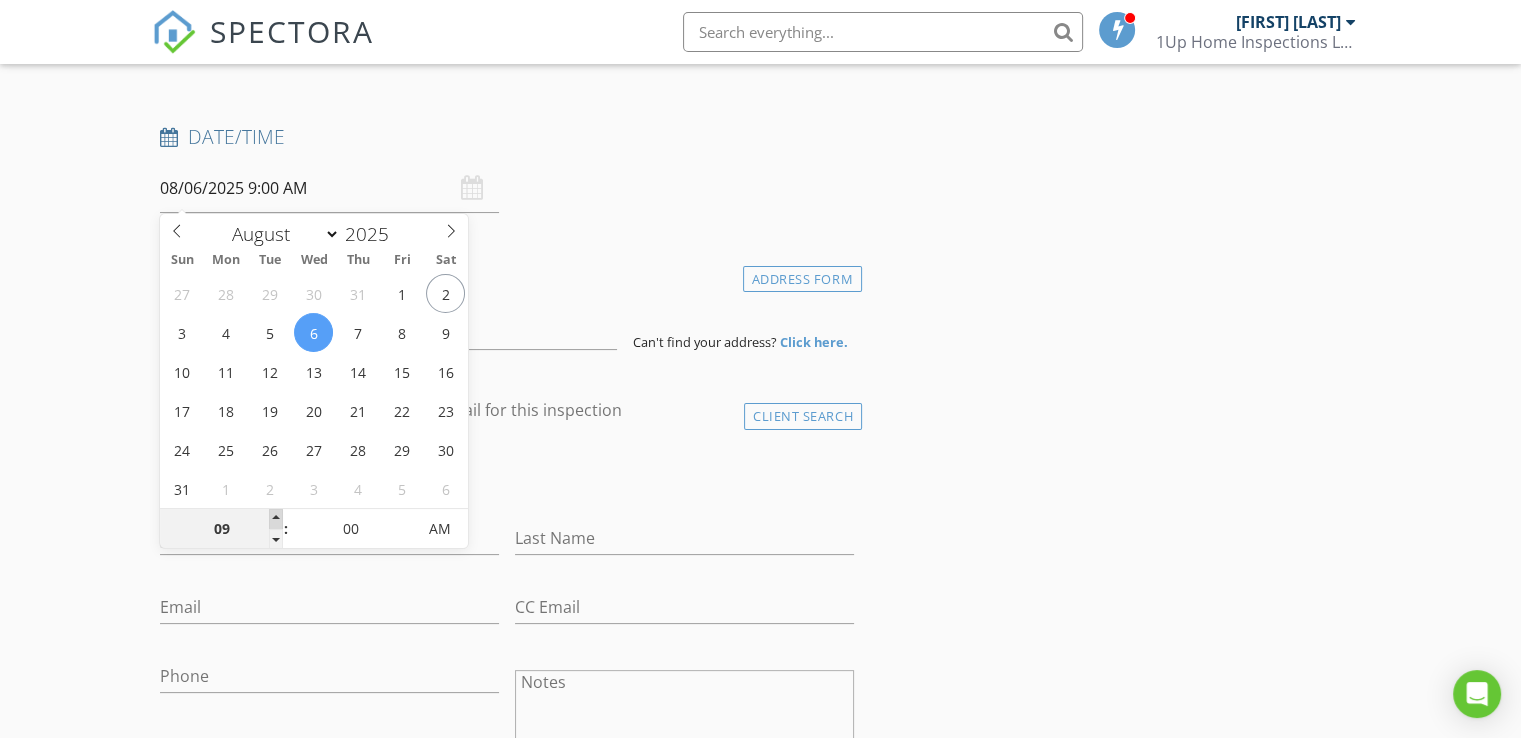click at bounding box center [276, 519] 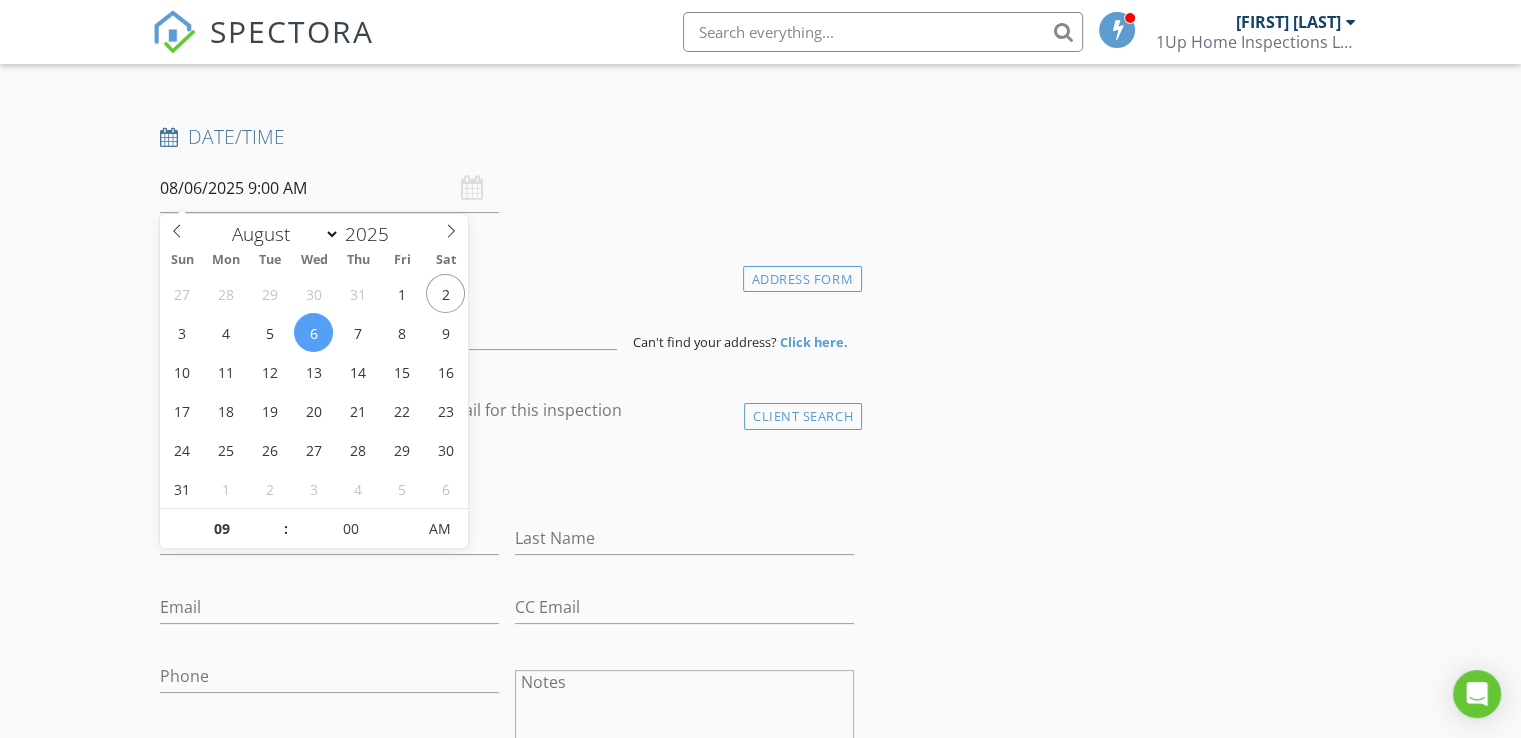 click on "New Inspection
Click here to use the New Order Form
INSPECTOR(S)
check_box   Troy Adams   PRIMARY   Troy Adams arrow_drop_down   check_box_outline_blank Troy Adams specifically requested
Date/Time
08/06/2025 9:00 AM
Location
Address Form       Can't find your address?   Click here.
client
check_box Enable Client CC email for this inspection   Client Search     check_box_outline_blank Client is a Company/Organization     First Name   Last Name   Email   CC Email   Phone           Notes   Private Notes
ADD ADDITIONAL client
SERVICES
check_box_outline_blank   Residential Inspection   Visual inspection only of your property and home check_box_outline_blank   Radon test   48 hour sample  check_box_outline_blank   Water Test (Bacteria)   Bacteria    Water Test (FHA)" at bounding box center [760, 1445] 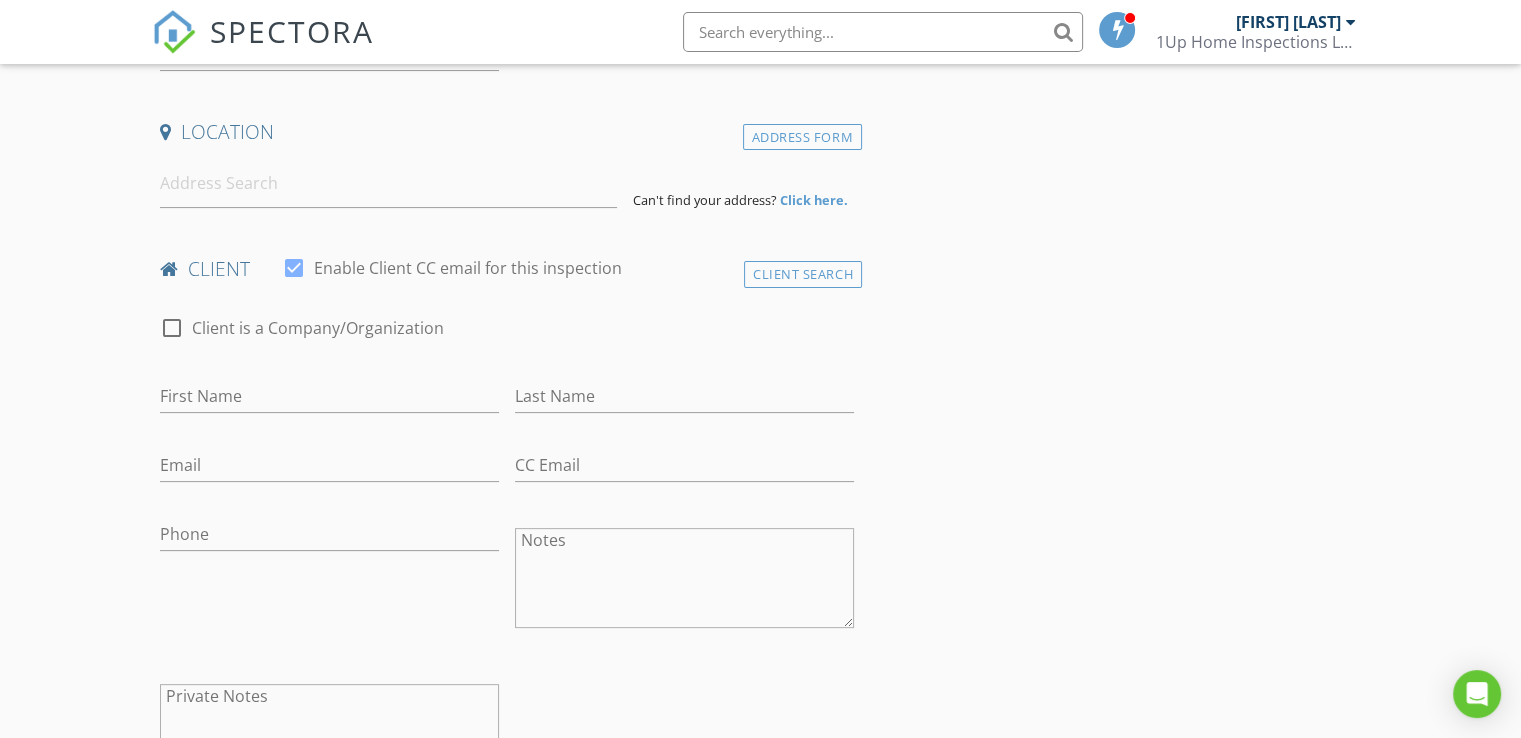 scroll, scrollTop: 533, scrollLeft: 0, axis: vertical 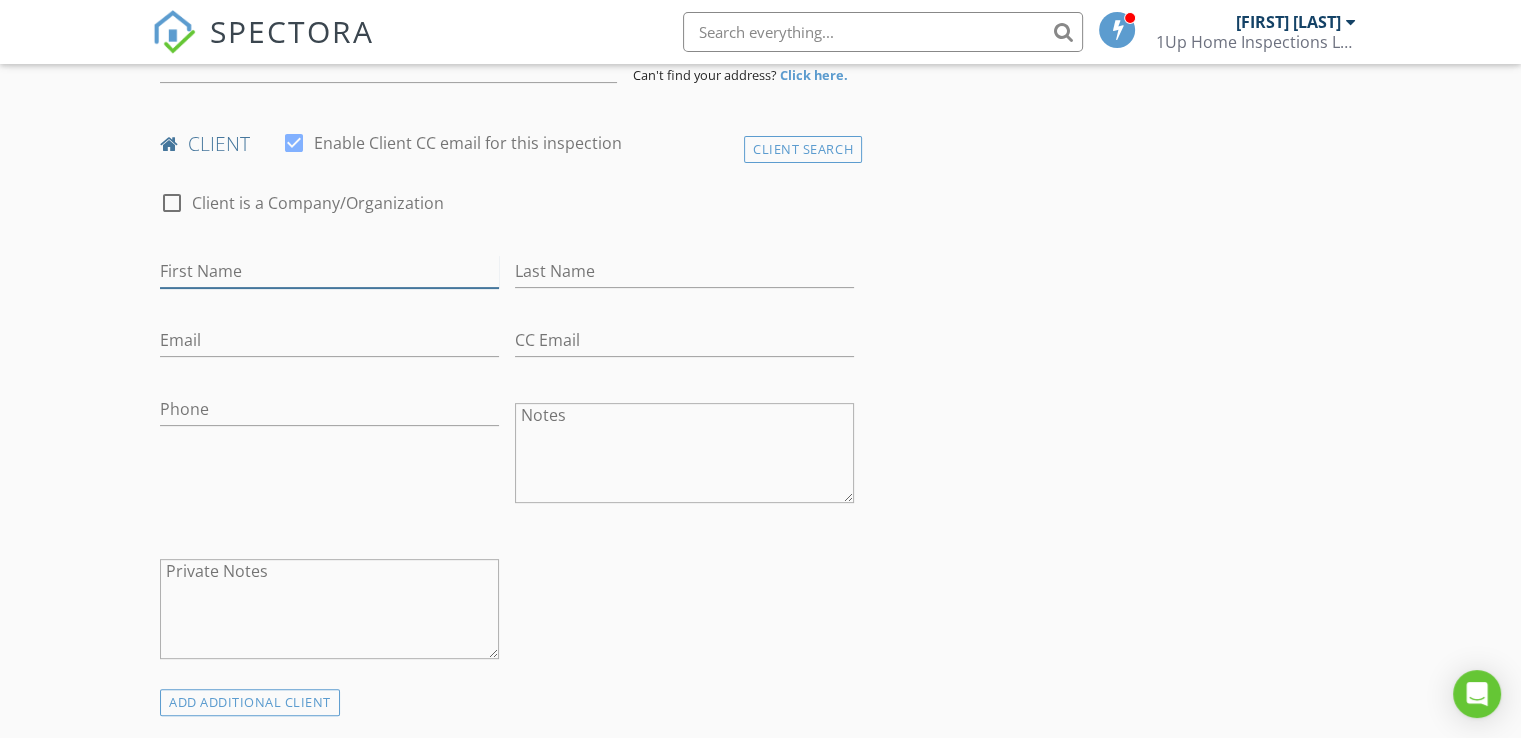 click on "First Name" at bounding box center (329, 271) 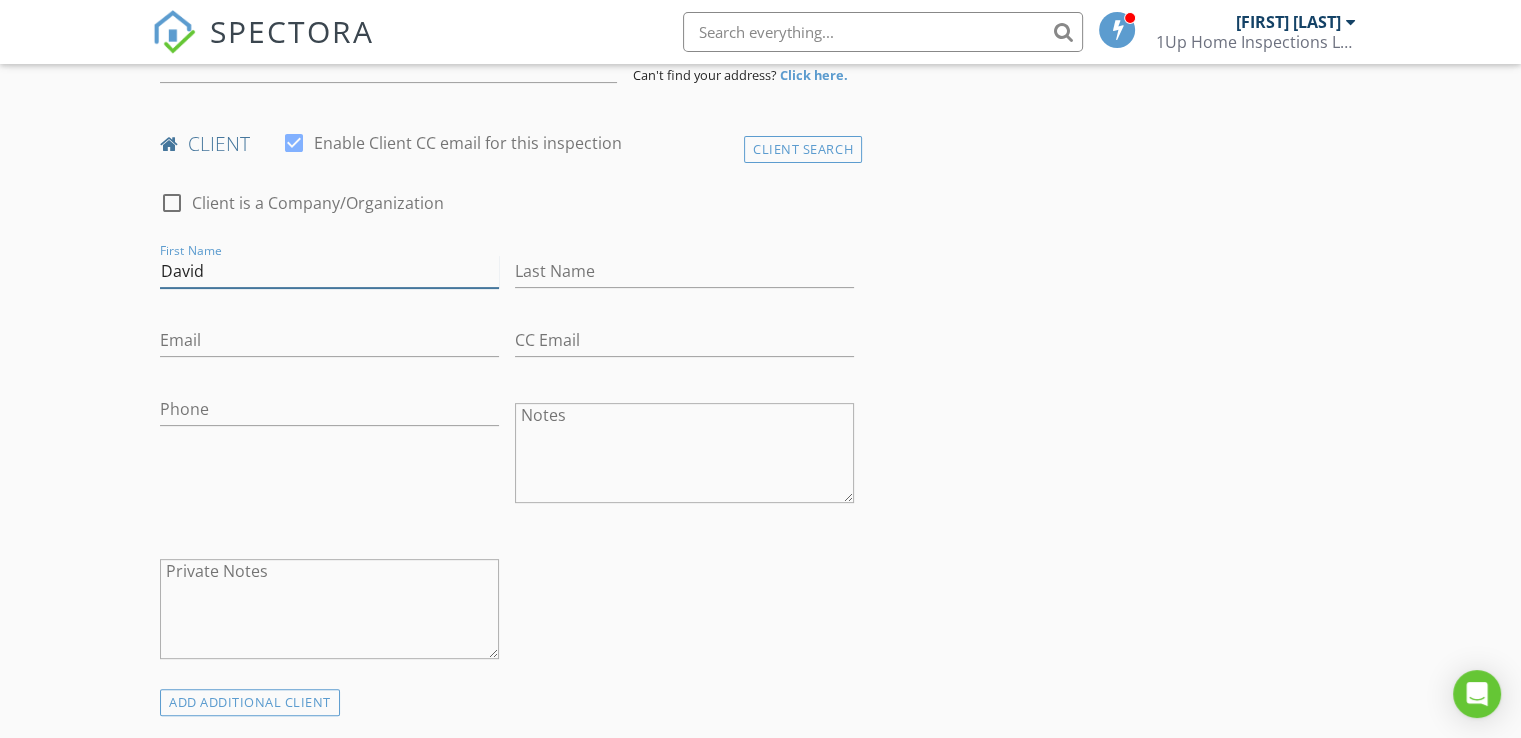 type on "David" 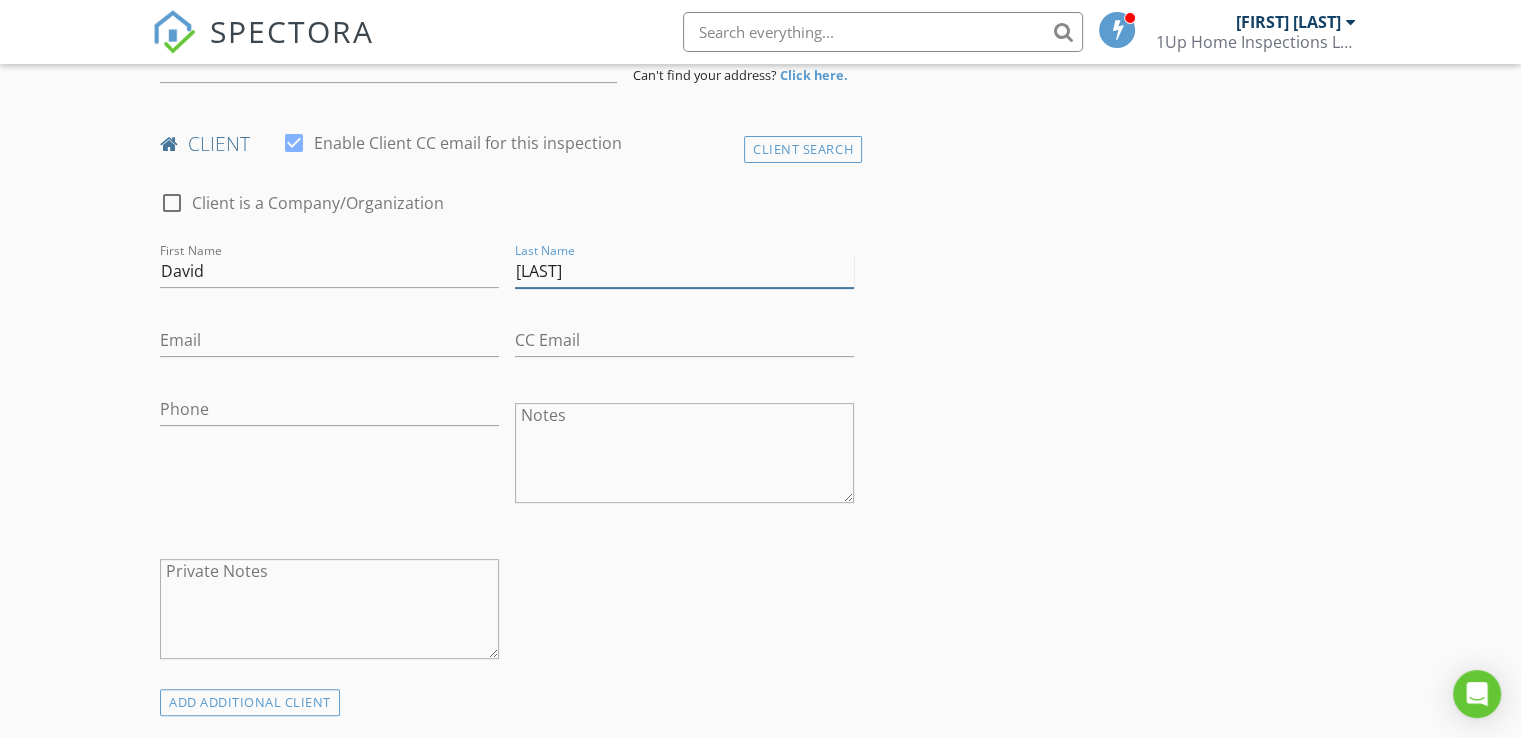 type on "Ragals" 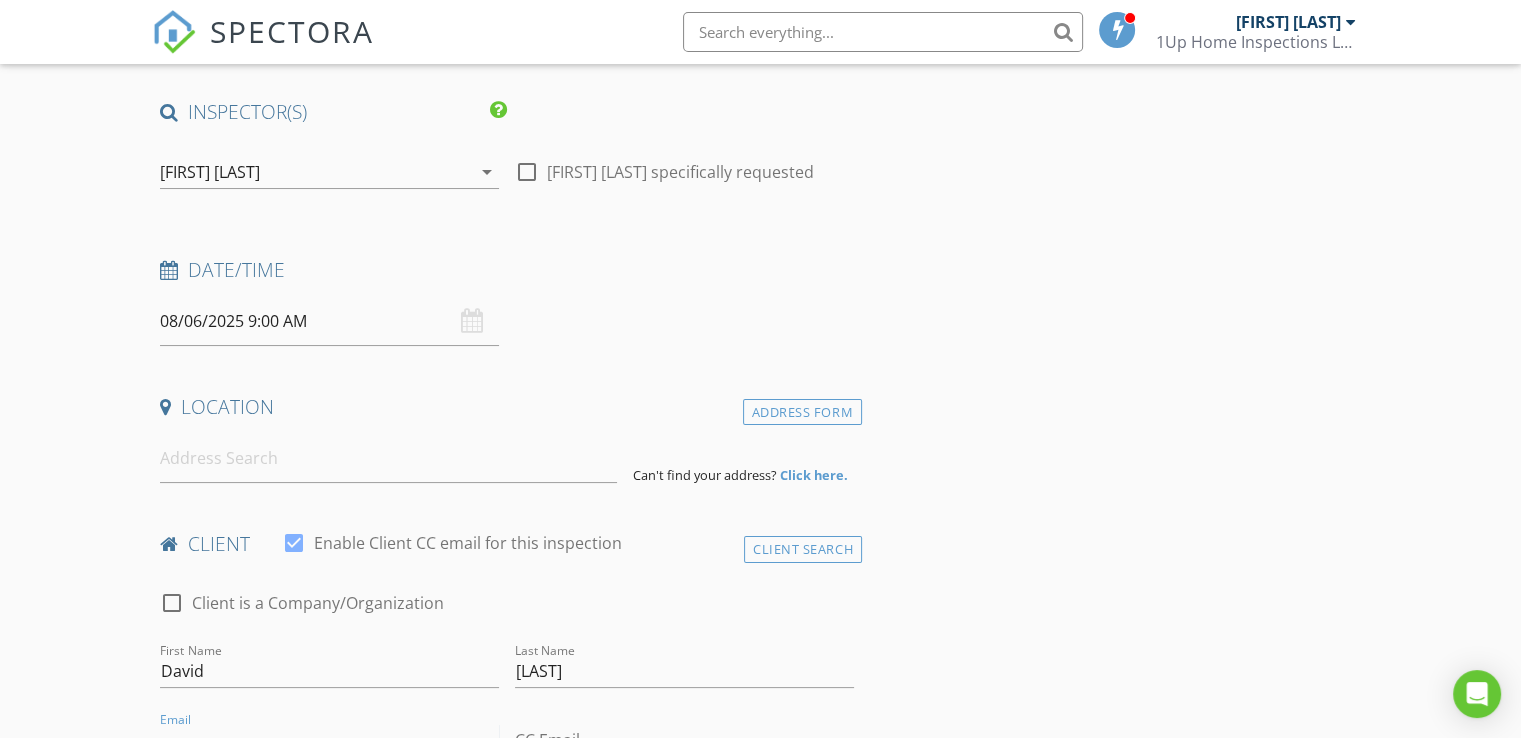 scroll, scrollTop: 266, scrollLeft: 0, axis: vertical 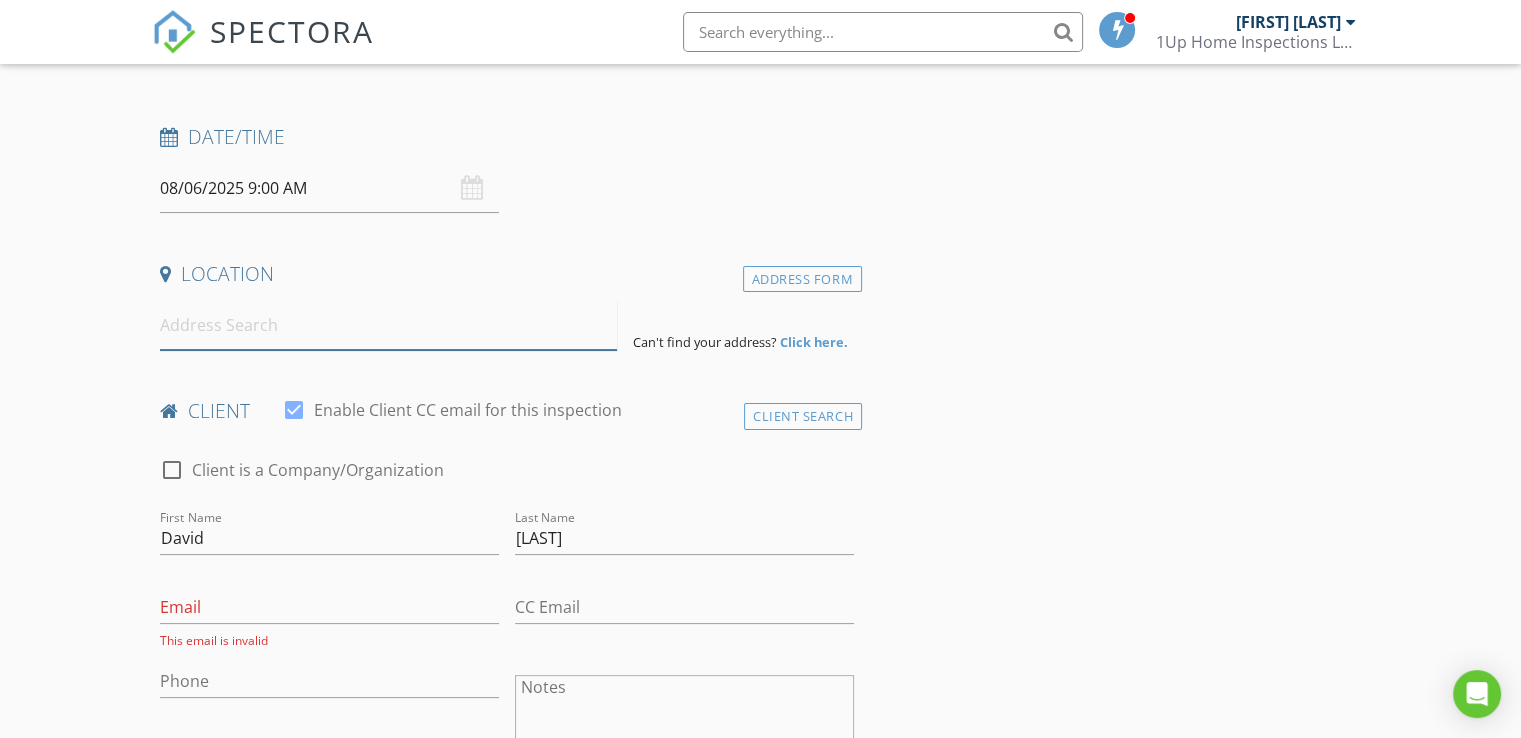 click at bounding box center [388, 325] 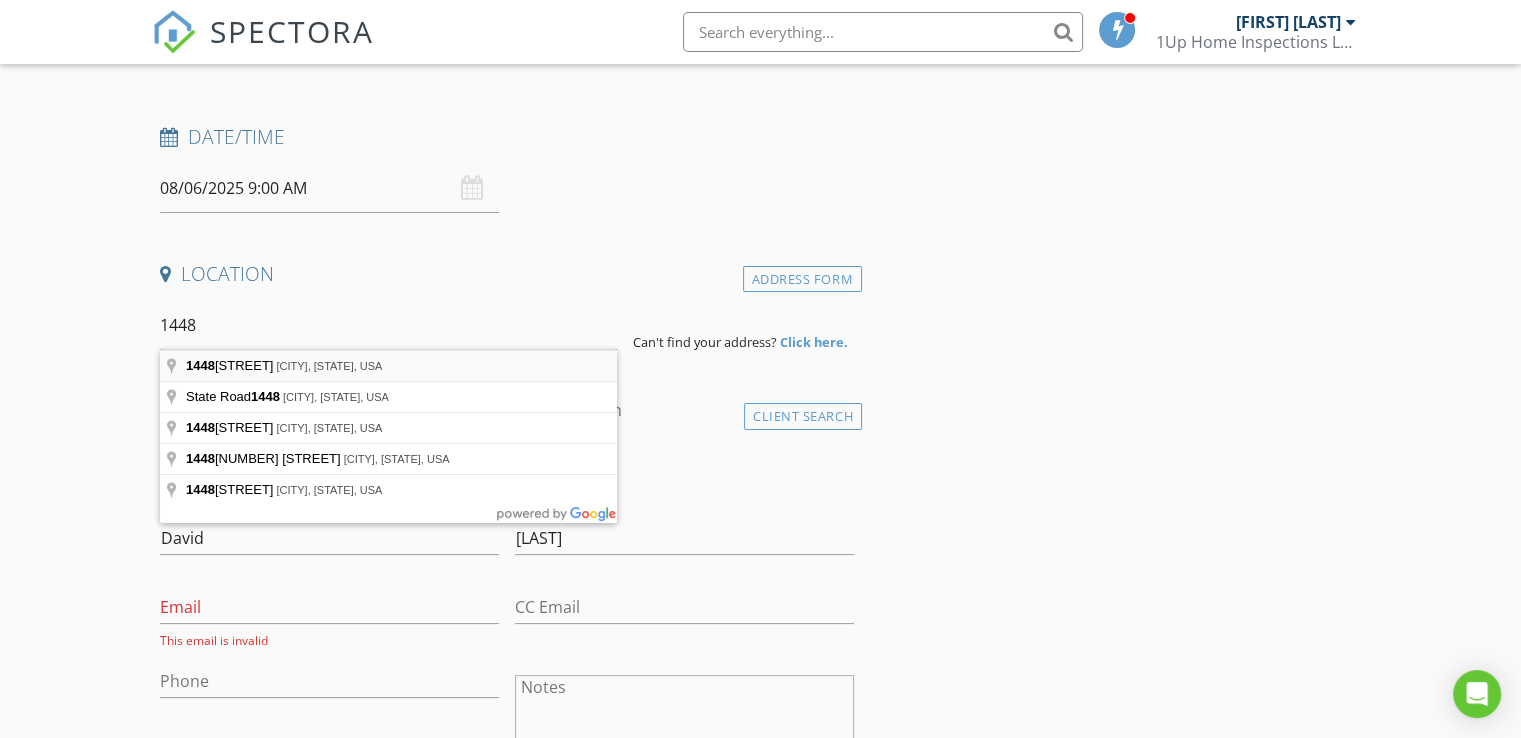 type on "1448 Kitchens Branch Road, Sylva, NC, USA" 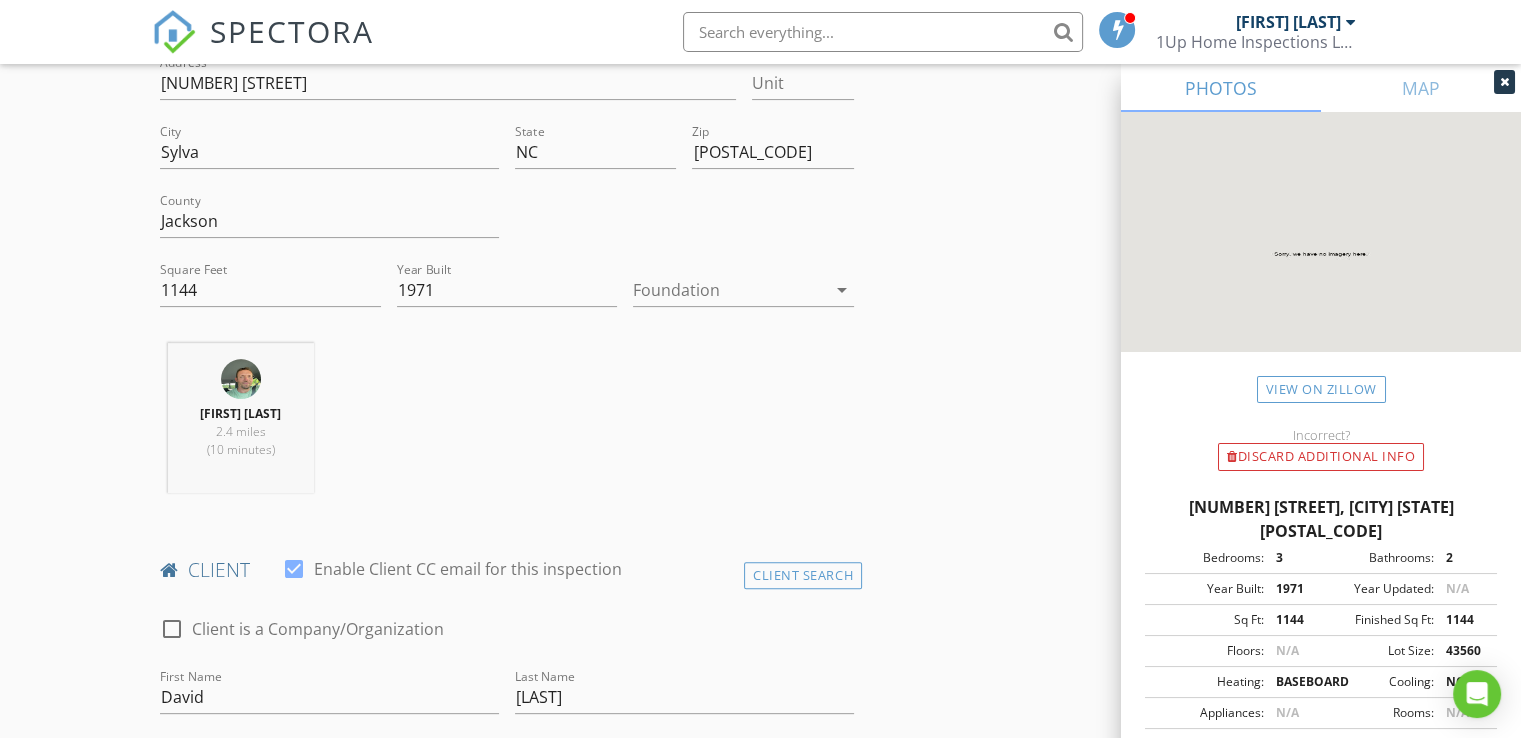 scroll, scrollTop: 533, scrollLeft: 0, axis: vertical 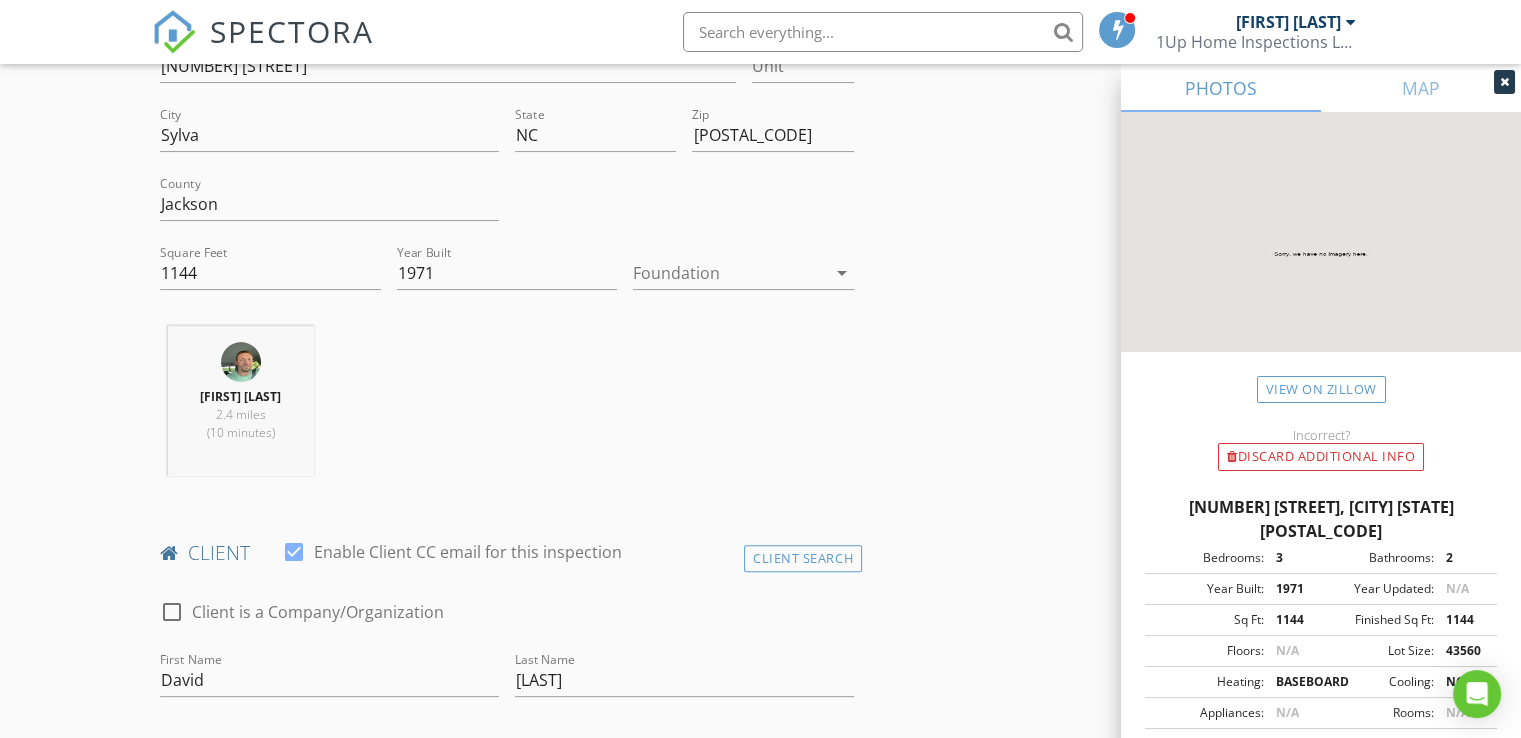 click at bounding box center [729, 273] 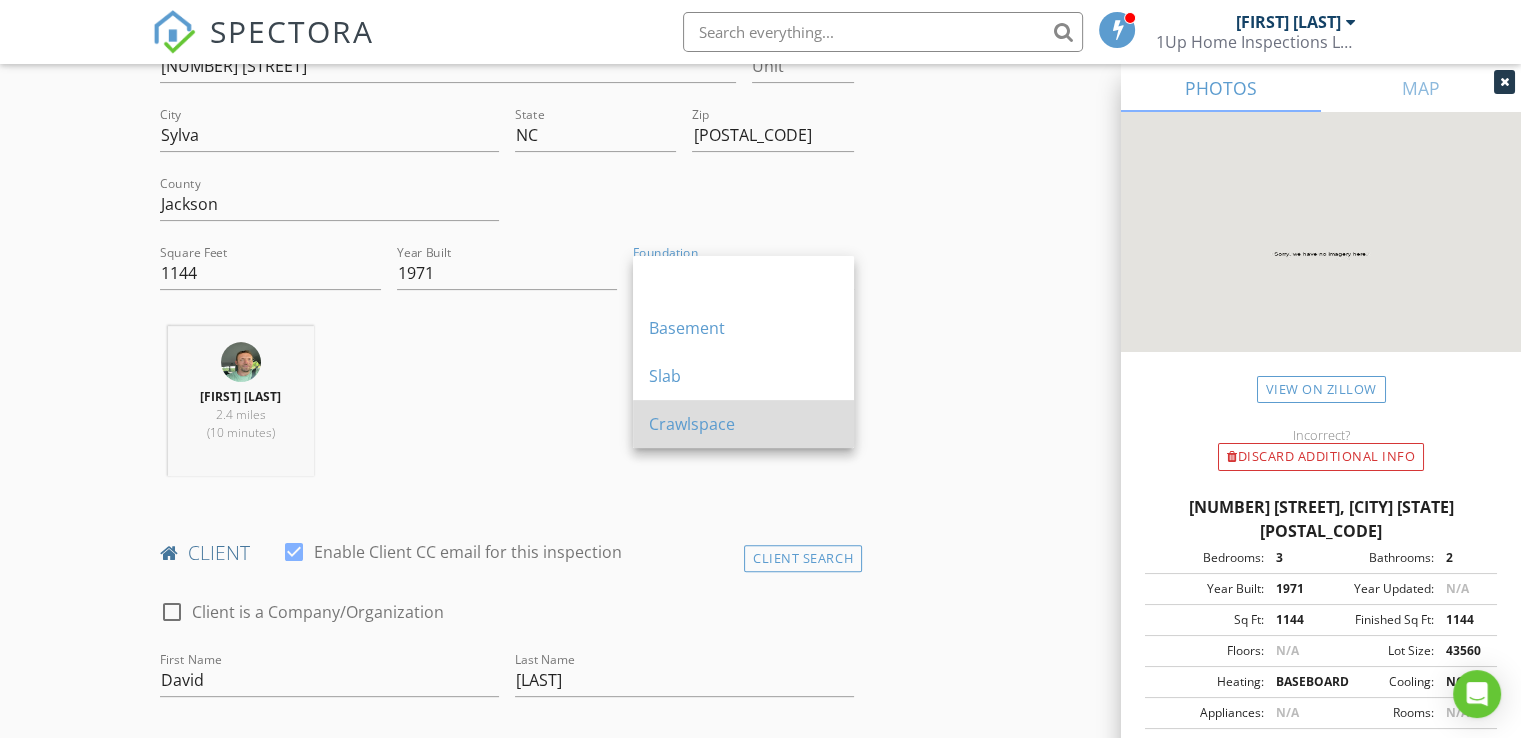 click on "Crawlspace" at bounding box center (743, 424) 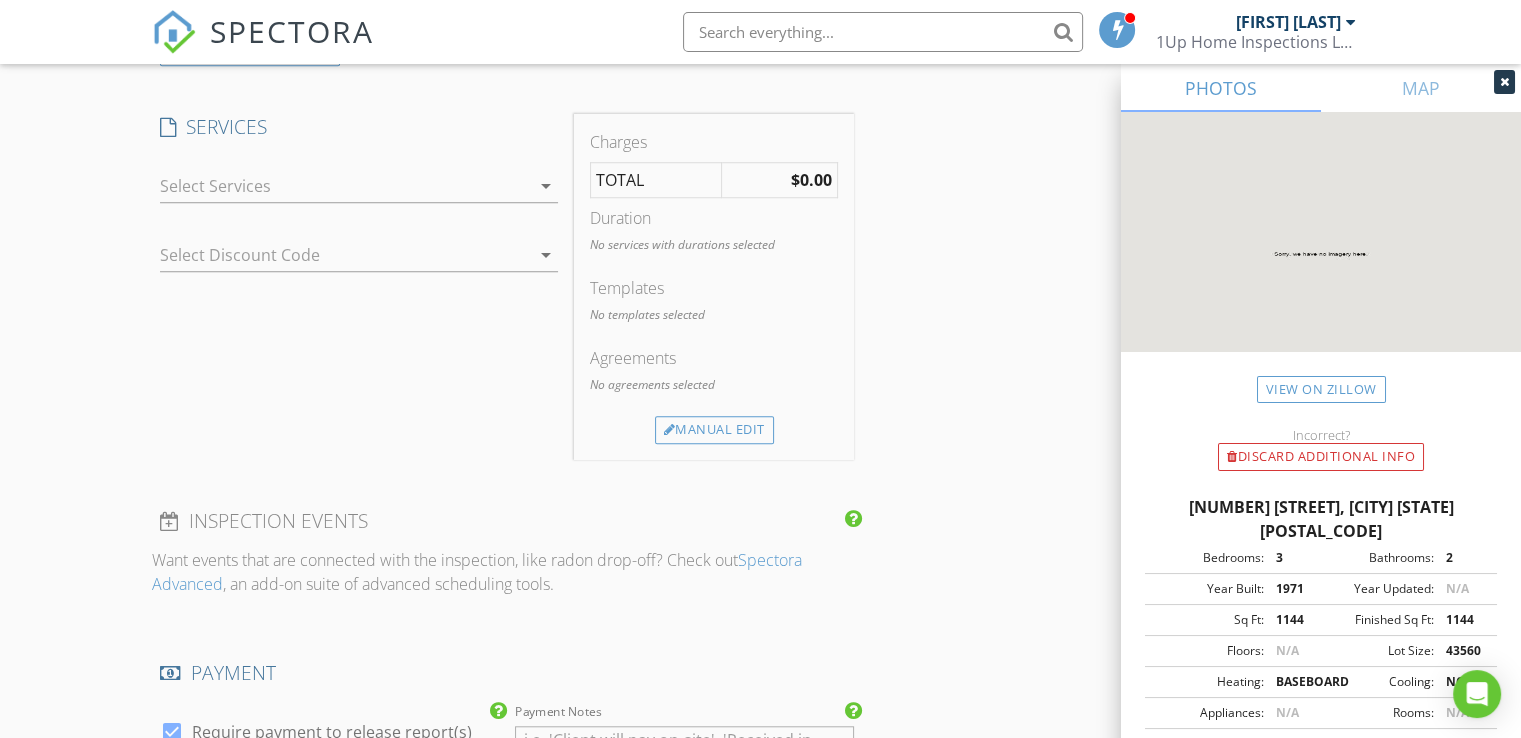 scroll, scrollTop: 1466, scrollLeft: 0, axis: vertical 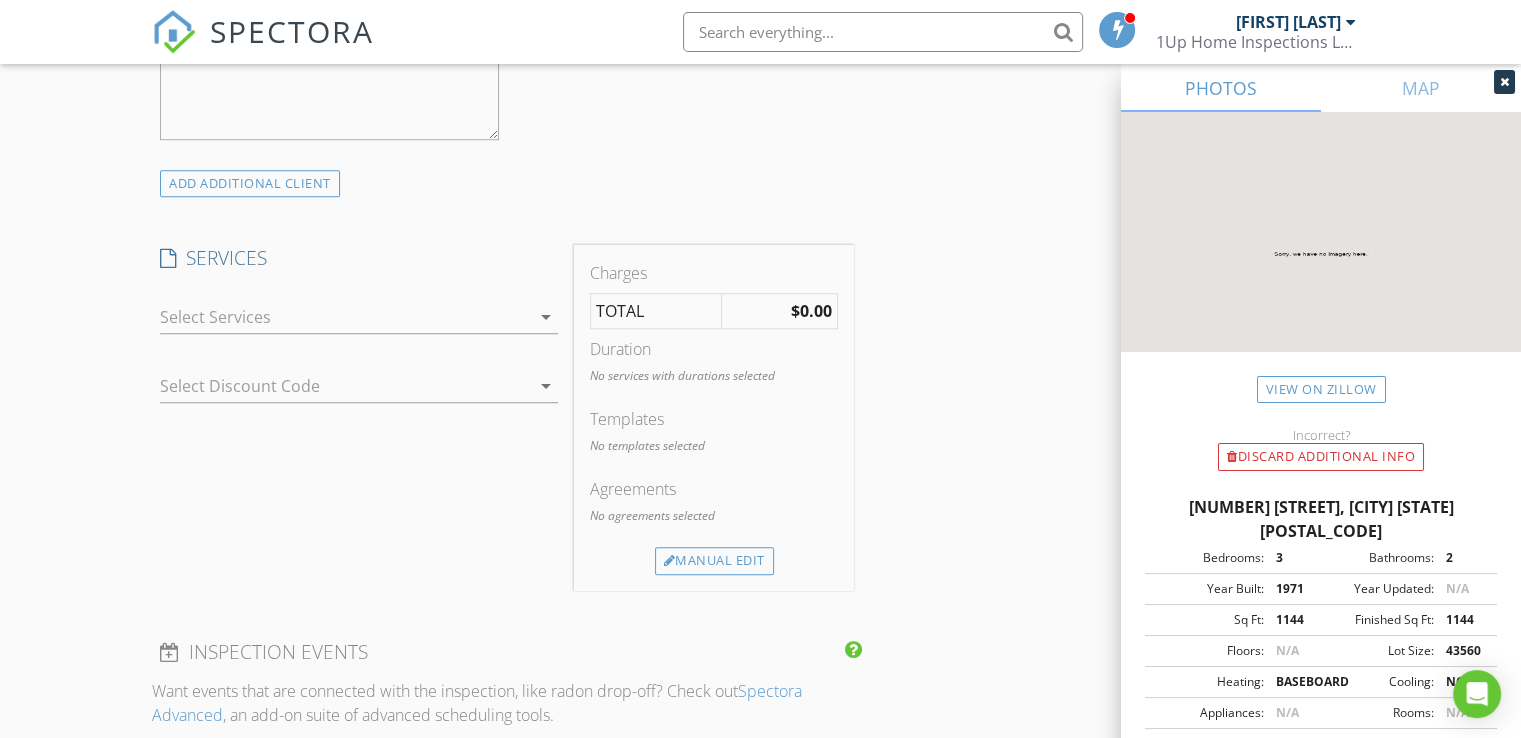 click on "arrow_drop_down" at bounding box center [546, 317] 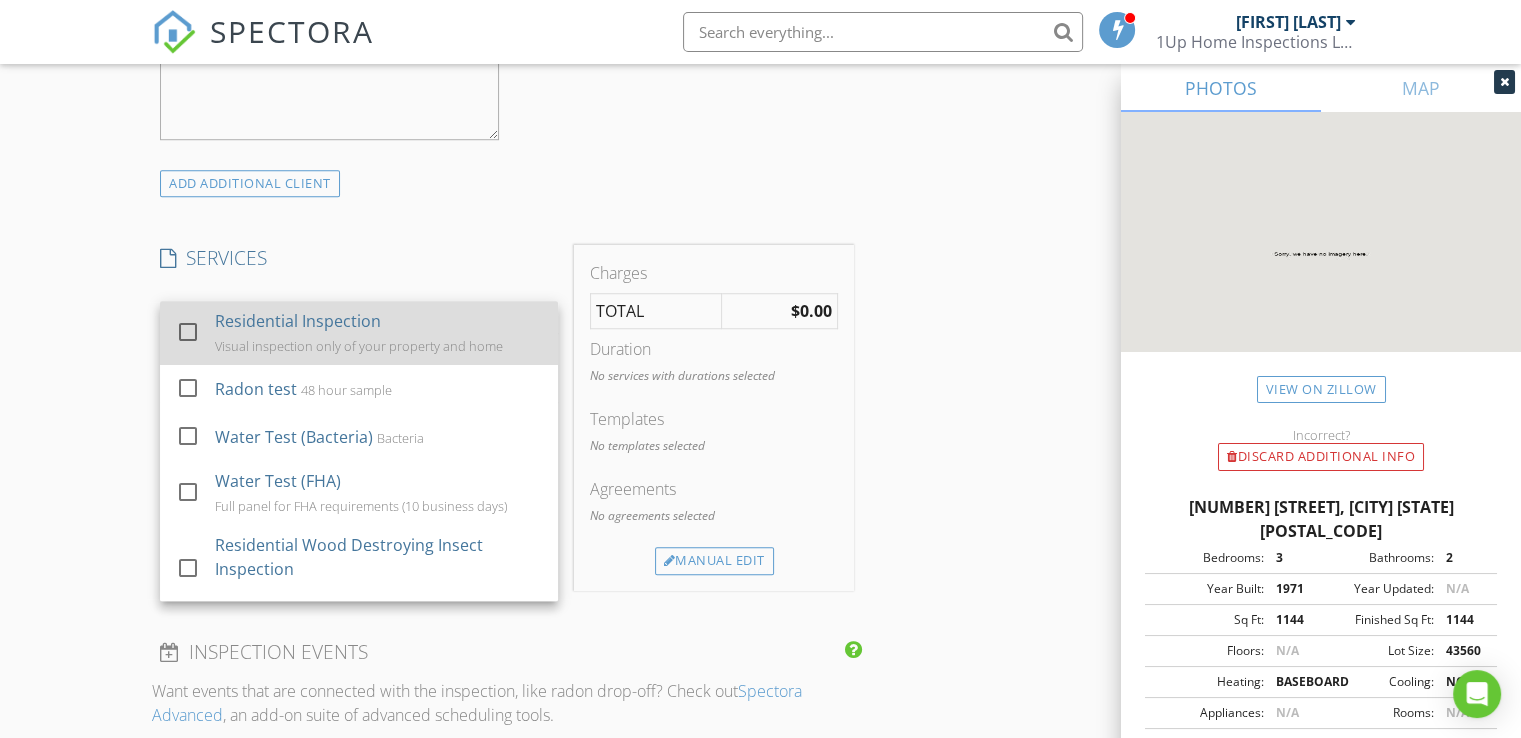 click at bounding box center (188, 332) 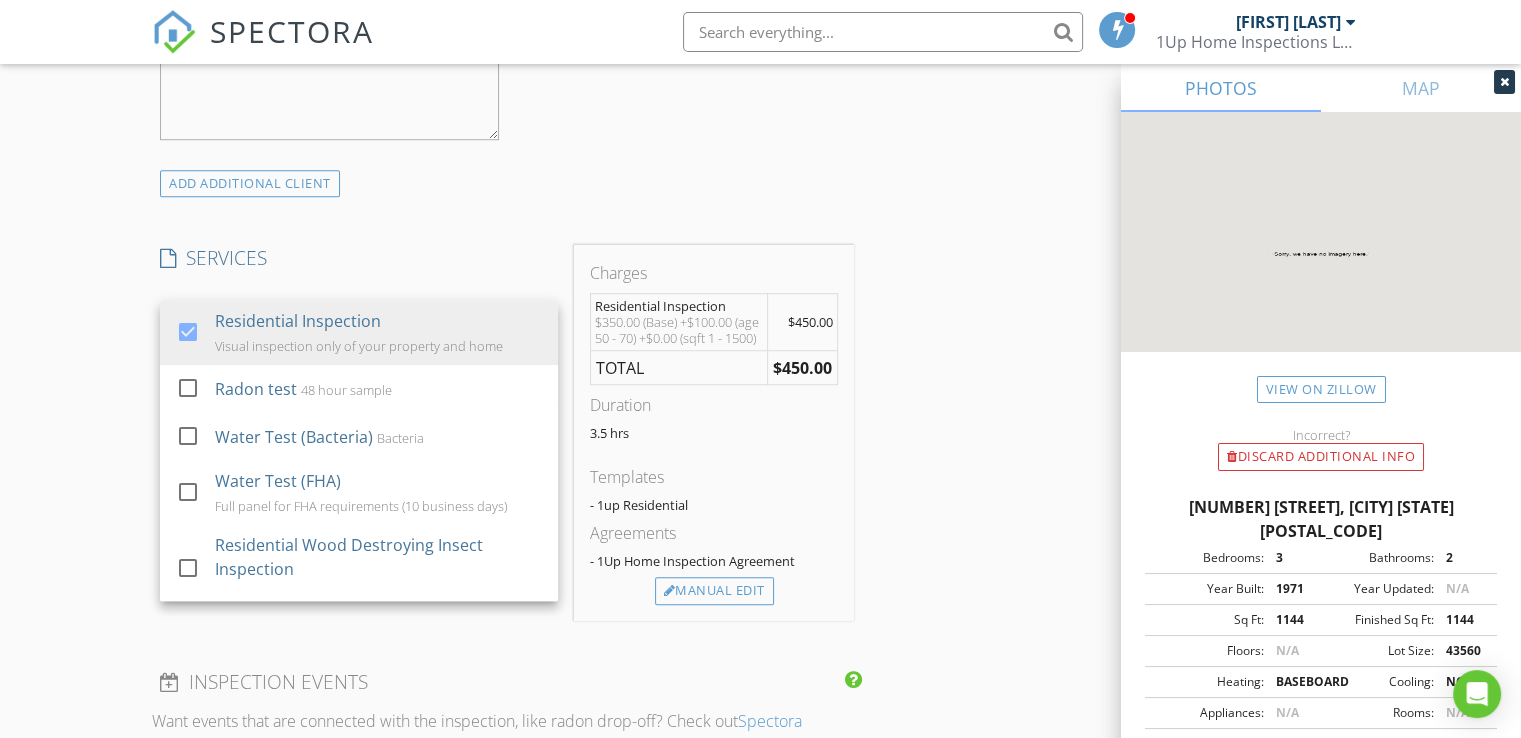 click on "INSPECTOR(S)
check_box   Troy Adams   PRIMARY   Troy Adams arrow_drop_down   check_box_outline_blank Troy Adams specifically requested
Date/Time
08/06/2025 9:00 AM
Location
Address Search       Address 1448 Kitchens Branch Rd   Unit   City Sylva   State NC   Zip 28779   County Jackson     Square Feet 1144   Year Built 1971   Foundation Crawlspace arrow_drop_down     Troy Adams     2.4 miles     (10 minutes)
client
check_box Enable Client CC email for this inspection   Client Search     check_box_outline_blank Client is a Company/Organization     First Name David   Last Name Ragals   Email This email is invalid   CC Email   Phone           Notes   Private Notes
ADD ADDITIONAL client
SERVICES
check_box   Residential Inspection   check_box_outline_blank   Radon test" at bounding box center [760, 501] 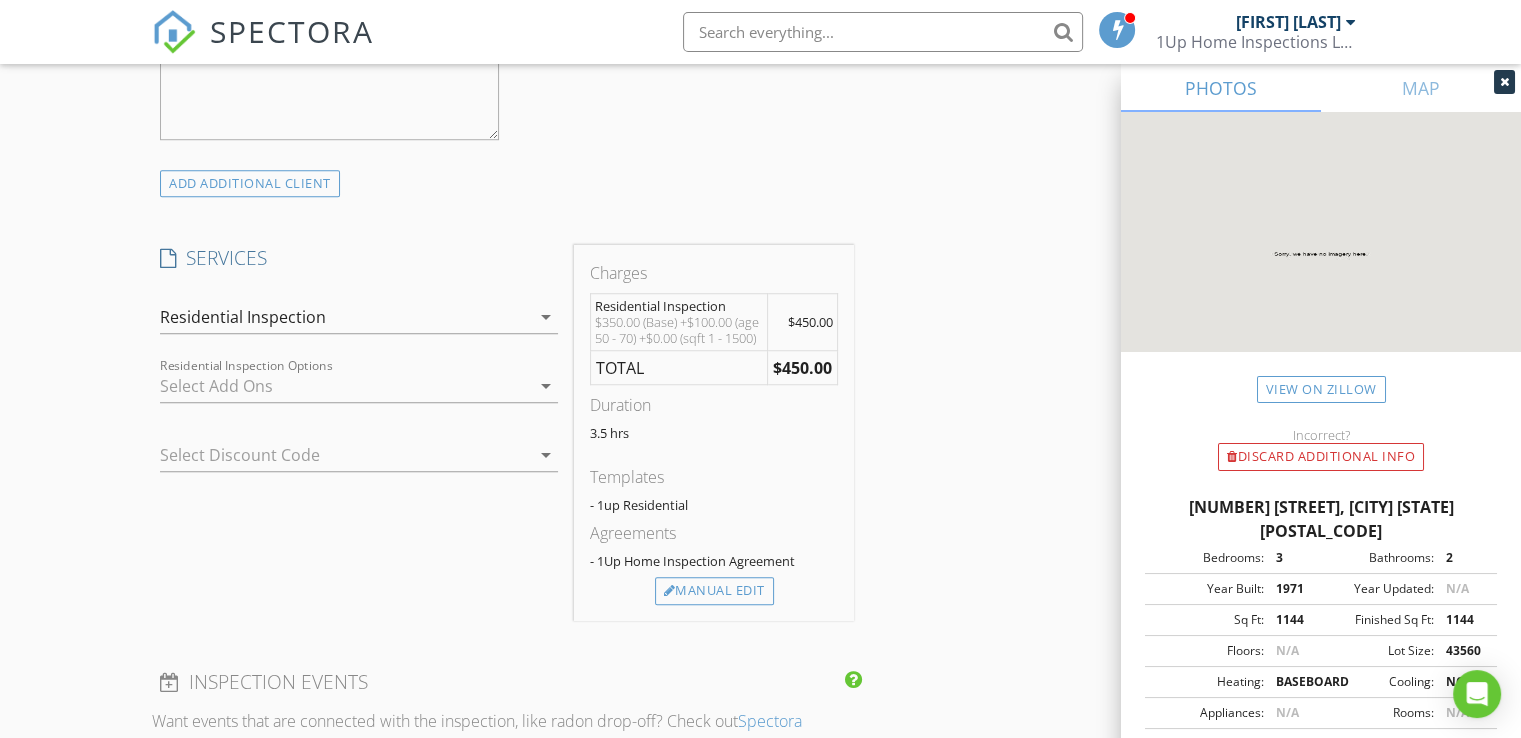 click on "arrow_drop_down" at bounding box center [546, 386] 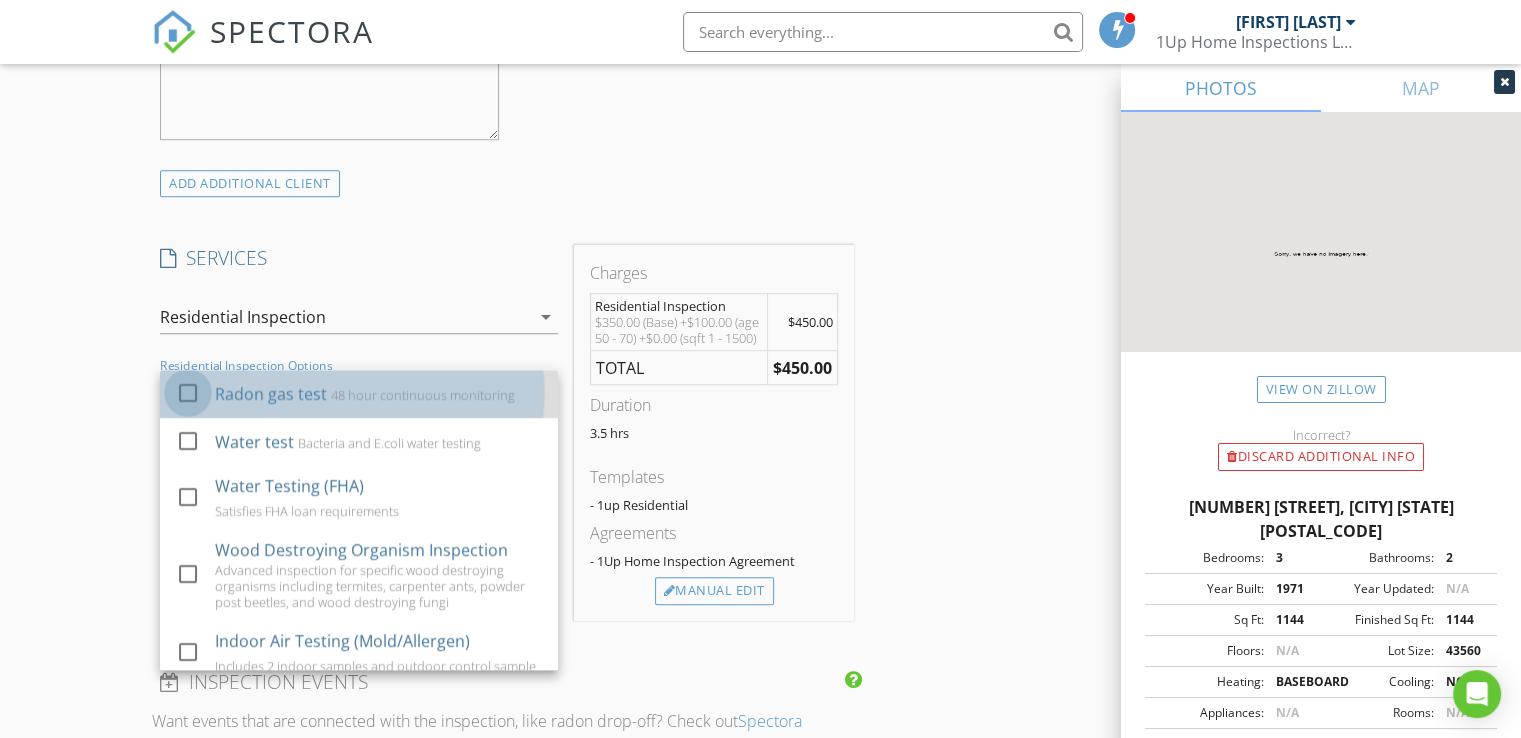 click at bounding box center [188, 393] 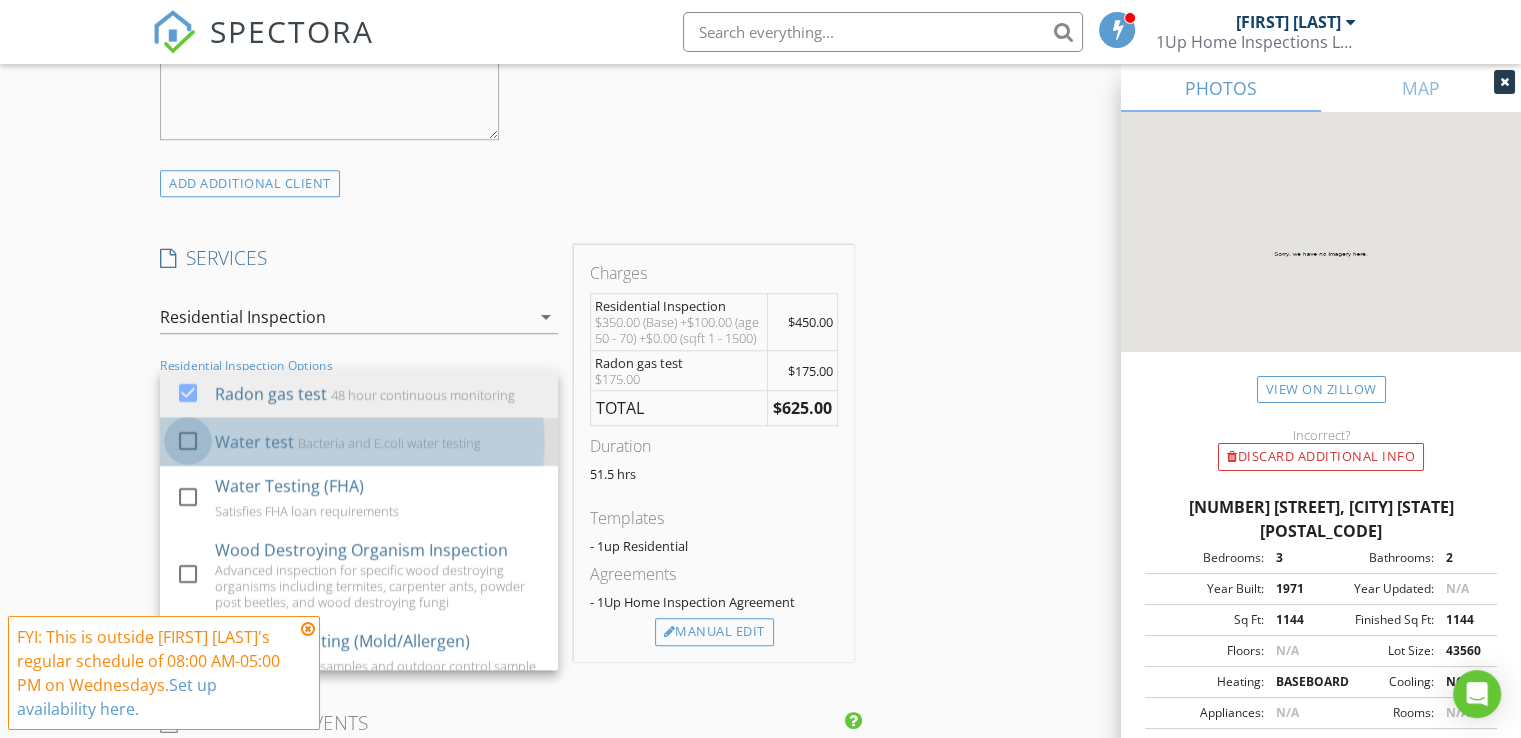 click at bounding box center [188, 441] 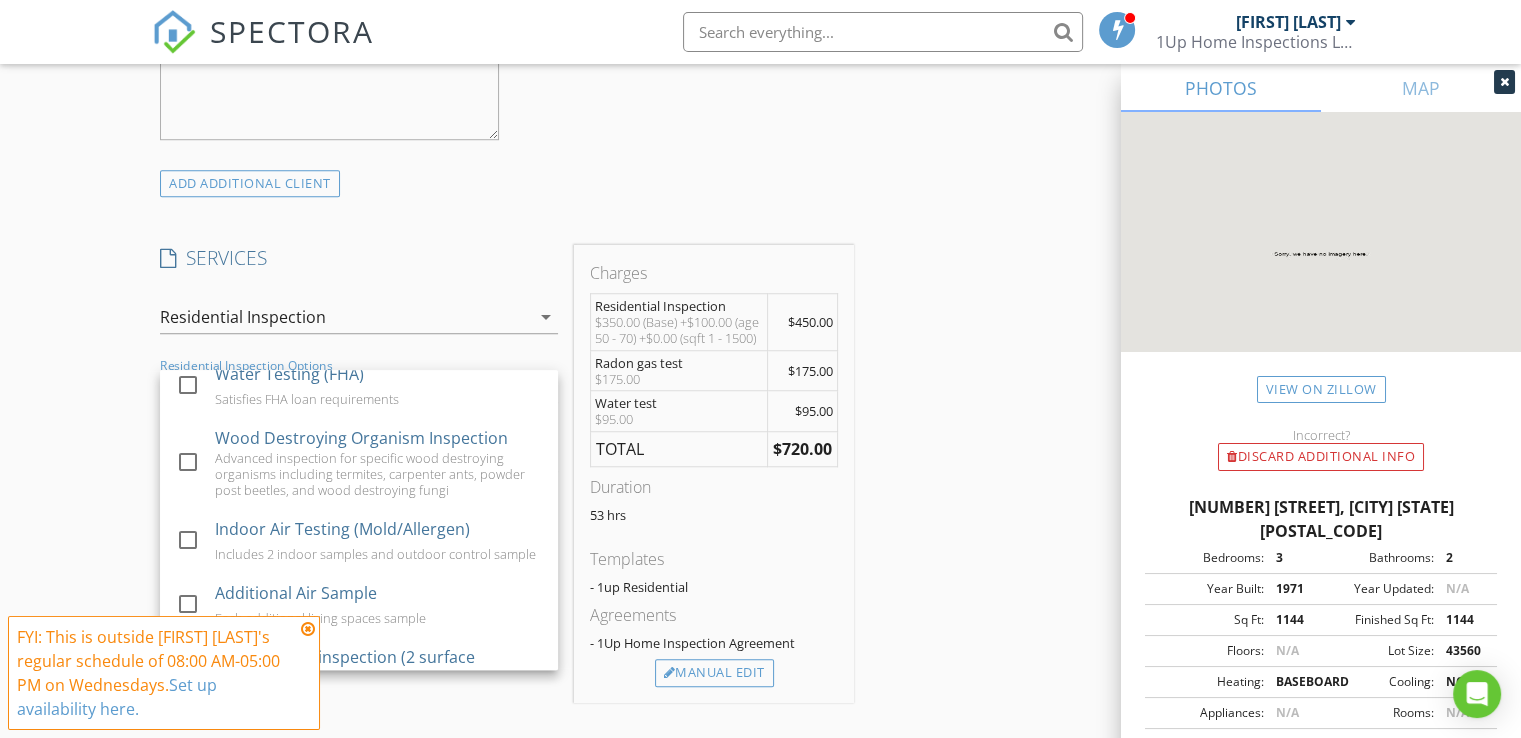 scroll, scrollTop: 136, scrollLeft: 0, axis: vertical 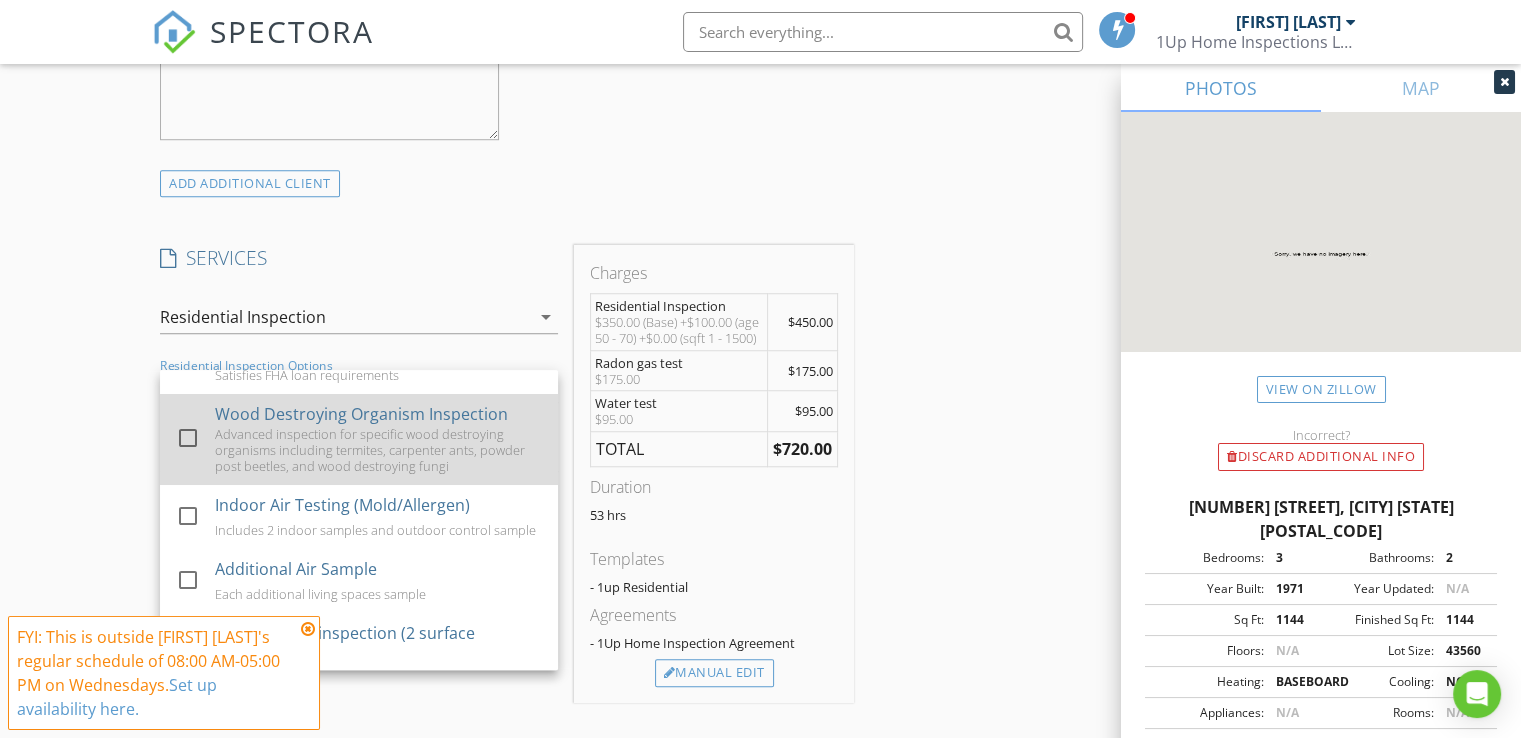 click at bounding box center [188, 438] 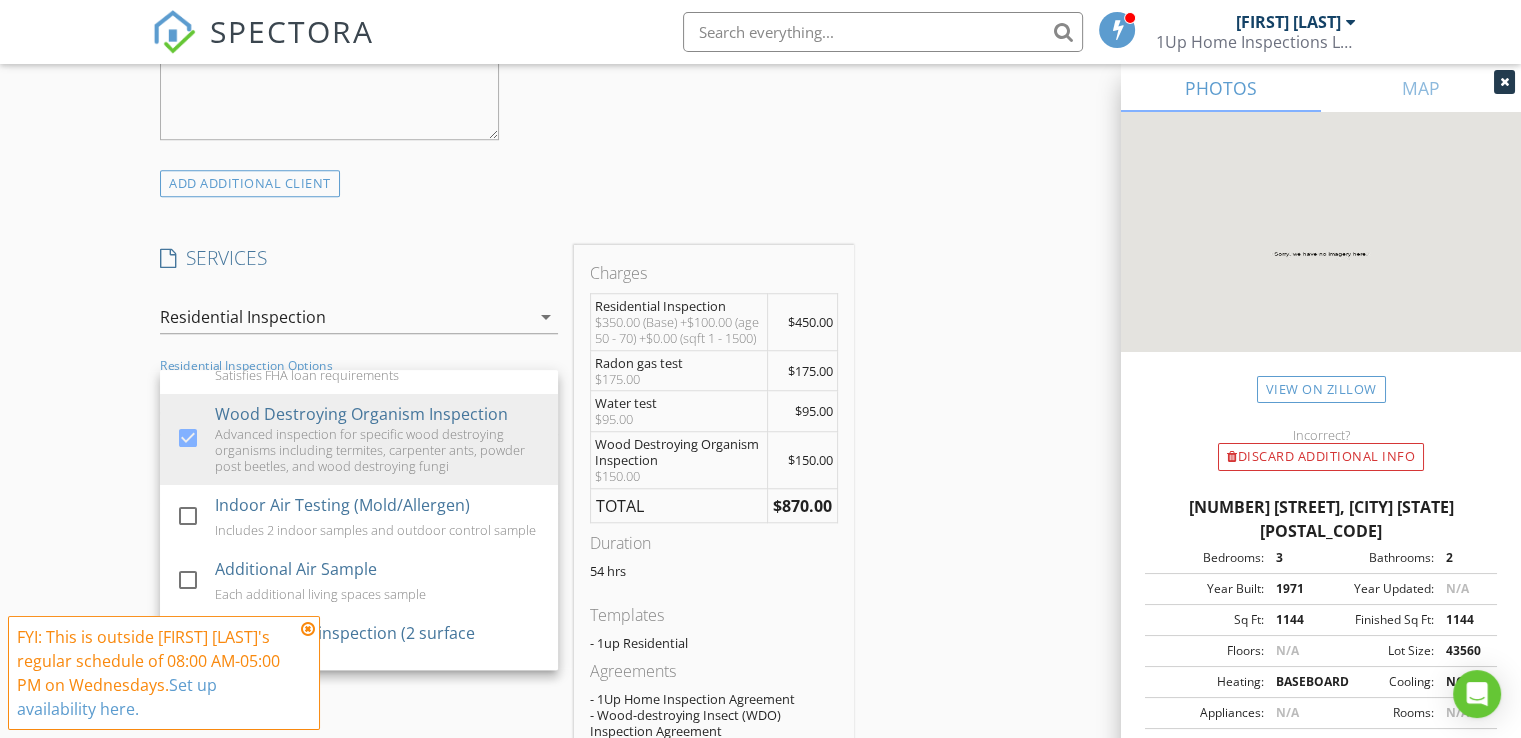 click at bounding box center (308, 629) 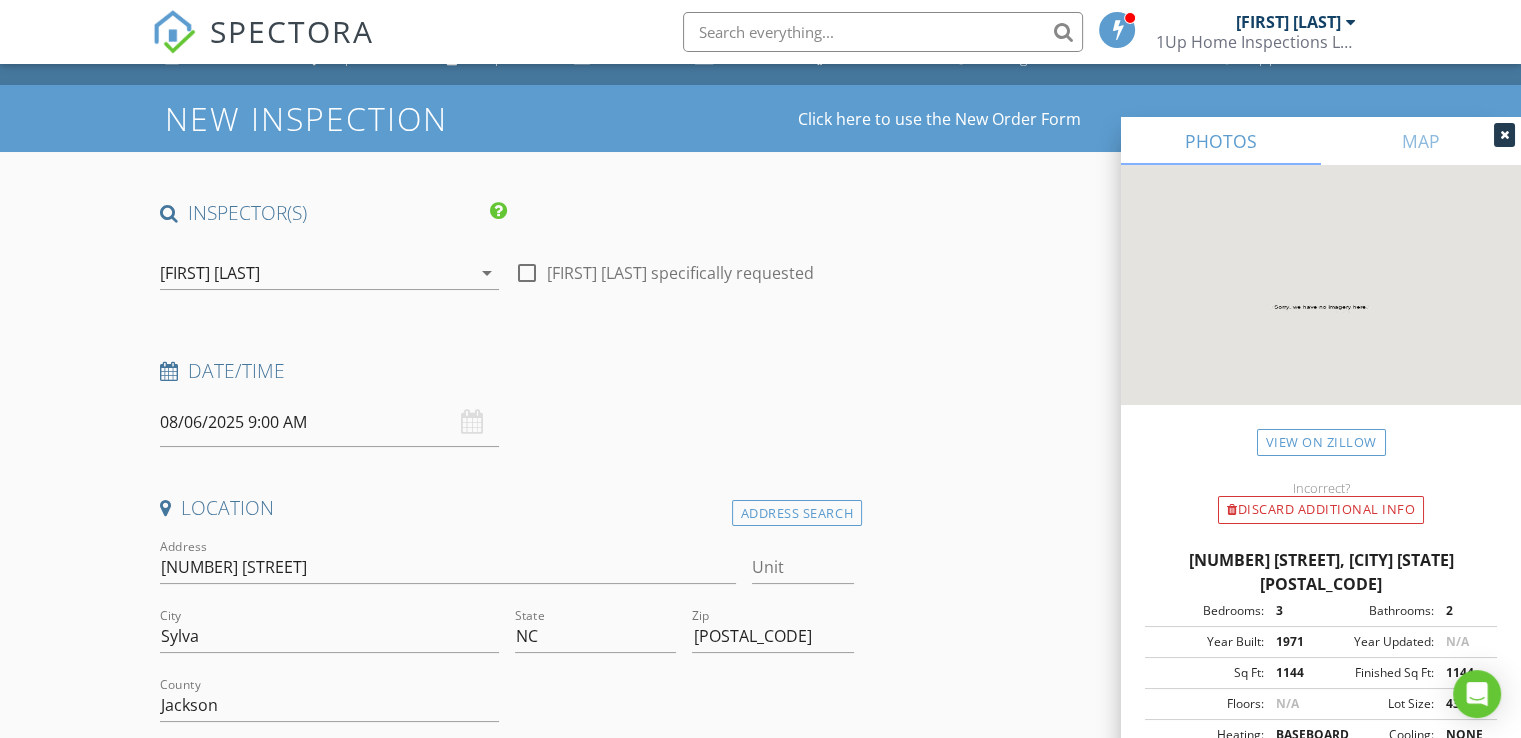 scroll, scrollTop: 0, scrollLeft: 0, axis: both 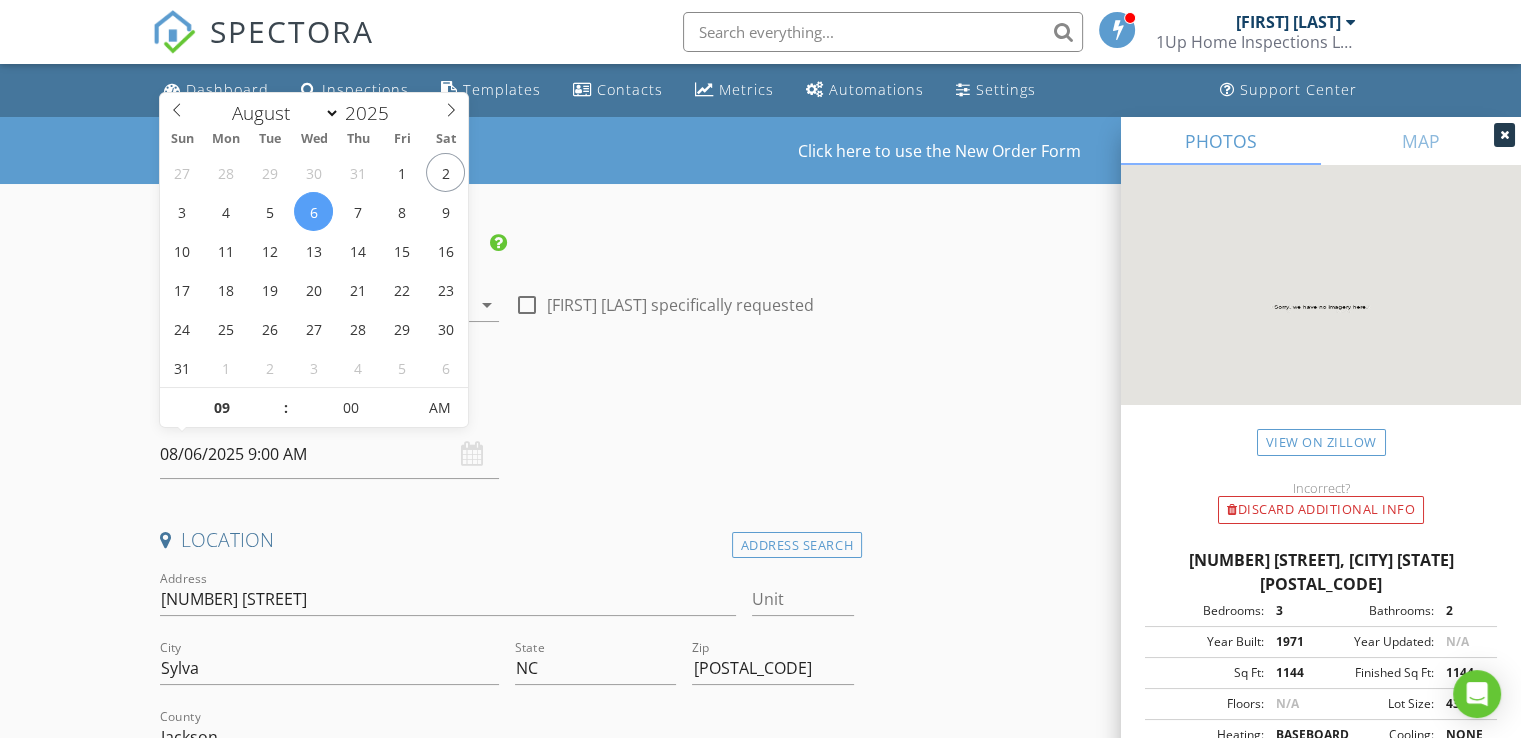 click on "08/06/2025 9:00 AM" at bounding box center [329, 454] 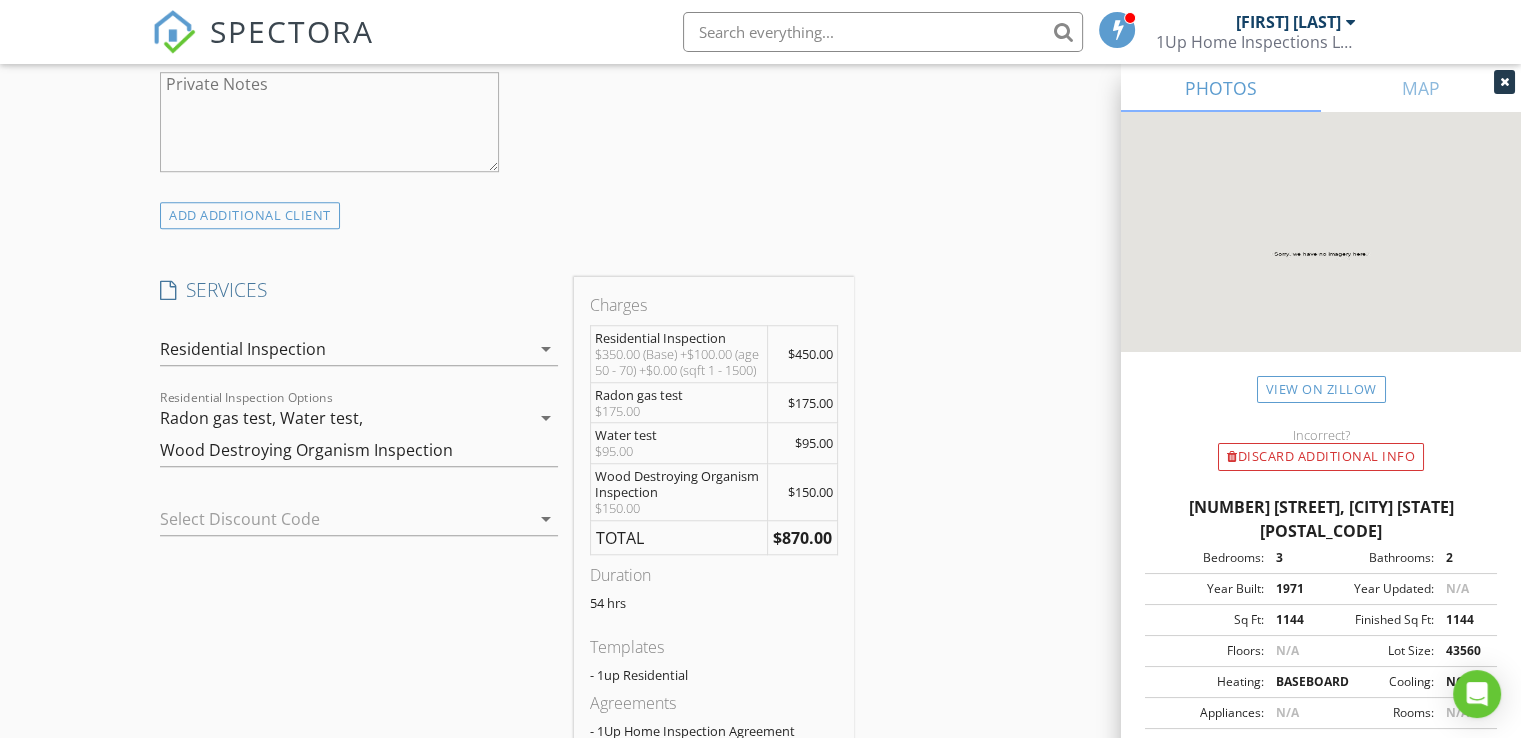 scroll, scrollTop: 1466, scrollLeft: 0, axis: vertical 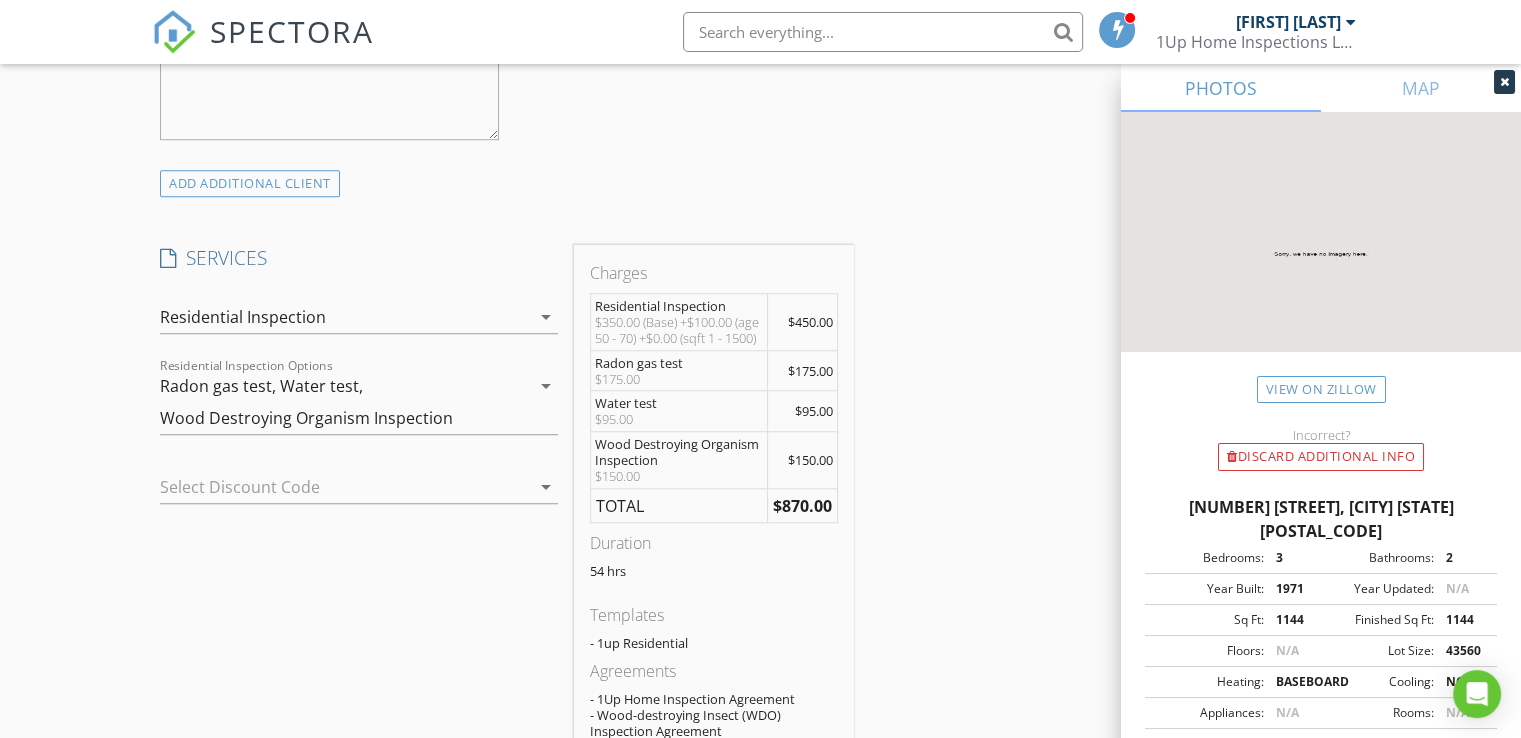 click on "arrow_drop_down" at bounding box center (546, 386) 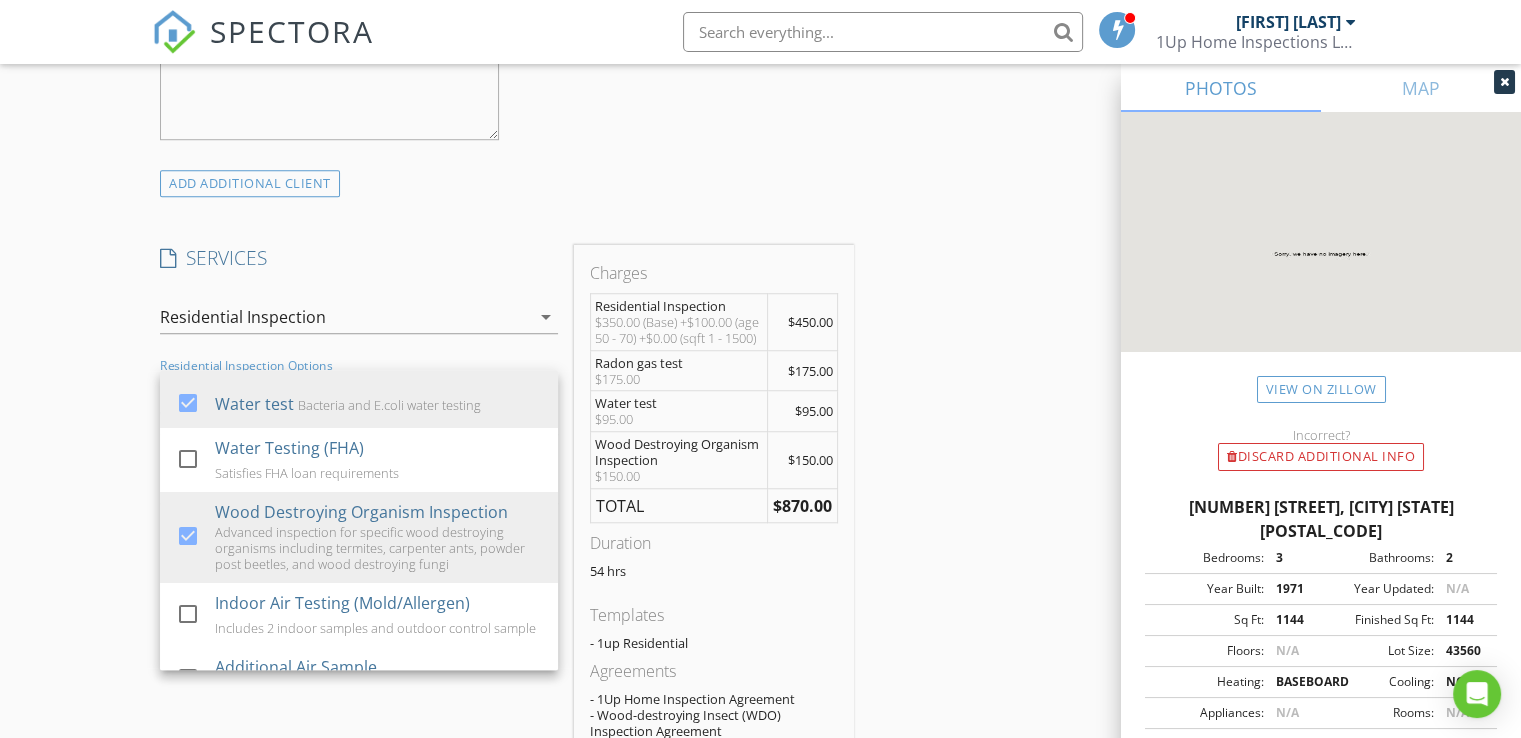 scroll, scrollTop: 0, scrollLeft: 0, axis: both 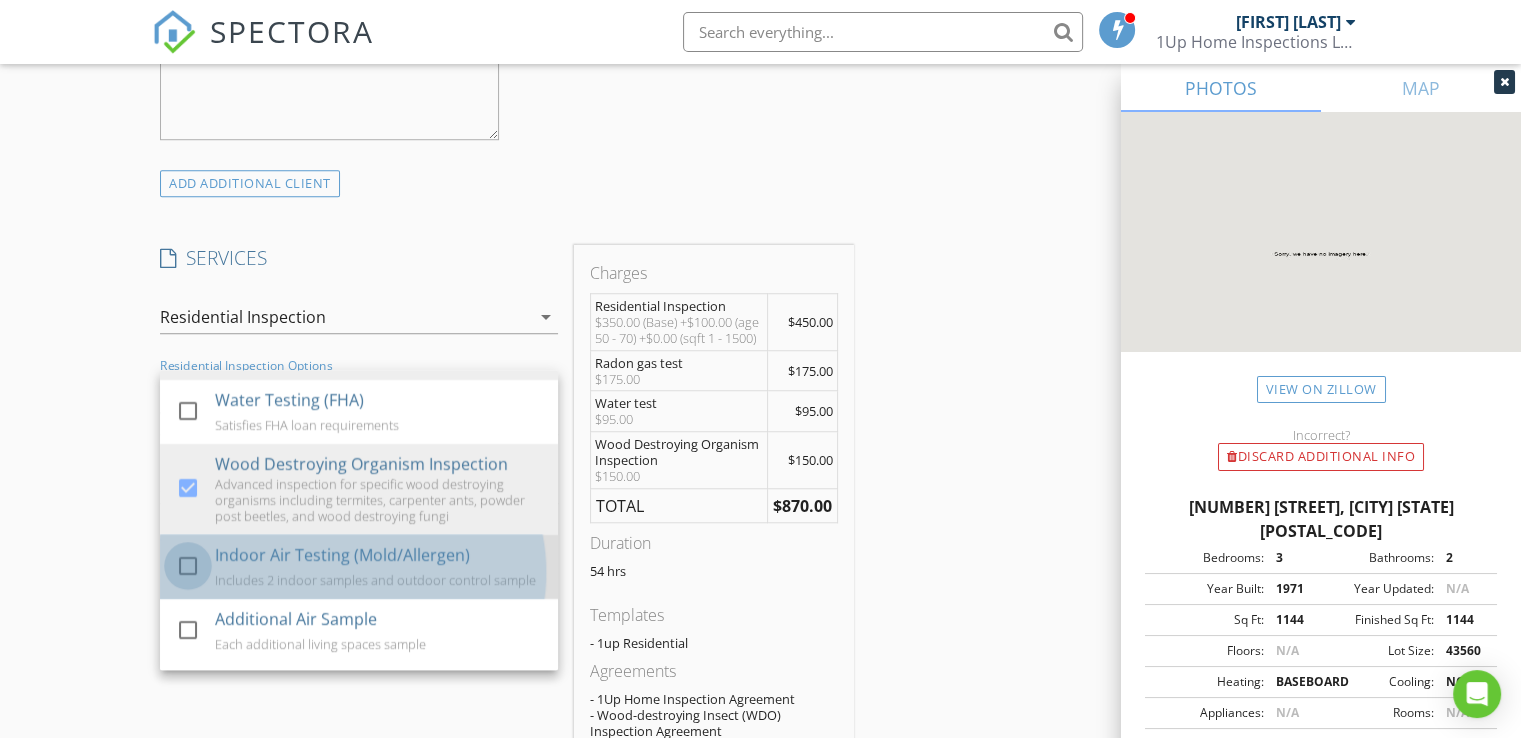 click at bounding box center [188, 566] 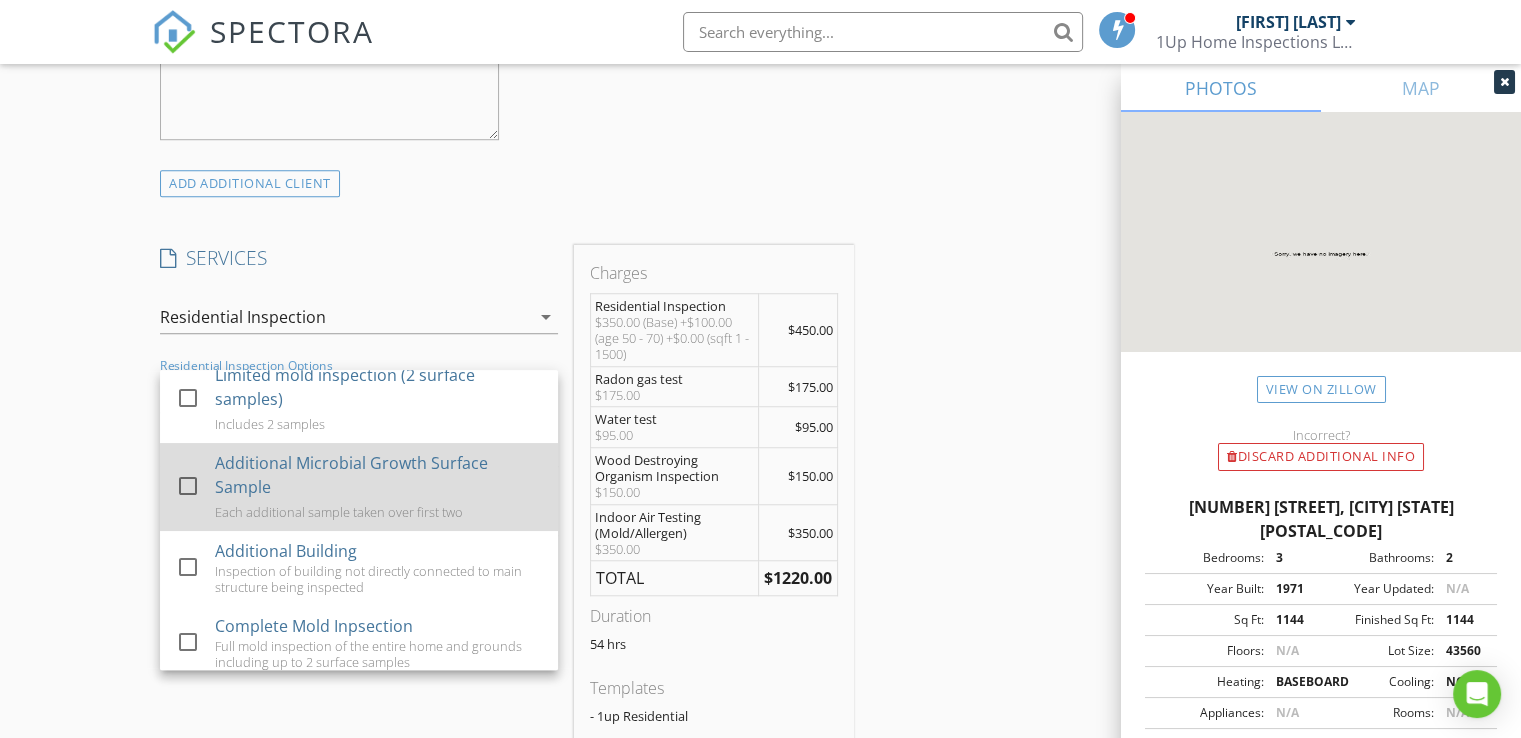 scroll, scrollTop: 416, scrollLeft: 0, axis: vertical 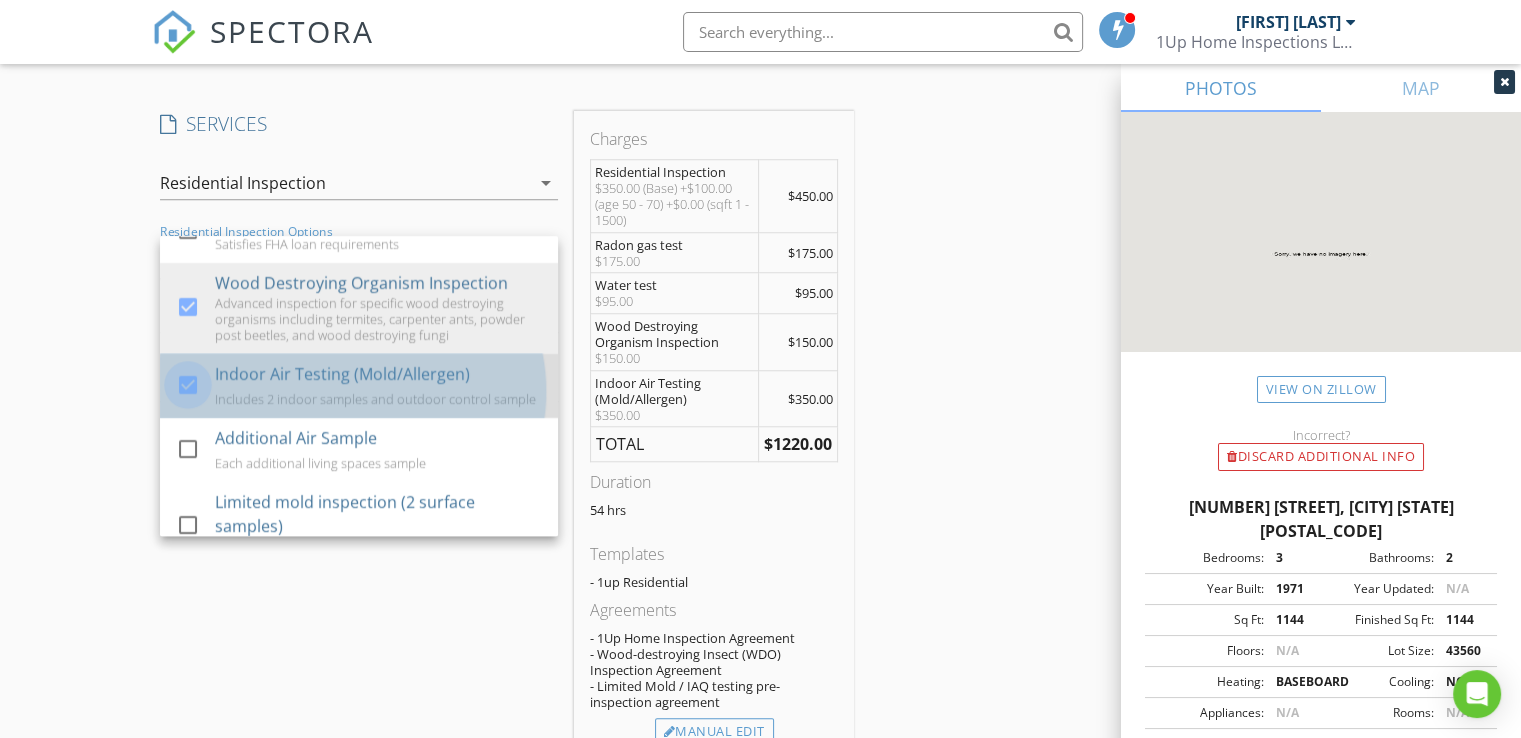 click at bounding box center [188, 385] 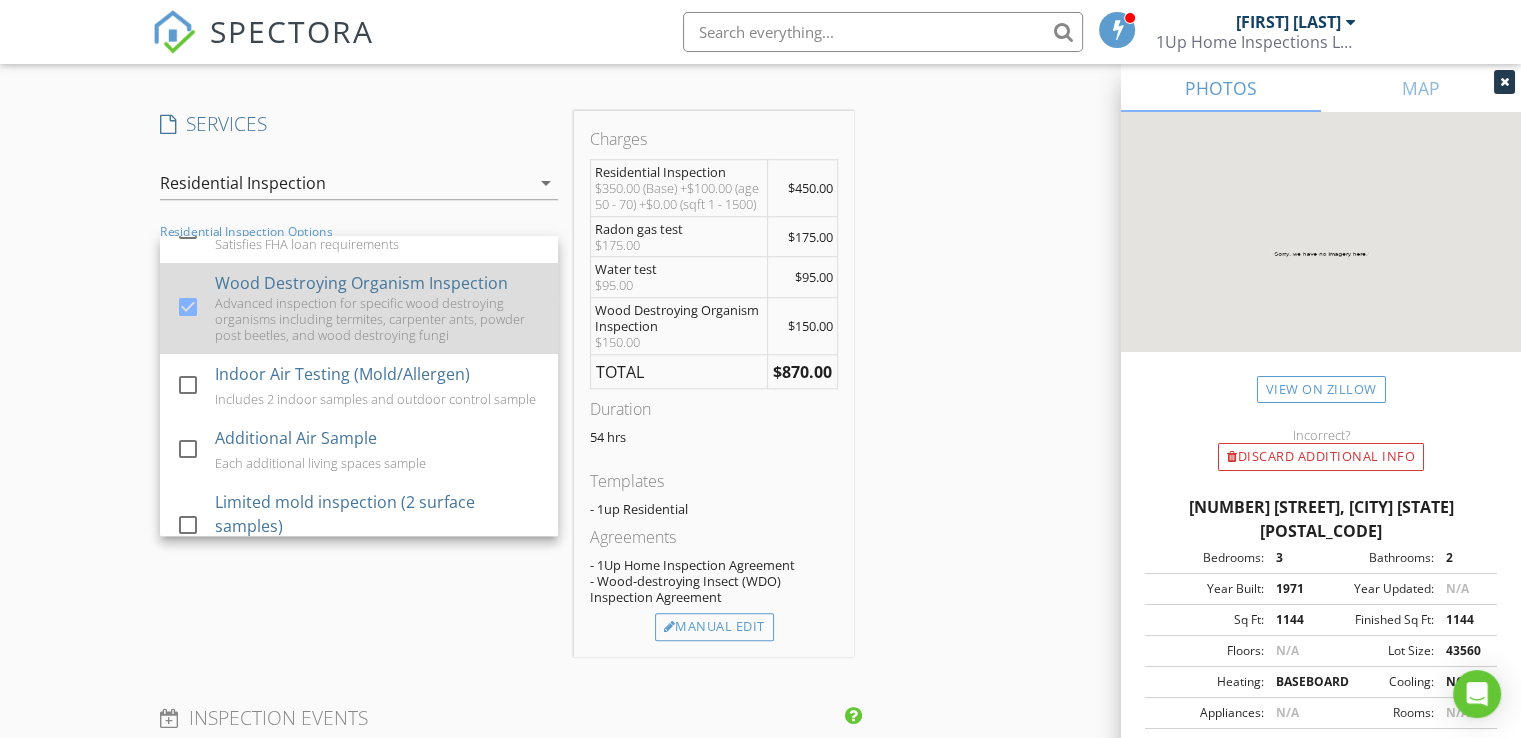 scroll, scrollTop: 0, scrollLeft: 0, axis: both 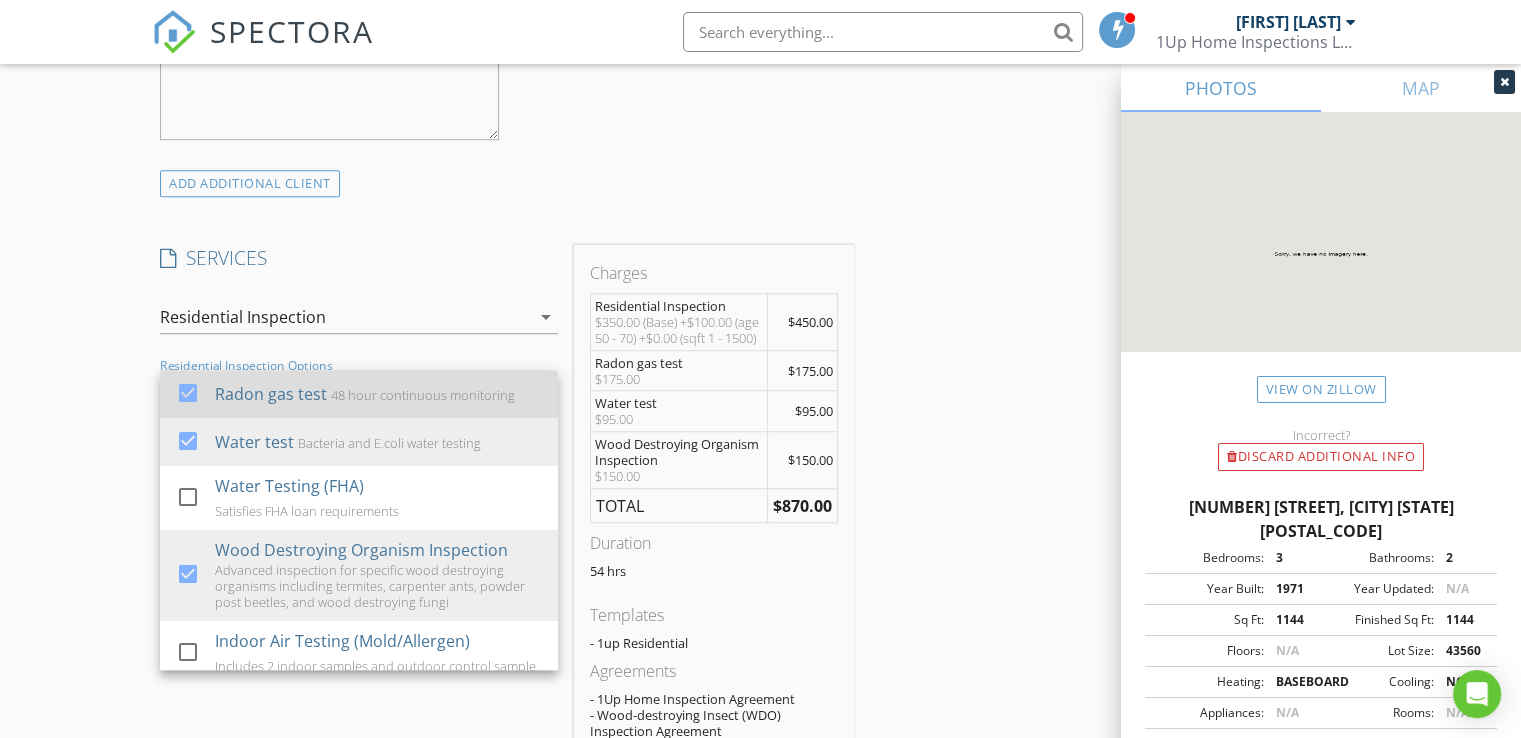 click at bounding box center (188, 393) 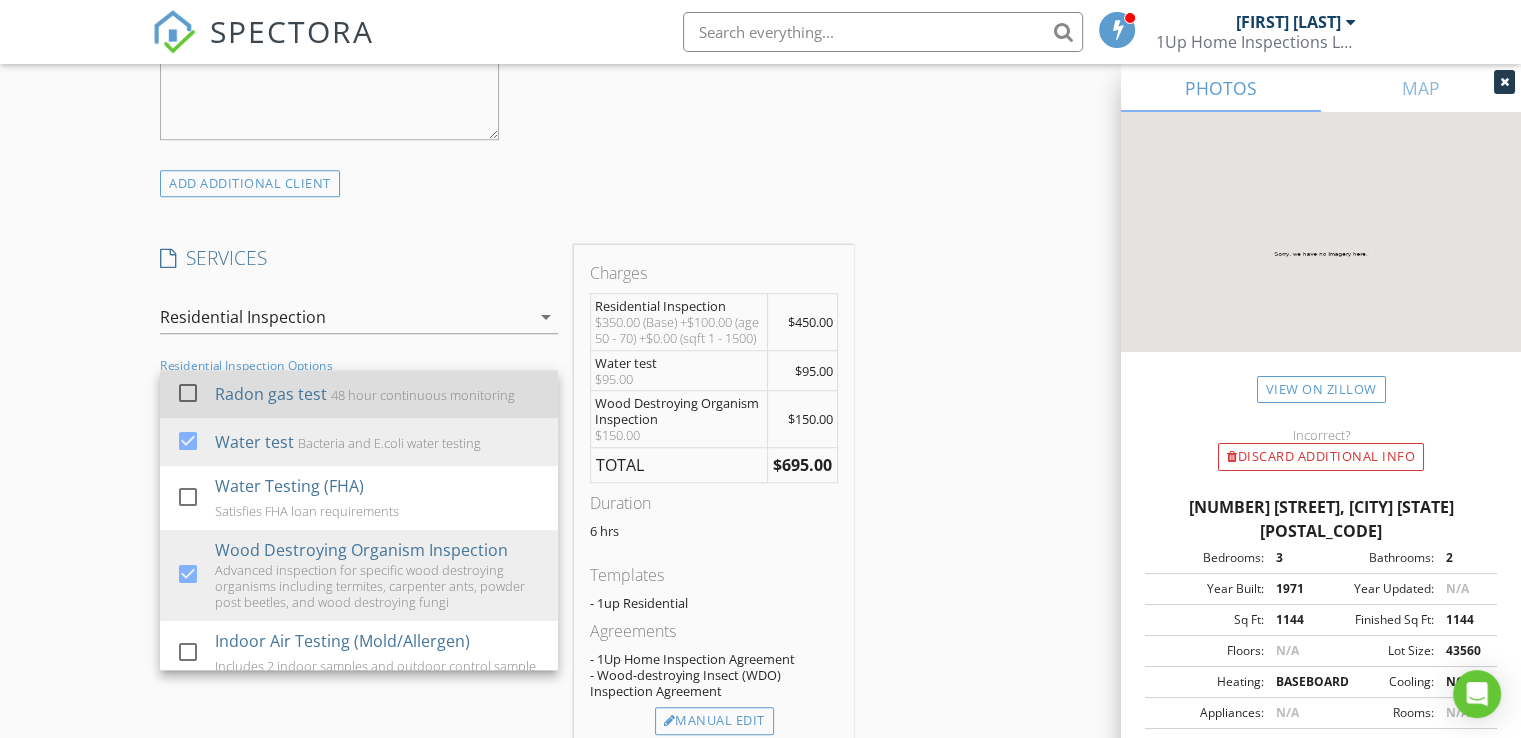click at bounding box center (188, 393) 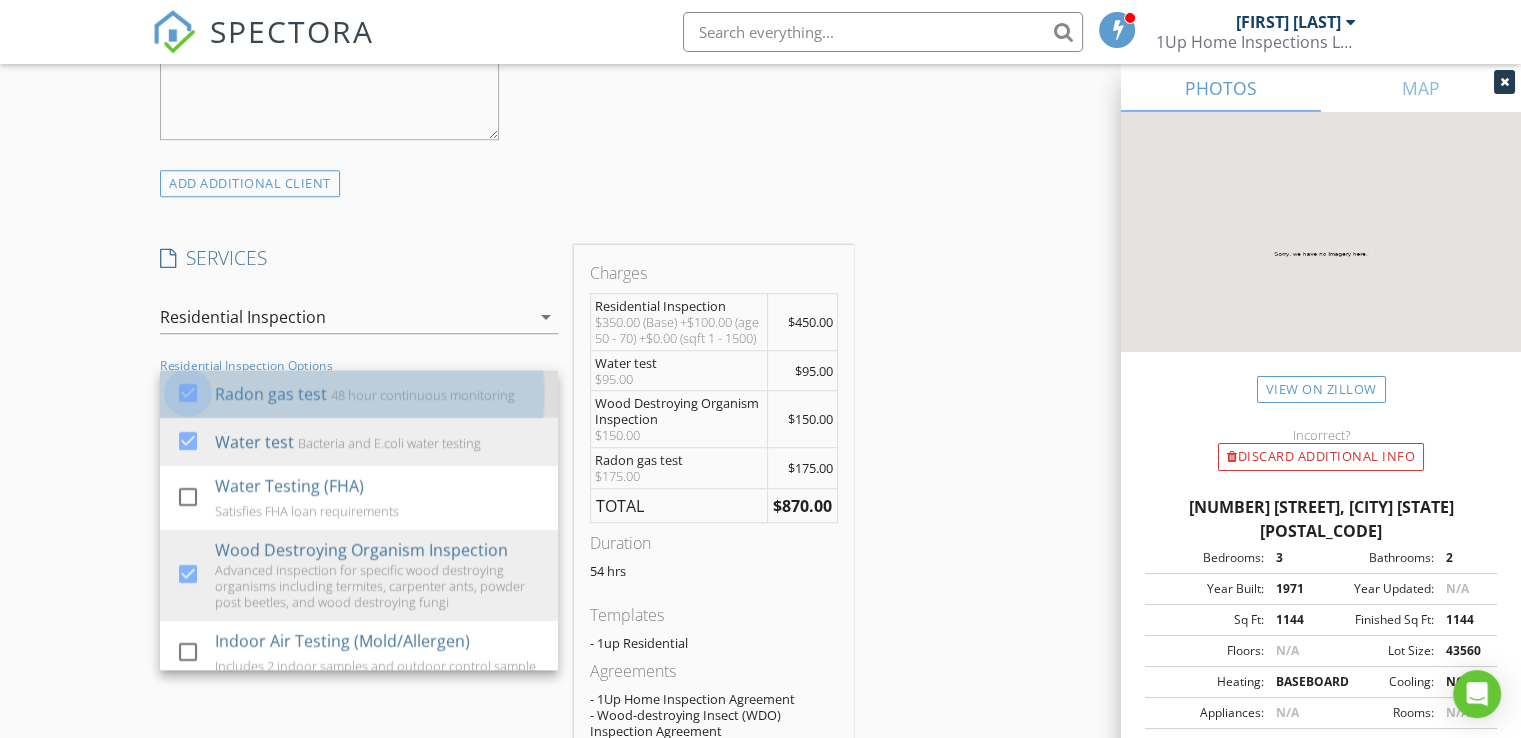 click at bounding box center [188, 393] 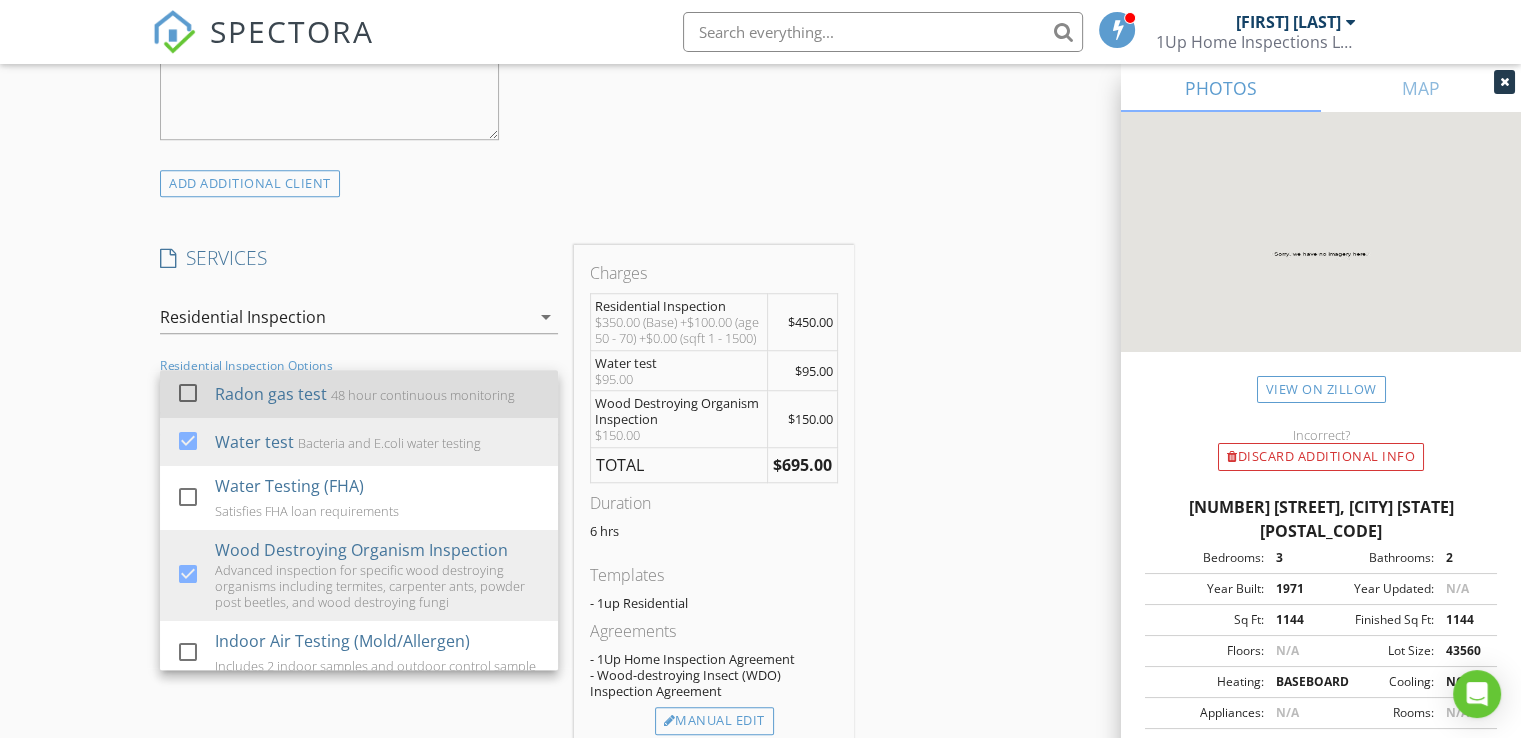 click at bounding box center (188, 393) 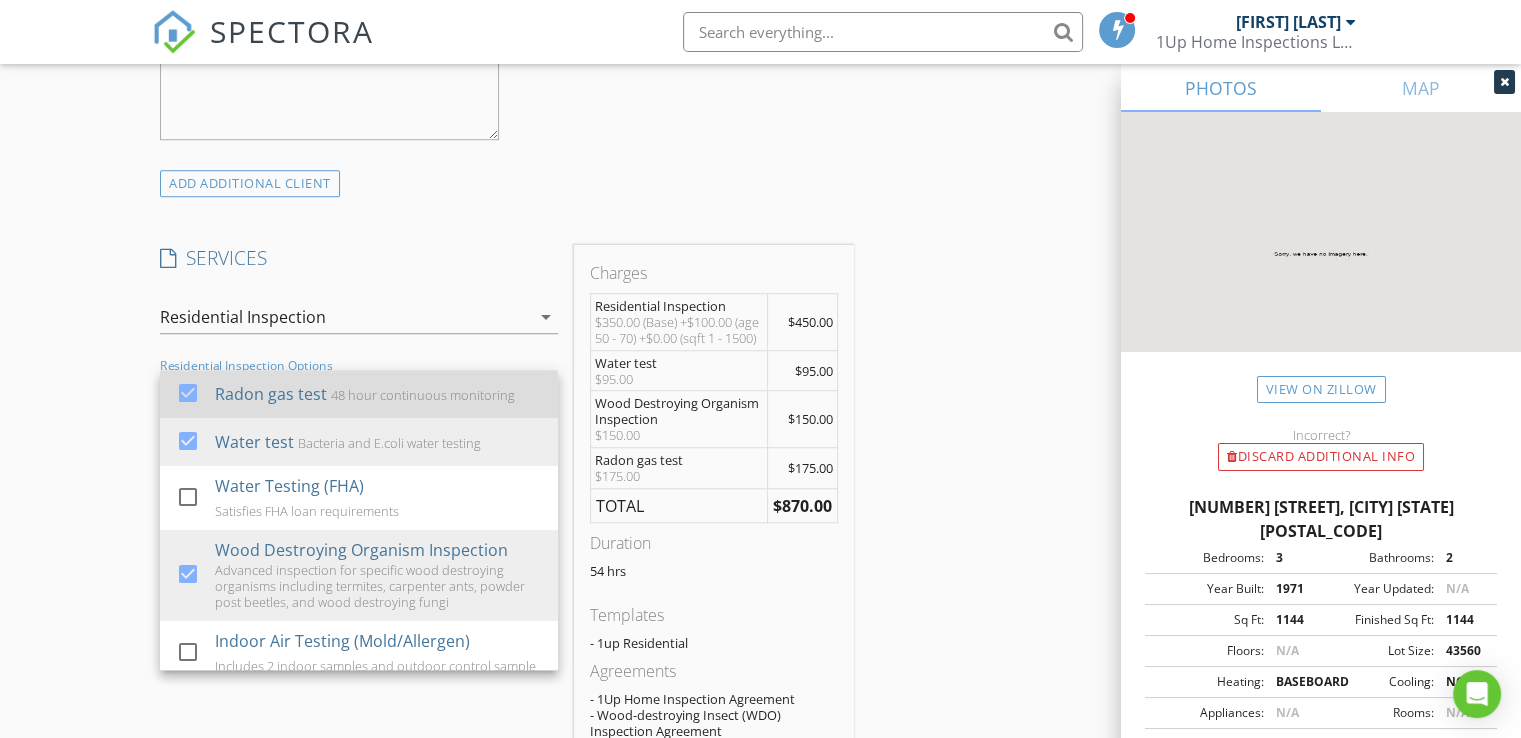 click at bounding box center [188, 393] 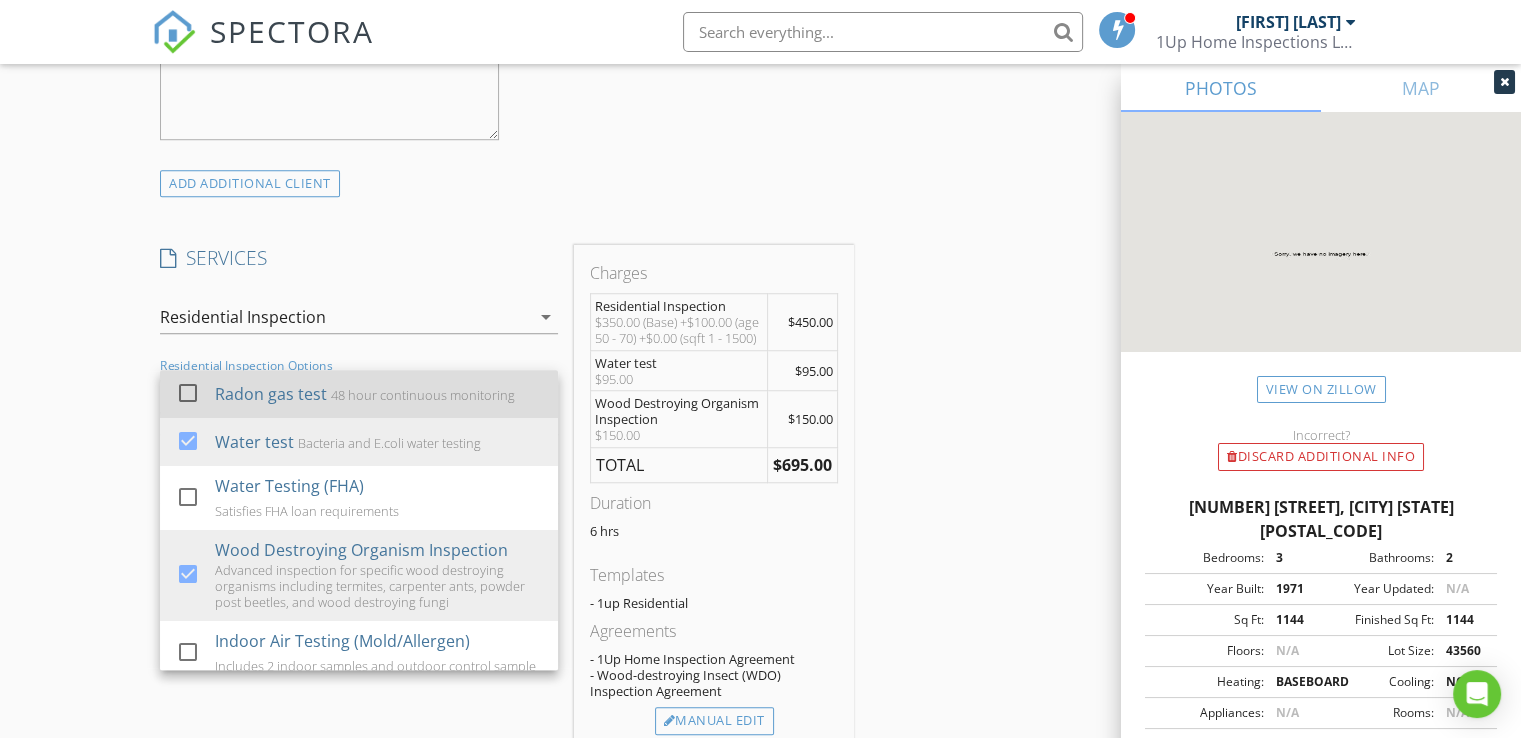 click at bounding box center (188, 393) 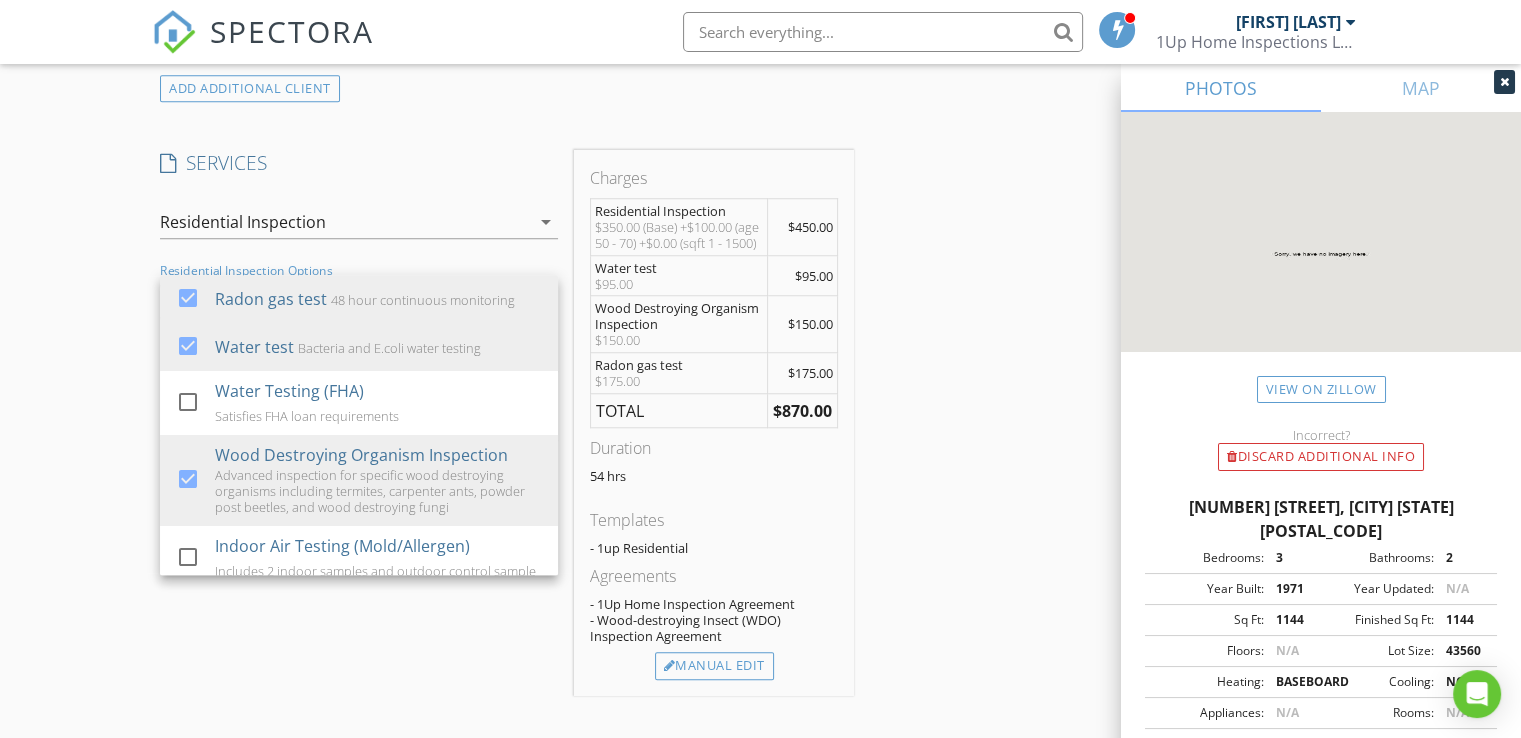scroll, scrollTop: 1600, scrollLeft: 0, axis: vertical 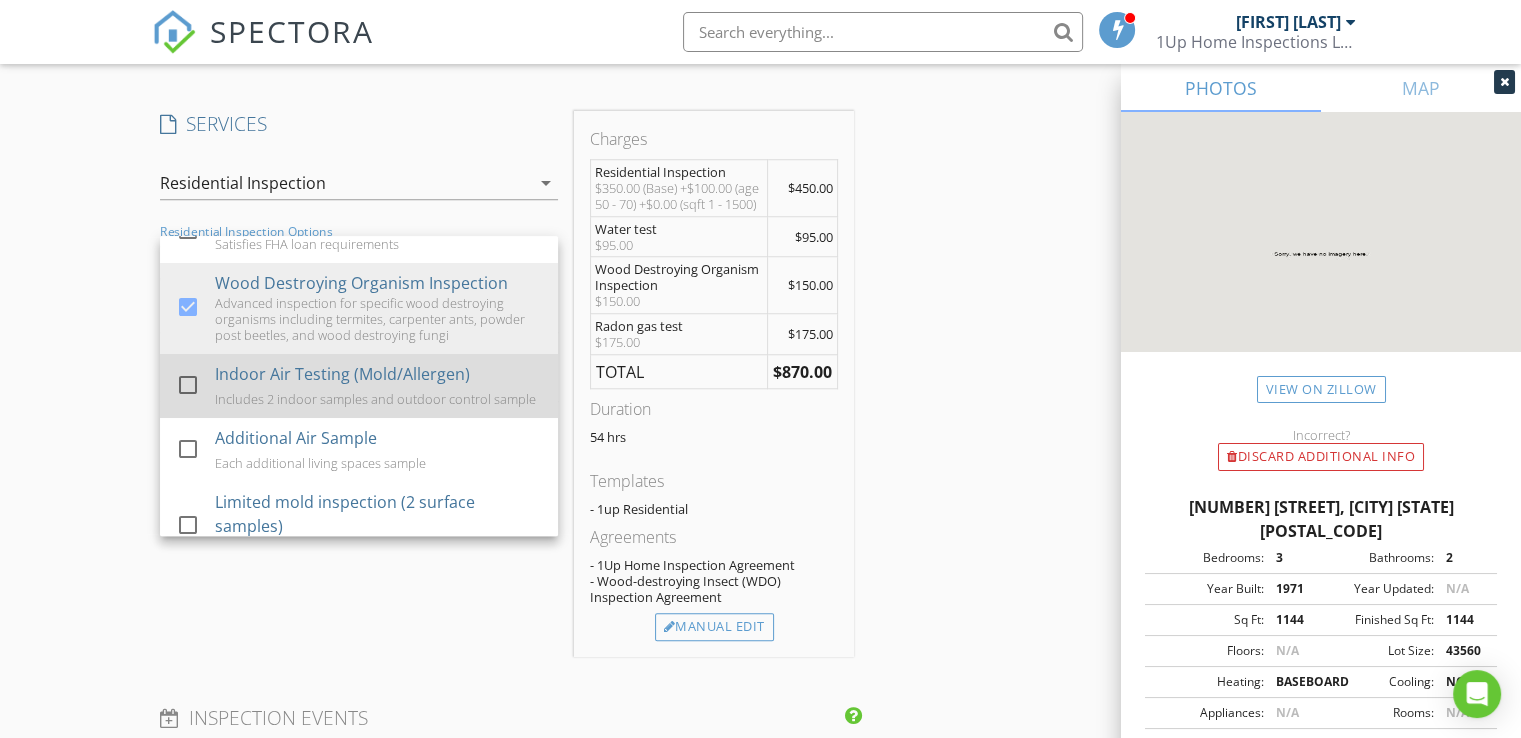 click at bounding box center (188, 385) 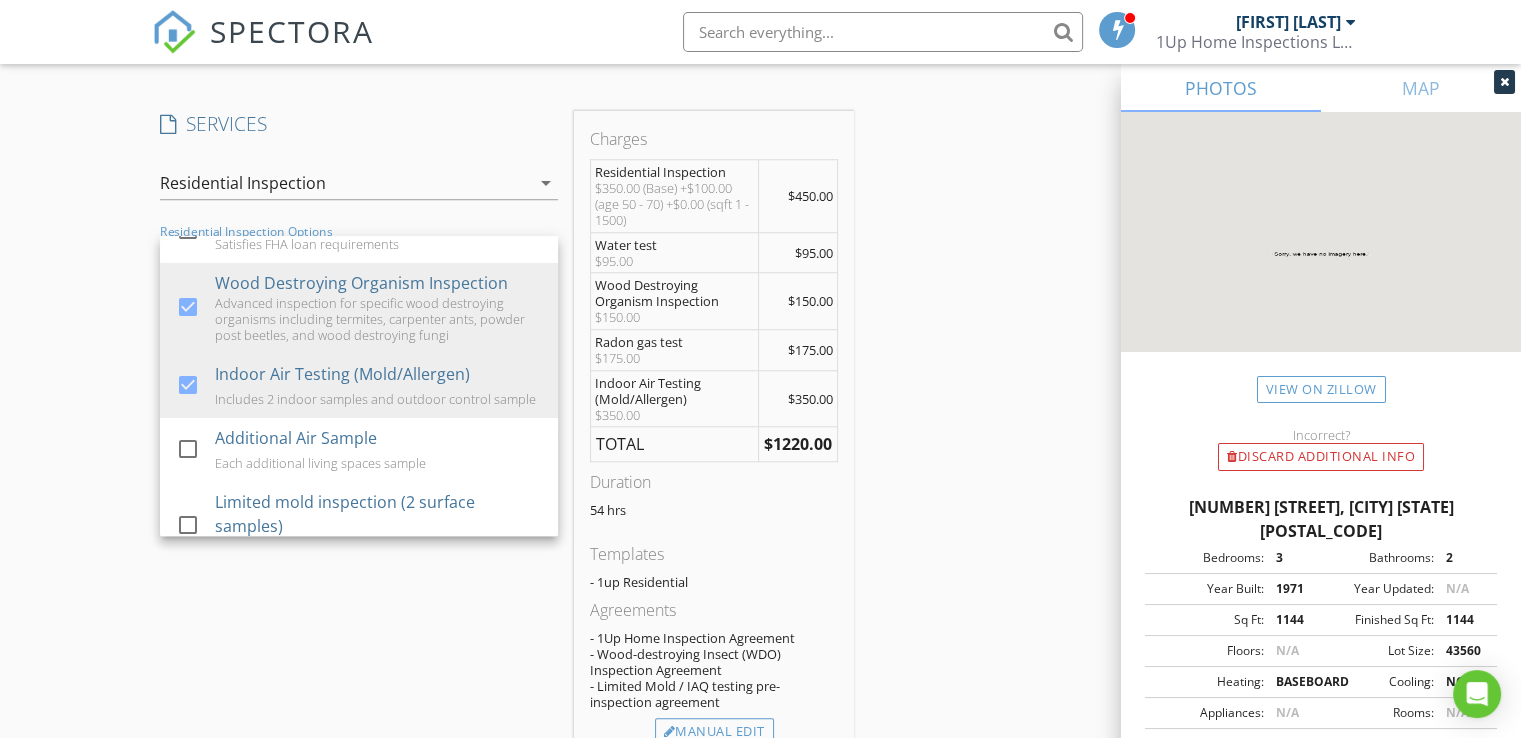 scroll, scrollTop: 1733, scrollLeft: 0, axis: vertical 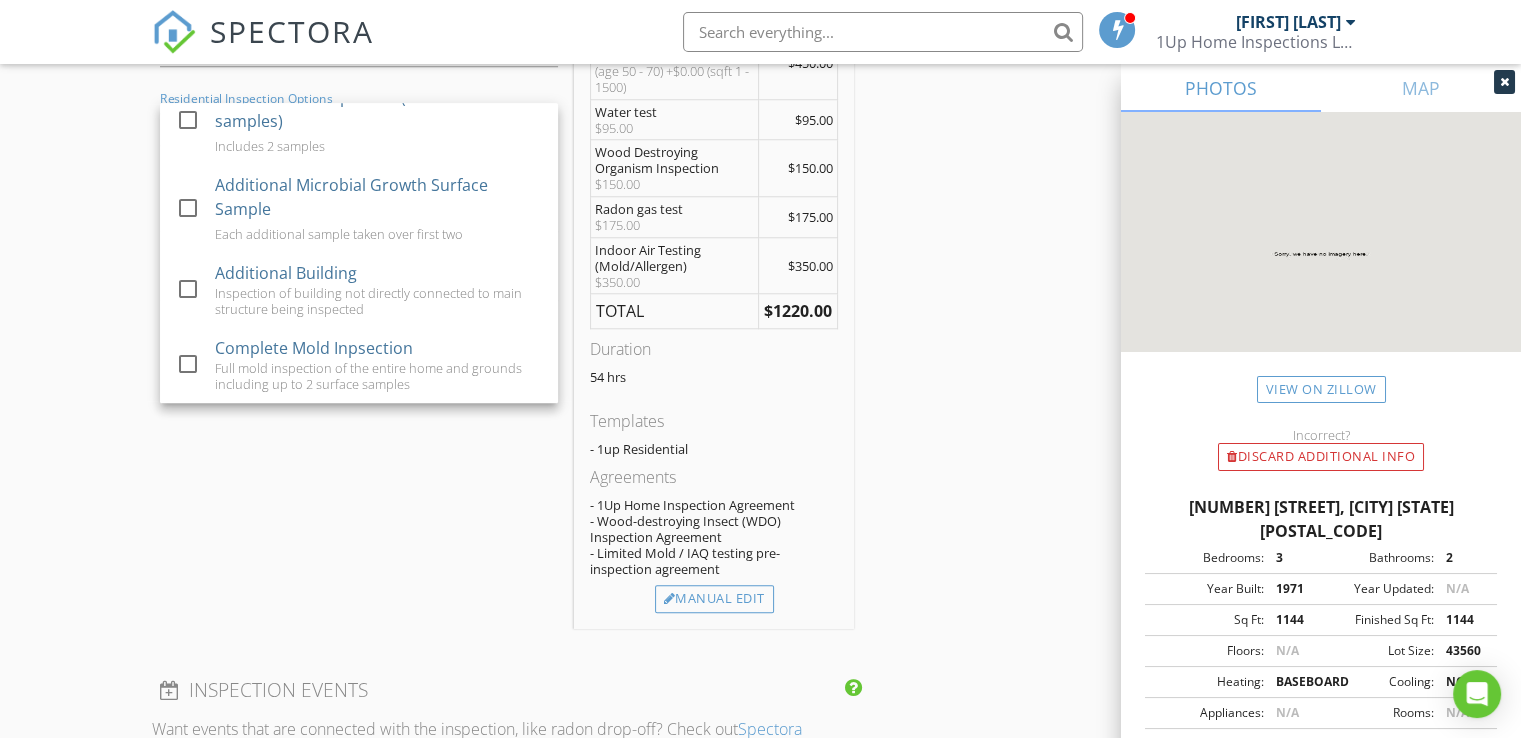 click on "New Inspection
Click here to use the New Order Form
INSPECTOR(S)
check_box   Troy Adams   PRIMARY   Troy Adams arrow_drop_down   check_box_outline_blank Troy Adams specifically requested
Date/Time
08/06/2025 9:00 AM
Location
Address Search       Address 1448 Kitchens Branch Rd   Unit   City Sylva   State NC   Zip 28779   County Jackson     Square Feet 1144   Year Built 1971   Foundation Crawlspace arrow_drop_down     Troy Adams     2.4 miles     (10 minutes)
client
check_box Enable Client CC email for this inspection   Client Search     check_box_outline_blank Client is a Company/Organization     First Name David   Last Name Ragals   Email This email is invalid   CC Email   Phone           Notes   Private Notes
ADD ADDITIONAL client
SERVICES
check_box" at bounding box center [760, 338] 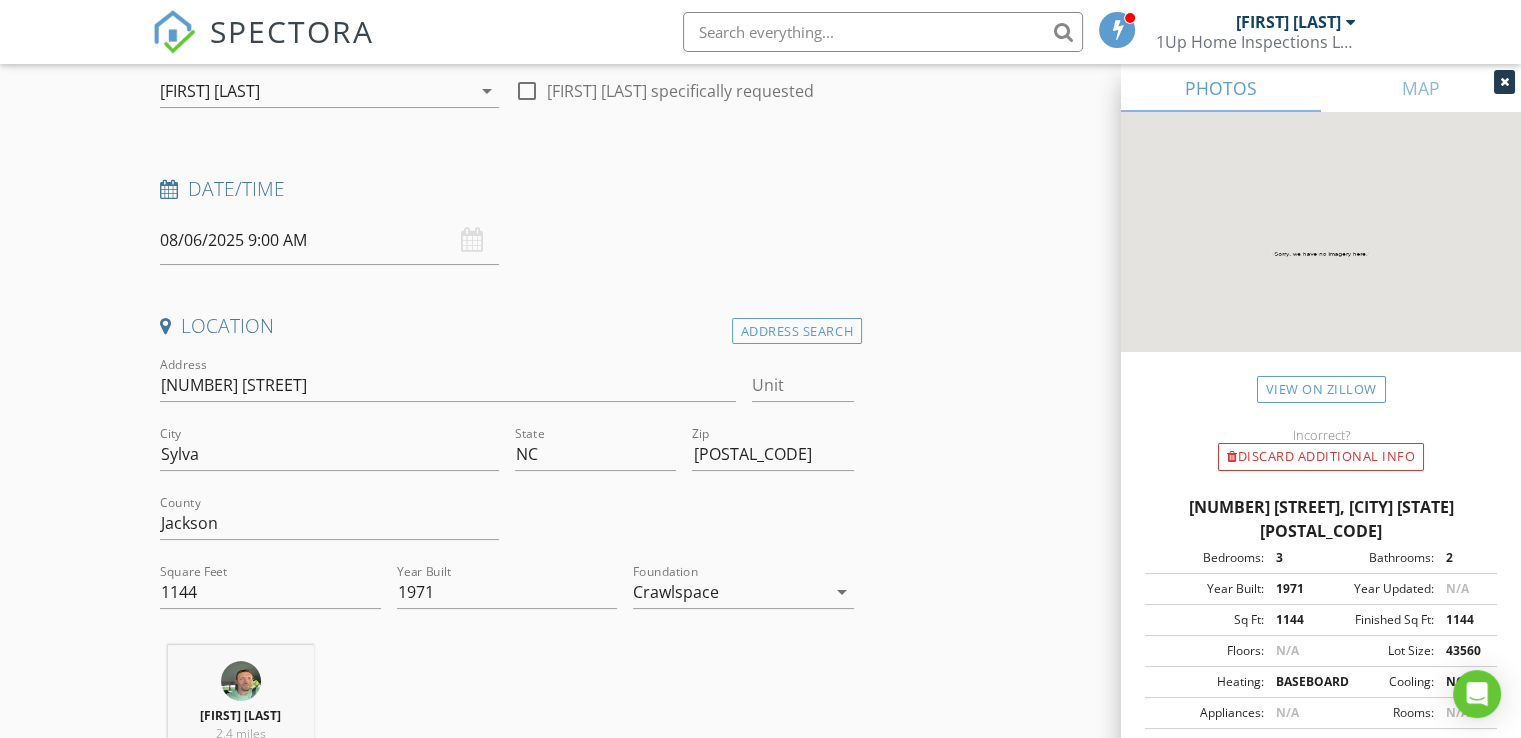 scroll, scrollTop: 0, scrollLeft: 0, axis: both 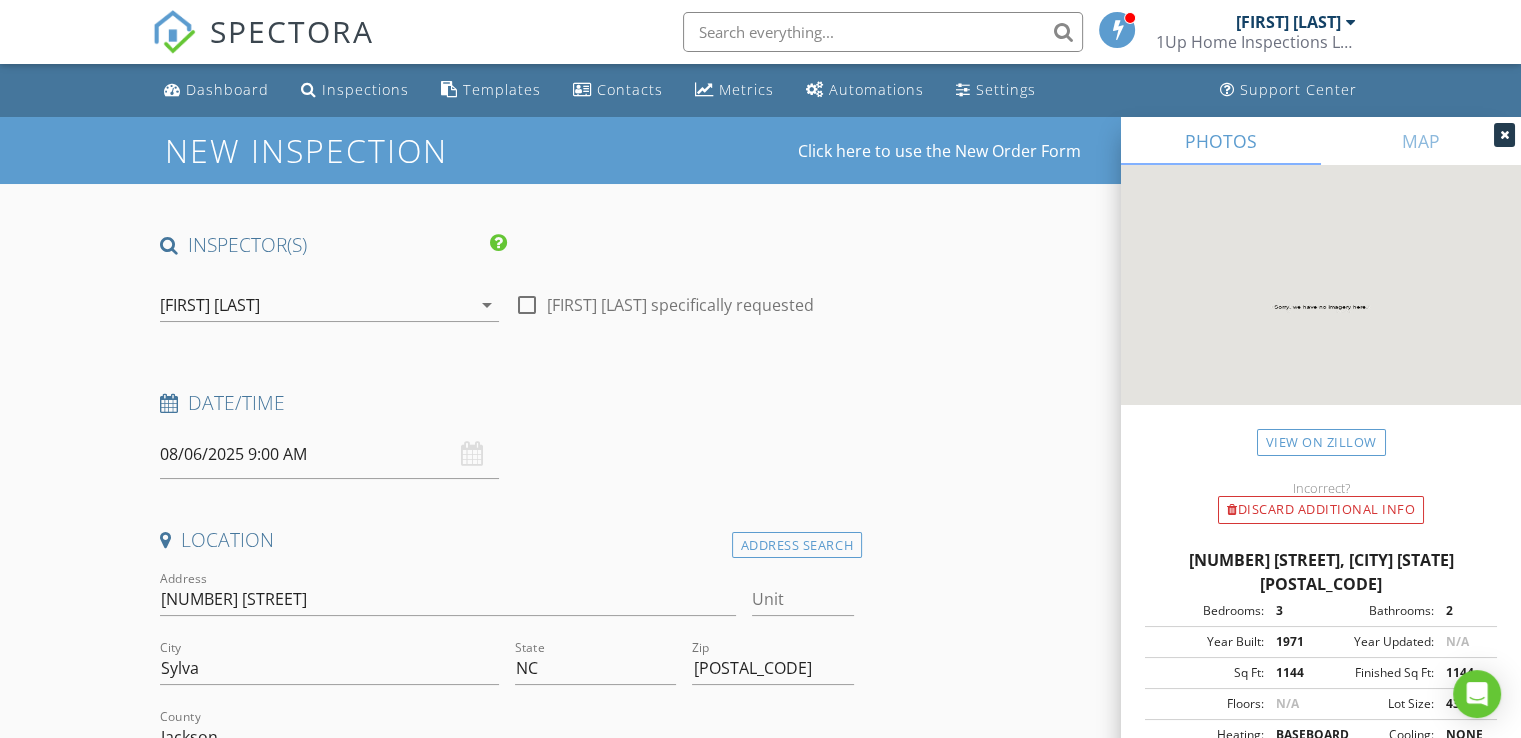 click on "INSPECTOR(S)
check_box   Troy Adams   PRIMARY   Troy Adams arrow_drop_down   check_box_outline_blank Troy Adams specifically requested
Date/Time
08/06/2025 9:00 AM
Location
Address Search       Address 1448 Kitchens Branch Rd   Unit   City Sylva   State NC   Zip 28779   County Jackson     Square Feet 1144   Year Built 1971   Foundation Crawlspace arrow_drop_down     Troy Adams     2.4 miles     (10 minutes)
client
check_box Enable Client CC email for this inspection   Client Search     check_box_outline_blank Client is a Company/Organization     First Name David   Last Name Ragals   Email This email is invalid   CC Email   Phone           Notes   Private Notes
ADD ADDITIONAL client
SERVICES
check_box   Residential Inspection   check_box_outline_blank   Radon test" at bounding box center [760, 2104] 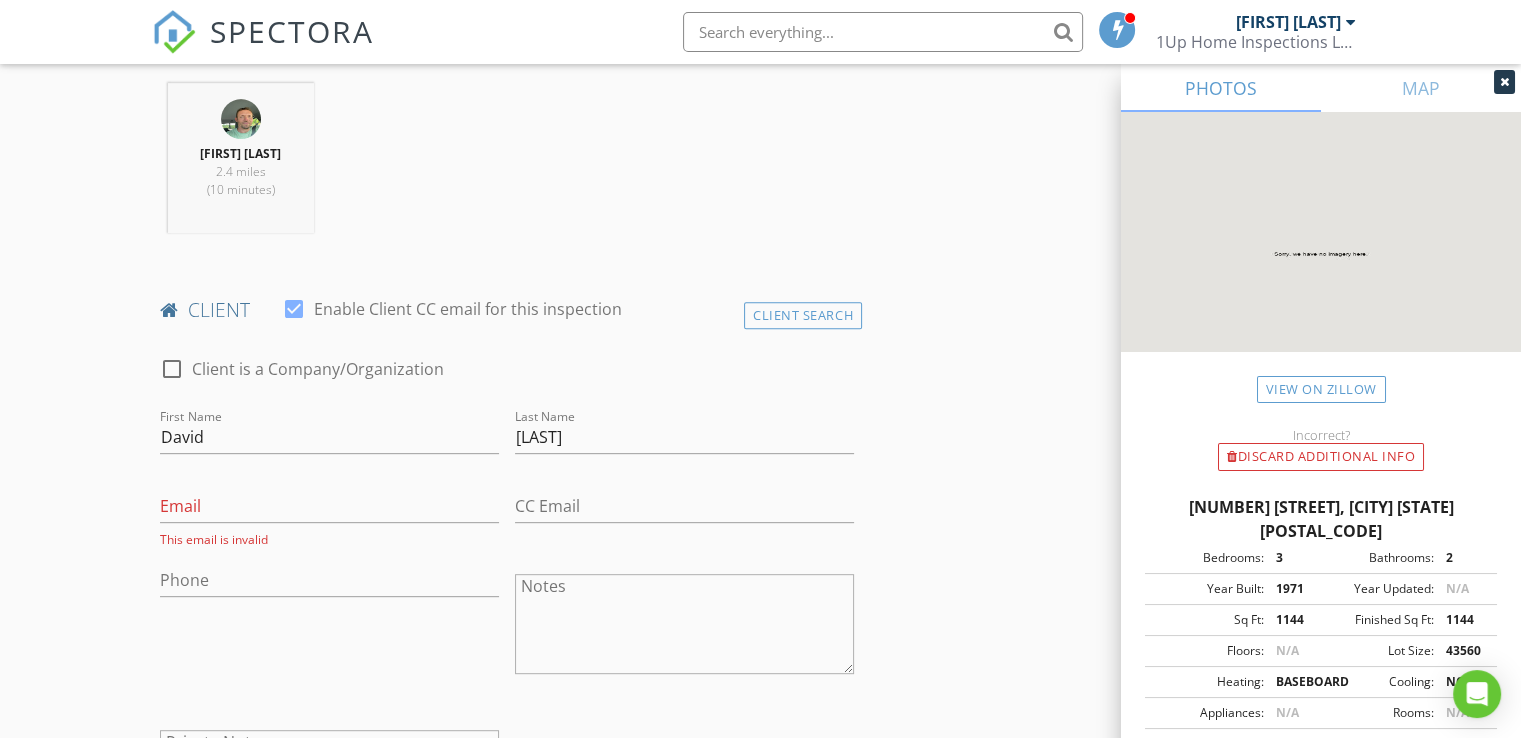 scroll, scrollTop: 800, scrollLeft: 0, axis: vertical 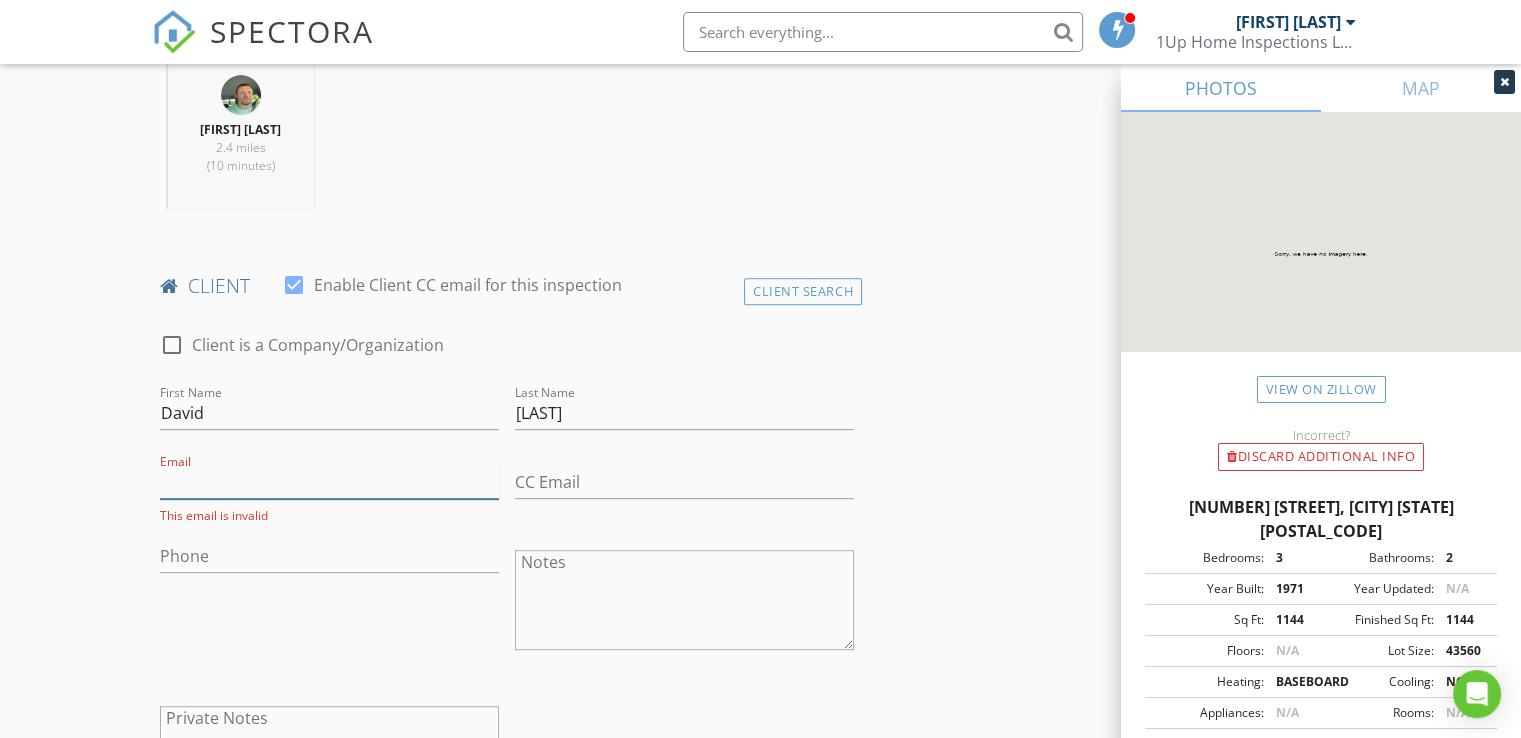 click on "Email" at bounding box center [329, 482] 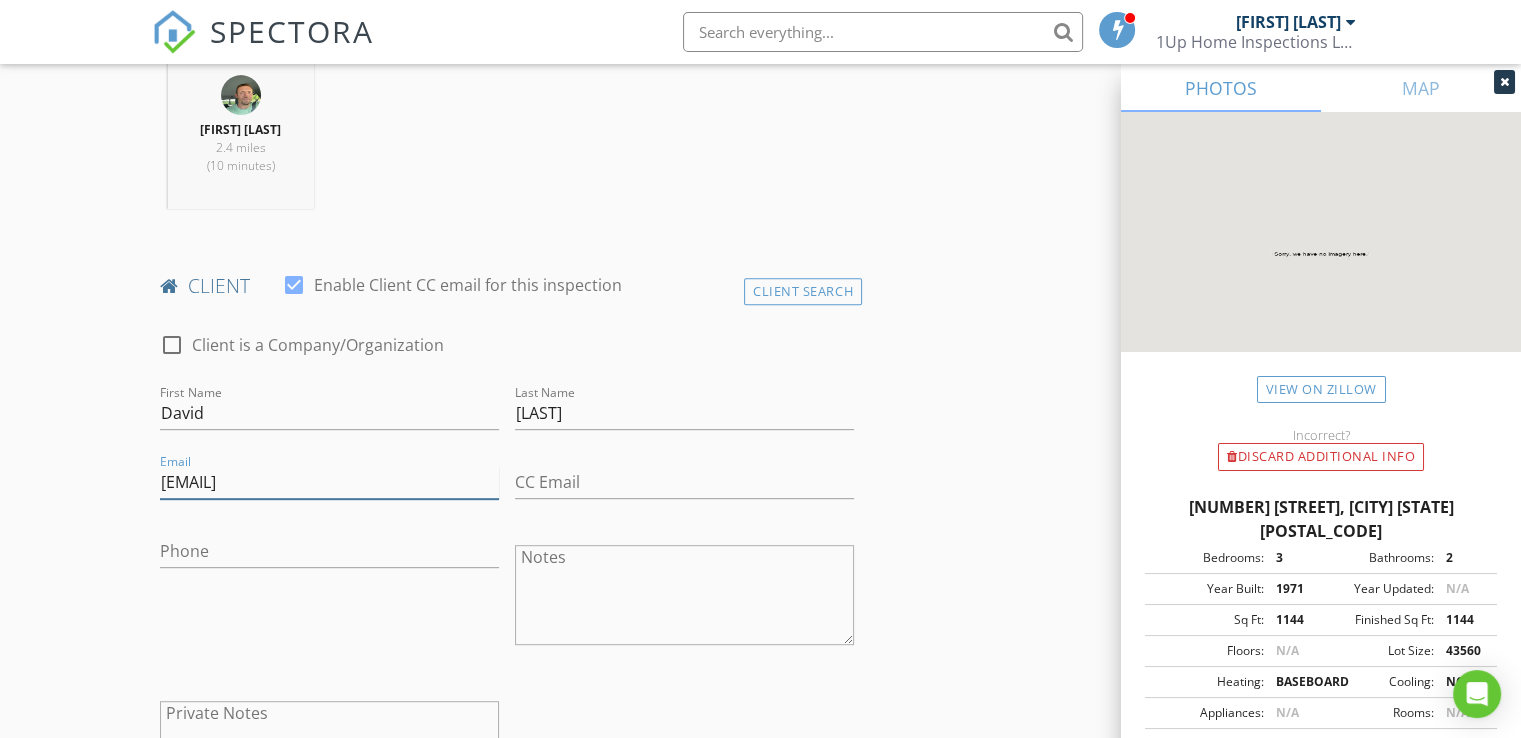 type on "dragals@gmail.com" 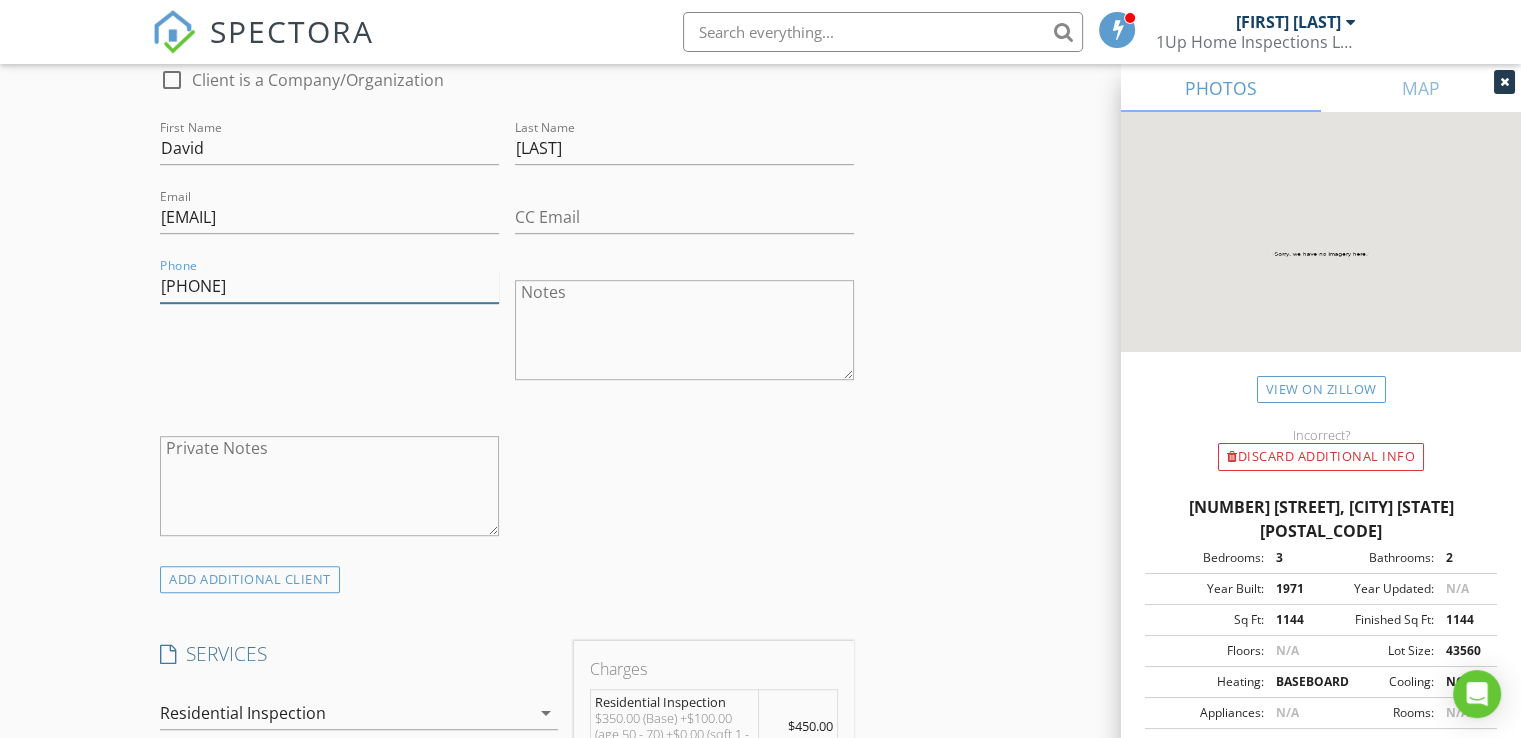 scroll, scrollTop: 1066, scrollLeft: 0, axis: vertical 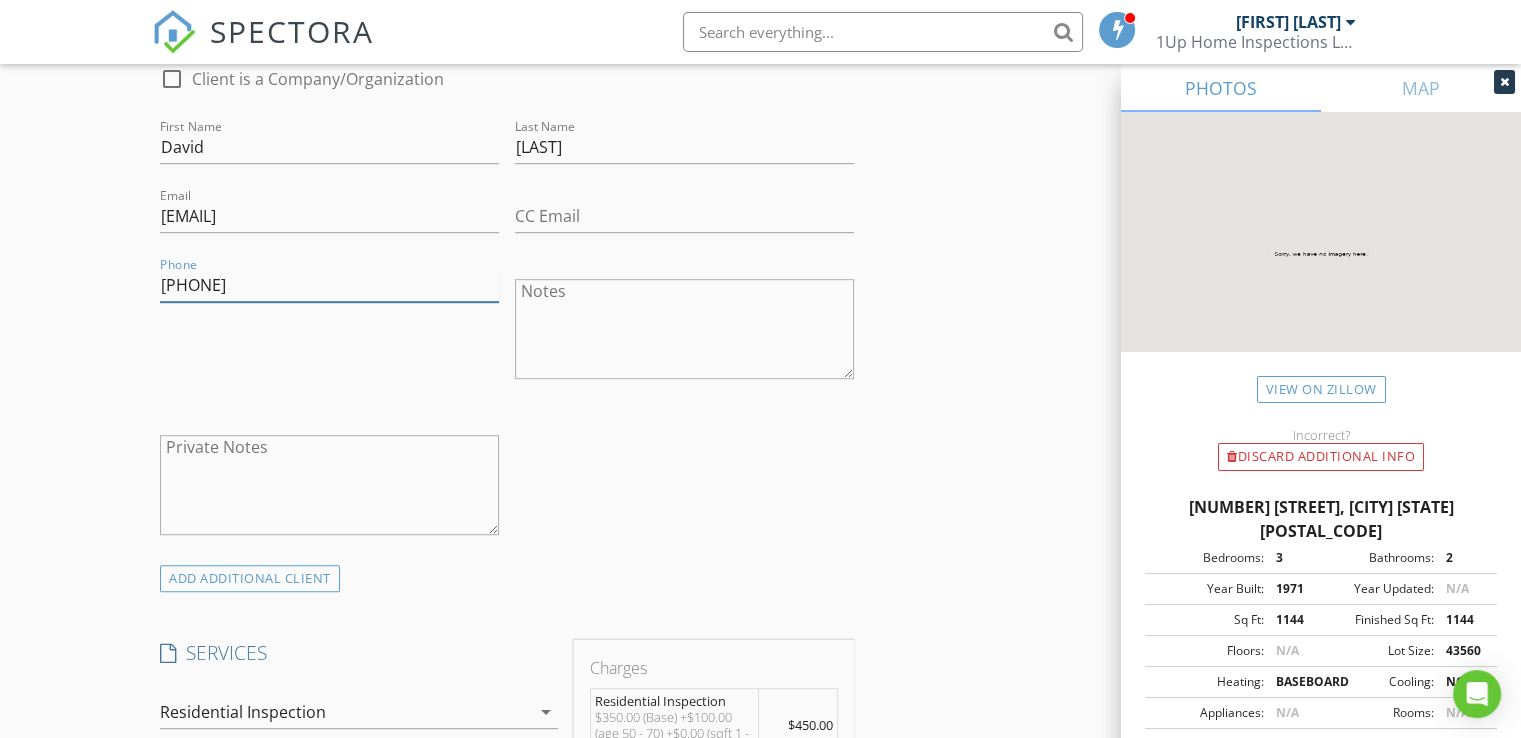 type on "770-542-9403" 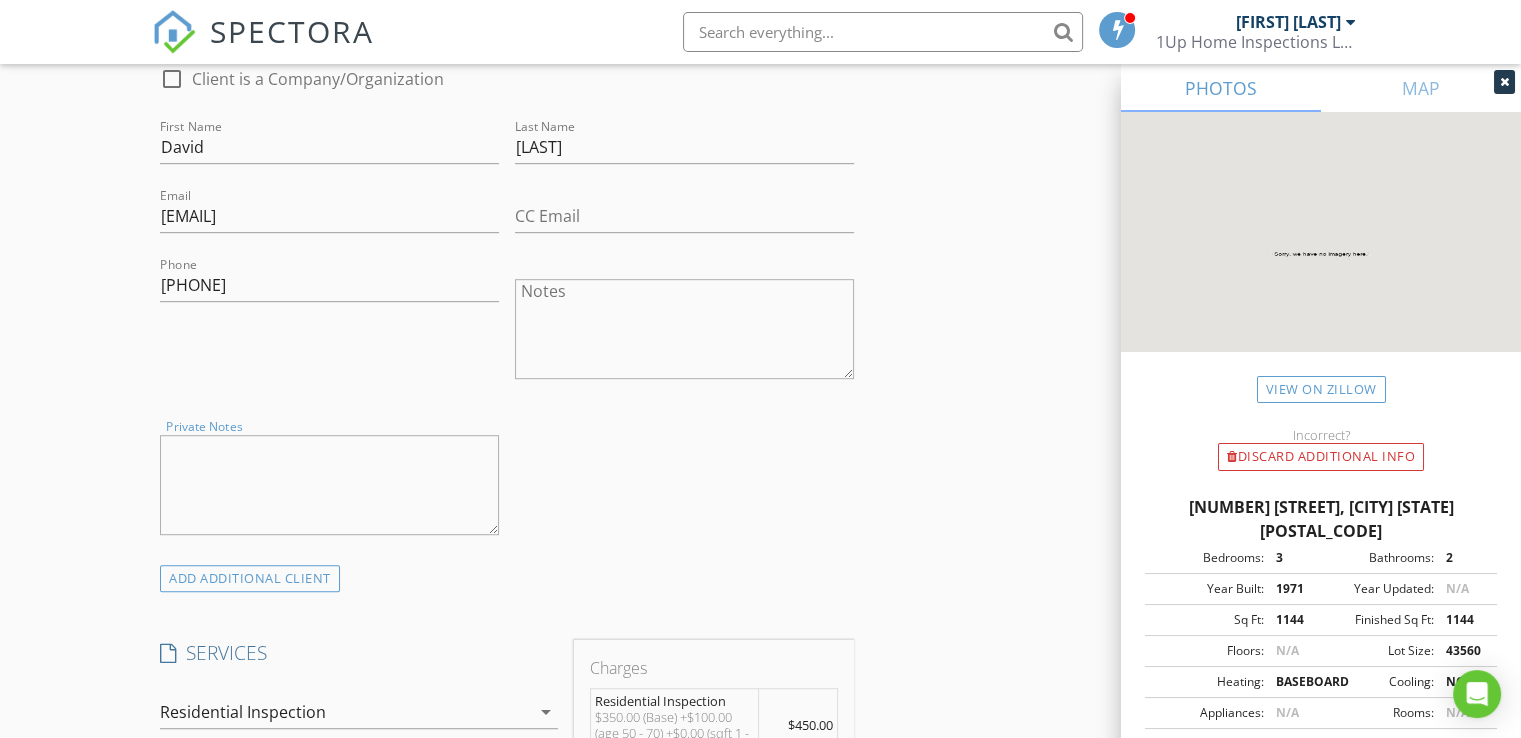 click on "Private Notes" at bounding box center [329, 485] 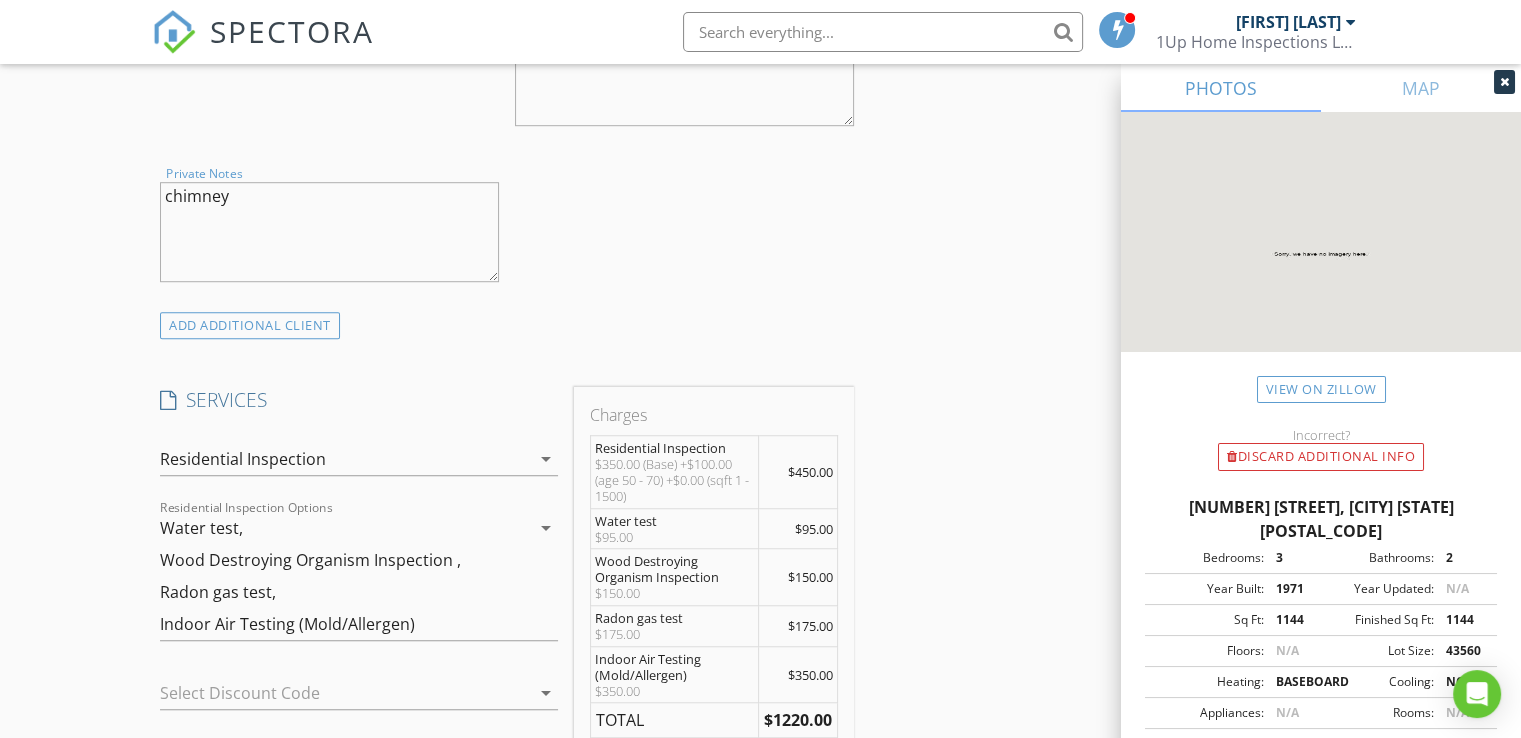 scroll, scrollTop: 1333, scrollLeft: 0, axis: vertical 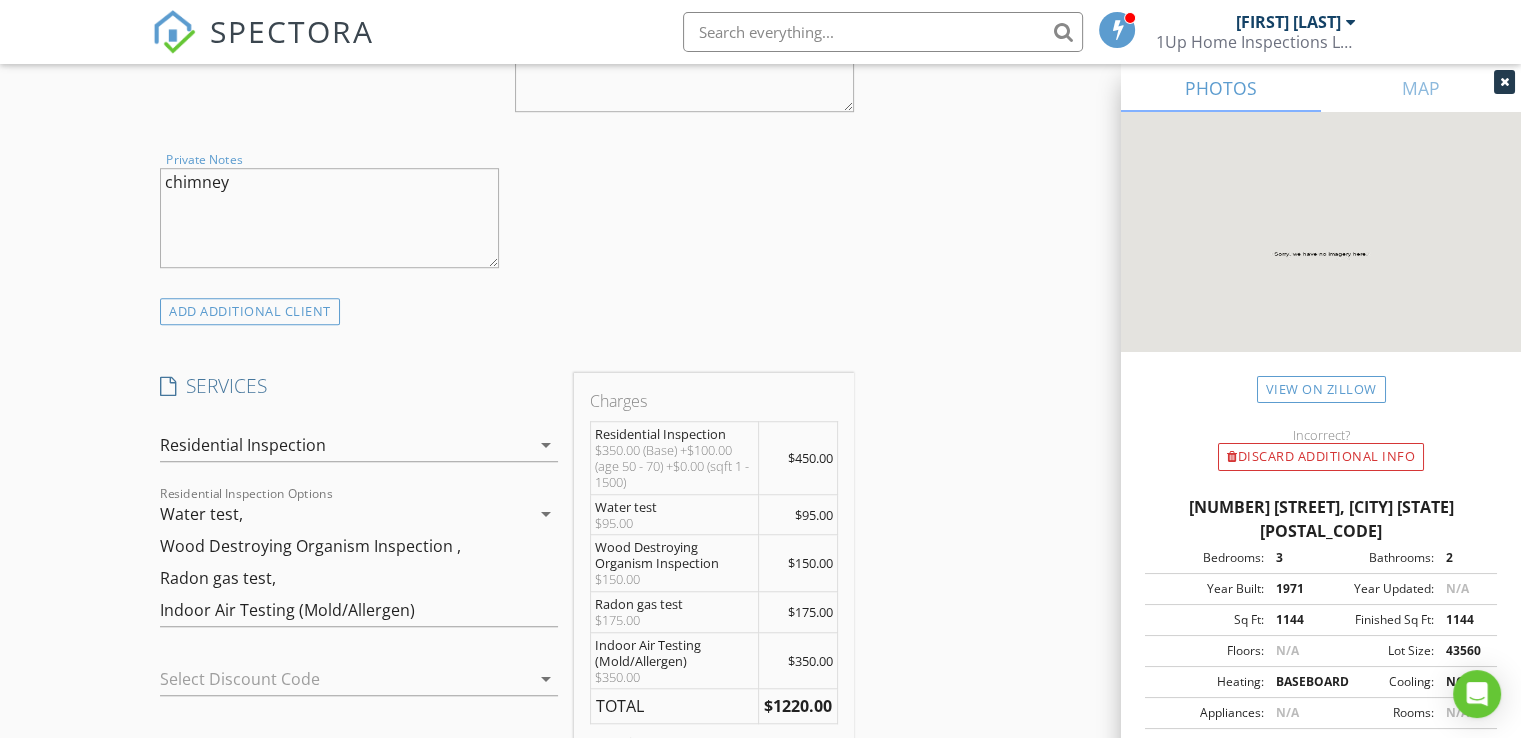 type on "chimney" 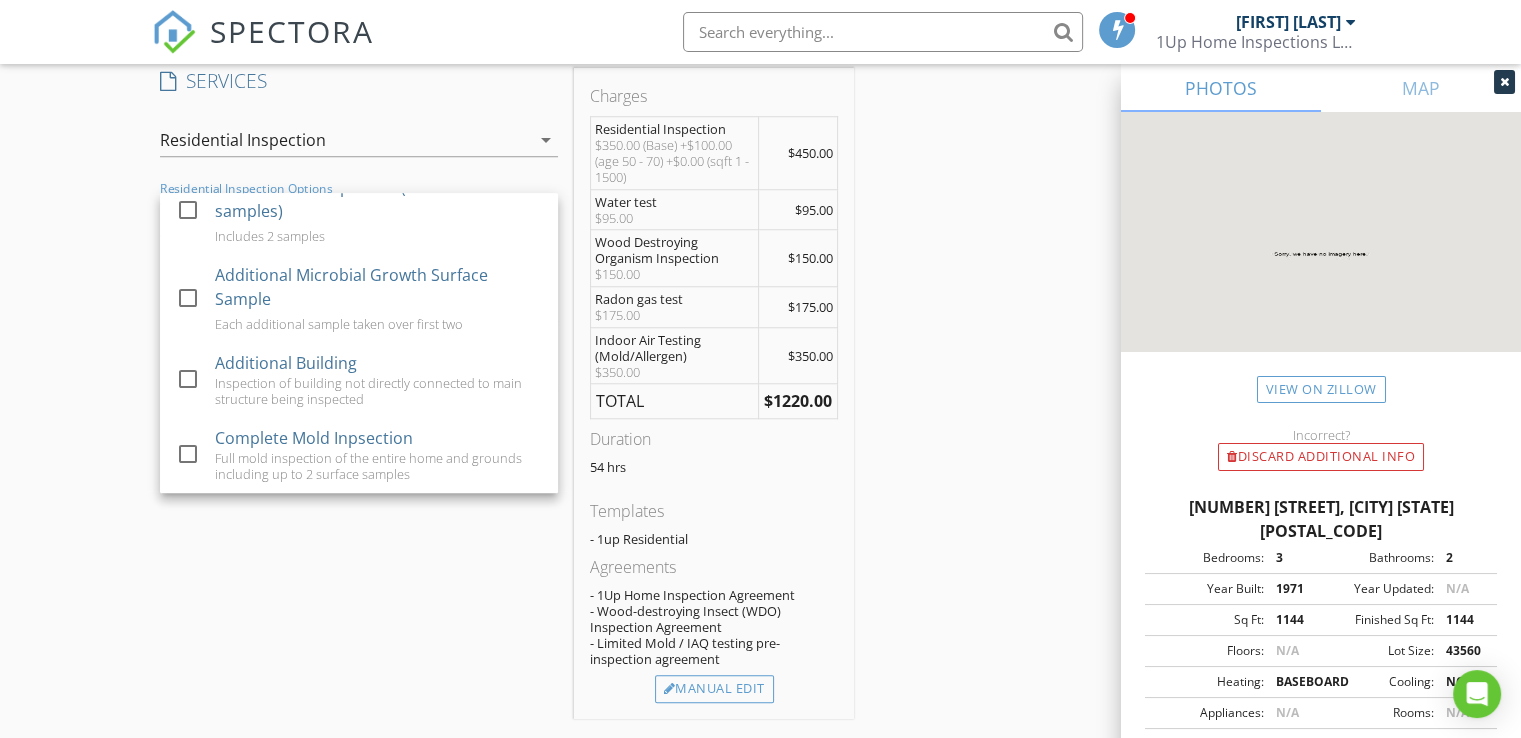 scroll, scrollTop: 1733, scrollLeft: 0, axis: vertical 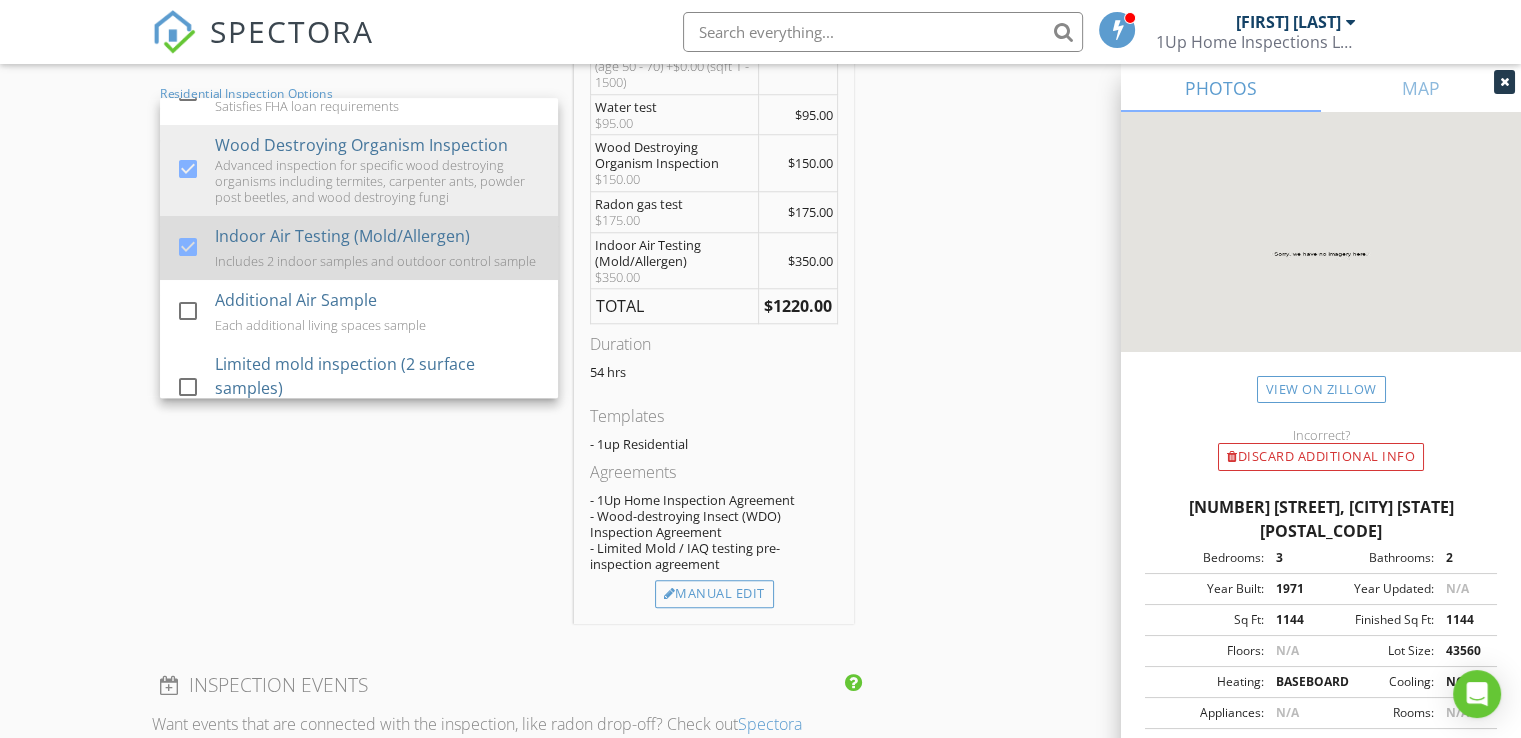 click at bounding box center [188, 247] 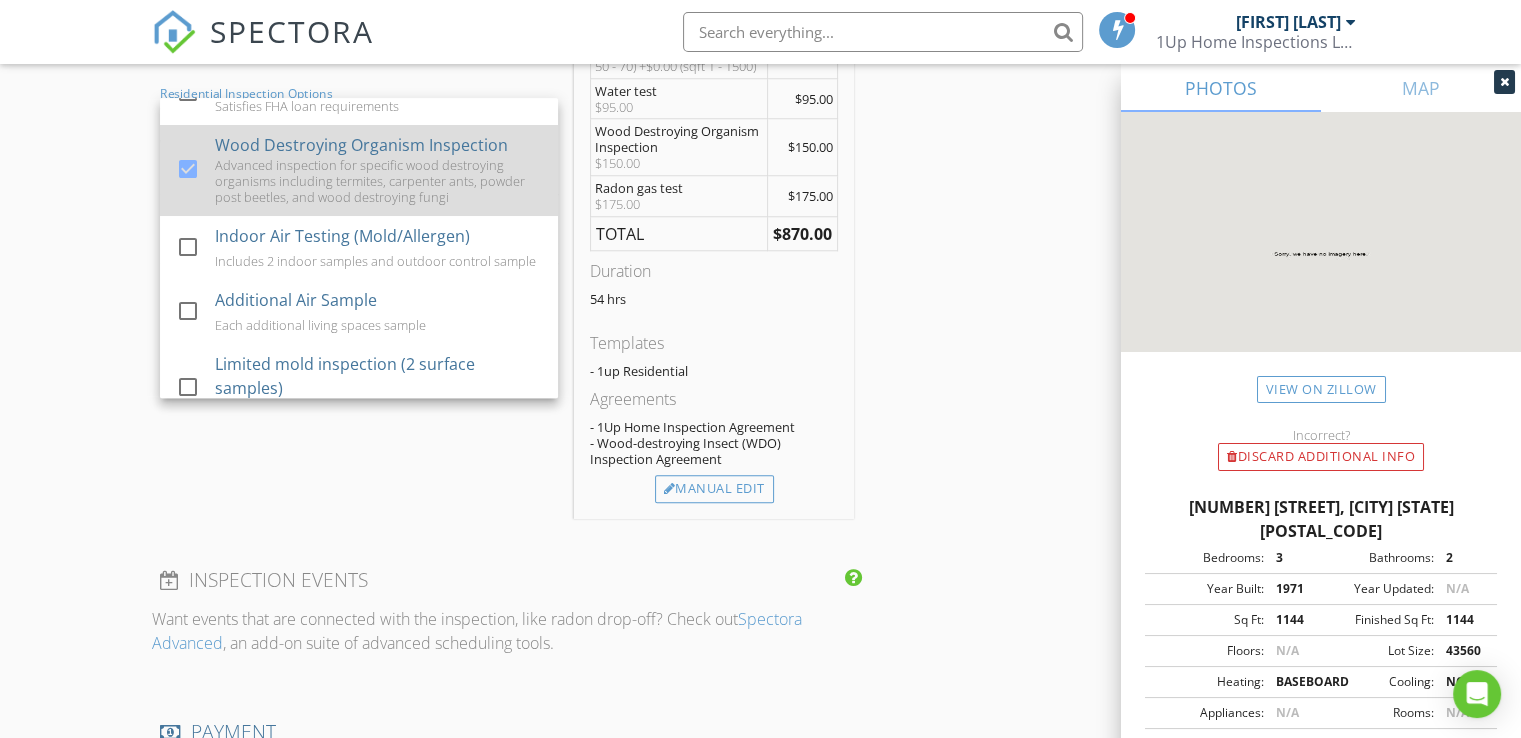 click at bounding box center [188, 169] 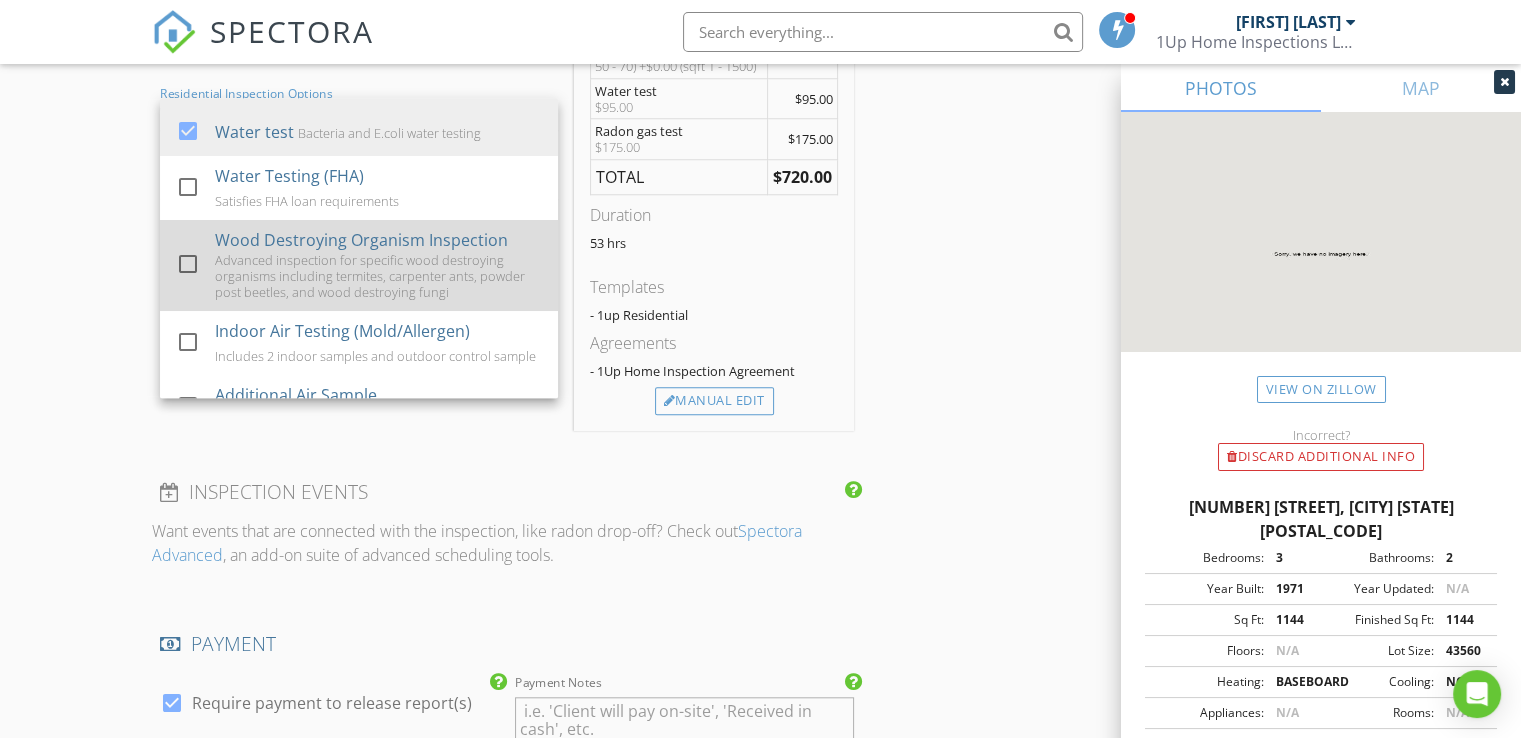 scroll, scrollTop: 0, scrollLeft: 0, axis: both 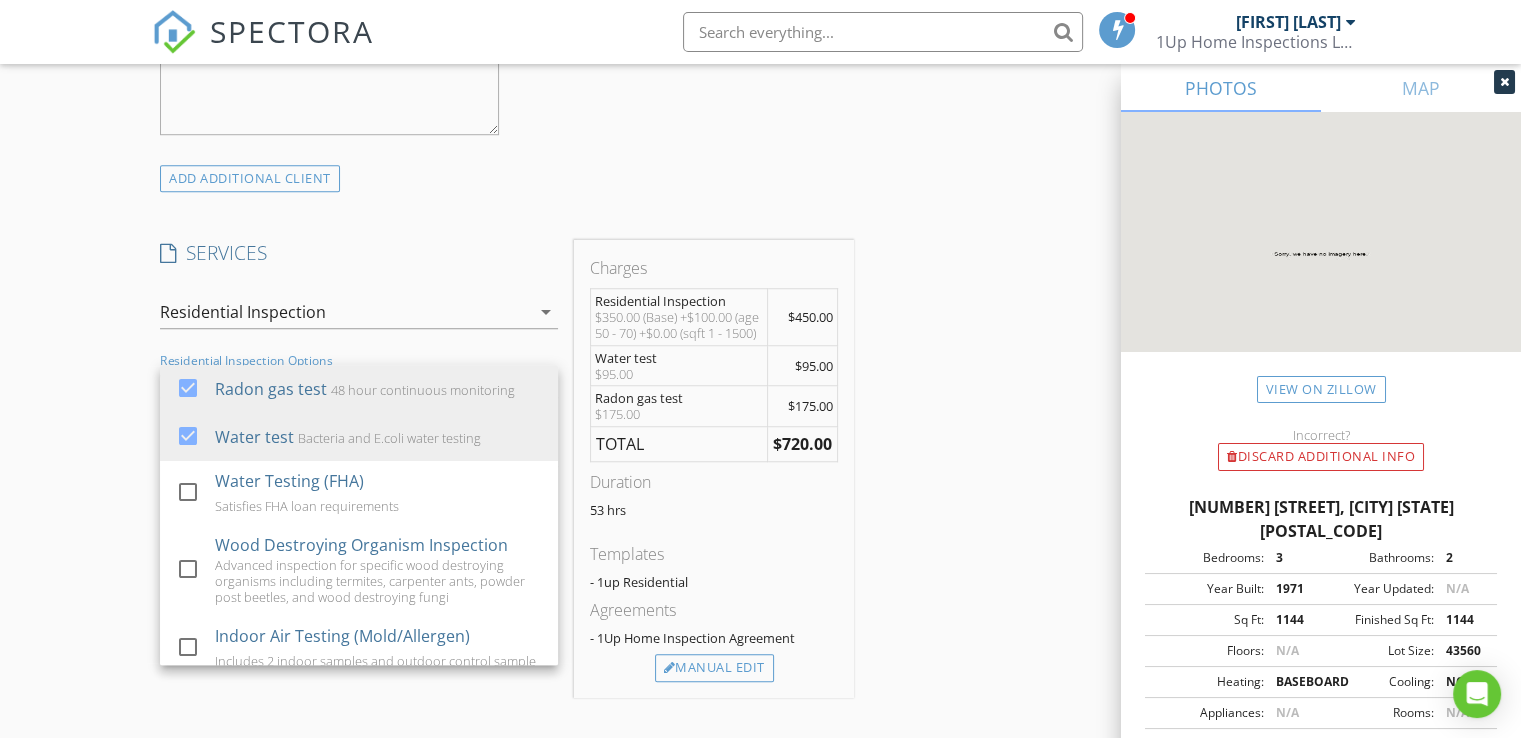 click on "INSPECTOR(S)
check_box   Troy Adams   PRIMARY   Troy Adams arrow_drop_down   check_box_outline_blank Troy Adams specifically requested
Date/Time
08/06/2025 9:00 AM
Location
Address Search       Address 1448 Kitchens Branch Rd   Unit   City Sylva   State NC   Zip 28779   County Jackson     Square Feet 1144   Year Built 1971   Foundation Crawlspace arrow_drop_down     Troy Adams     2.4 miles     (10 minutes)
client
check_box Enable Client CC email for this inspection   Client Search     check_box_outline_blank Client is a Company/Organization     First Name David   Last Name Ragals   Email dragals@gmail.com   CC Email   Phone 770-542-9403           Notes   Private Notes chimney
ADD ADDITIONAL client
SERVICES
check_box   Residential Inspection   check_box_outline_blank" at bounding box center (760, 539) 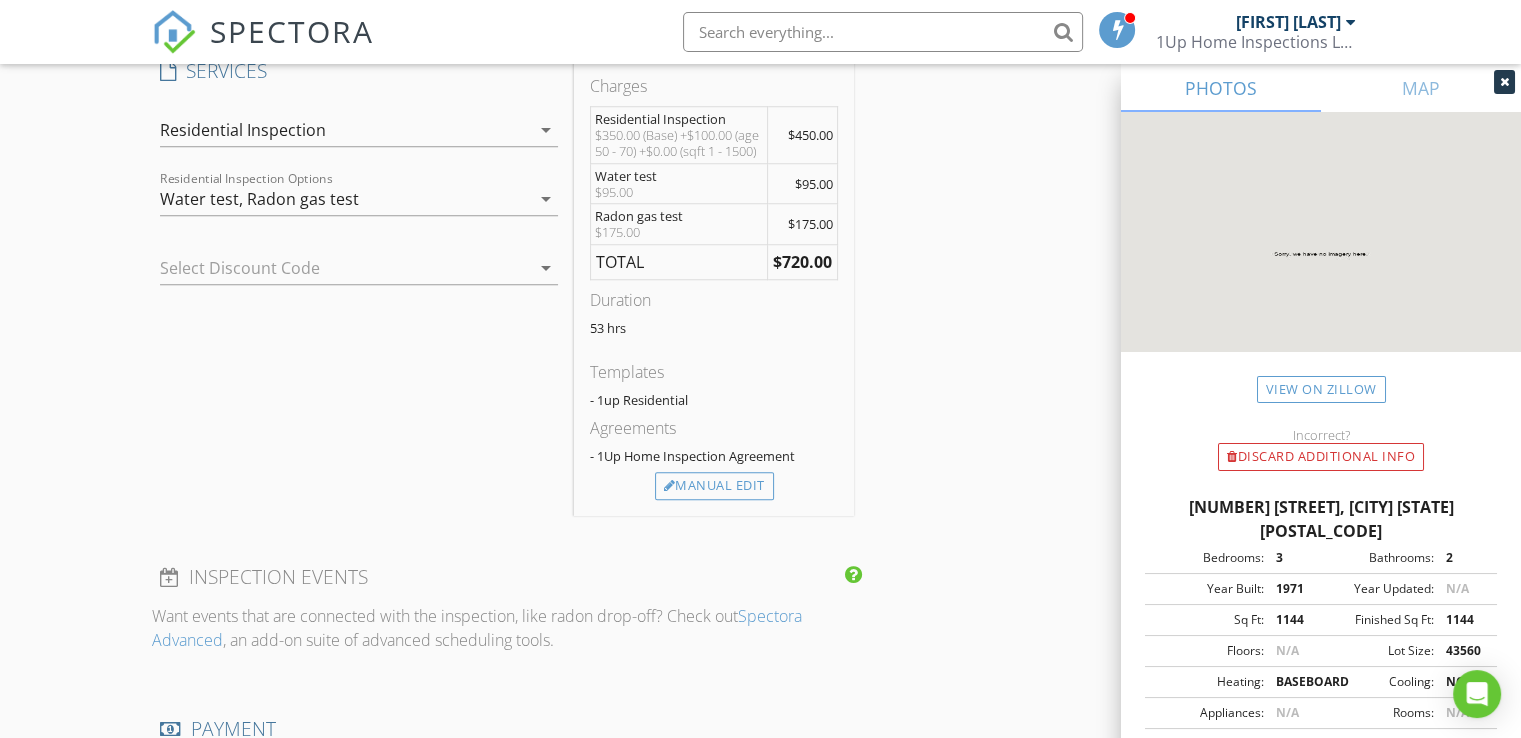 scroll, scrollTop: 1733, scrollLeft: 0, axis: vertical 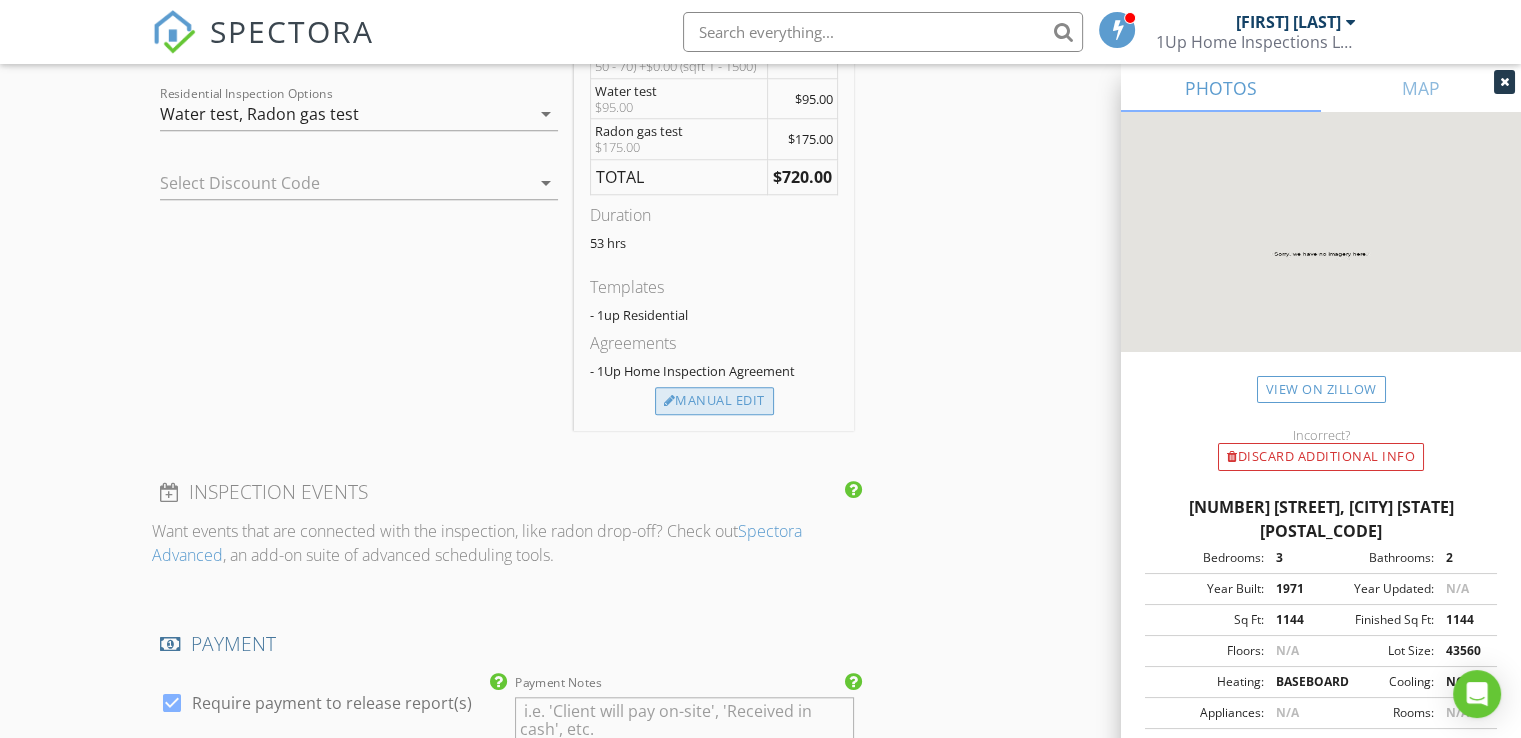 click on "Manual Edit" at bounding box center (714, 401) 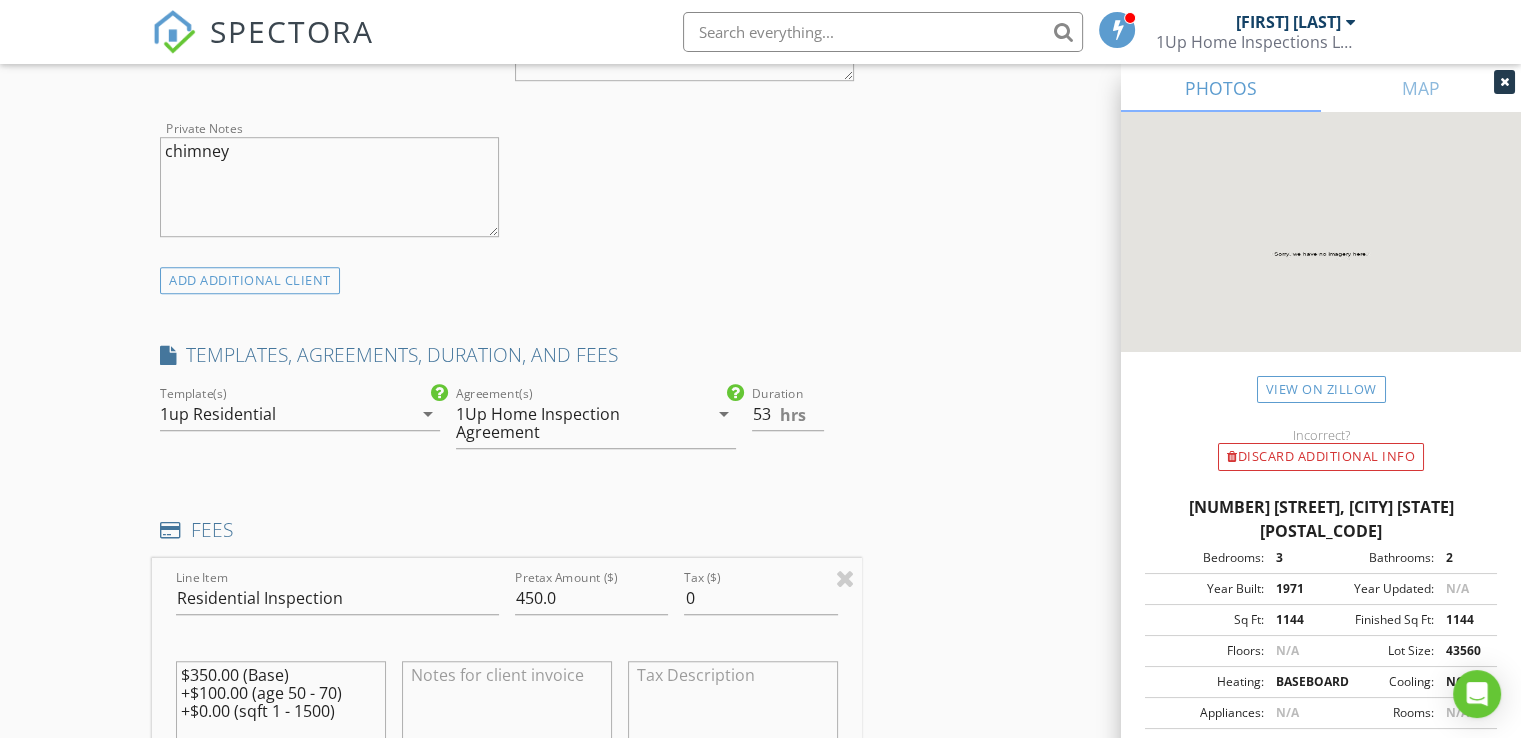 scroll, scrollTop: 1333, scrollLeft: 0, axis: vertical 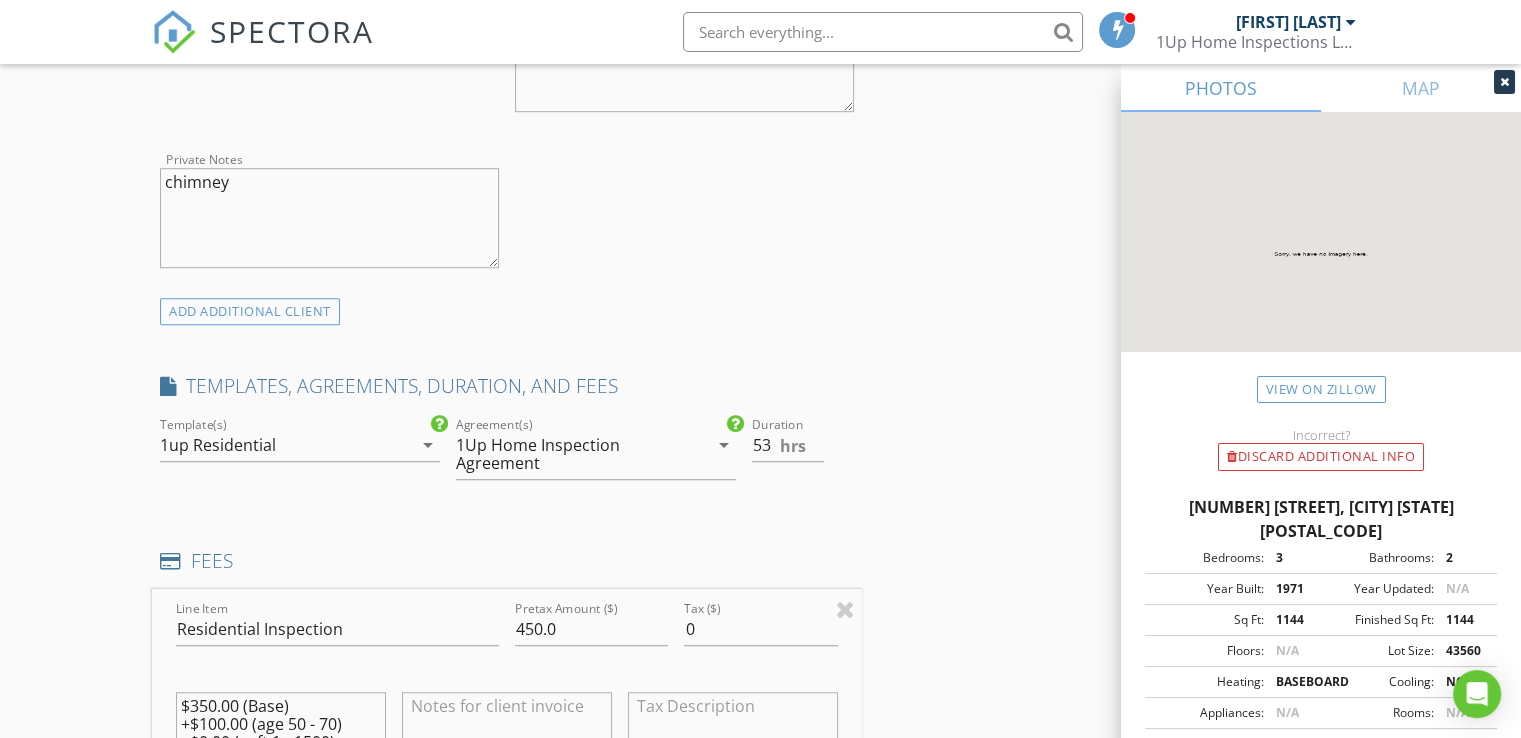 click on "arrow_drop_down" at bounding box center [724, 445] 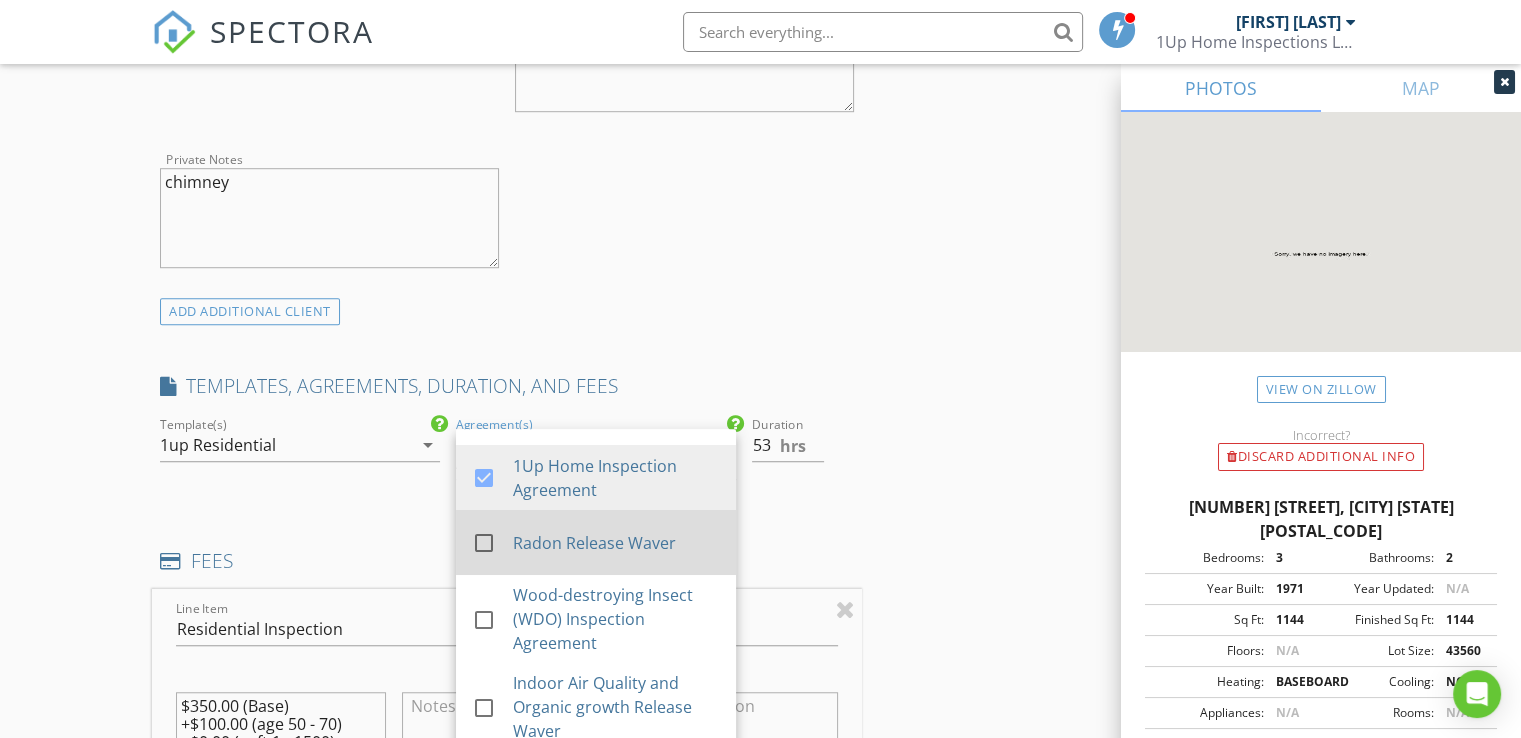 scroll, scrollTop: 124, scrollLeft: 0, axis: vertical 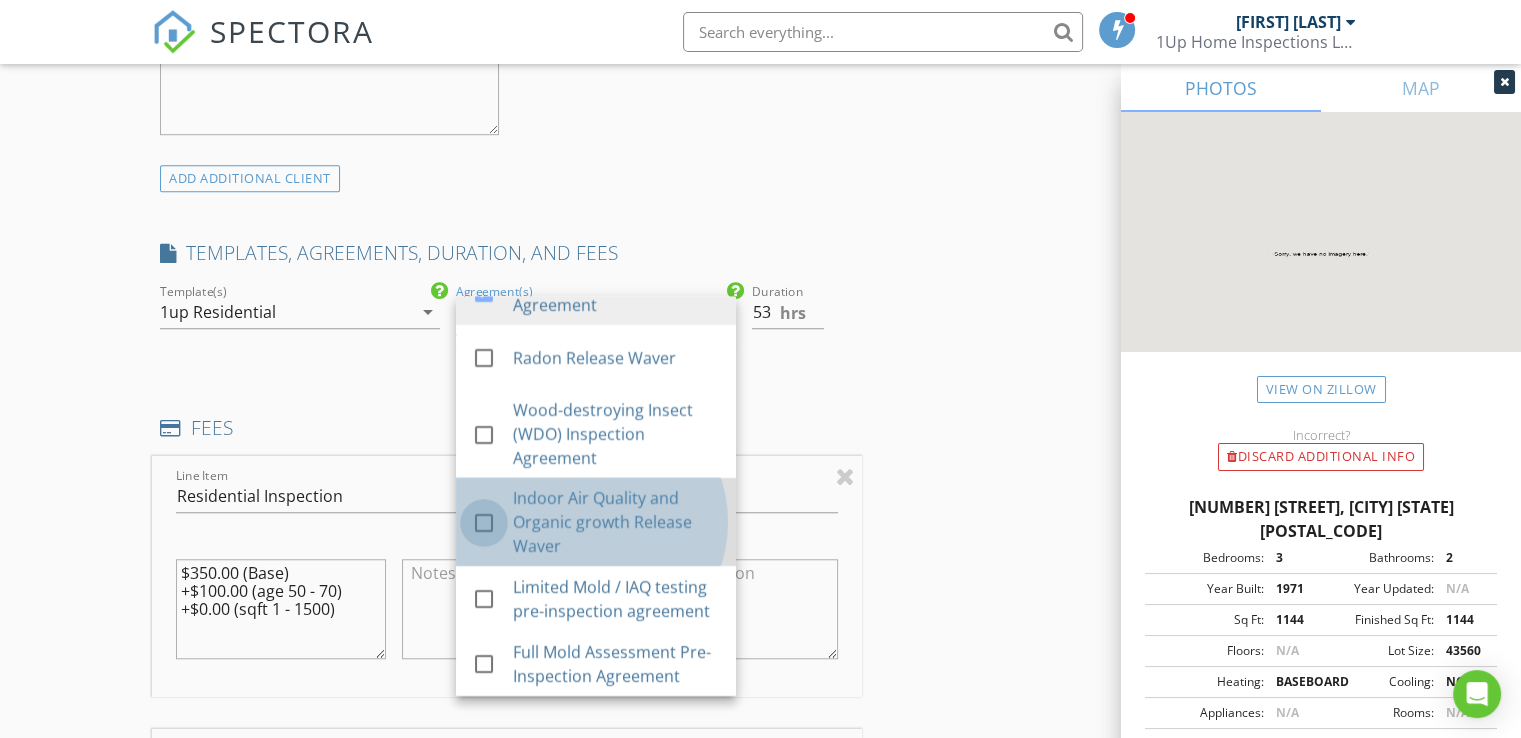 click at bounding box center [484, 523] 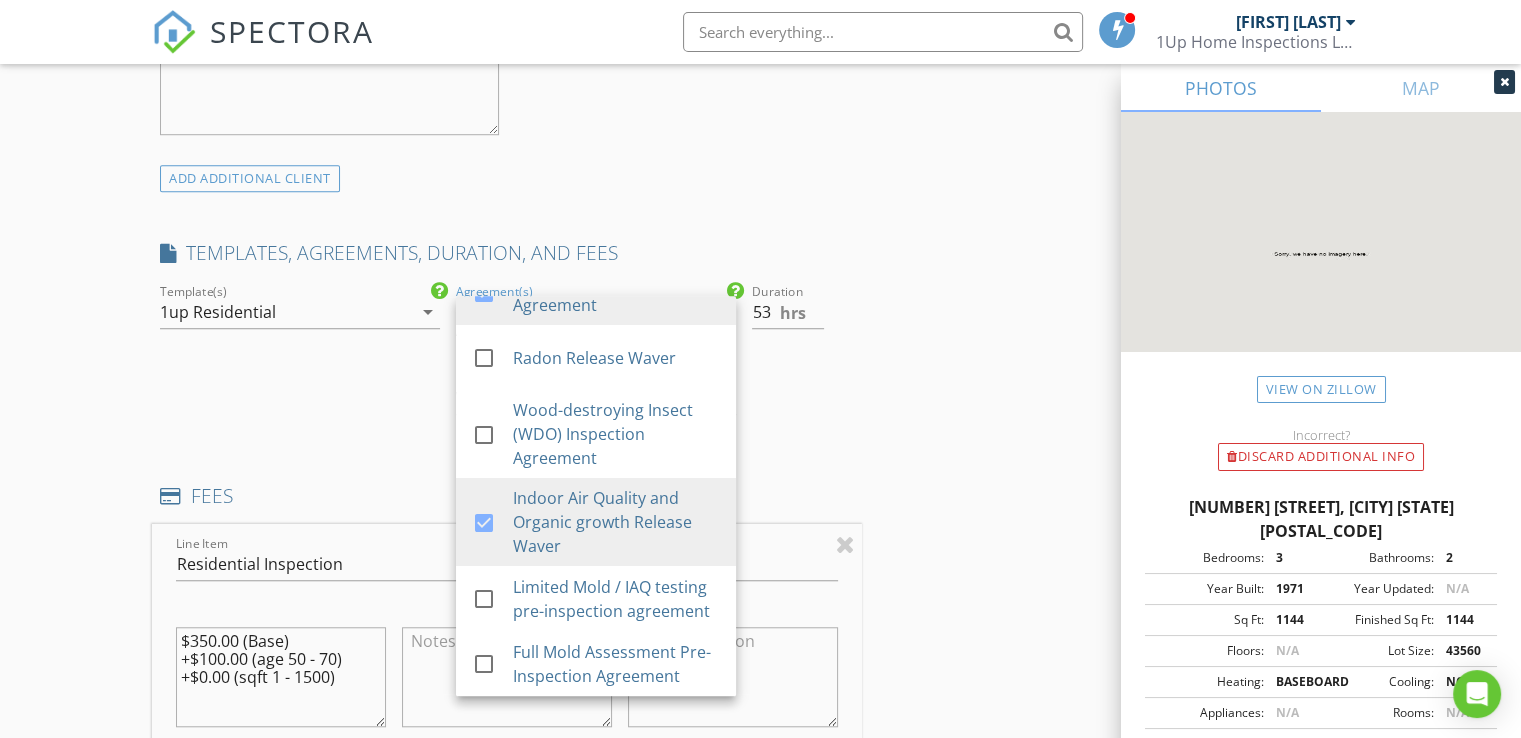 click on "INSPECTOR(S)
check_box   Troy Adams   PRIMARY   Troy Adams arrow_drop_down   check_box_outline_blank Troy Adams specifically requested
Date/Time
08/06/2025 9:00 AM
Location
Address Search       Address 1448 Kitchens Branch Rd   Unit   City Sylva   State NC   Zip 28779   County Jackson     Square Feet 1144   Year Built 1971   Foundation Crawlspace arrow_drop_down     Troy Adams     2.4 miles     (10 minutes)
client
check_box Enable Client CC email for this inspection   Client Search     check_box_outline_blank Client is a Company/Organization     First Name David   Last Name Ragals   Email dragals@gmail.com   CC Email   Phone 770-542-9403           Notes   Private Notes chimney
ADD ADDITIONAL client
SERVICES
check_box   Residential Inspection   check_box_outline_blank" at bounding box center [760, 908] 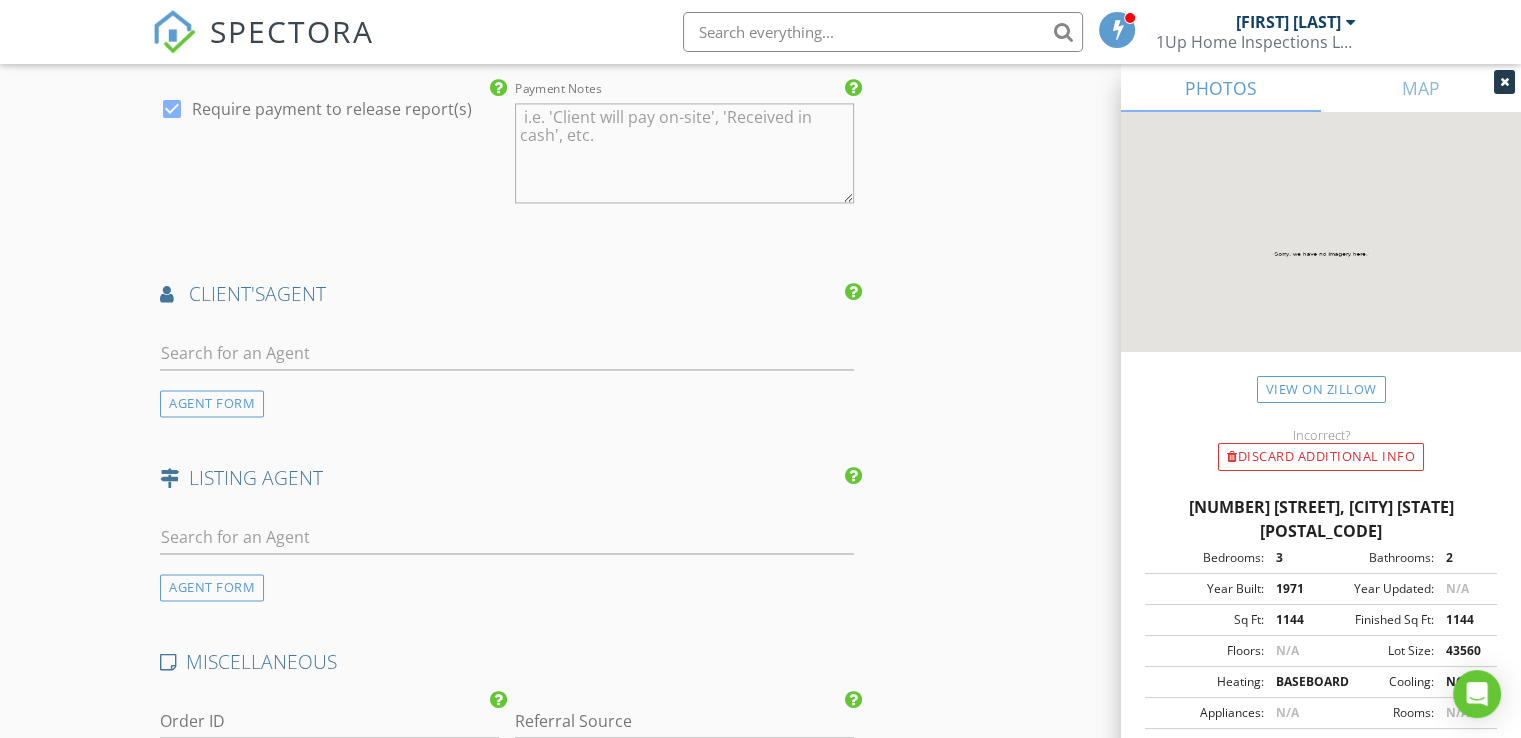 scroll, scrollTop: 3200, scrollLeft: 0, axis: vertical 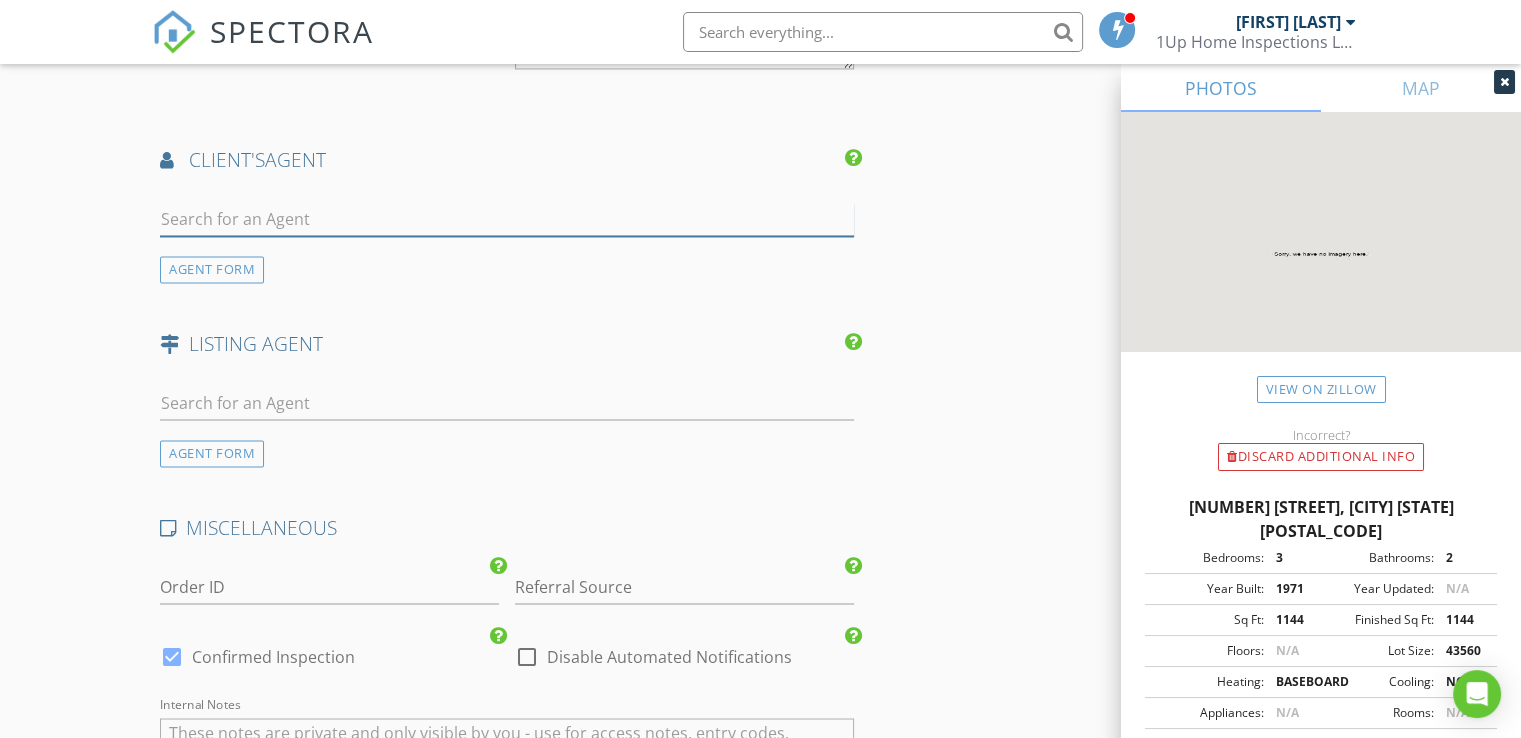 click at bounding box center (507, 219) 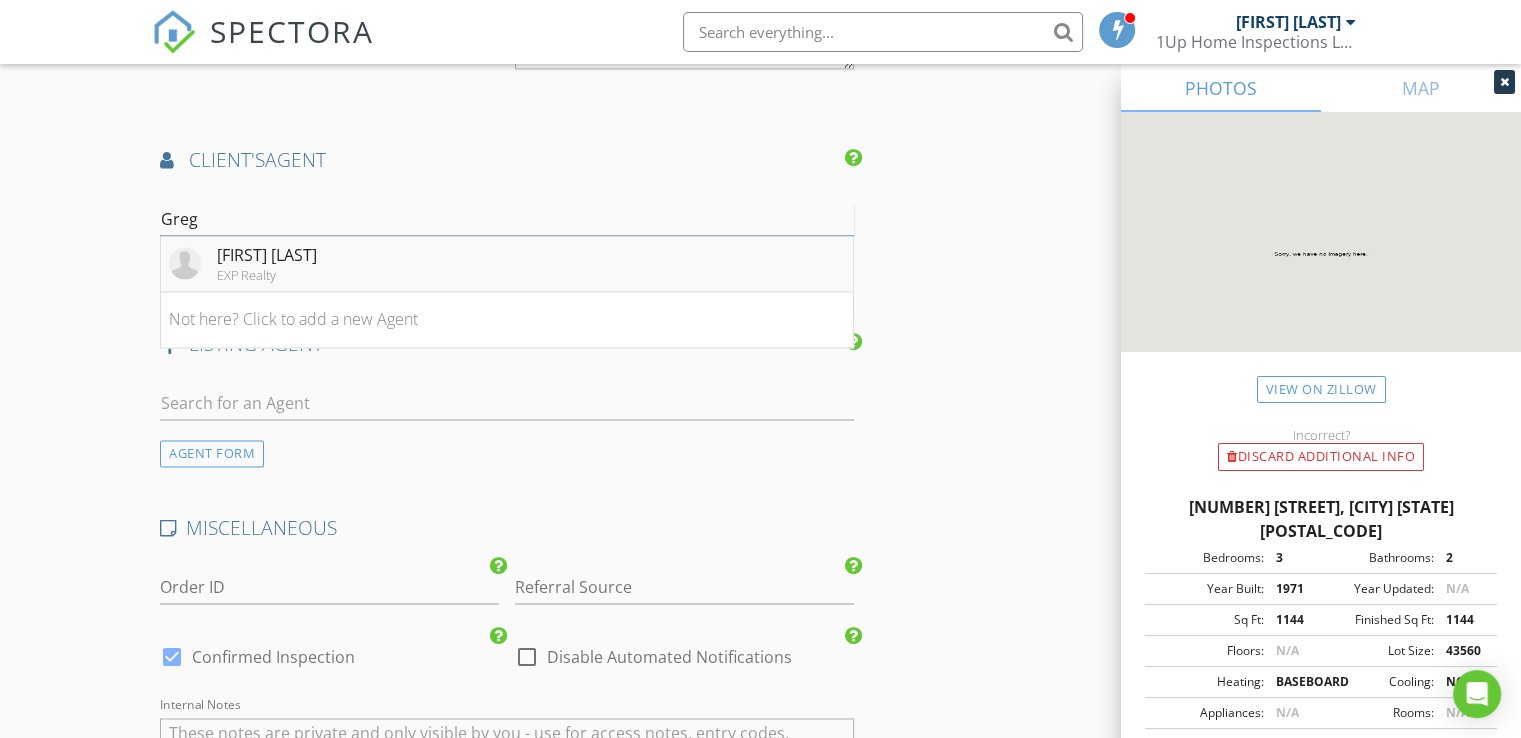 type on "Greg" 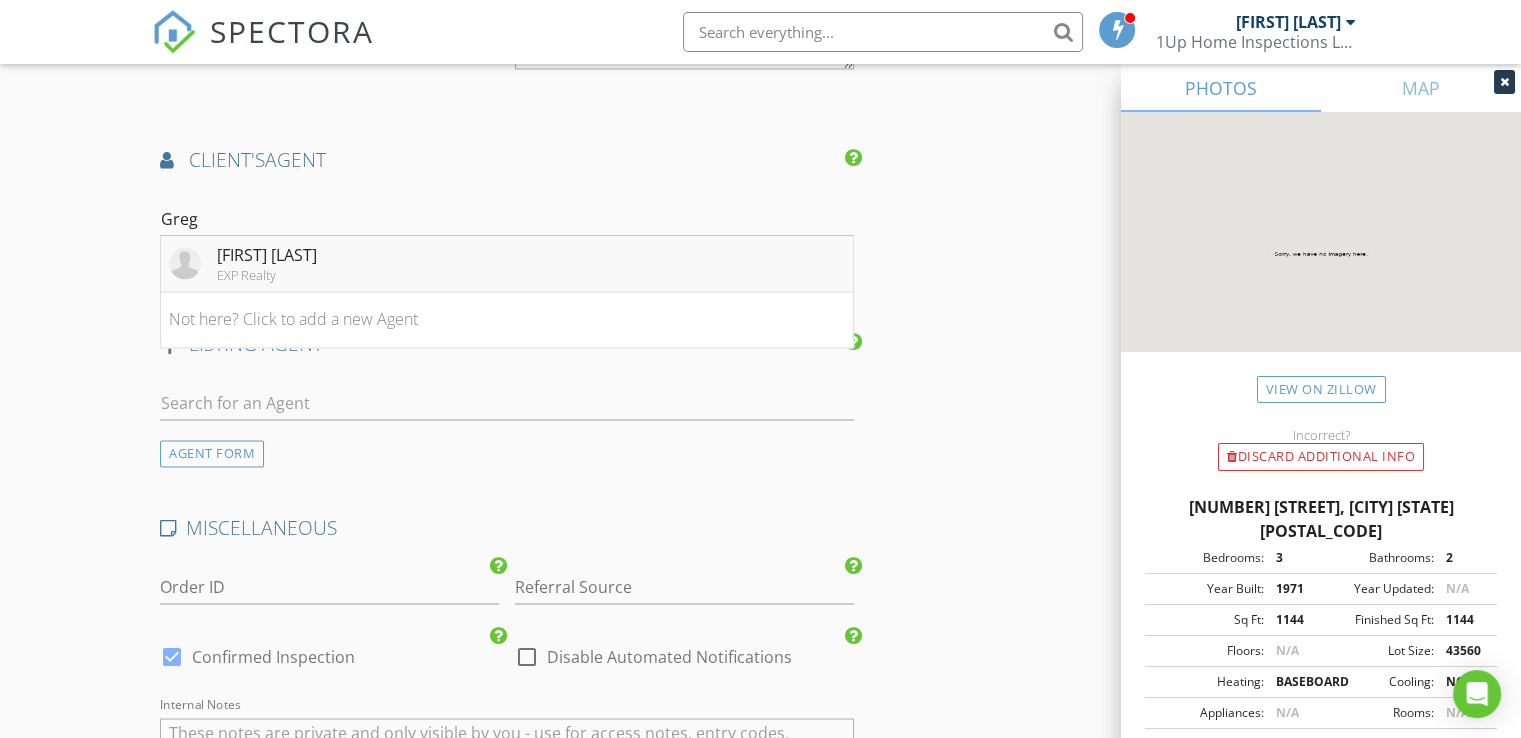click on "Greg Mitchell" at bounding box center [267, 255] 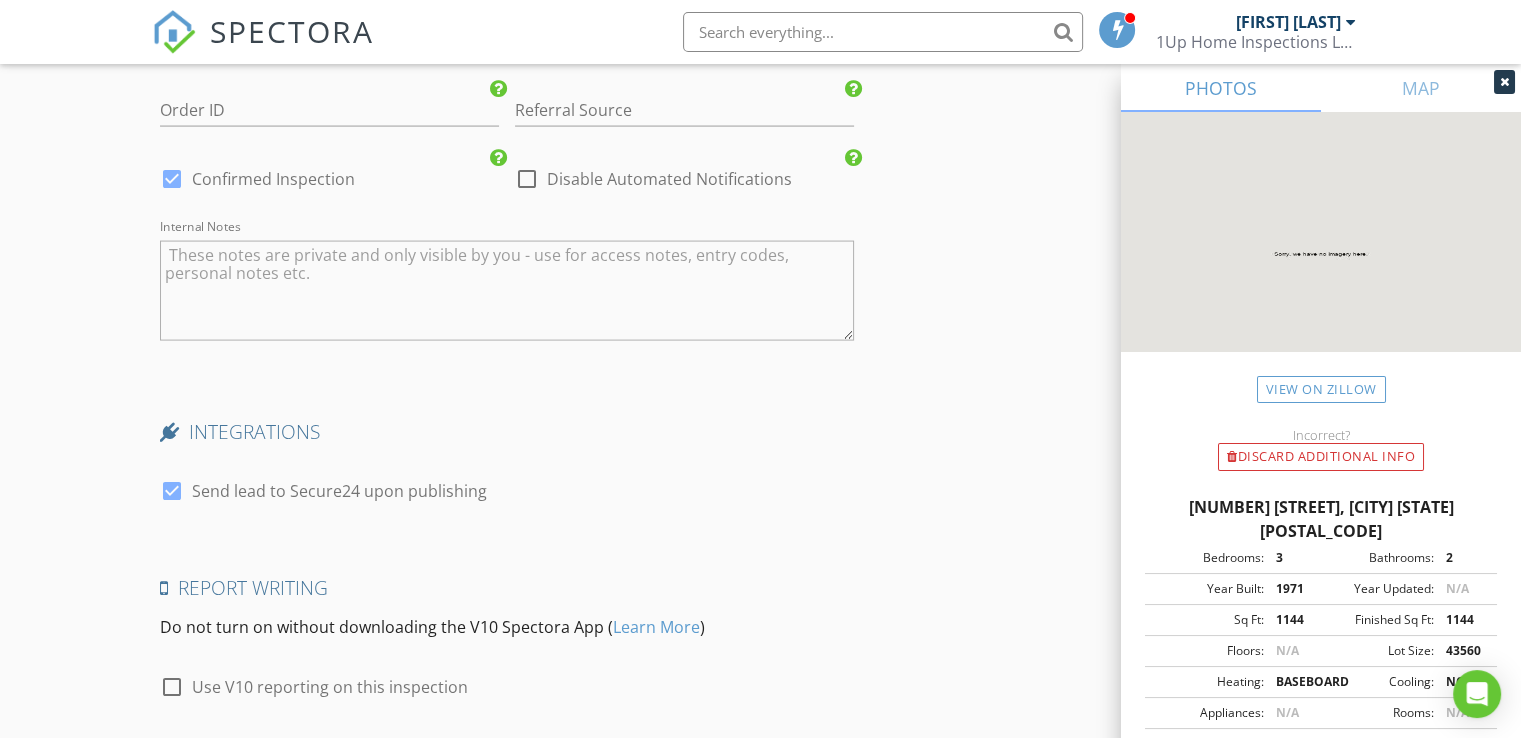 scroll, scrollTop: 4266, scrollLeft: 0, axis: vertical 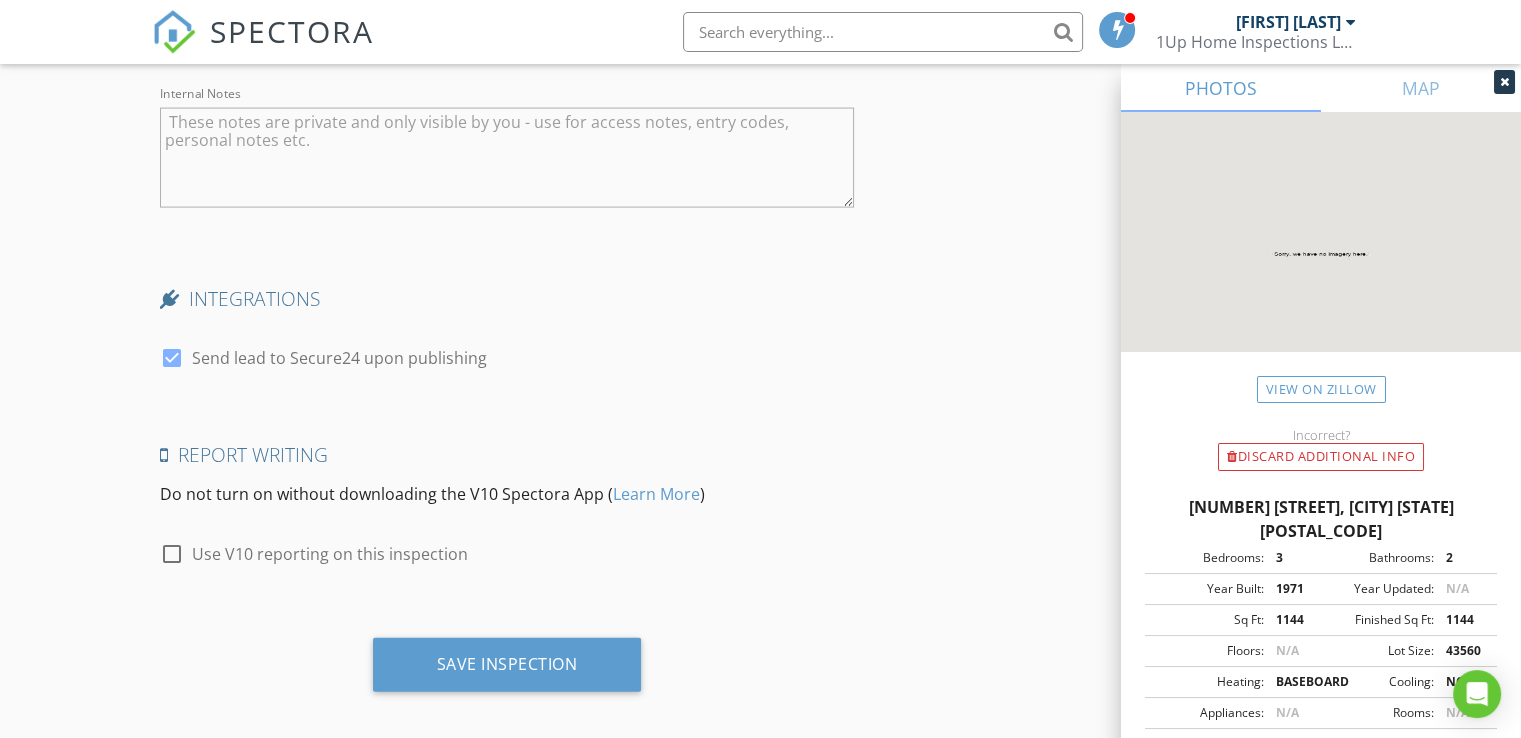 click at bounding box center (172, 554) 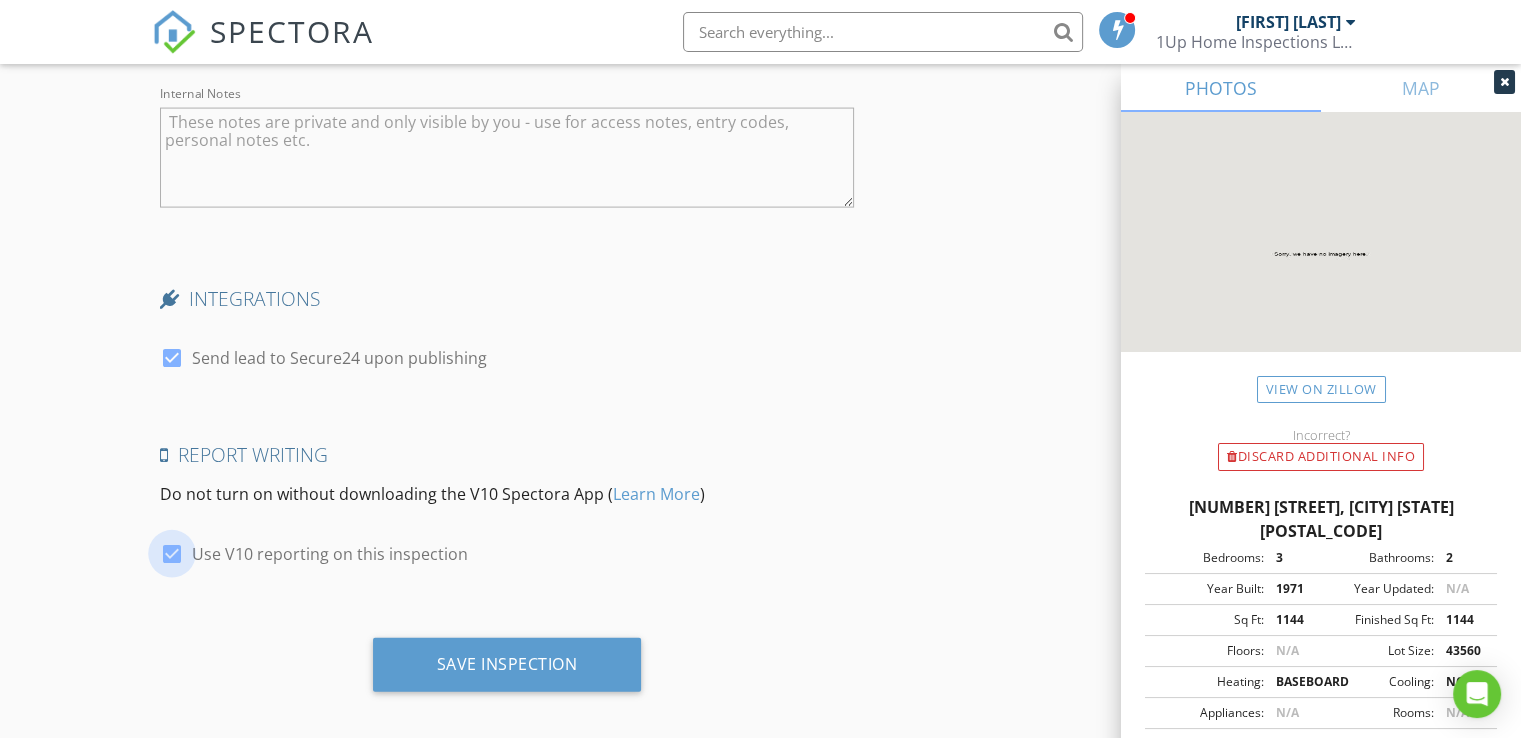 checkbox on "true" 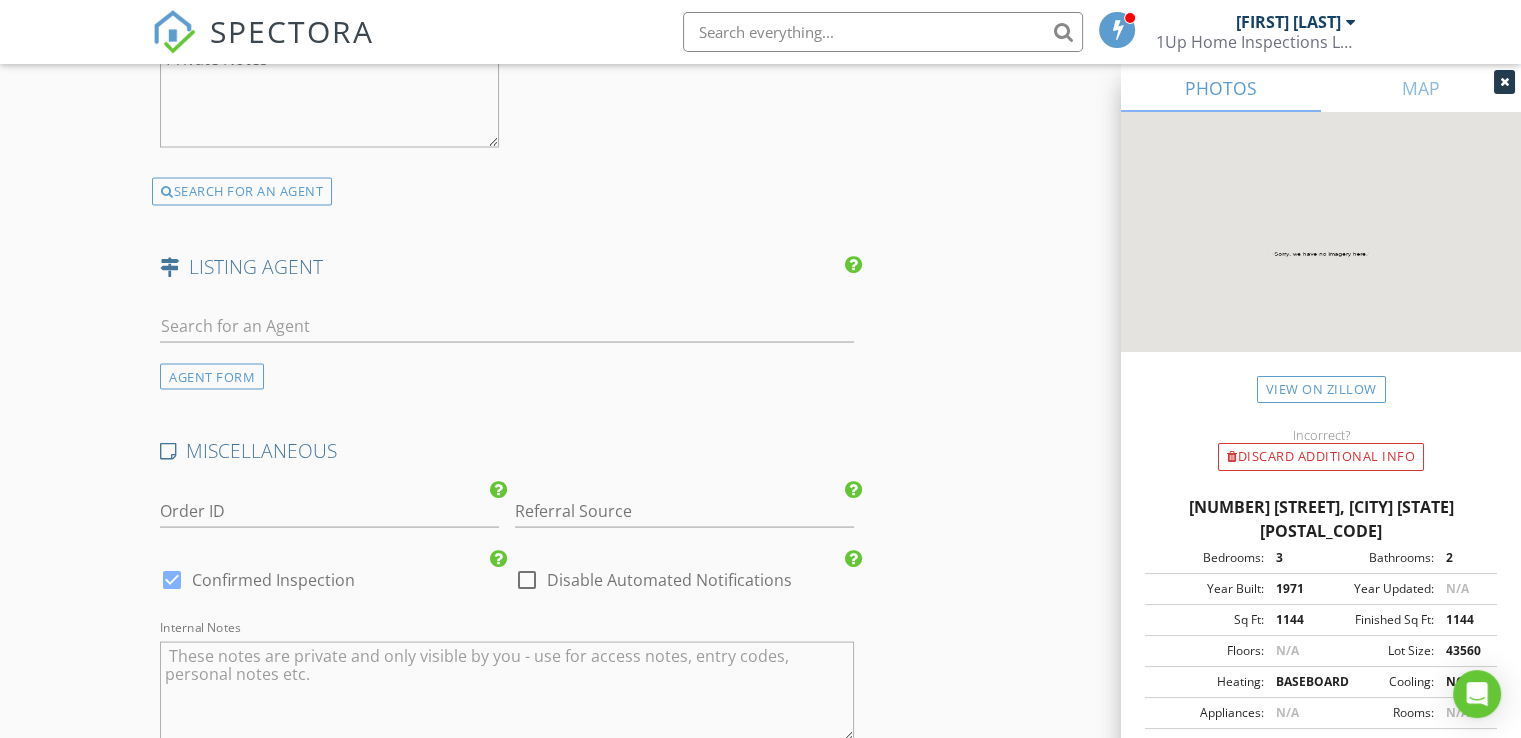 scroll, scrollTop: 4276, scrollLeft: 0, axis: vertical 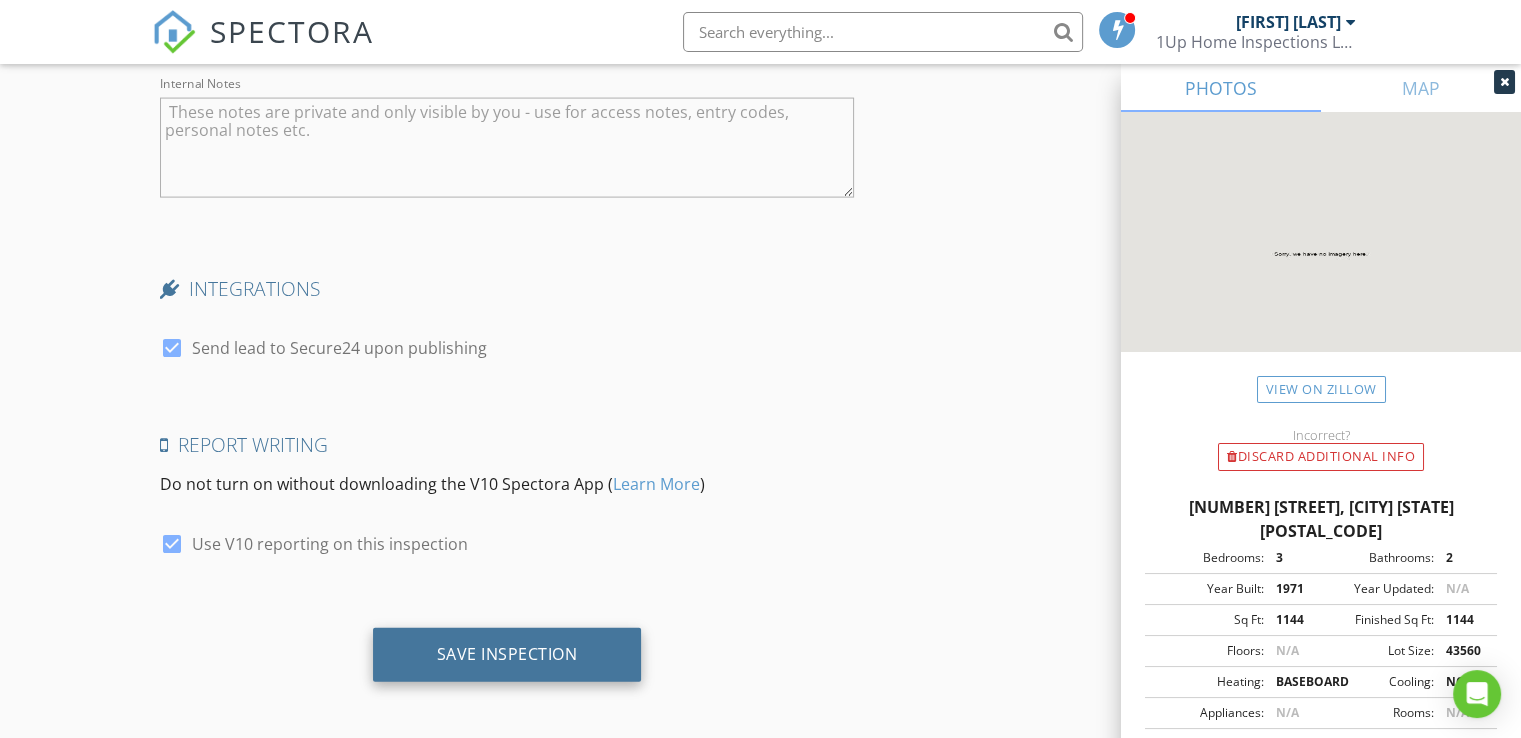 click on "Save Inspection" at bounding box center (507, 654) 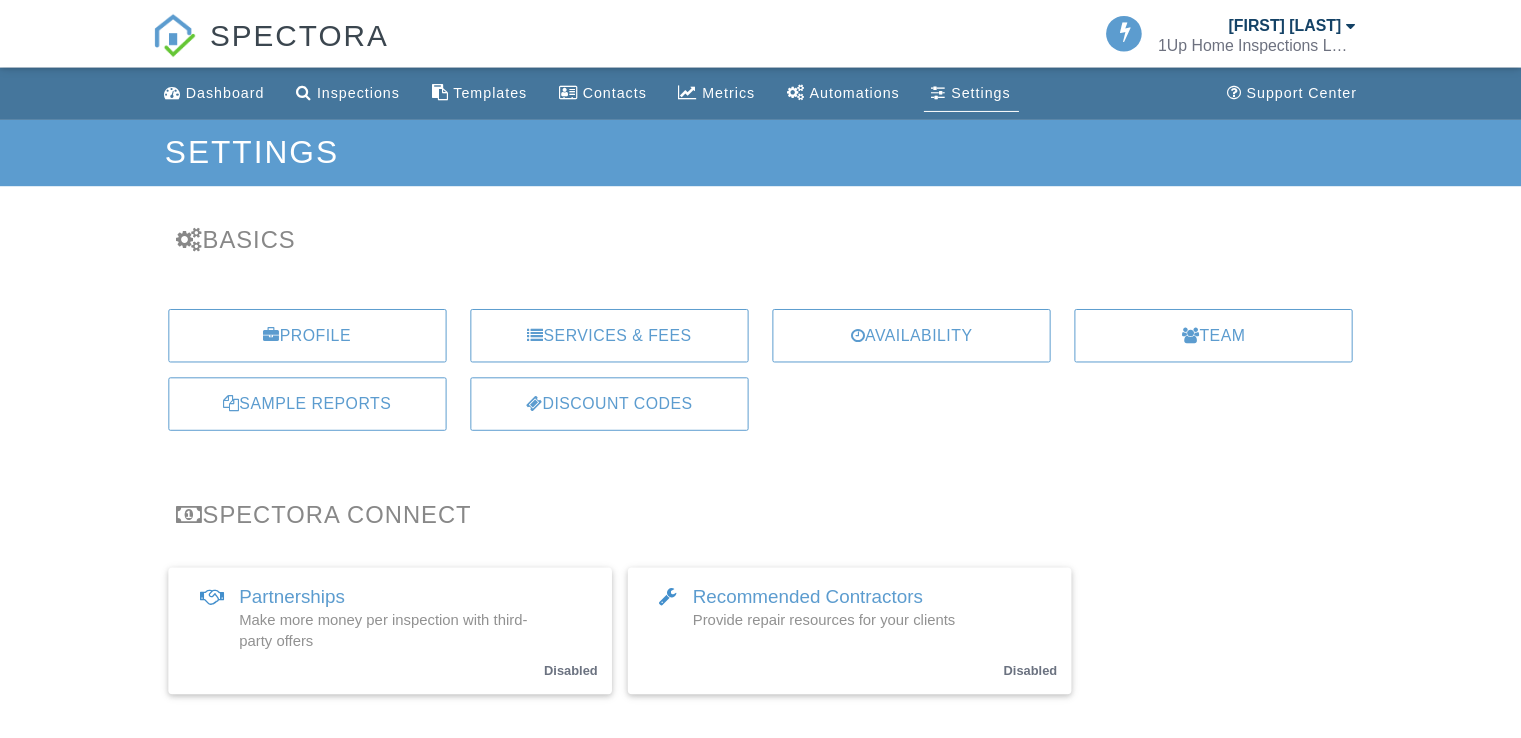 scroll, scrollTop: 0, scrollLeft: 0, axis: both 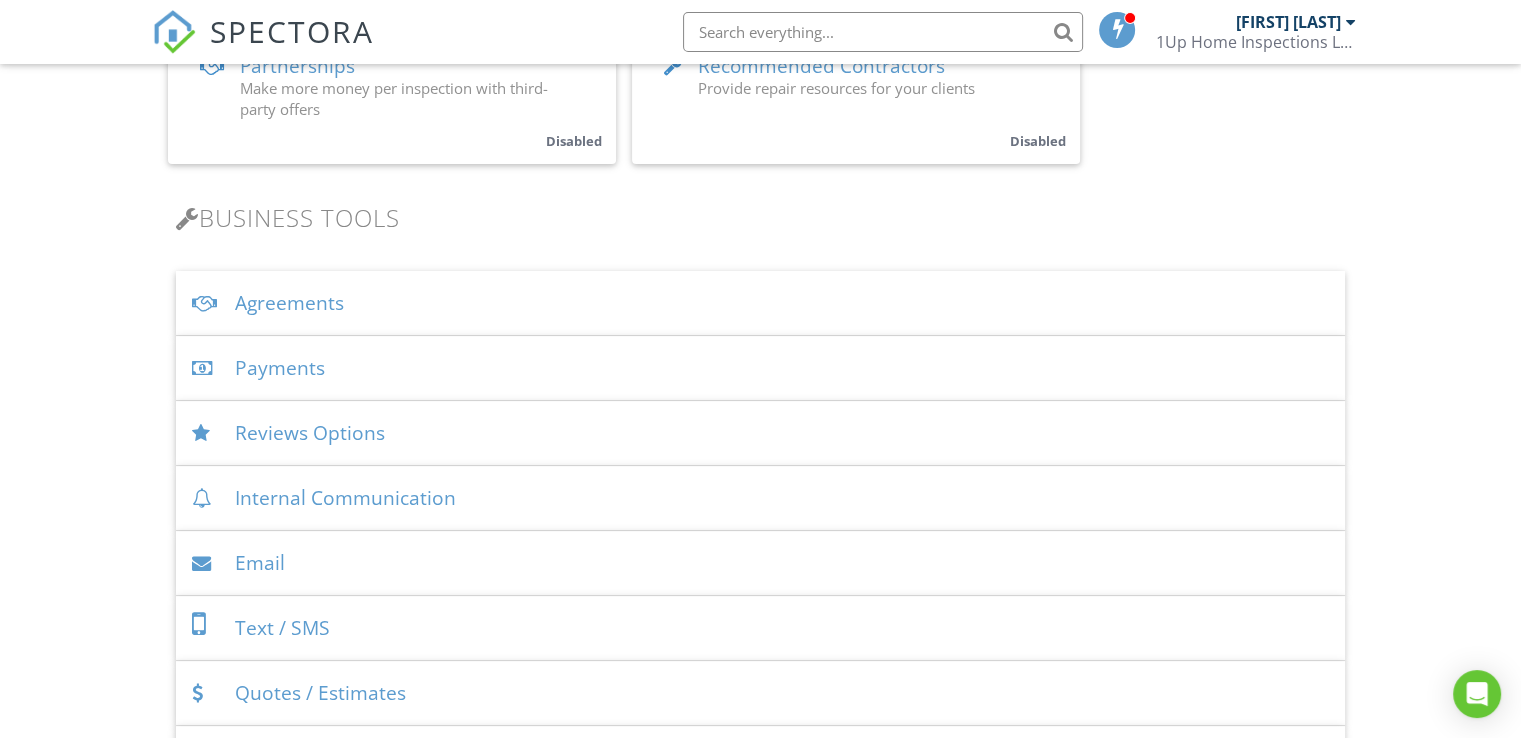 click on "Agreements" at bounding box center [760, 303] 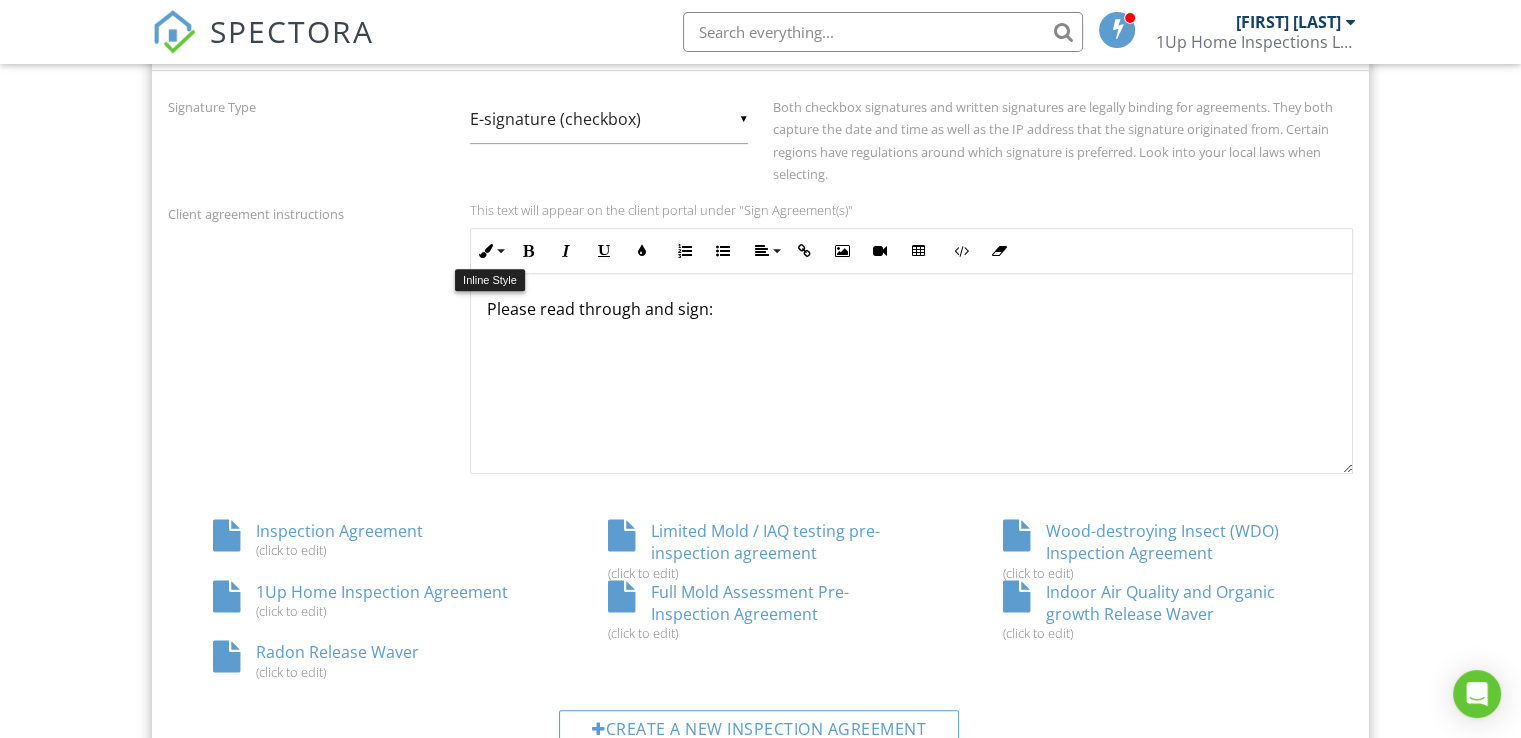 scroll, scrollTop: 800, scrollLeft: 0, axis: vertical 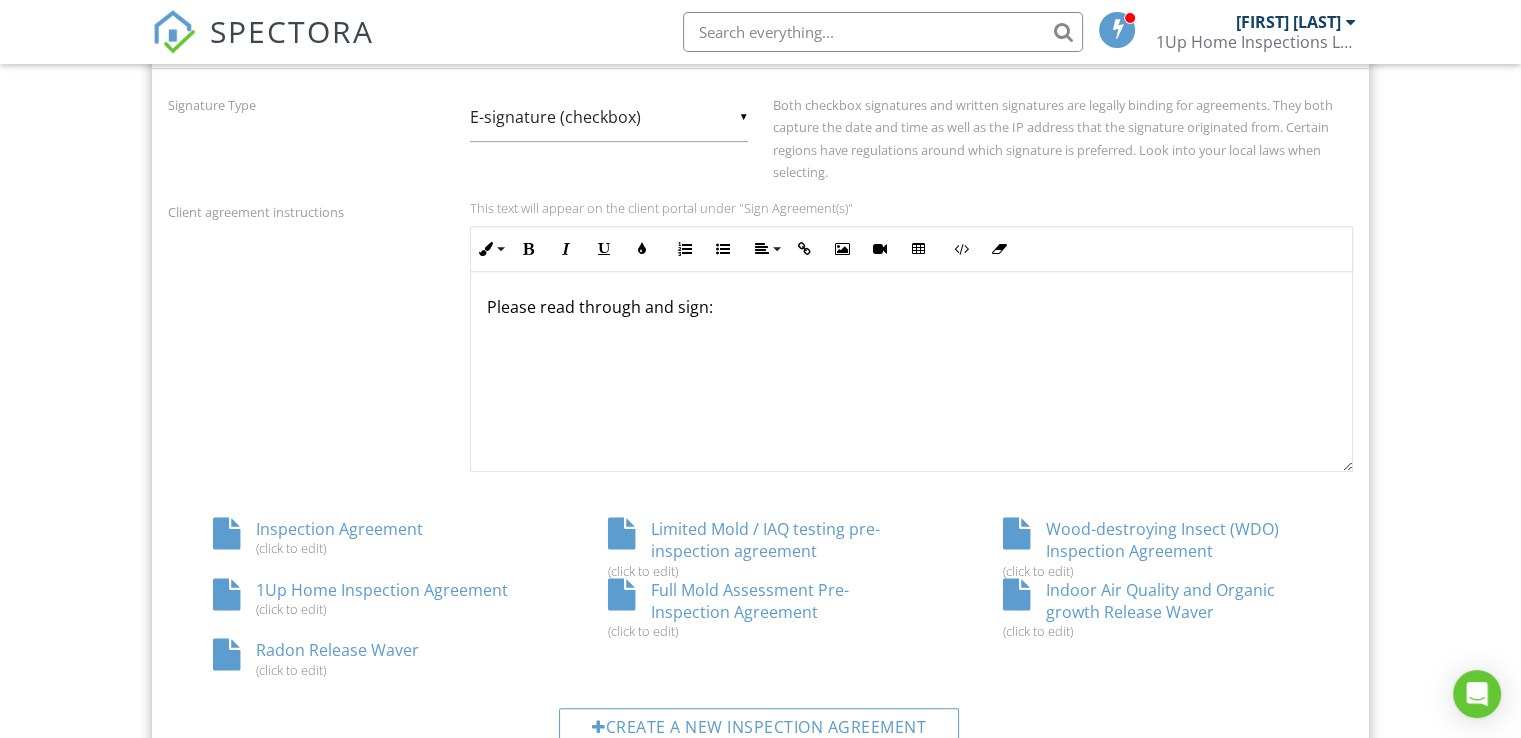 click on "Indoor Air Quality and Organic growth Release Waver
(click to edit)" at bounding box center (1155, 609) 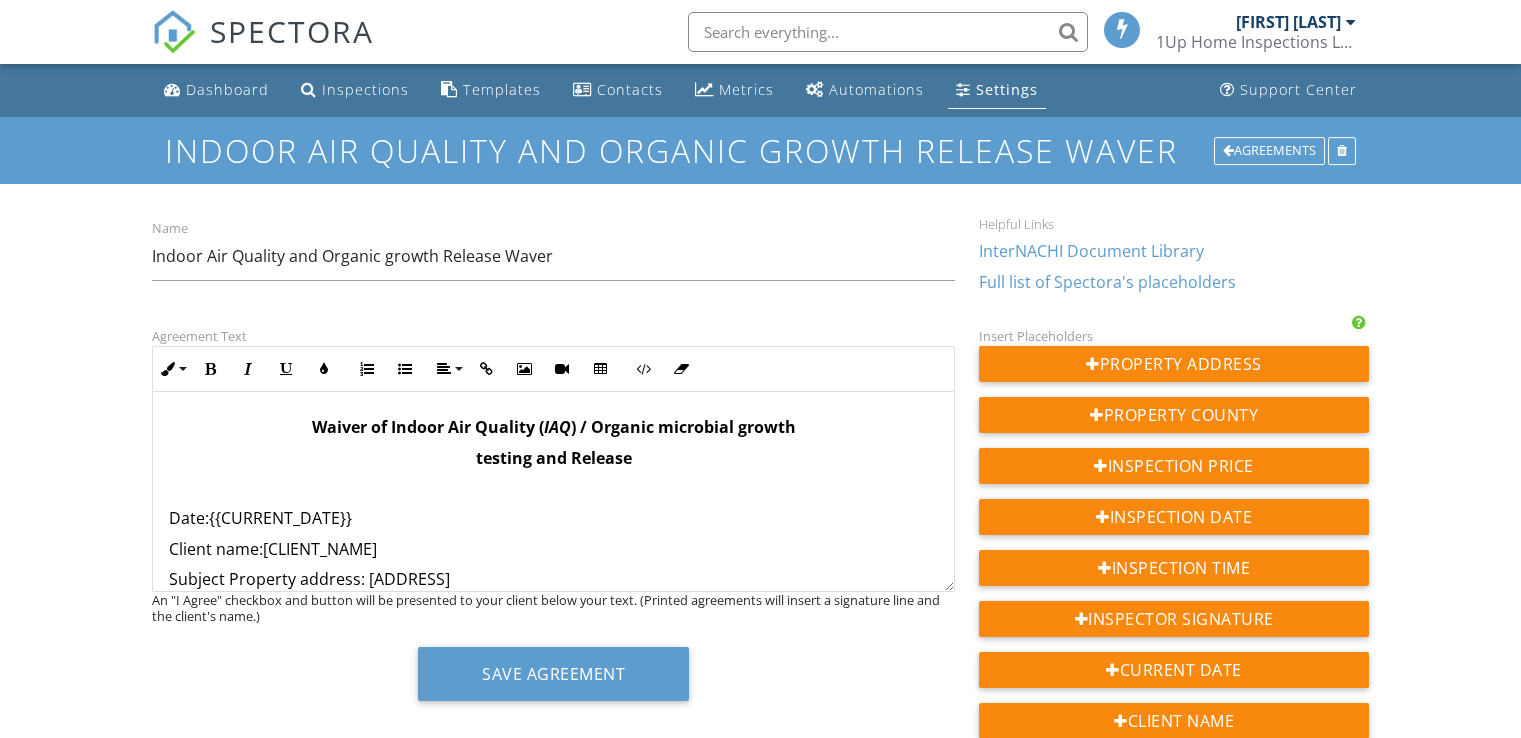 scroll, scrollTop: 0, scrollLeft: 0, axis: both 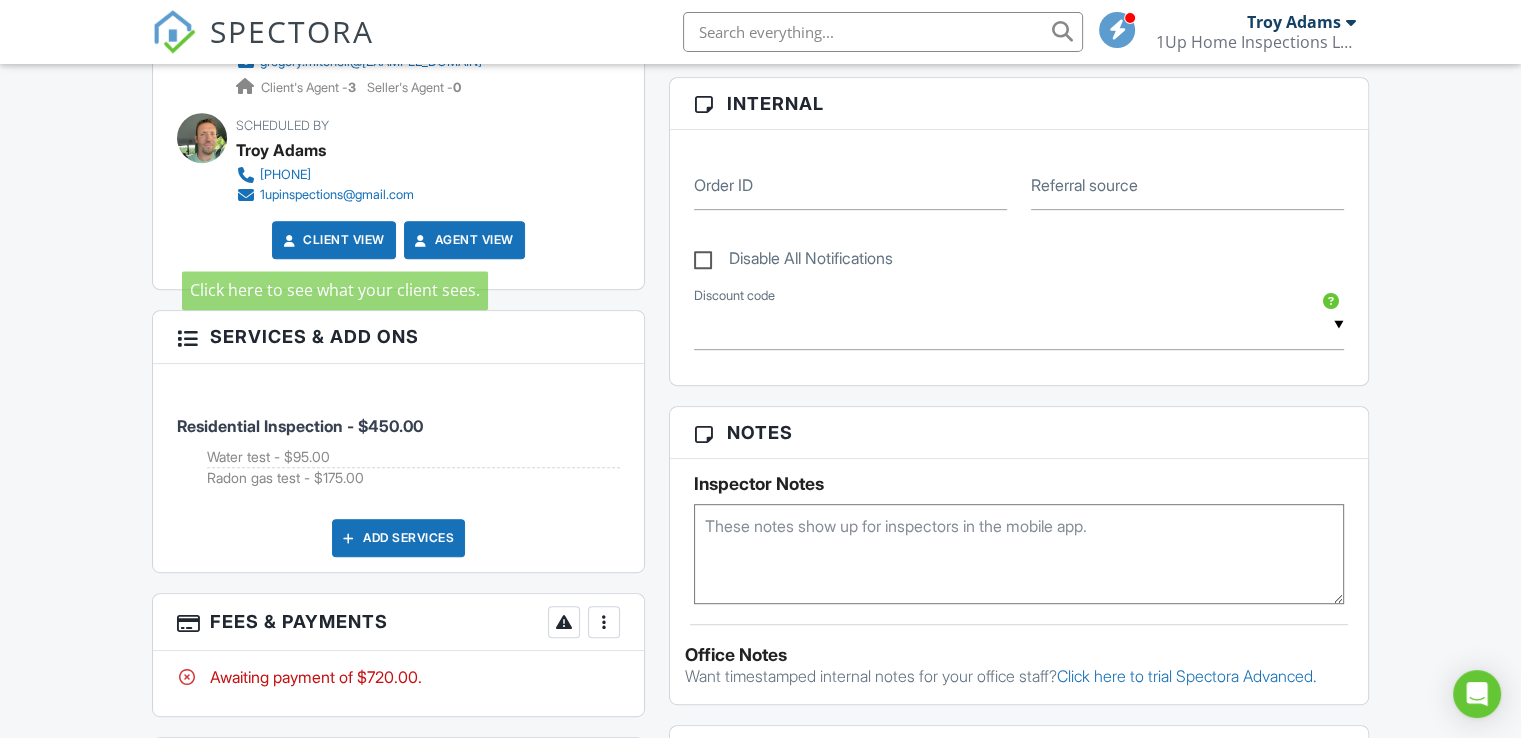 click on "Client View" at bounding box center [332, 240] 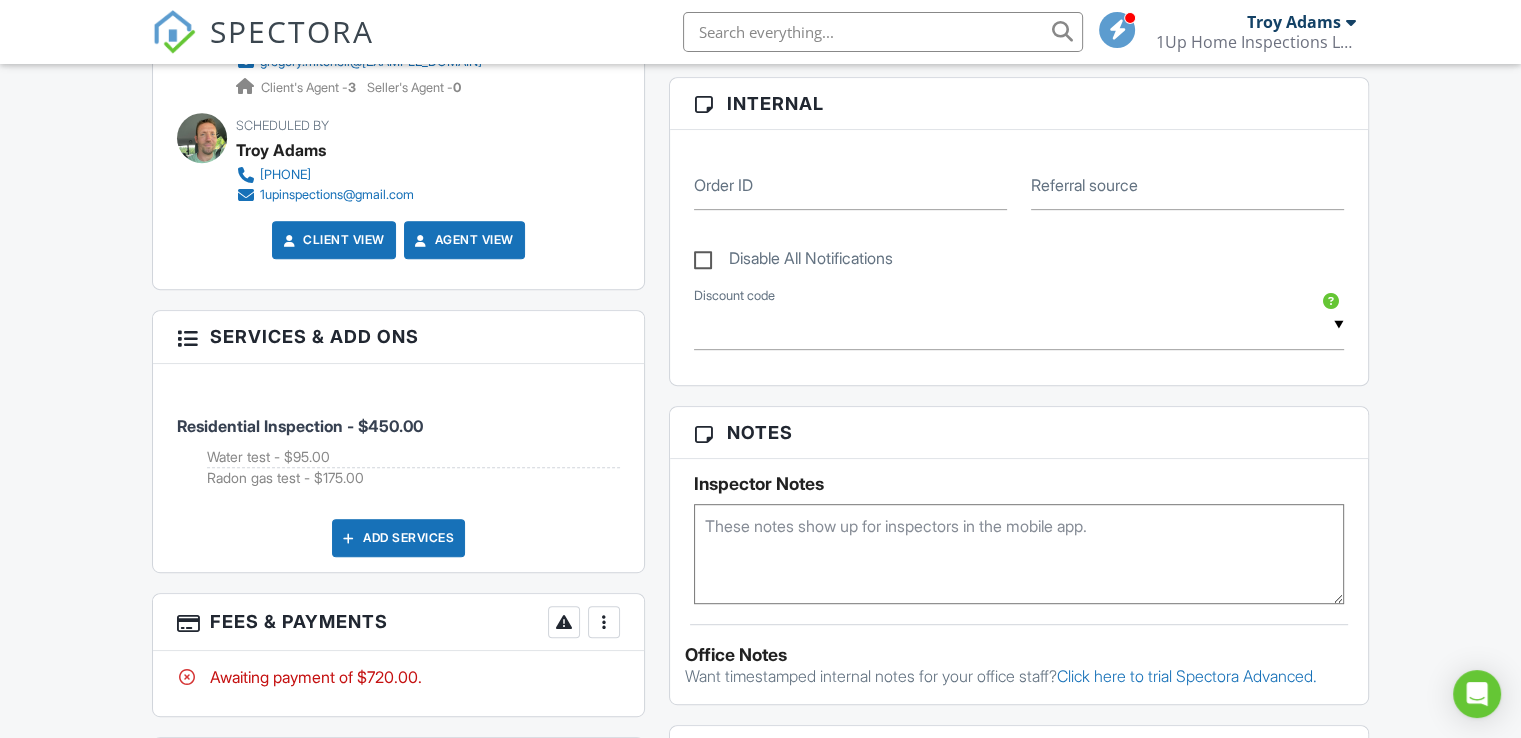 click on "Add Services" at bounding box center (398, 538) 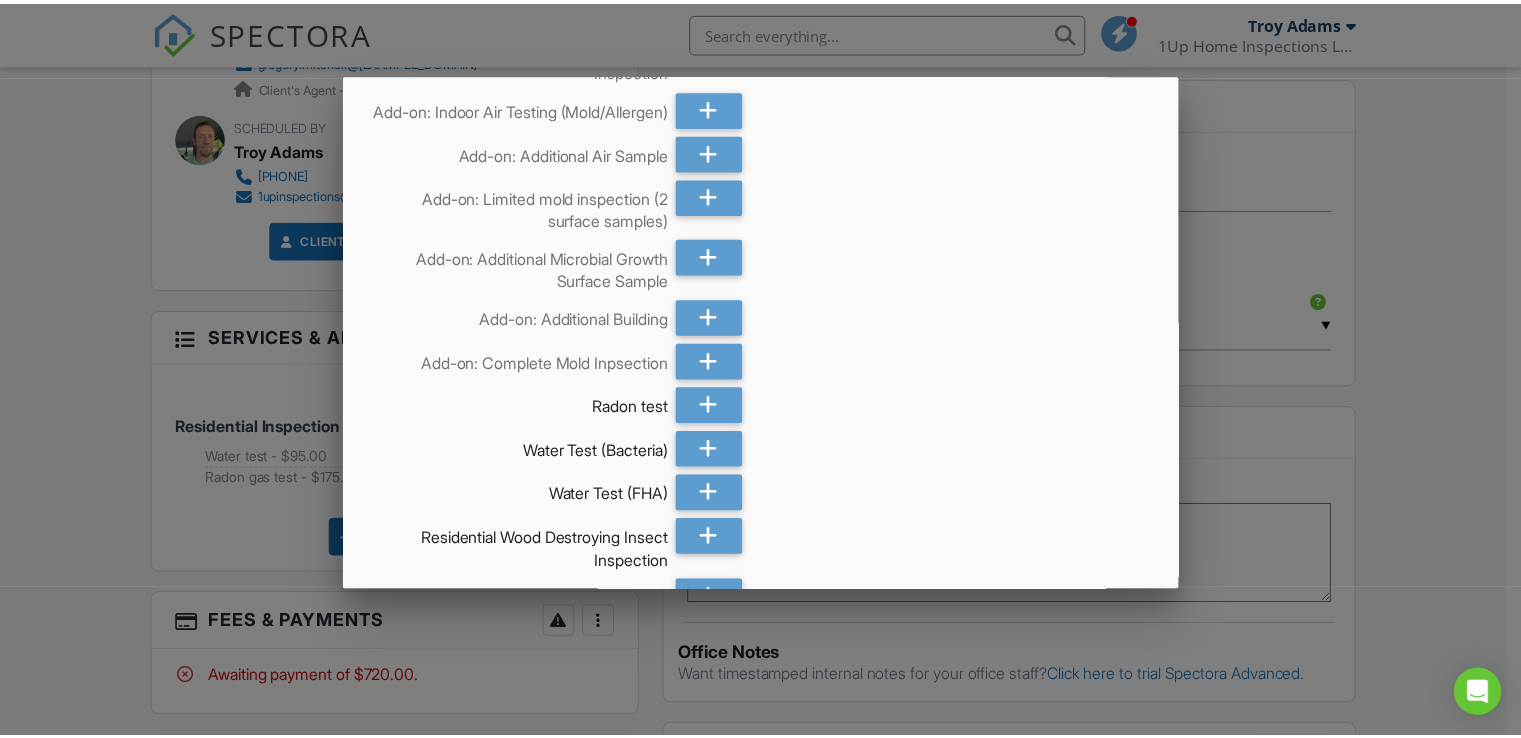 scroll, scrollTop: 0, scrollLeft: 0, axis: both 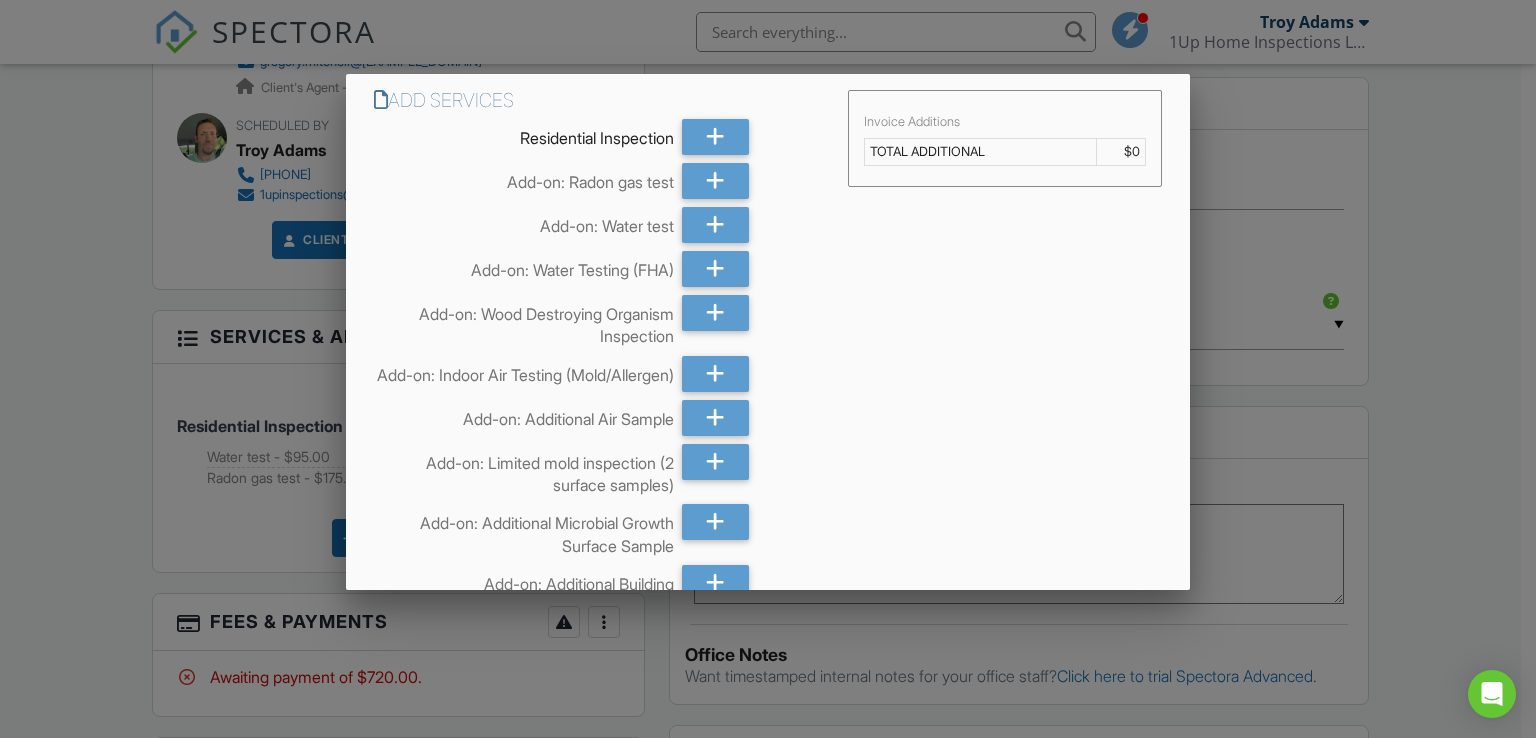 click at bounding box center [768, 361] 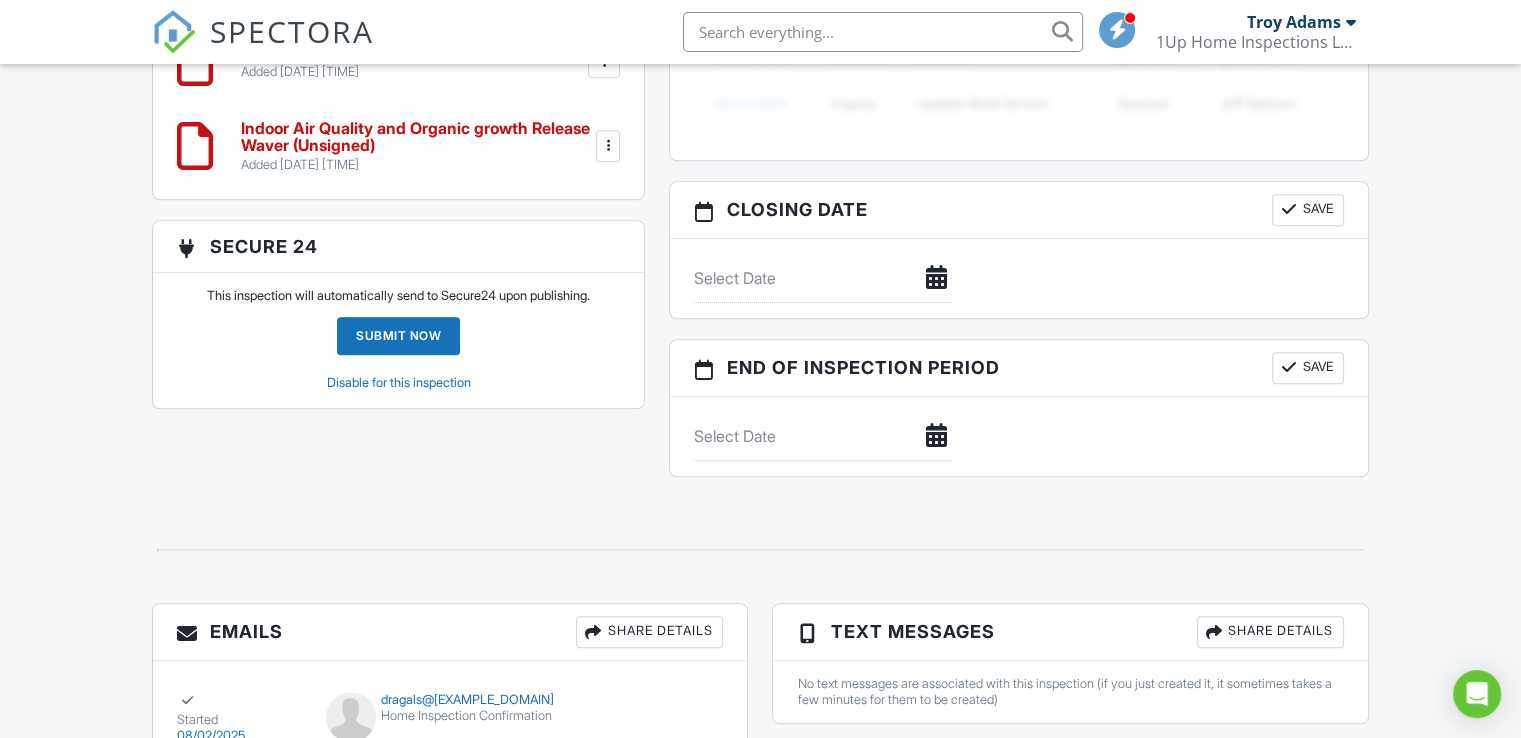 scroll, scrollTop: 1586, scrollLeft: 0, axis: vertical 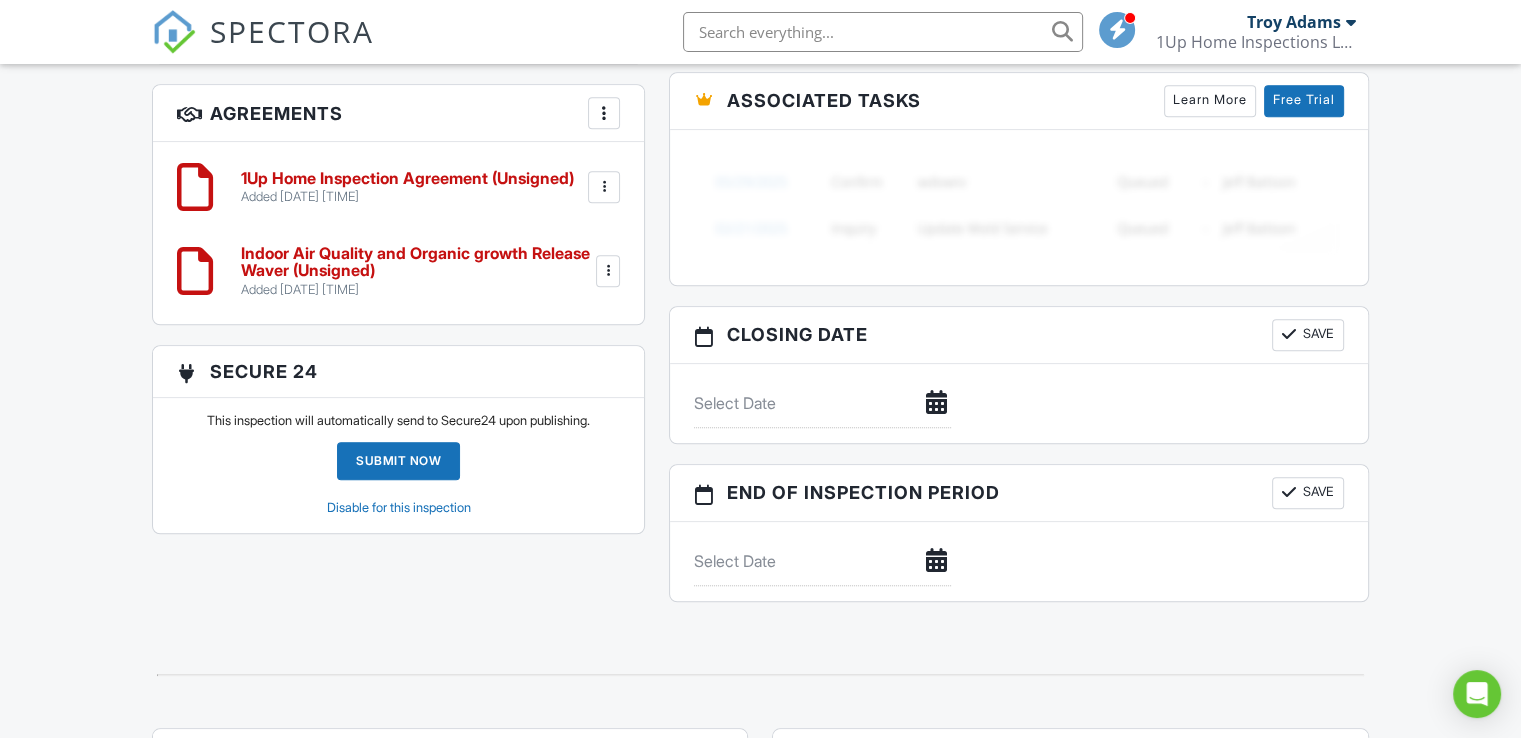 click at bounding box center [822, 403] 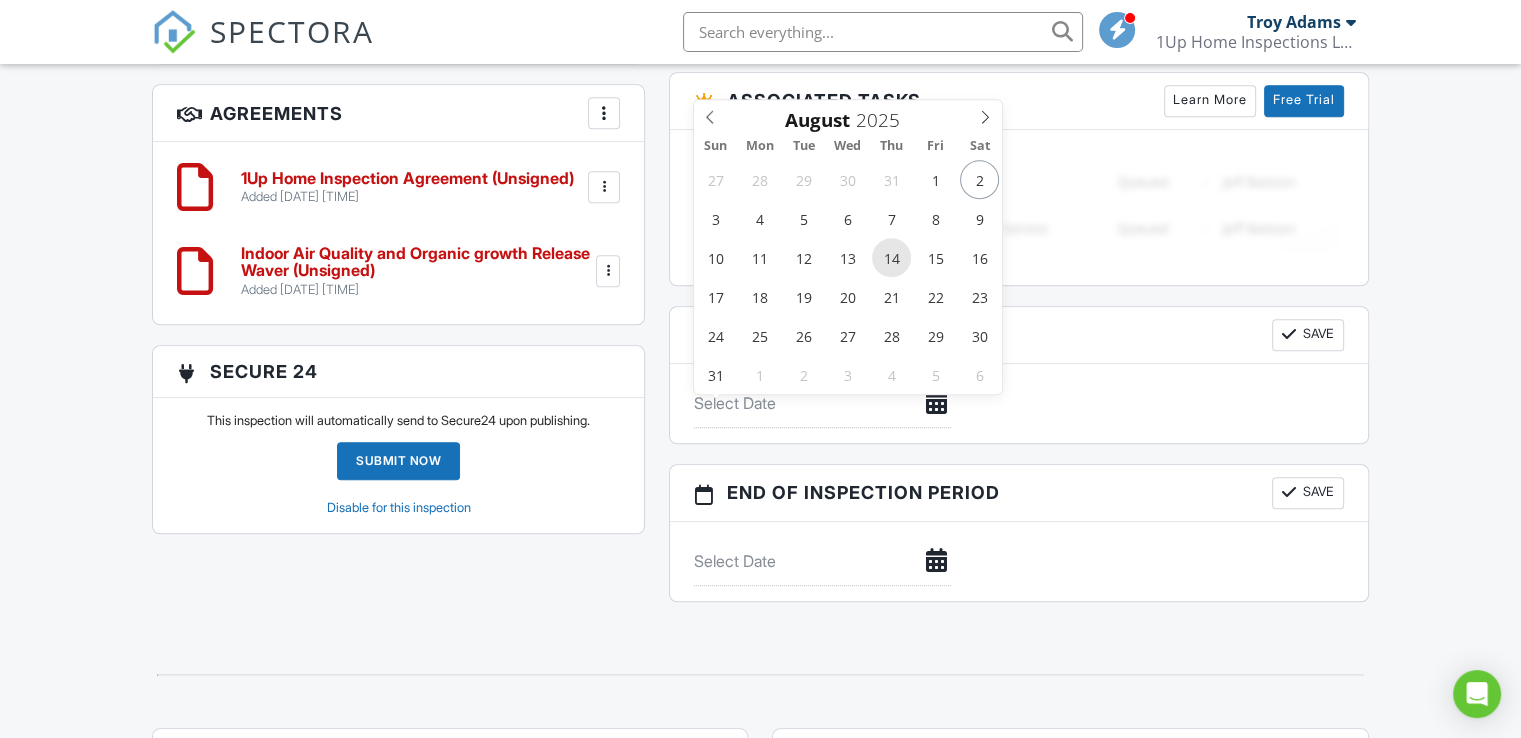 type on "08/14/2025" 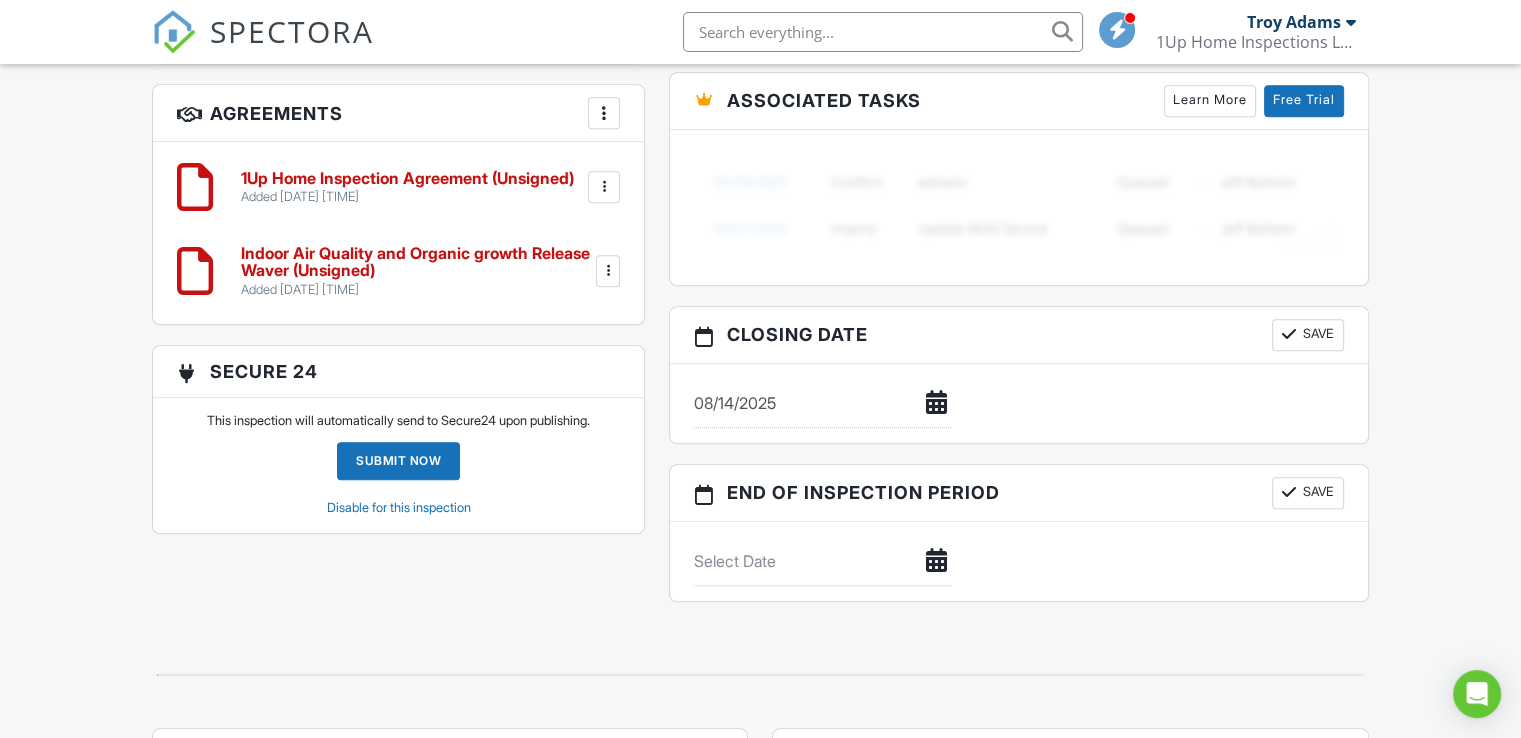 click at bounding box center (822, 403) 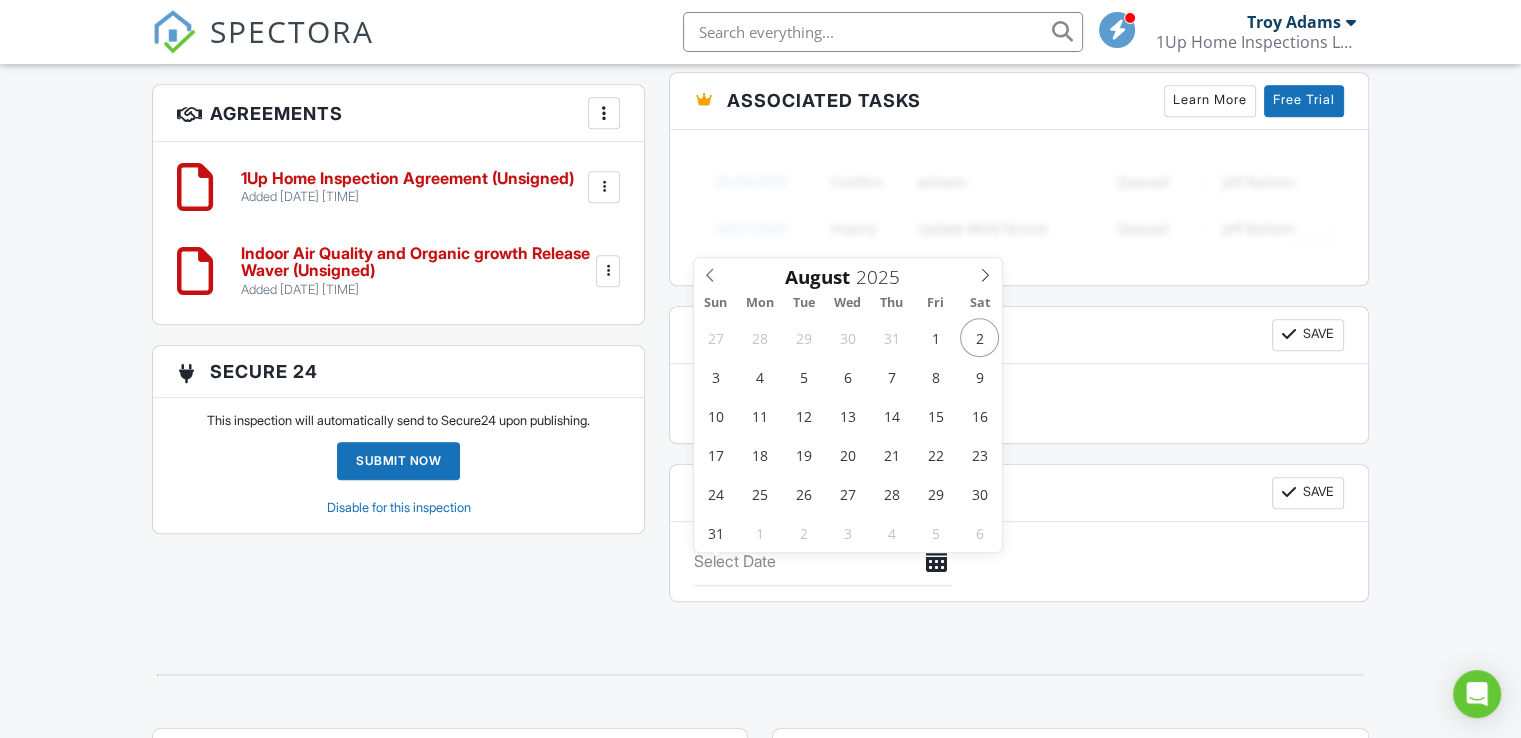 click at bounding box center (822, 561) 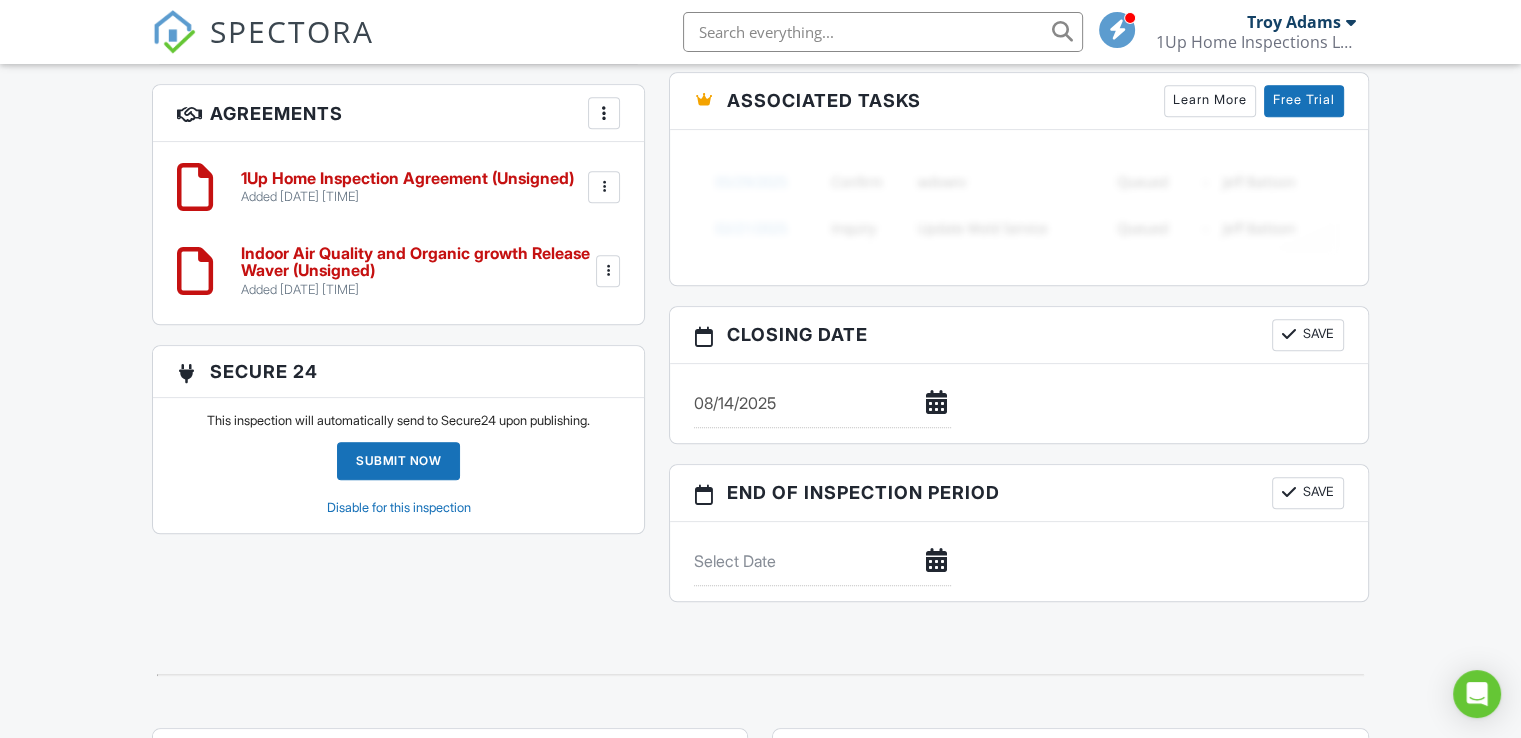 type on "08/06/2025" 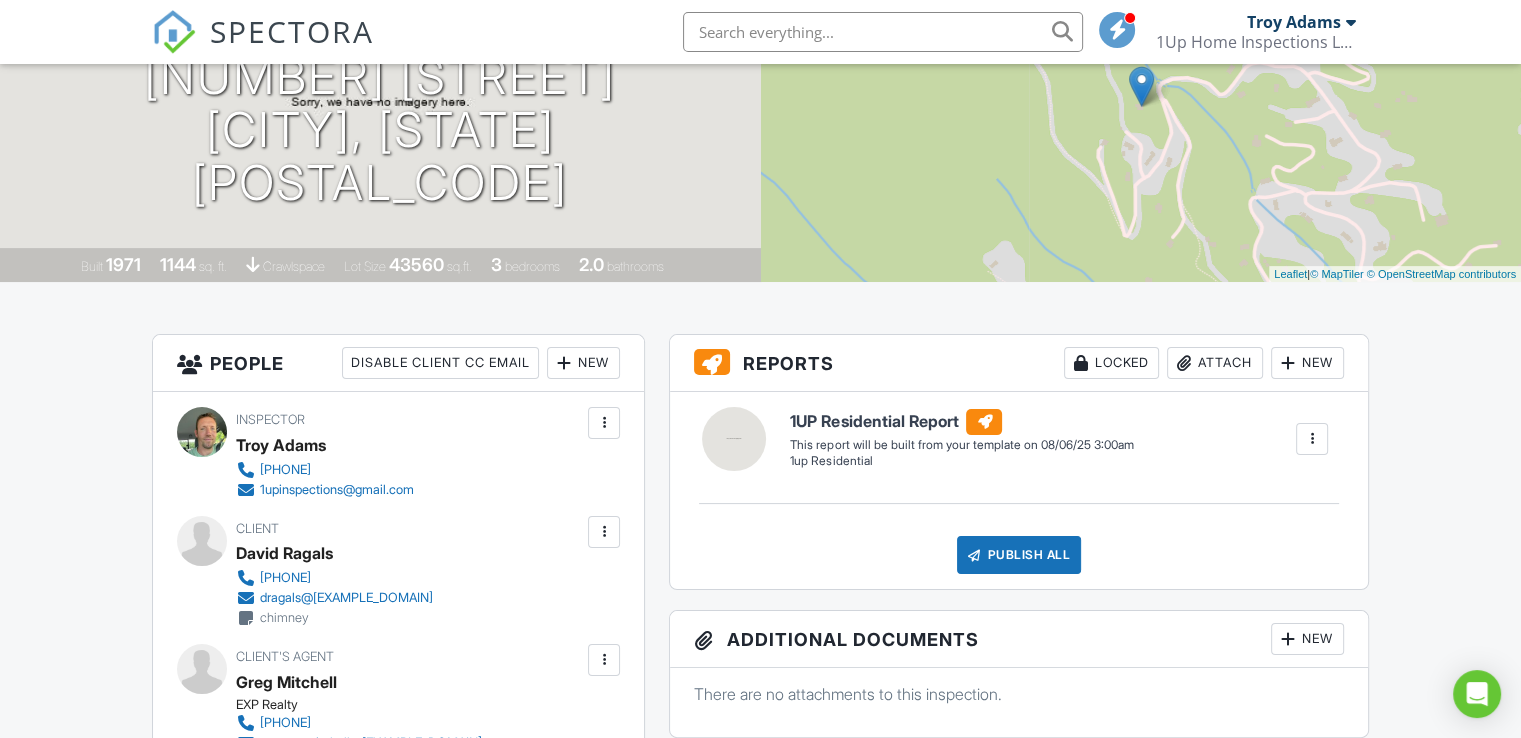 scroll, scrollTop: 0, scrollLeft: 0, axis: both 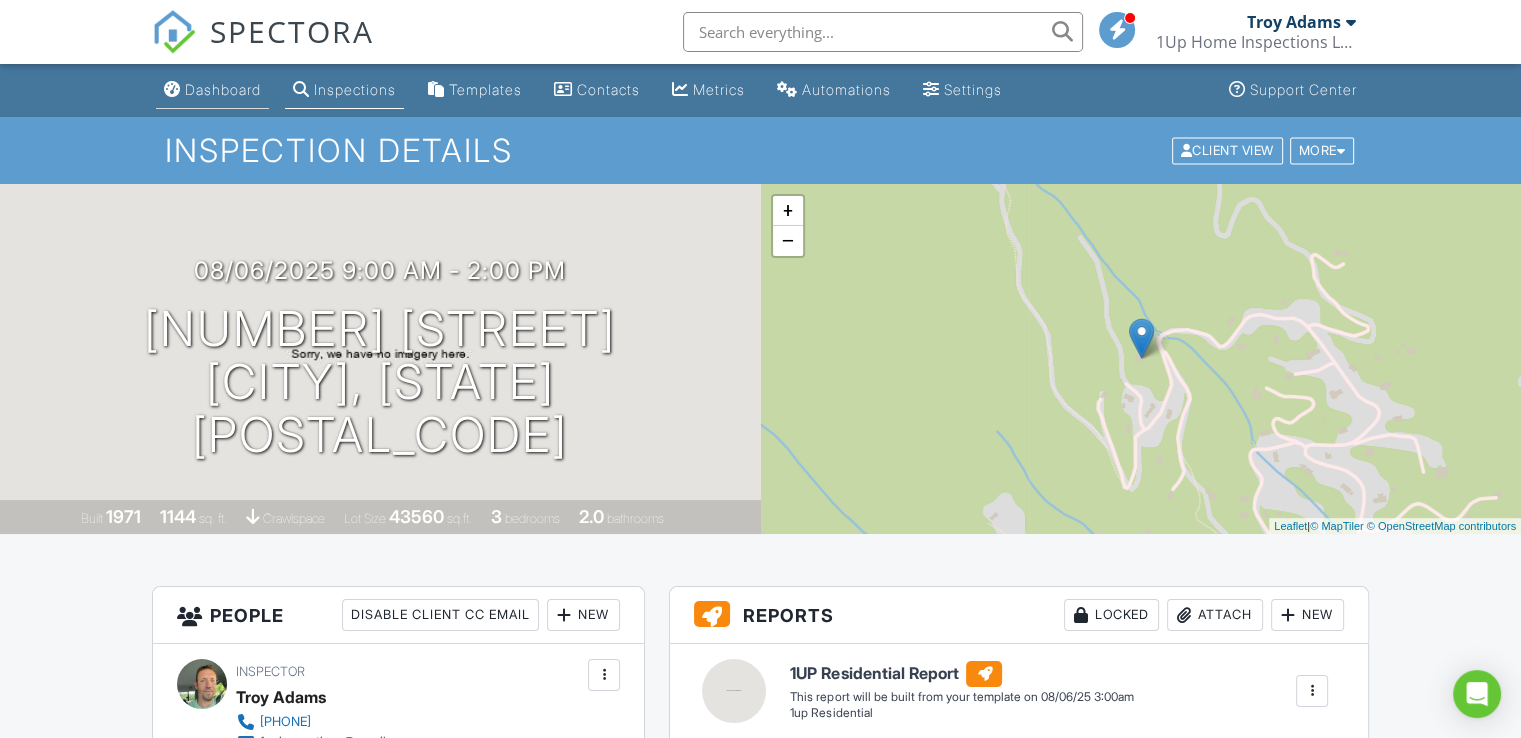 click on "Dashboard" at bounding box center (223, 89) 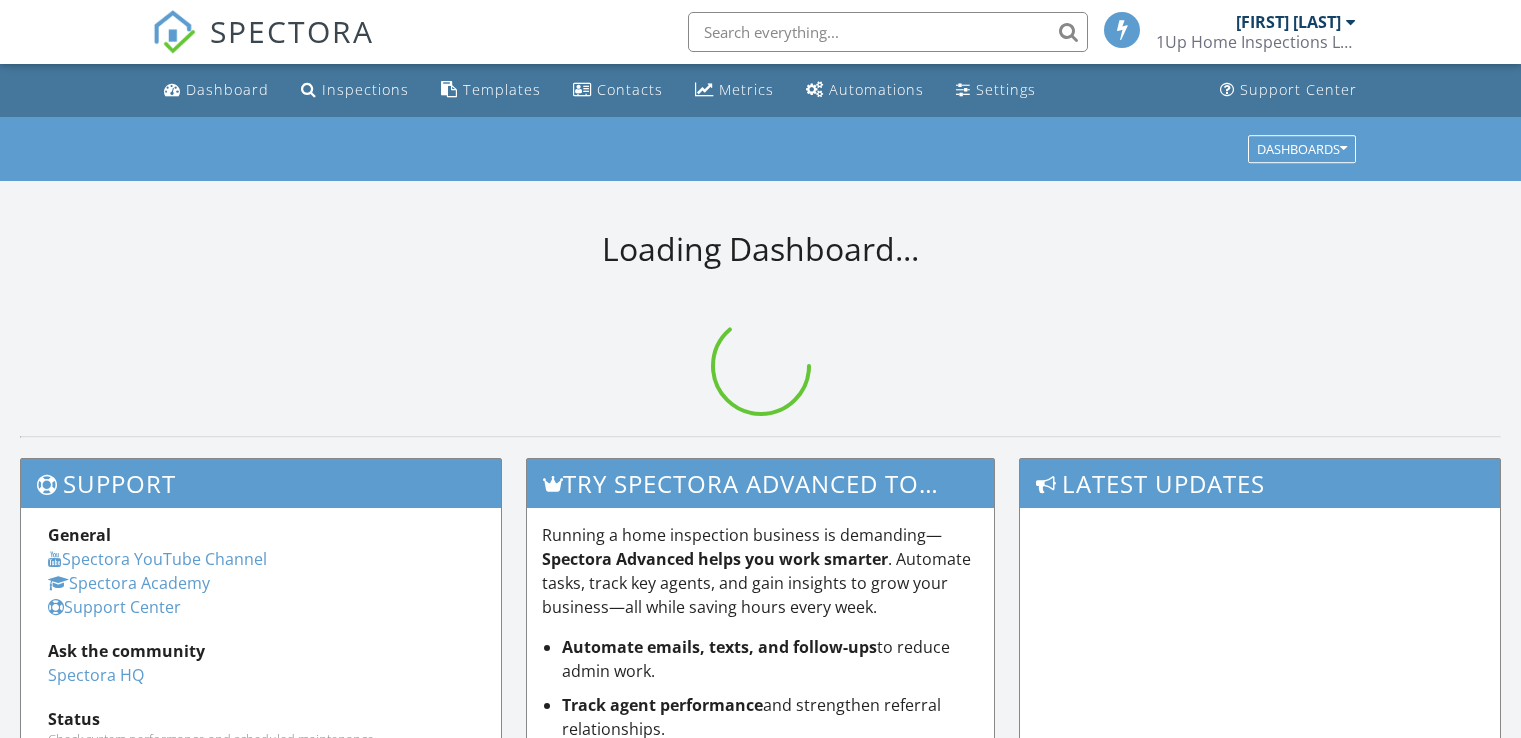 scroll, scrollTop: 0, scrollLeft: 0, axis: both 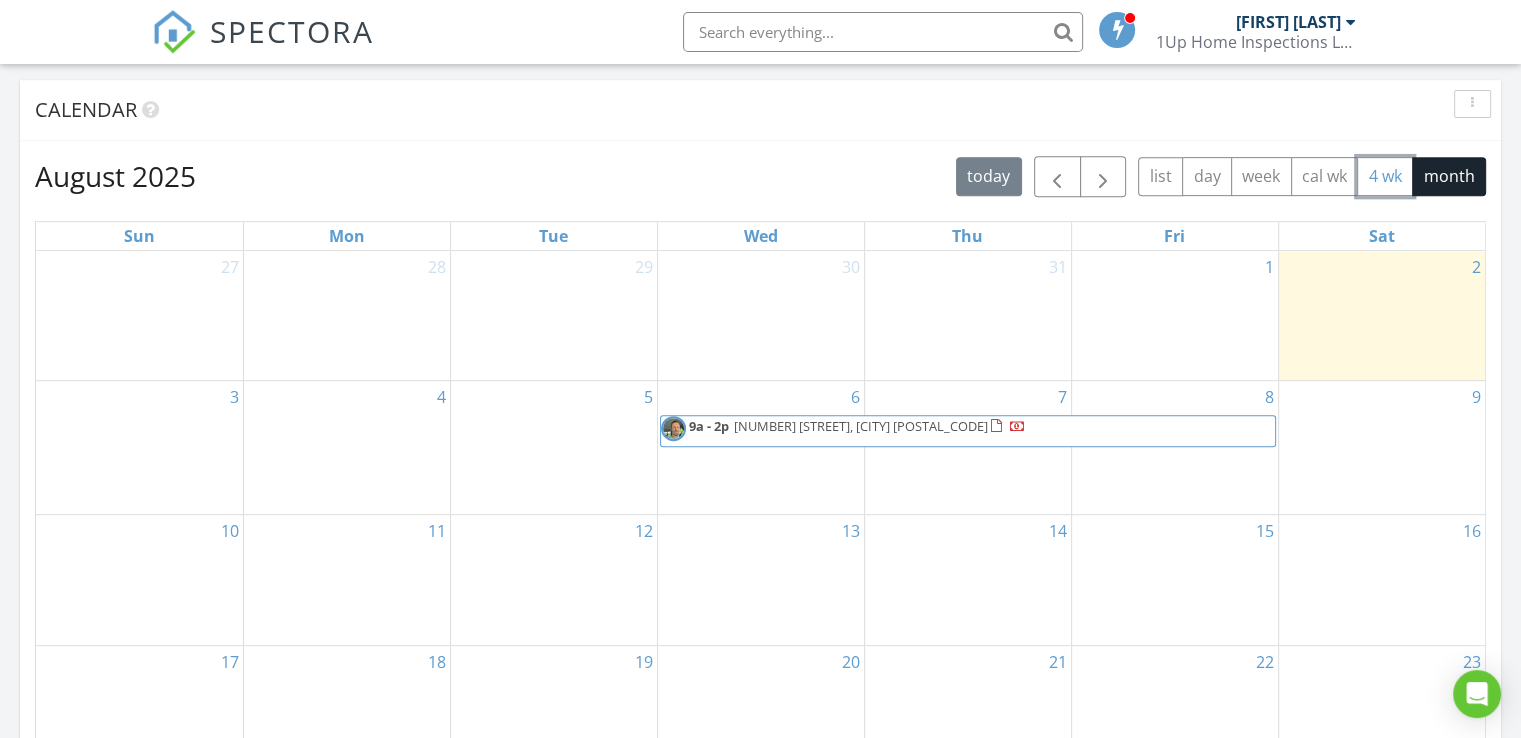 click on "4 wk" at bounding box center [1385, 176] 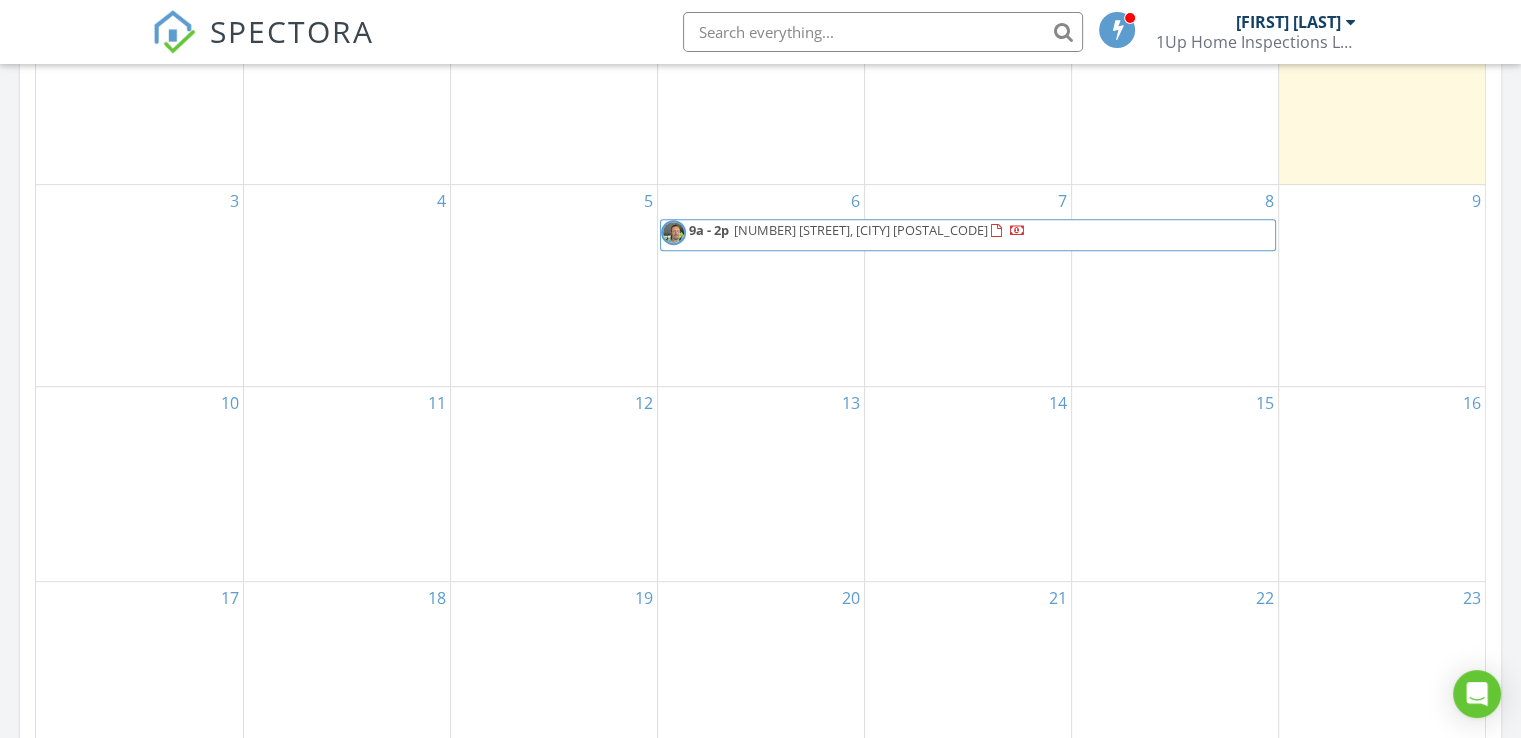 scroll, scrollTop: 800, scrollLeft: 0, axis: vertical 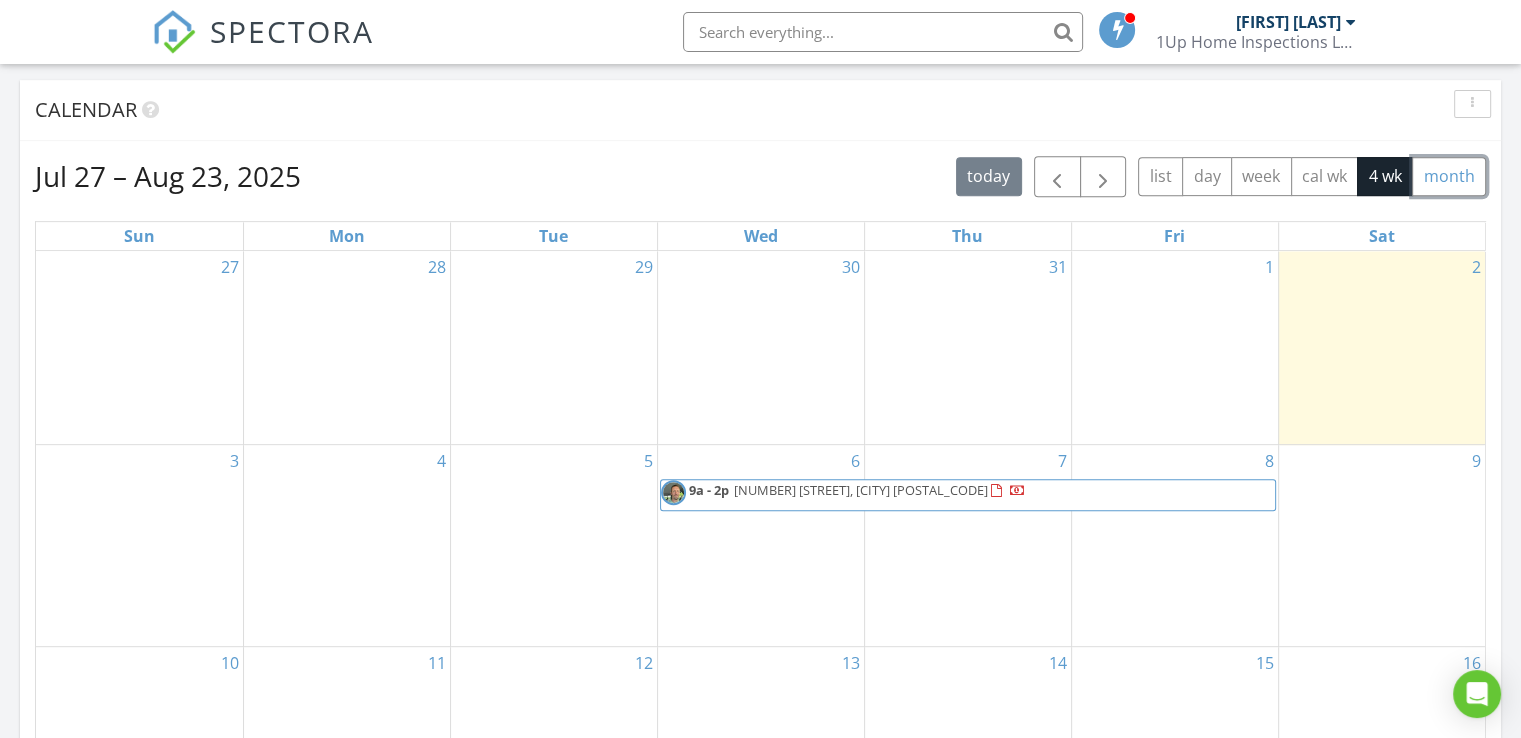 click on "month" at bounding box center [1449, 176] 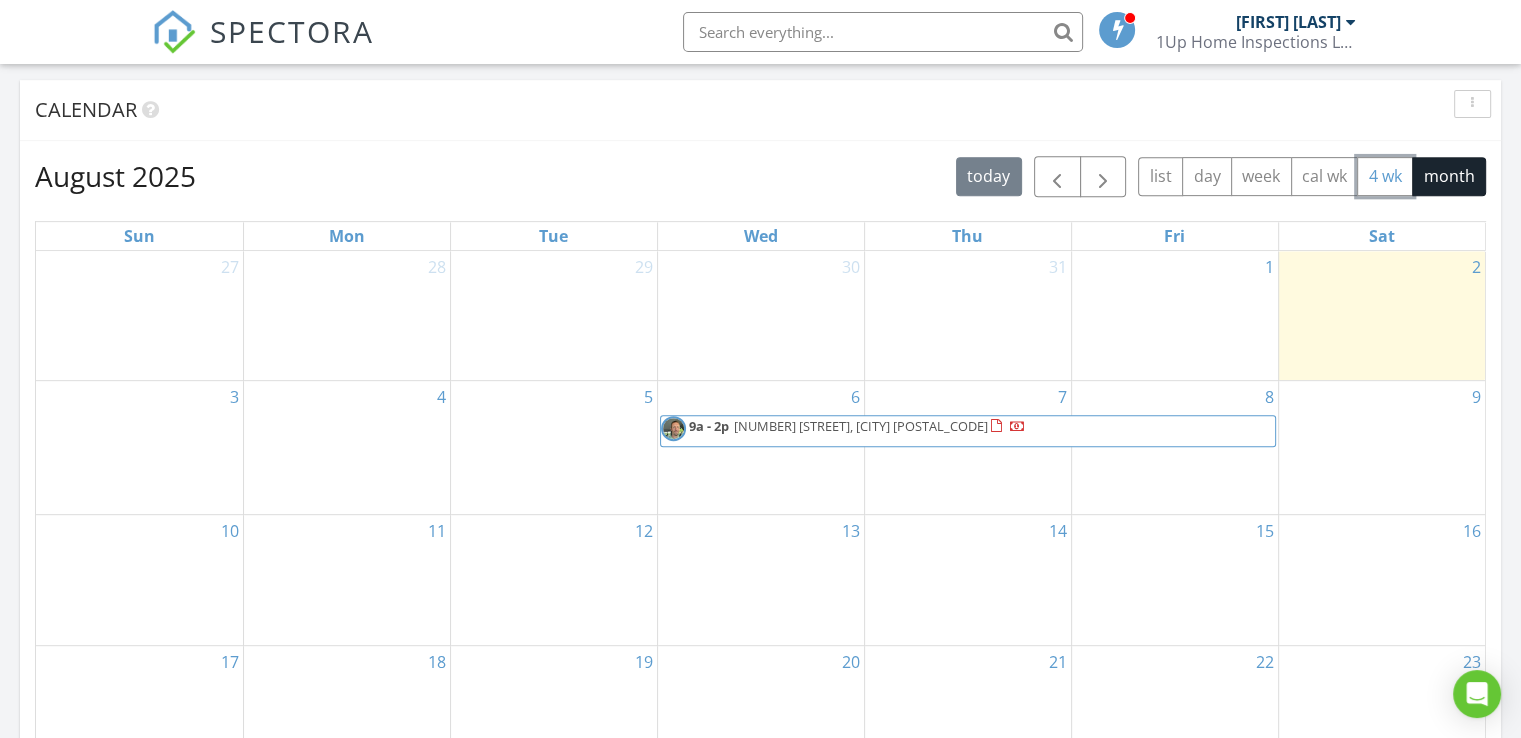 click on "4 wk" at bounding box center (1385, 176) 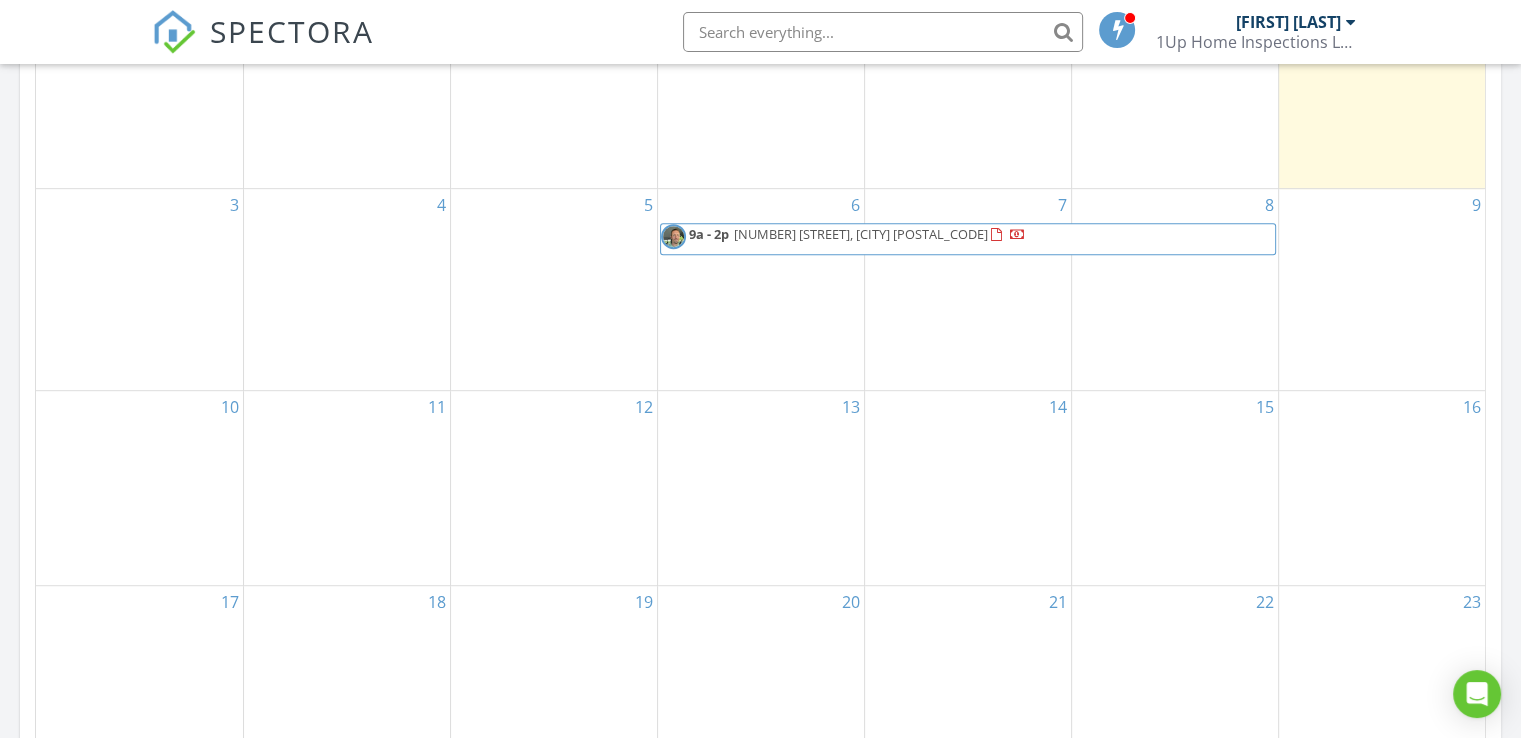 scroll, scrollTop: 800, scrollLeft: 0, axis: vertical 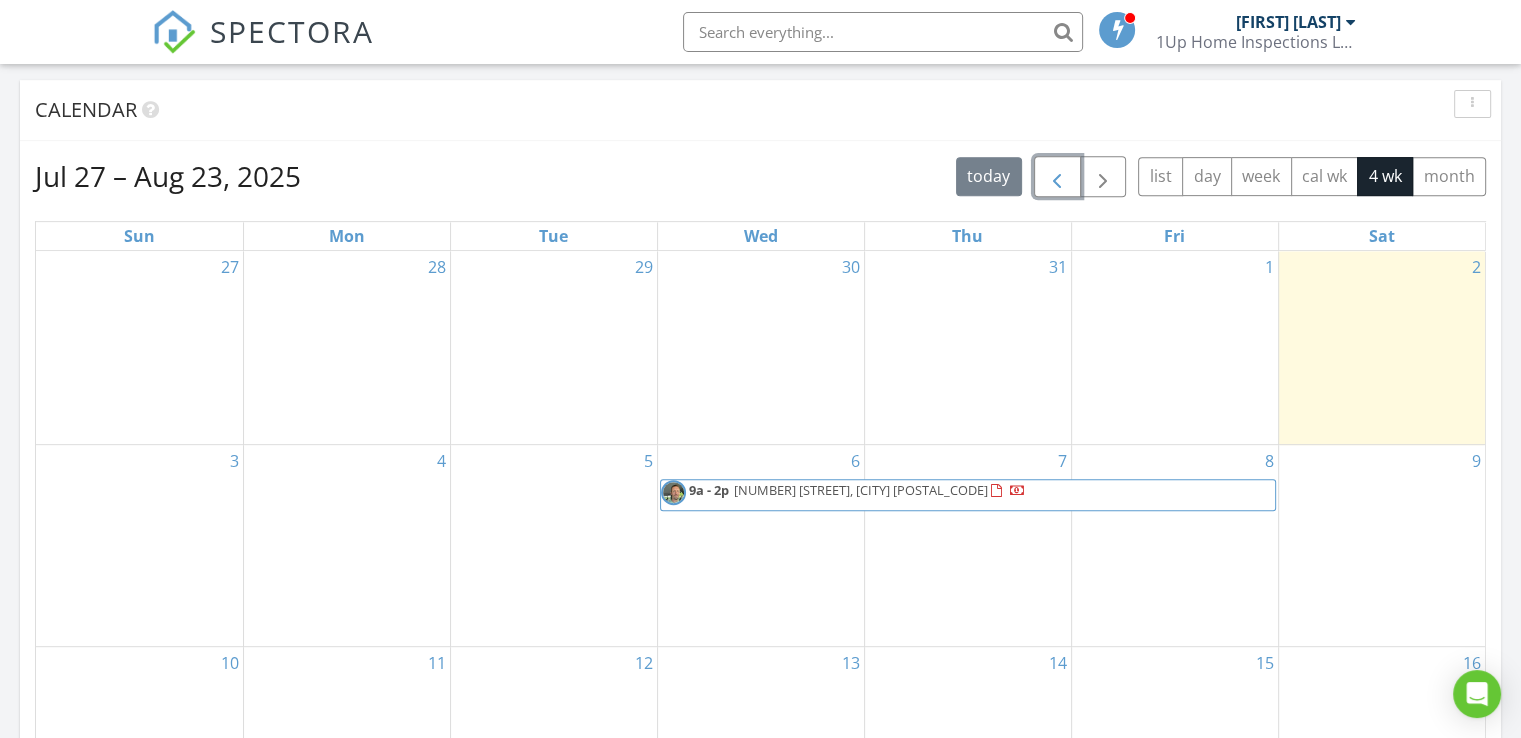 click at bounding box center [1057, 177] 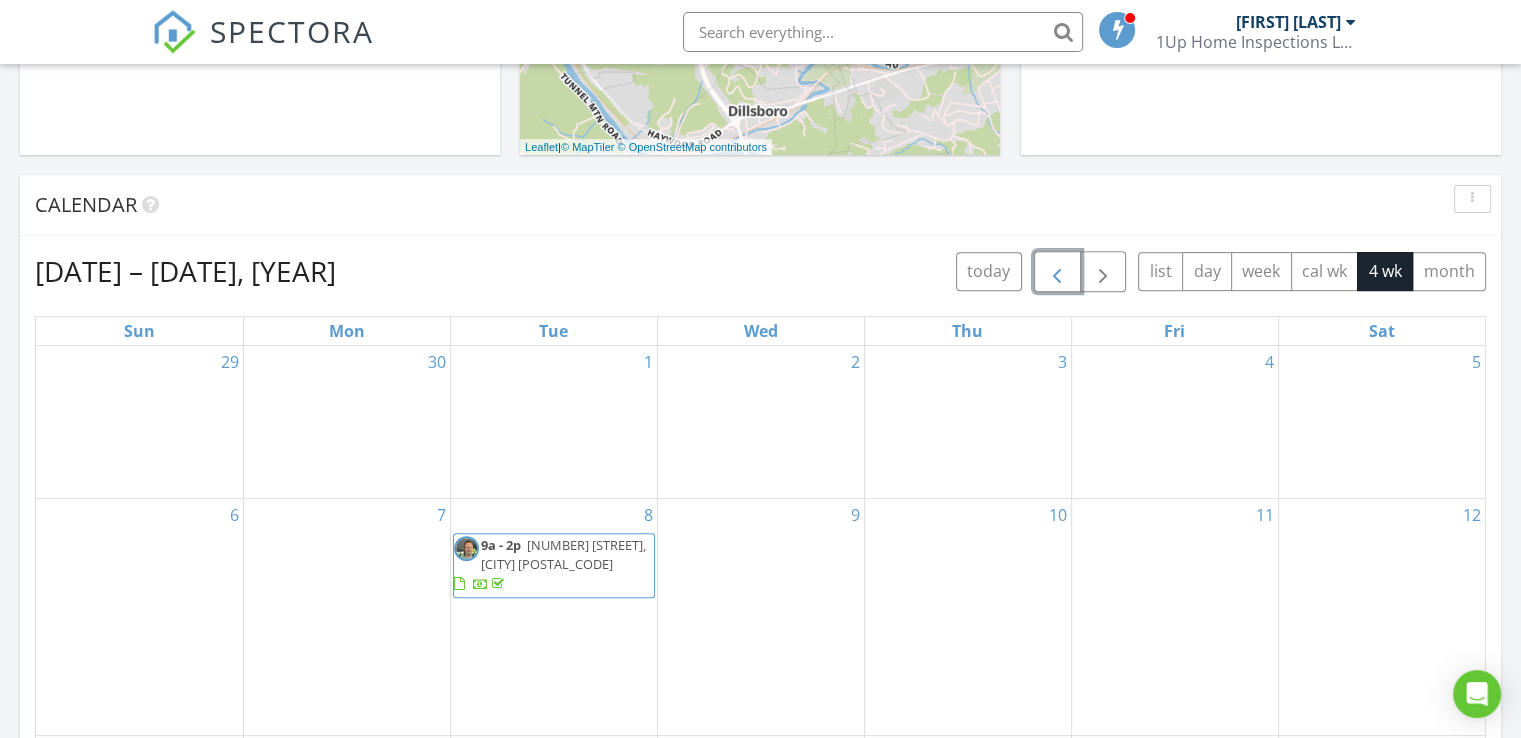 scroll, scrollTop: 666, scrollLeft: 0, axis: vertical 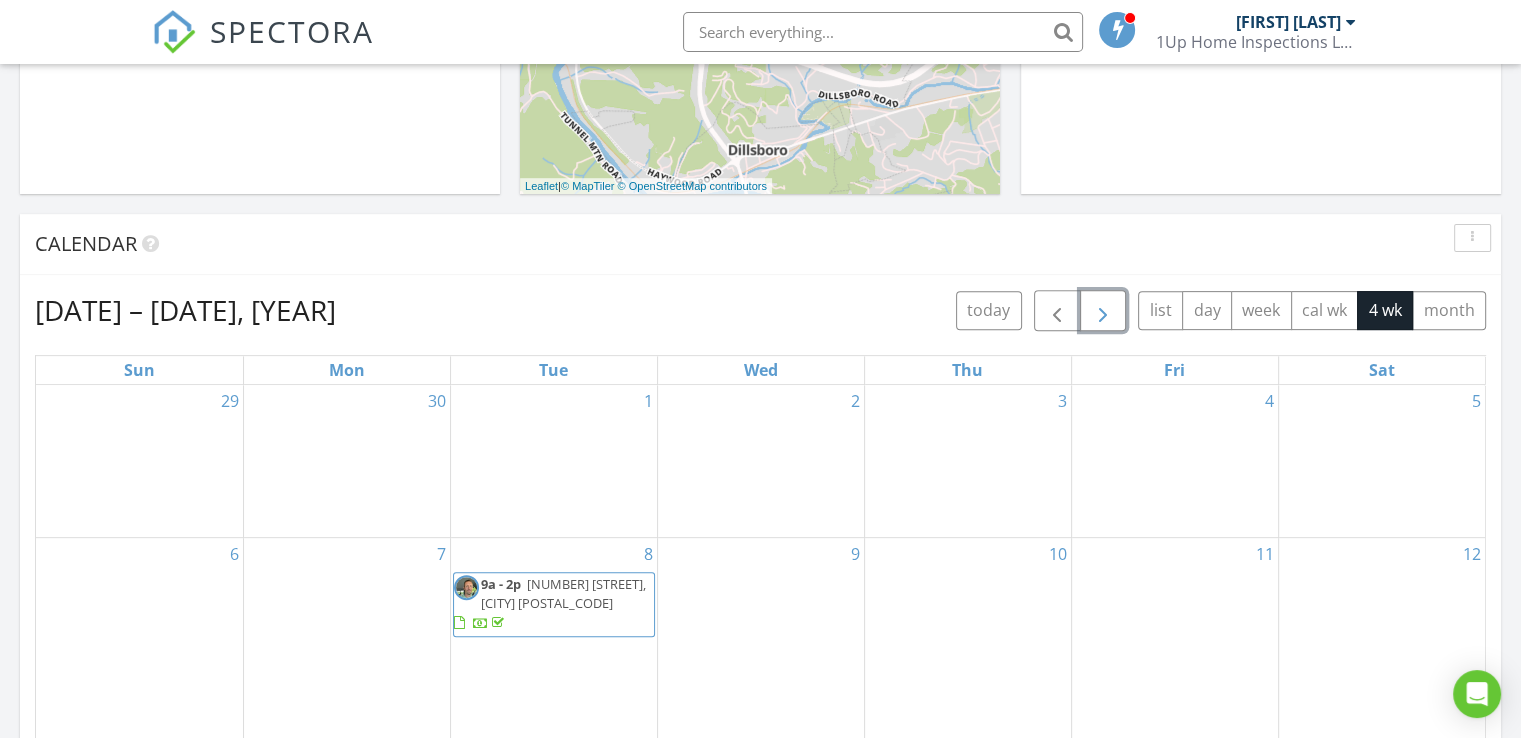 click at bounding box center (1103, 311) 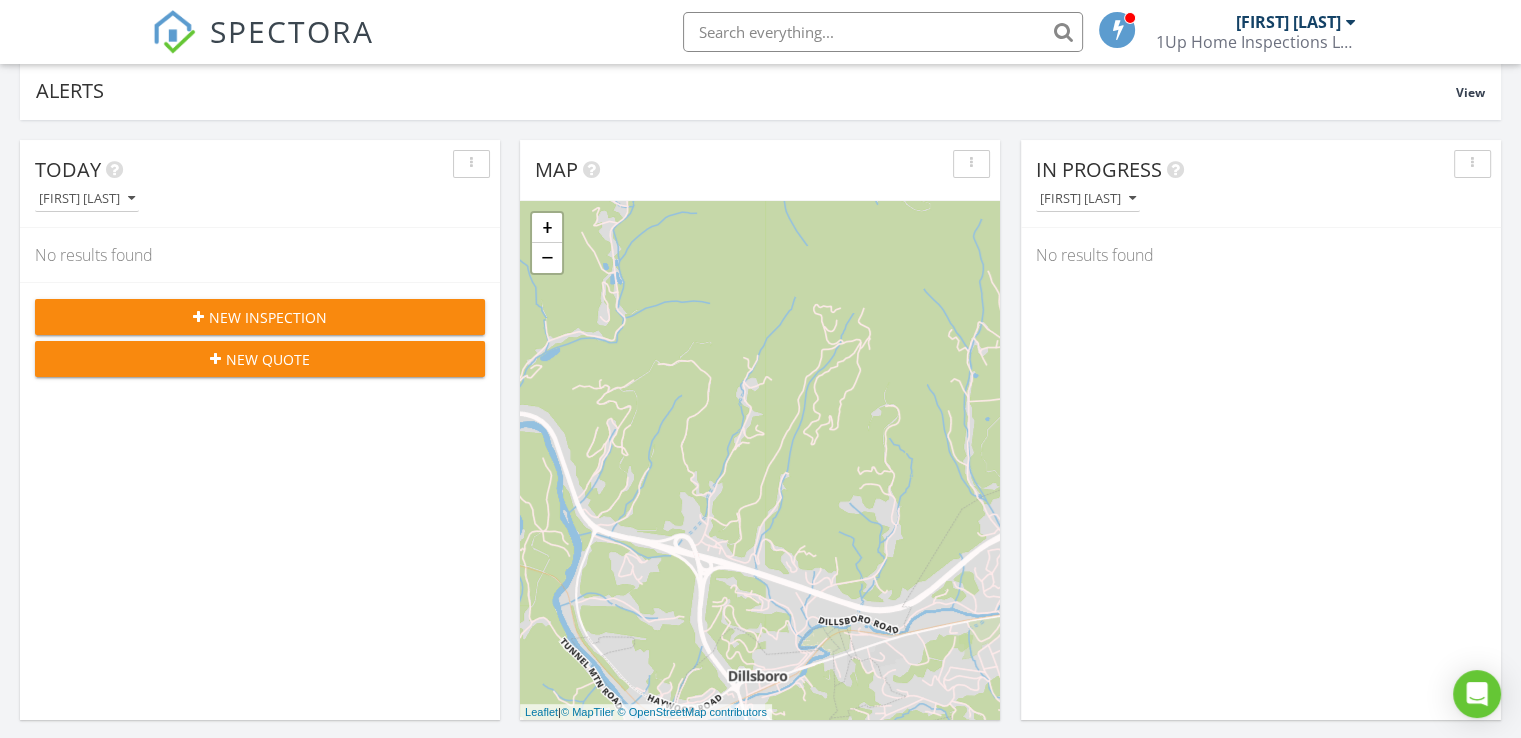 scroll, scrollTop: 0, scrollLeft: 0, axis: both 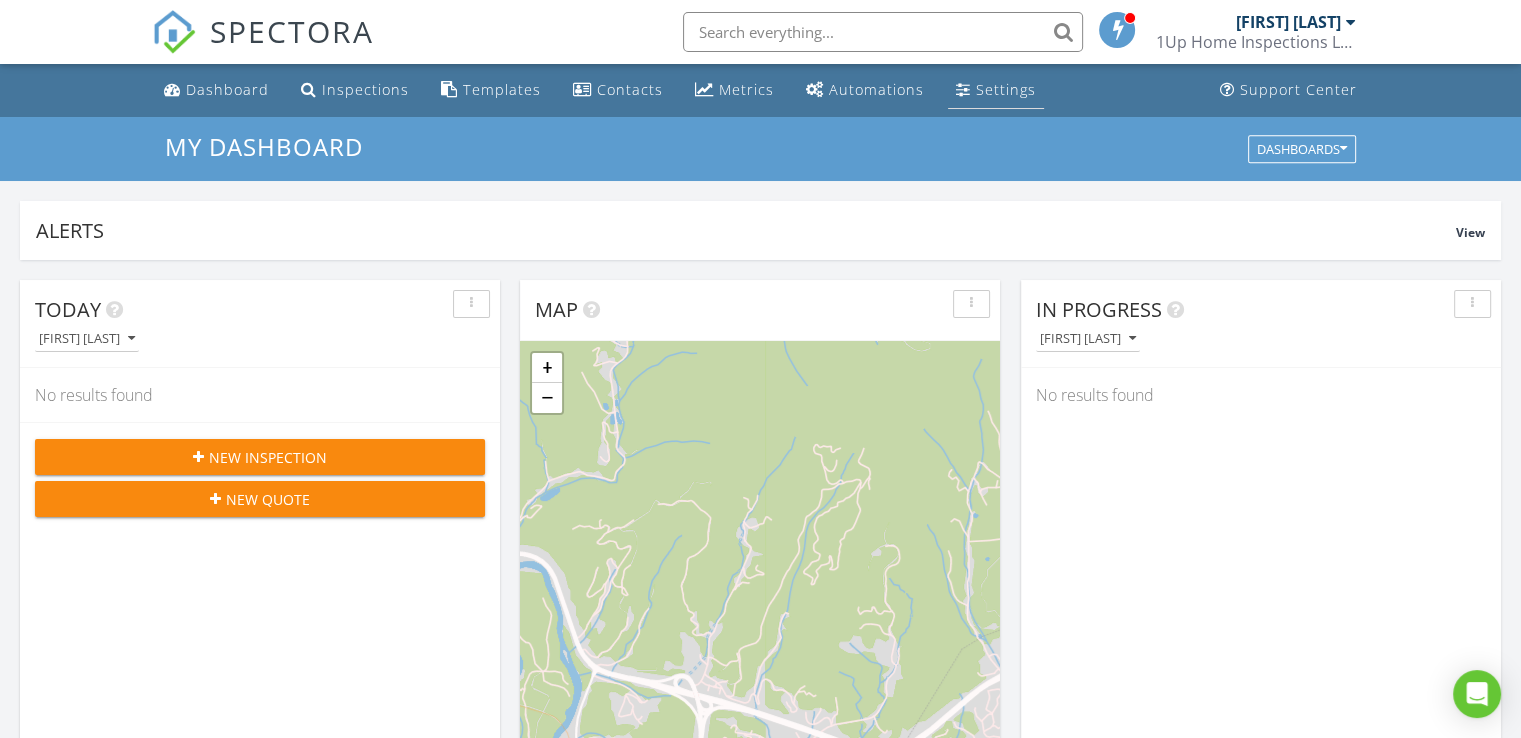 click on "Settings" at bounding box center [1006, 89] 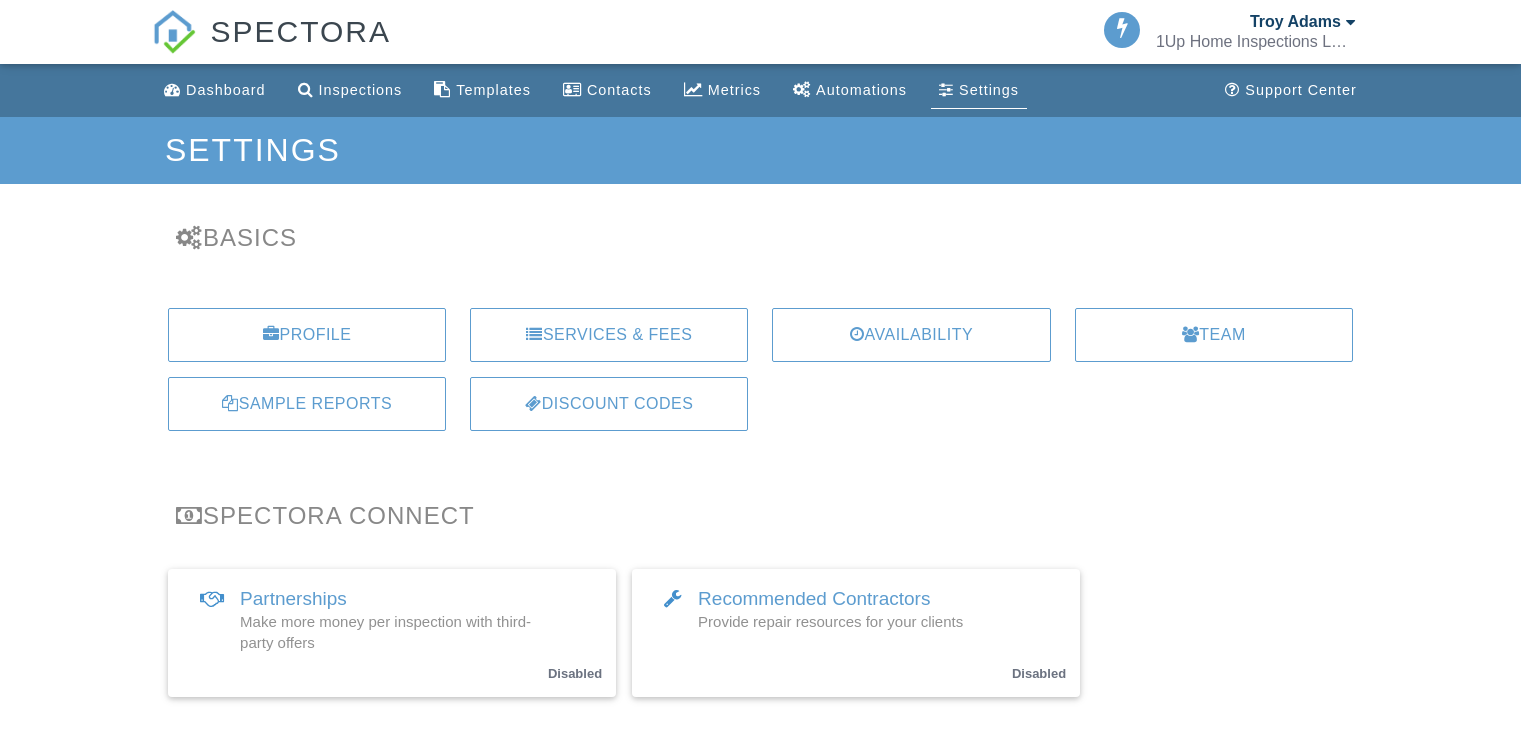 scroll, scrollTop: 0, scrollLeft: 0, axis: both 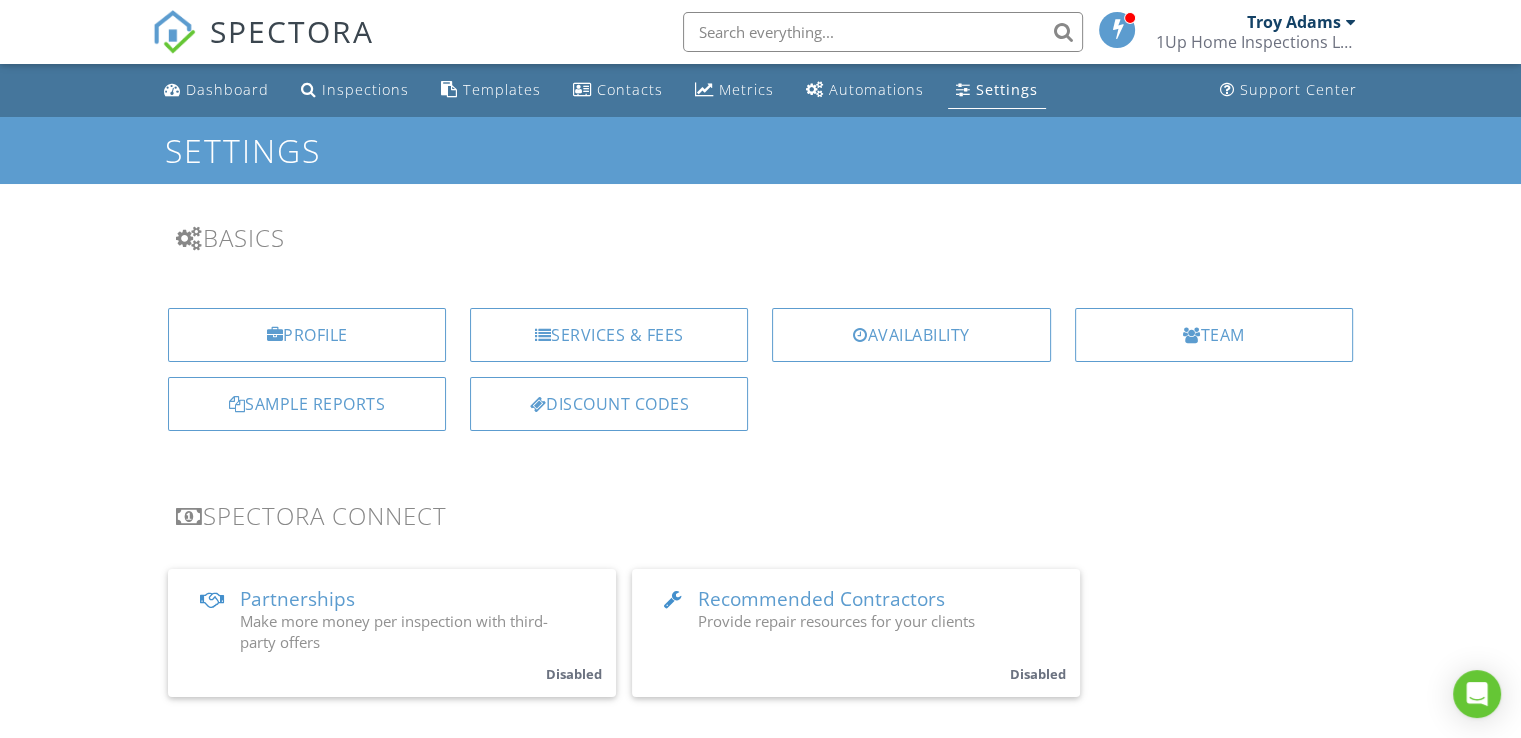 click on "Troy Adams" at bounding box center [1294, 22] 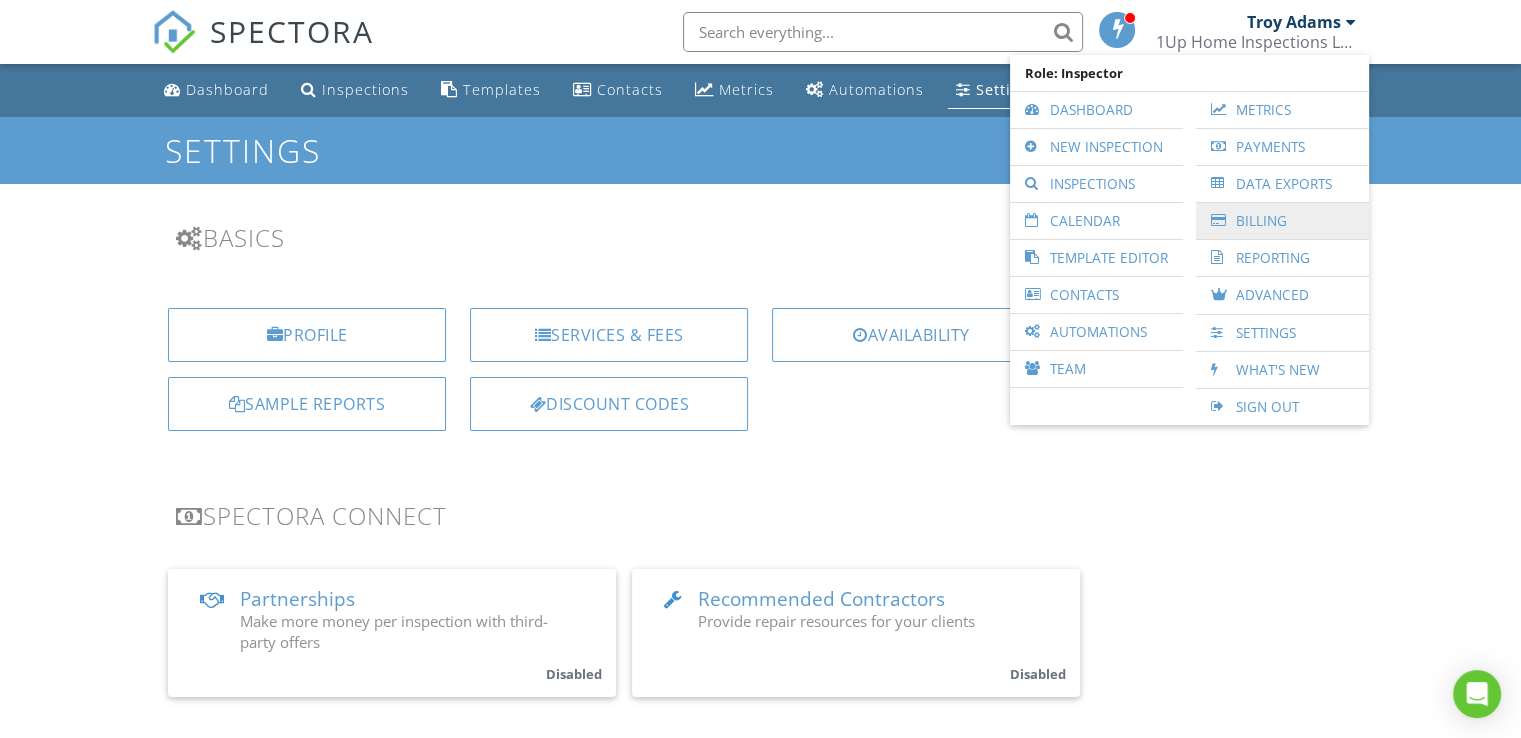 click on "Billing" at bounding box center (1282, 221) 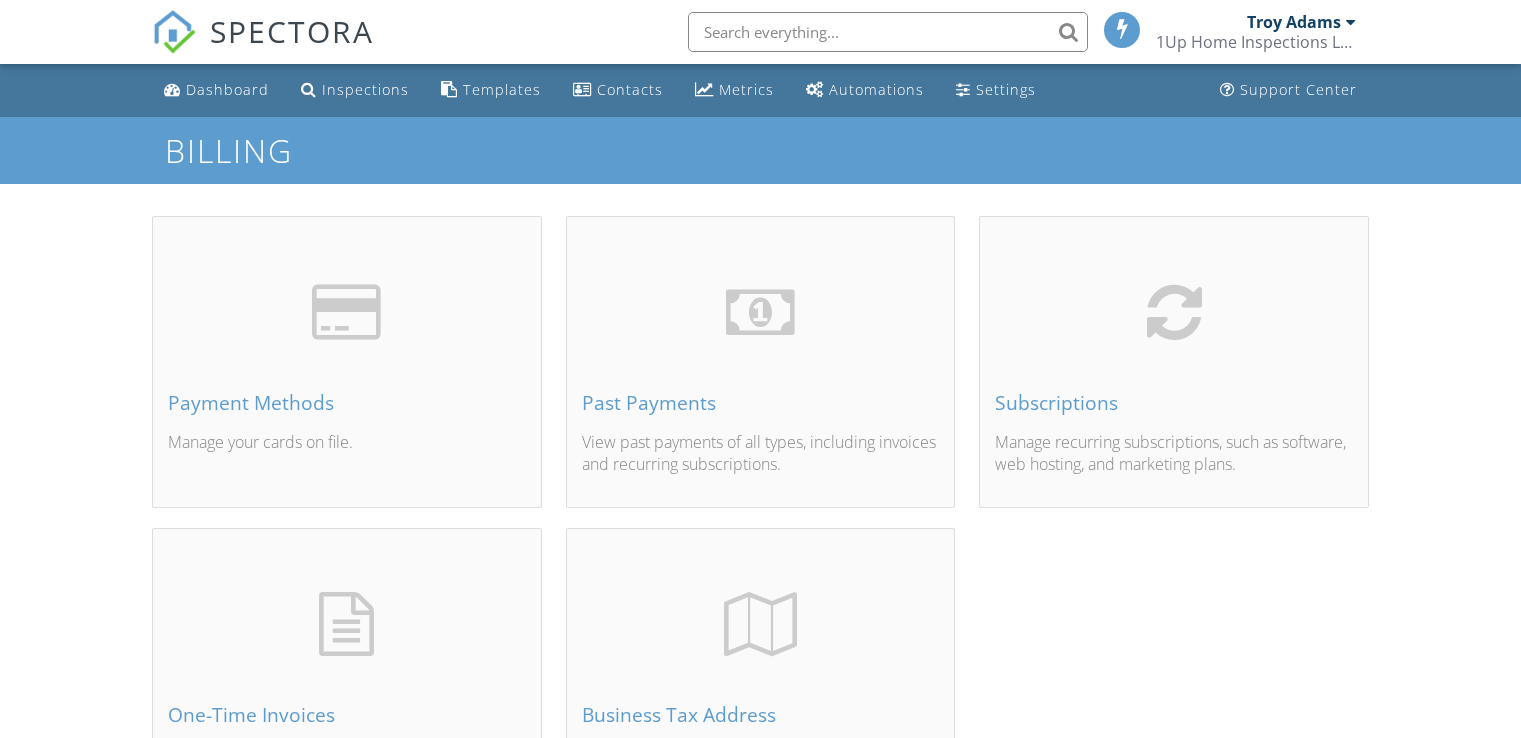 scroll, scrollTop: 0, scrollLeft: 0, axis: both 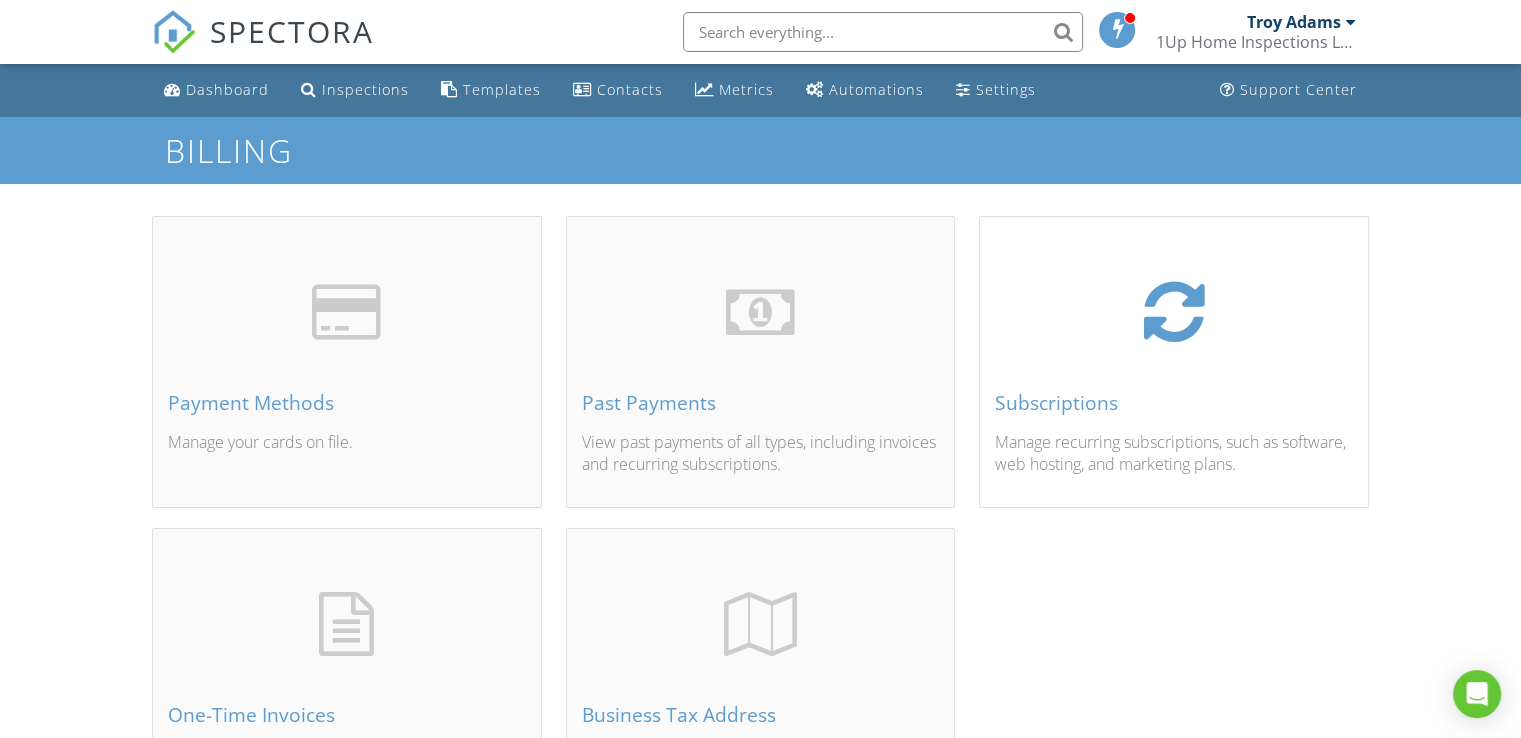 click on "Subscriptions" at bounding box center [1174, 403] 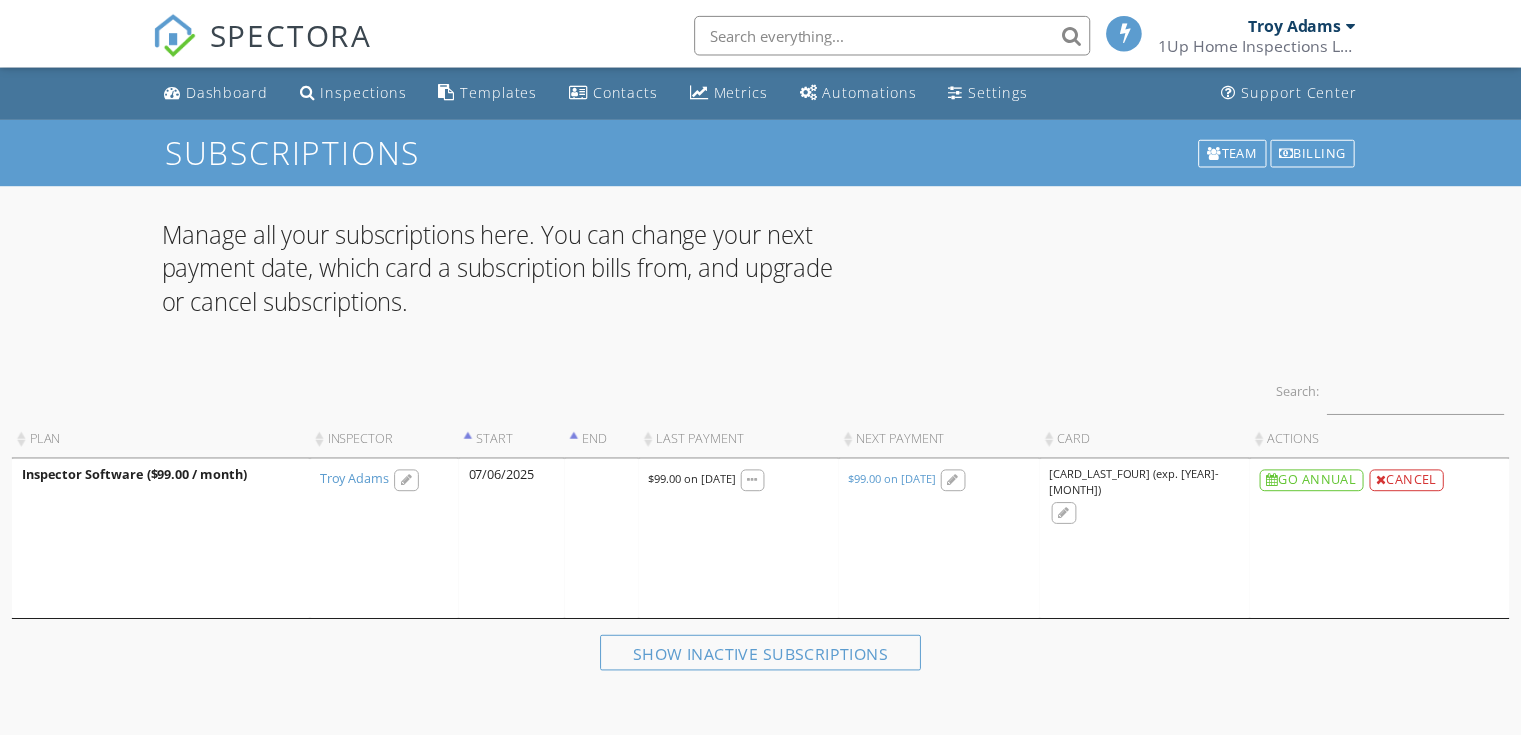 scroll, scrollTop: 0, scrollLeft: 0, axis: both 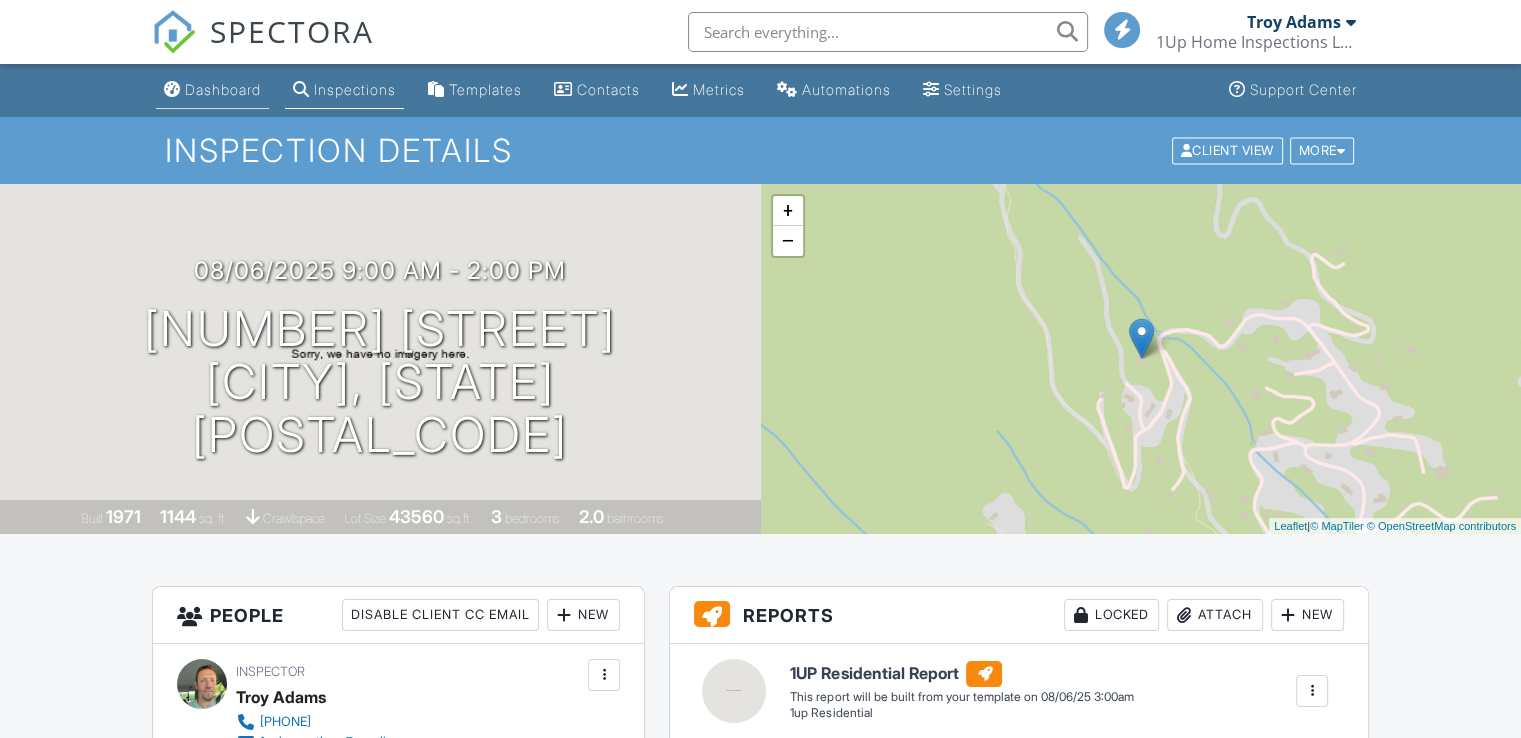 click on "Dashboard" at bounding box center [223, 89] 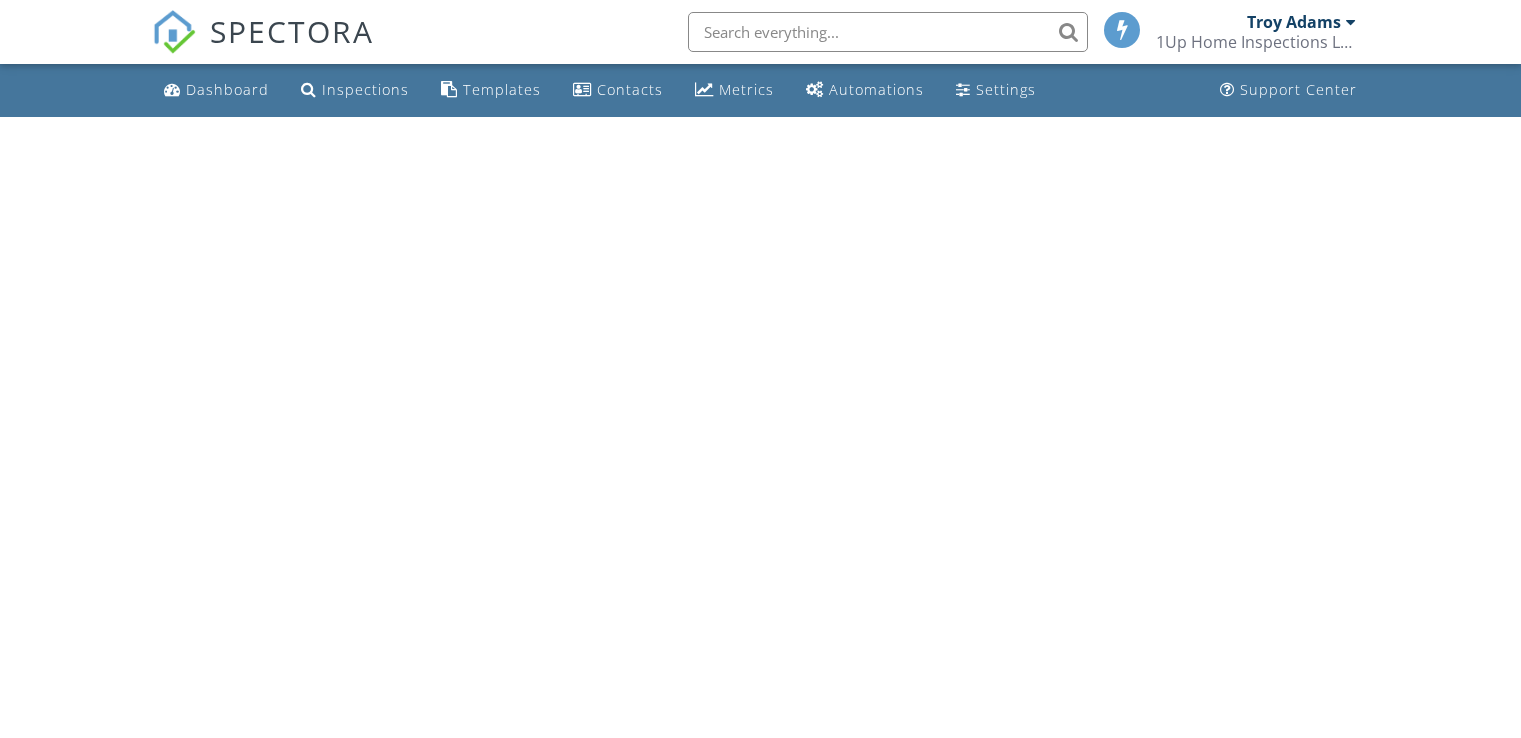 scroll, scrollTop: 0, scrollLeft: 0, axis: both 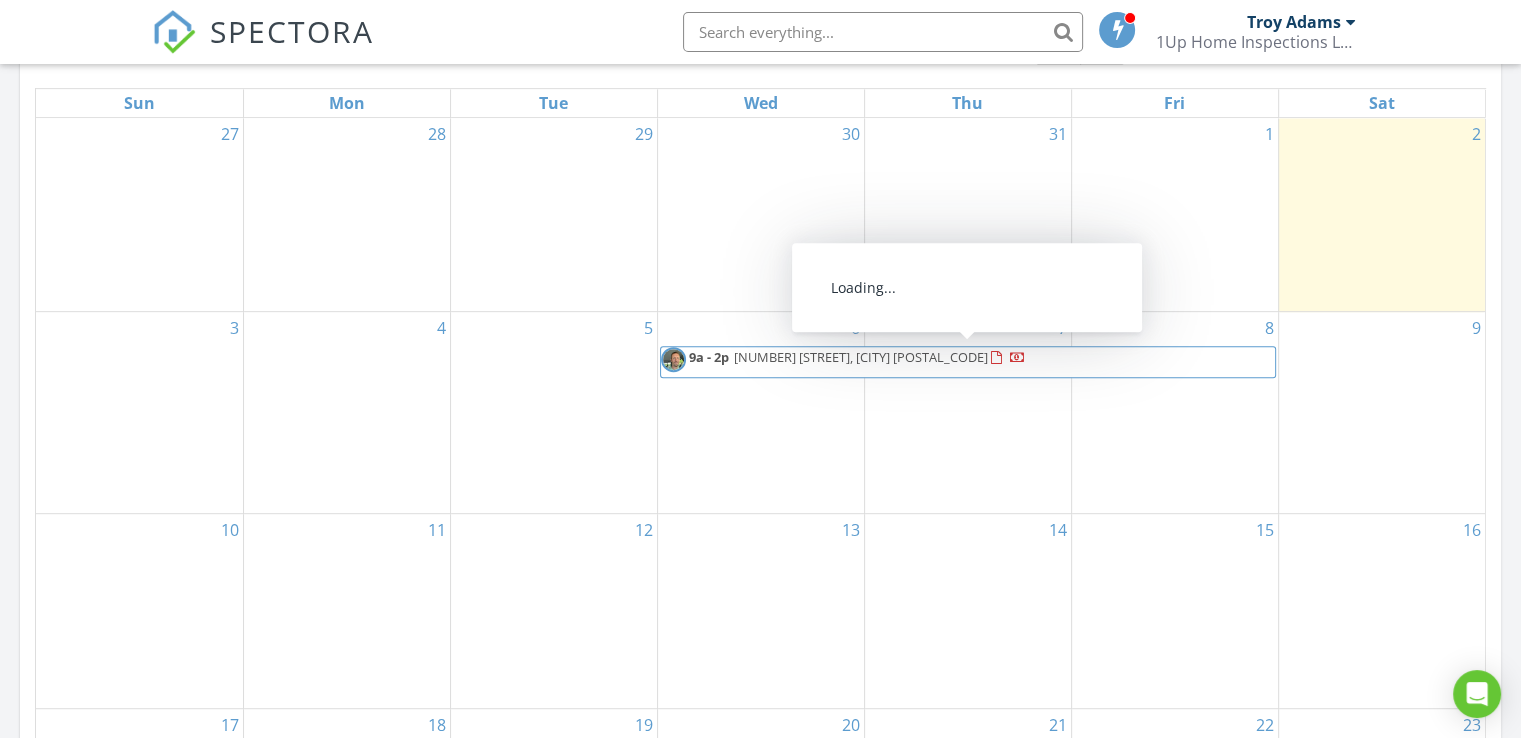 click on "1448 Kitchens Branch Rd, Sylva 28779" at bounding box center (861, 357) 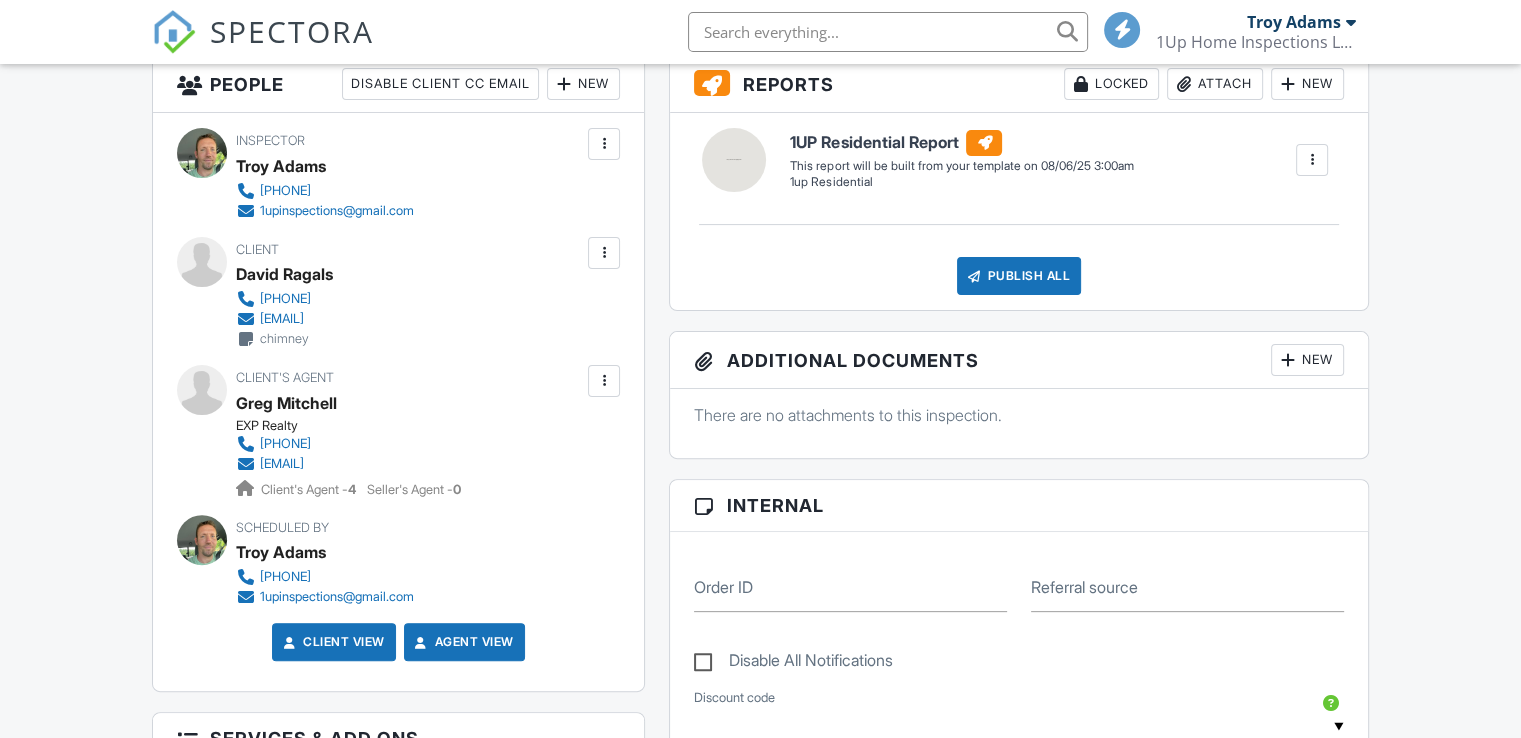 scroll, scrollTop: 0, scrollLeft: 0, axis: both 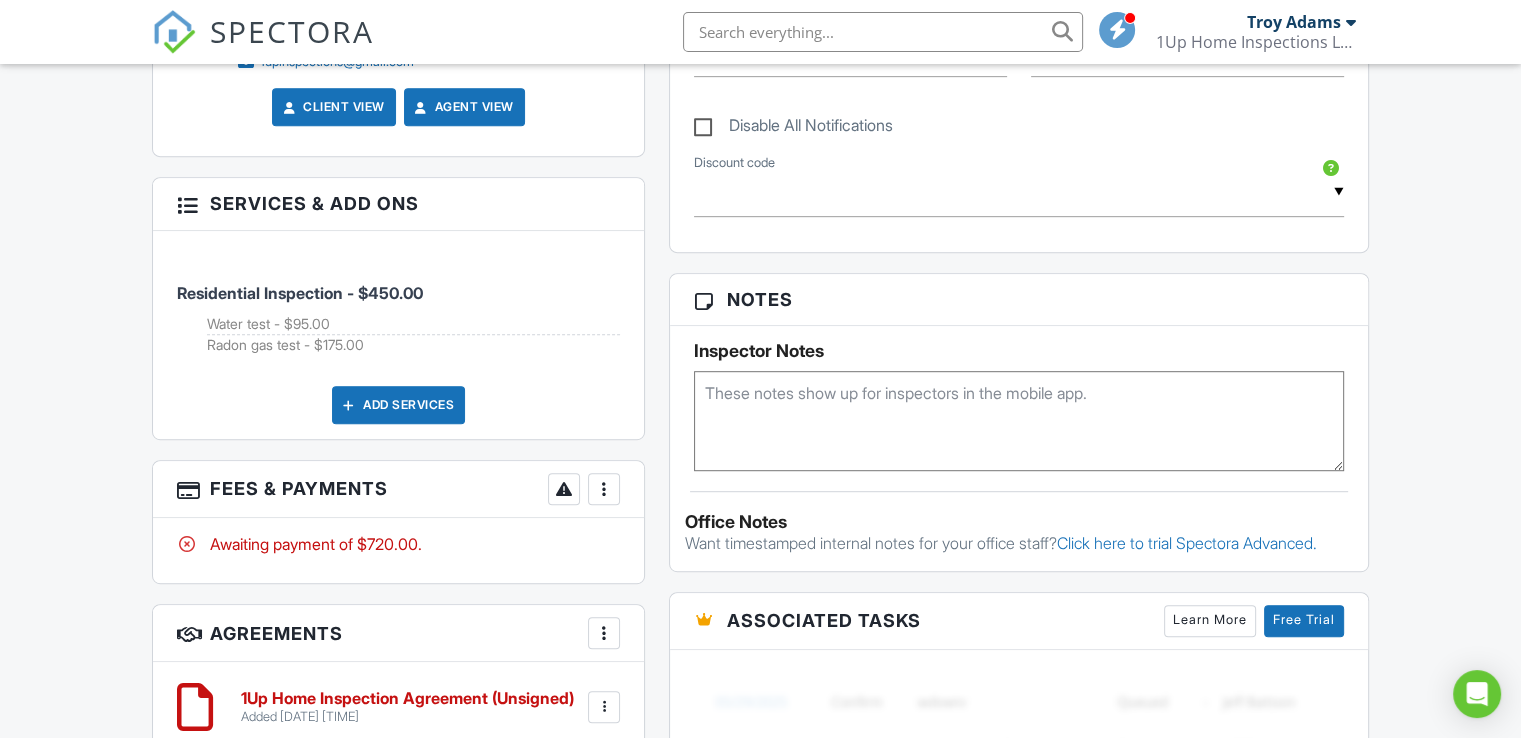 click on "Add Services" at bounding box center (398, 405) 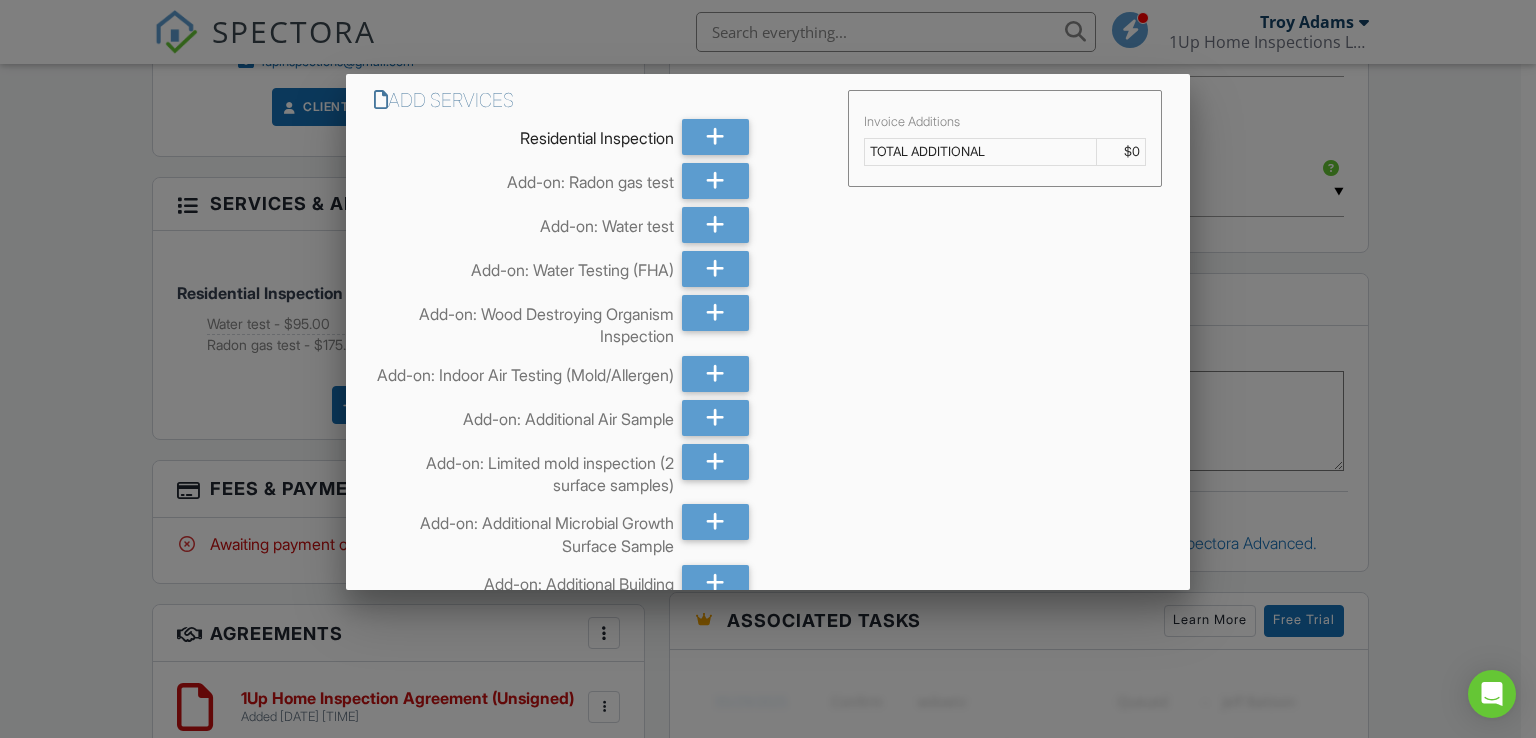 click at bounding box center (768, 361) 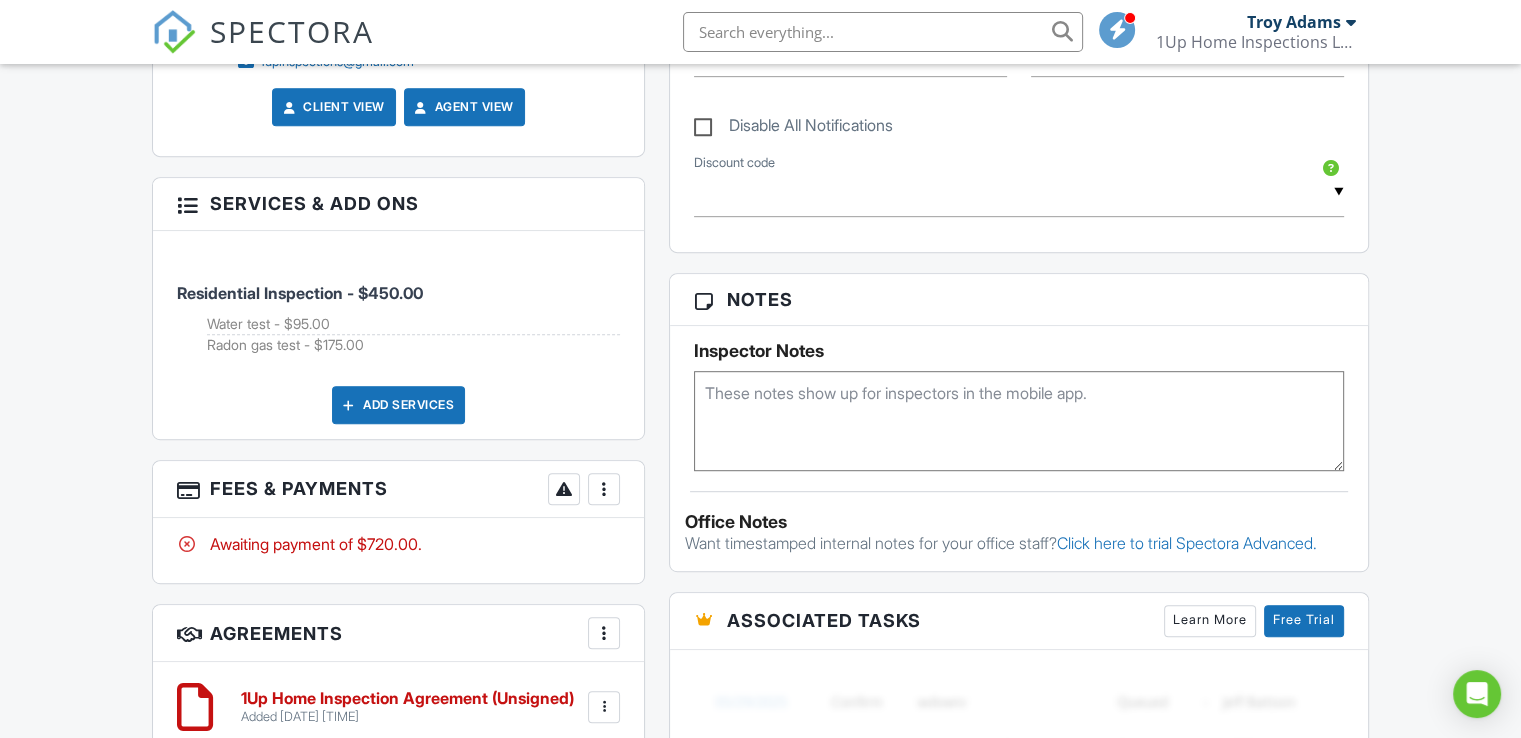 click at bounding box center [187, 203] 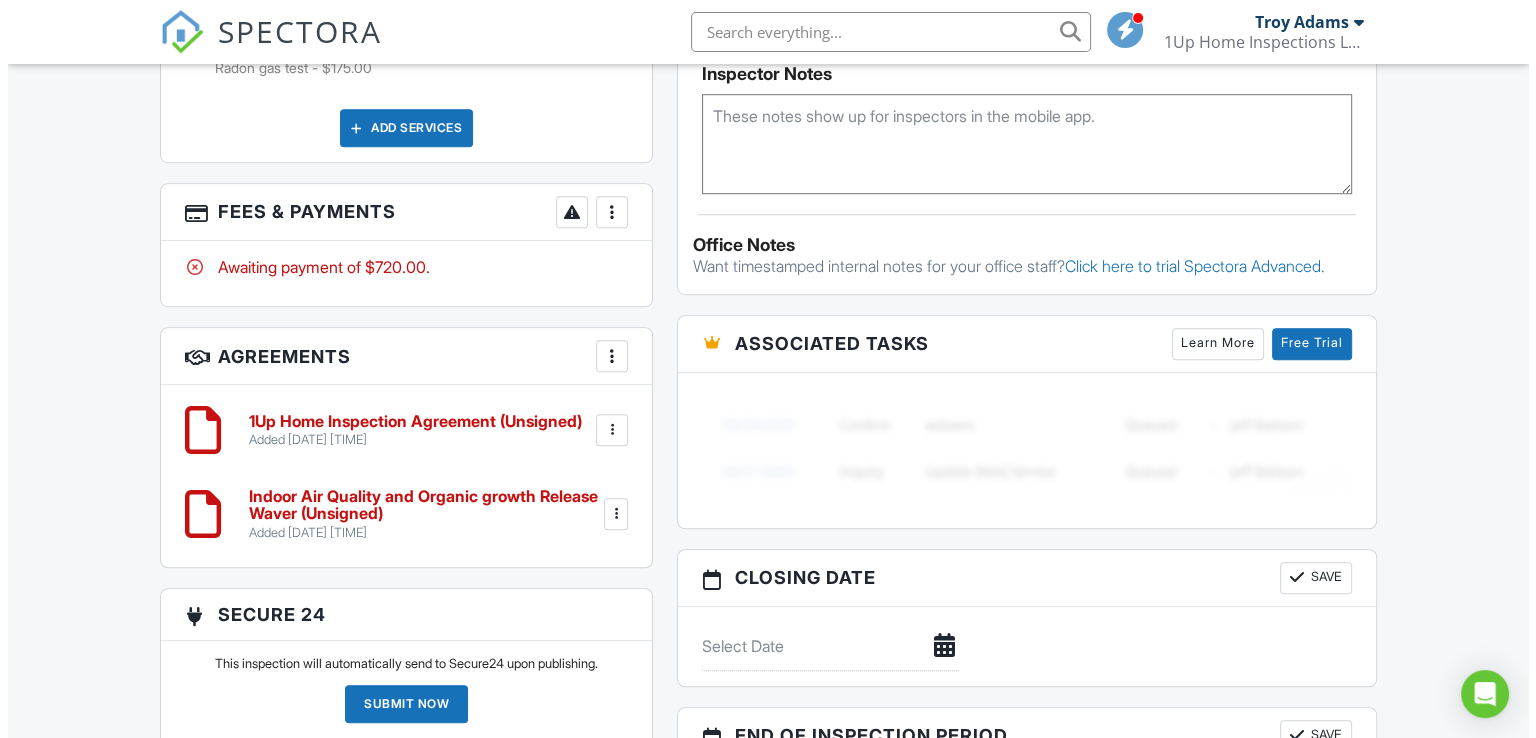 scroll, scrollTop: 1200, scrollLeft: 0, axis: vertical 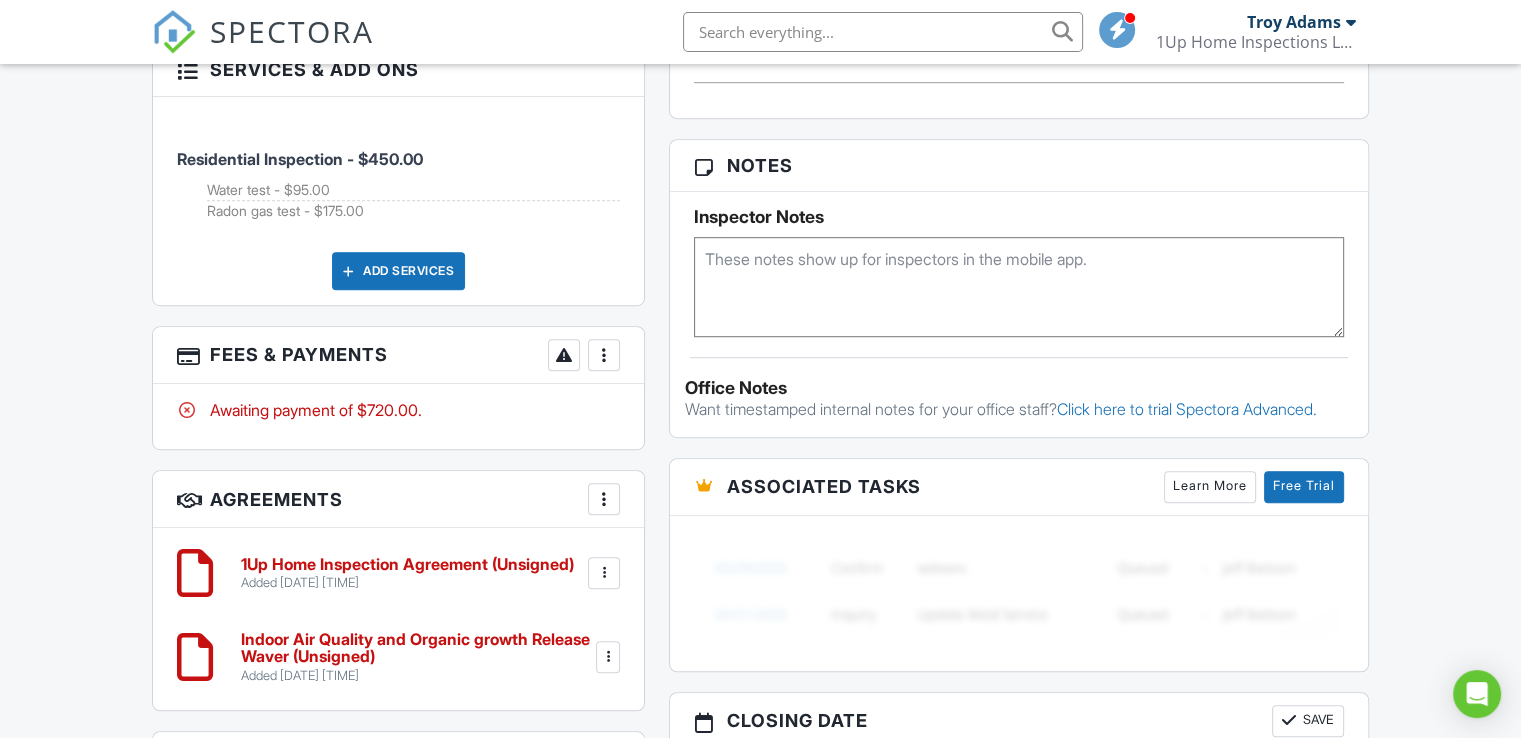 click at bounding box center (604, 355) 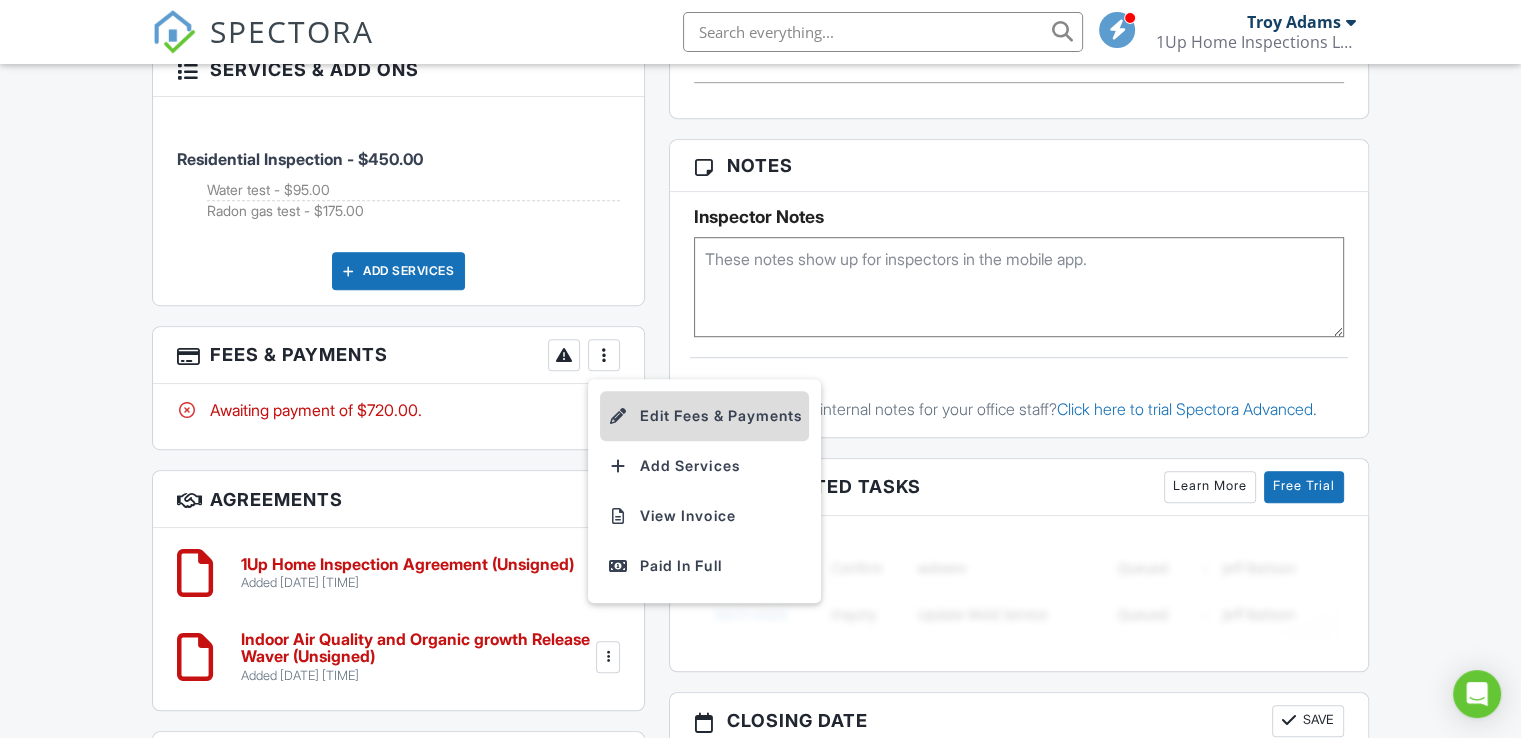 click on "Edit Fees & Payments" at bounding box center [704, 416] 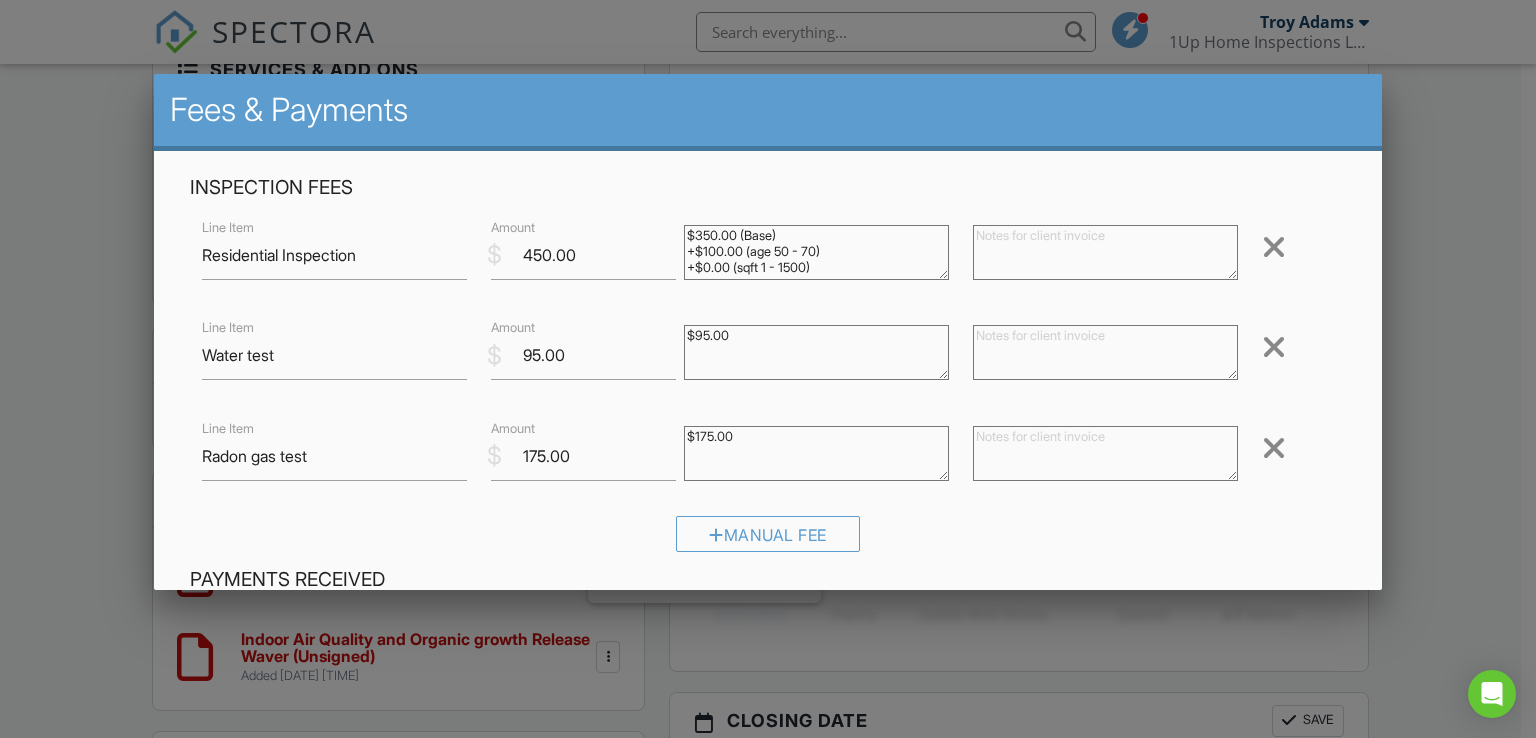 click at bounding box center (1274, 448) 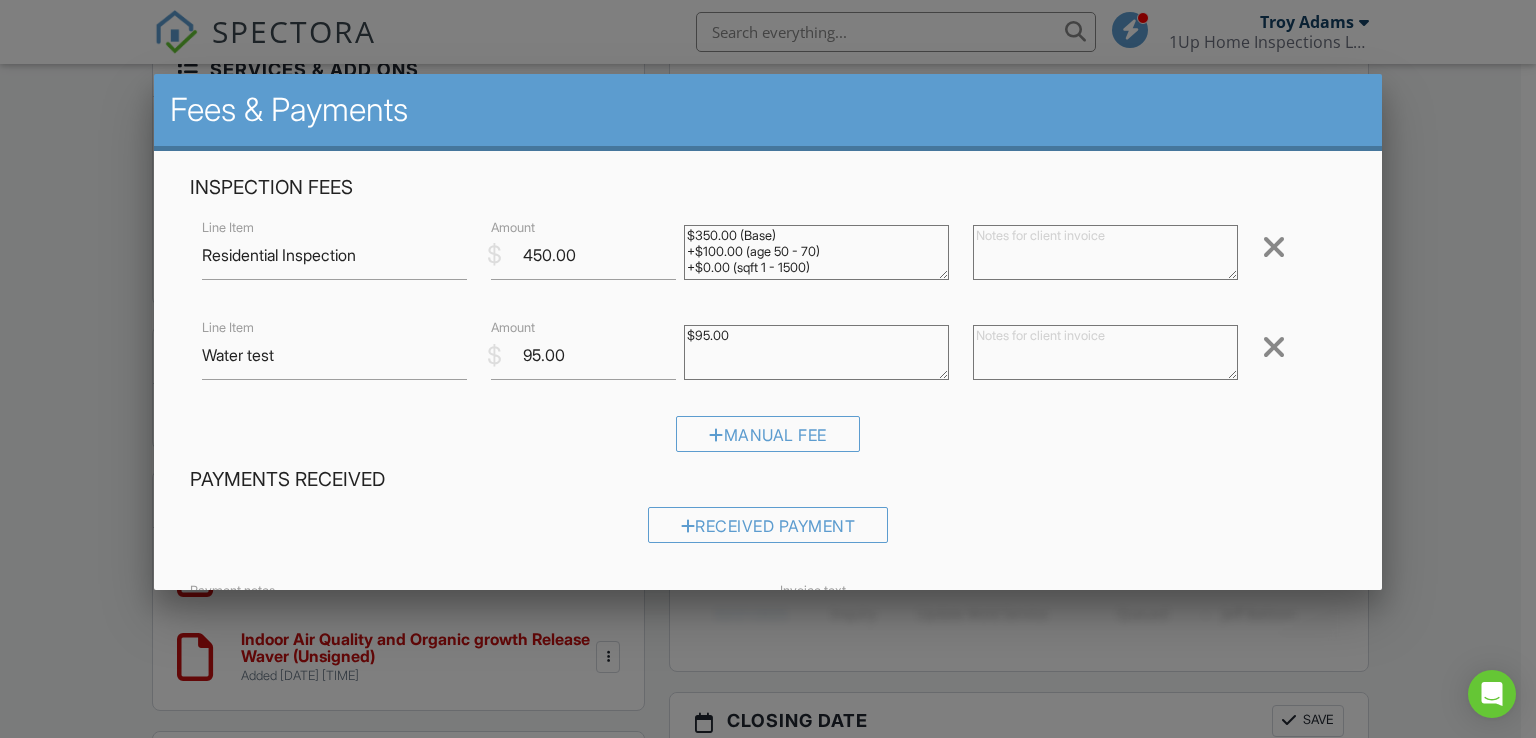 scroll, scrollTop: 0, scrollLeft: 0, axis: both 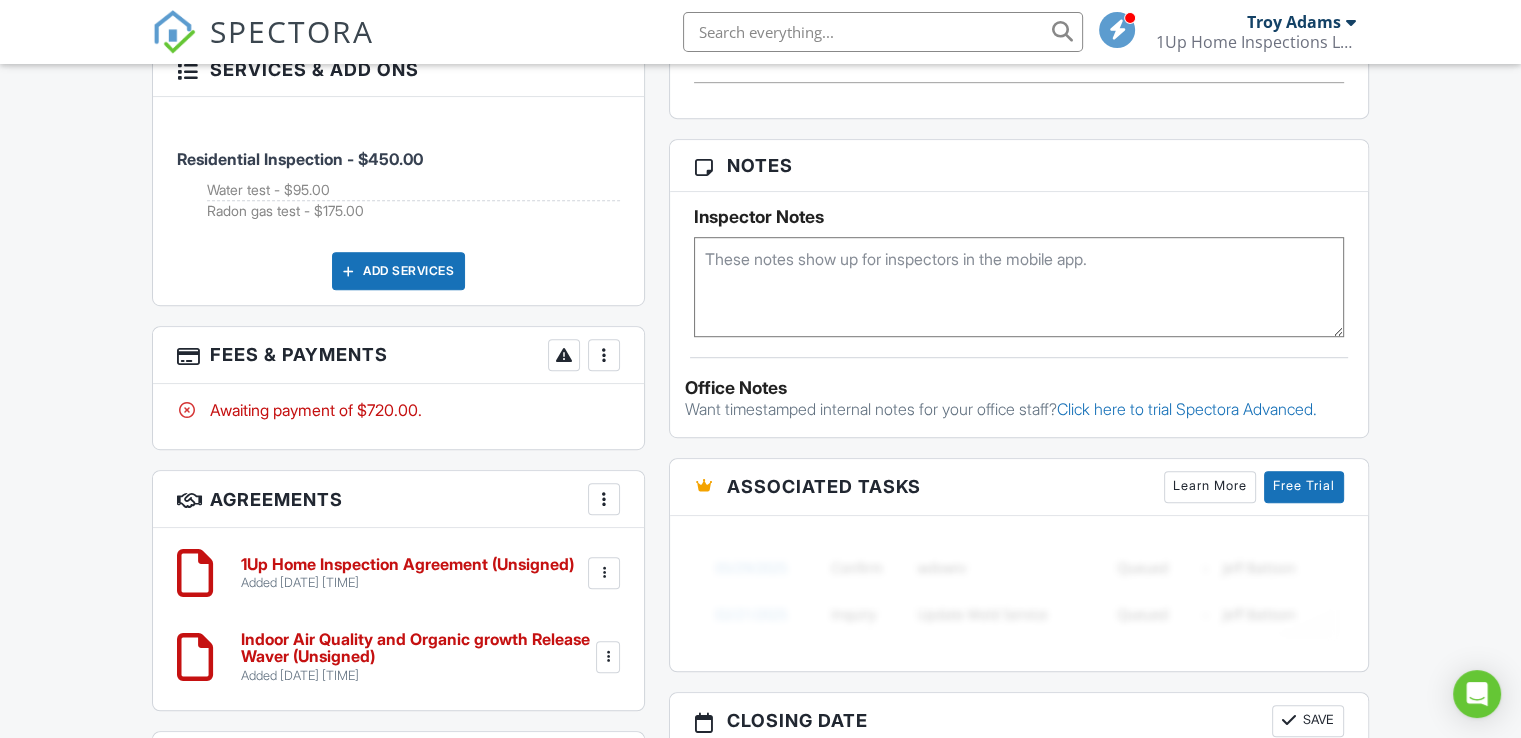 click at bounding box center (604, 355) 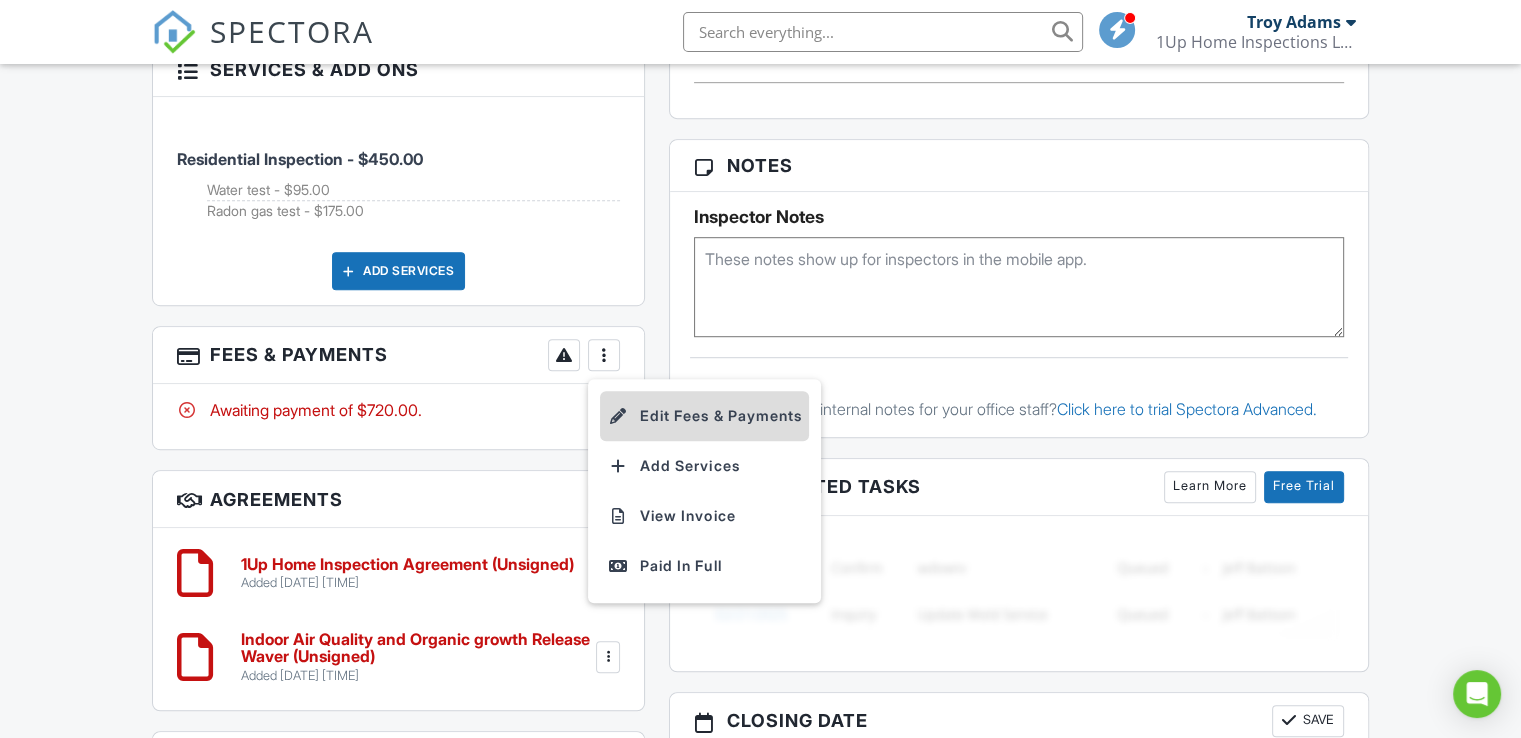 click on "Edit Fees & Payments" at bounding box center (704, 416) 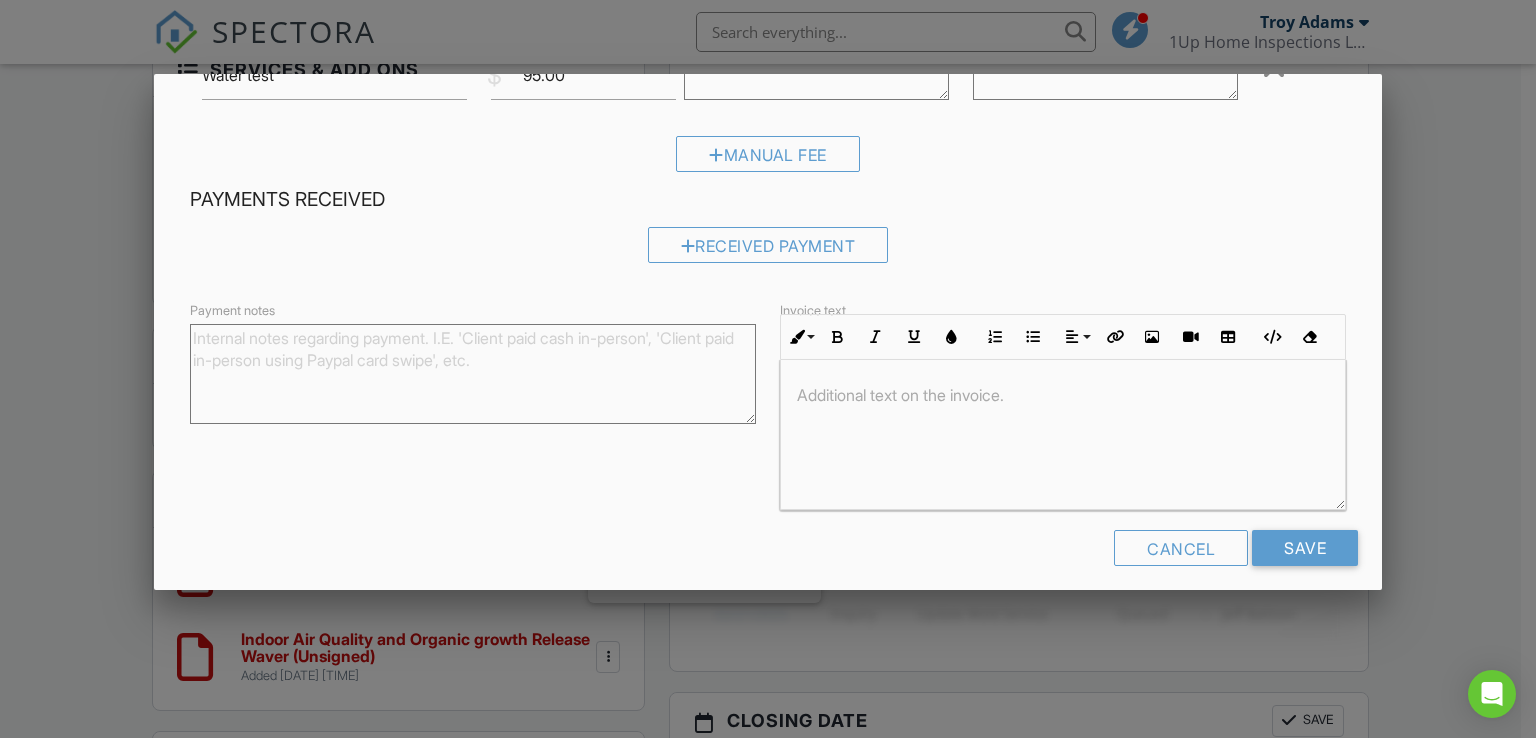 scroll, scrollTop: 294, scrollLeft: 0, axis: vertical 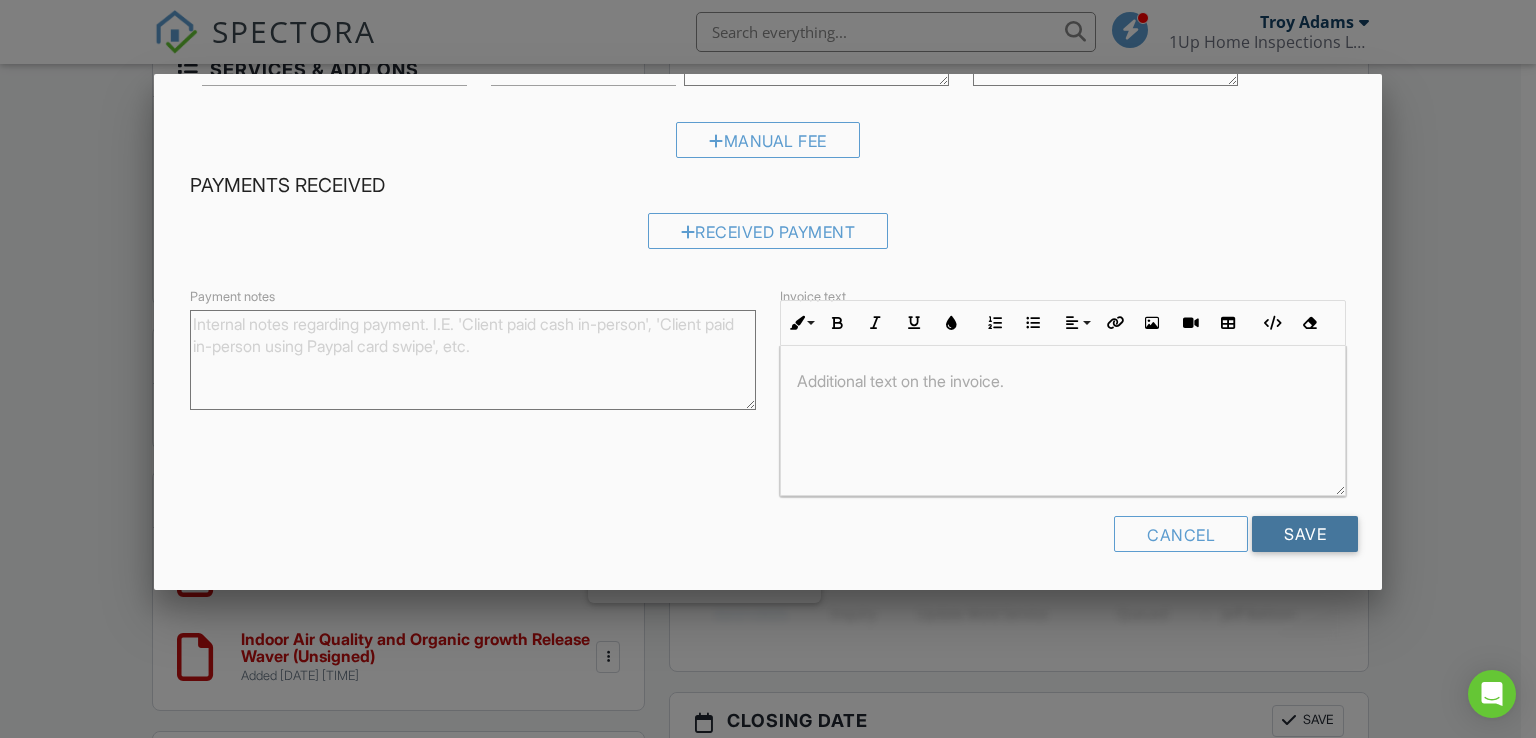 click on "Save" at bounding box center (1305, 534) 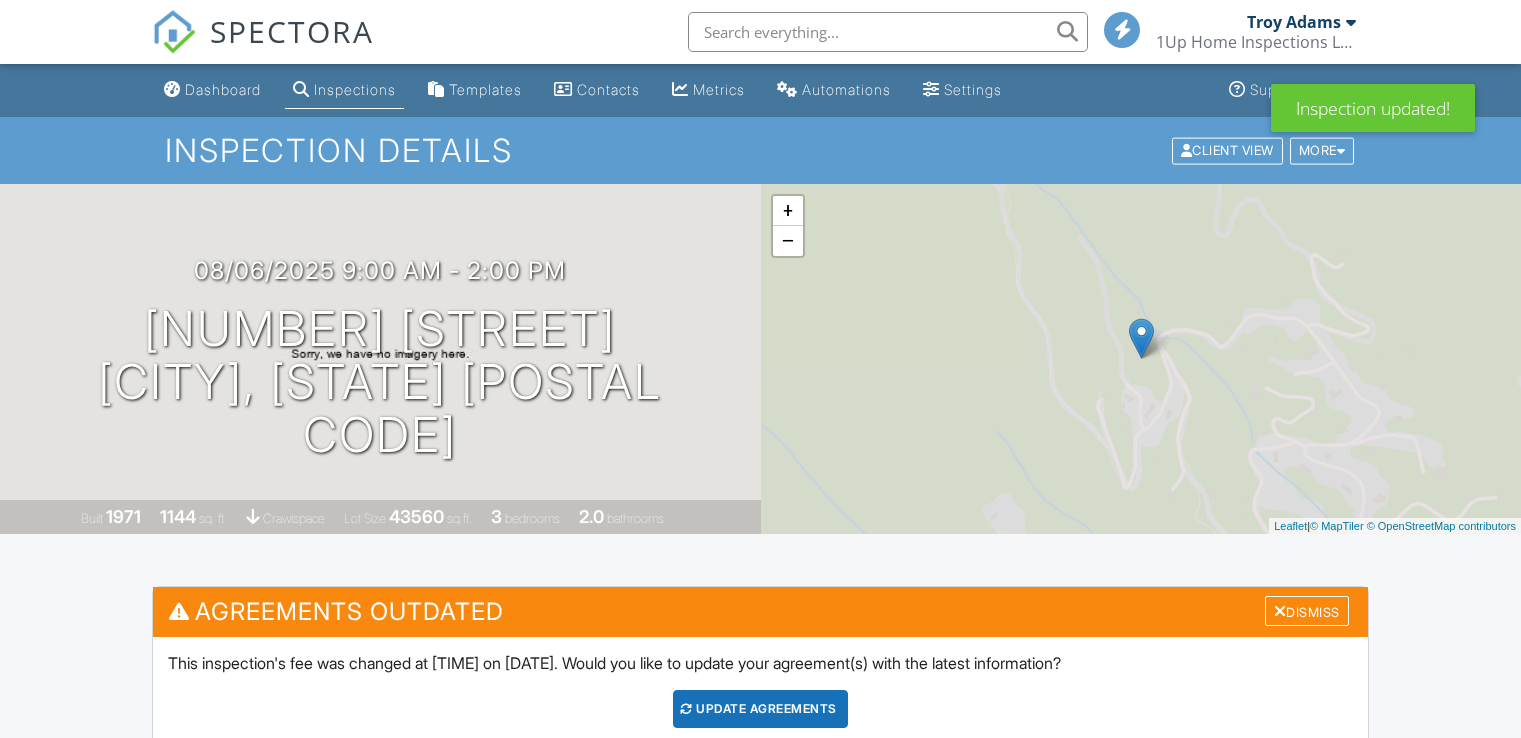 scroll, scrollTop: 666, scrollLeft: 0, axis: vertical 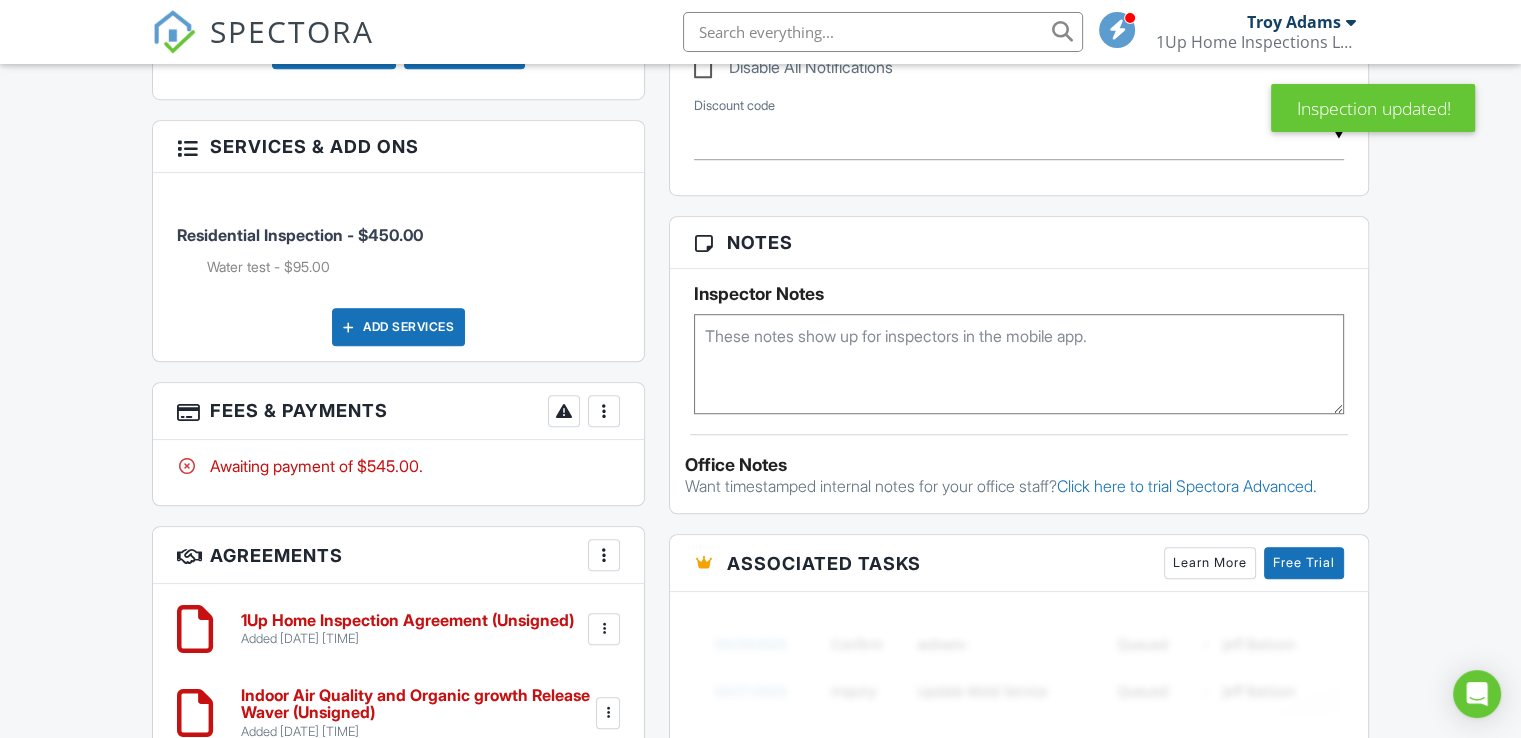 click on "Add Services" at bounding box center (398, 327) 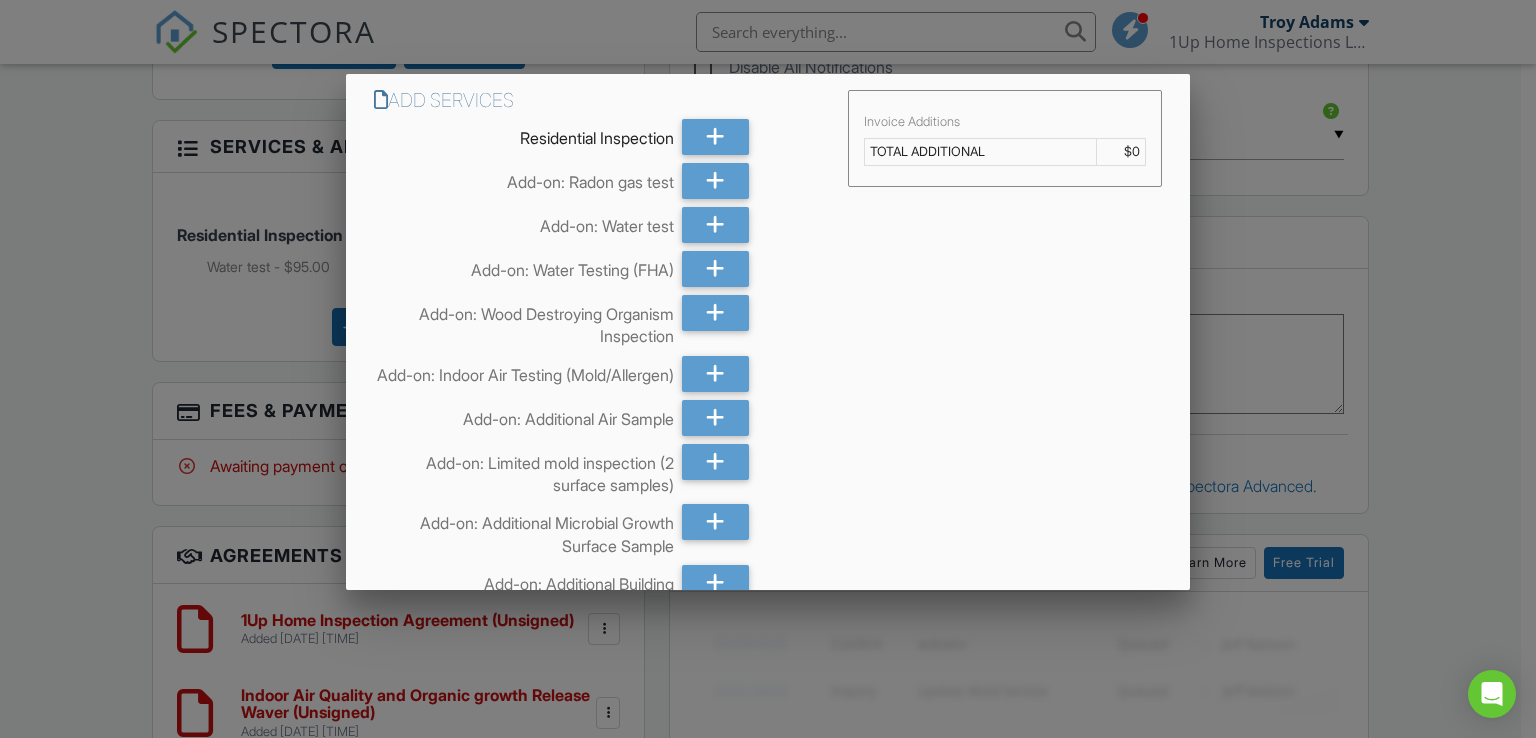click at bounding box center (768, 361) 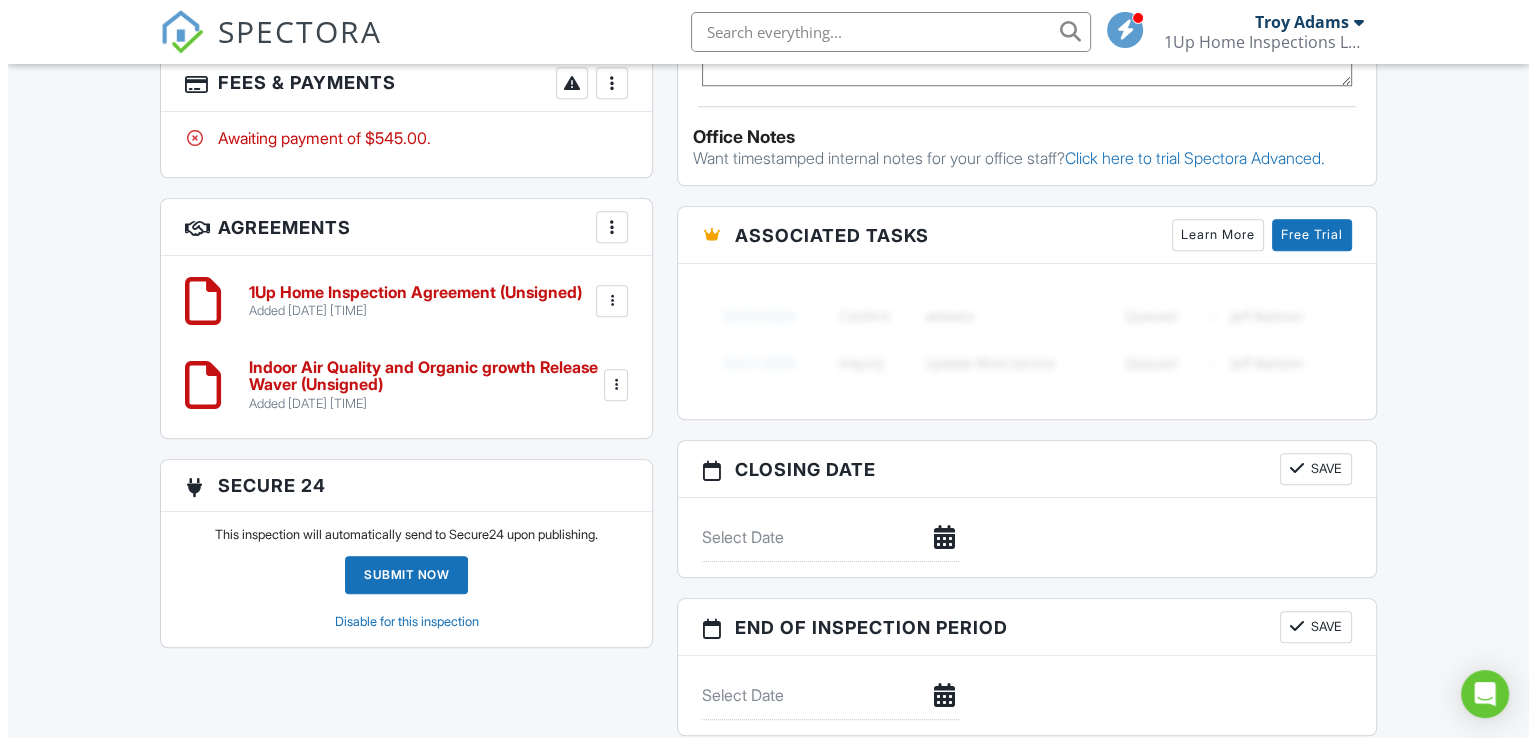 scroll, scrollTop: 1528, scrollLeft: 0, axis: vertical 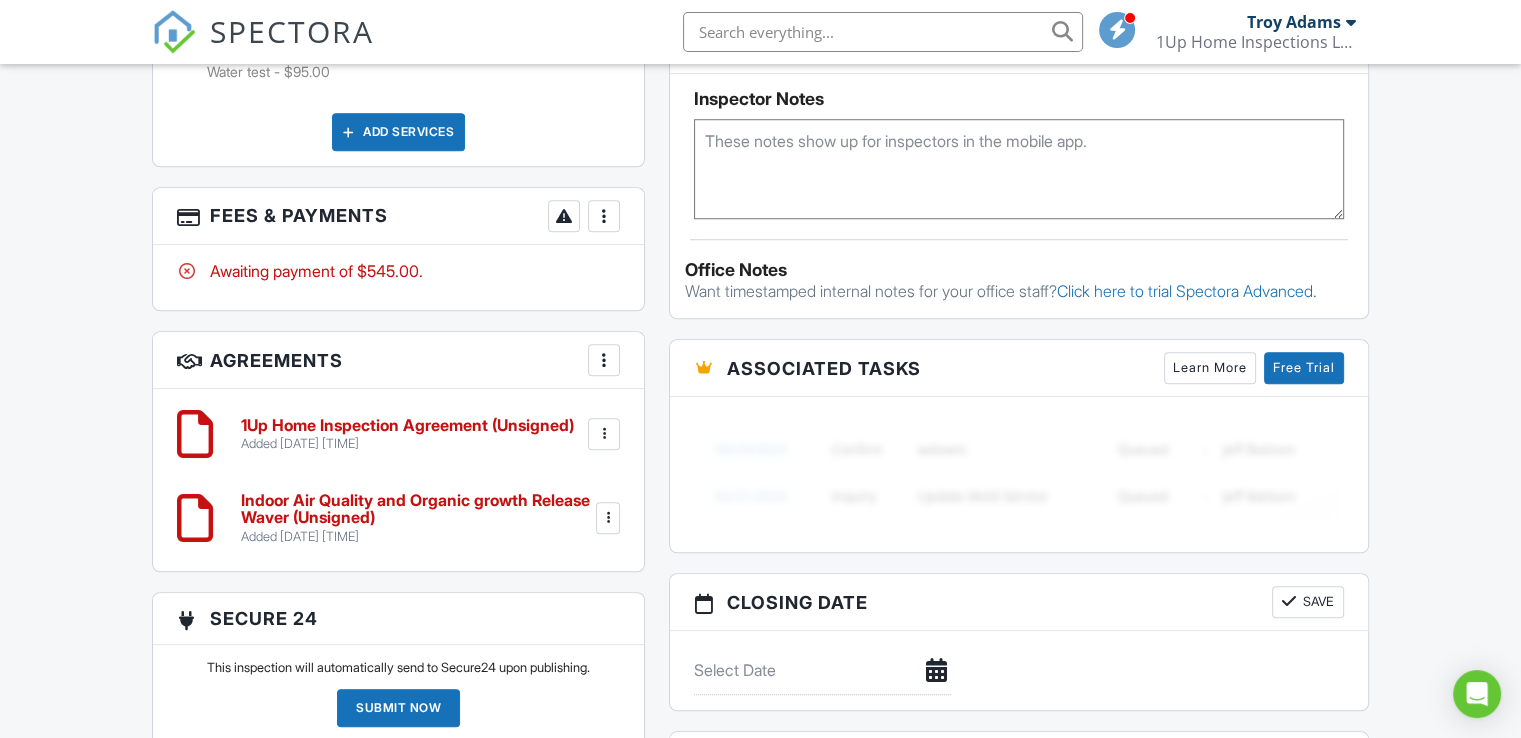 click at bounding box center (604, 360) 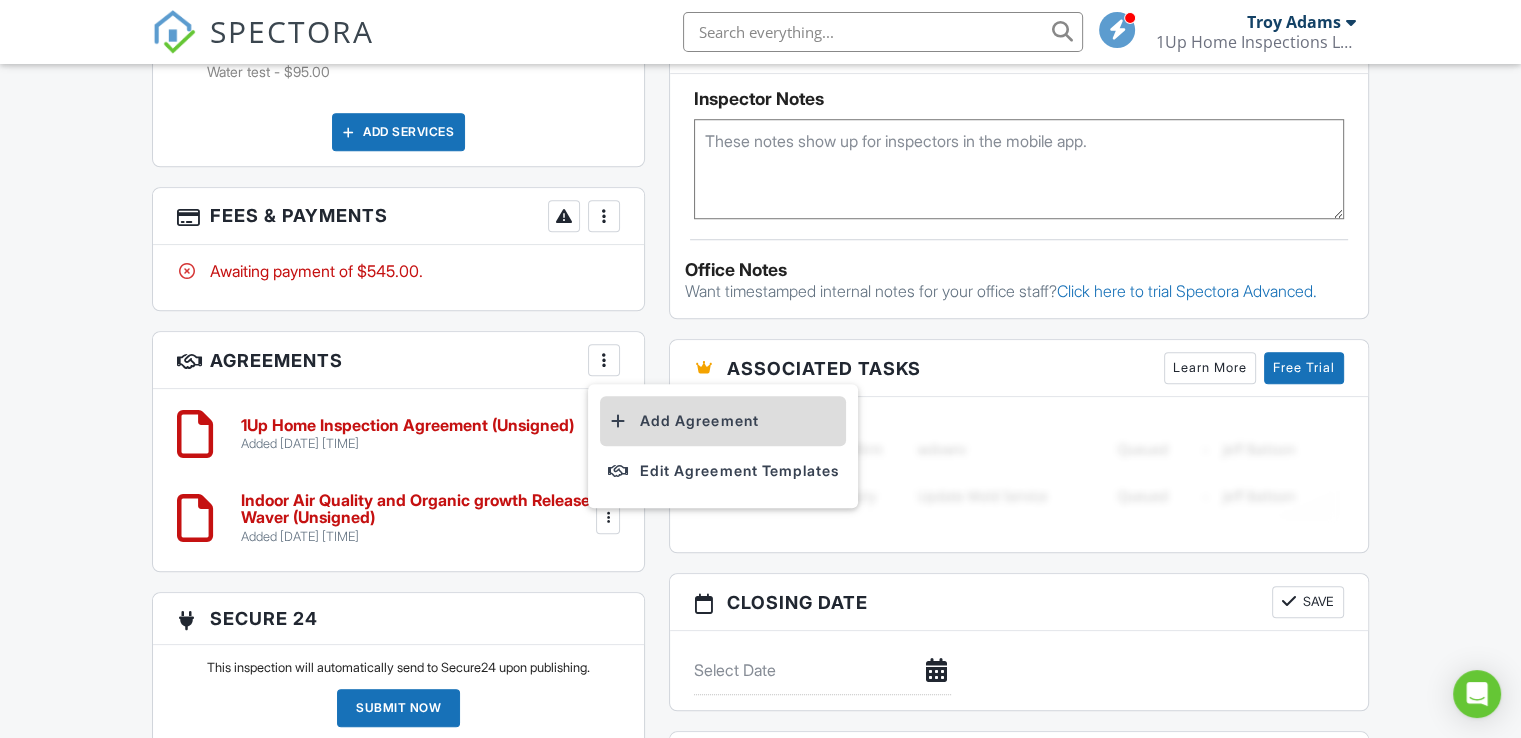 click on "Add Agreement" at bounding box center (723, 421) 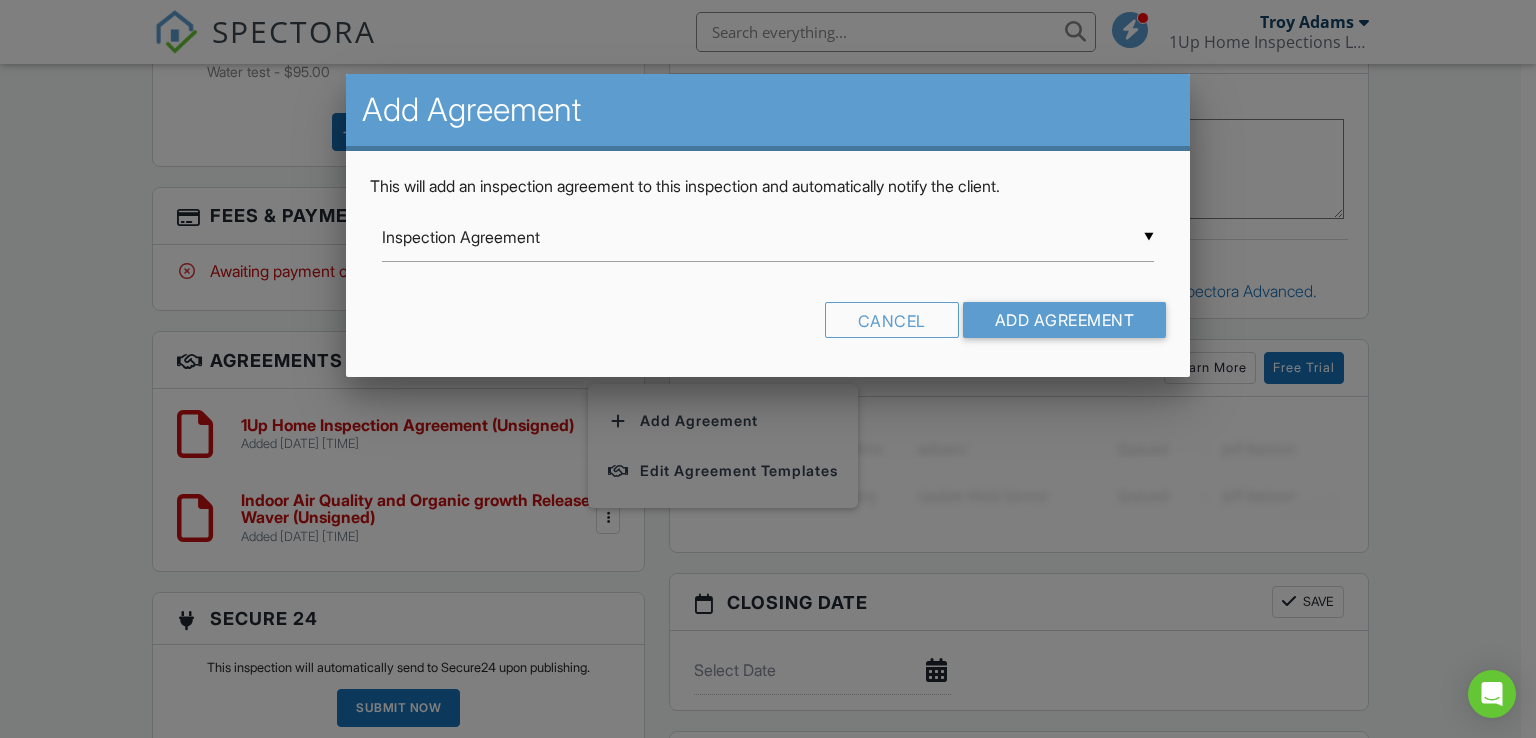 click on "▼ Inspection Agreement Inspection Agreement Limited Mold / IAQ testing pre-inspection agreement Wood-destroying Insect (WDO) Inspection Agreement 1Up Home Inspection Agreement  Full Mold Assessment Pre-Inspection Agreement  Indoor Air Quality and Organic growth Release Waver Radon Release Waver  Inspection Agreement
Limited Mold / IAQ testing pre-inspection agreement
Wood-destroying Insect (WDO) Inspection Agreement
1Up Home Inspection Agreement
Full Mold Assessment Pre-Inspection Agreement
Indoor Air Quality and Organic growth Release Waver
Radon Release Waver" at bounding box center [768, 237] 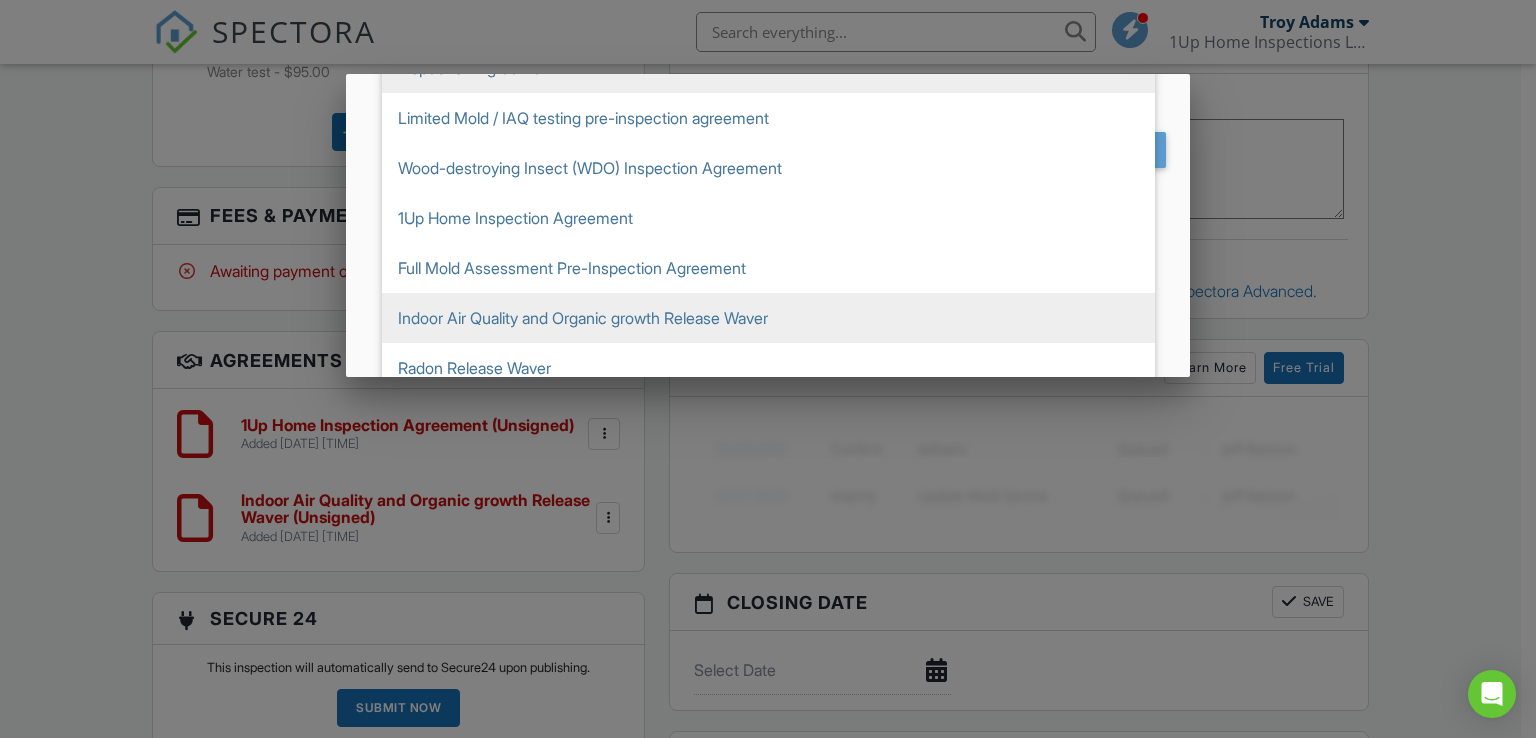 scroll, scrollTop: 186, scrollLeft: 0, axis: vertical 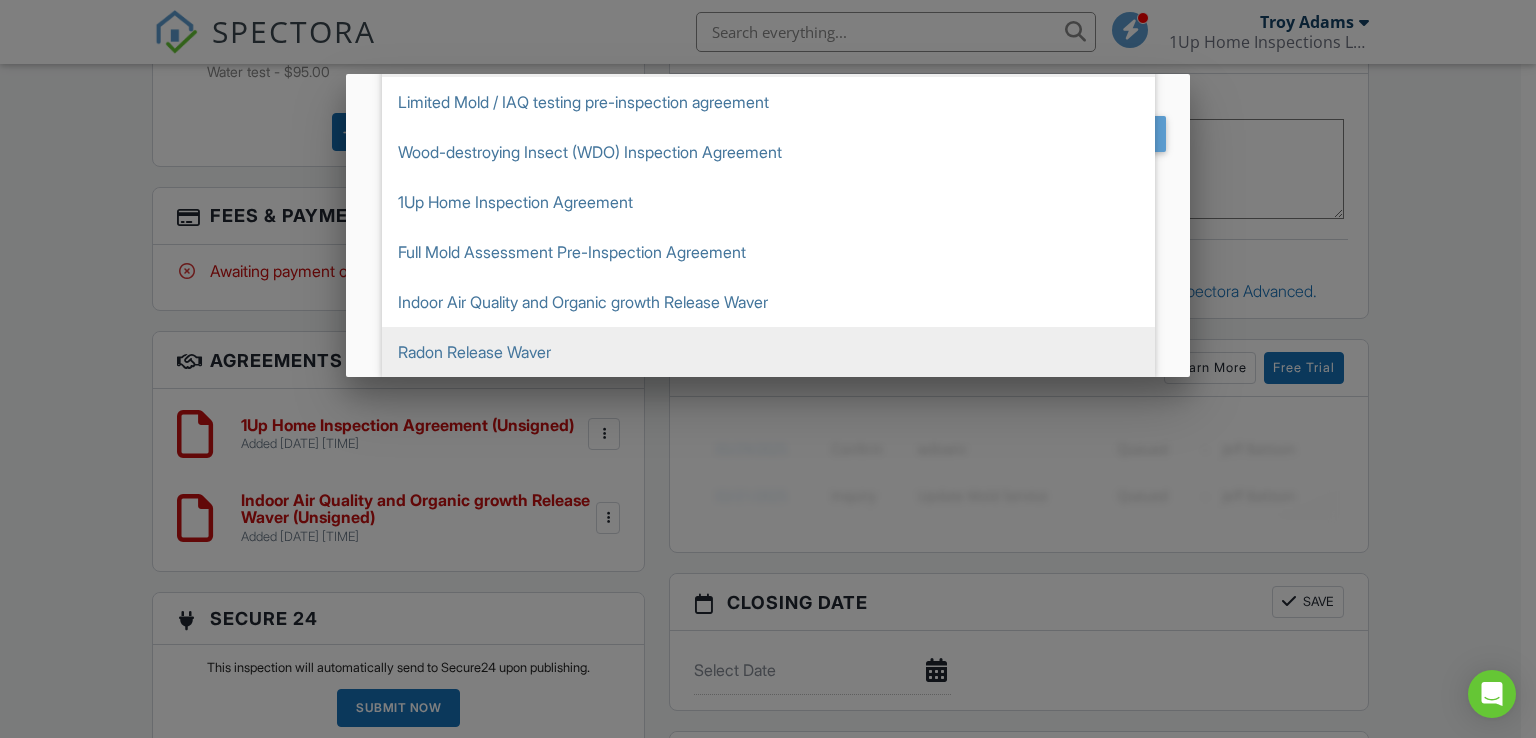 click on "Radon Release Waver" at bounding box center [768, 352] 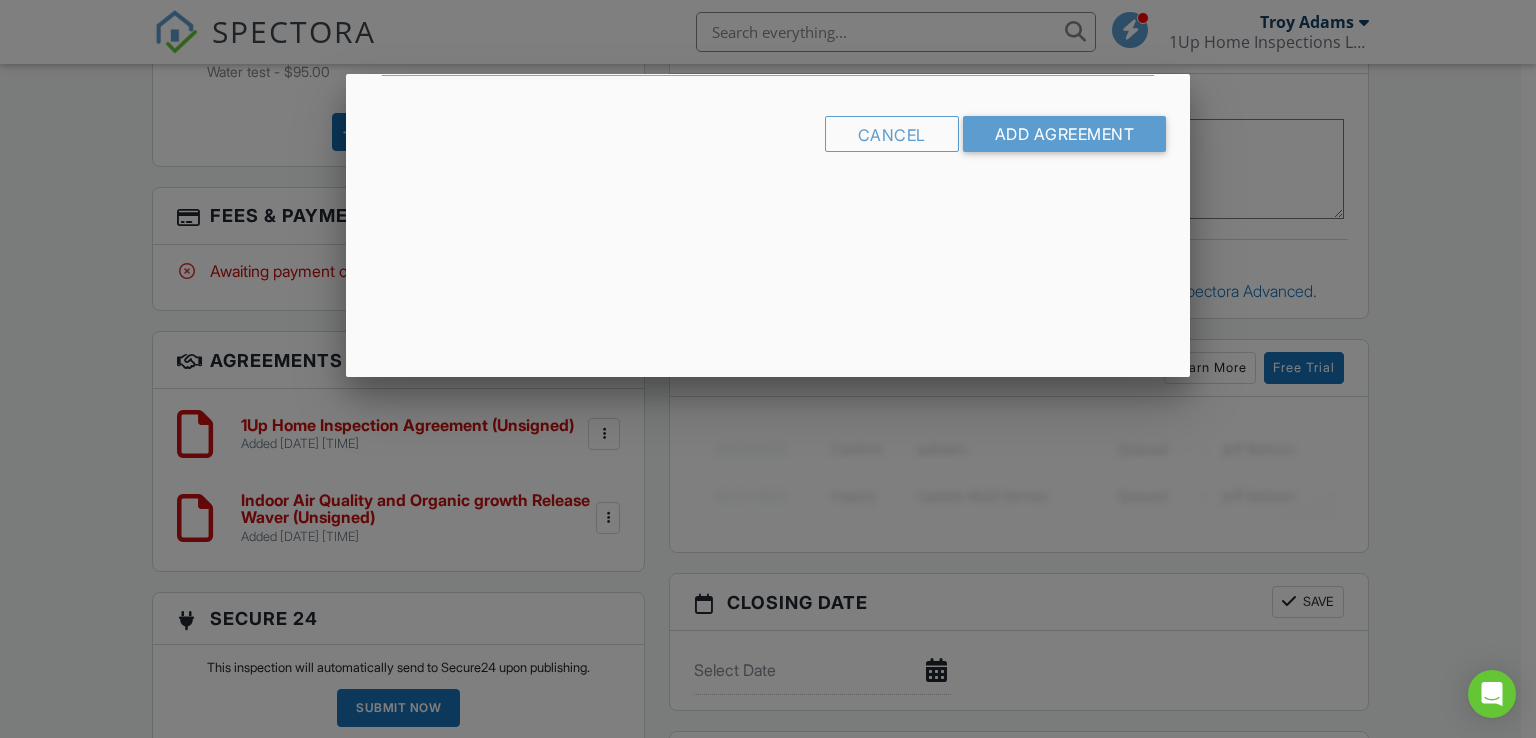 scroll, scrollTop: 0, scrollLeft: 0, axis: both 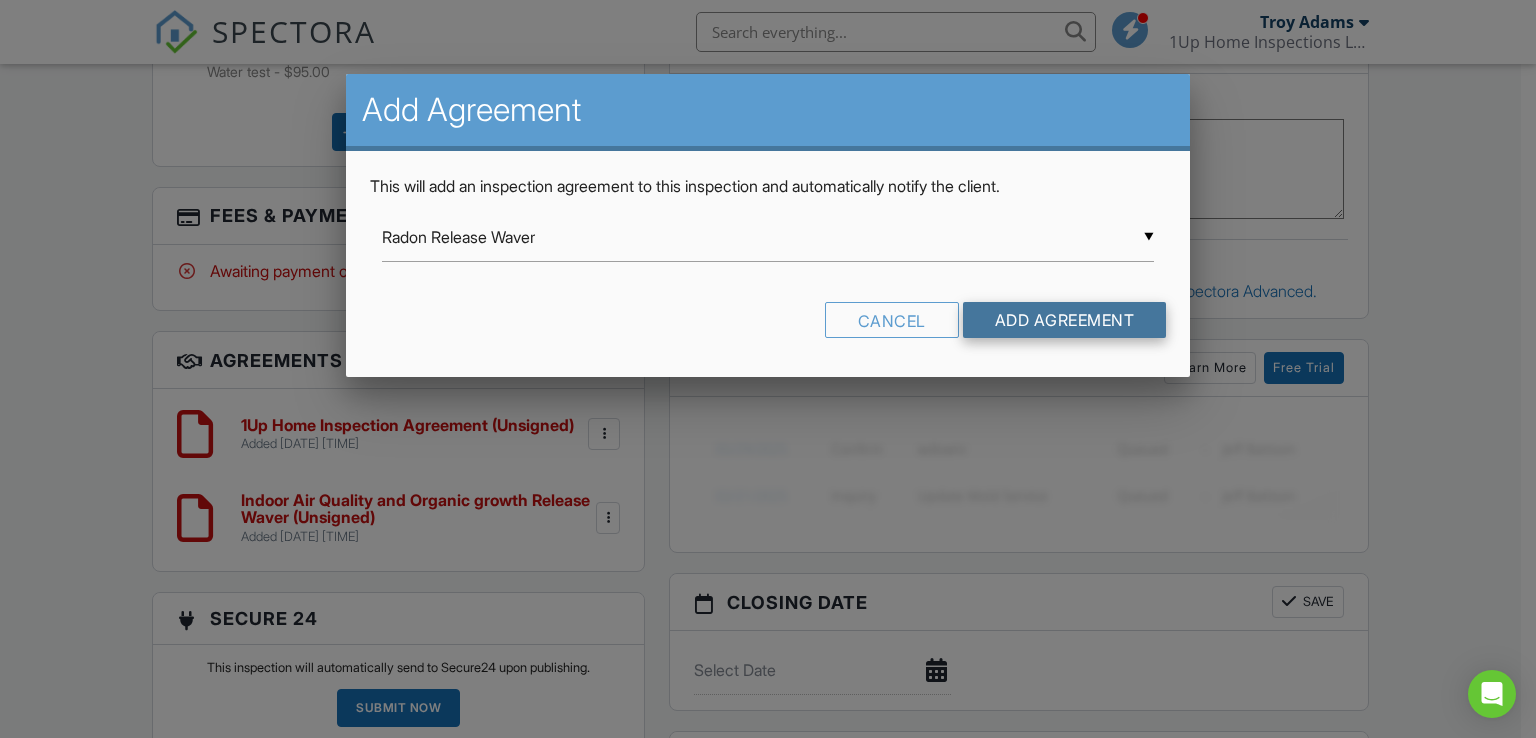 click on "Add Agreement" at bounding box center [1065, 320] 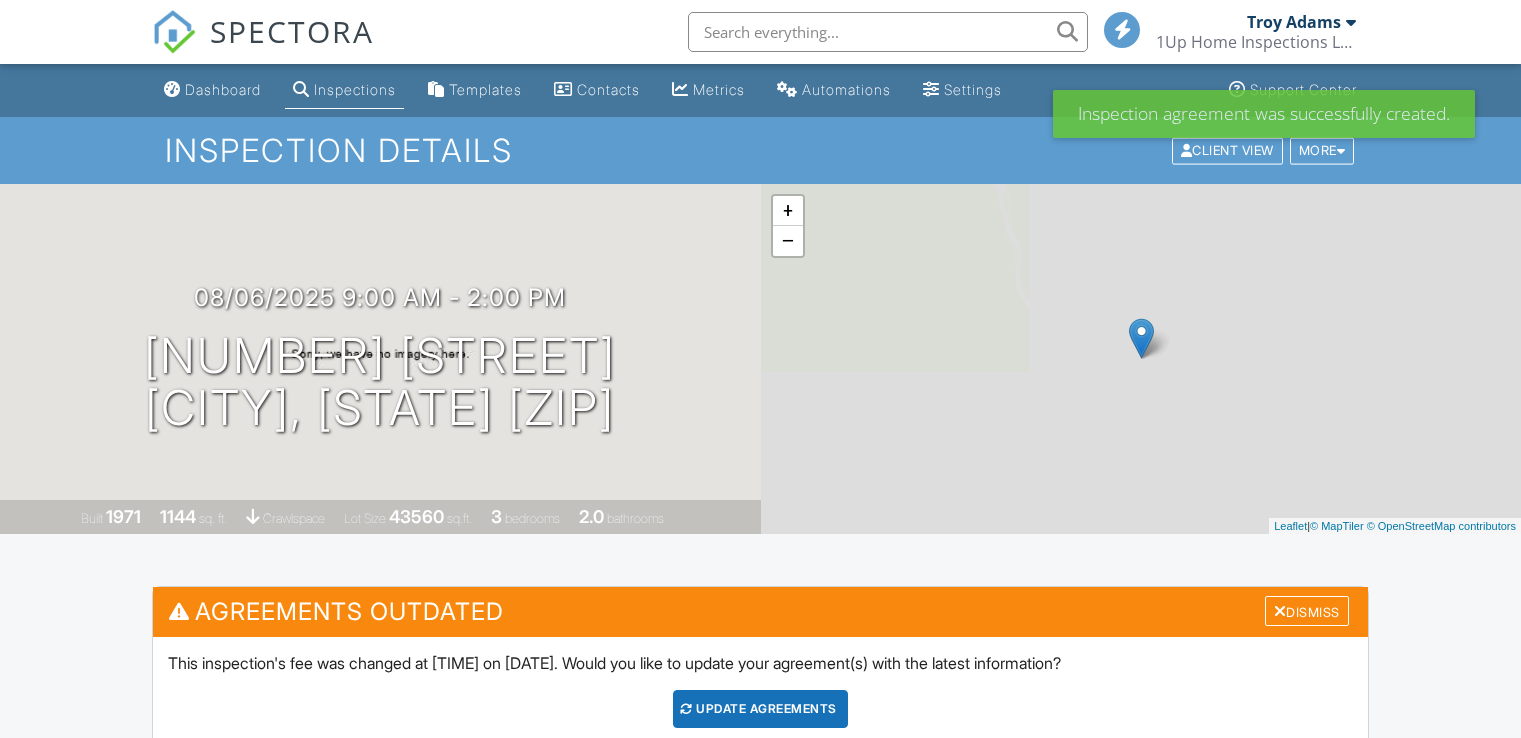 scroll, scrollTop: 0, scrollLeft: 0, axis: both 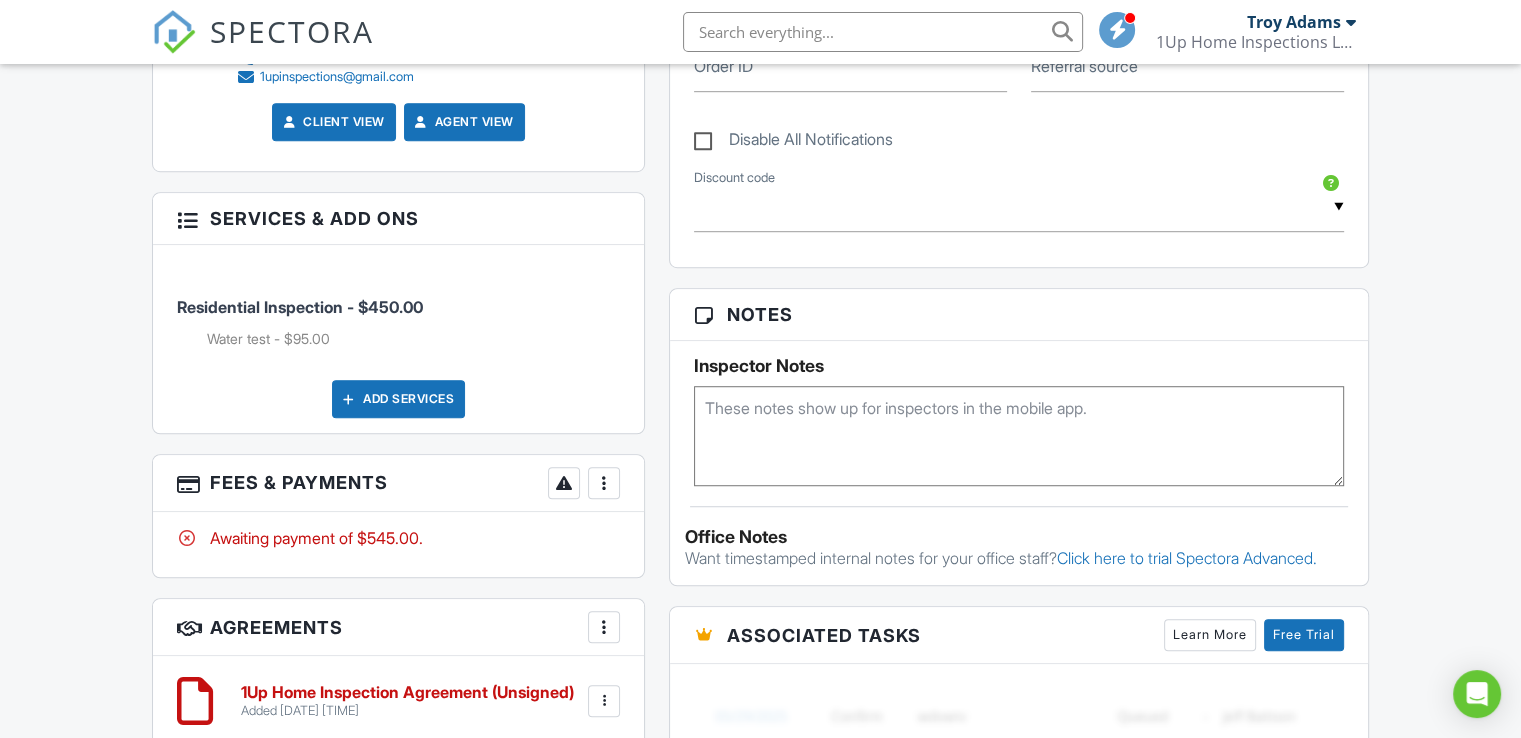 click on "Add Services" at bounding box center (398, 399) 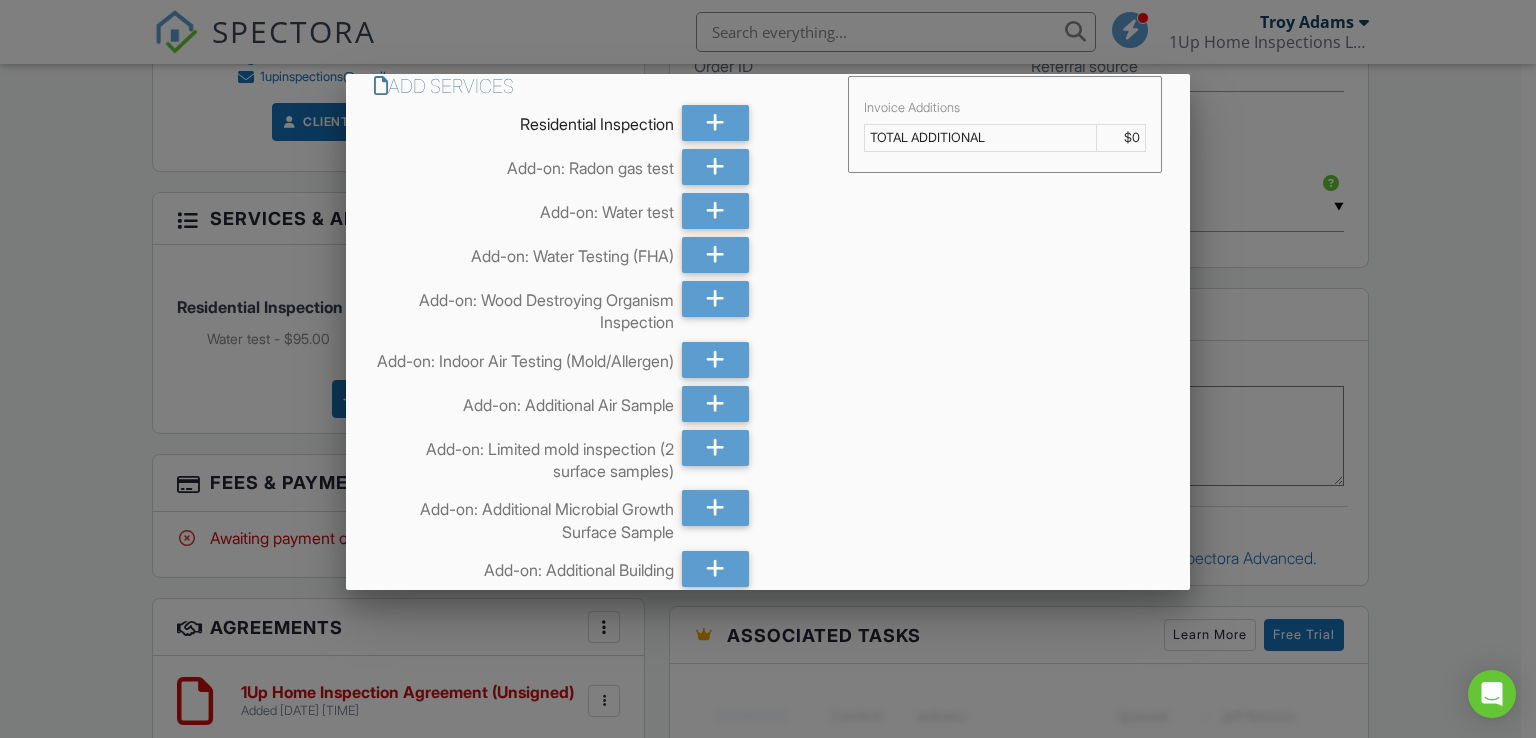scroll, scrollTop: 0, scrollLeft: 0, axis: both 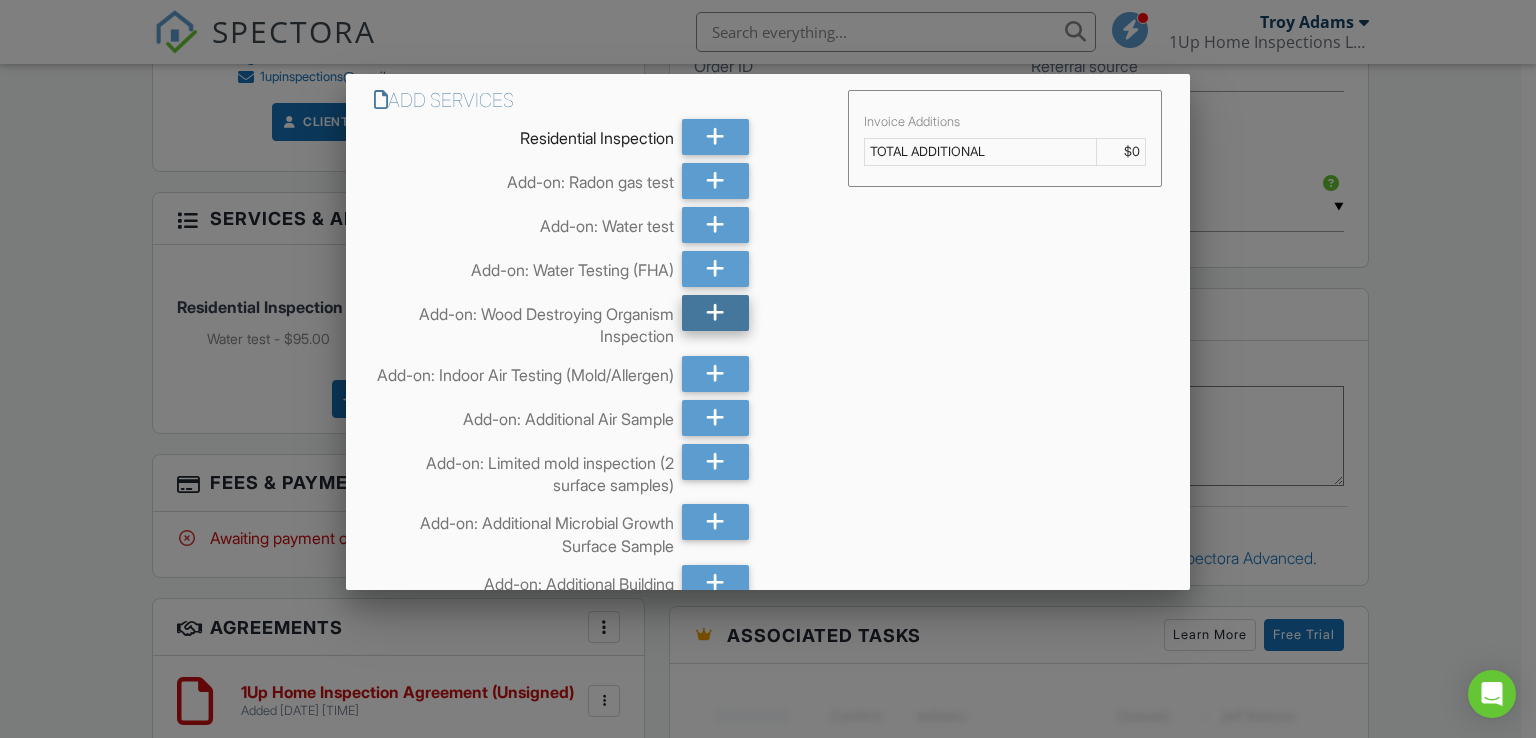 click at bounding box center [715, 313] 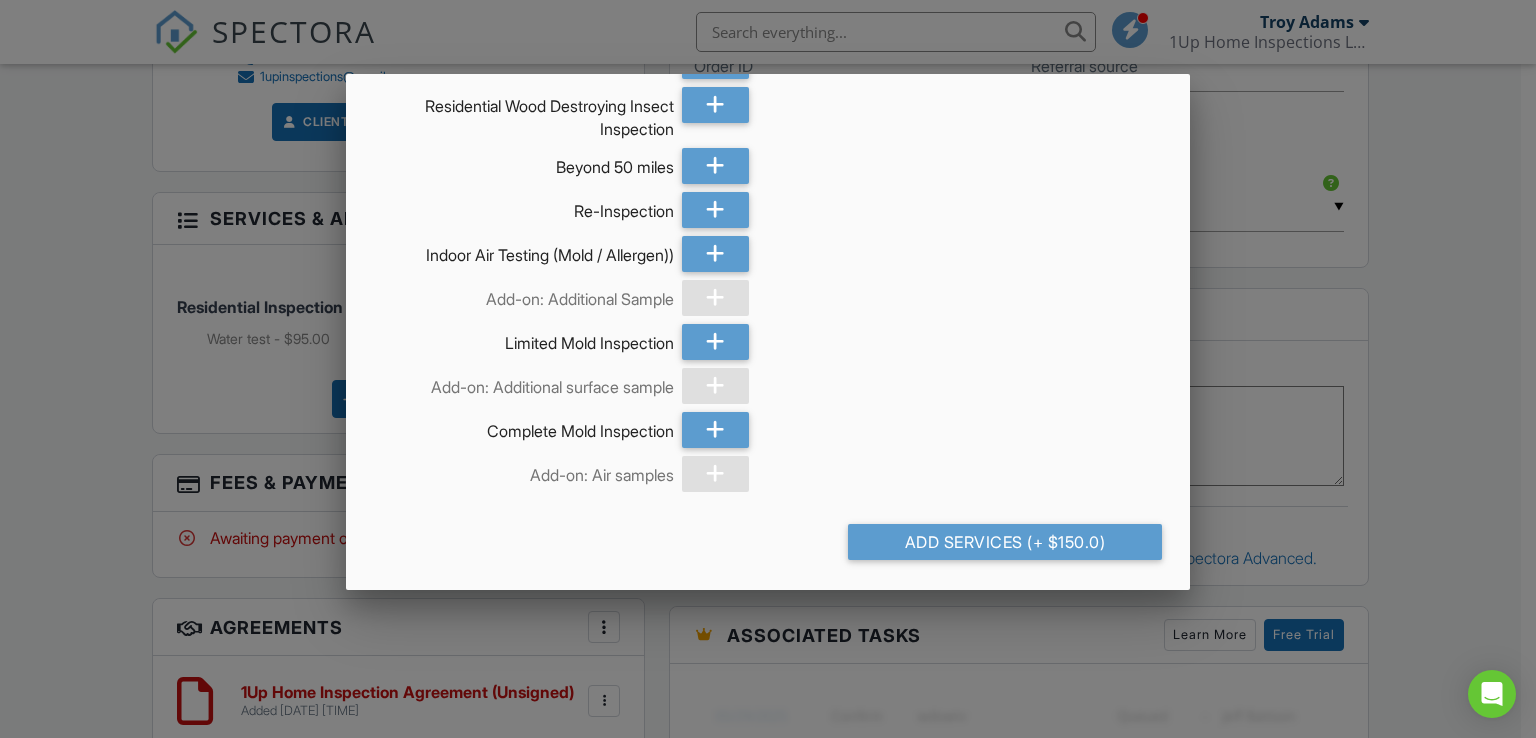 scroll, scrollTop: 715, scrollLeft: 0, axis: vertical 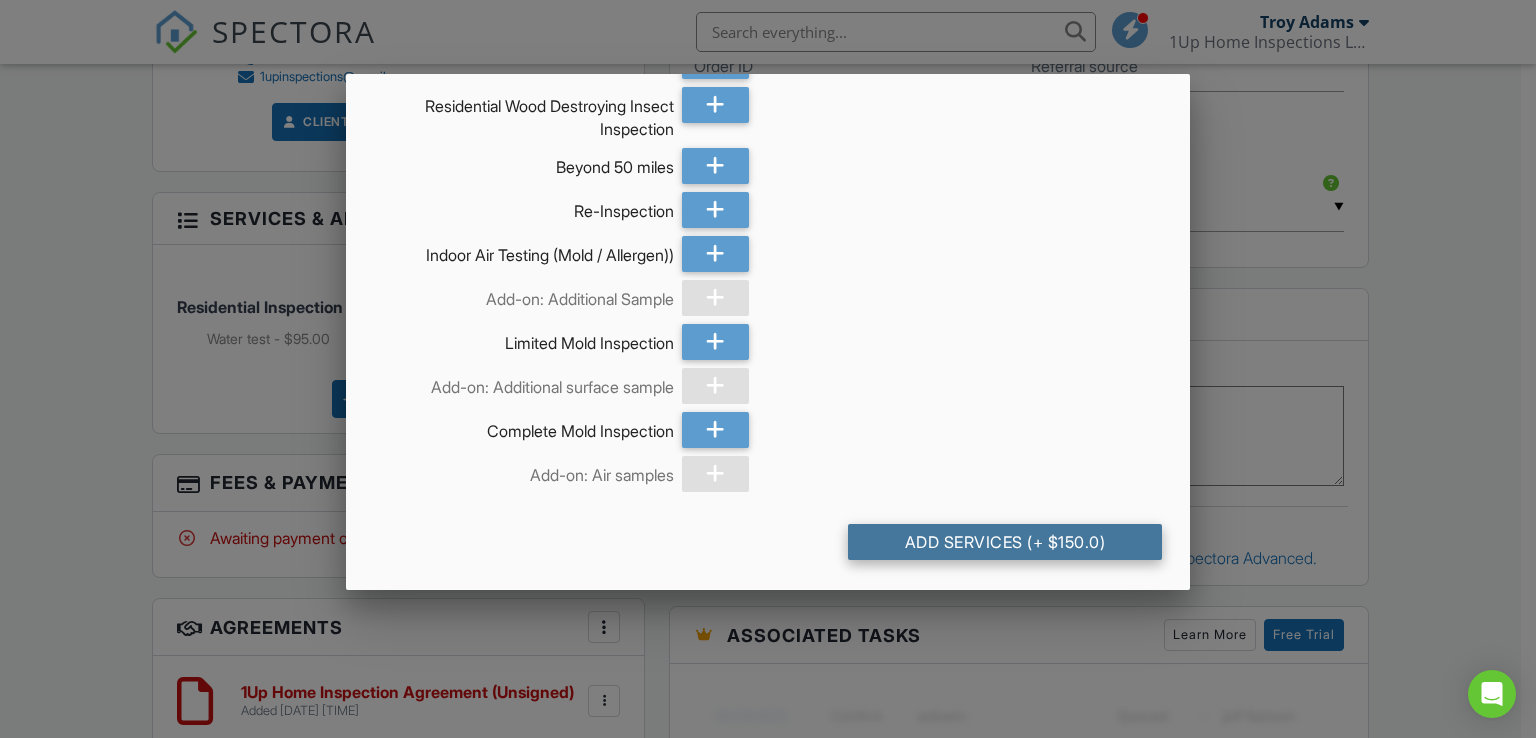 click on "Add Services
(+ $150.0)" at bounding box center (1005, 542) 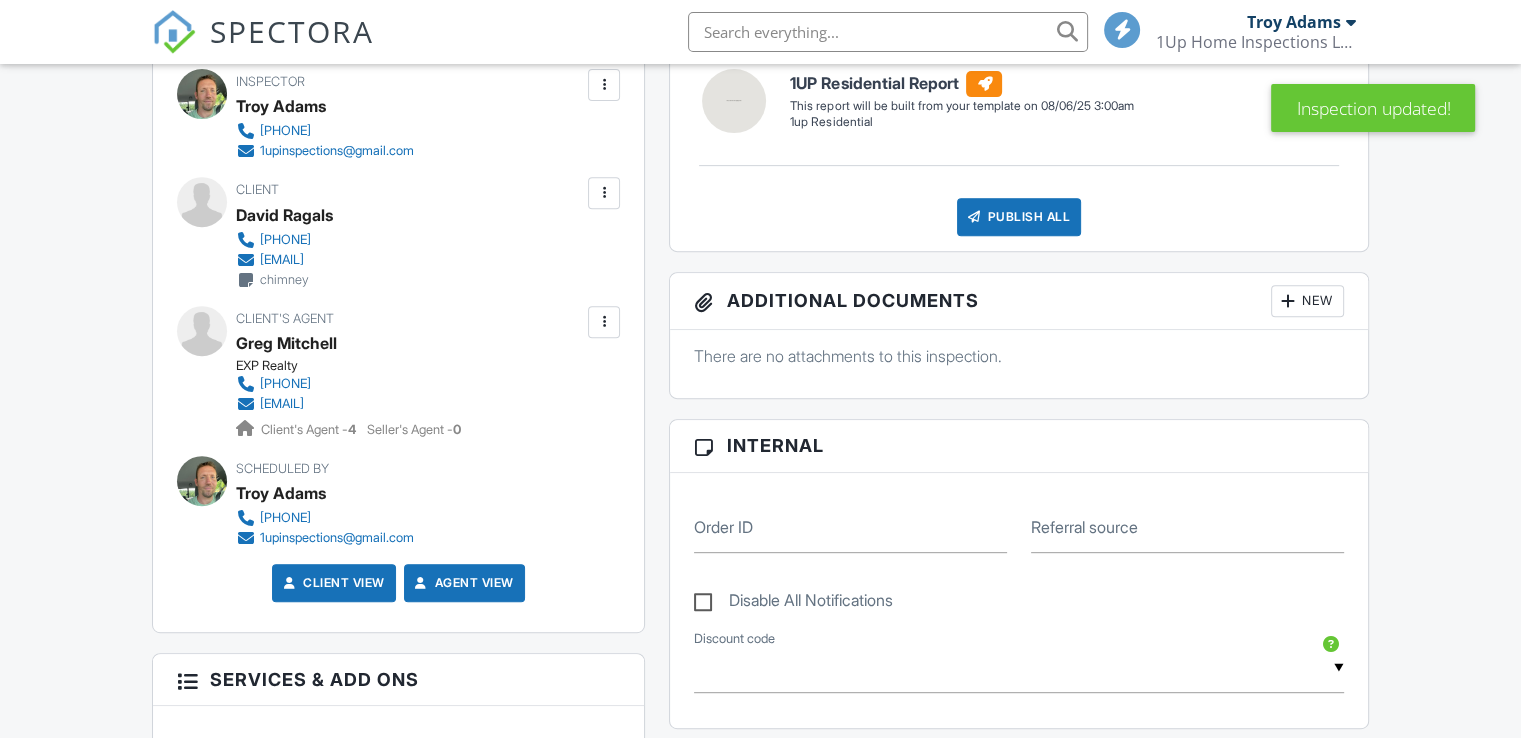 scroll, scrollTop: 800, scrollLeft: 0, axis: vertical 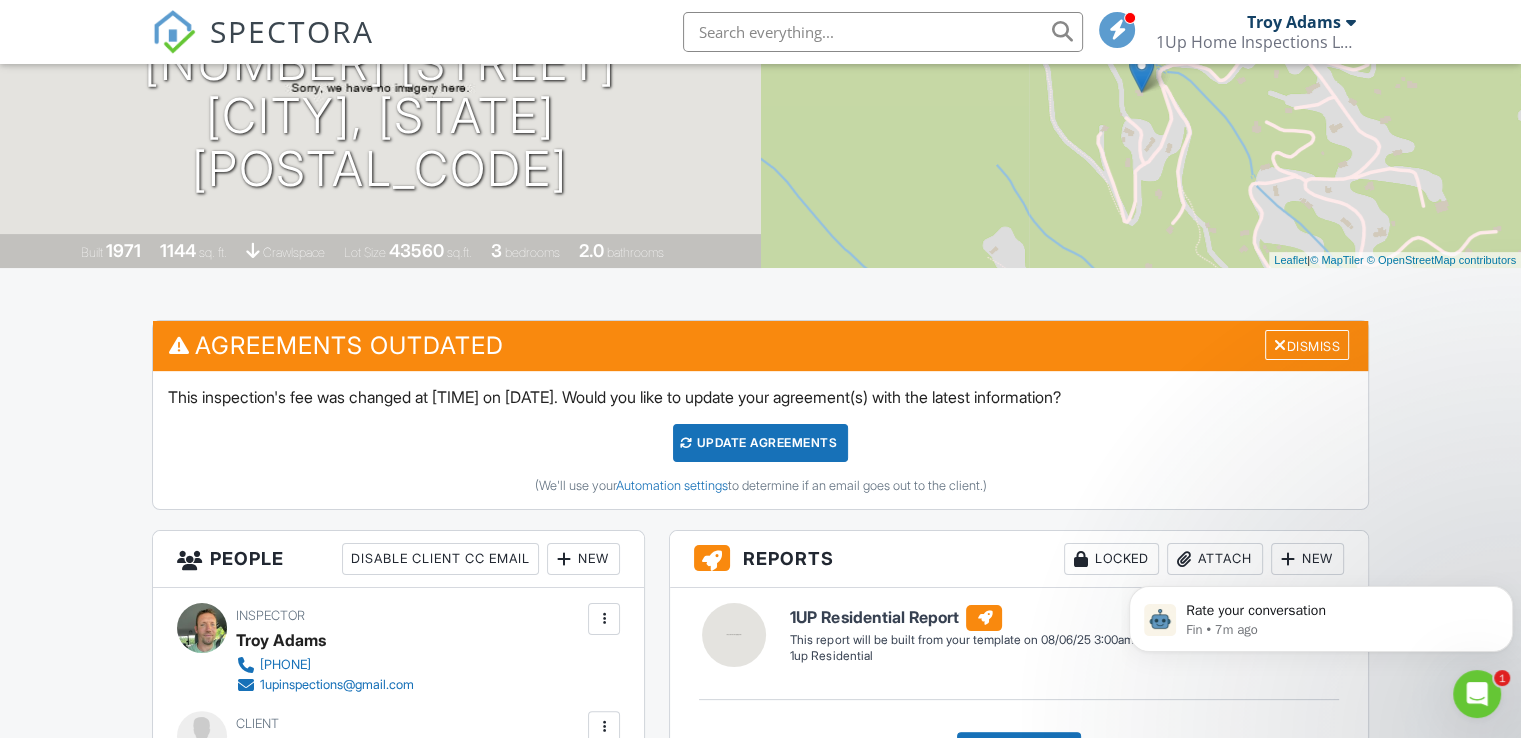 click on "Update Agreements" at bounding box center (760, 443) 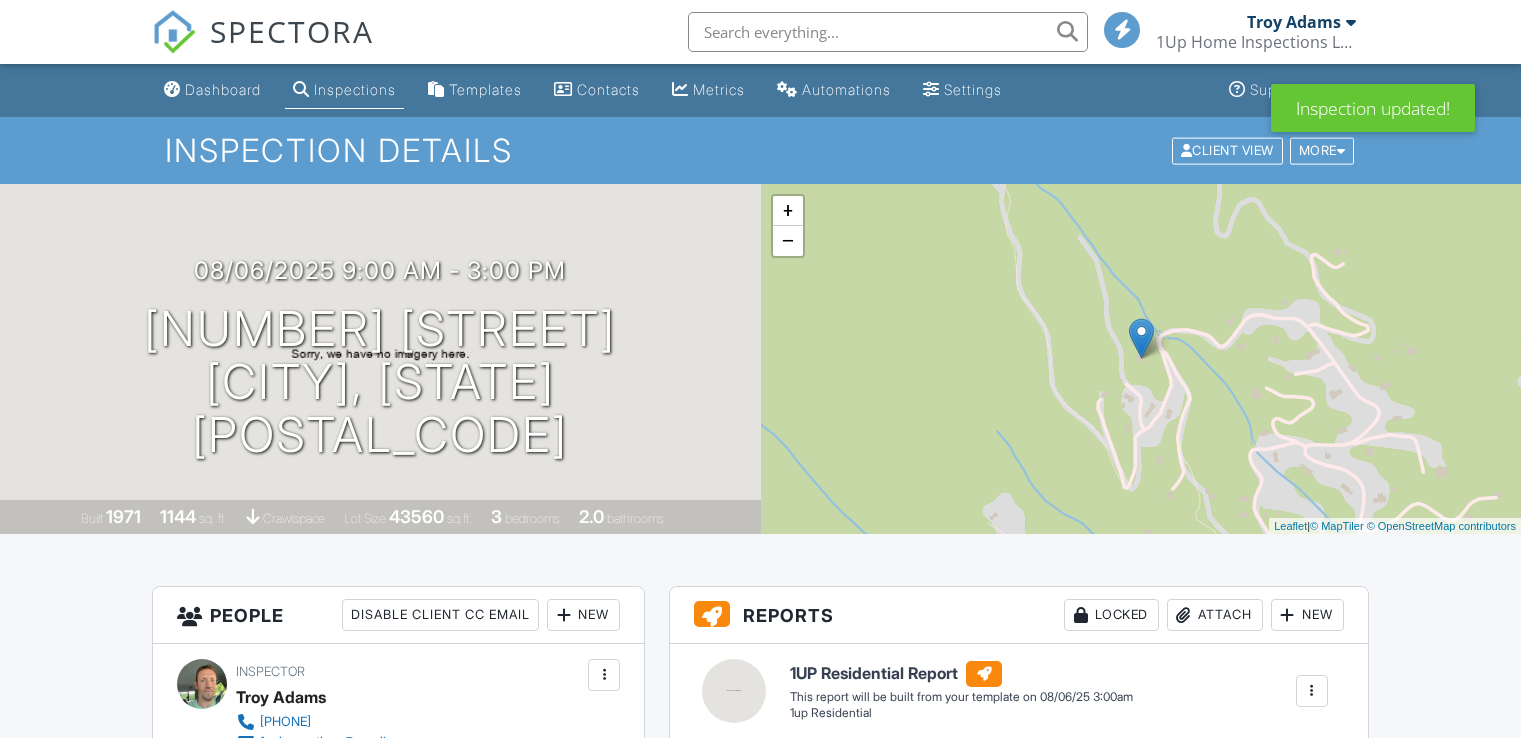scroll, scrollTop: 933, scrollLeft: 0, axis: vertical 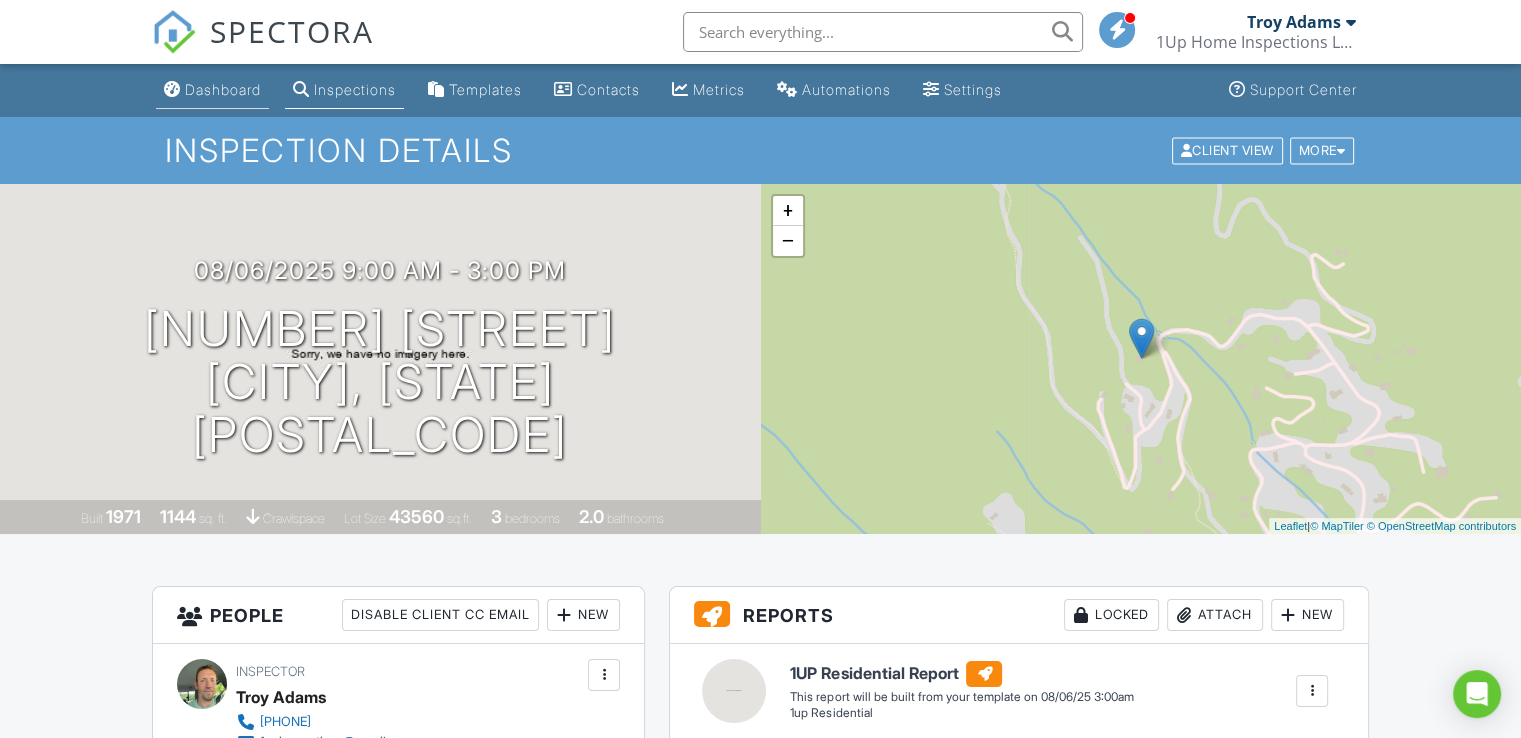 click on "Dashboard" at bounding box center [223, 89] 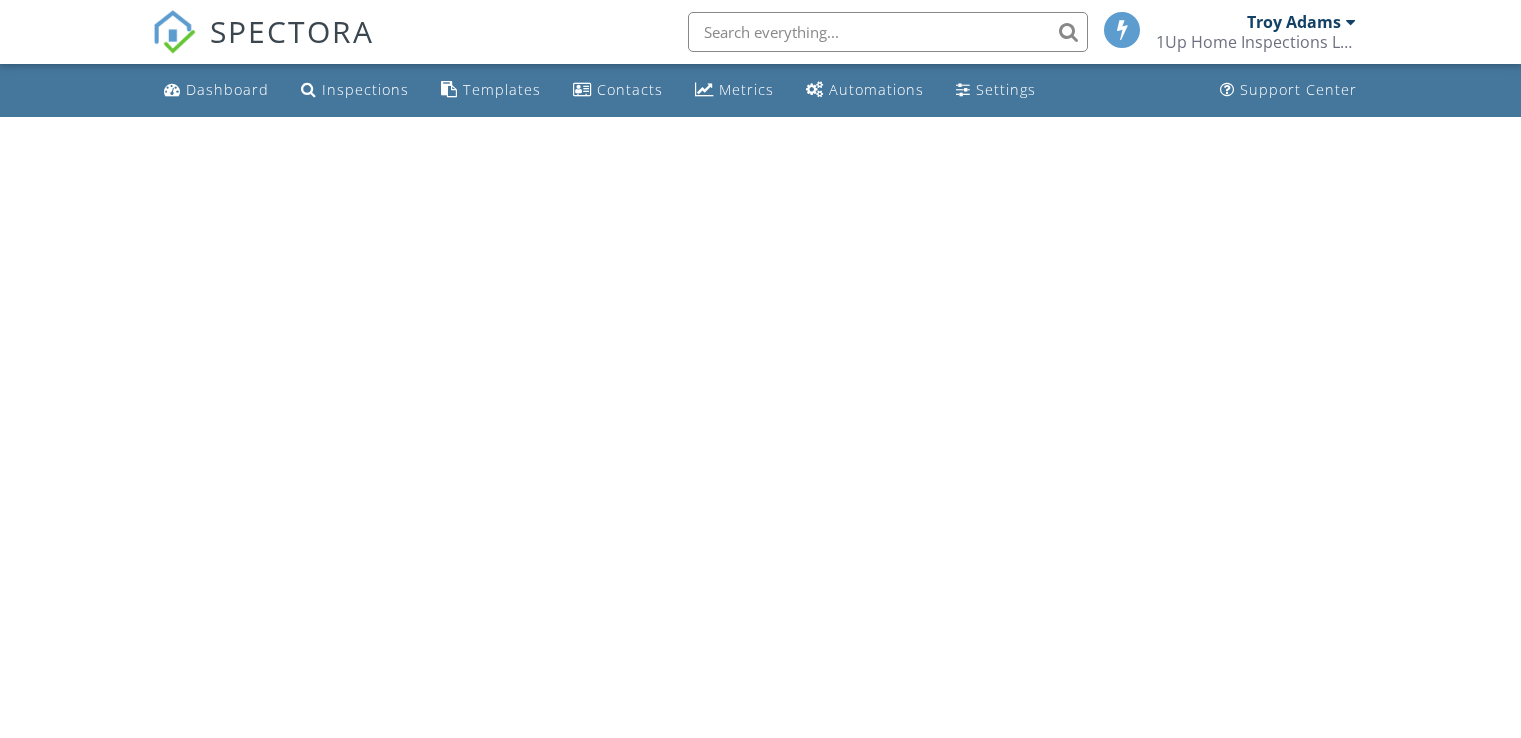 scroll, scrollTop: 0, scrollLeft: 0, axis: both 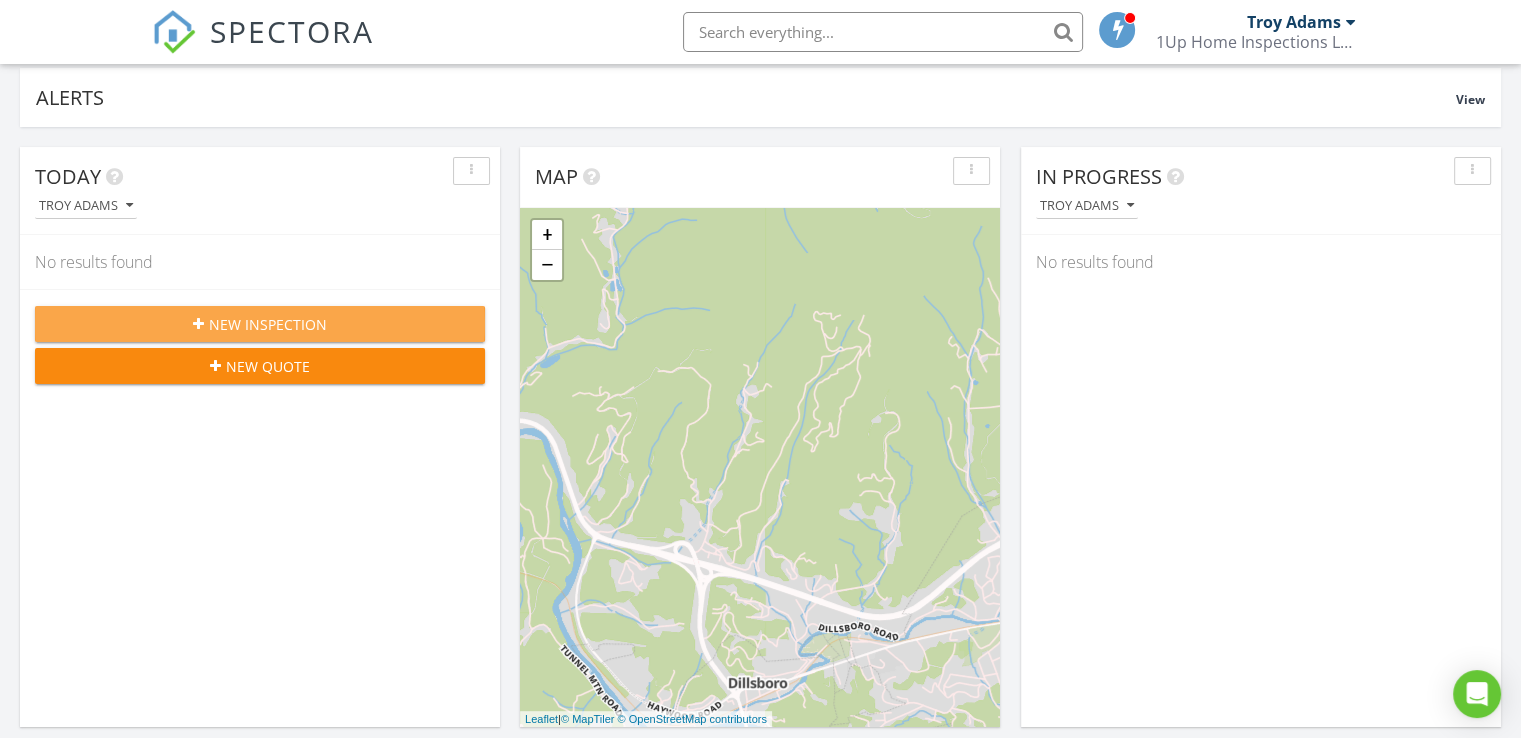 click on "New Inspection" at bounding box center [268, 324] 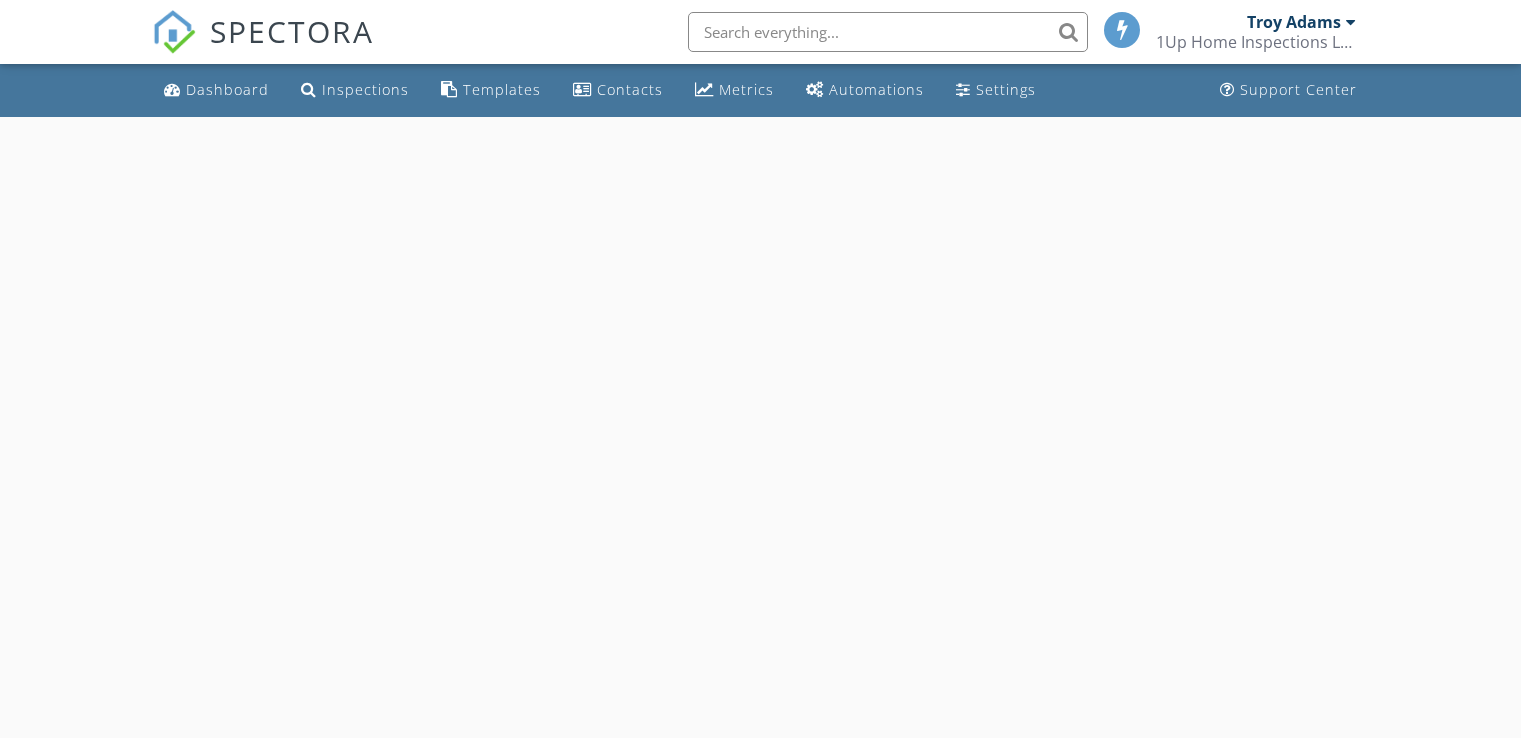 scroll, scrollTop: 0, scrollLeft: 0, axis: both 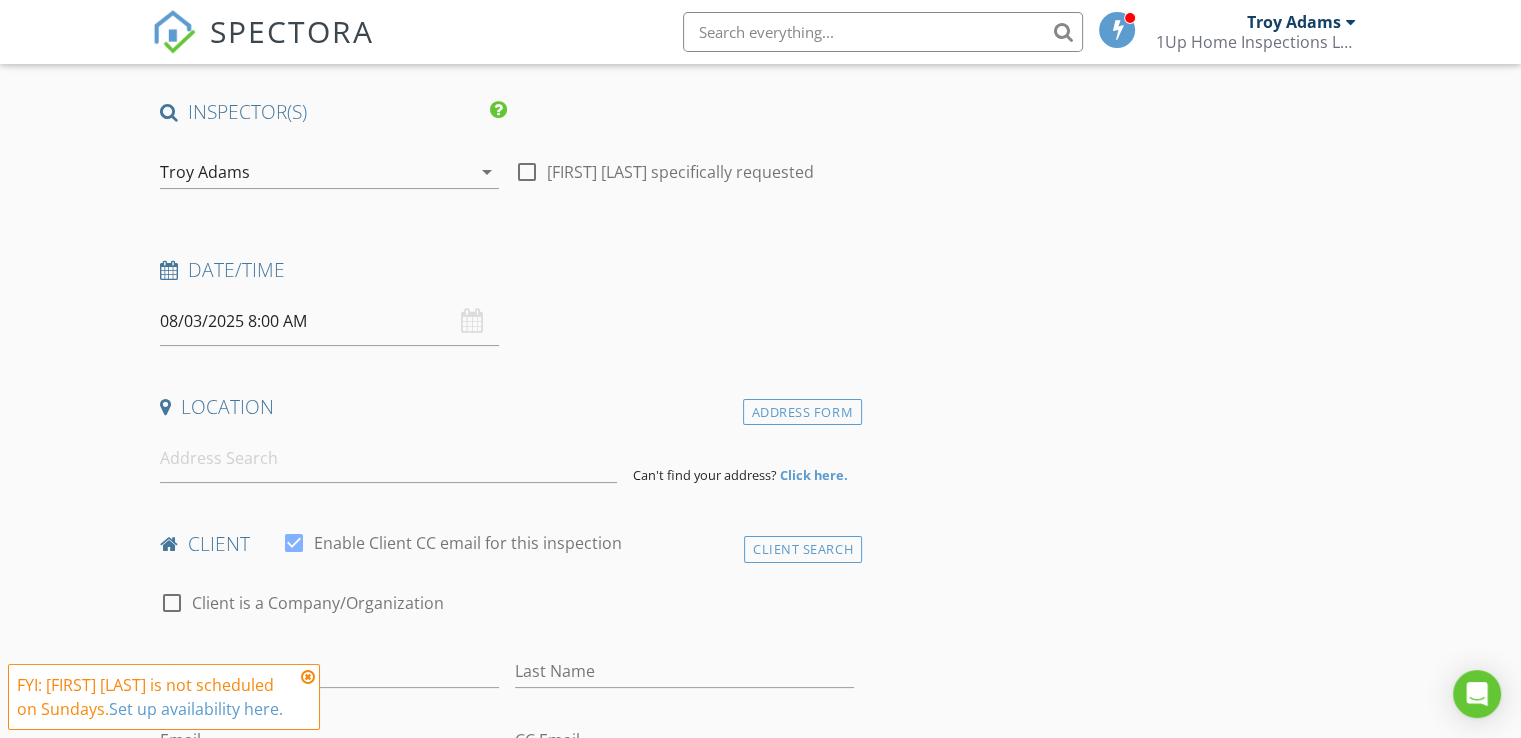 click at bounding box center [308, 677] 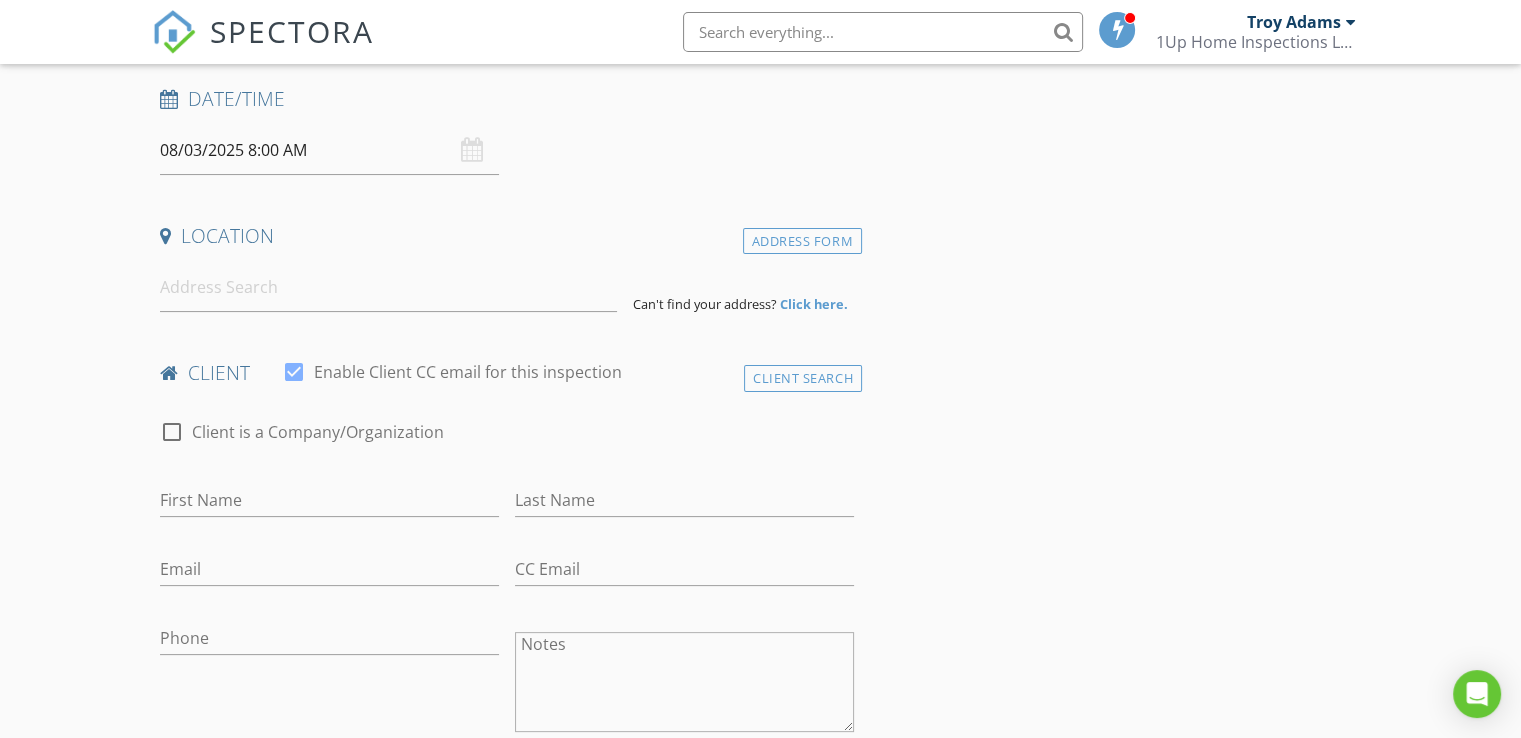 scroll, scrollTop: 266, scrollLeft: 0, axis: vertical 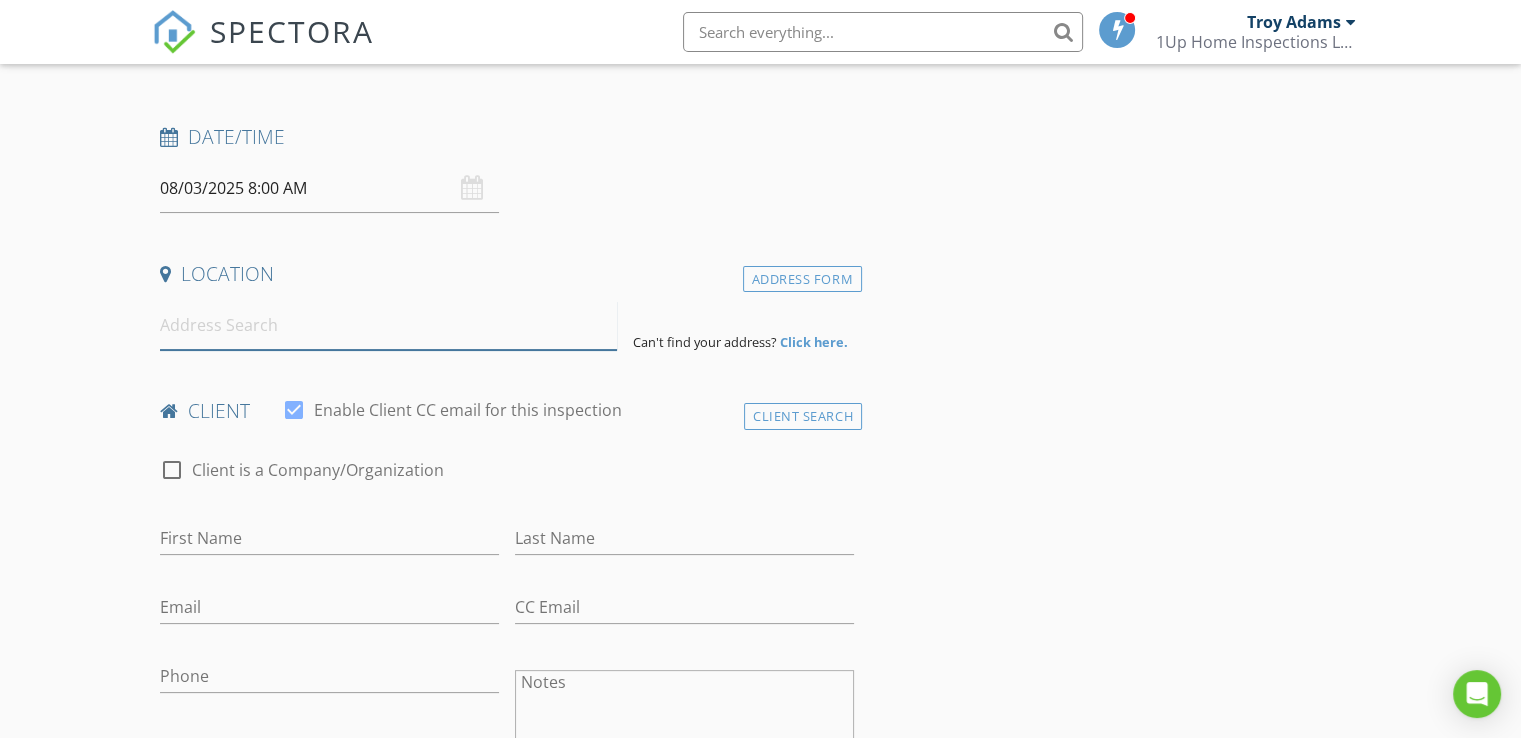 click at bounding box center (388, 325) 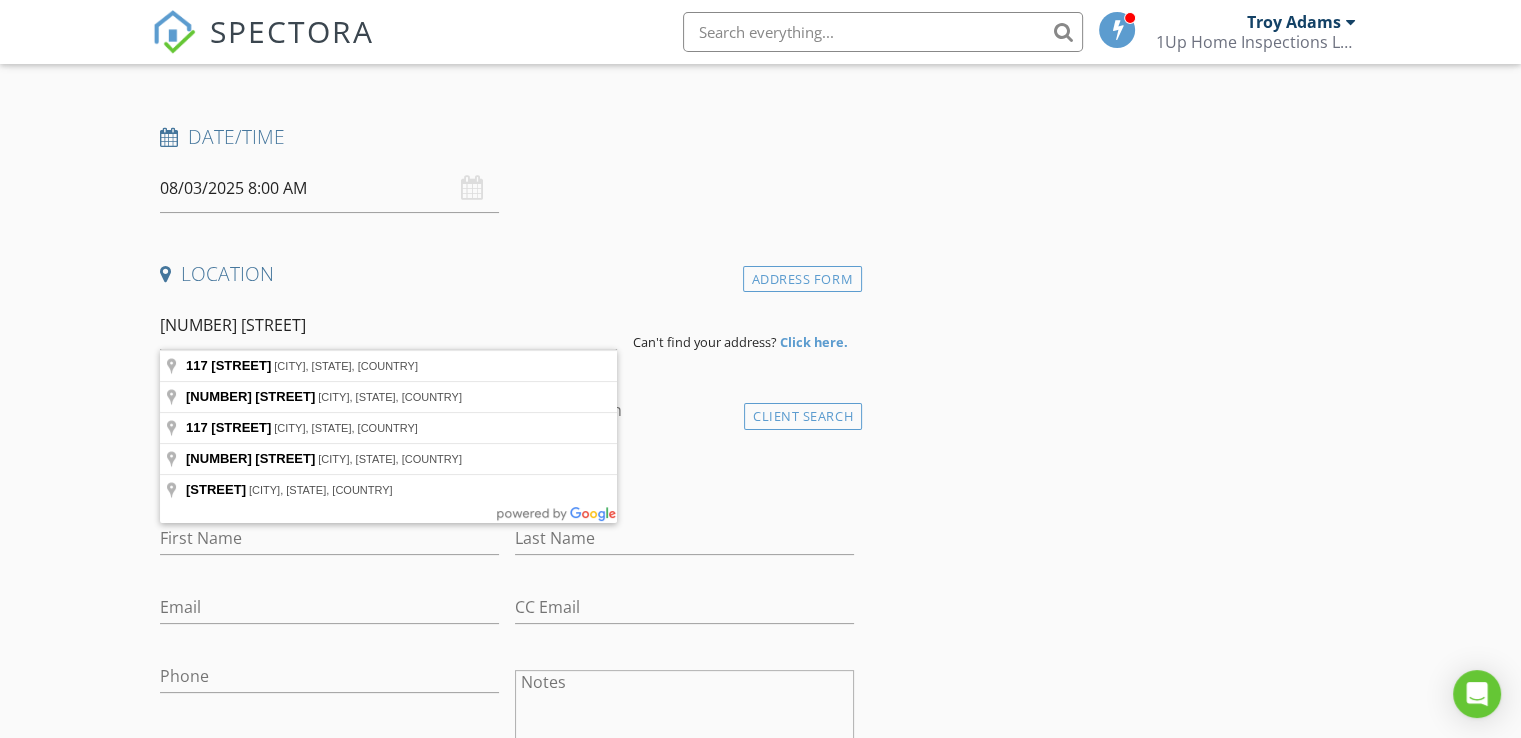 type on "117 Wildflower Trail, Murphy, NC, USA" 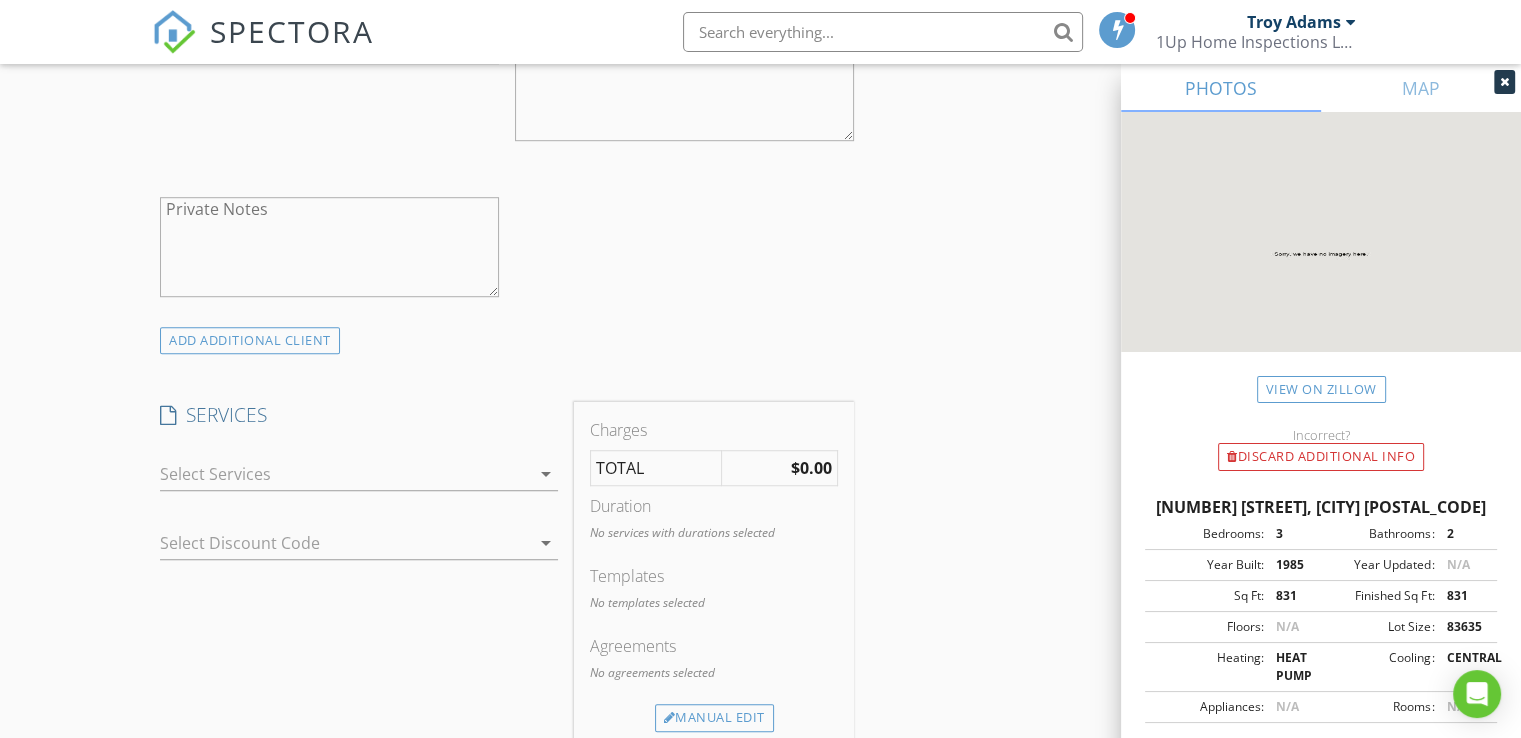 scroll, scrollTop: 1333, scrollLeft: 0, axis: vertical 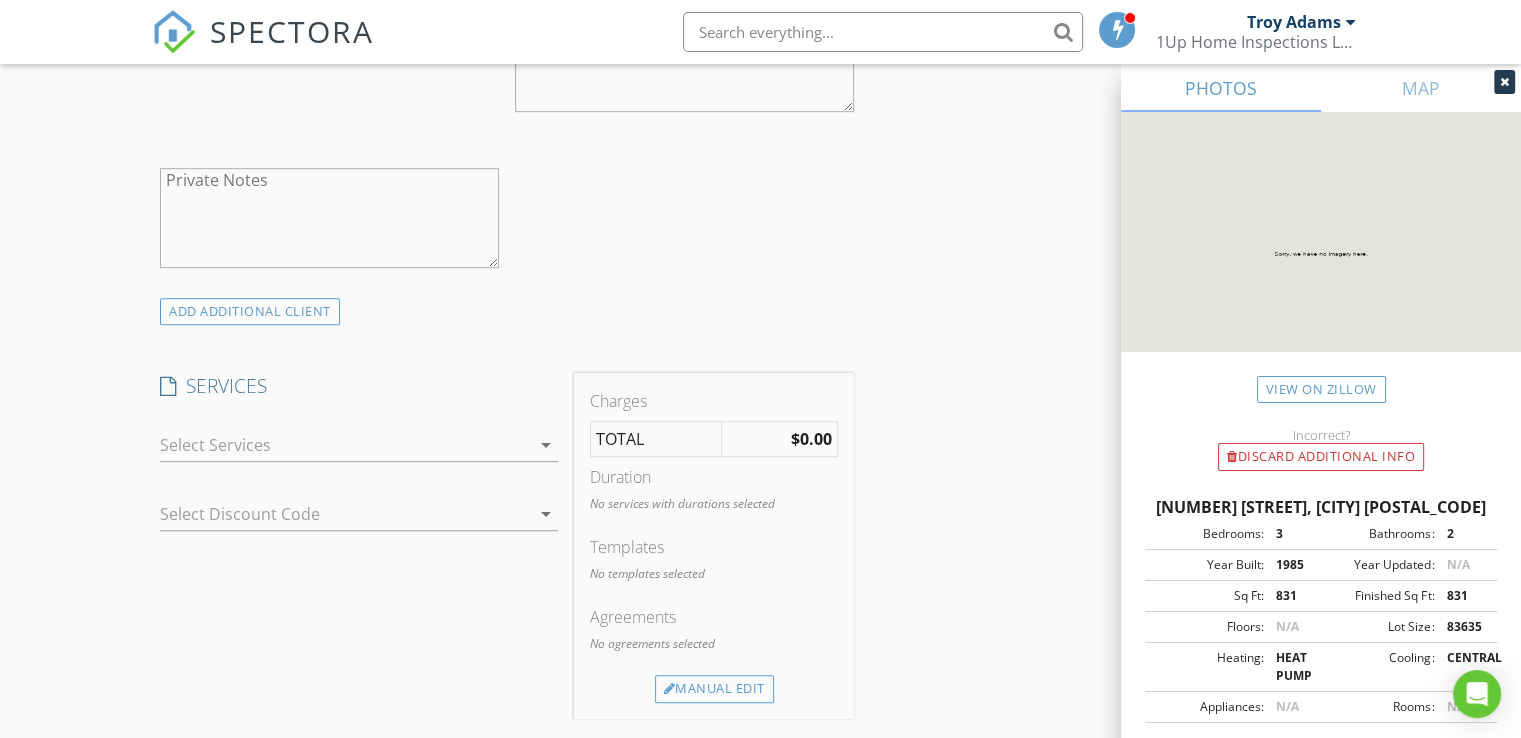 click at bounding box center (345, 445) 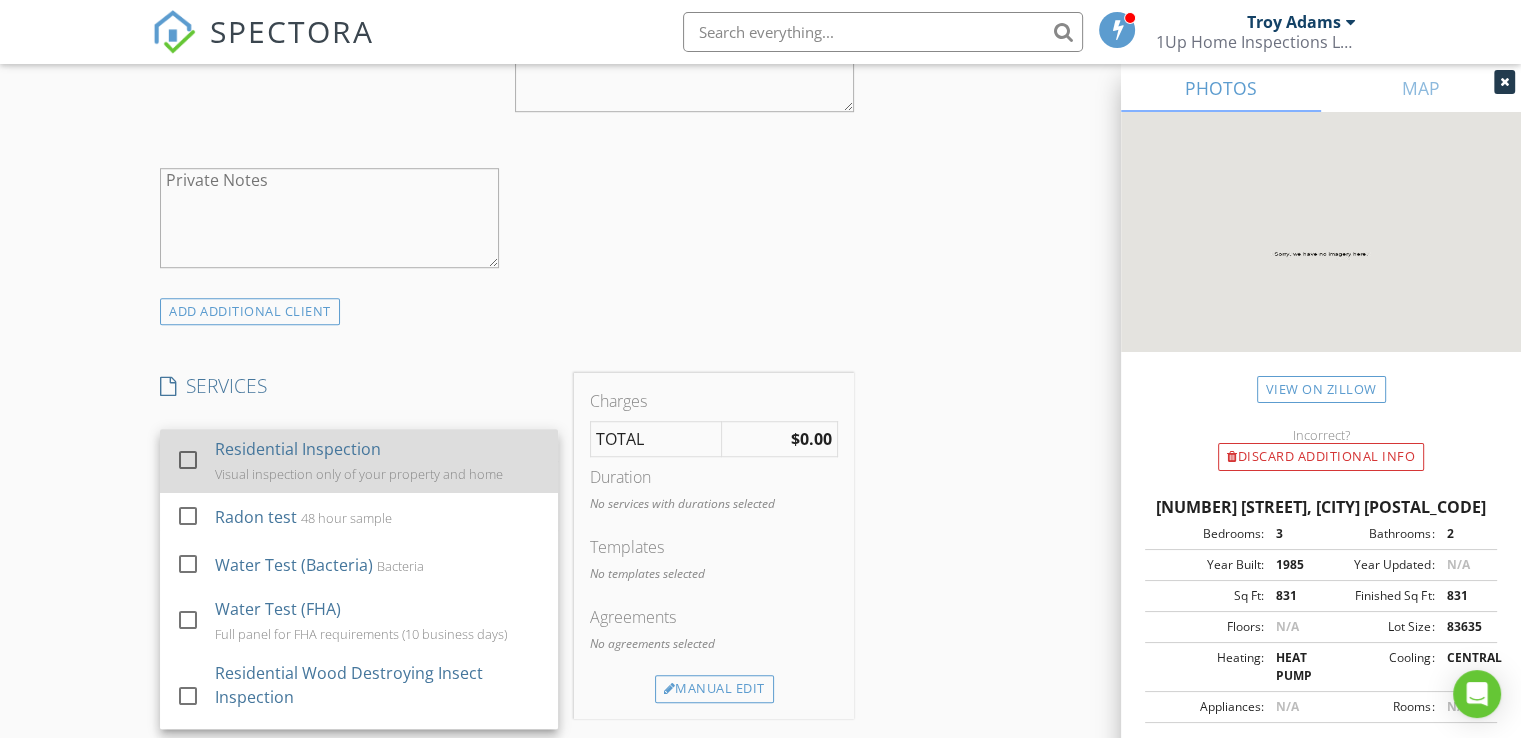click at bounding box center [188, 460] 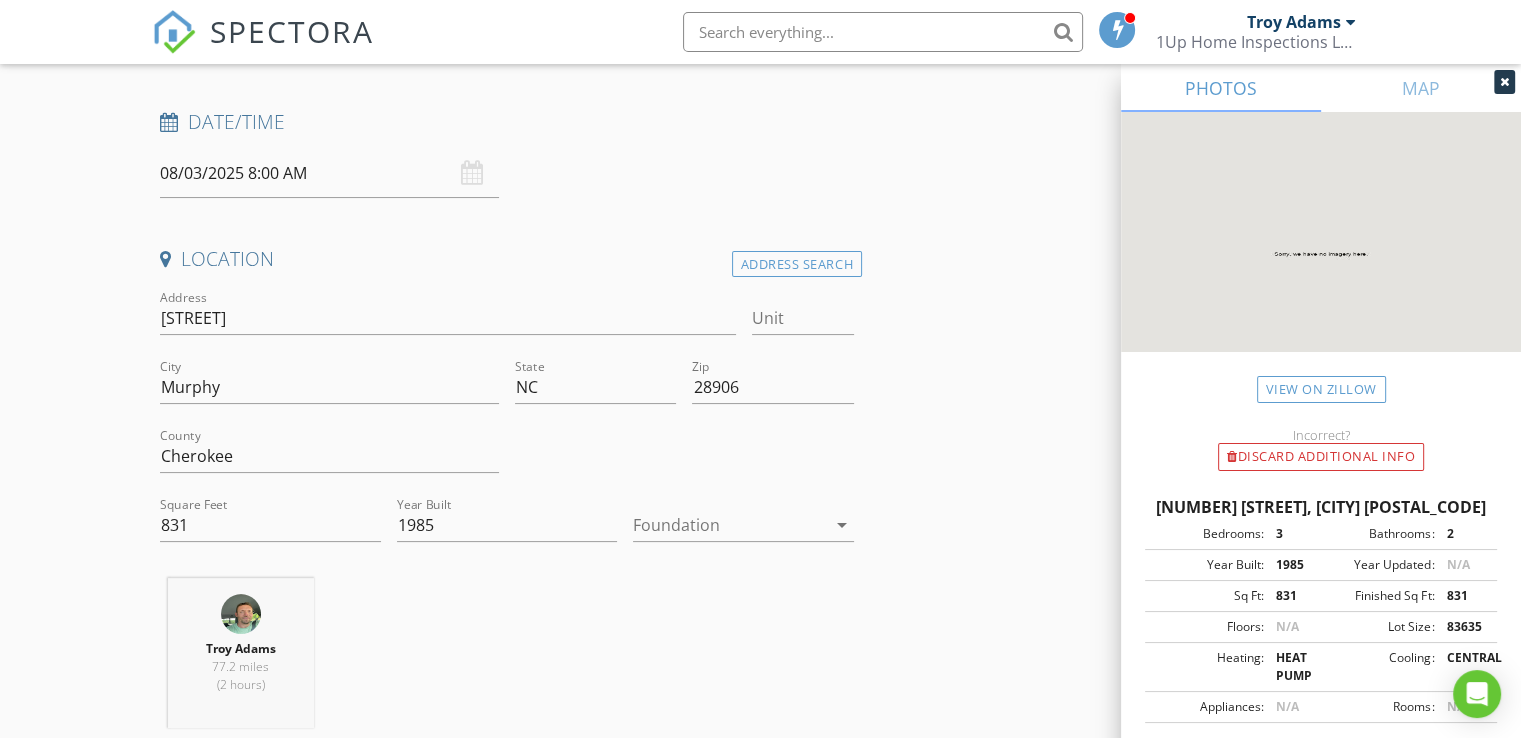 scroll, scrollTop: 266, scrollLeft: 0, axis: vertical 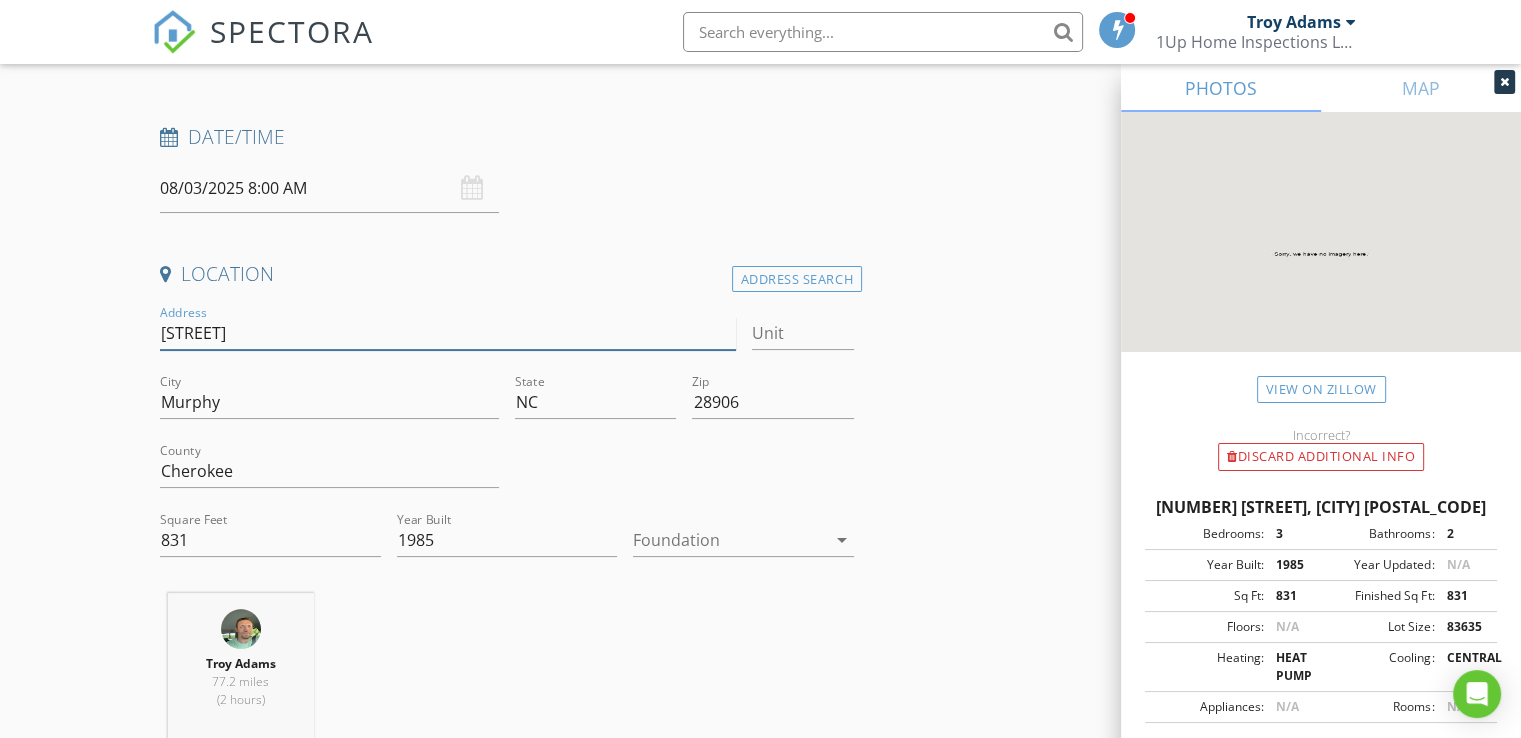 drag, startPoint x: 163, startPoint y: 333, endPoint x: 308, endPoint y: 327, distance: 145.12408 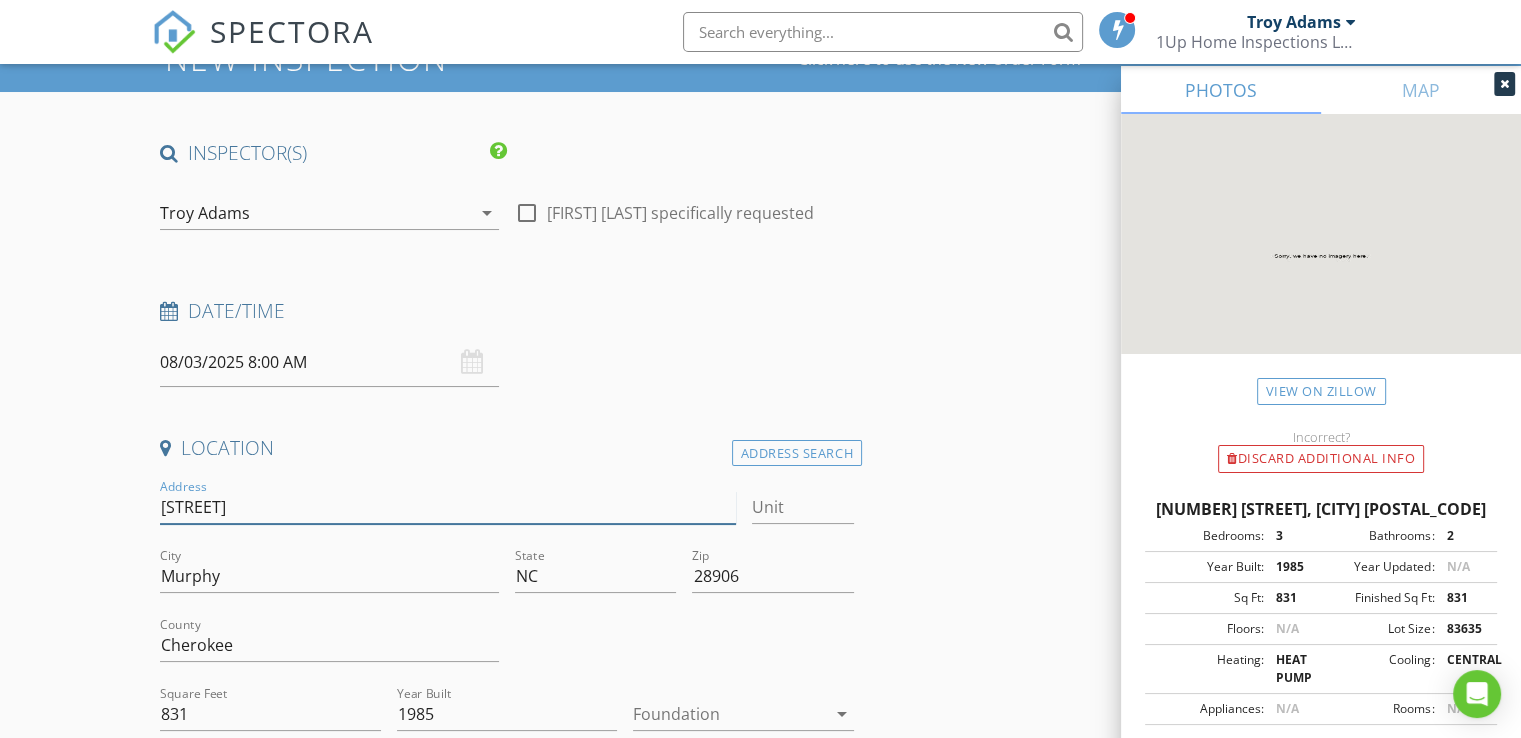 scroll, scrollTop: 0, scrollLeft: 0, axis: both 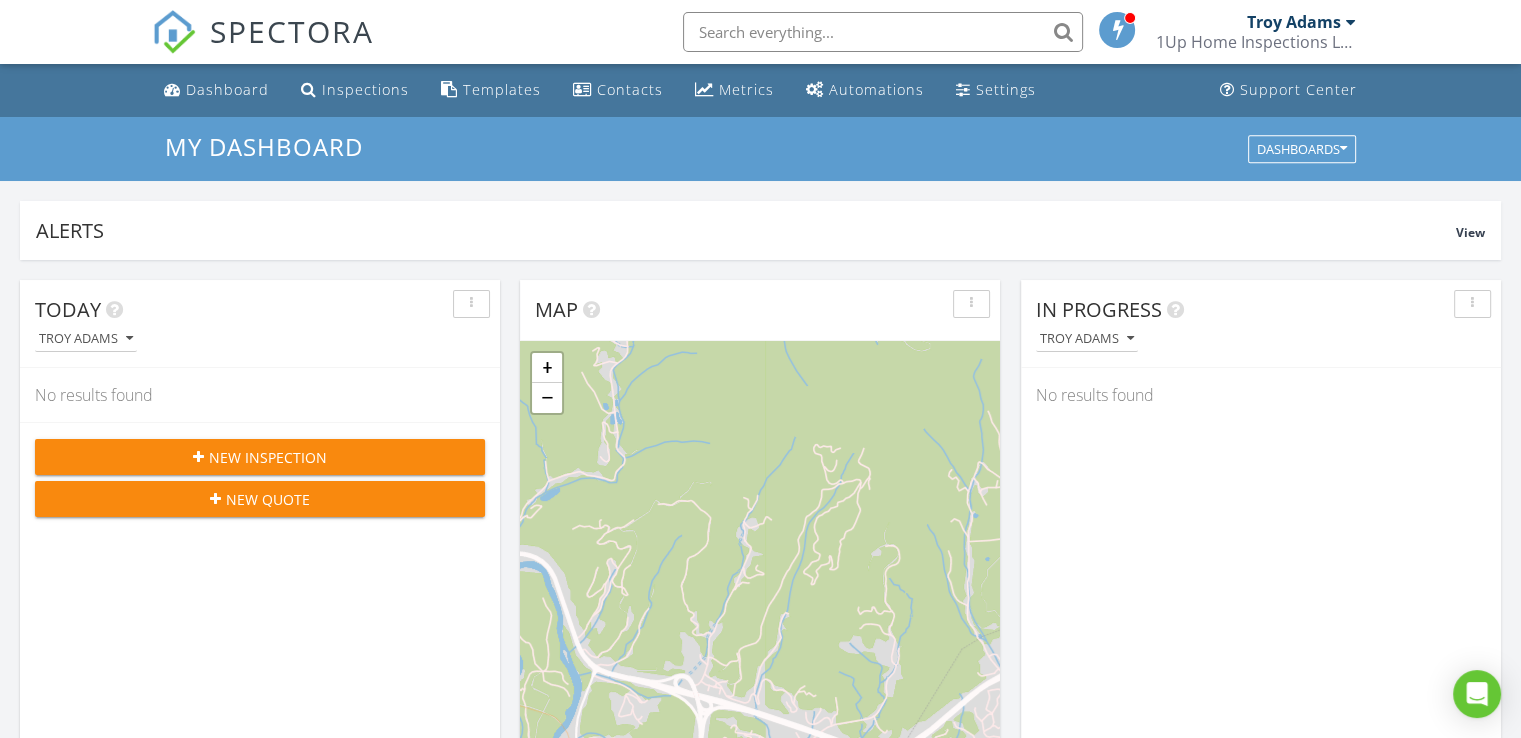 click on "Troy Adams" at bounding box center (1294, 22) 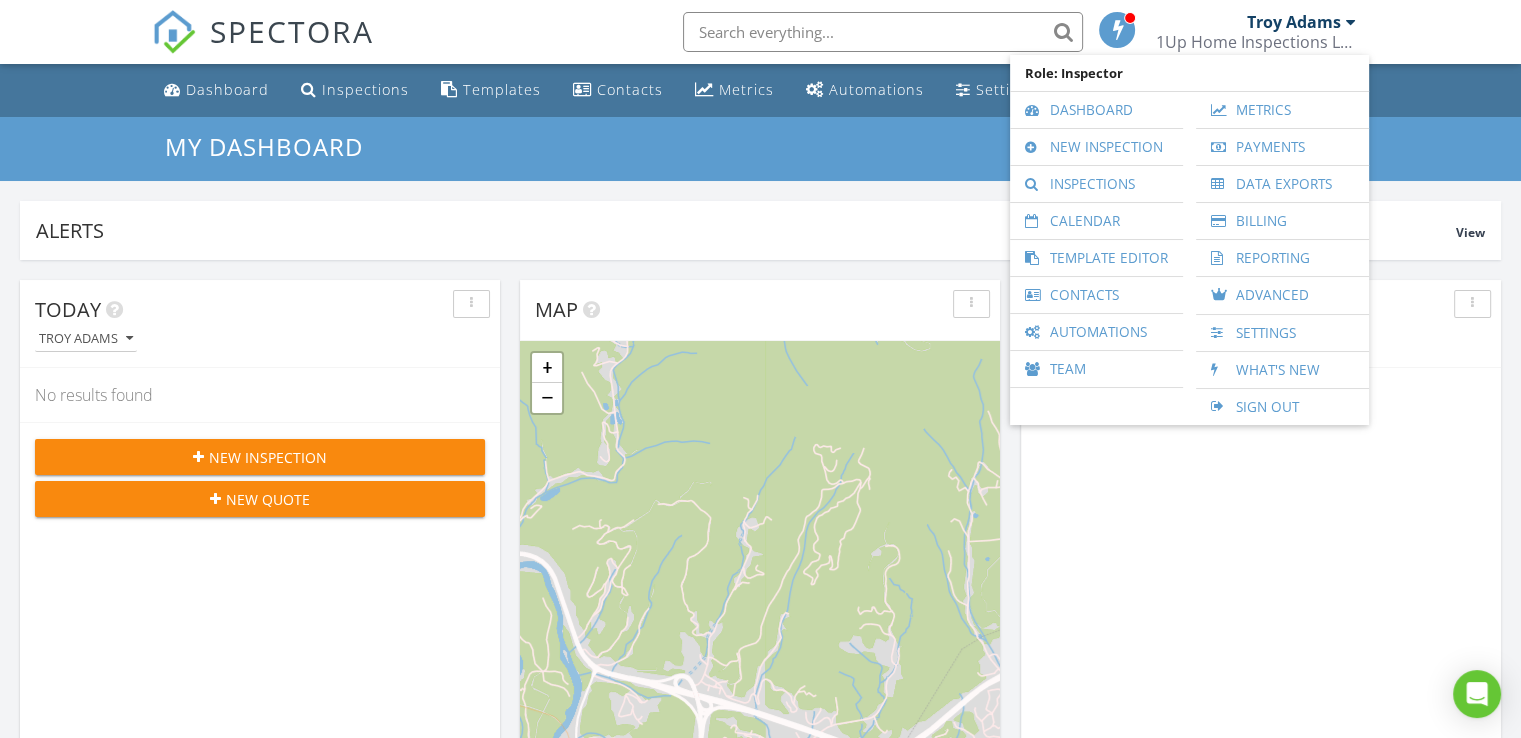 click on "In Progress
[FIRST] [LAST]
No results found" at bounding box center (1261, 570) 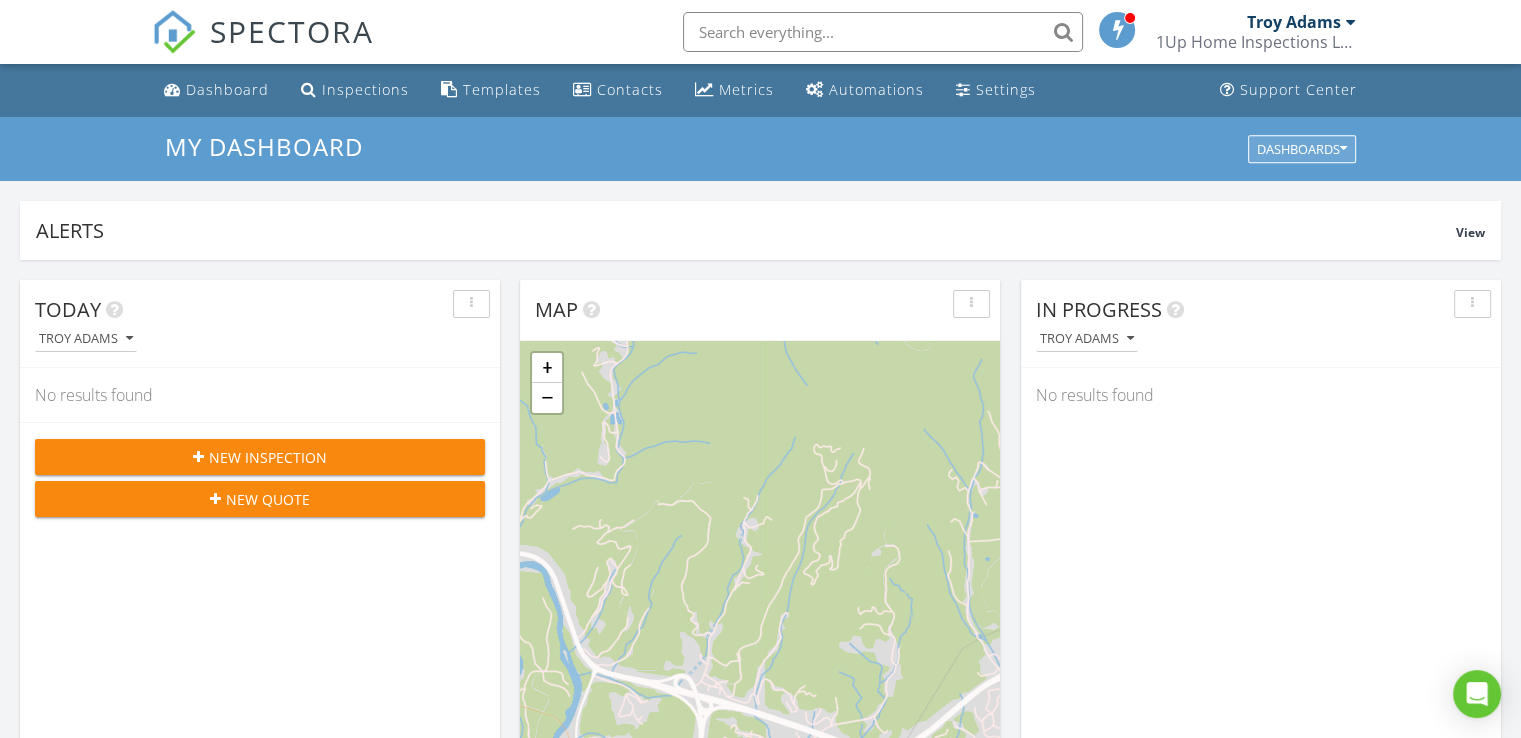 click on "Dashboards" at bounding box center (1302, 149) 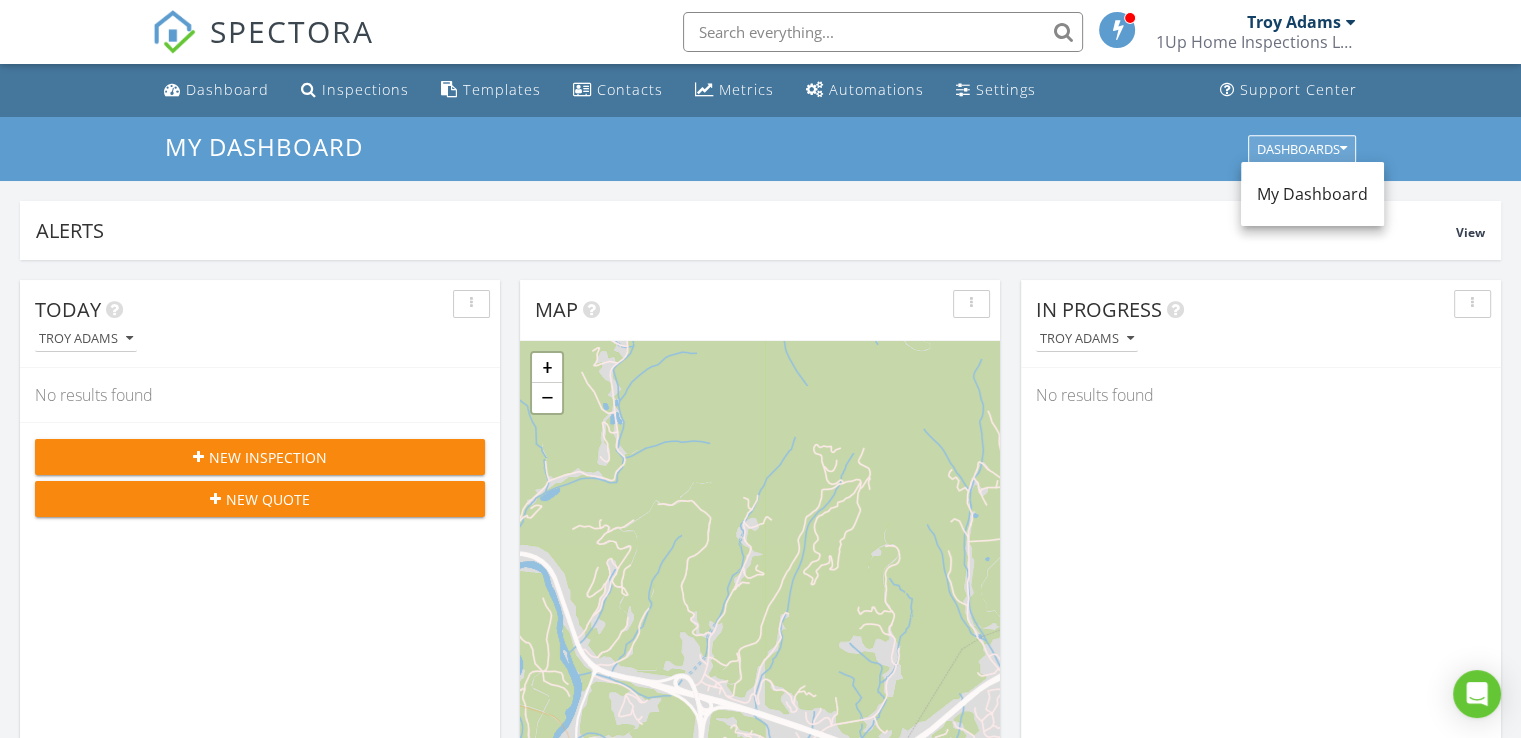 click on "Dashboards" at bounding box center [1302, 149] 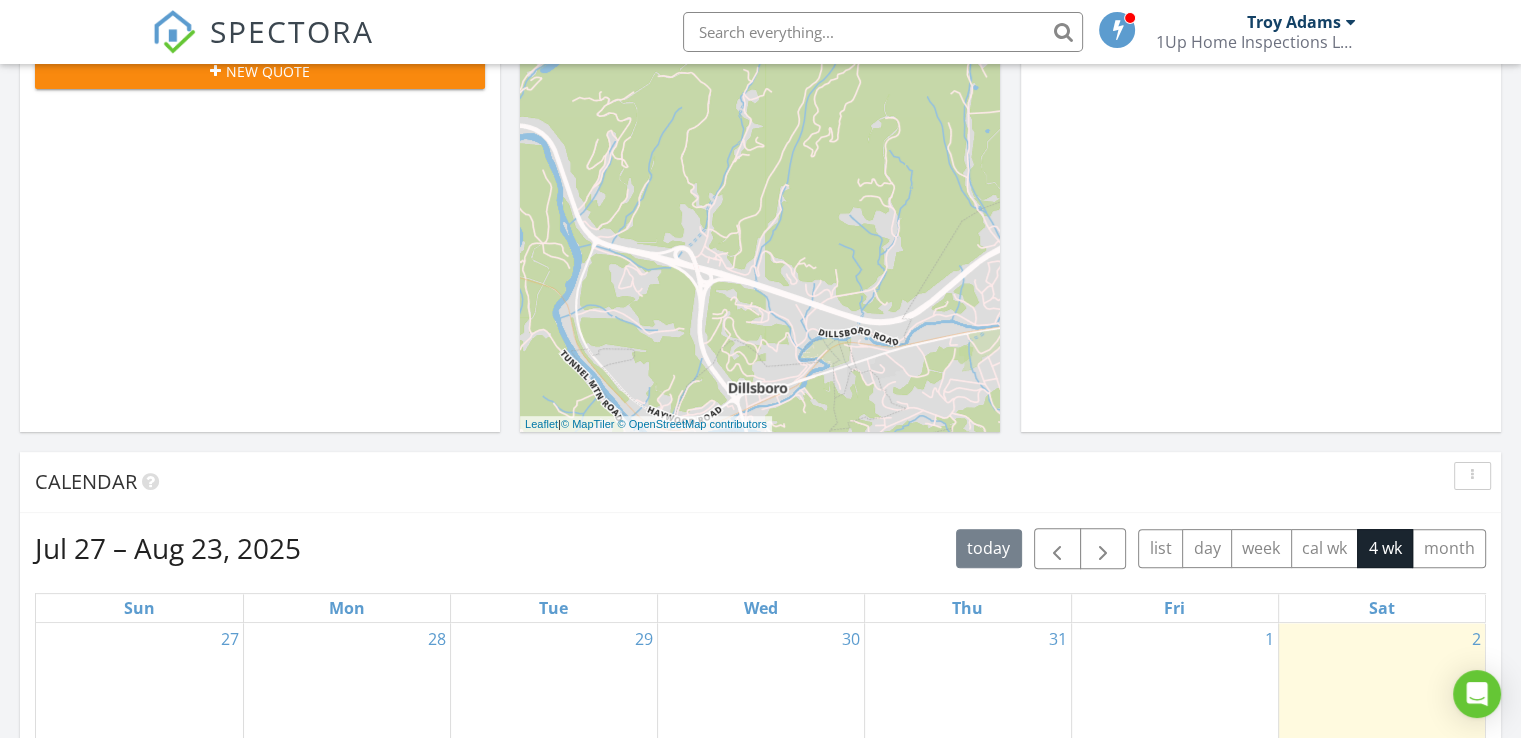 scroll, scrollTop: 0, scrollLeft: 0, axis: both 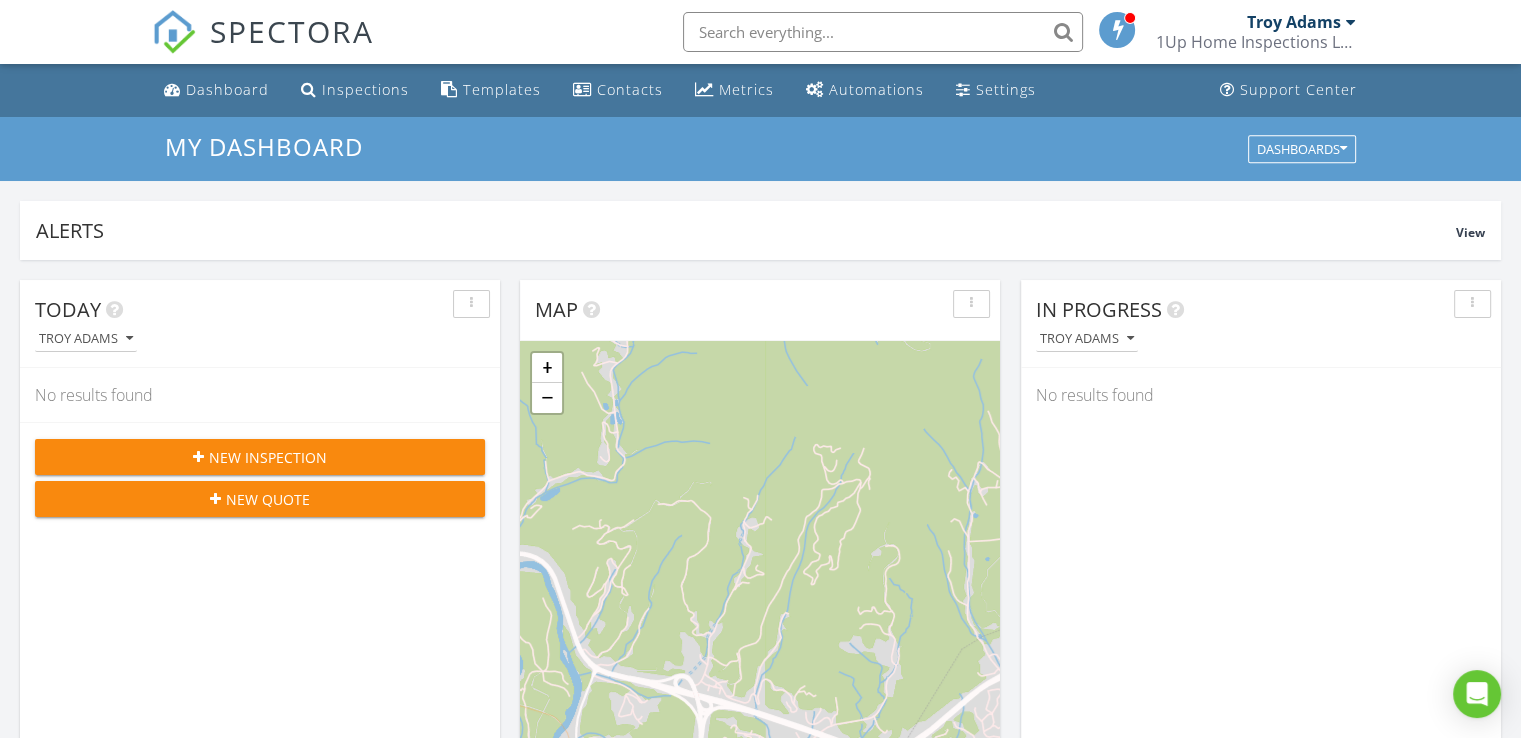 click on "Troy Adams" at bounding box center [1294, 22] 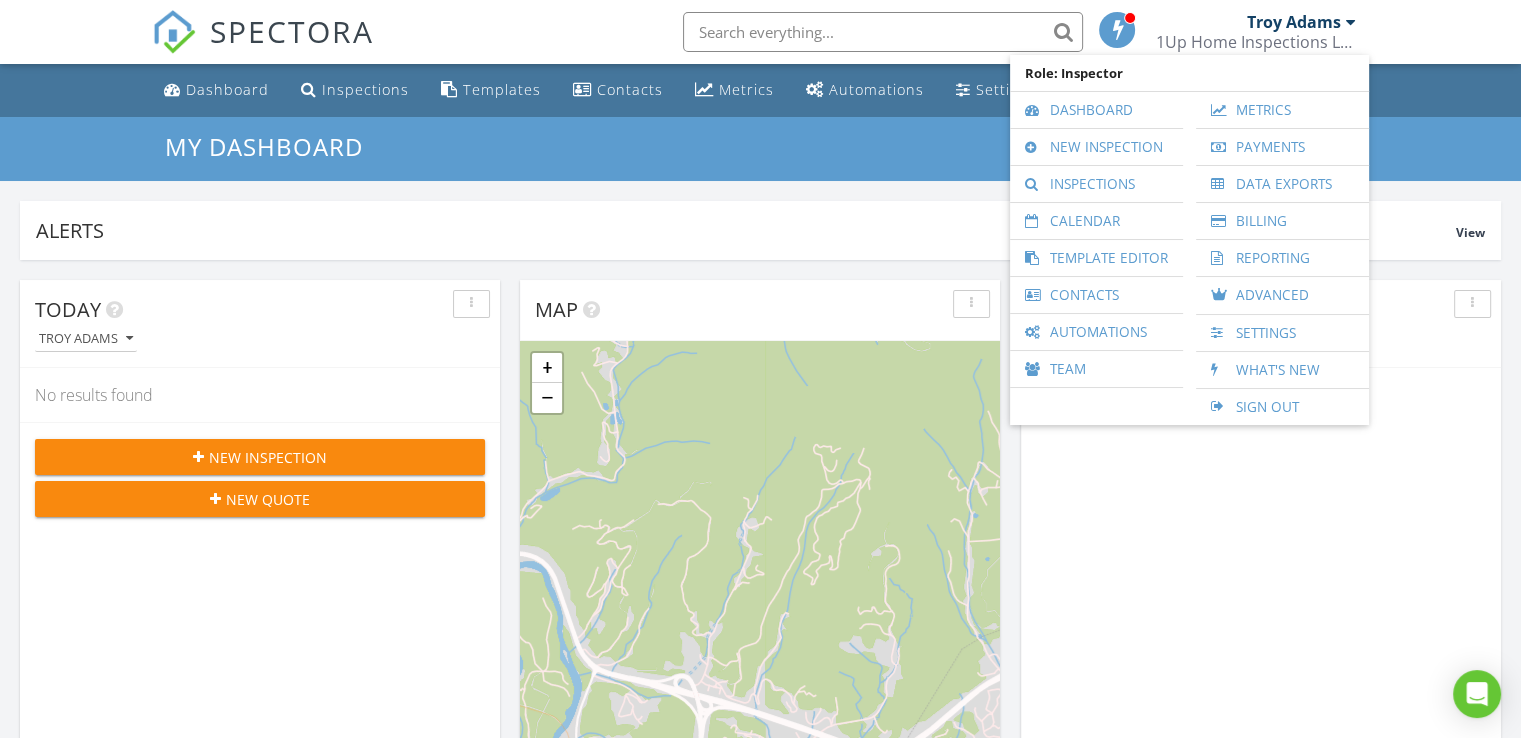click at bounding box center (1351, 22) 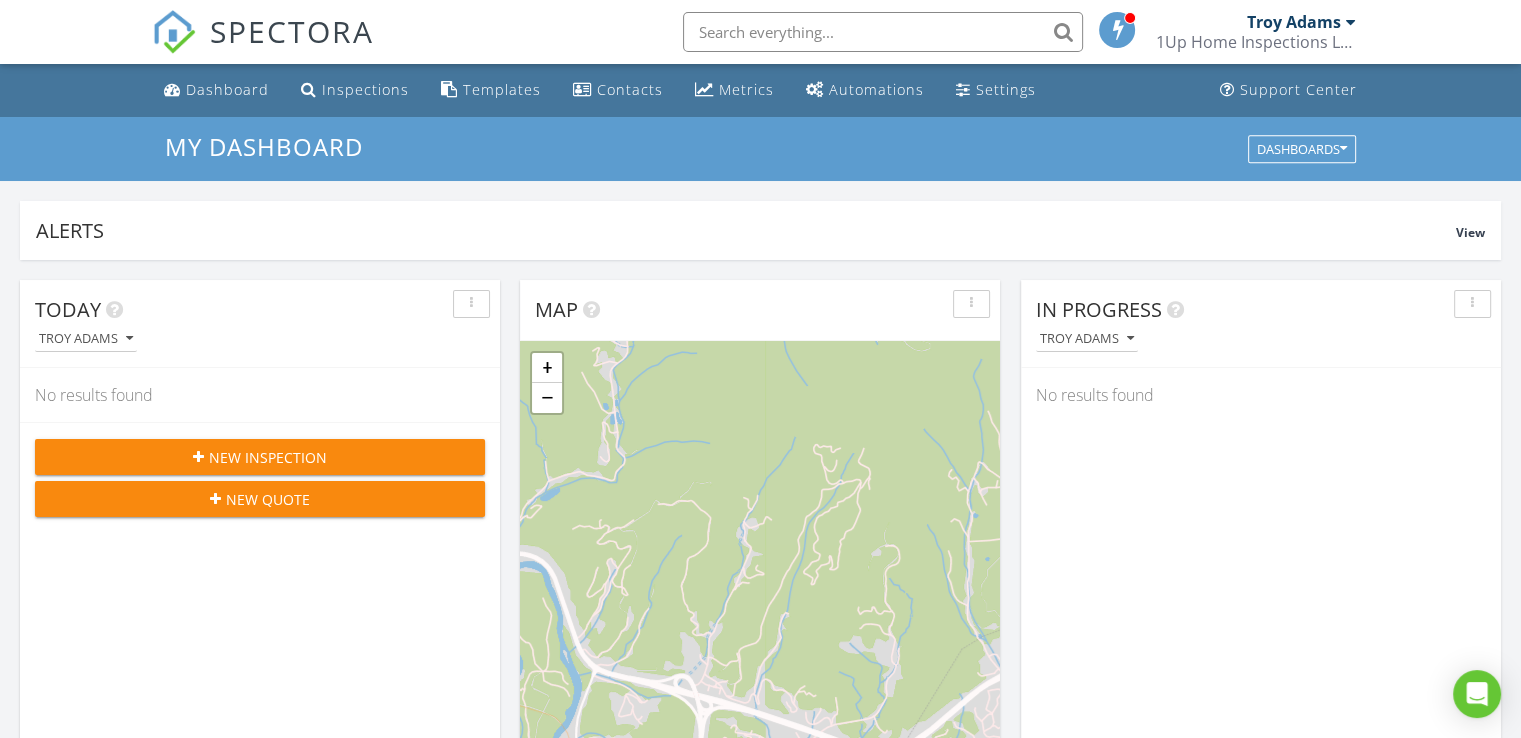 click on "Troy Adams" at bounding box center [1294, 22] 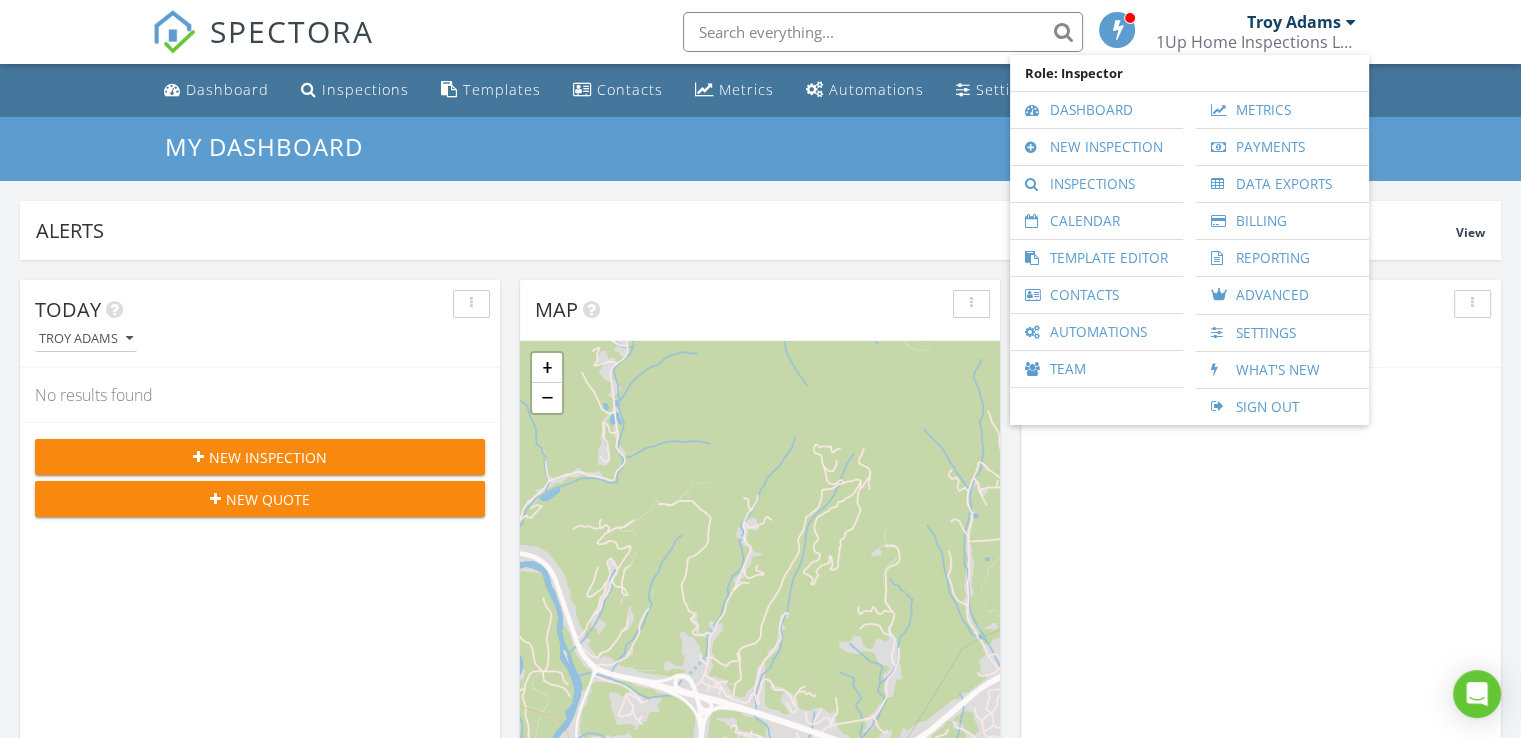 click on "SPECTORA
Troy Adams
1Up Home Inspections LLC.
Role:
Inspector
Dashboard
New Inspection
Inspections
Calendar
Template Editor
Contacts
Automations
Team
Metrics
Payments
Data Exports
Billing
Reporting
Advanced
Settings
What's New
Sign Out" at bounding box center [760, 32] 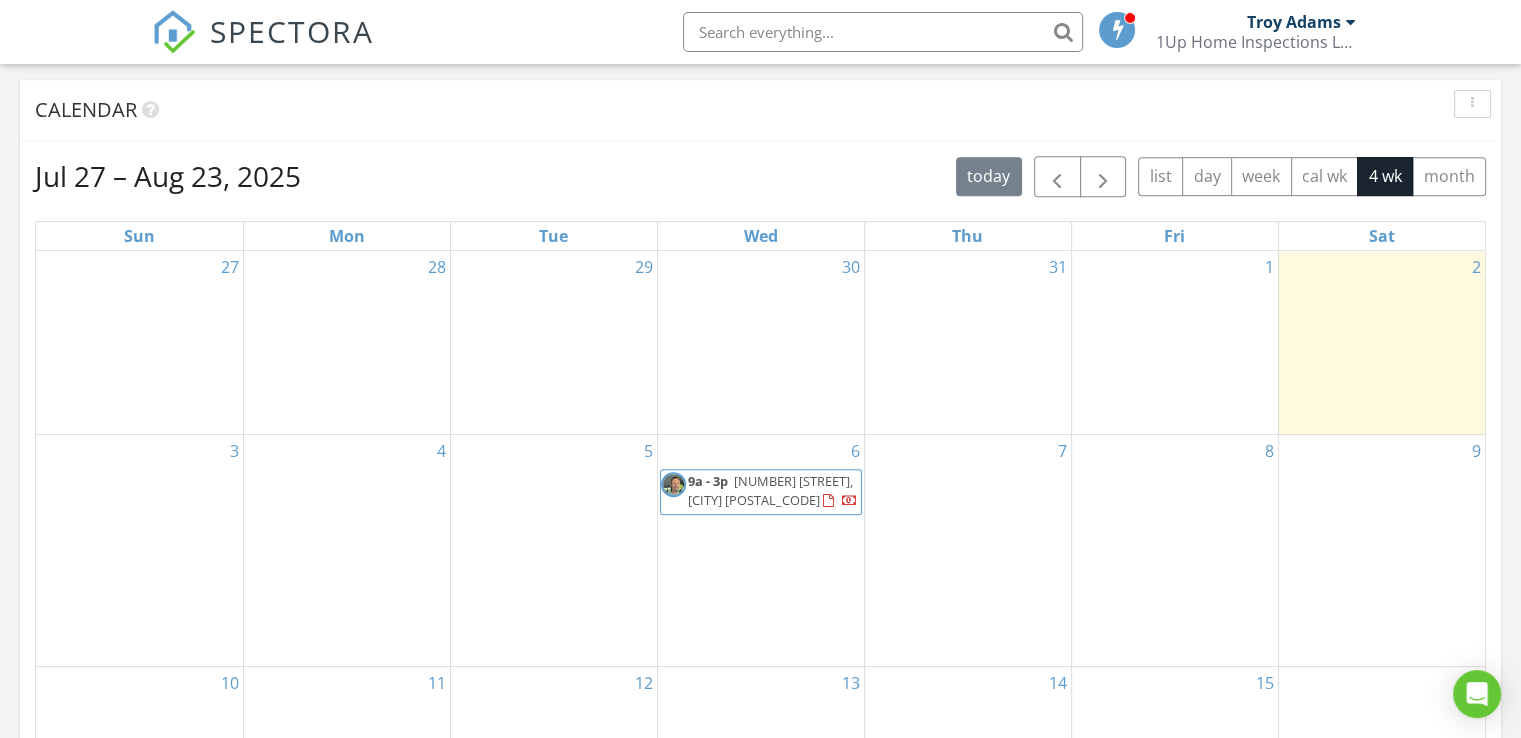 scroll, scrollTop: 933, scrollLeft: 0, axis: vertical 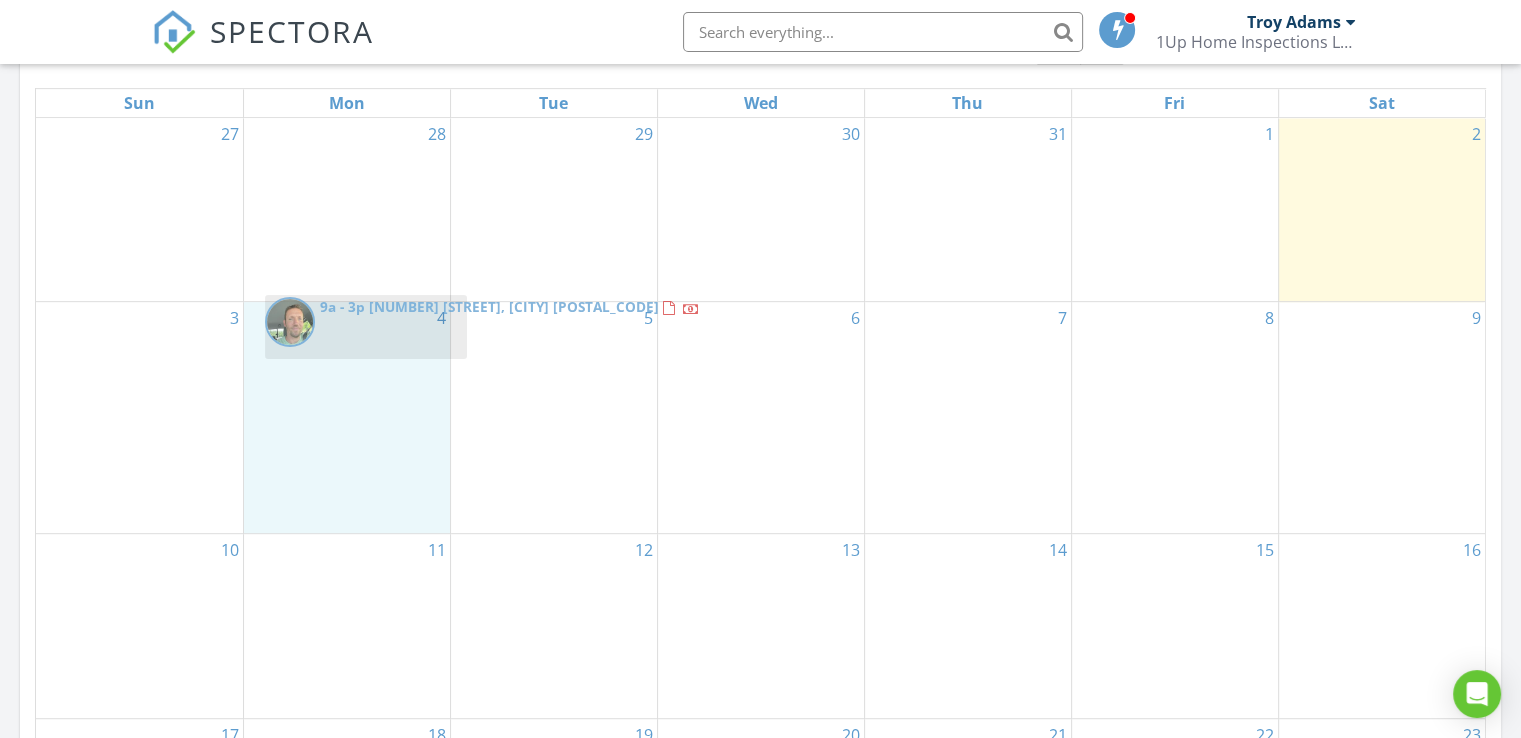click on "SPECTORA
Troy Adams
1Up Home Inspections LLC.
Role:
Inspector
Dashboard
New Inspection
Inspections
Calendar
Template Editor
Contacts
Automations
Team
Metrics
Payments
Data Exports
Billing
Reporting
Advanced
Settings
What's New
Sign Out
Dashboard
Inspections
Templates
Contacts
Metrics
Automations
Settings
Support Center
All schedulers
Refresh
Drafts of appointments that are not yet booked. These automatically clear after 7 days
Refresh
Refresh" at bounding box center (760, 473) 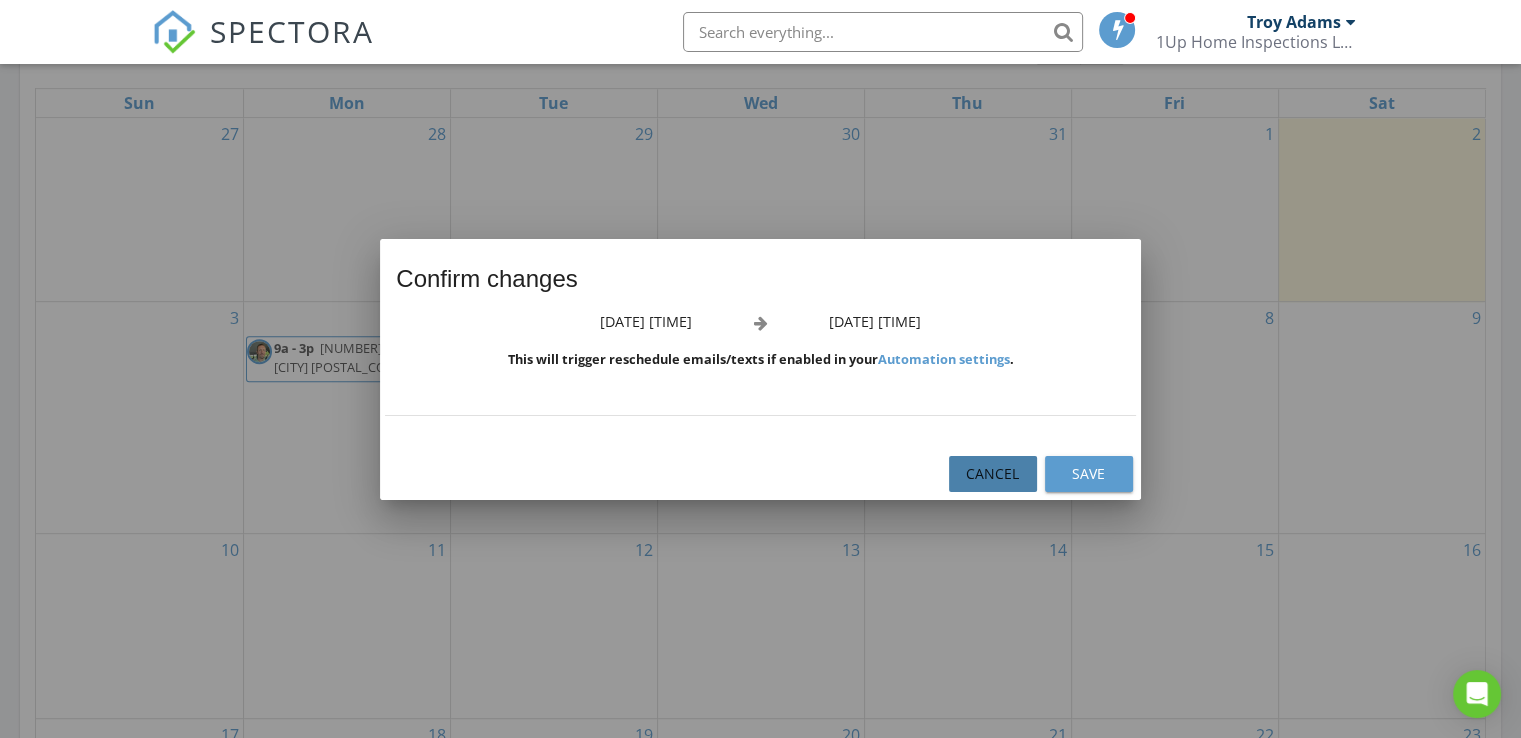 click on "Cancel" at bounding box center (993, 473) 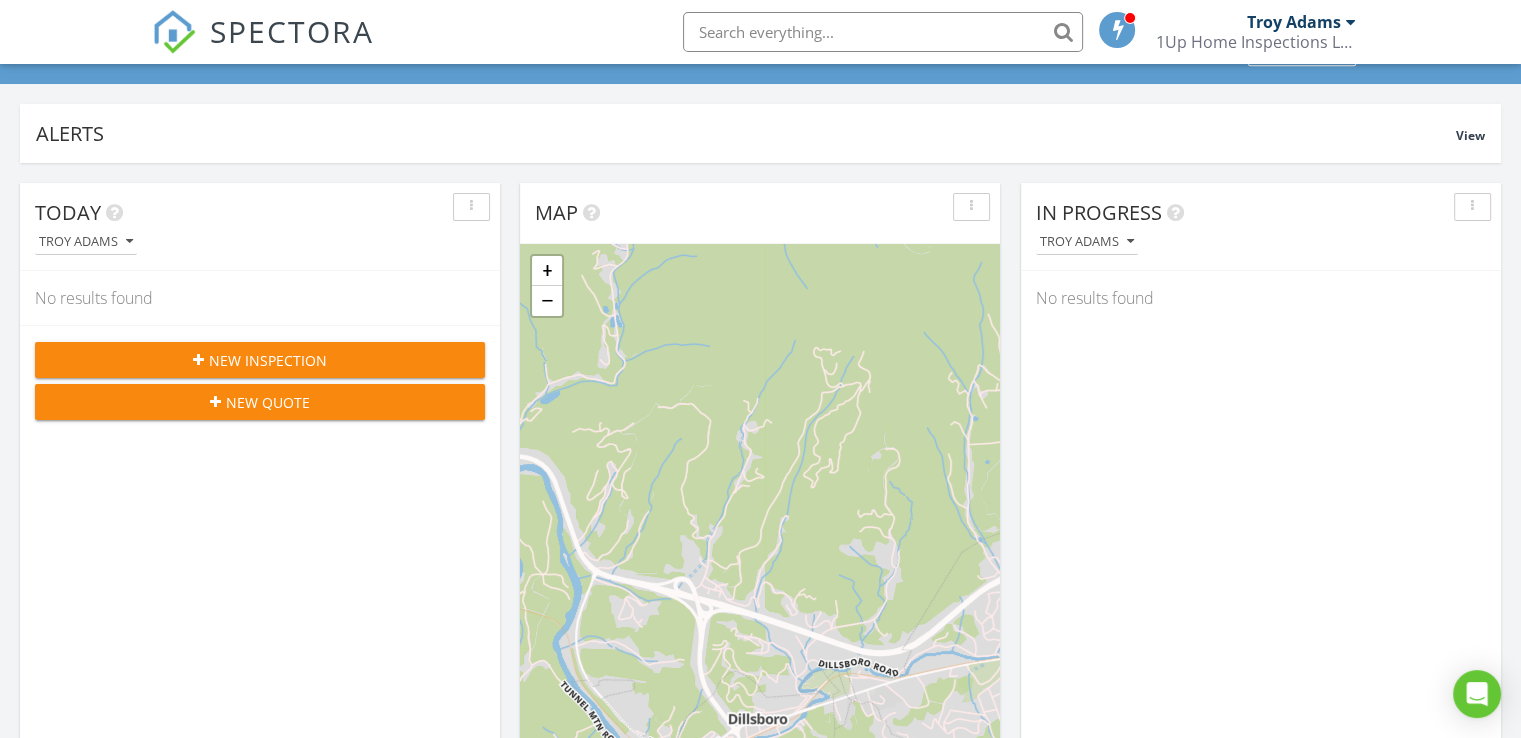 scroll, scrollTop: 0, scrollLeft: 0, axis: both 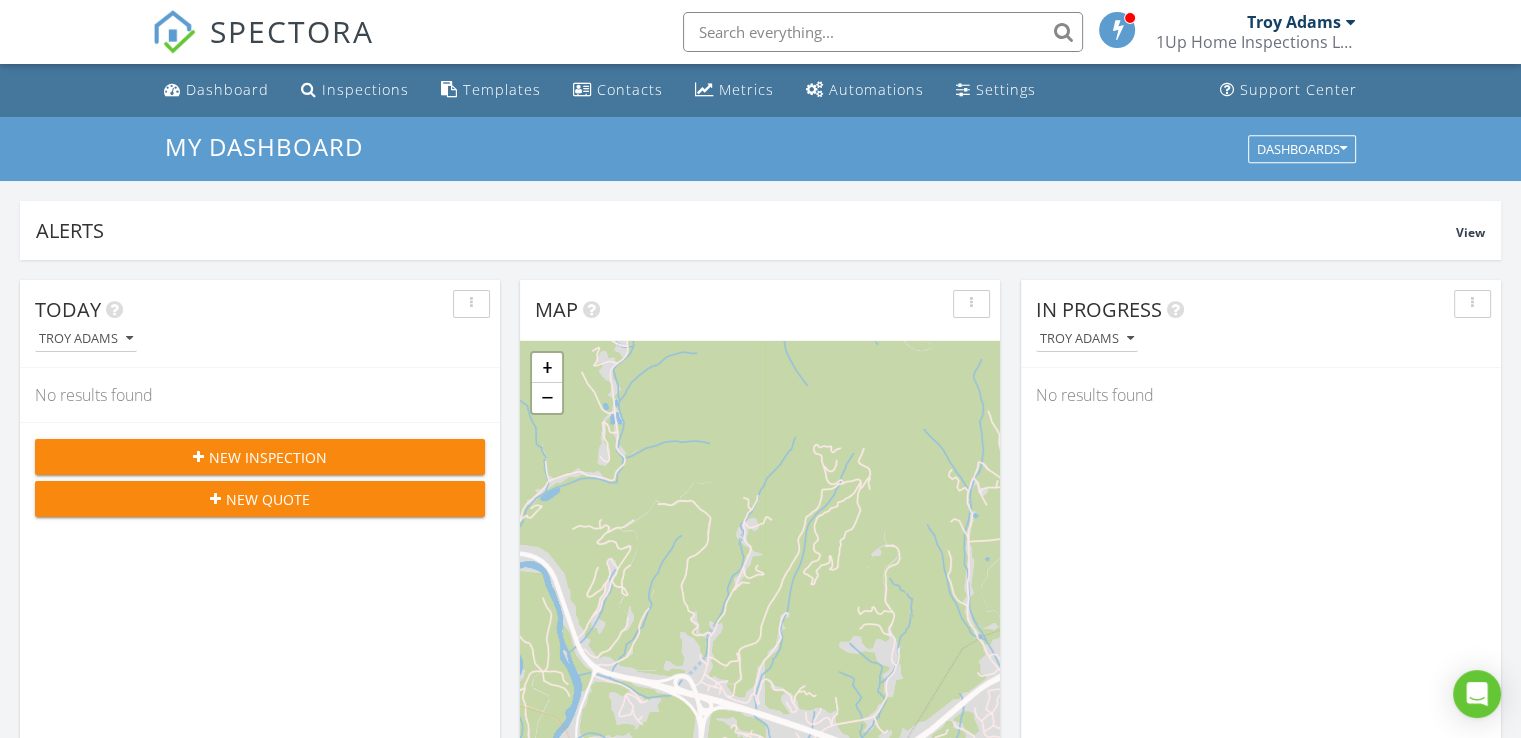 click on "Troy Adams" at bounding box center [1294, 22] 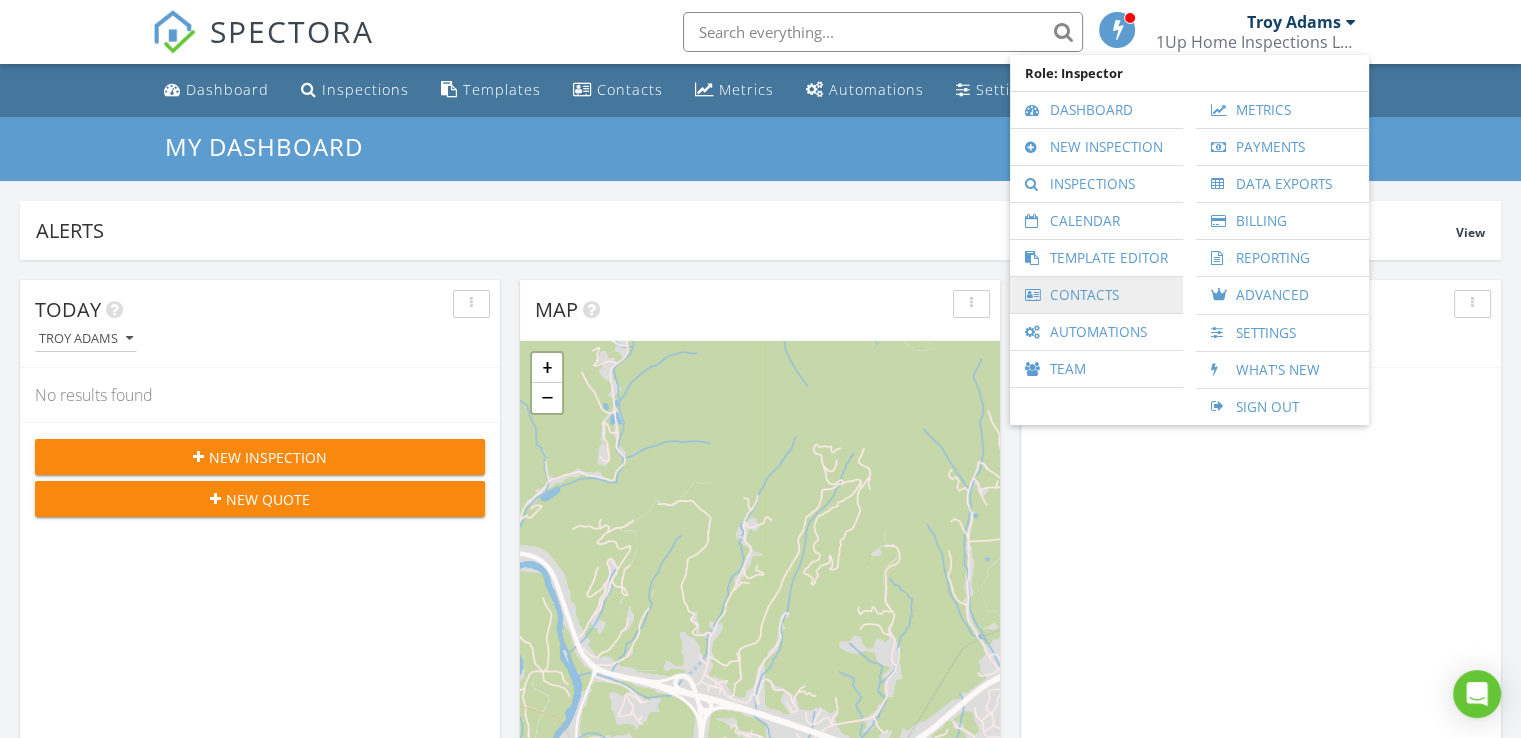 click on "Contacts" at bounding box center [1096, 295] 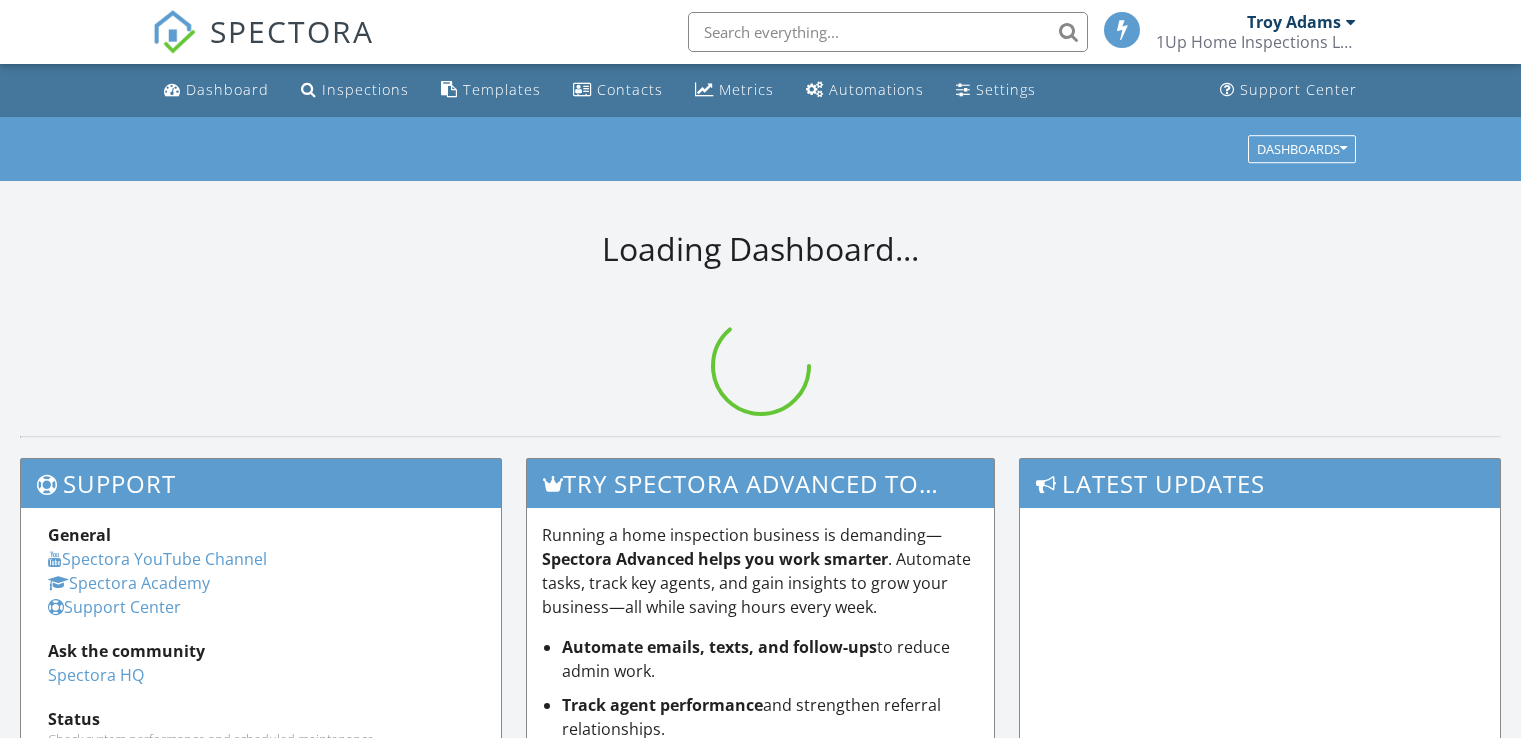 scroll, scrollTop: 0, scrollLeft: 0, axis: both 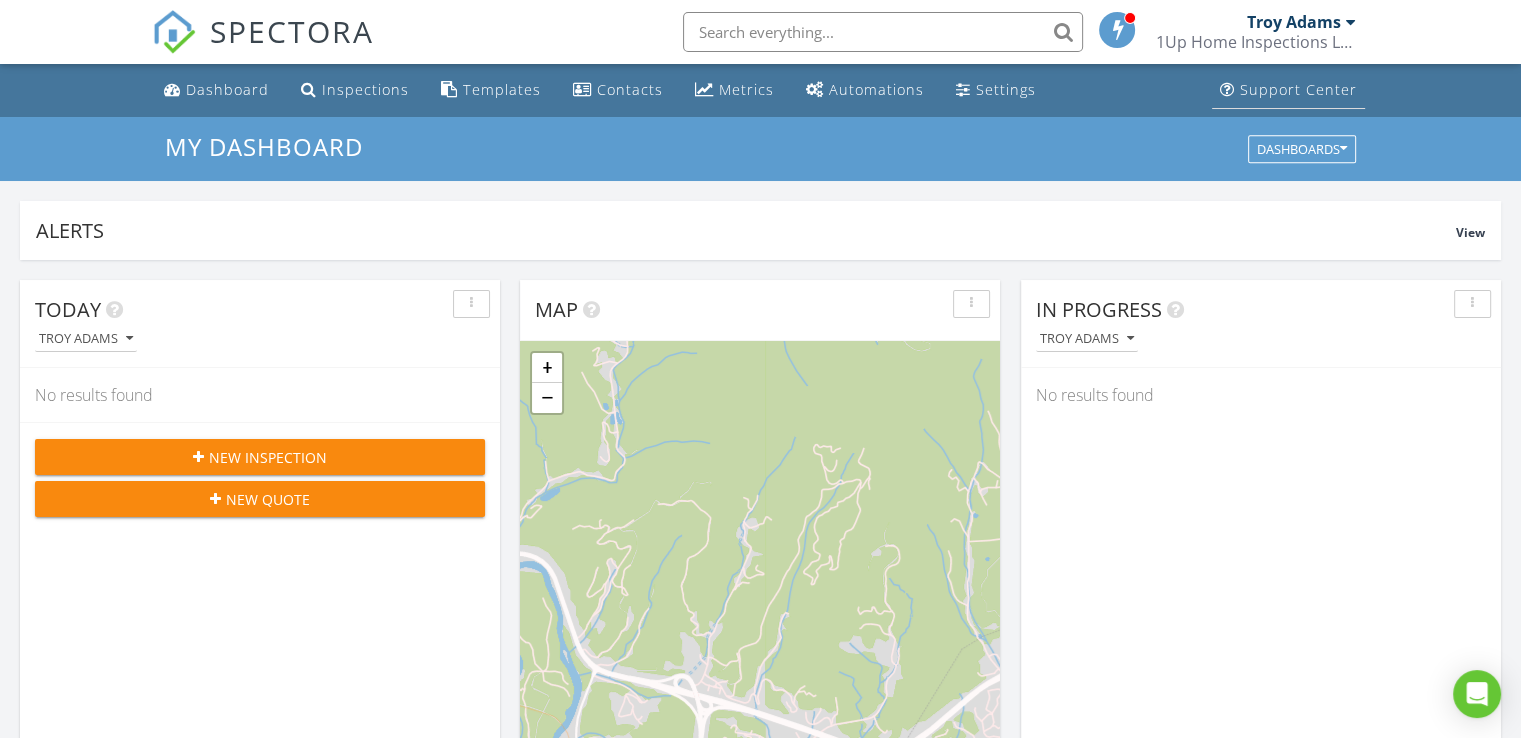 click on "Support Center" at bounding box center [1298, 89] 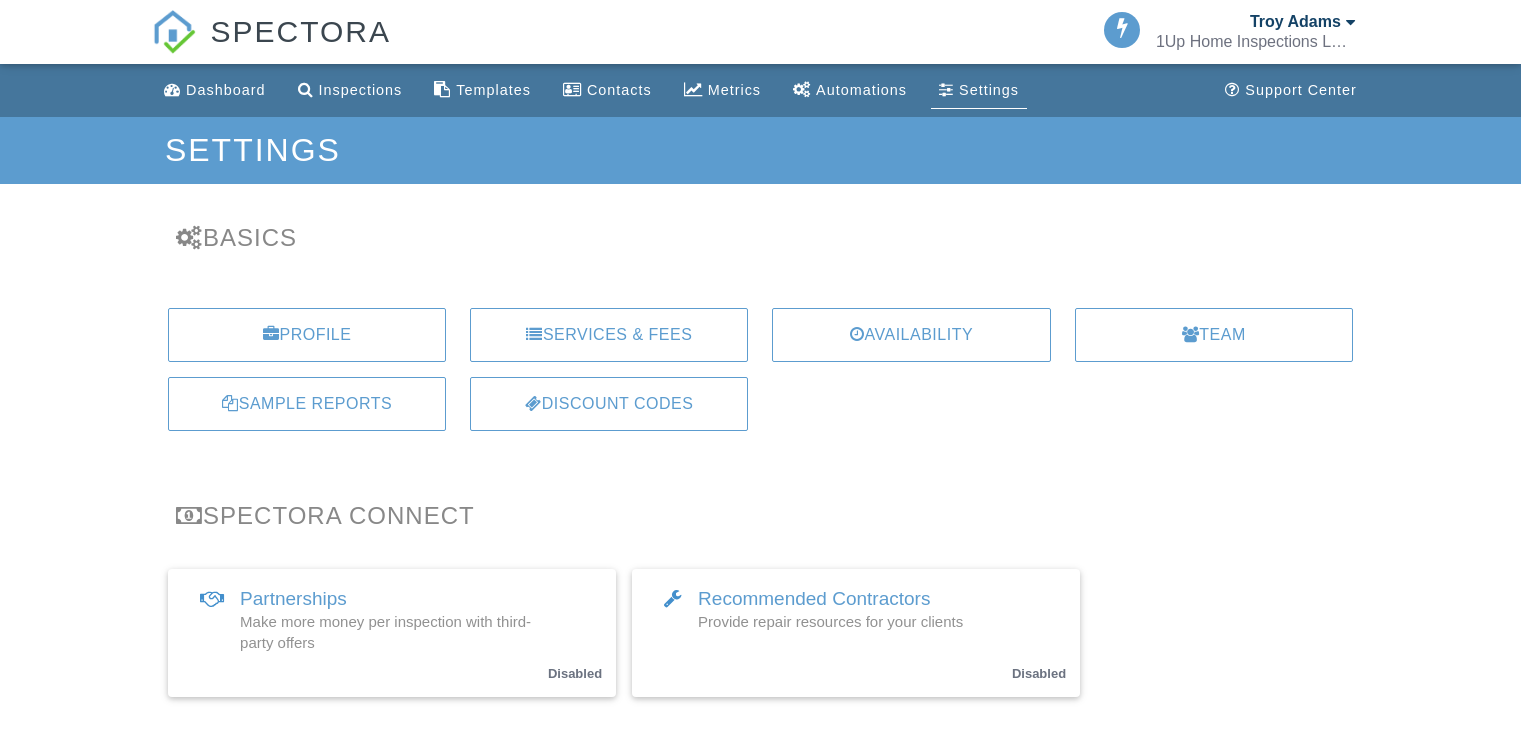 scroll, scrollTop: 0, scrollLeft: 0, axis: both 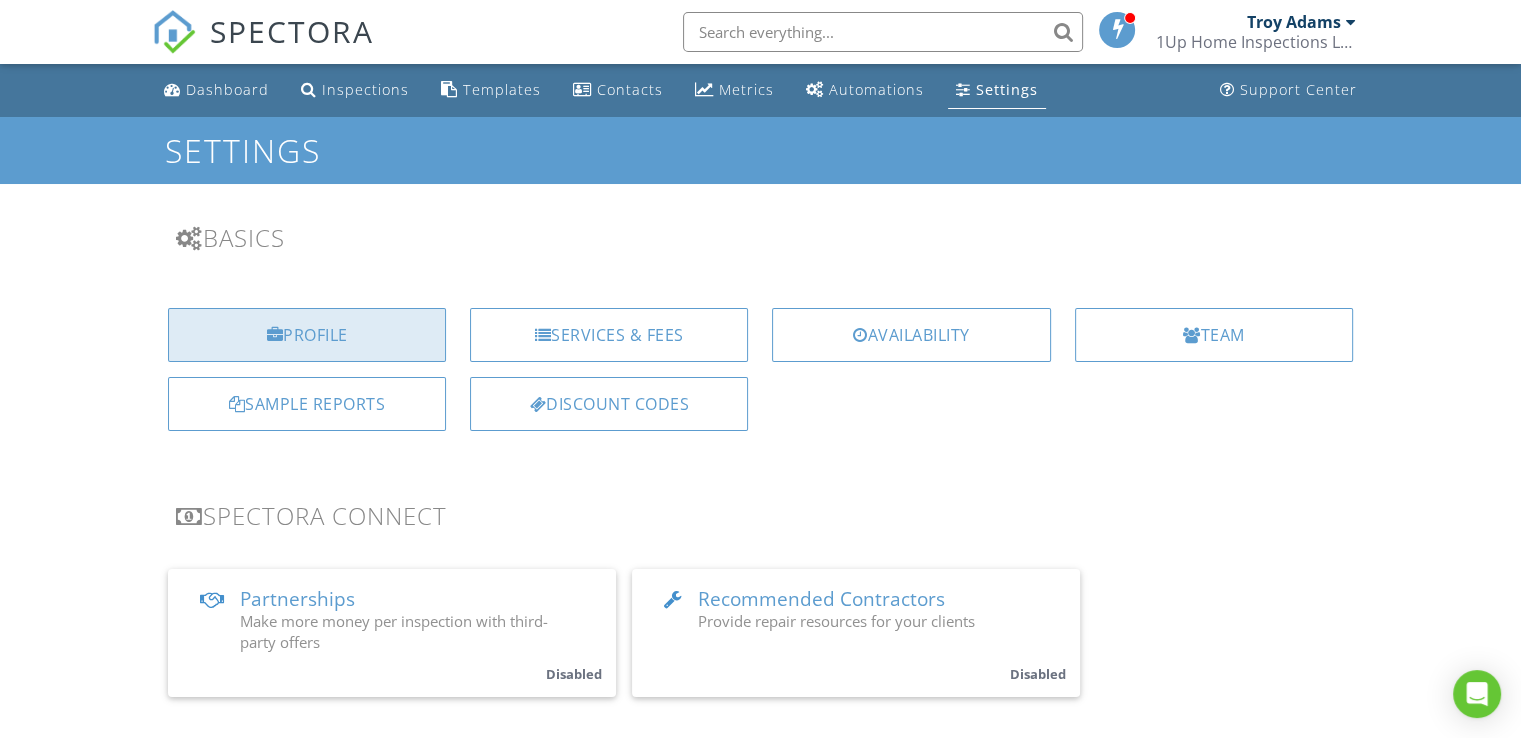 click on "Profile" at bounding box center (307, 335) 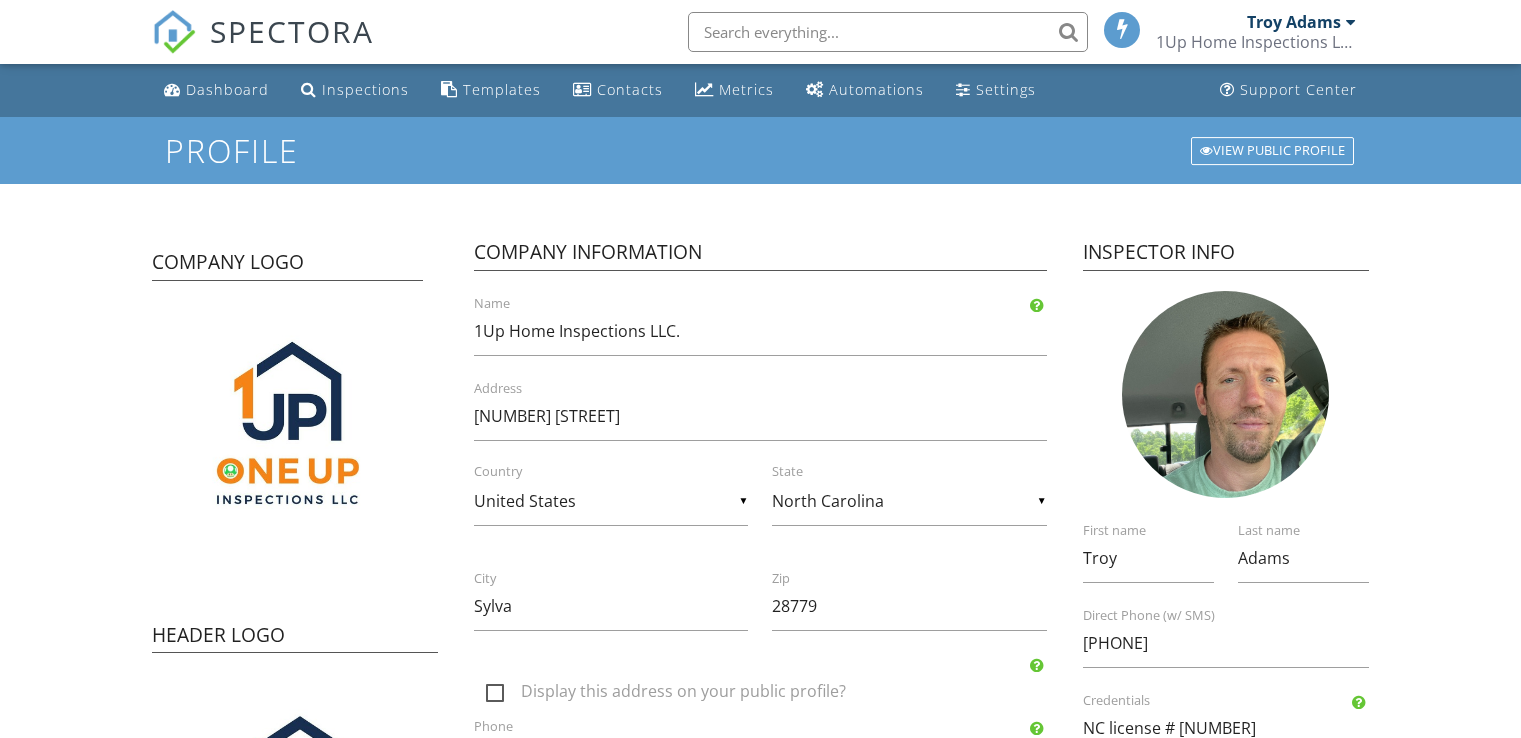 scroll, scrollTop: 0, scrollLeft: 0, axis: both 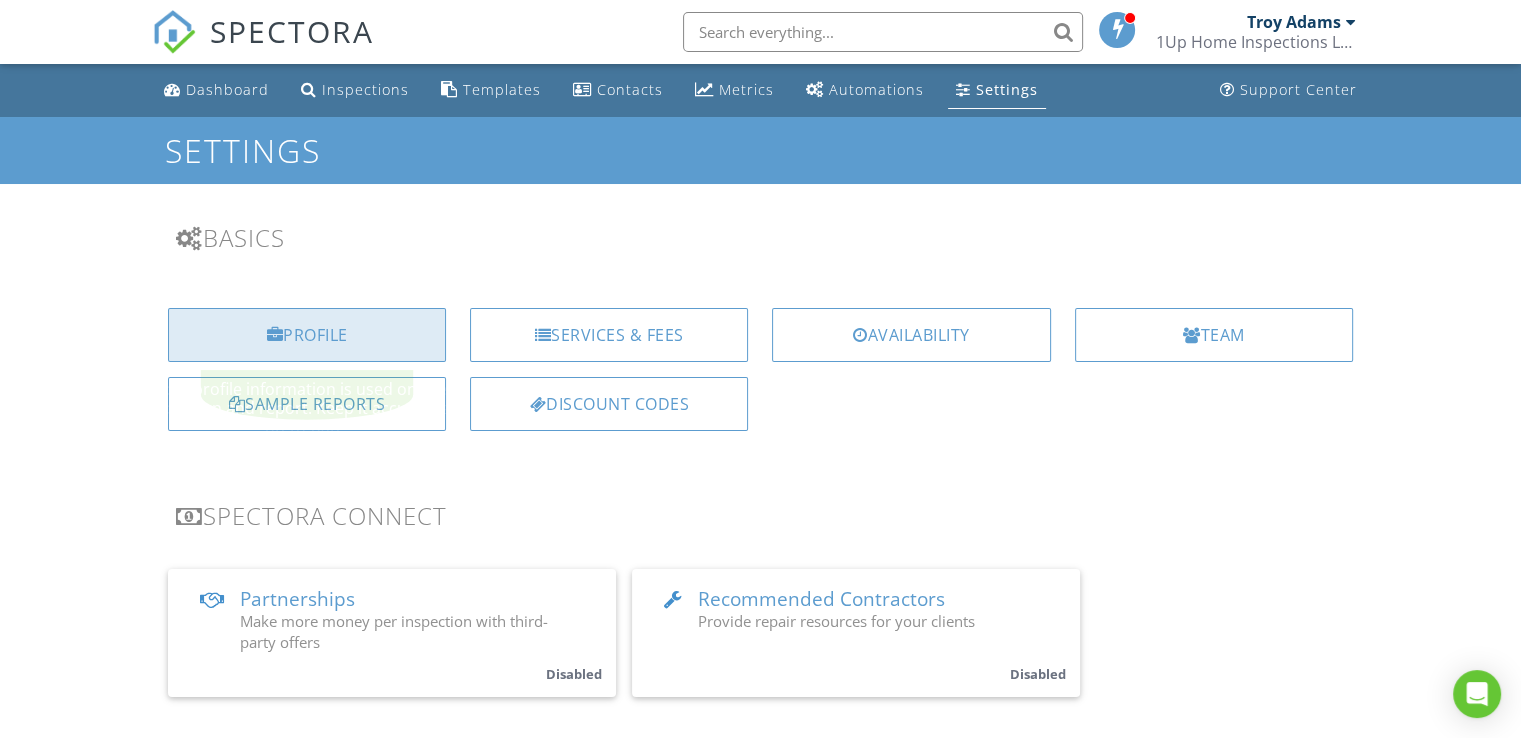 click on "Profile" at bounding box center [307, 335] 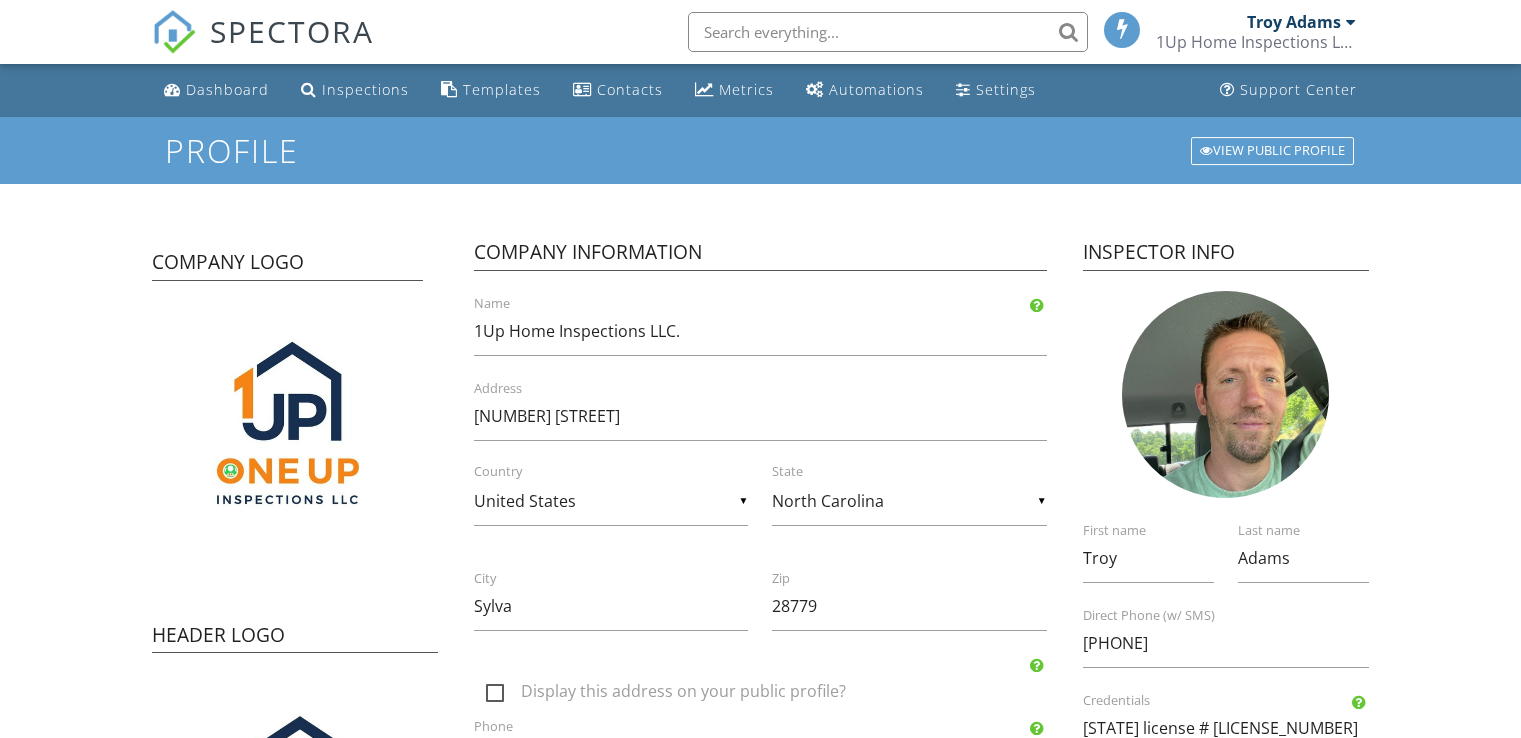 scroll, scrollTop: 0, scrollLeft: 0, axis: both 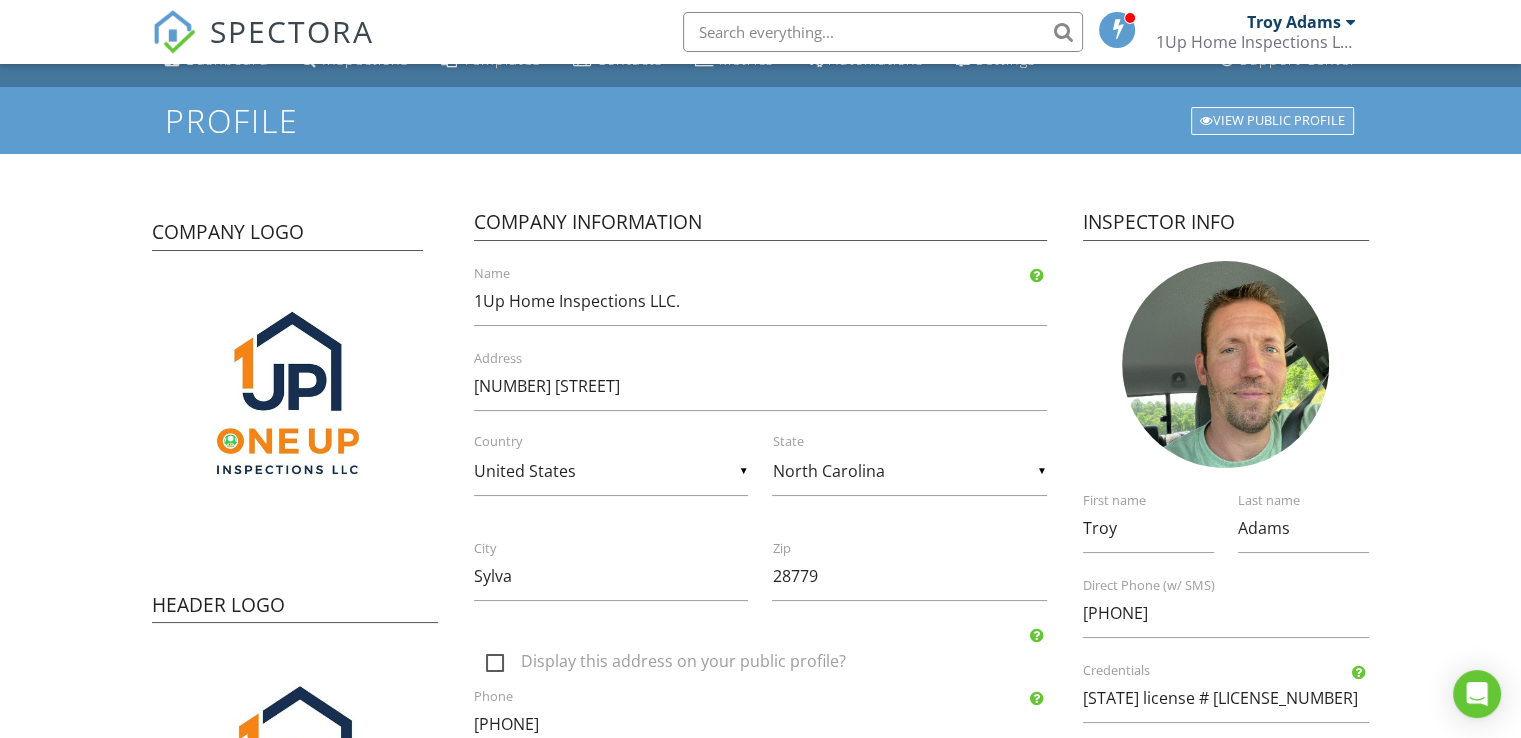 click on "View Public Profile" at bounding box center (1272, 121) 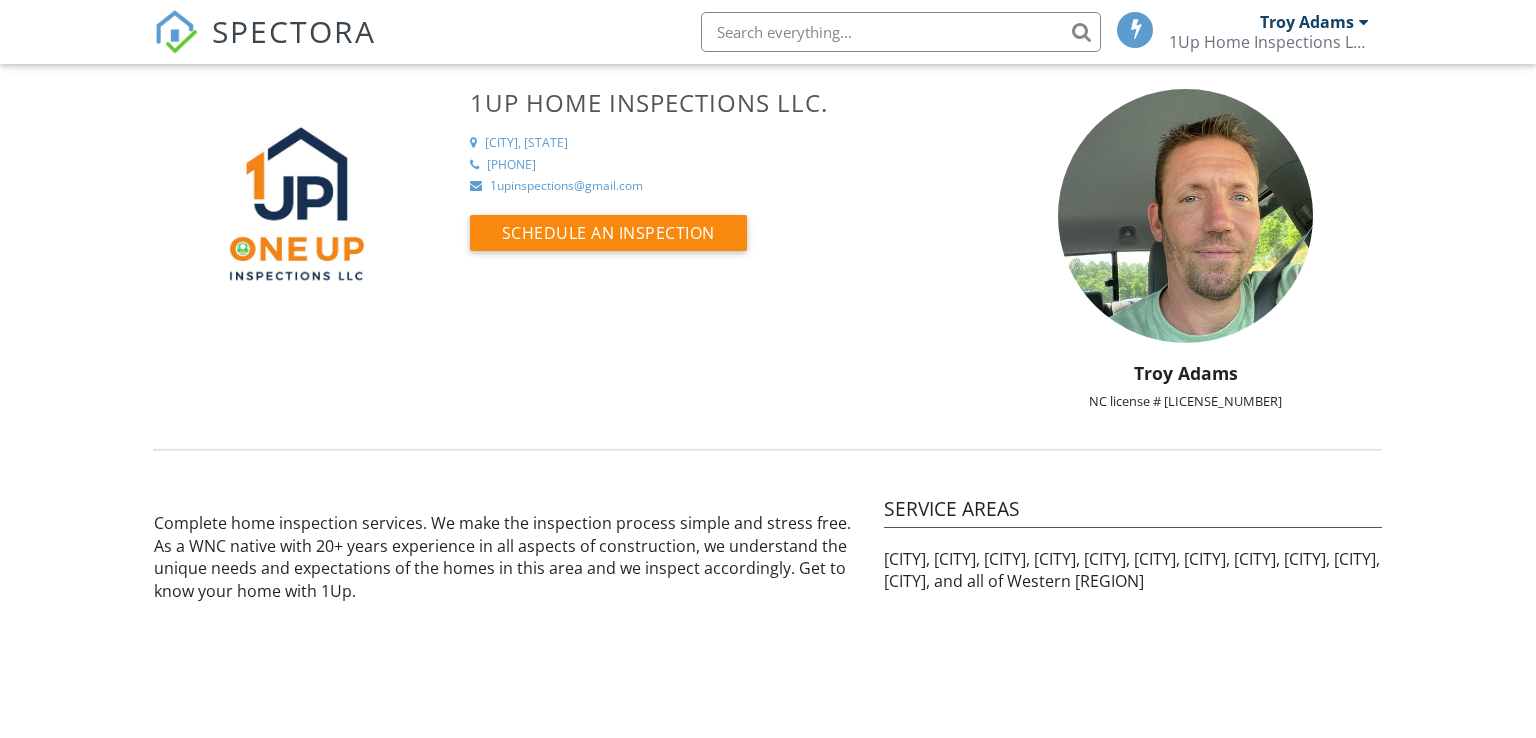 scroll, scrollTop: 0, scrollLeft: 0, axis: both 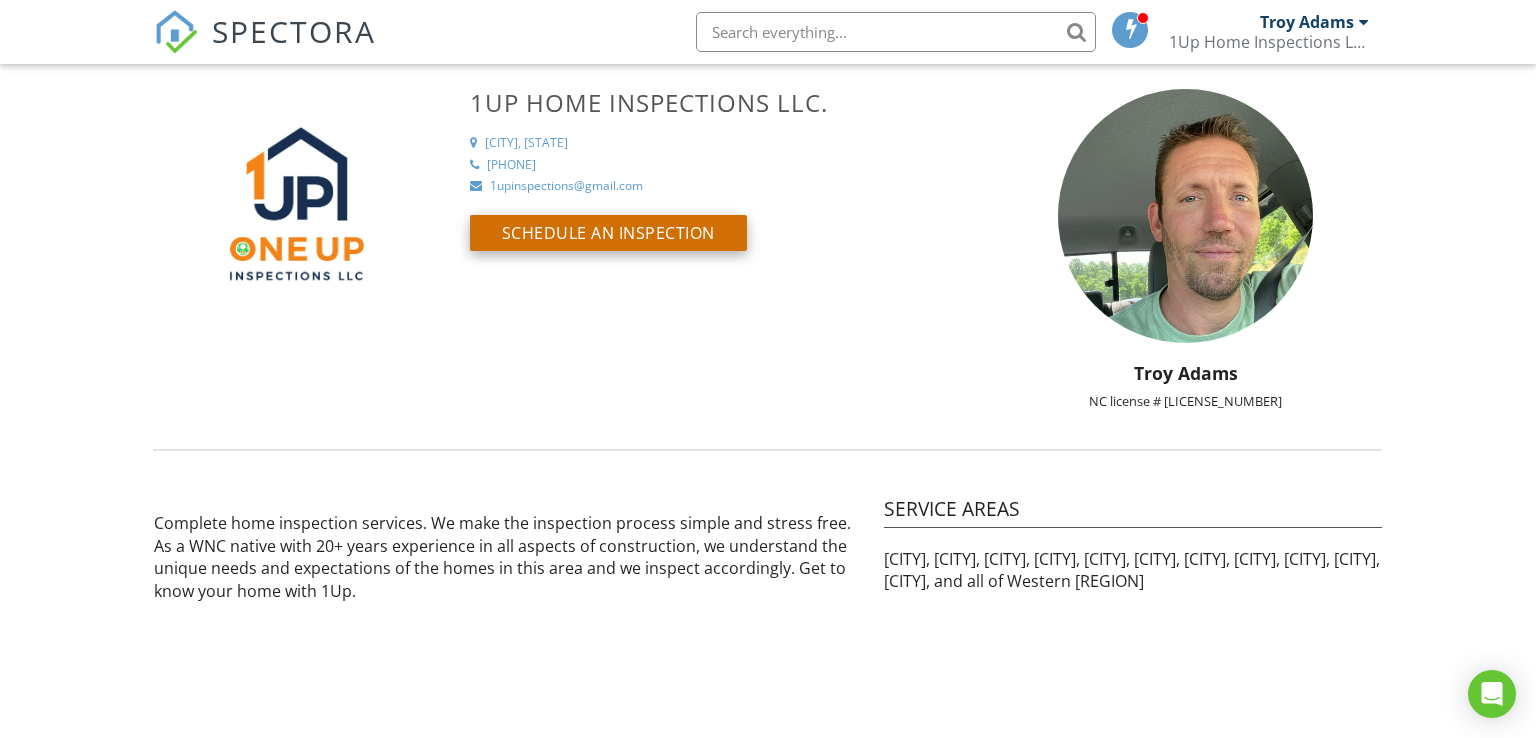 click on "Schedule an Inspection" at bounding box center [608, 233] 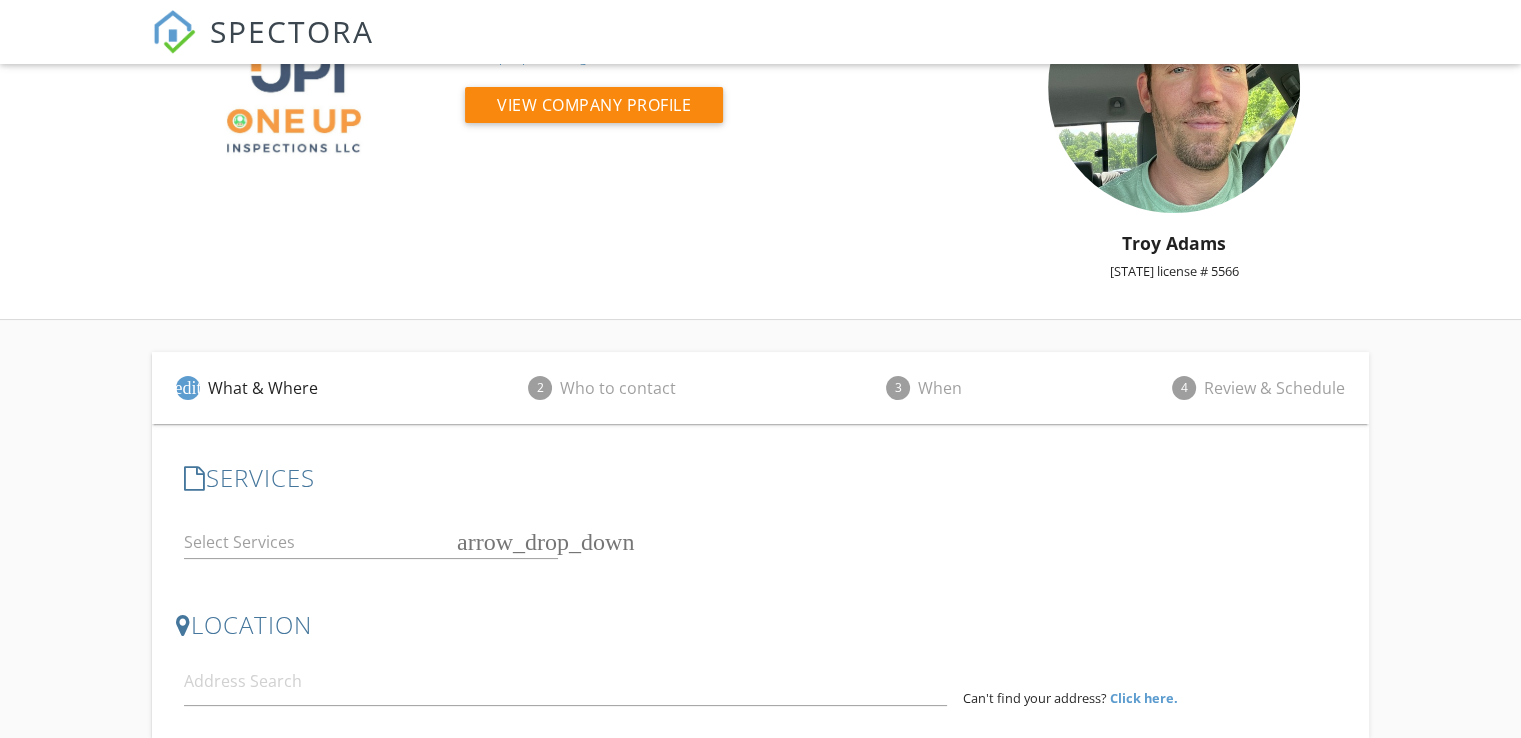 scroll, scrollTop: 0, scrollLeft: 0, axis: both 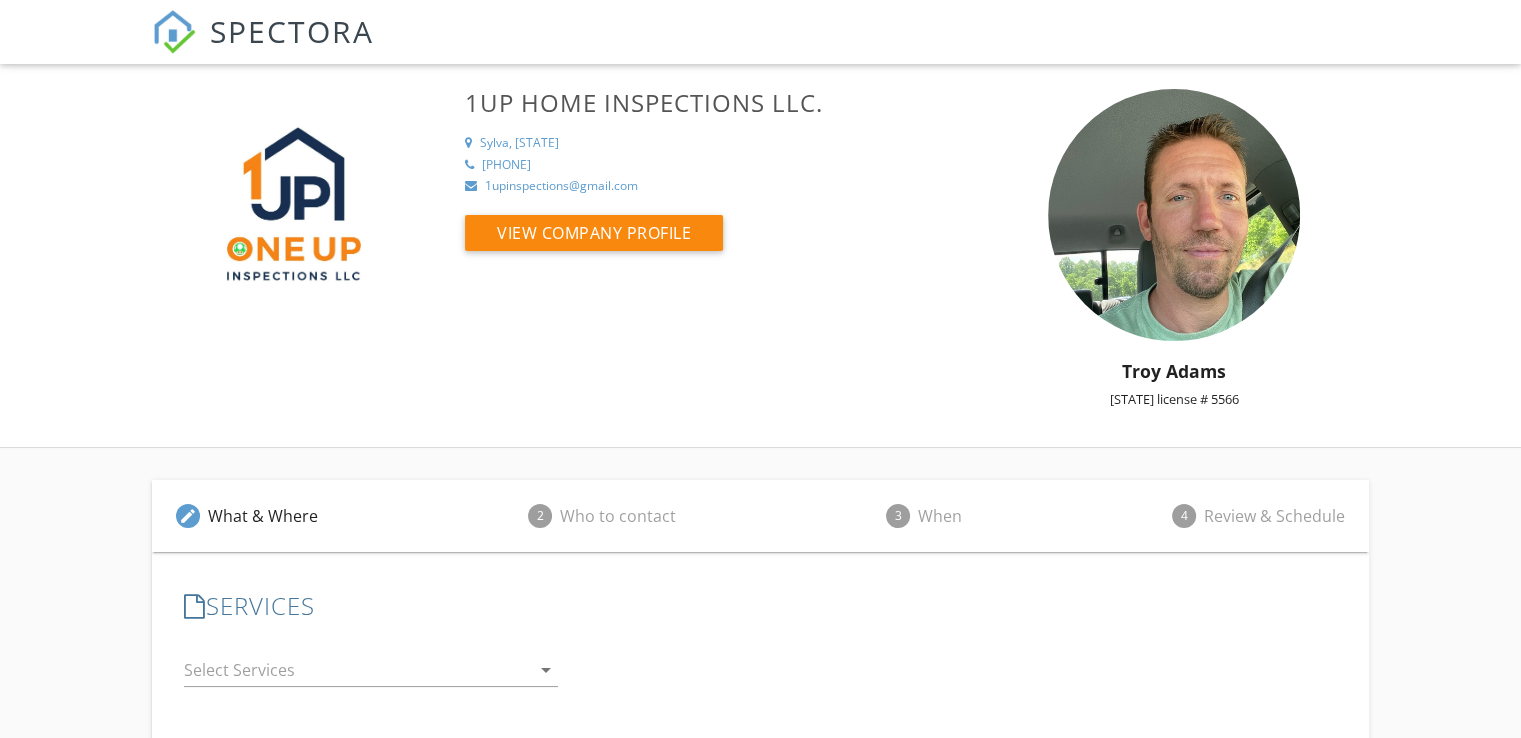 drag, startPoint x: 367, startPoint y: 4, endPoint x: 825, endPoint y: 281, distance: 535.2504 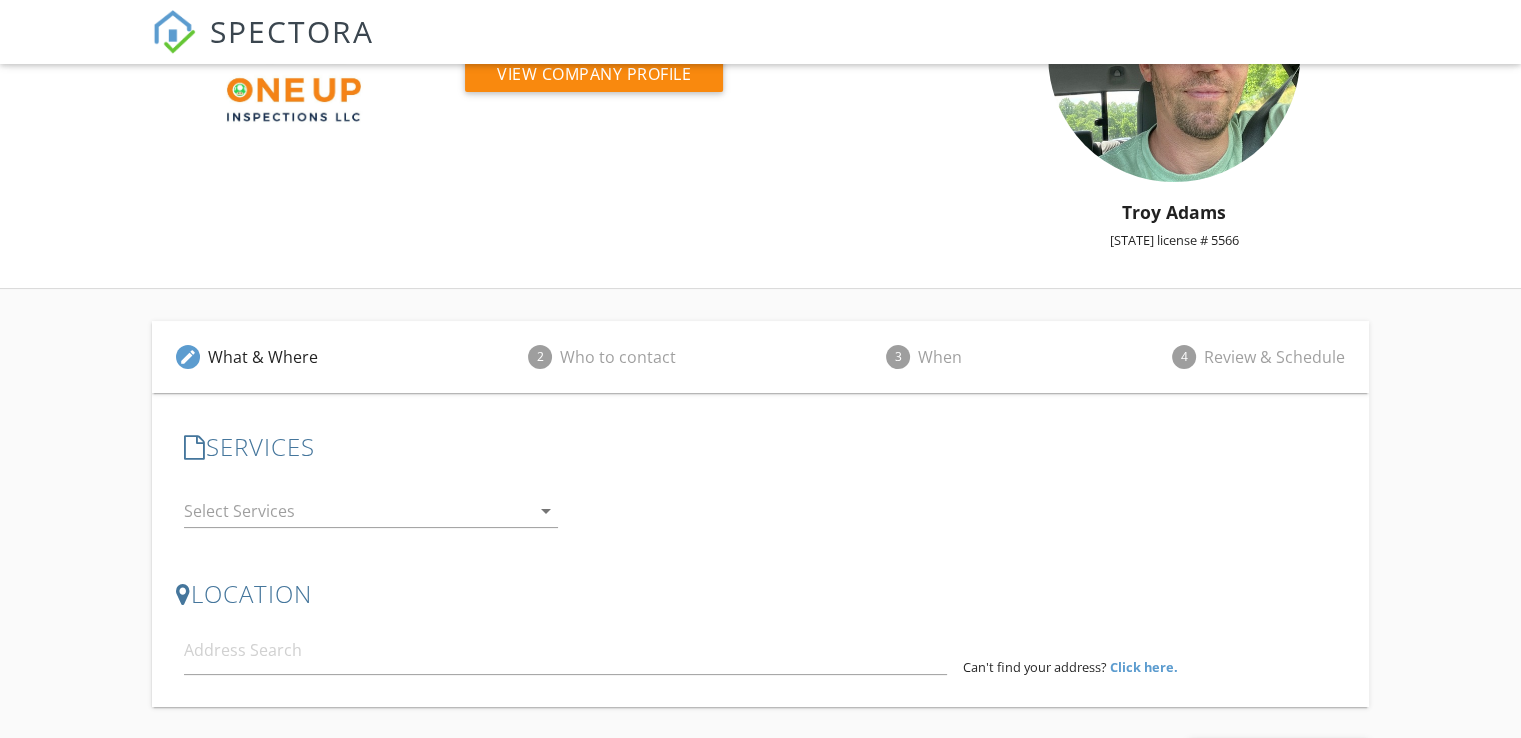 scroll, scrollTop: 228, scrollLeft: 0, axis: vertical 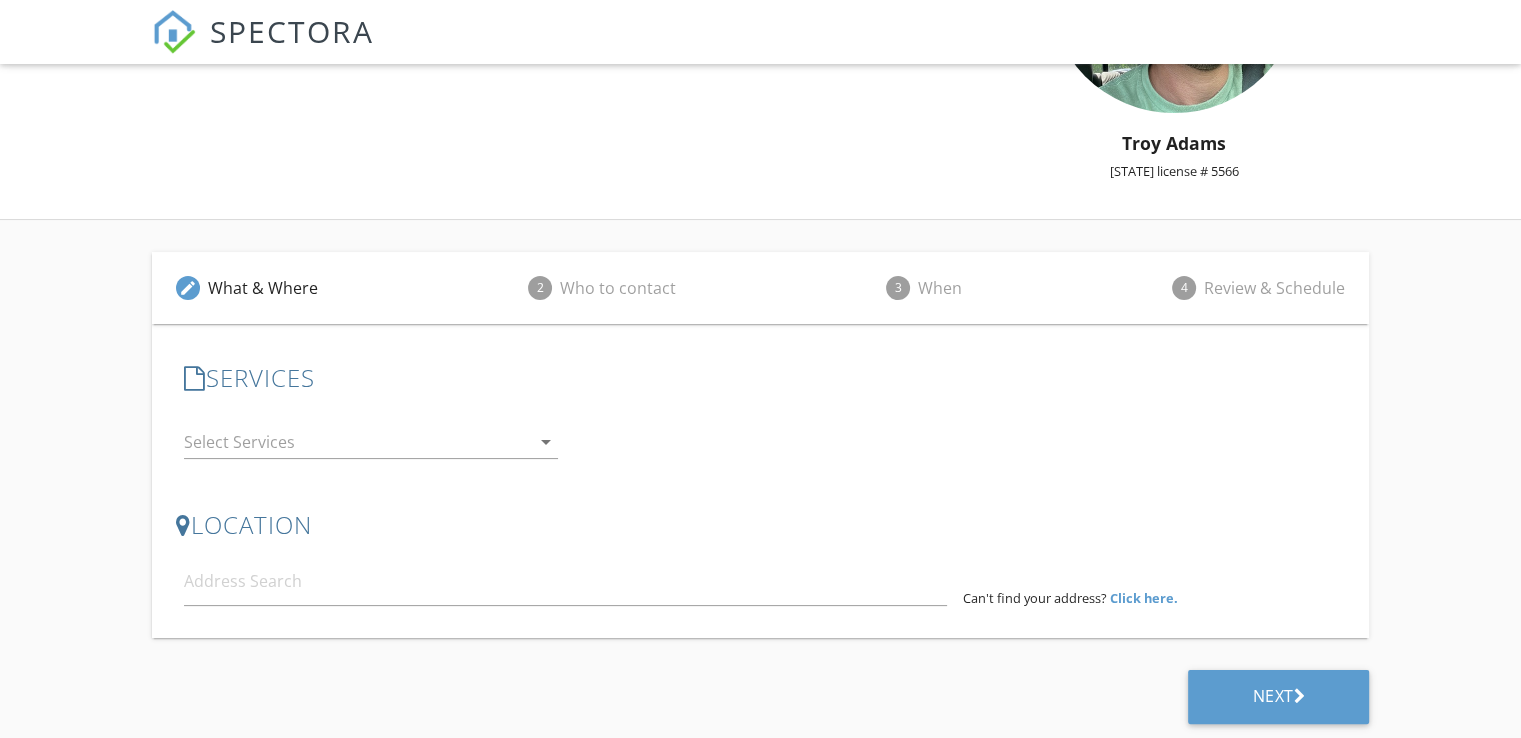 click at bounding box center [357, 442] 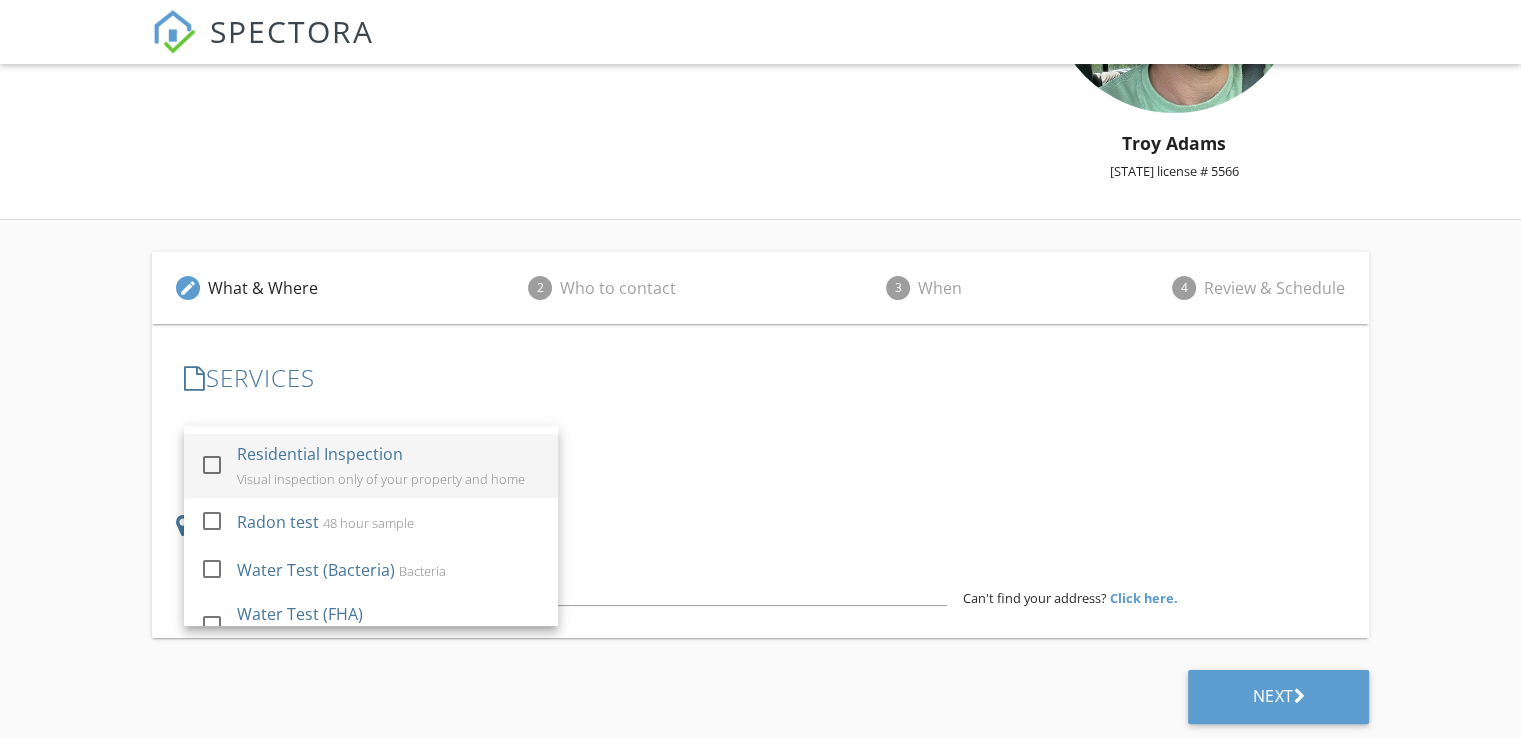 click at bounding box center (212, 465) 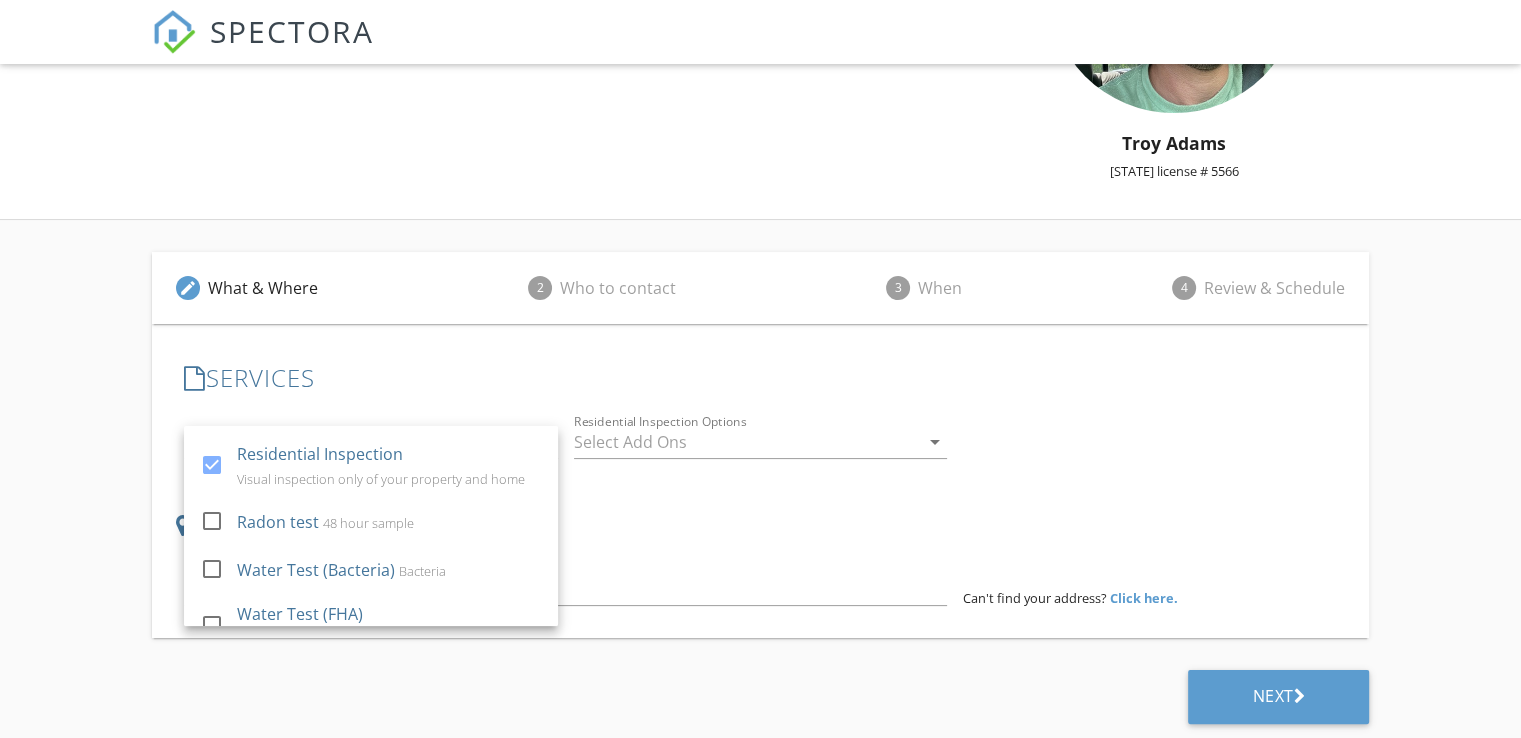 click on "SERVICES
check_box   Residential Inspection   Visual inspection only of your property and home check_box_outline_blank   Radon test   48 hour sample  check_box_outline_blank   Water Test (Bacteria)   Bacteria  check_box_outline_blank   Water Test (FHA)   Full panel for FHA requirements (10 business days)  check_box_outline_blank   Residential Wood Destroying Insect Inspection    check_box_outline_blank   Beyond 50 miles   Gas / Travel allotment  check_box_outline_blank   Re-Inspection    Re-inspection of one or more items  check_box_outline_blank   Indoor Air Testing (Mold / Allergen))   Includes minimum of 3 samples (2 indoor locations) check_box_outline_blank   Limited Mold Inspection    Inspection of the property for Organic Microbial Growth or "Mold". Inspection includes 2 surface samples with lab results.  check_box_outline_blank   Complete Mold Inspection   Residential Inspection arrow_drop_down   Residential Inspection Options arrow_drop_down" at bounding box center [760, 421] 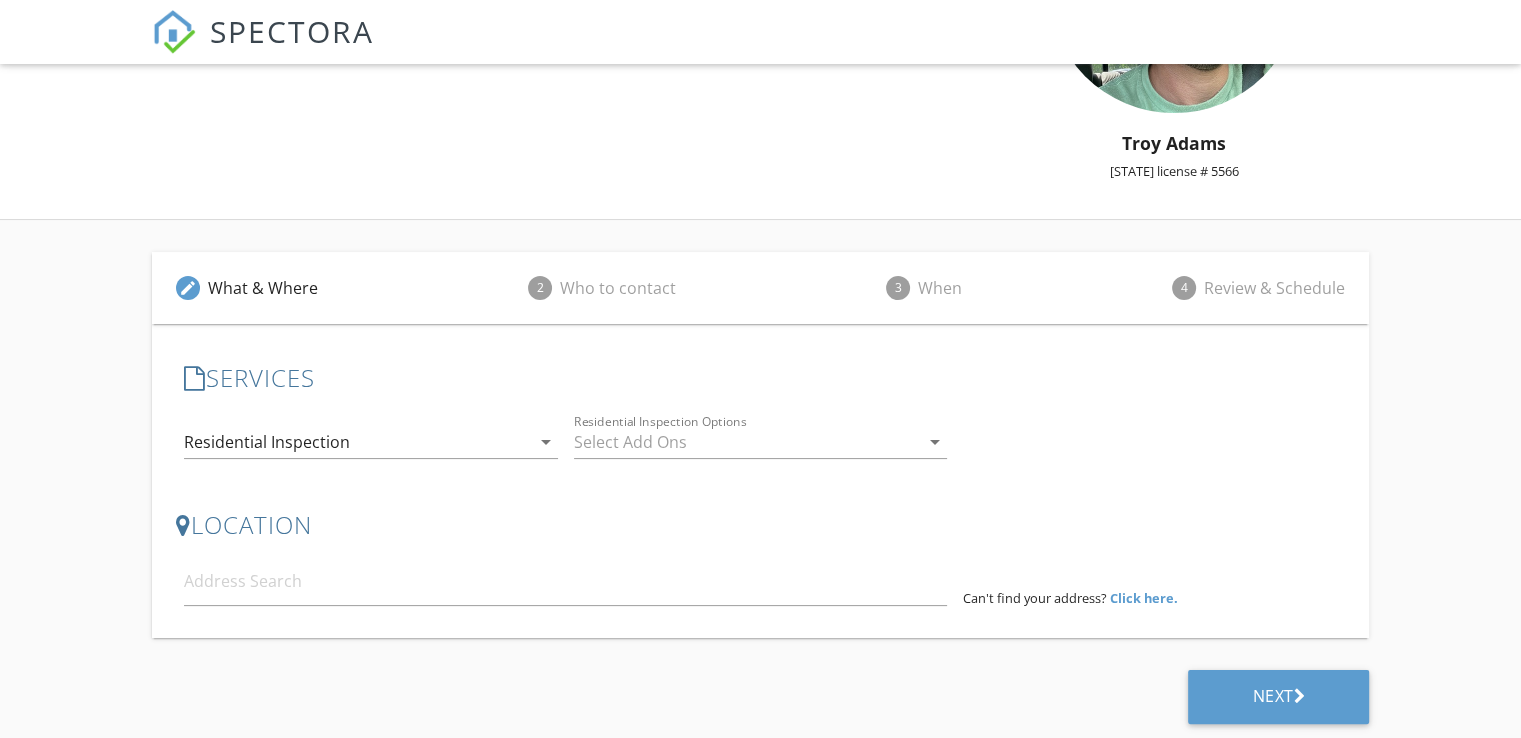 click on "arrow_drop_down" at bounding box center (546, 442) 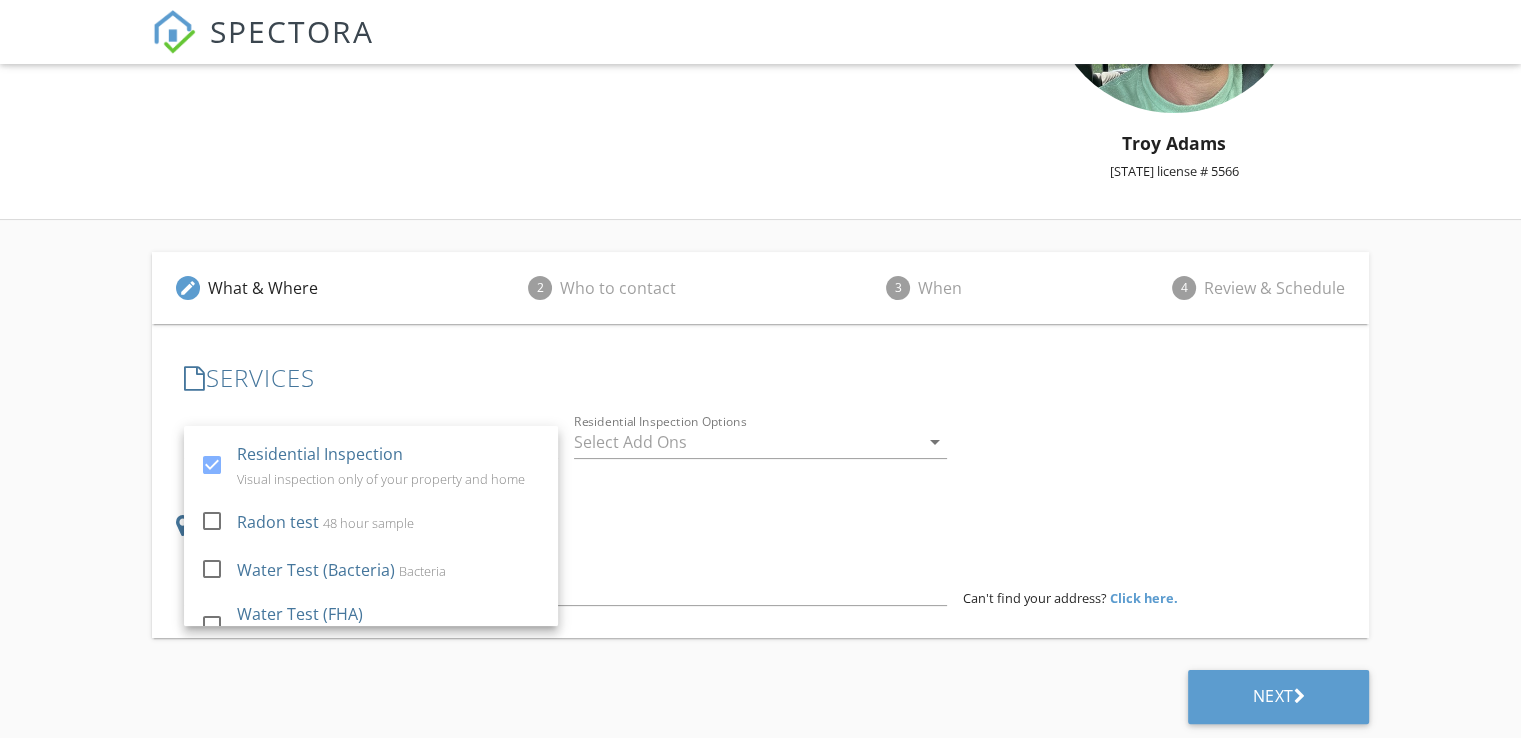 click at bounding box center (761, 473) 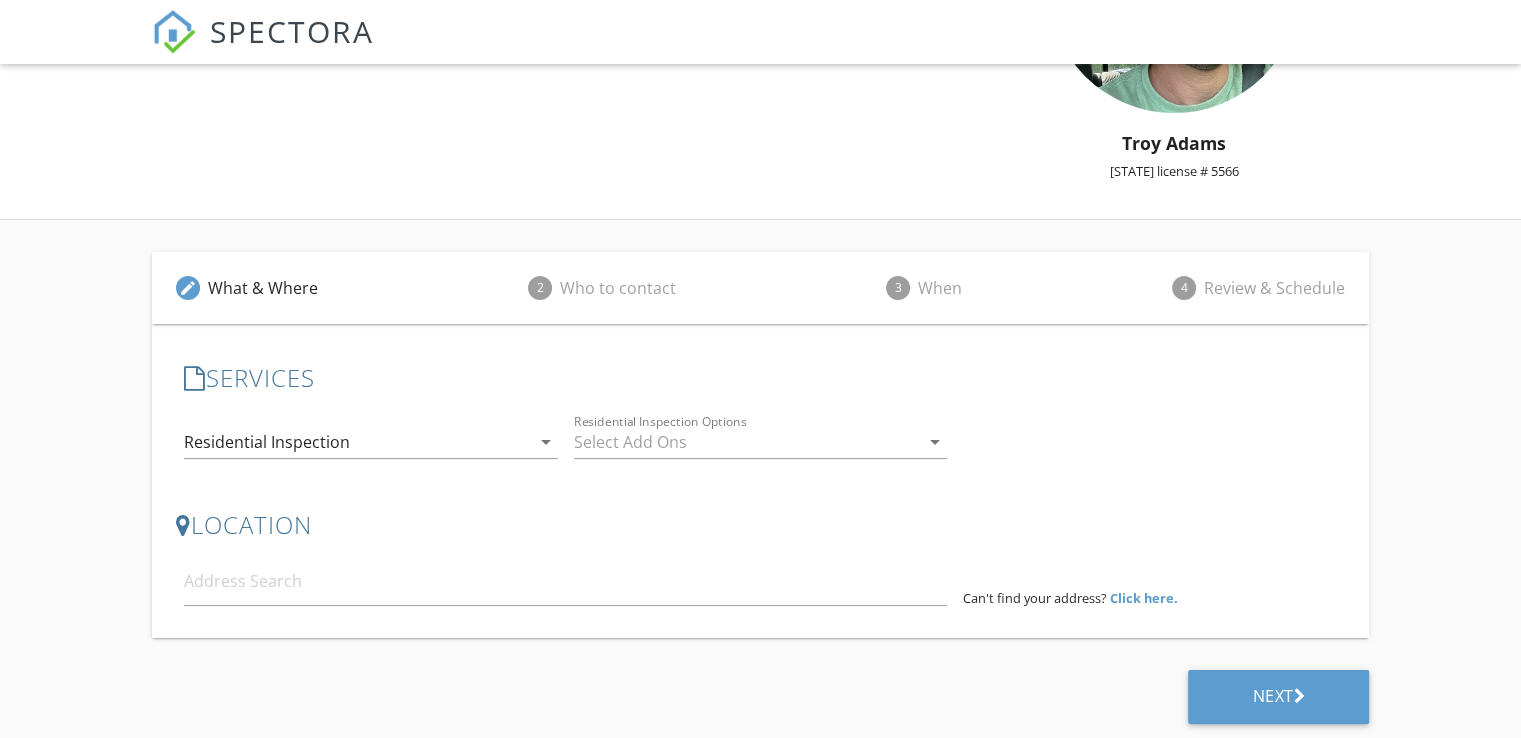 click at bounding box center (747, 442) 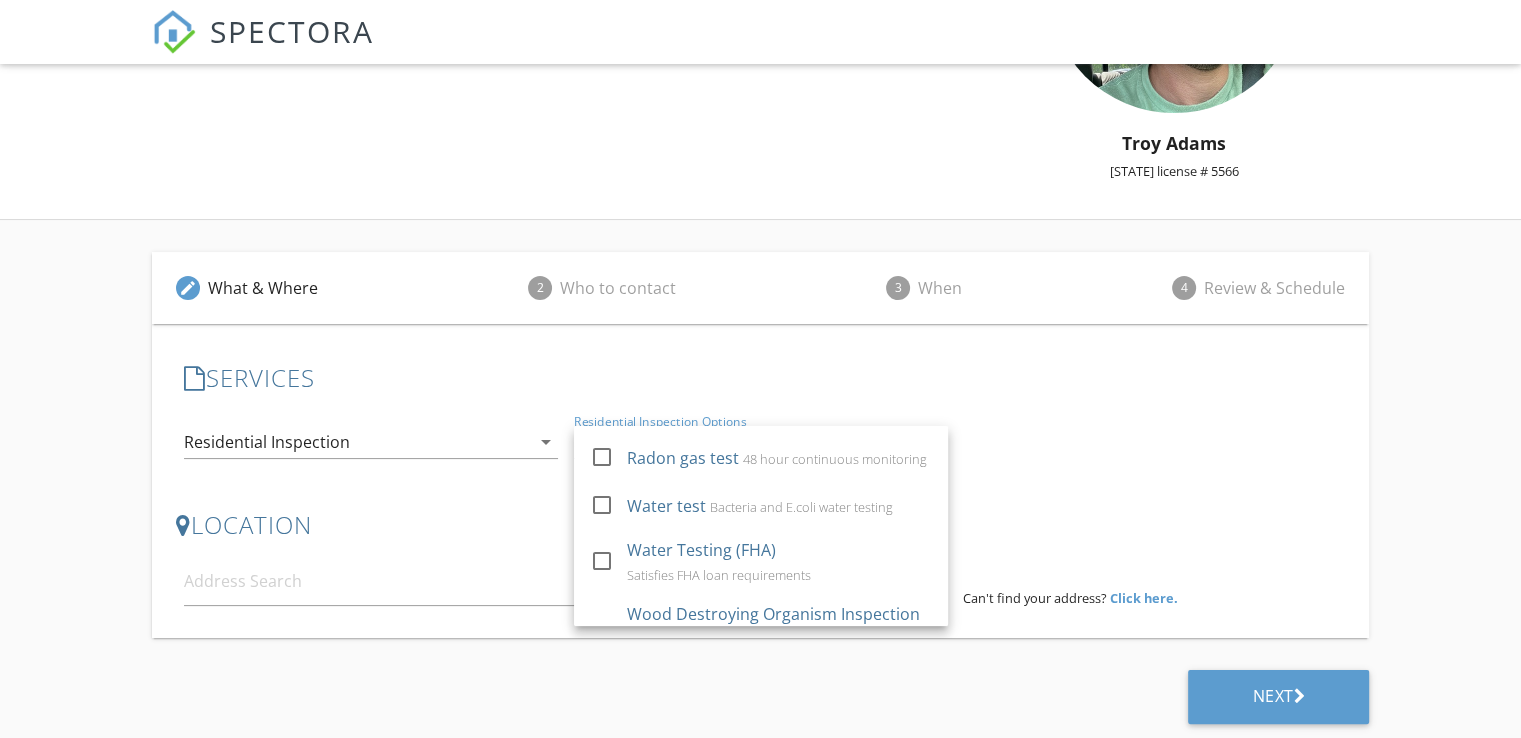 click on "arrow_drop_down" at bounding box center [546, 442] 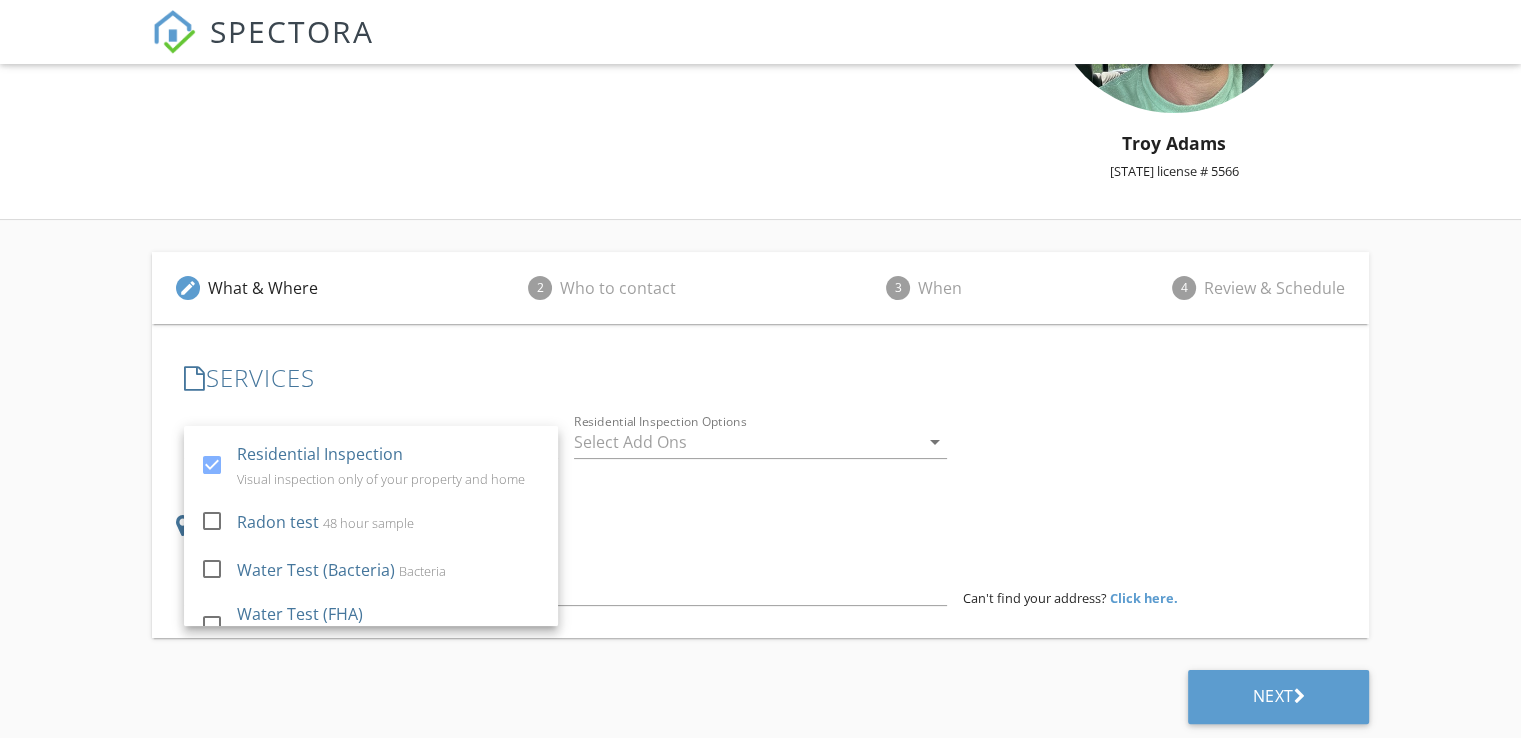 click on "LOCATION
Address Form       Can't find your address?   Click here." at bounding box center (760, 558) 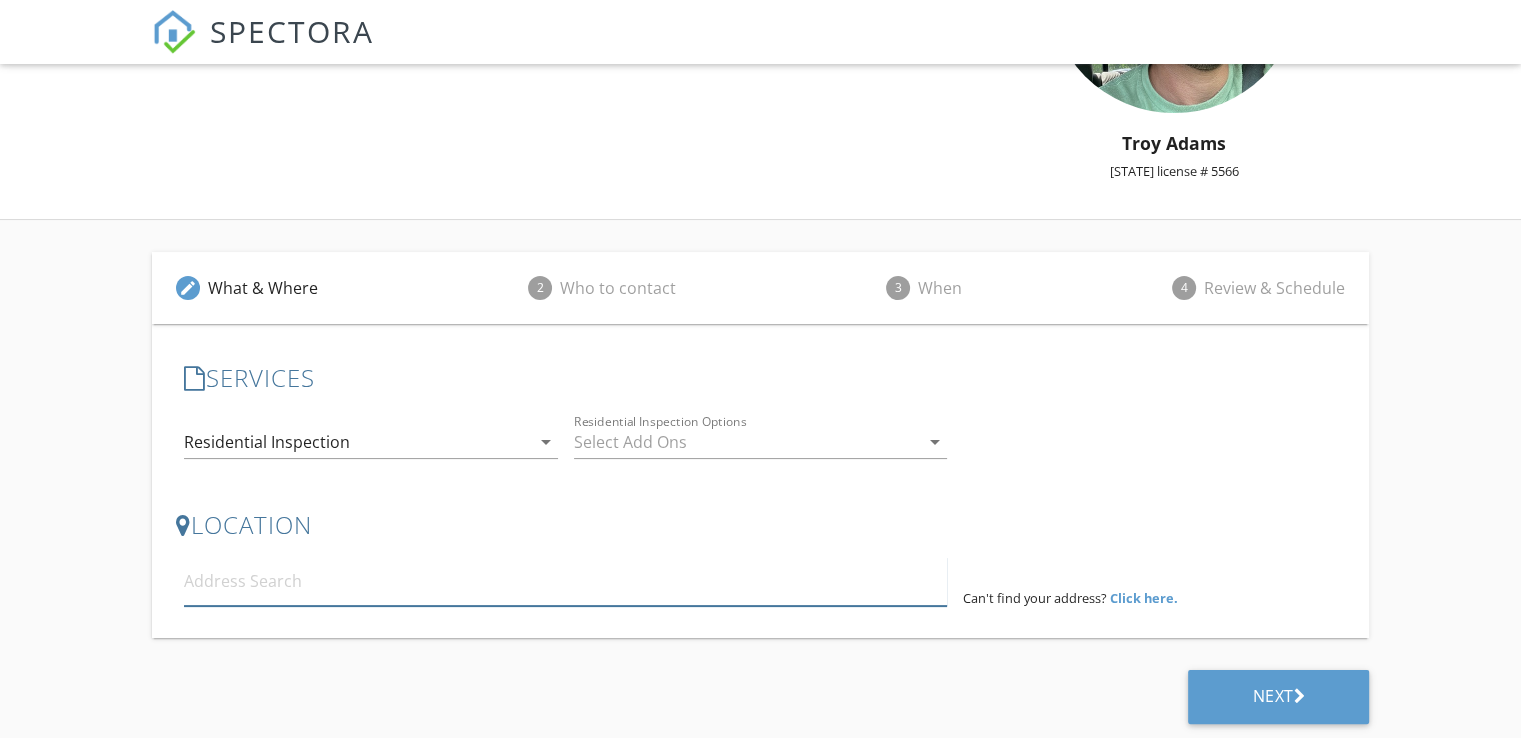 drag, startPoint x: 340, startPoint y: 578, endPoint x: 349, endPoint y: 569, distance: 12.727922 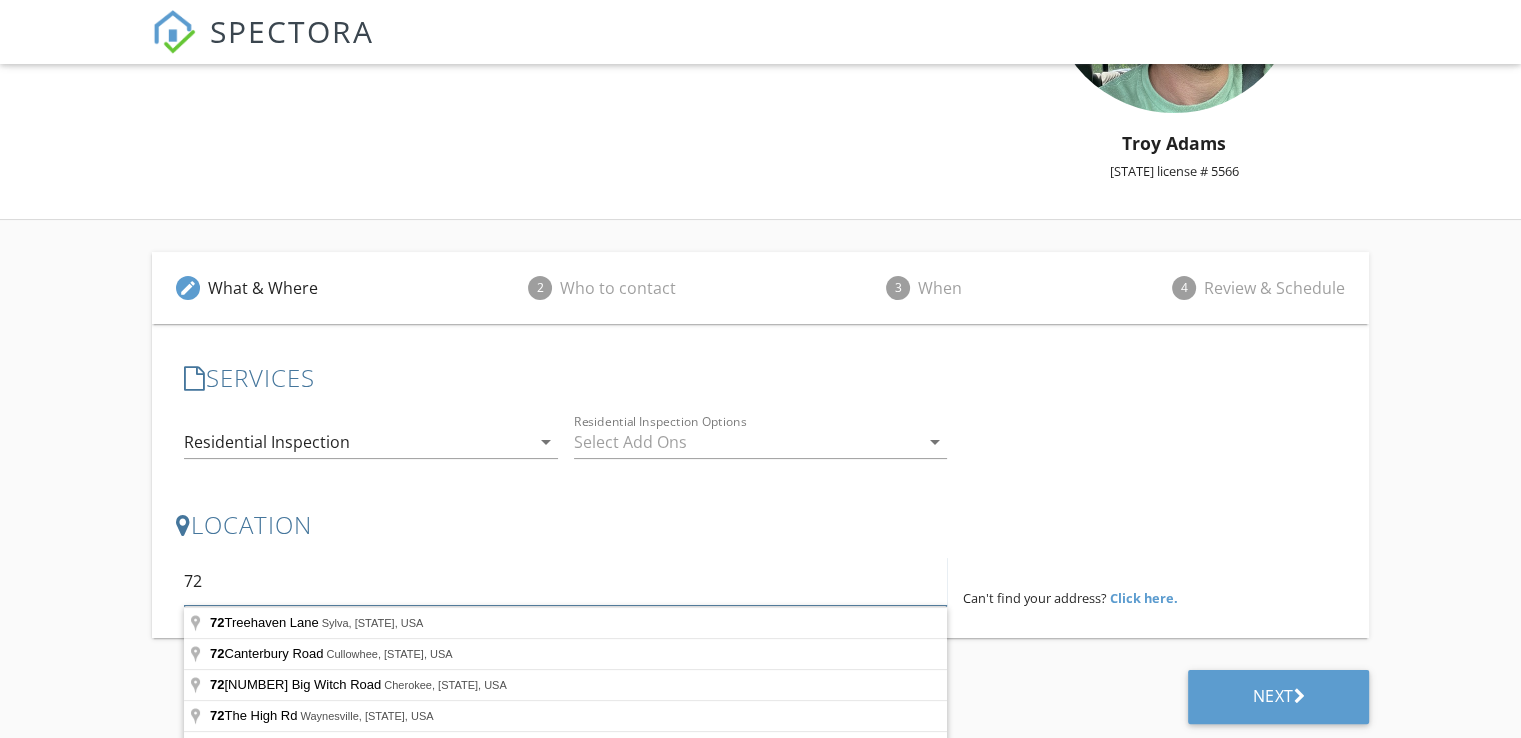 scroll, scrollTop: 226, scrollLeft: 0, axis: vertical 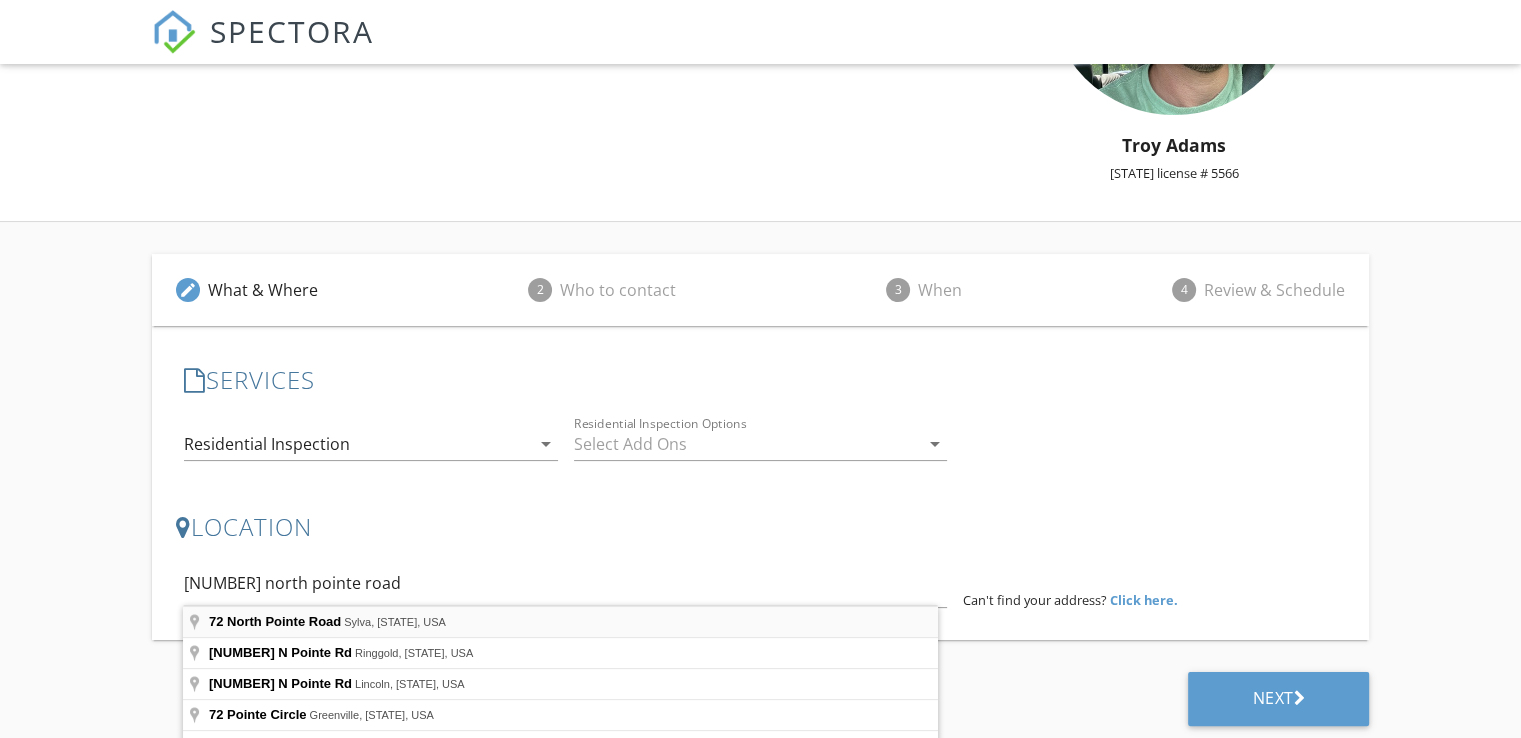type on "72 North Pointe Road, Sylva, NC, USA" 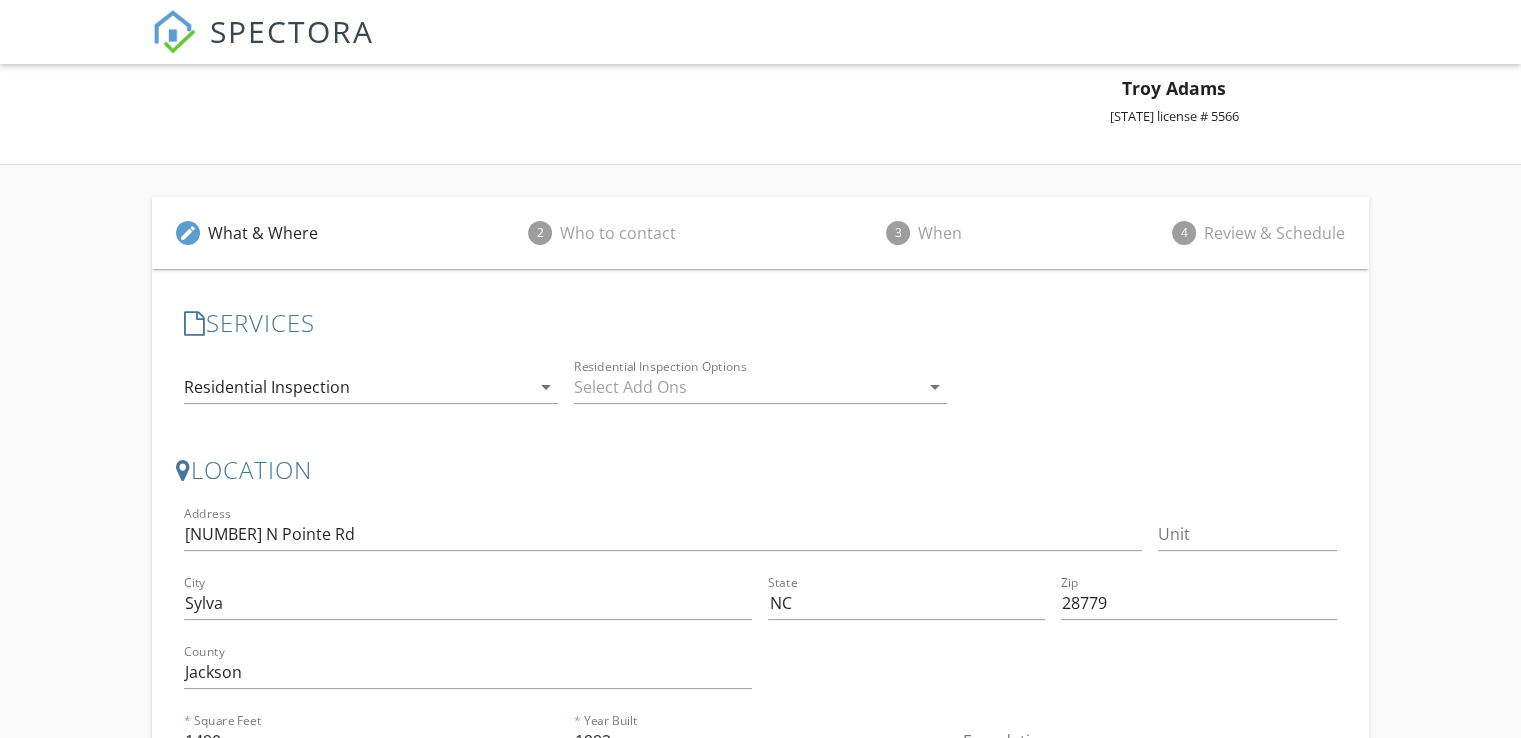 scroll, scrollTop: 321, scrollLeft: 0, axis: vertical 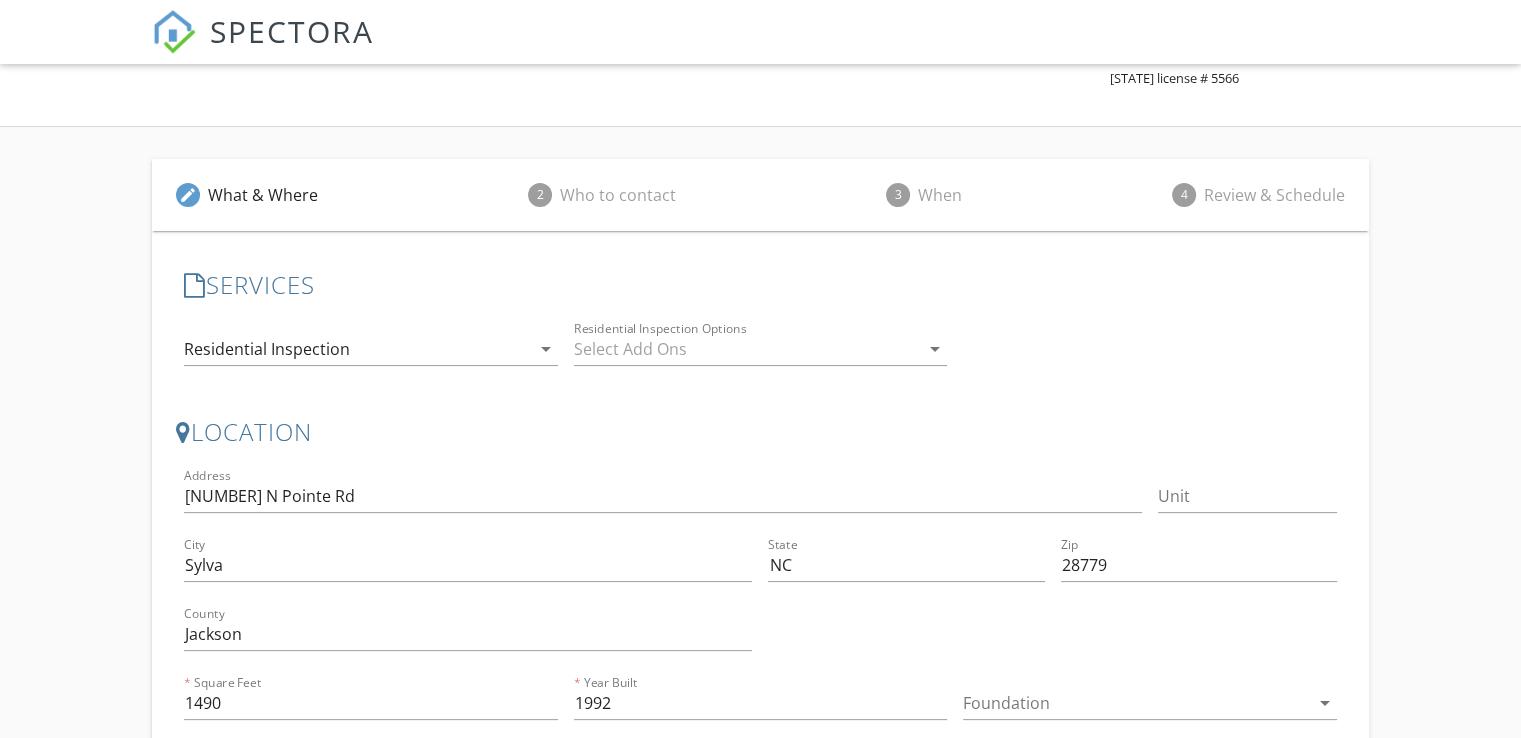 click at bounding box center [747, 349] 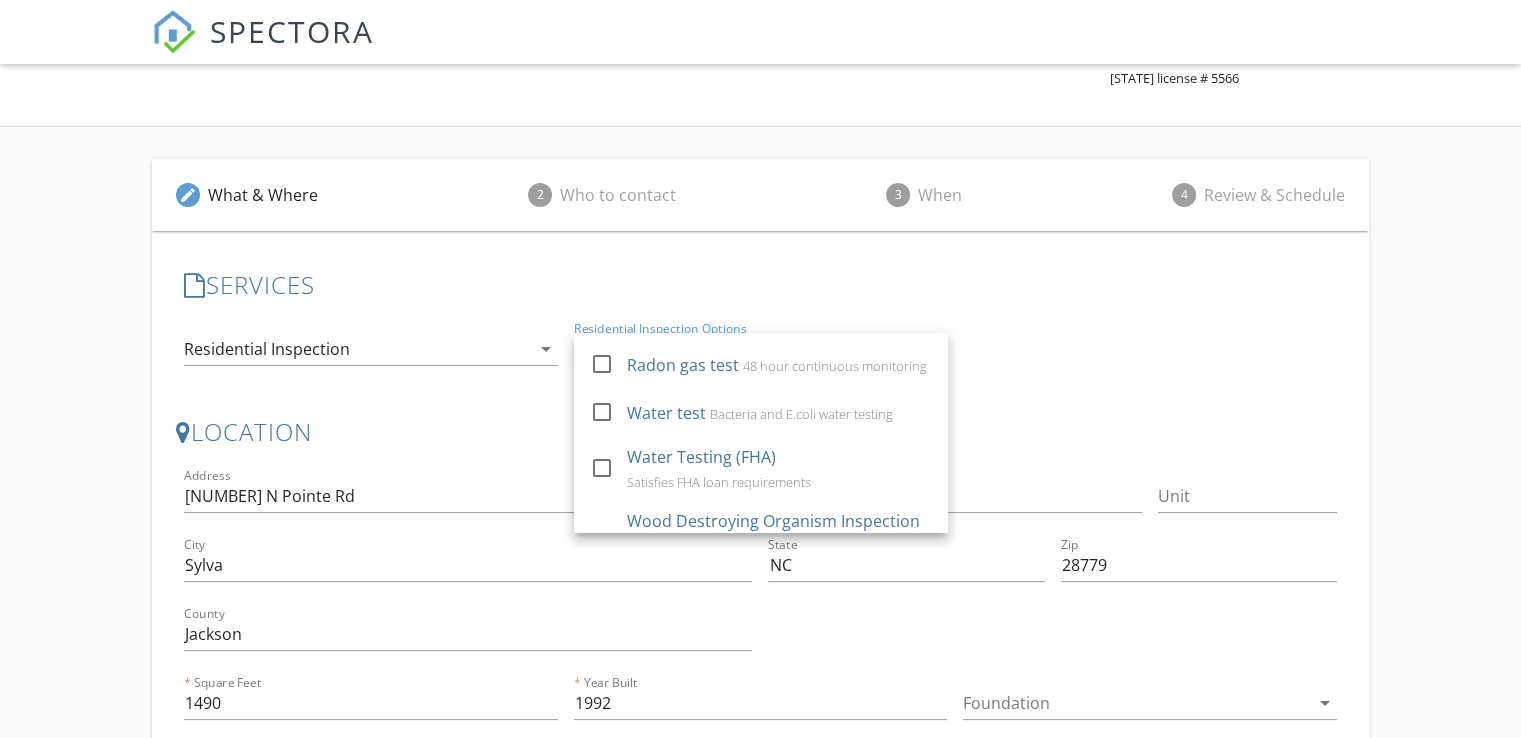 click on "LOCATION
Address Search       Address 72 N Pointe Rd   Unit   City Sylva   State NC   Zip 28779   County Jackson     Square Feet 1490   Year Built 1992   Foundation arrow_drop_down" at bounding box center (760, 579) 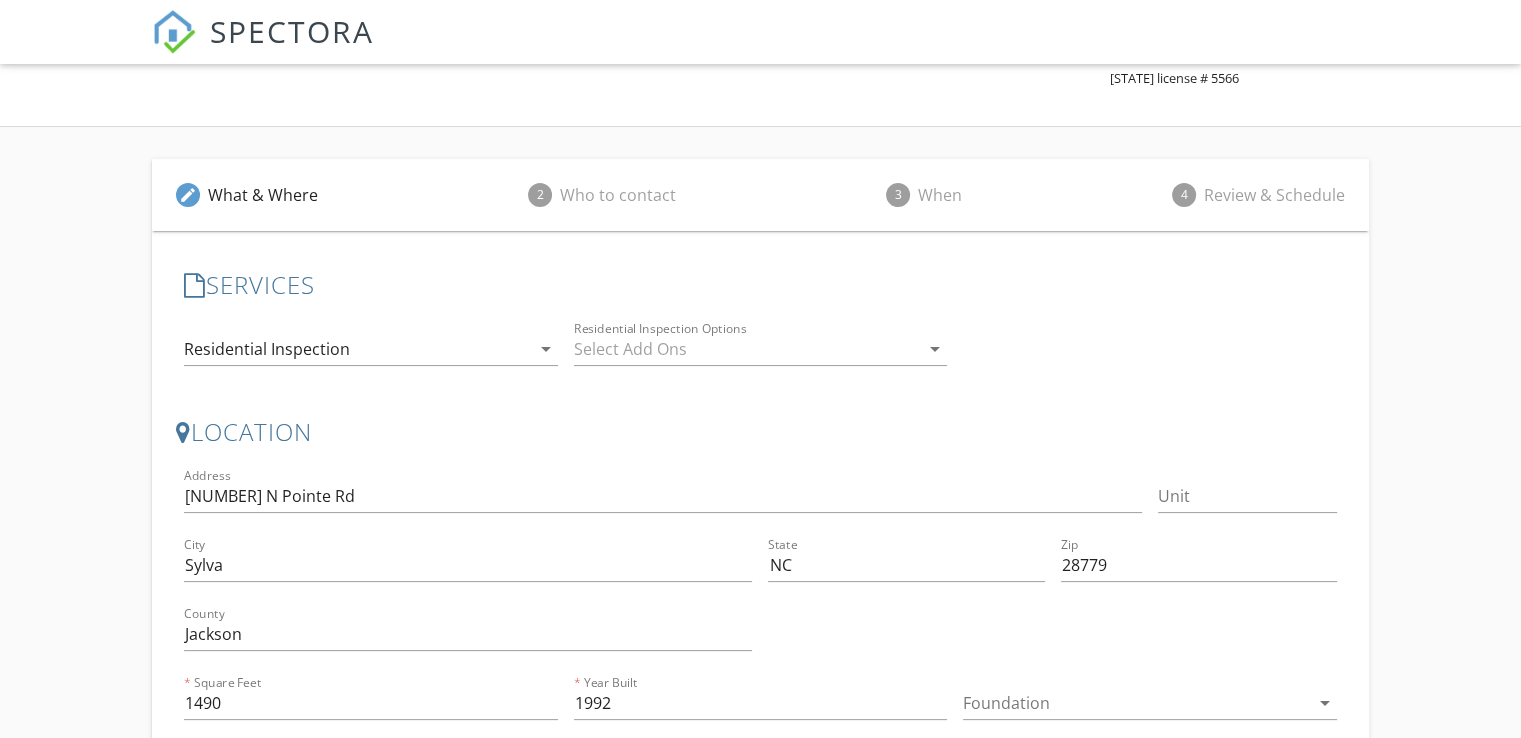 click on "edit
What & Where
2
Who to contact
3
When
4
Review & Schedule
SERVICES
check_box   Residential Inspection   Visual inspection only of your property and home check_box_outline_blank   Radon test   48 hour sample  check_box_outline_blank   Water Test (Bacteria)   Bacteria  check_box_outline_blank   Water Test (FHA)   Full panel for FHA requirements (10 business days)  check_box_outline_blank   Residential Wood Destroying Insect Inspection    check_box_outline_blank   Beyond 50 miles   Gas / Travel allotment  check_box_outline_blank   Re-Inspection    Re-inspection of one or more items  check_box_outline_blank   Indoor Air Testing (Mold / Allergen))   Includes minimum of 3 samples (2 indoor locations) check_box_outline_blank   Limited Mold Inspection    Inspection of the property for Organic Microbial Growth or "Mold". Inspection includes 2 surface samples with lab results." at bounding box center [760, 500] 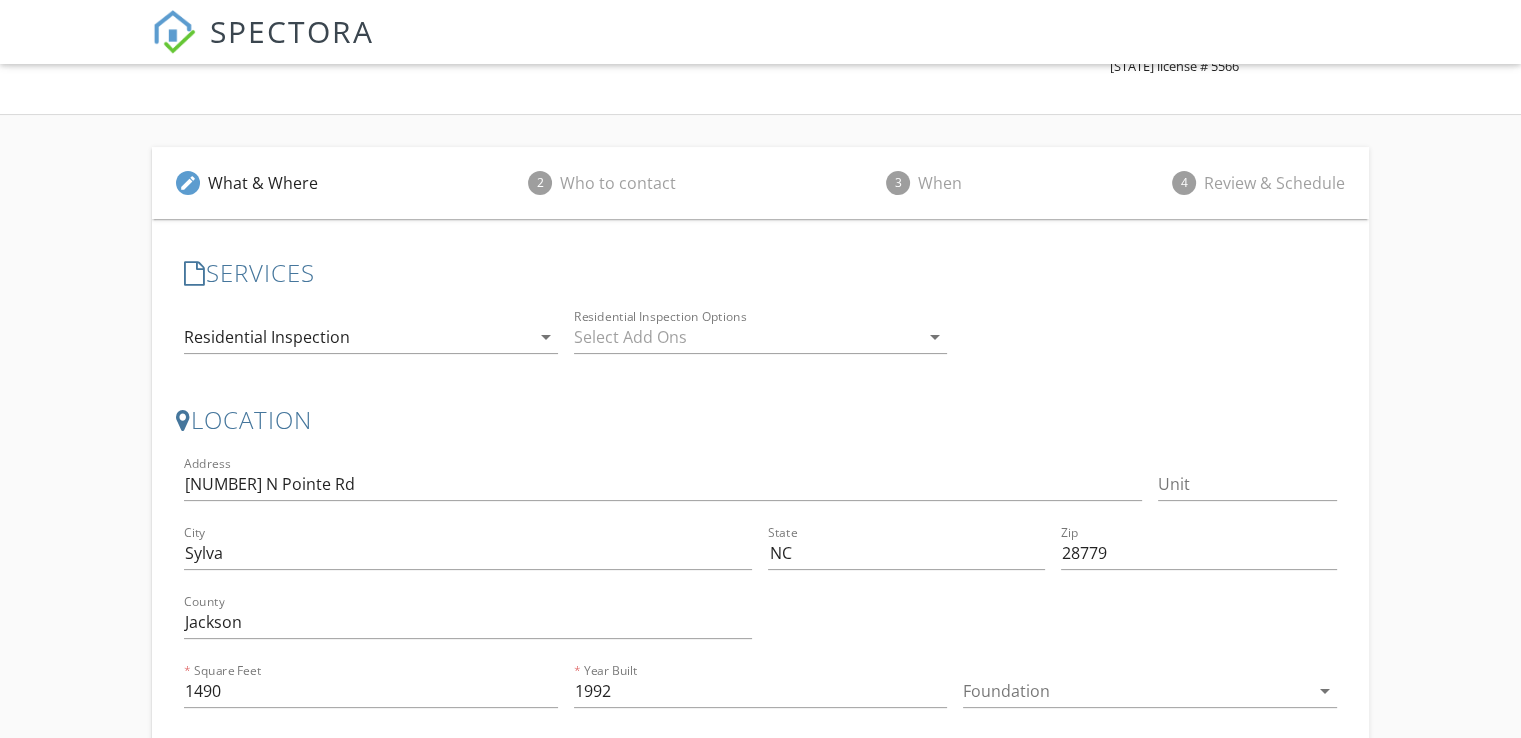 scroll, scrollTop: 455, scrollLeft: 0, axis: vertical 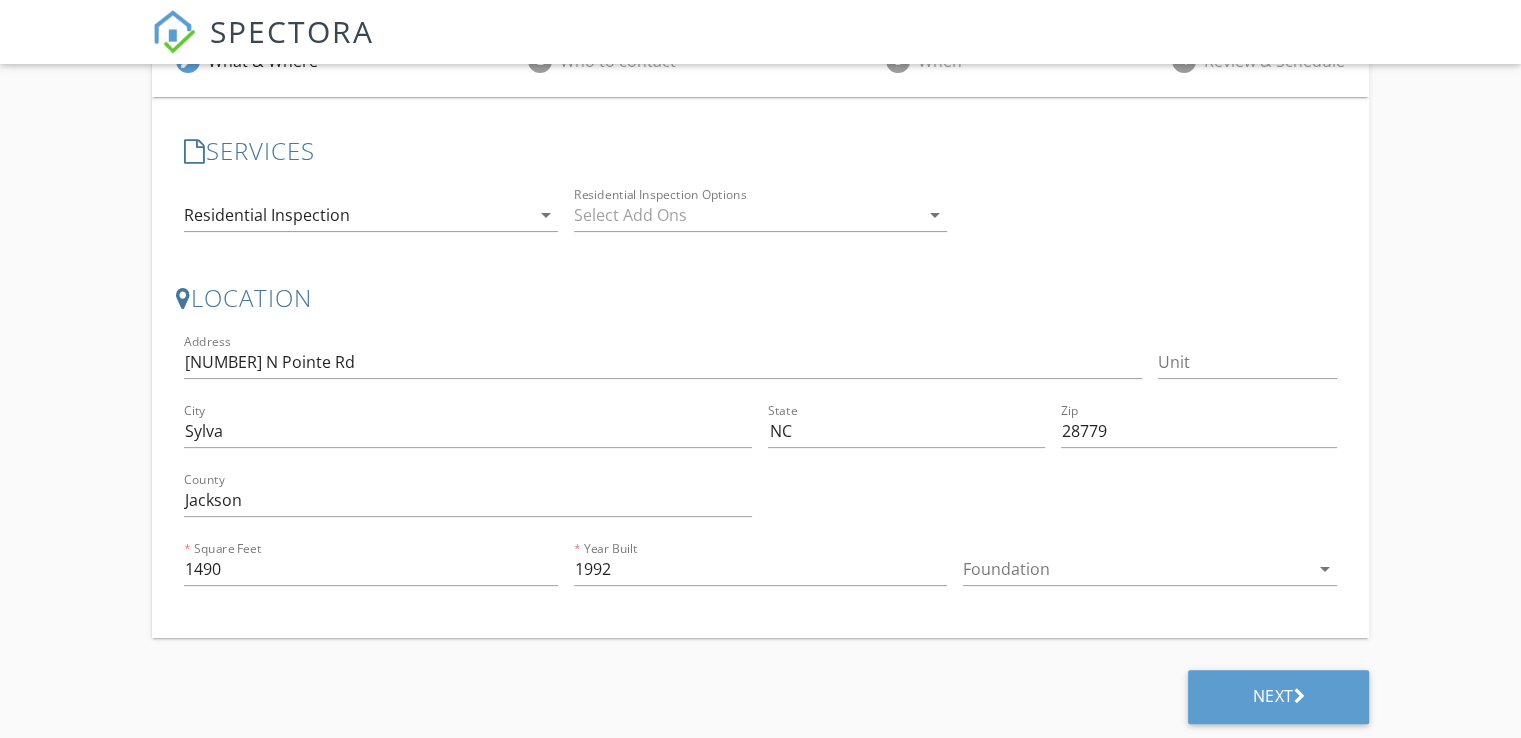 click on "edit
What & Where
2
Who to contact
3
When
4
Review & Schedule
SERVICES
check_box   Residential Inspection   Visual inspection only of your property and home check_box_outline_blank   Radon test   48 hour sample  check_box_outline_blank   Water Test (Bacteria)   Bacteria  check_box_outline_blank   Water Test (FHA)   Full panel for FHA requirements (10 business days)  check_box_outline_blank   Residential Wood Destroying Insect Inspection    check_box_outline_blank   Beyond 50 miles   Gas / Travel allotment  check_box_outline_blank   Re-Inspection    Re-inspection of one or more items  check_box_outline_blank   Indoor Air Testing (Mold / Allergen))   Includes minimum of 3 samples (2 indoor locations) check_box_outline_blank   Limited Mold Inspection    Inspection of the property for Organic Microbial Growth or "Mold". Inspection includes 2 surface samples with lab results." at bounding box center [760, 366] 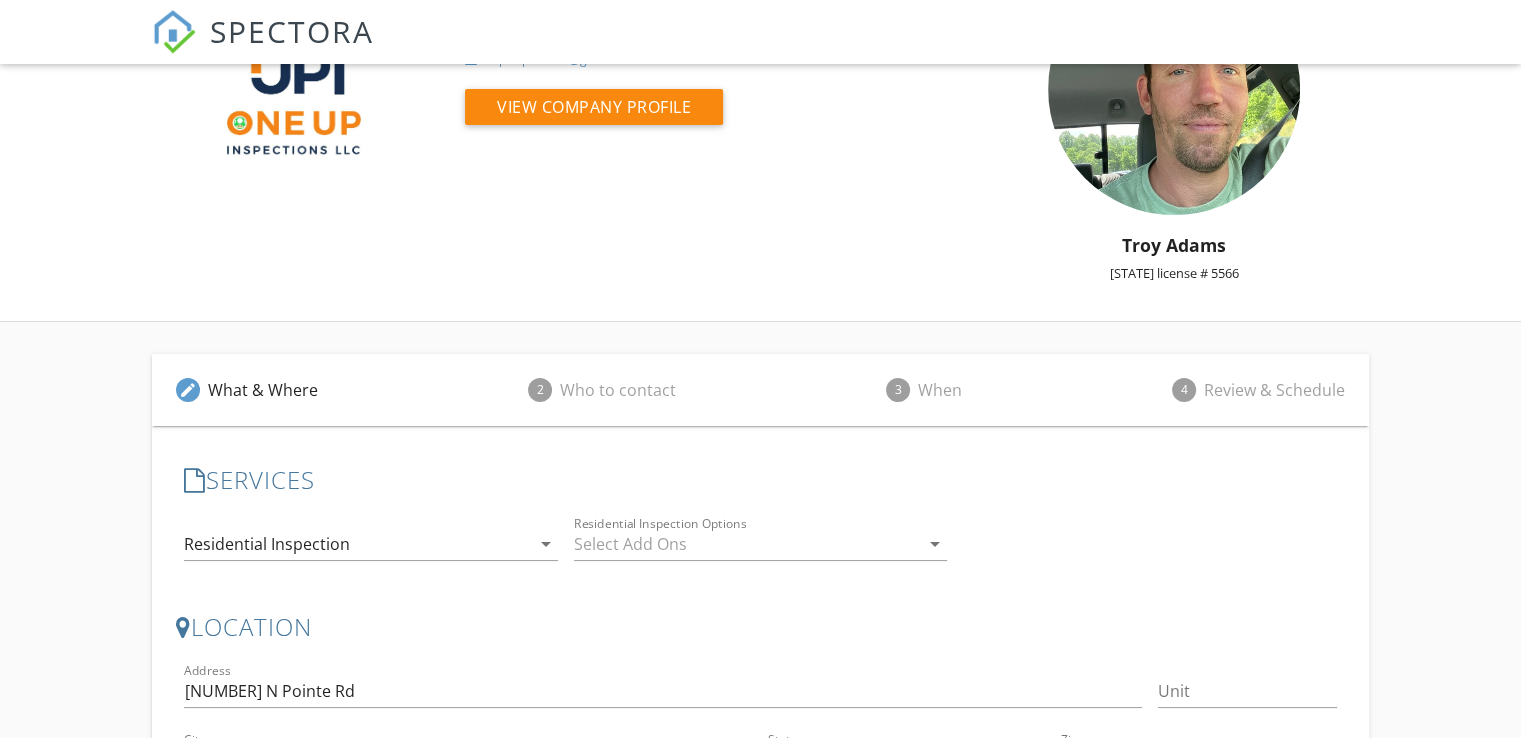 scroll, scrollTop: 321, scrollLeft: 0, axis: vertical 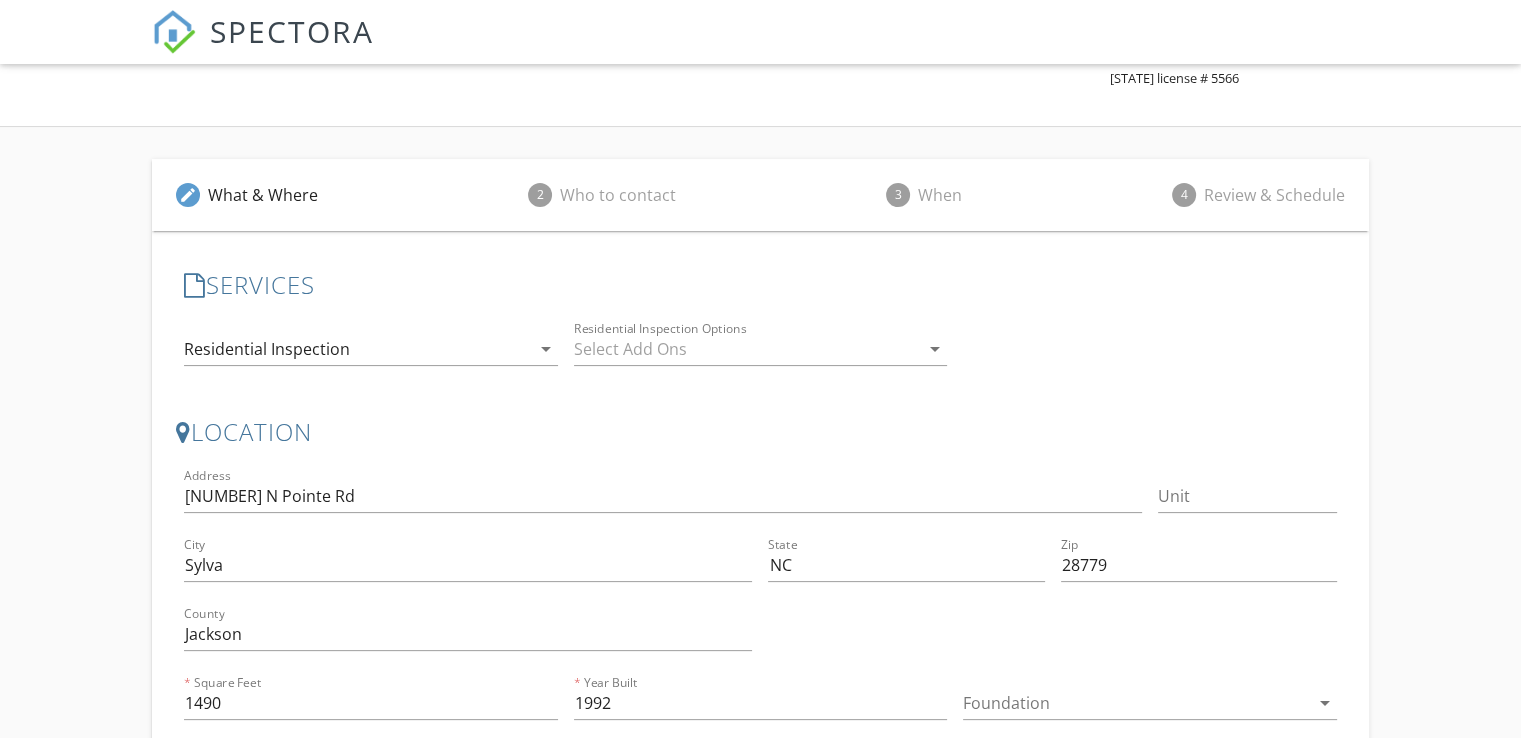 click on "Residential Inspection" at bounding box center (357, 349) 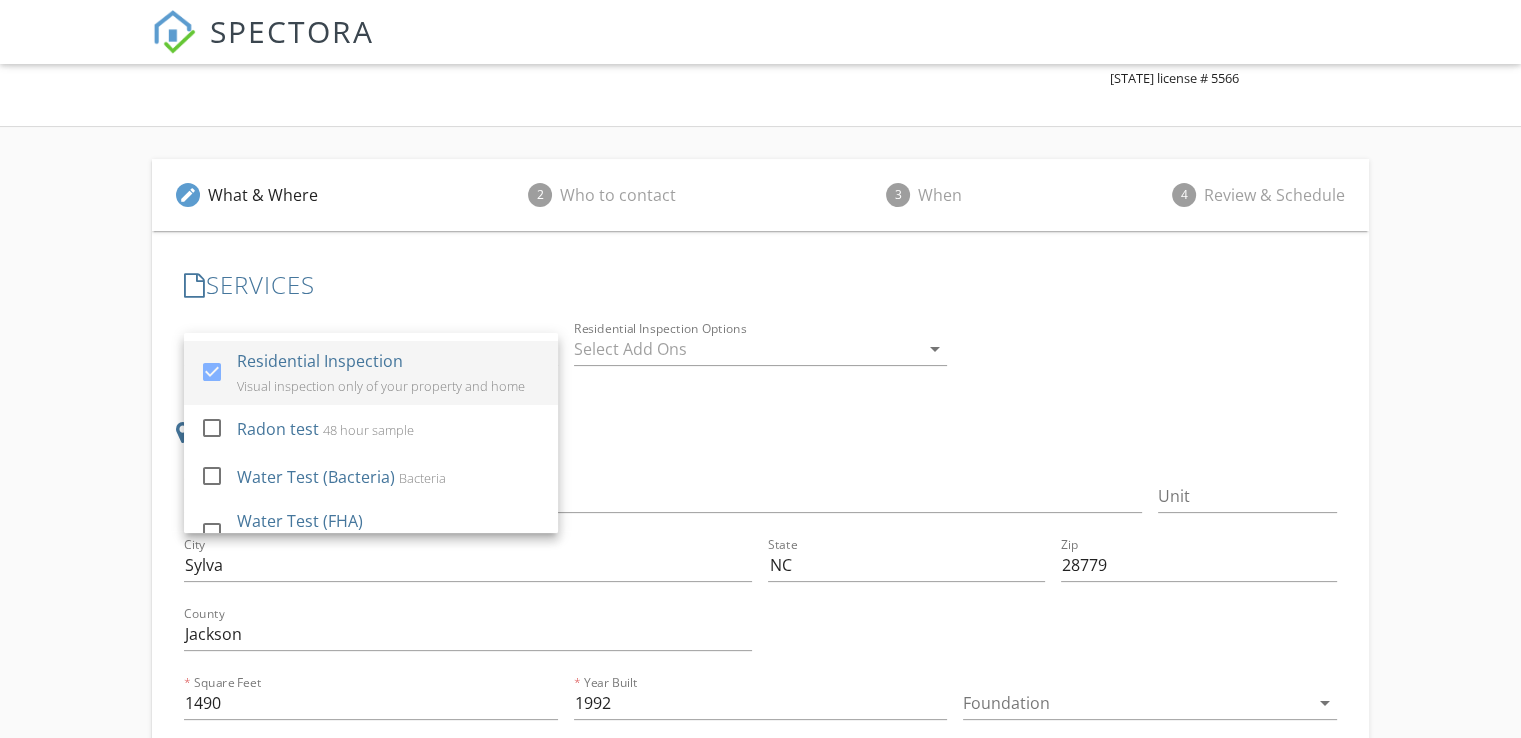 click at bounding box center [212, 372] 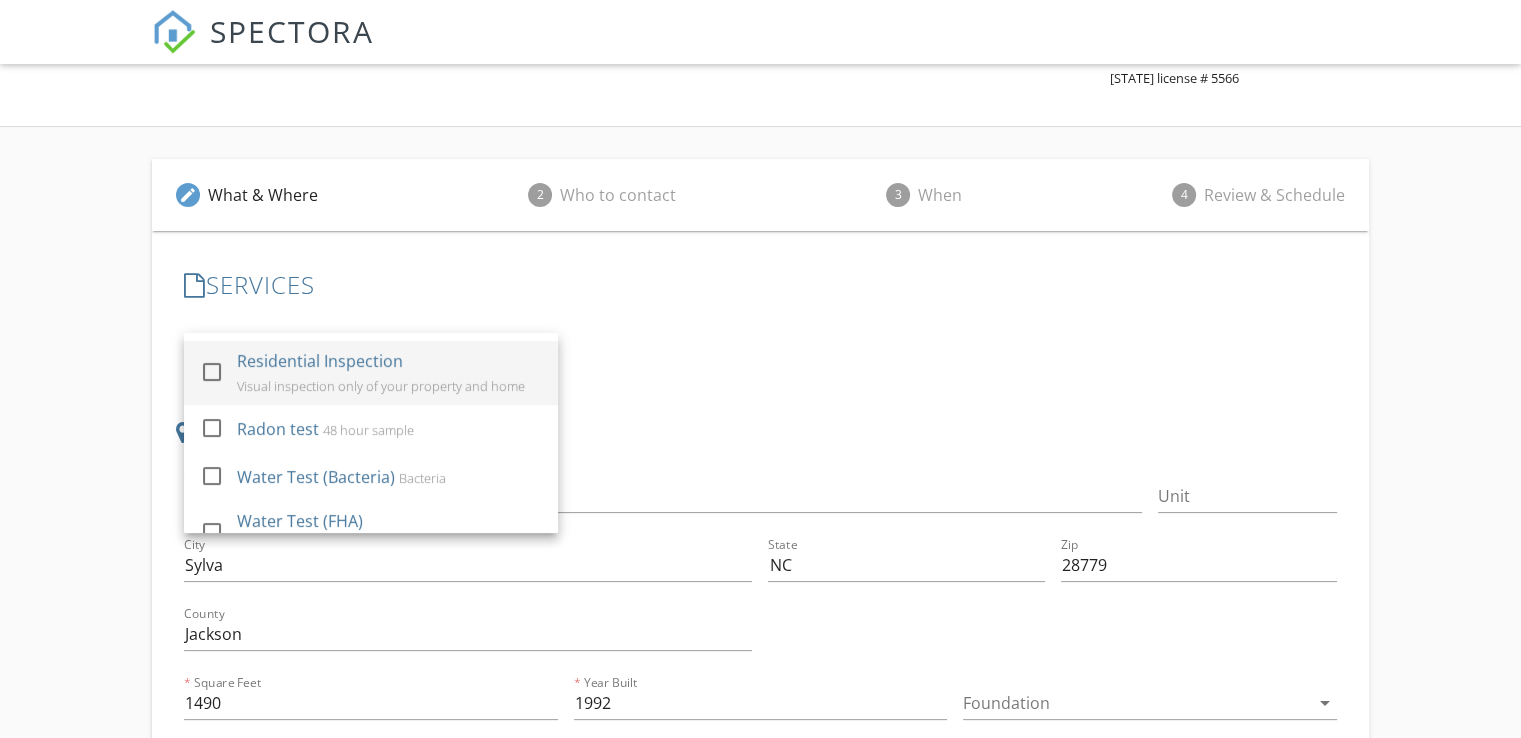 click at bounding box center [212, 372] 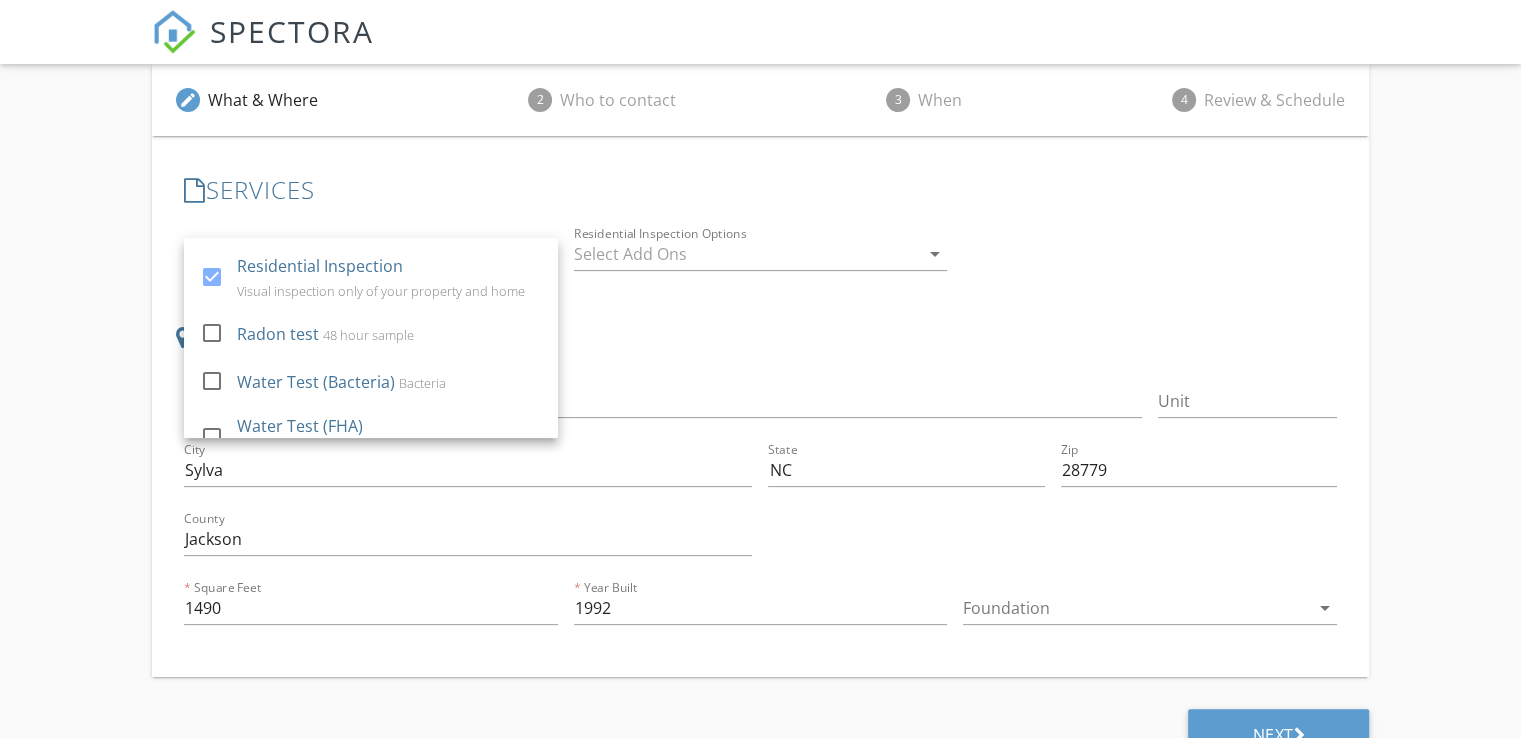 scroll, scrollTop: 455, scrollLeft: 0, axis: vertical 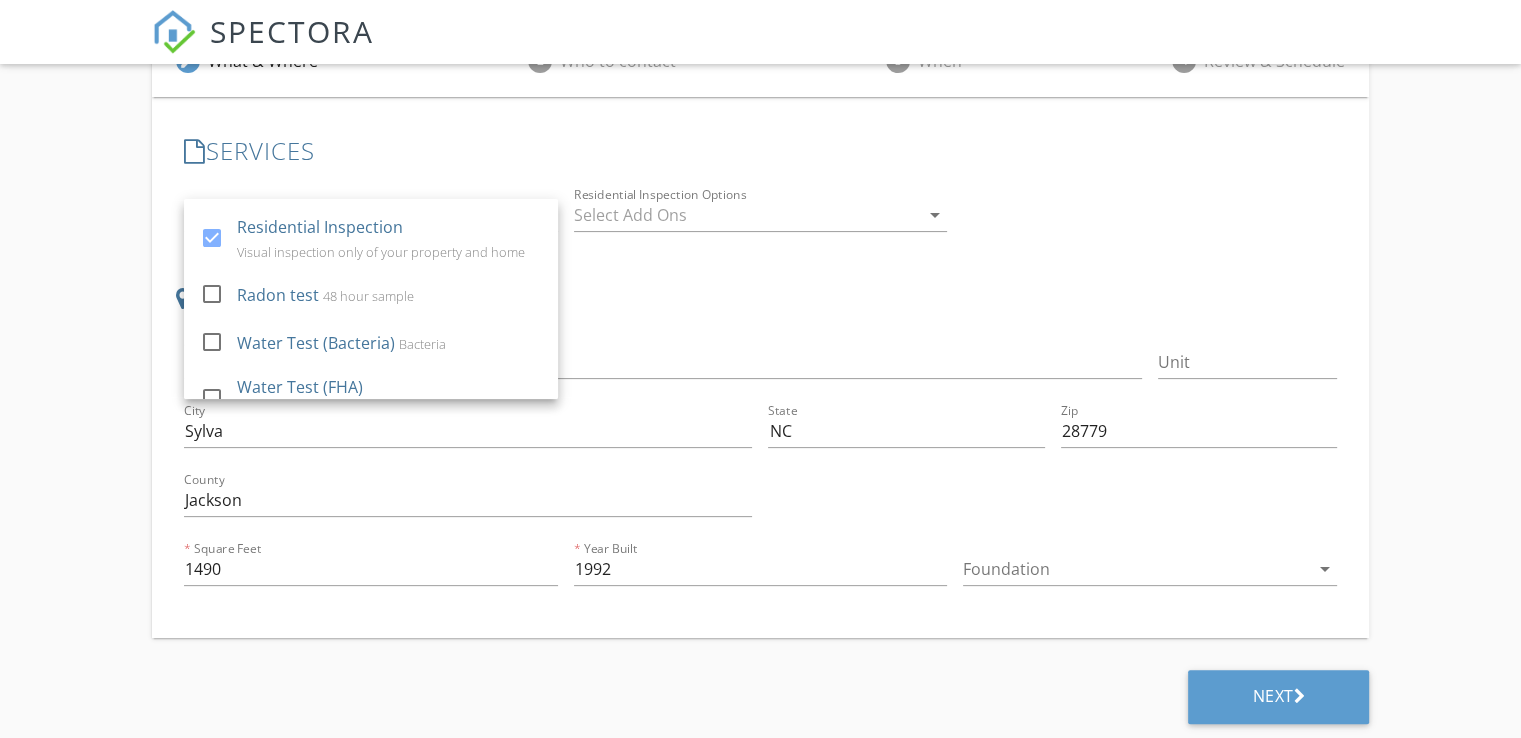 click on "LOCATION
Address Search       Address 72 N Pointe Rd   Unit   City Sylva   State NC   Zip 28779   County Jackson     Square Feet 1490   Year Built 1992   Foundation arrow_drop_down" at bounding box center [760, 445] 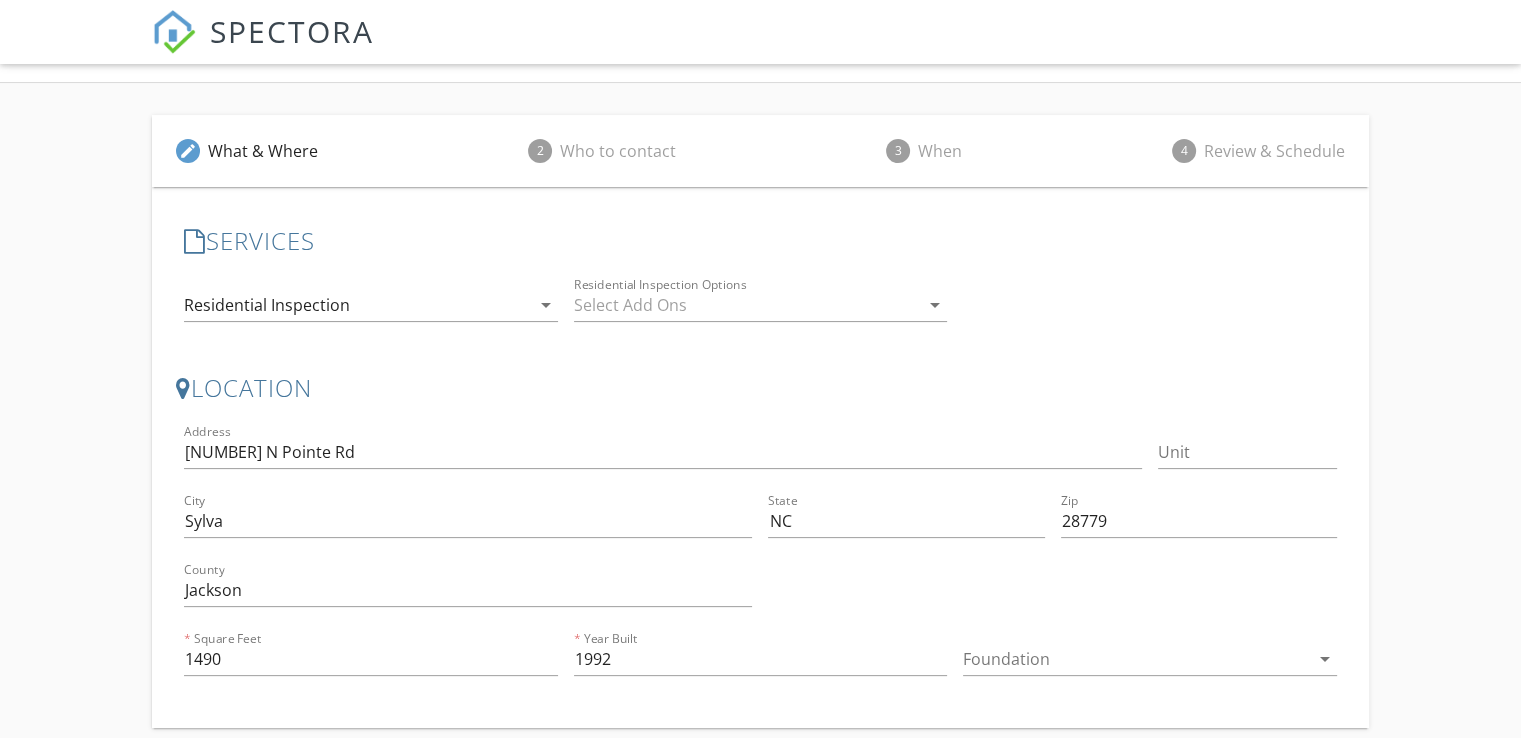 scroll, scrollTop: 400, scrollLeft: 0, axis: vertical 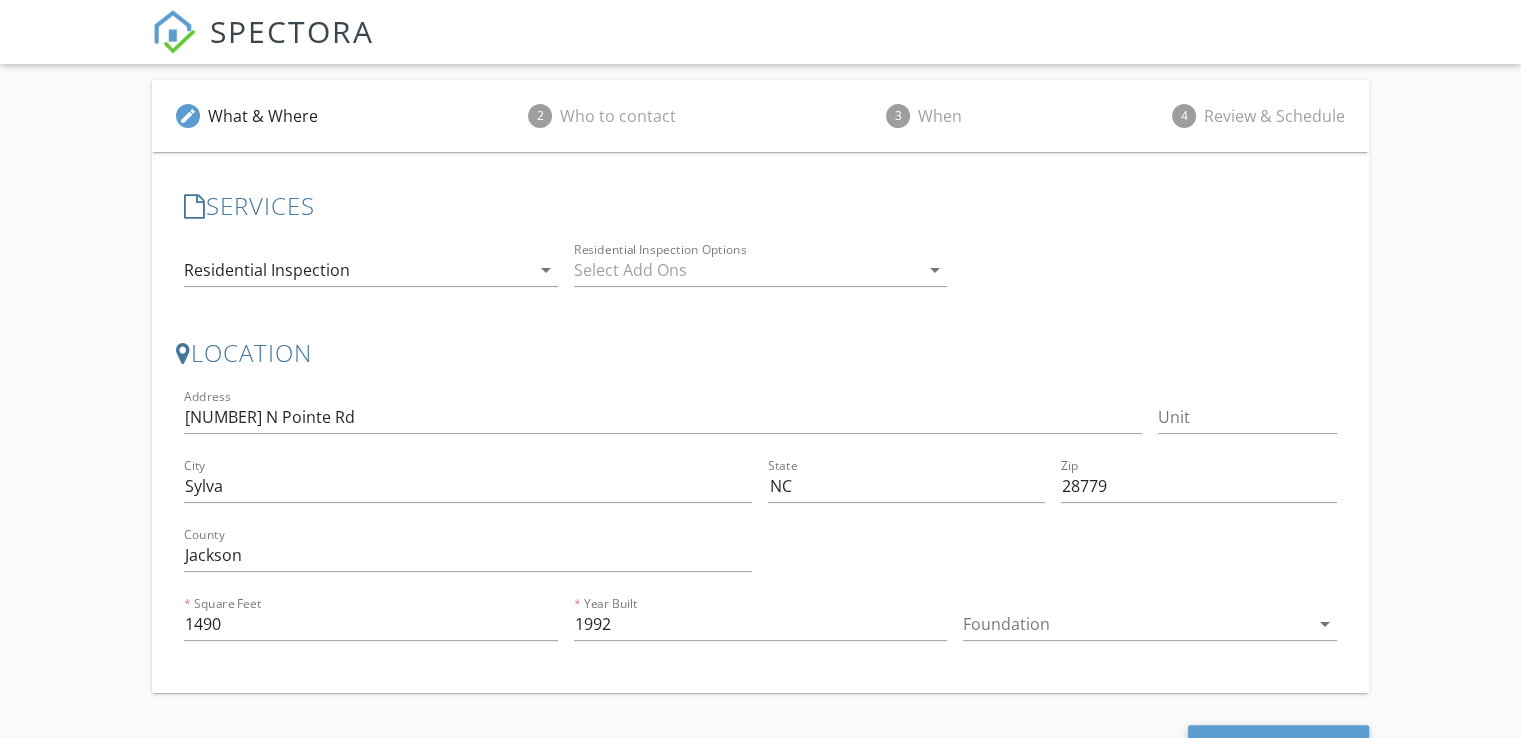 click at bounding box center [747, 270] 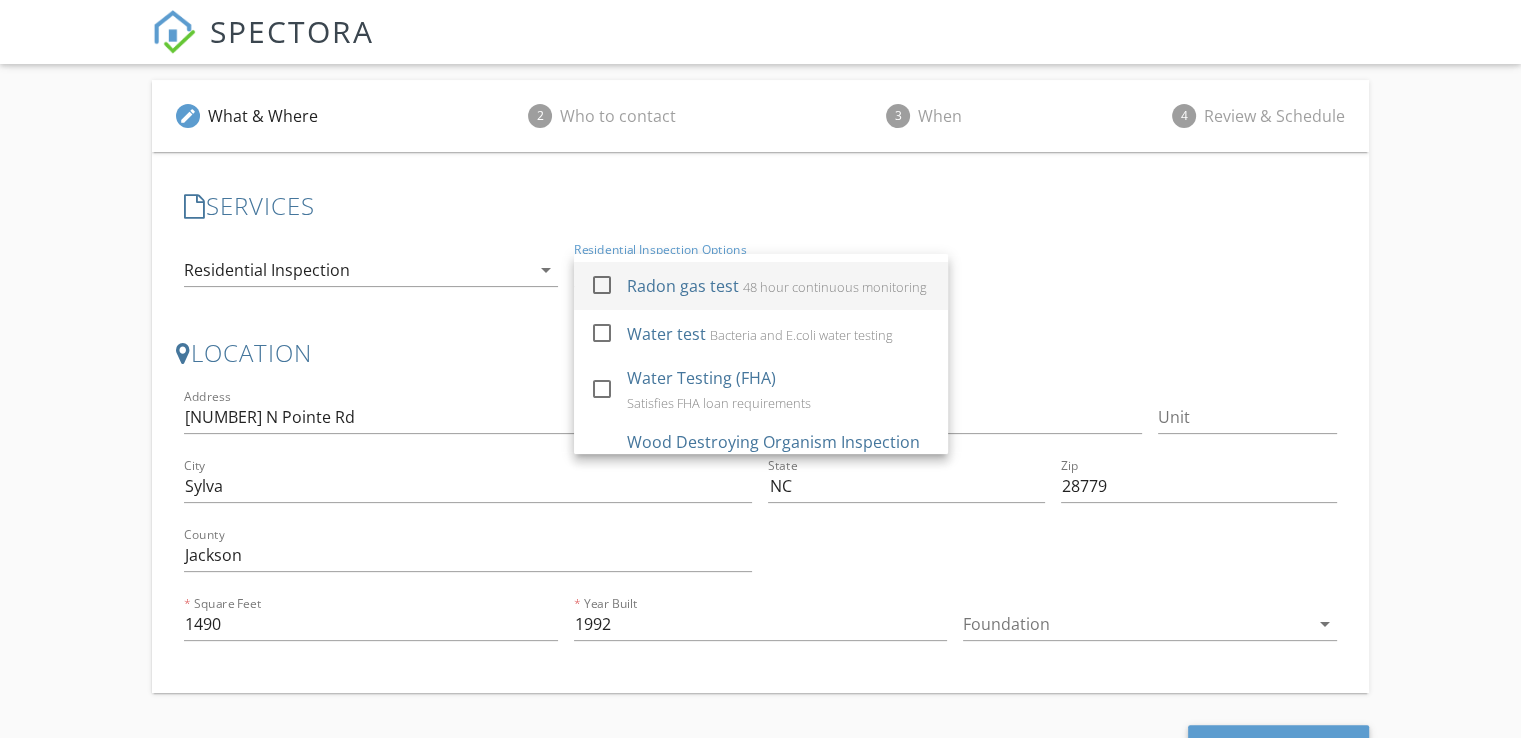 click at bounding box center [602, 285] 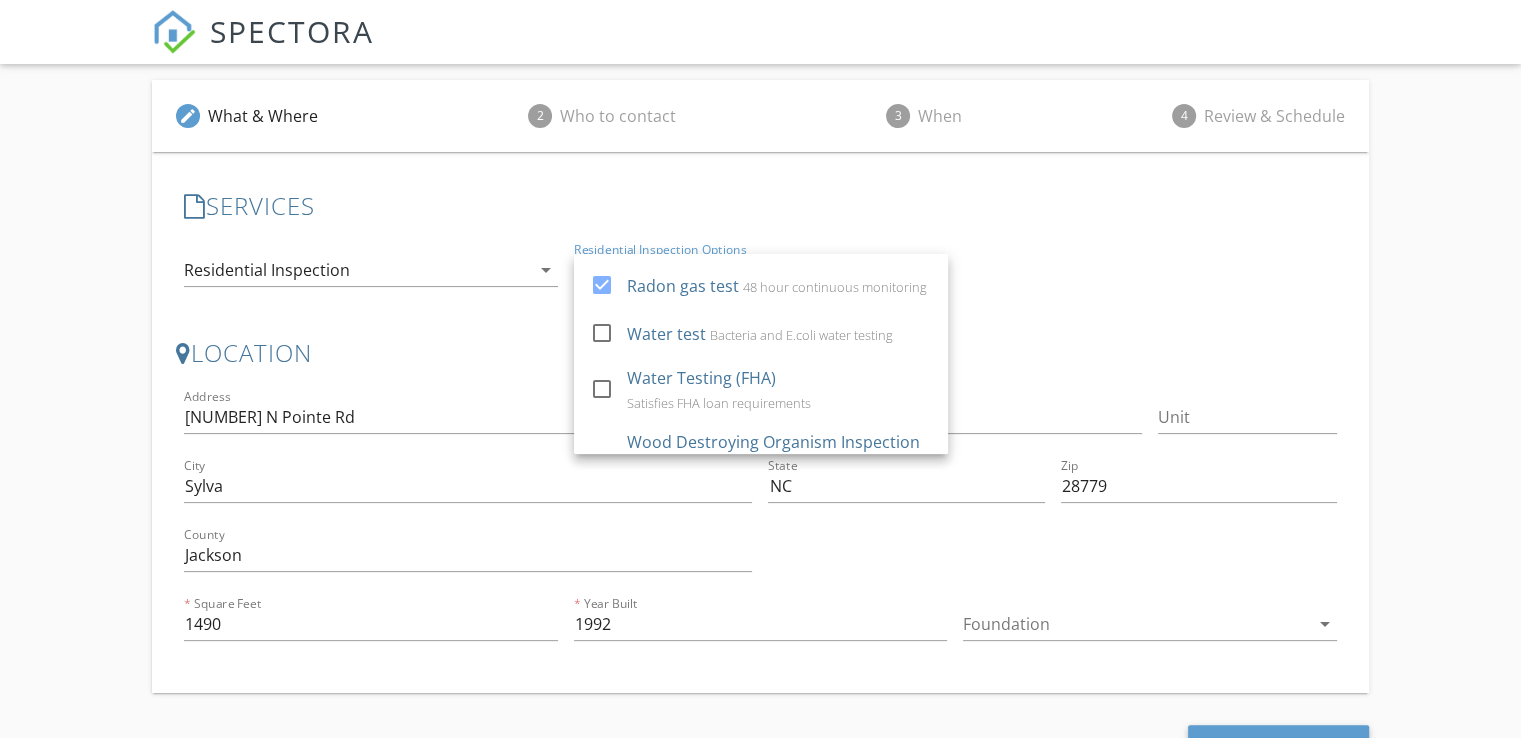 click on "check_box   Residential Inspection   Visual inspection only of your property and home check_box_outline_blank   Radon test   48 hour sample  check_box_outline_blank   Water Test (Bacteria)   Bacteria  check_box_outline_blank   Water Test (FHA)   Full panel for FHA requirements (10 business days)  check_box_outline_blank   Residential Wood Destroying Insect Inspection    check_box_outline_blank   Beyond 50 miles   Gas / Travel allotment  check_box_outline_blank   Re-Inspection    Re-inspection of one or more items  check_box_outline_blank   Indoor Air Testing (Mold / Allergen))   Includes minimum of 3 samples (2 indoor locations) check_box_outline_blank   Limited Mold Inspection    Inspection of the property for Organic Microbial Growth or "Mold". Inspection includes 2 surface samples with lab results.  check_box_outline_blank   Complete Mold Inspection   Residential Inspection arrow_drop_down   check_box   Radon gas test   48 hour continuous monitoring  check_box_outline_blank   Water test" at bounding box center (760, 272) 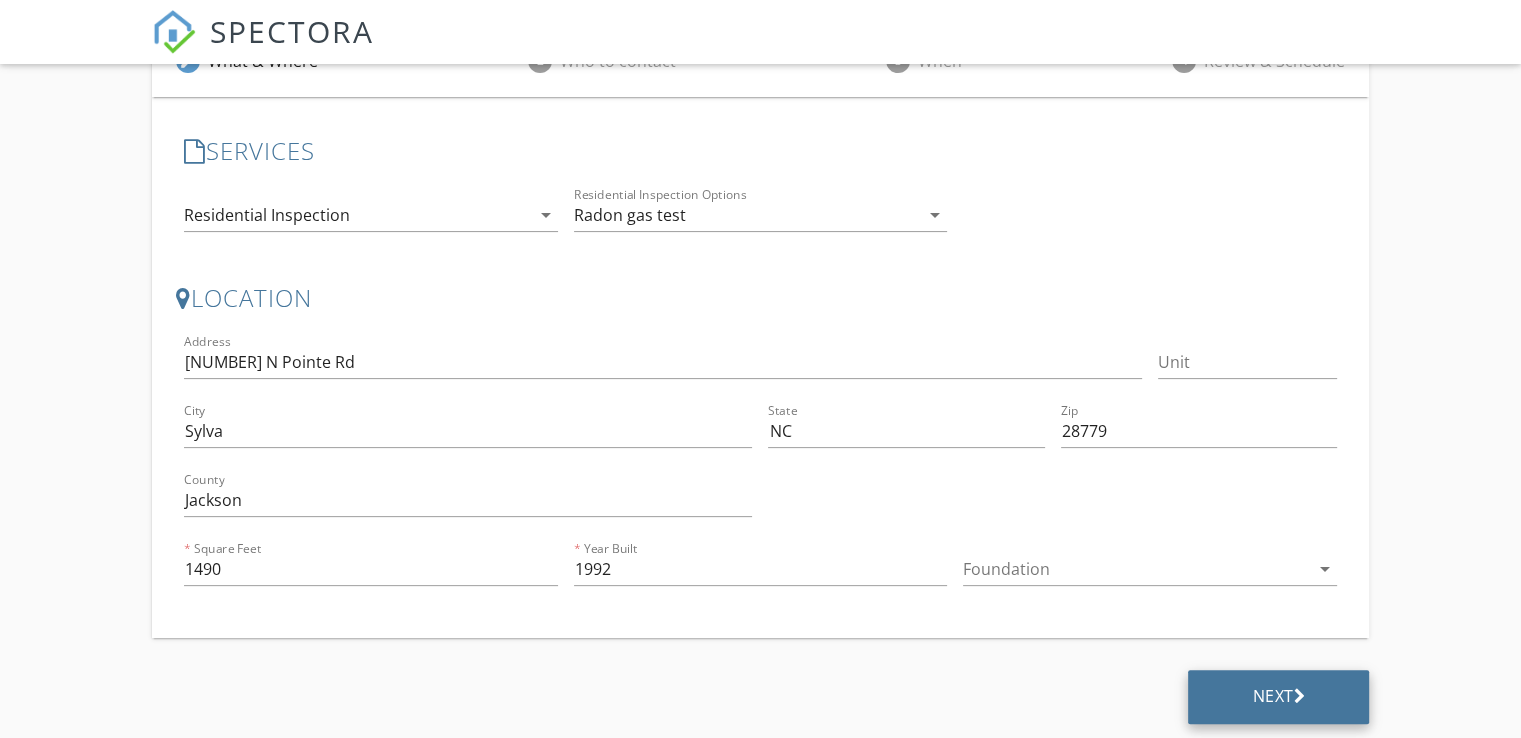 click on "Next" at bounding box center [1278, 696] 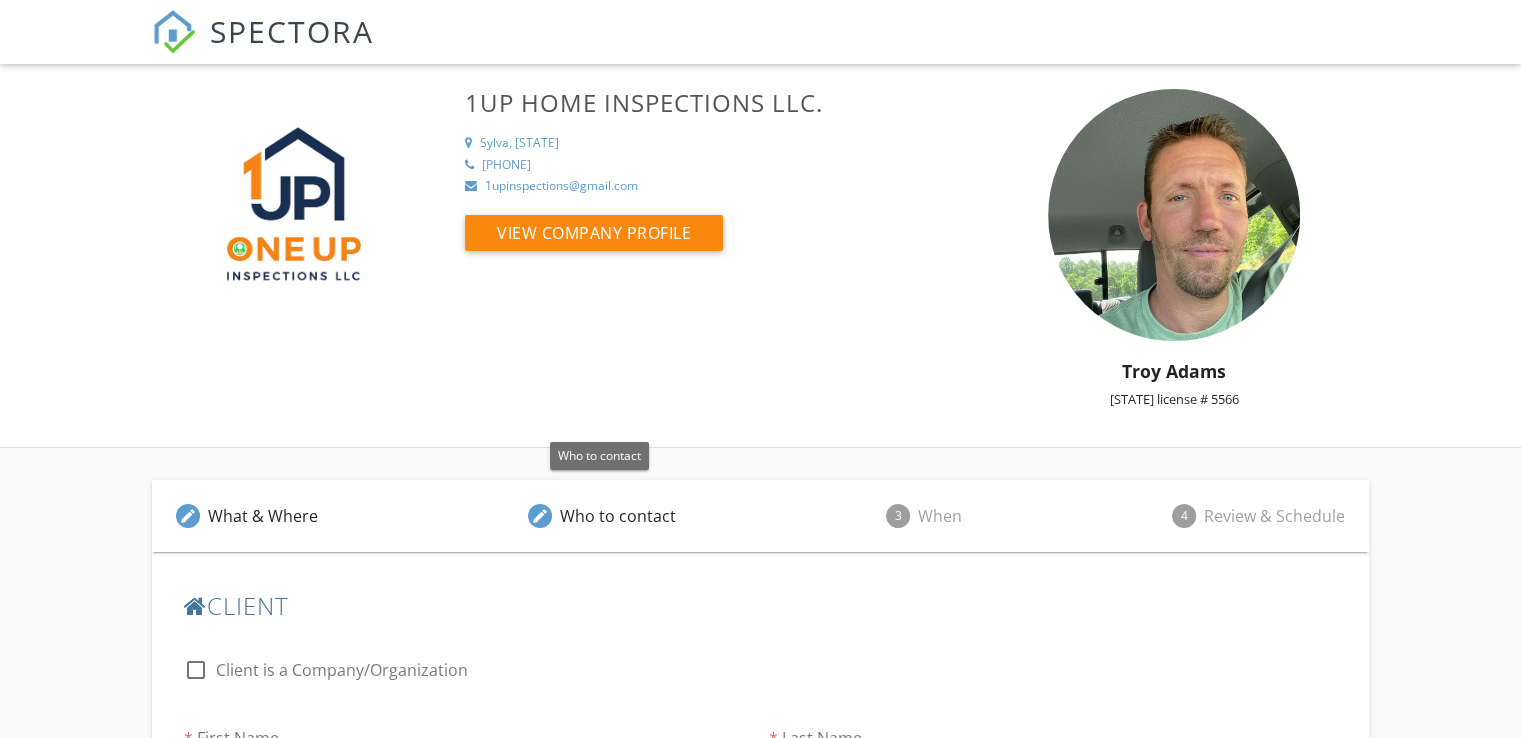 scroll, scrollTop: 400, scrollLeft: 0, axis: vertical 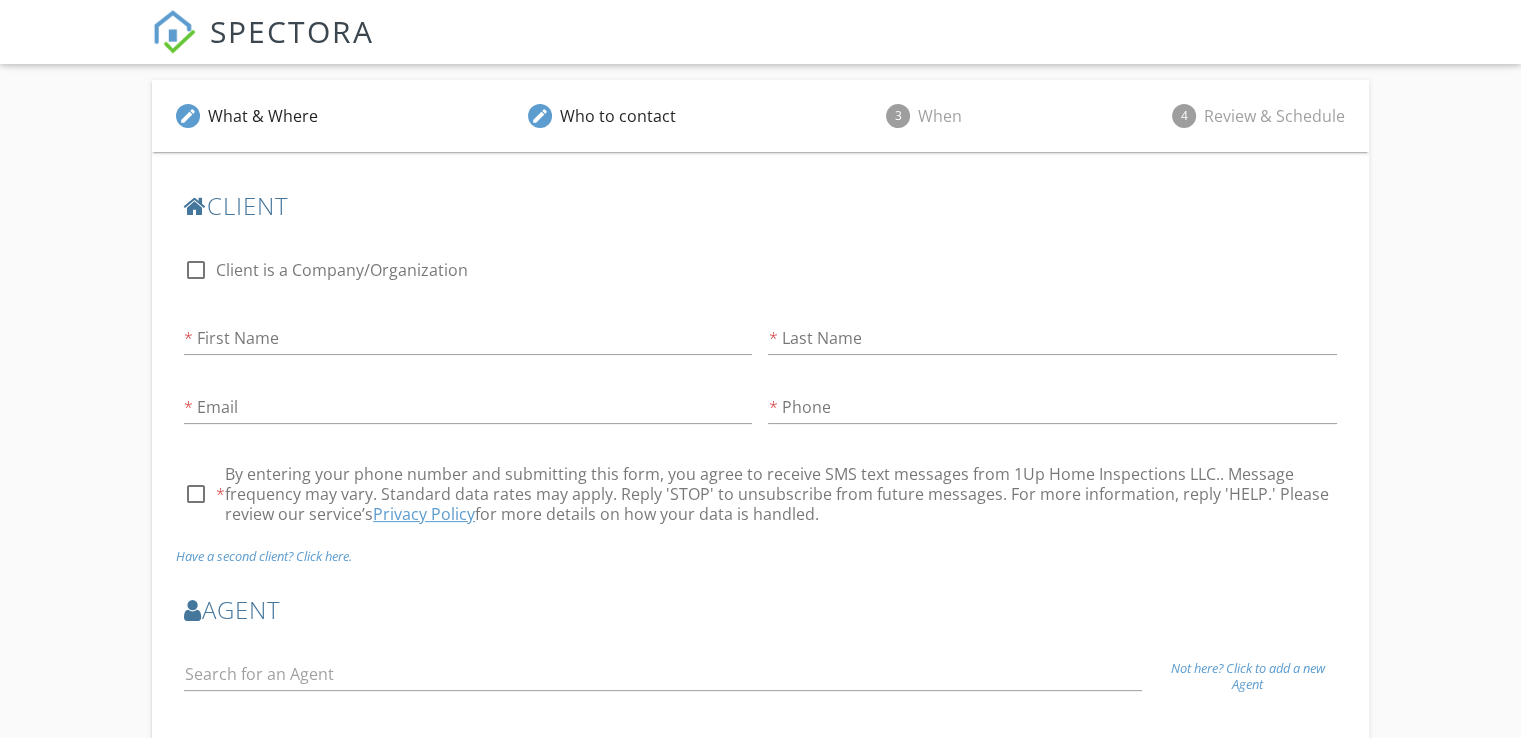 click on "edit
What & Where
edit
Who to contact
3
When
4
Review & Schedule
SERVICES
check_box   Residential Inspection   Visual inspection only of your property and home check_box_outline_blank   Radon test   48 hour sample  check_box_outline_blank   Water Test (Bacteria)   Bacteria  check_box_outline_blank   Water Test (FHA)   Full panel for FHA requirements (10 business days)  check_box_outline_blank   Residential Wood Destroying Insect Inspection    check_box_outline_blank   Beyond 50 miles   Gas / Travel allotment  check_box_outline_blank   Re-Inspection    Re-inspection of one or more items  check_box_outline_blank   Indoor Air Testing (Mold / Allergen))   Includes minimum of 3 samples (2 indoor locations) check_box_outline_blank   Limited Mold Inspection    check_box_outline_blank   Complete Mold Inspection   Residential Inspection arrow_drop_down   check_box   Radon gas test" at bounding box center [760, 466] 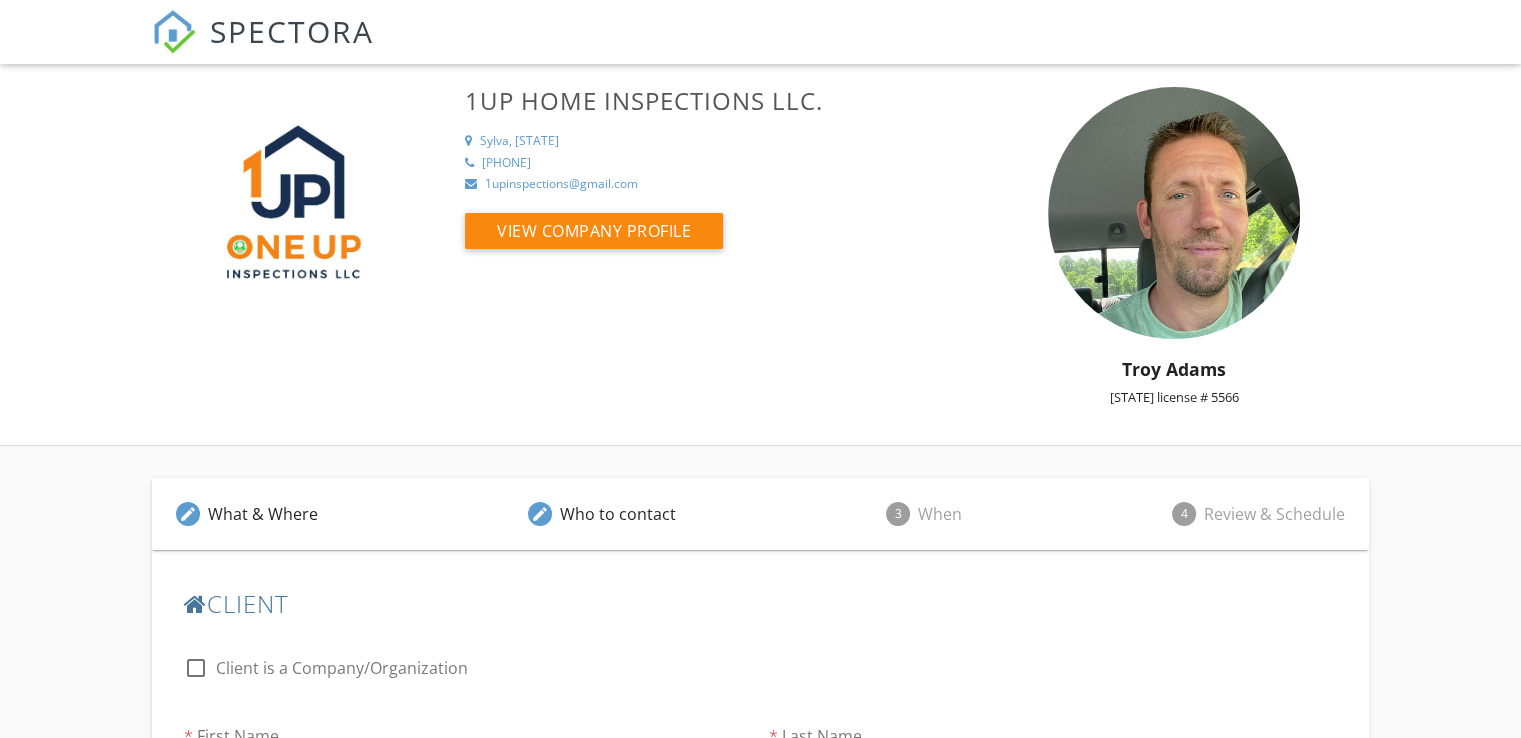 scroll, scrollTop: 0, scrollLeft: 0, axis: both 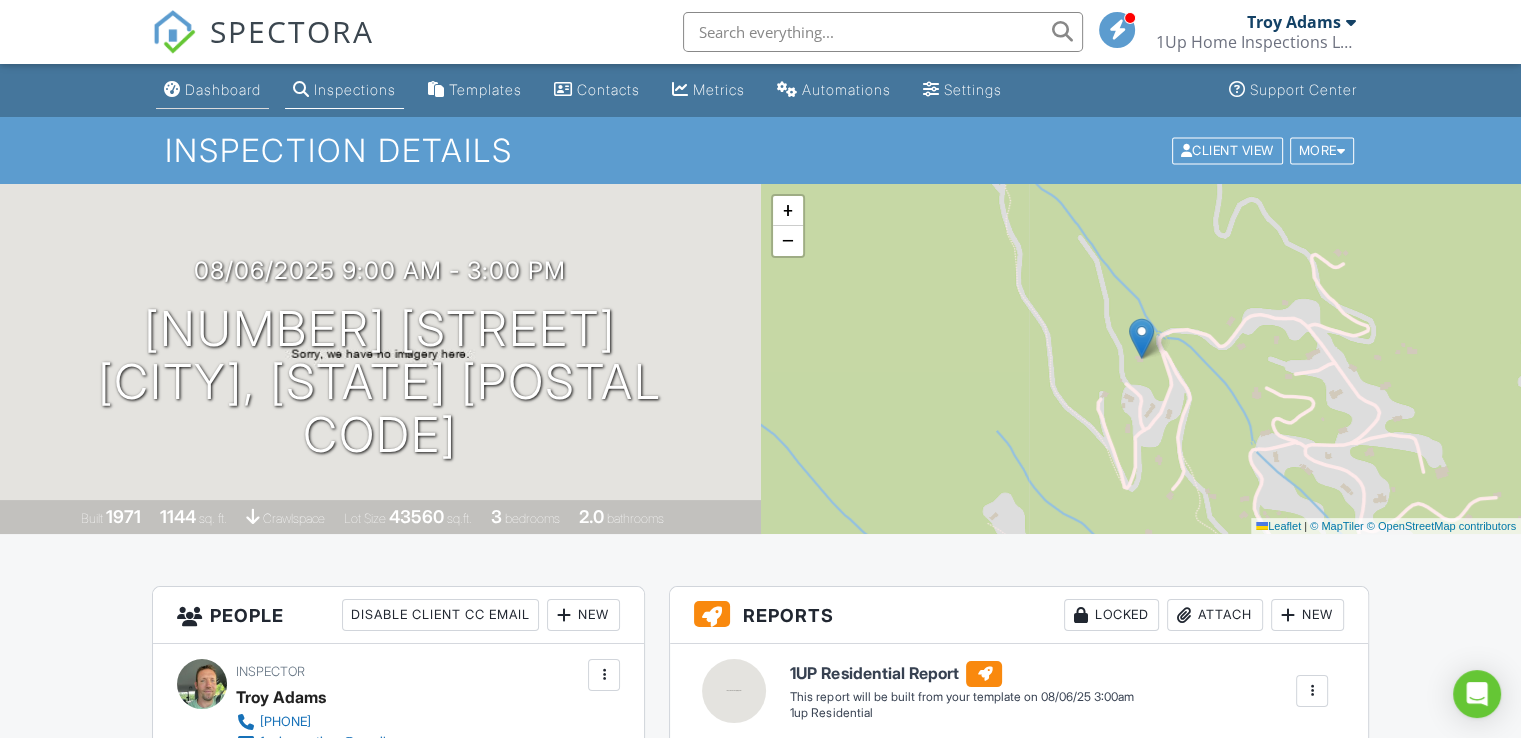 click on "Dashboard" at bounding box center [223, 89] 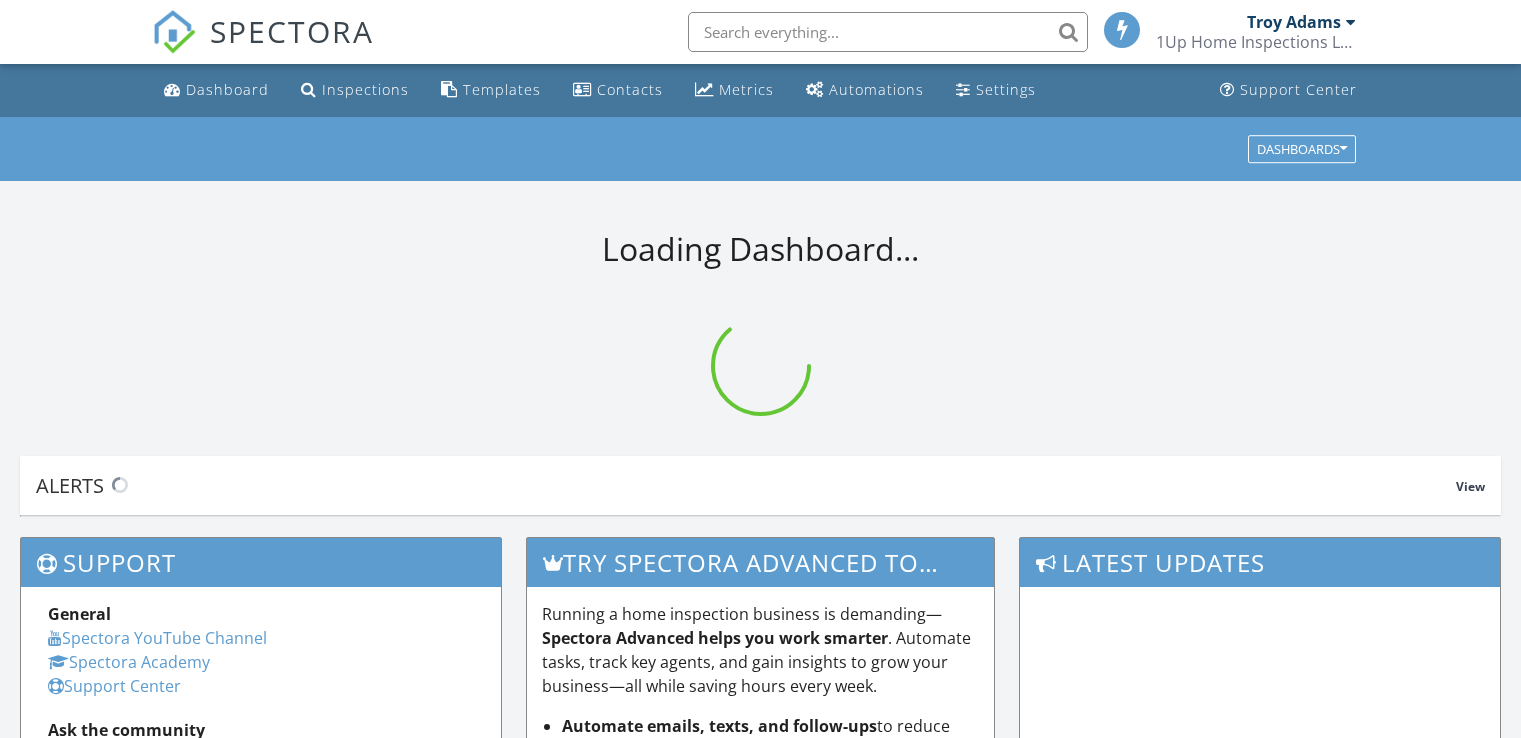 scroll, scrollTop: 0, scrollLeft: 0, axis: both 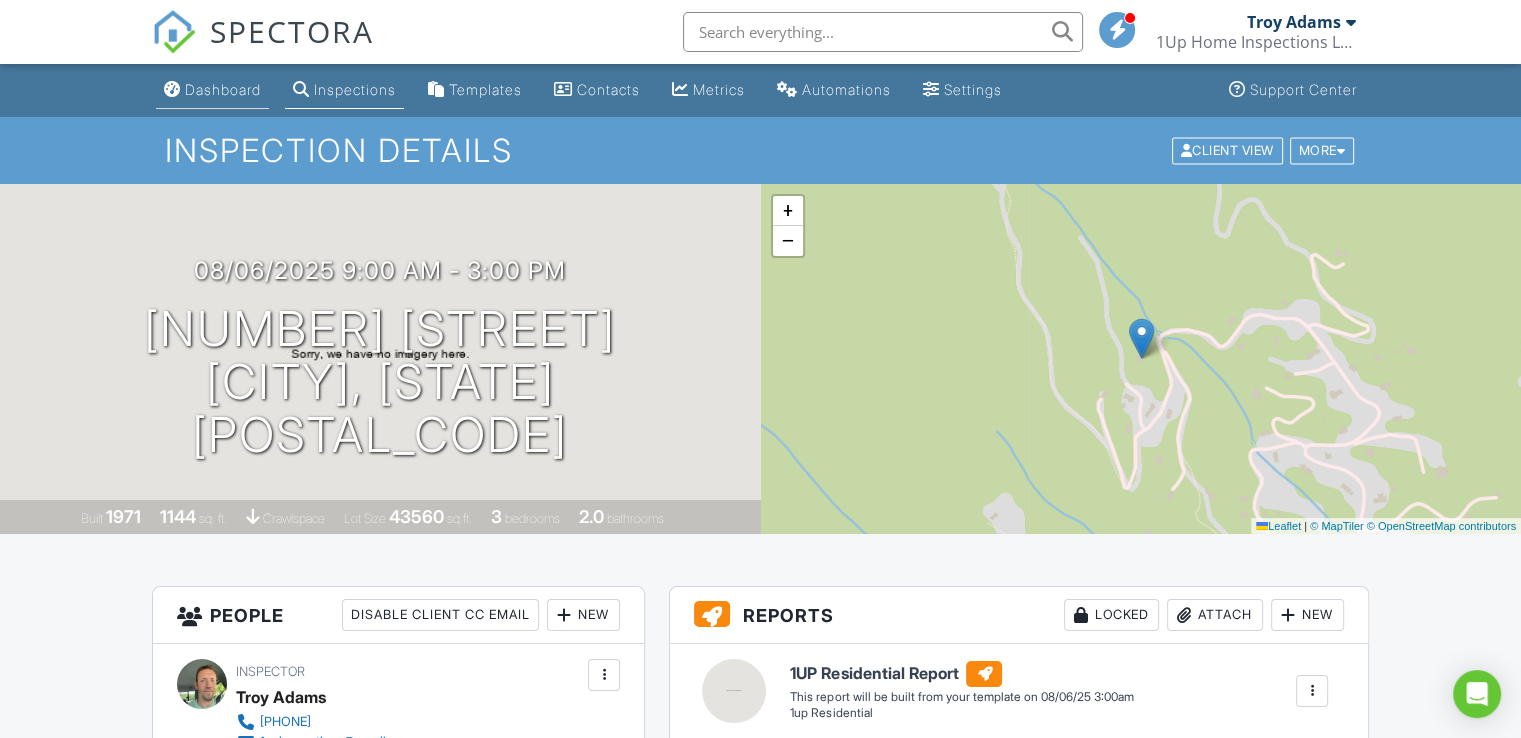 click on "Dashboard" at bounding box center [223, 89] 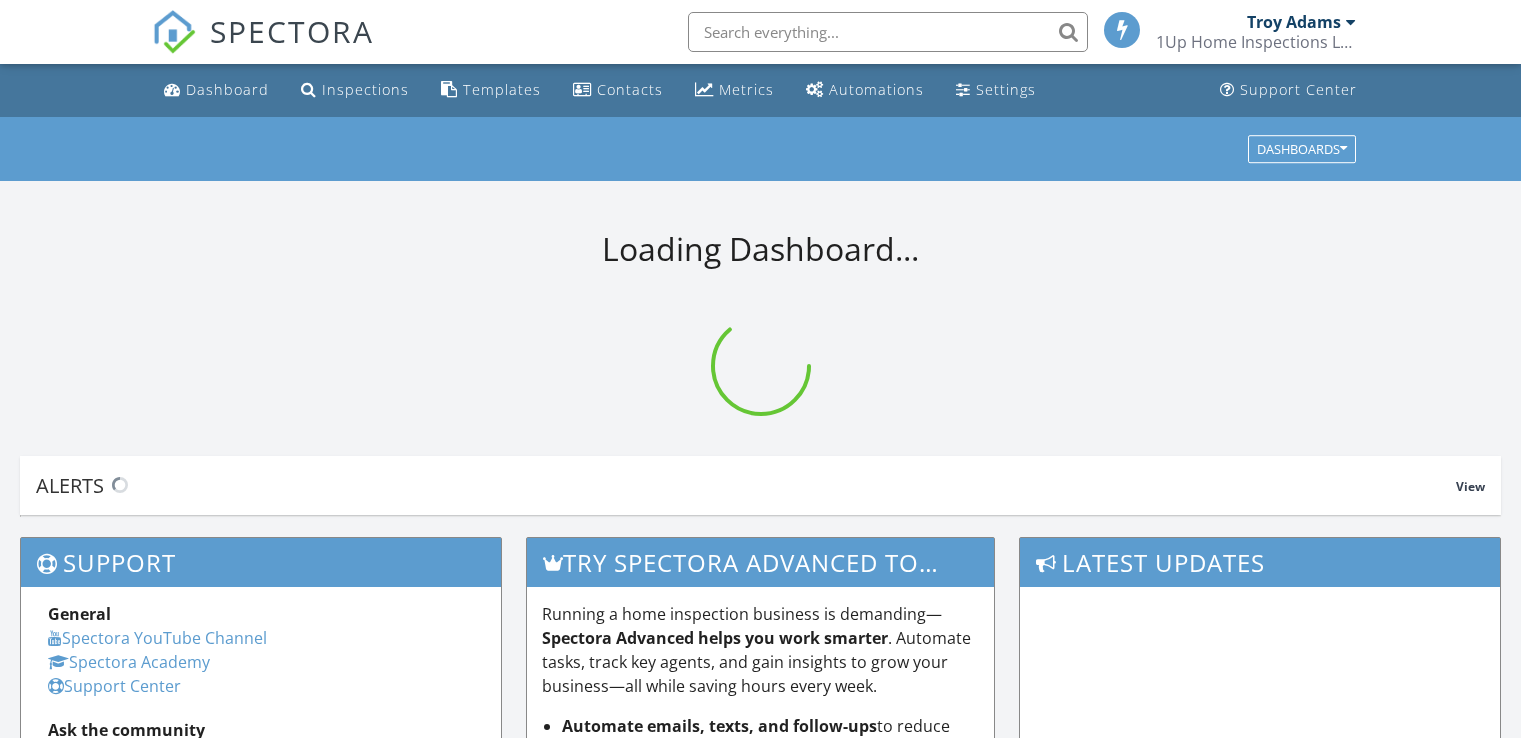 scroll, scrollTop: 0, scrollLeft: 0, axis: both 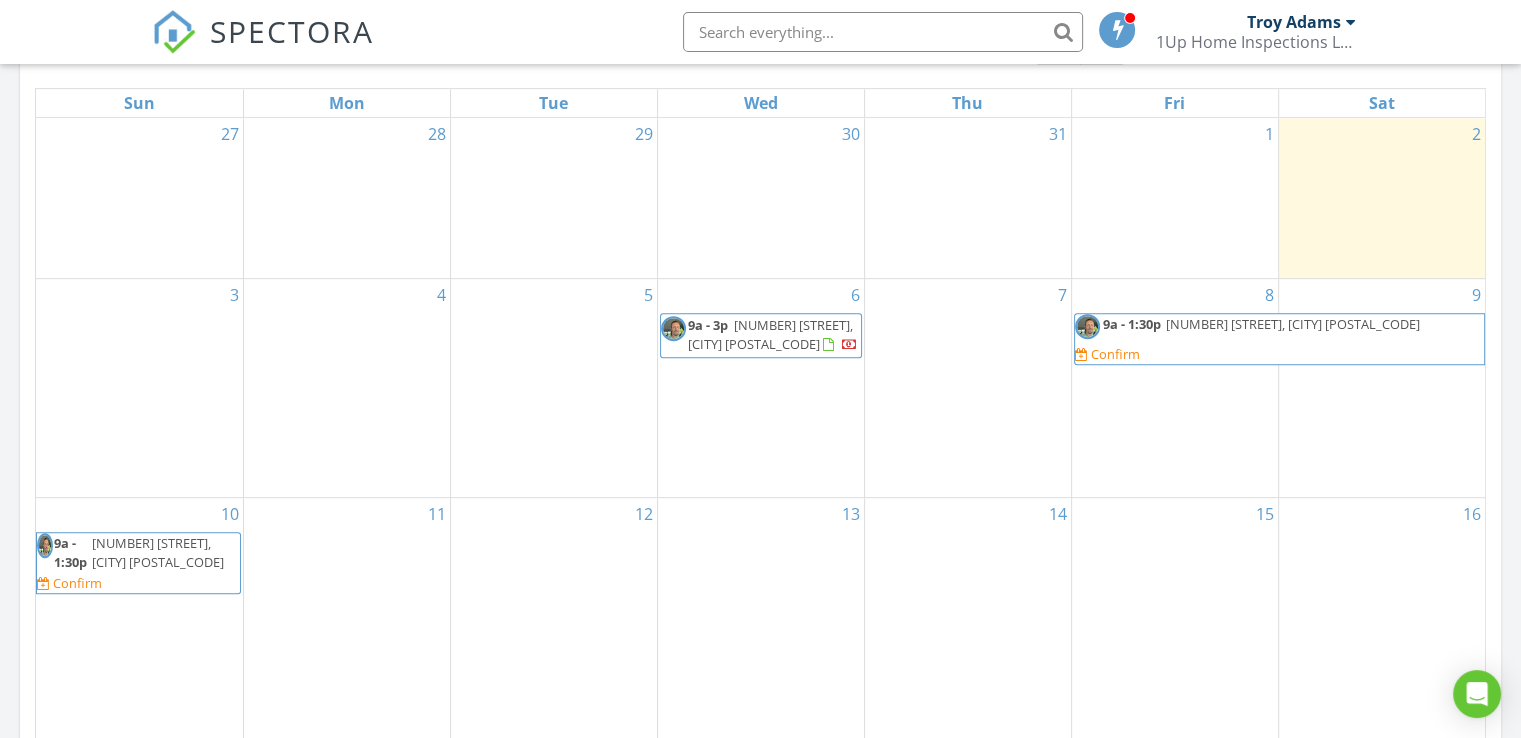 click on "4" at bounding box center (347, 388) 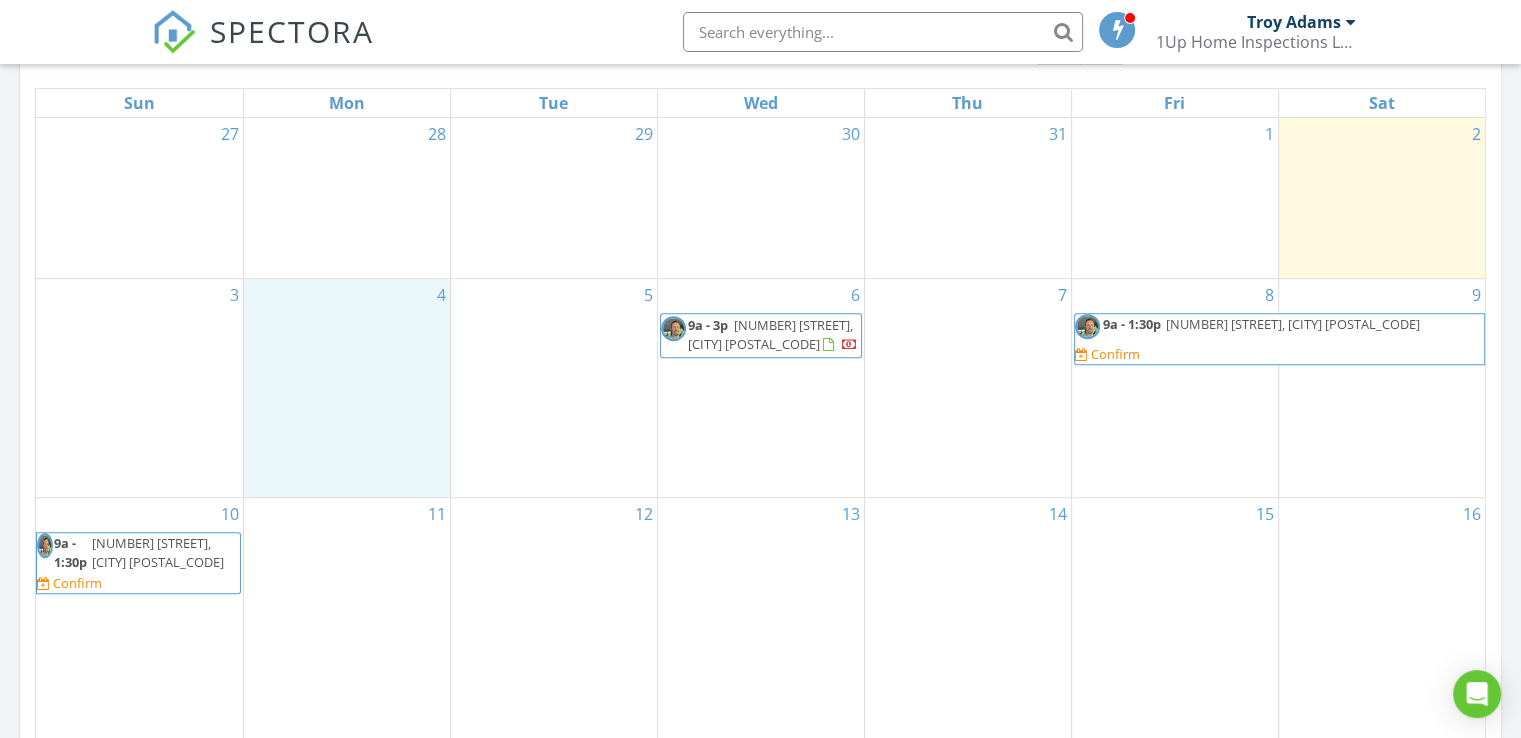 click on "1Up Home Inspections LLC." at bounding box center [1256, 42] 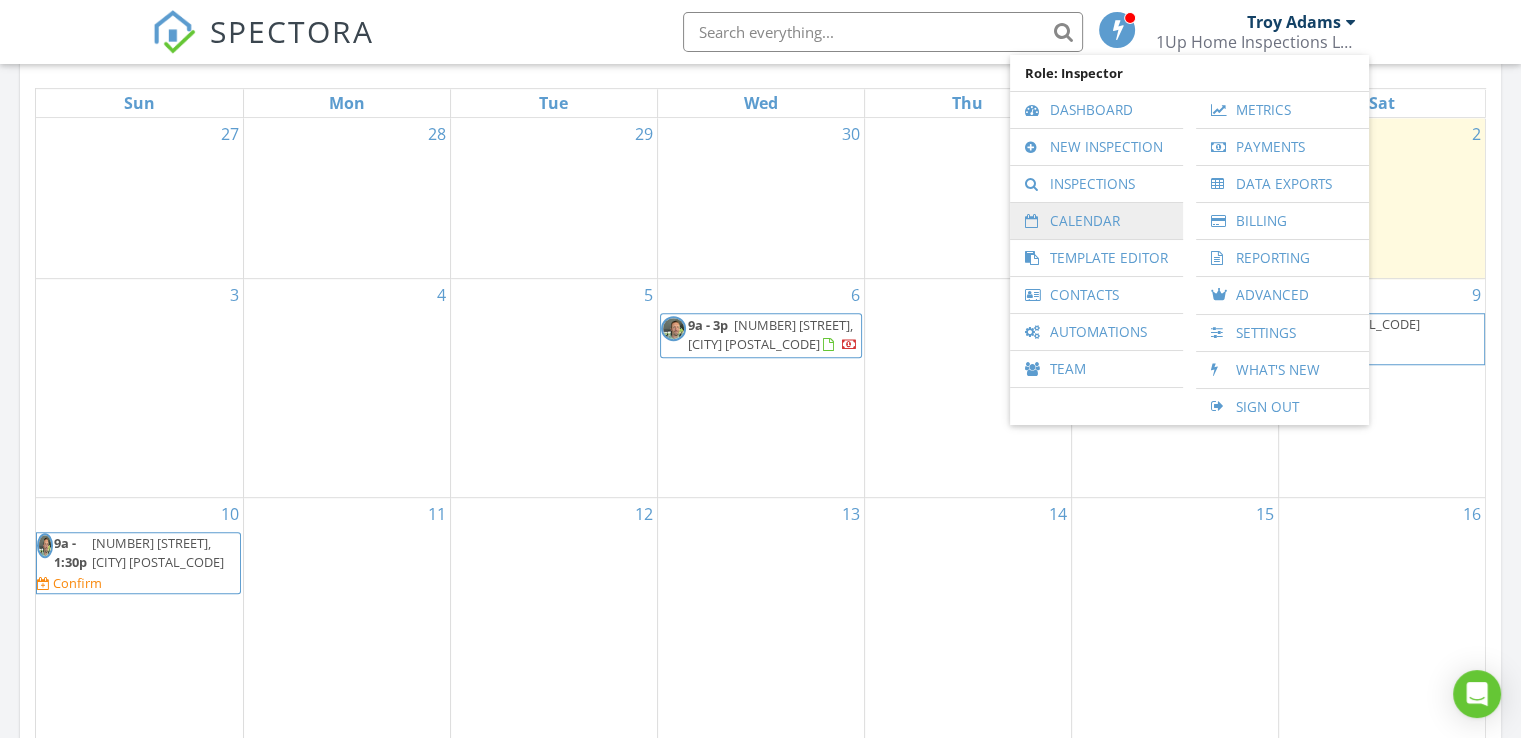 click on "Calendar" at bounding box center (1096, 221) 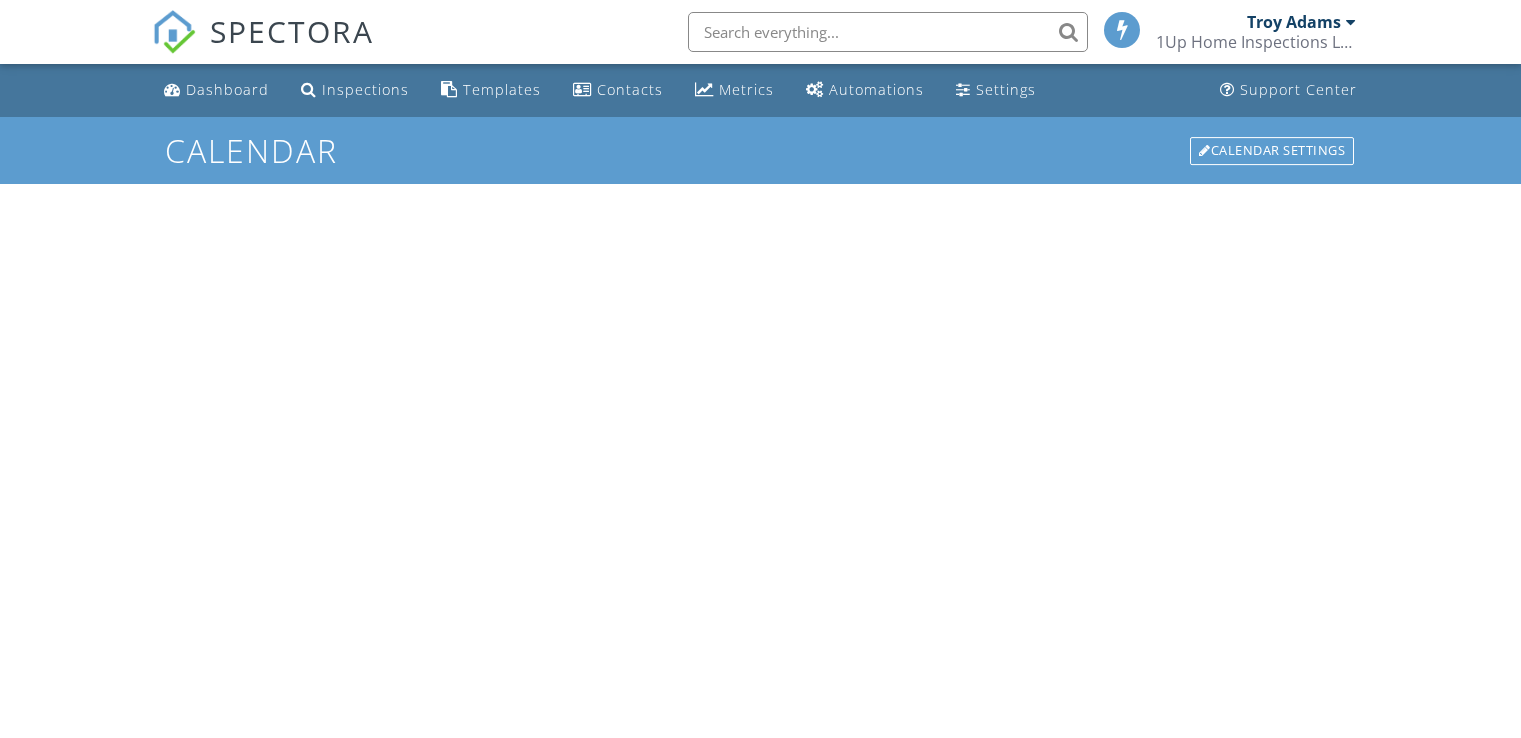 scroll, scrollTop: 0, scrollLeft: 0, axis: both 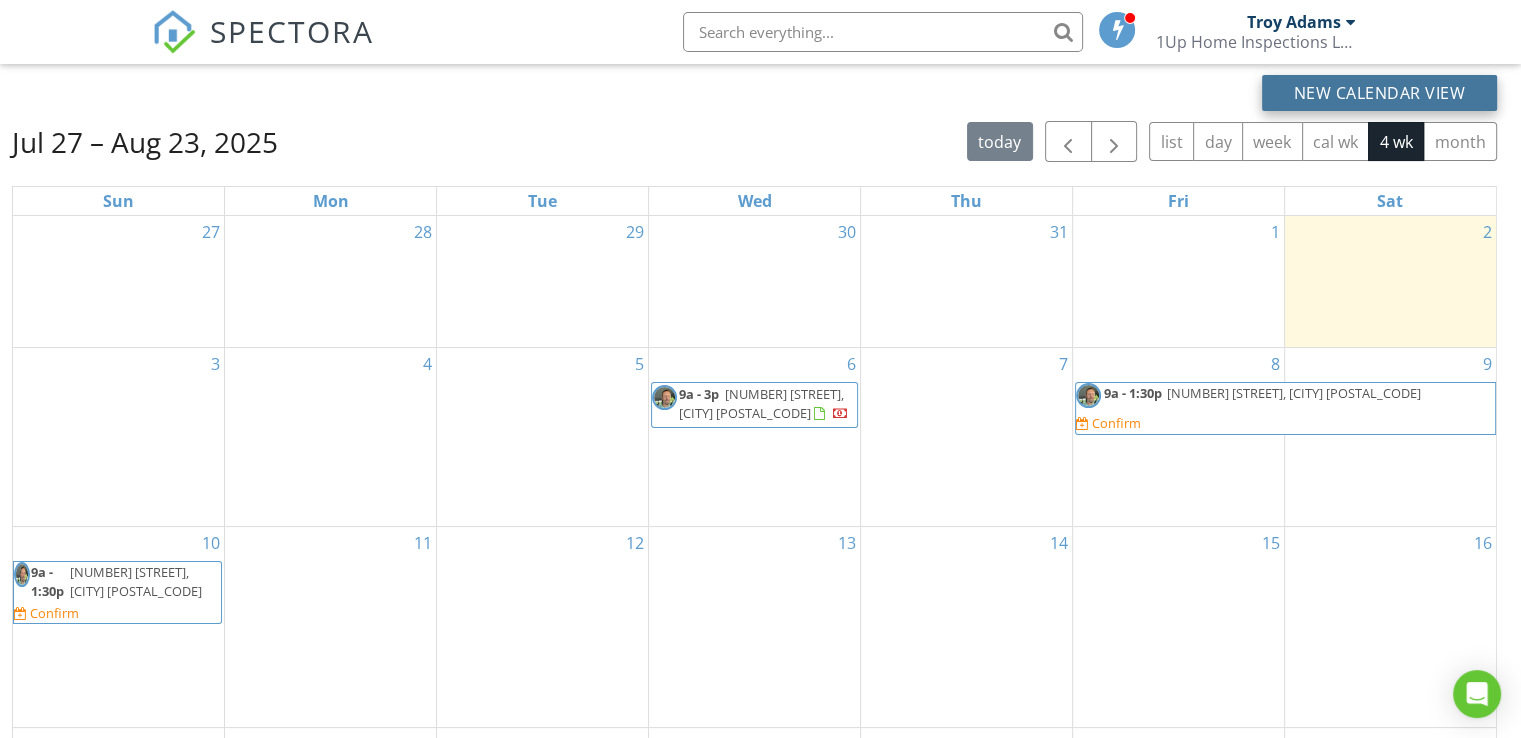 click on "New Calendar View" at bounding box center (1380, 93) 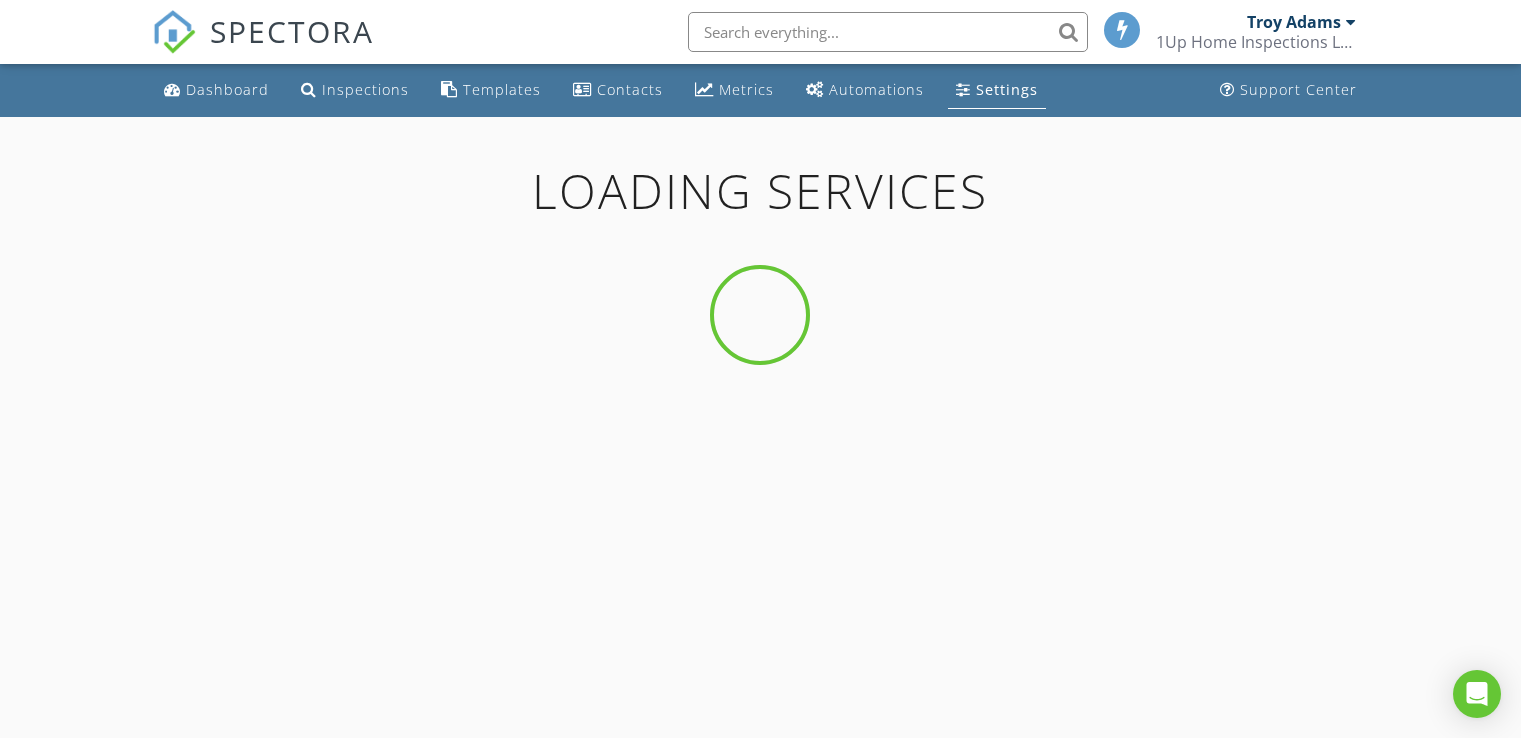 scroll, scrollTop: 0, scrollLeft: 0, axis: both 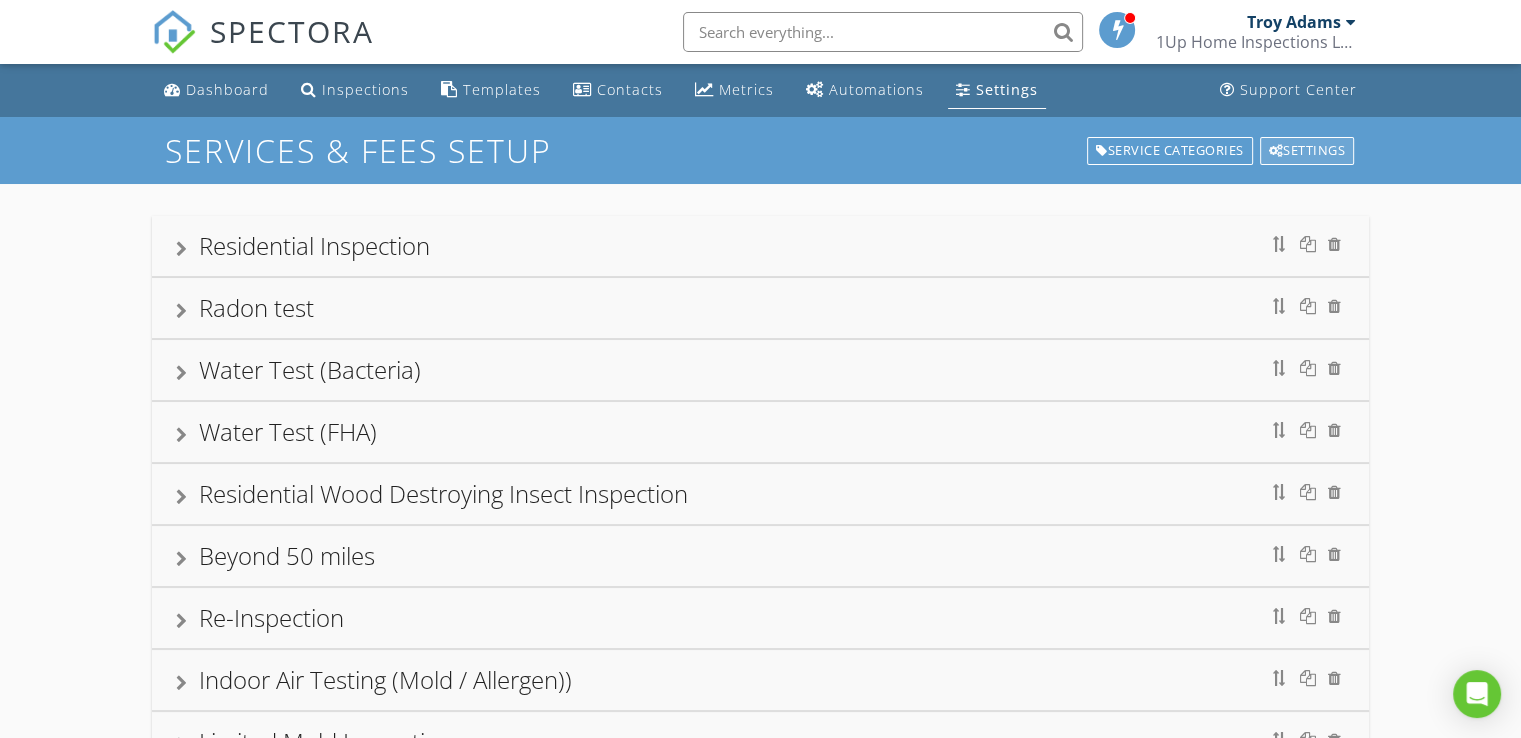 click on "Settings" at bounding box center [1307, 151] 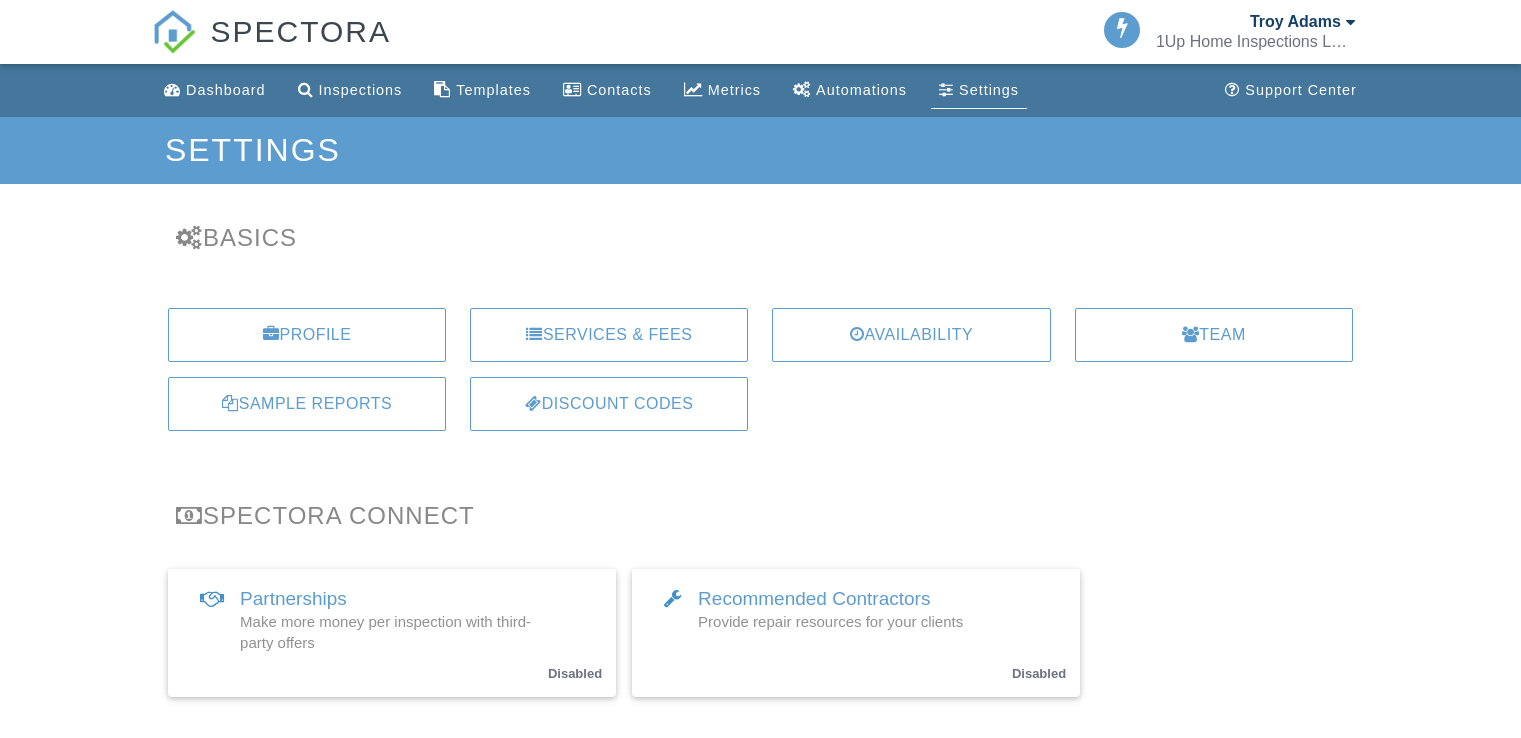 scroll, scrollTop: 0, scrollLeft: 0, axis: both 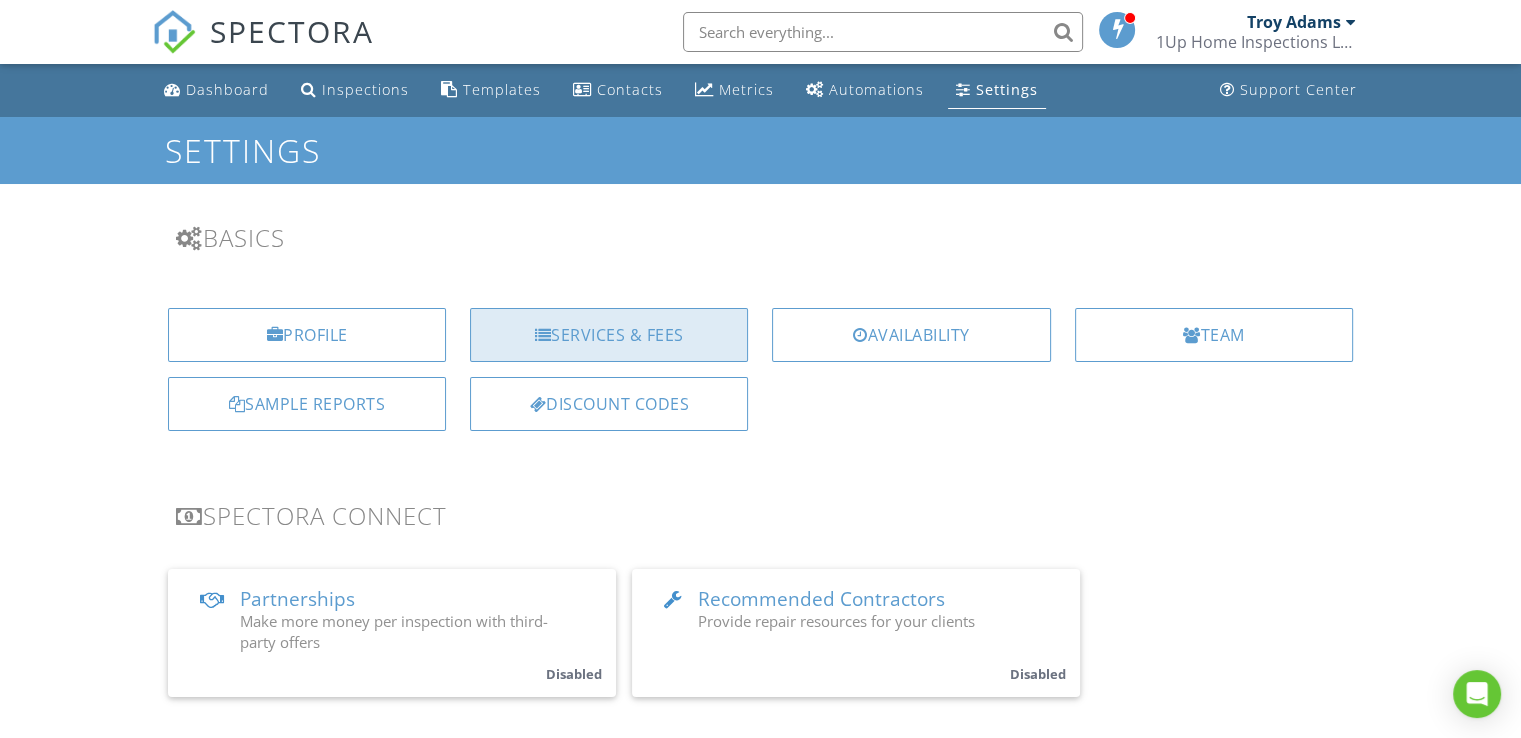 click on "Services & Fees" at bounding box center (609, 335) 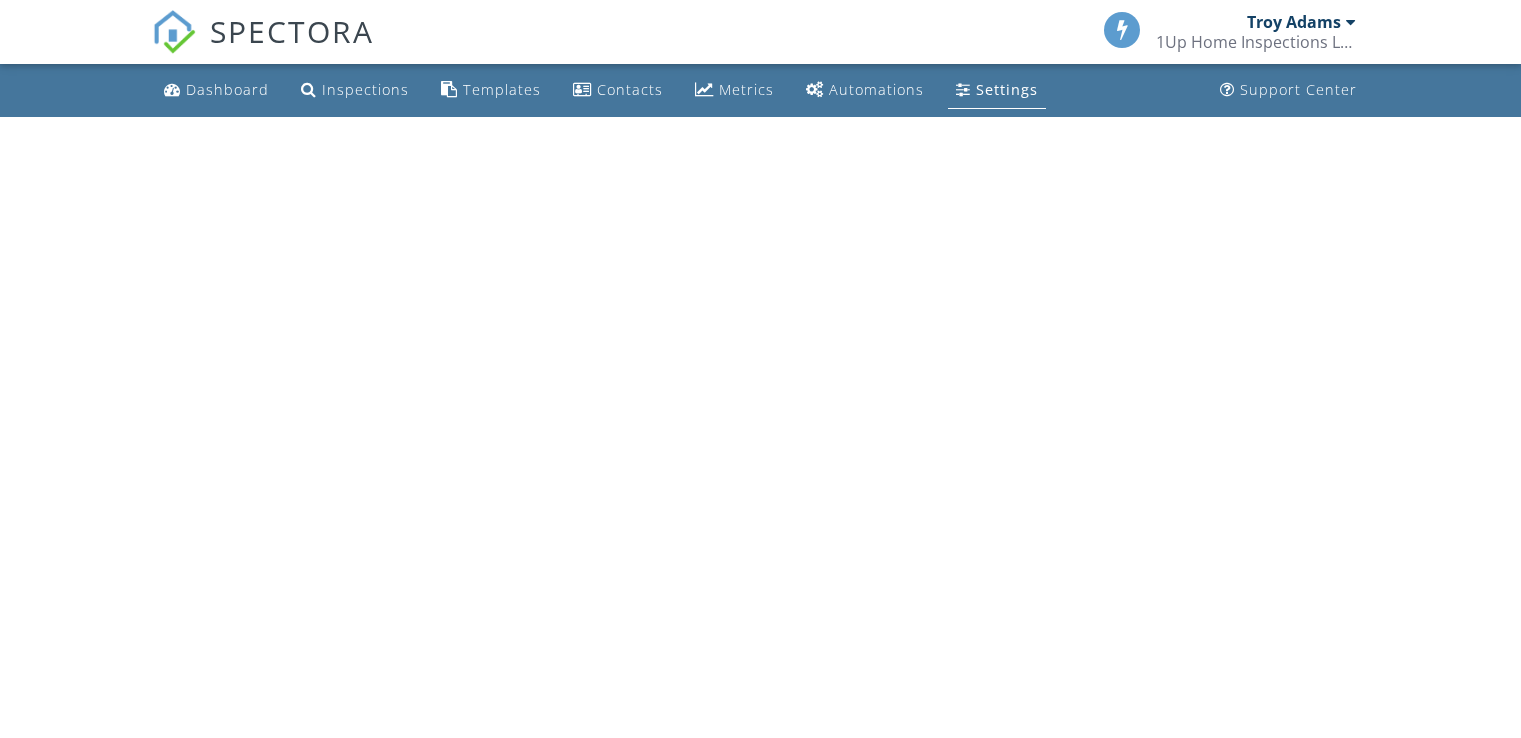 scroll, scrollTop: 0, scrollLeft: 0, axis: both 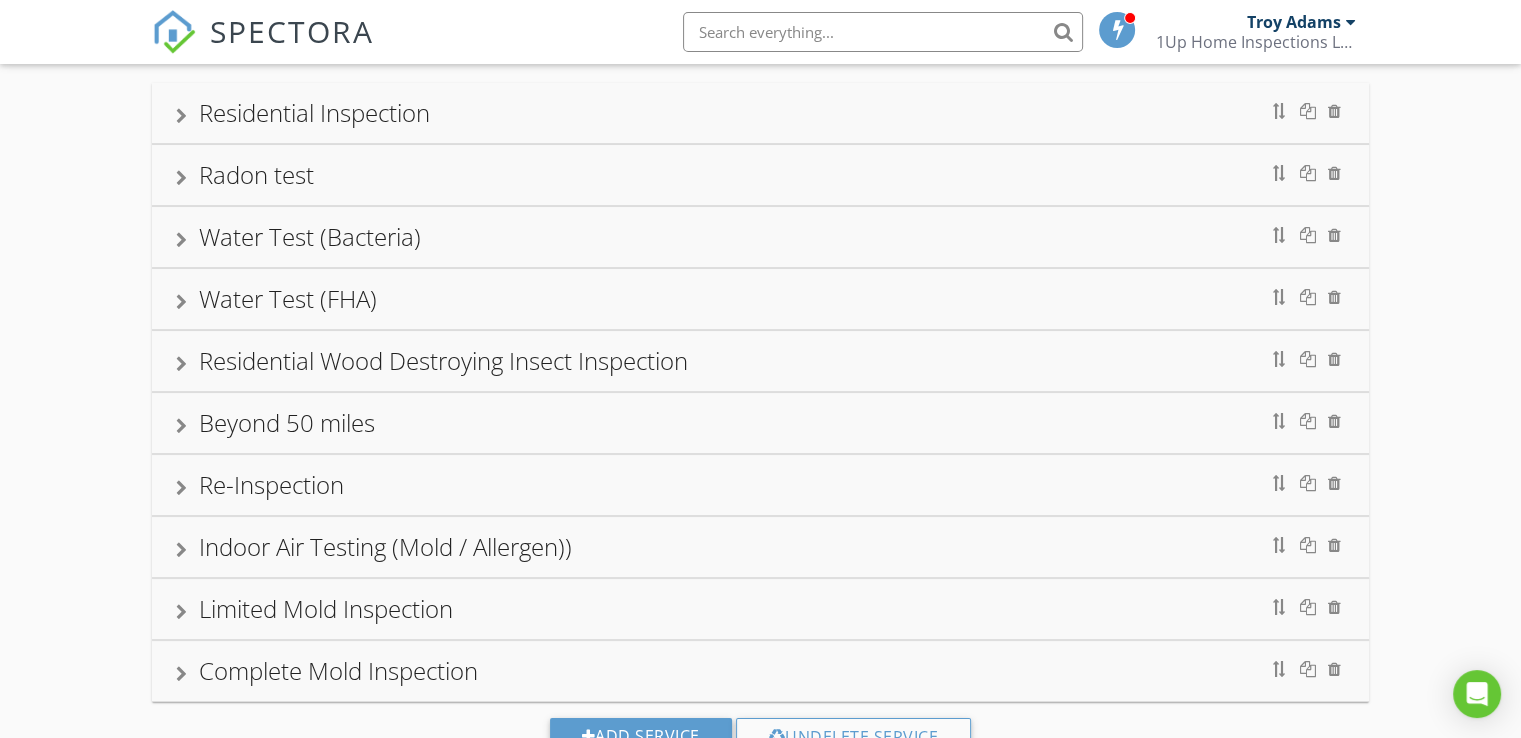 click on "Residential Inspection" at bounding box center (760, 113) 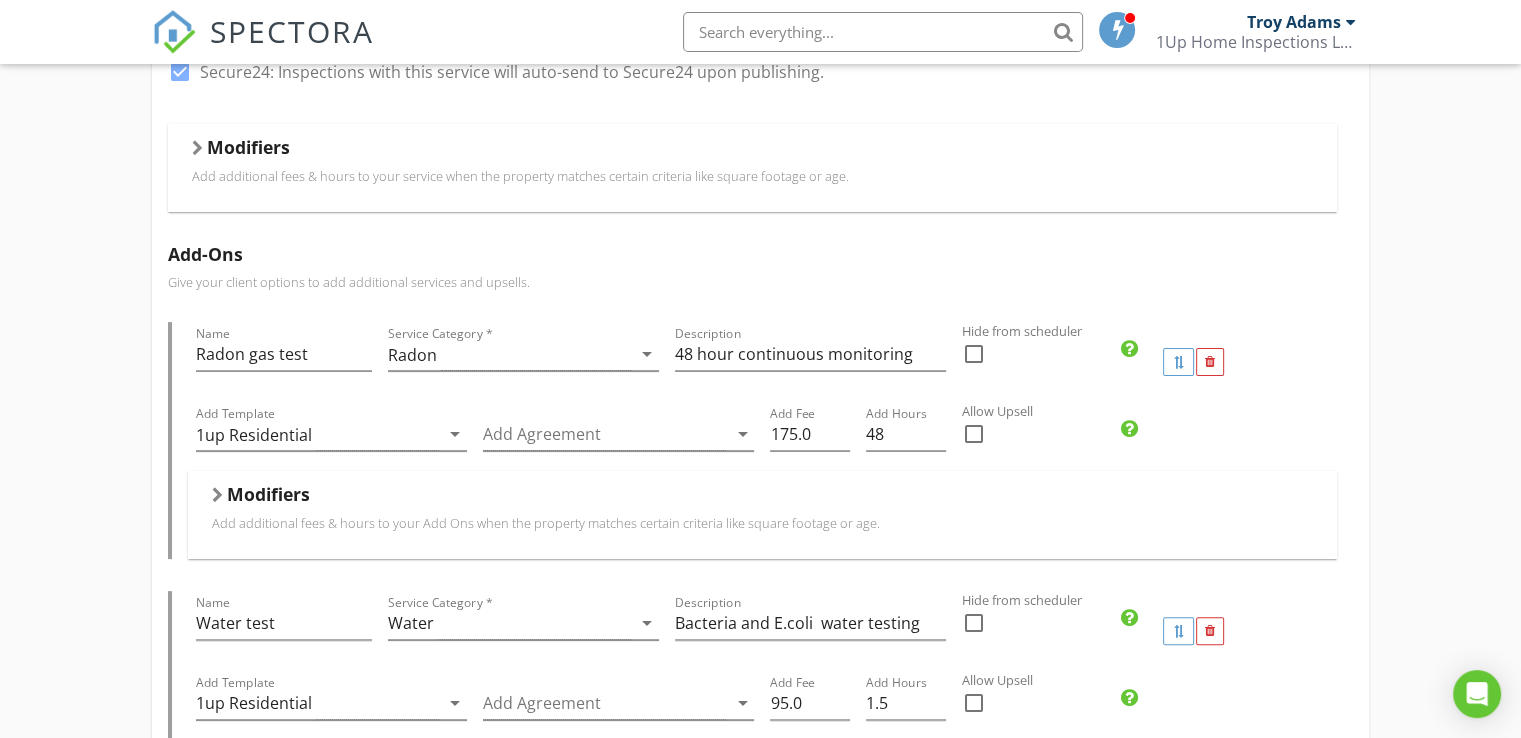scroll, scrollTop: 533, scrollLeft: 0, axis: vertical 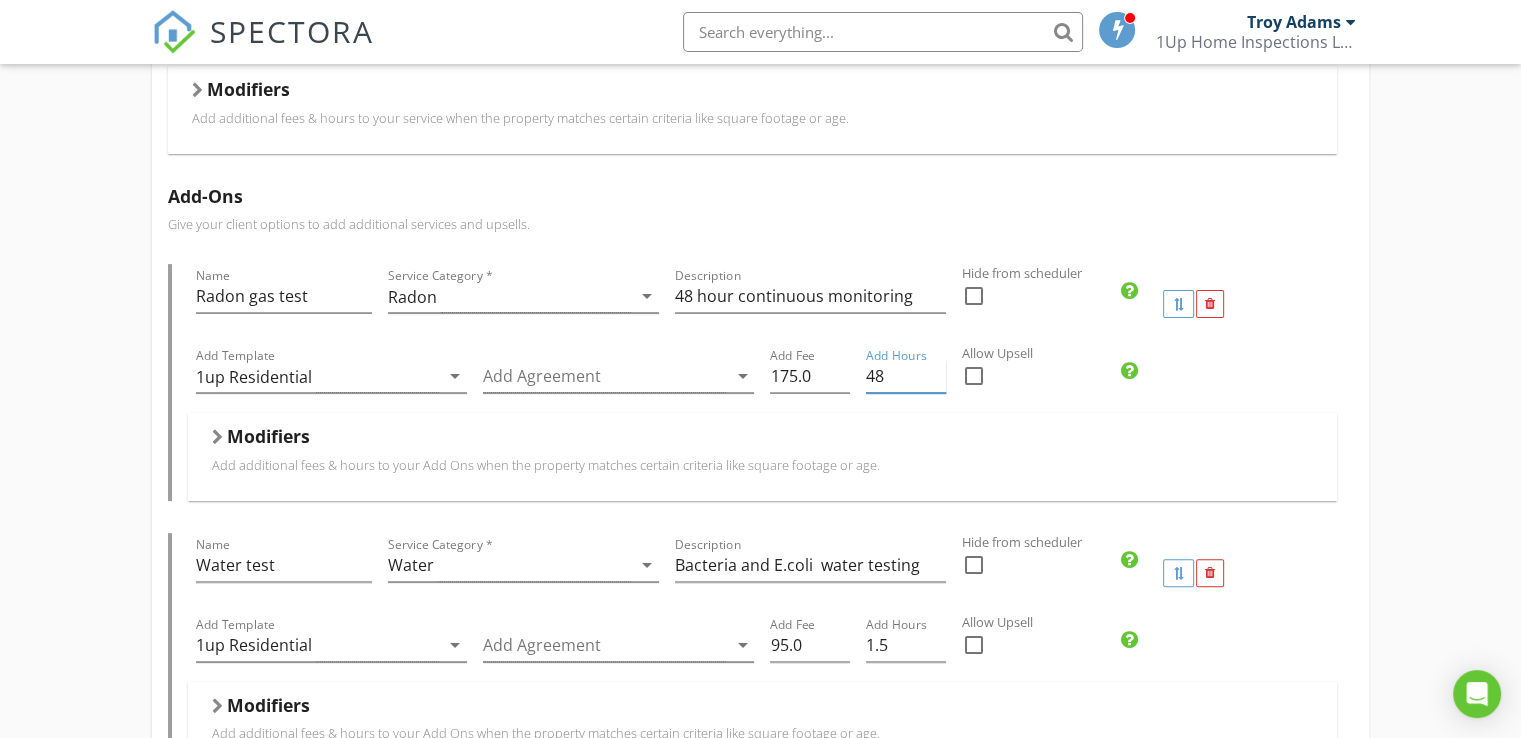 click on "48" at bounding box center (906, 376) 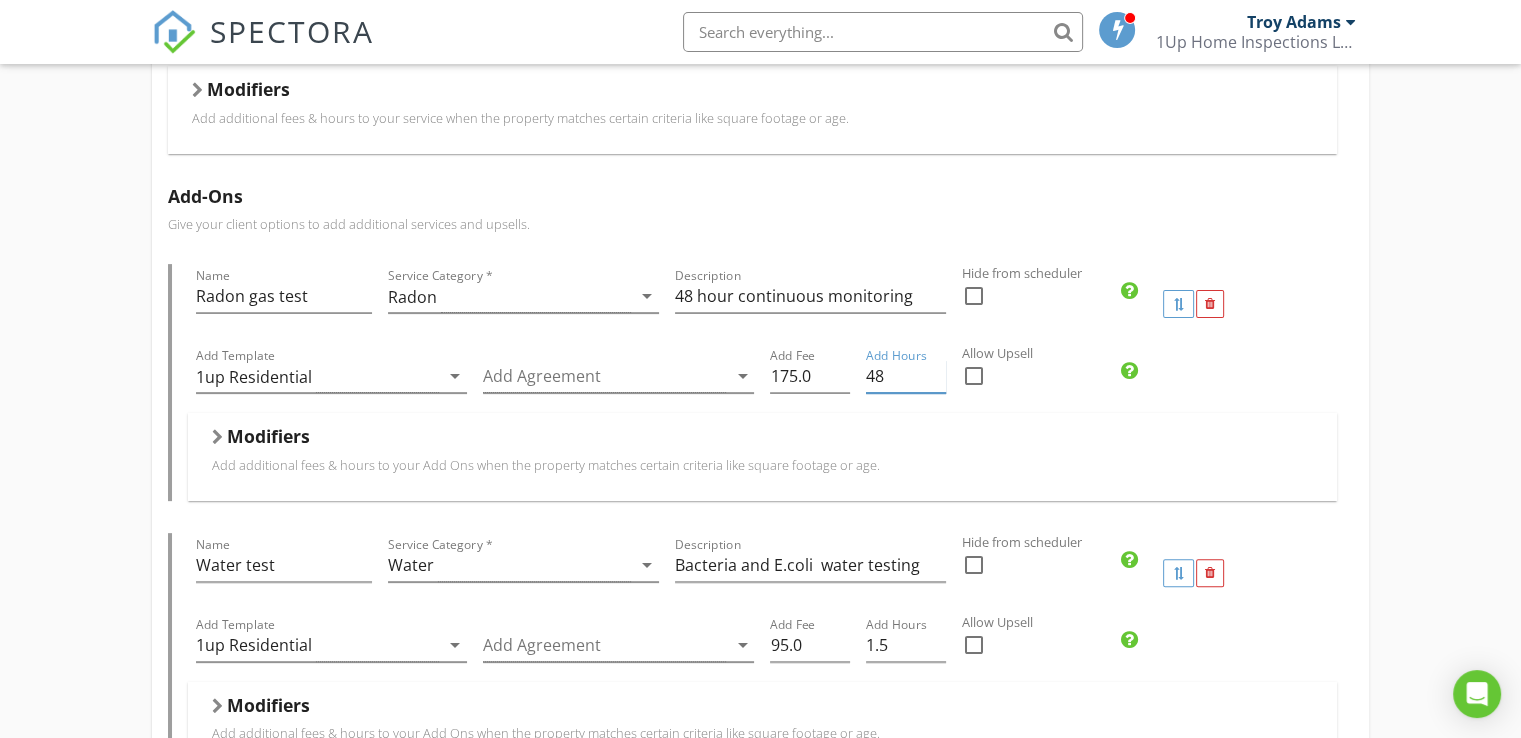drag, startPoint x: 887, startPoint y: 376, endPoint x: 862, endPoint y: 372, distance: 25.317978 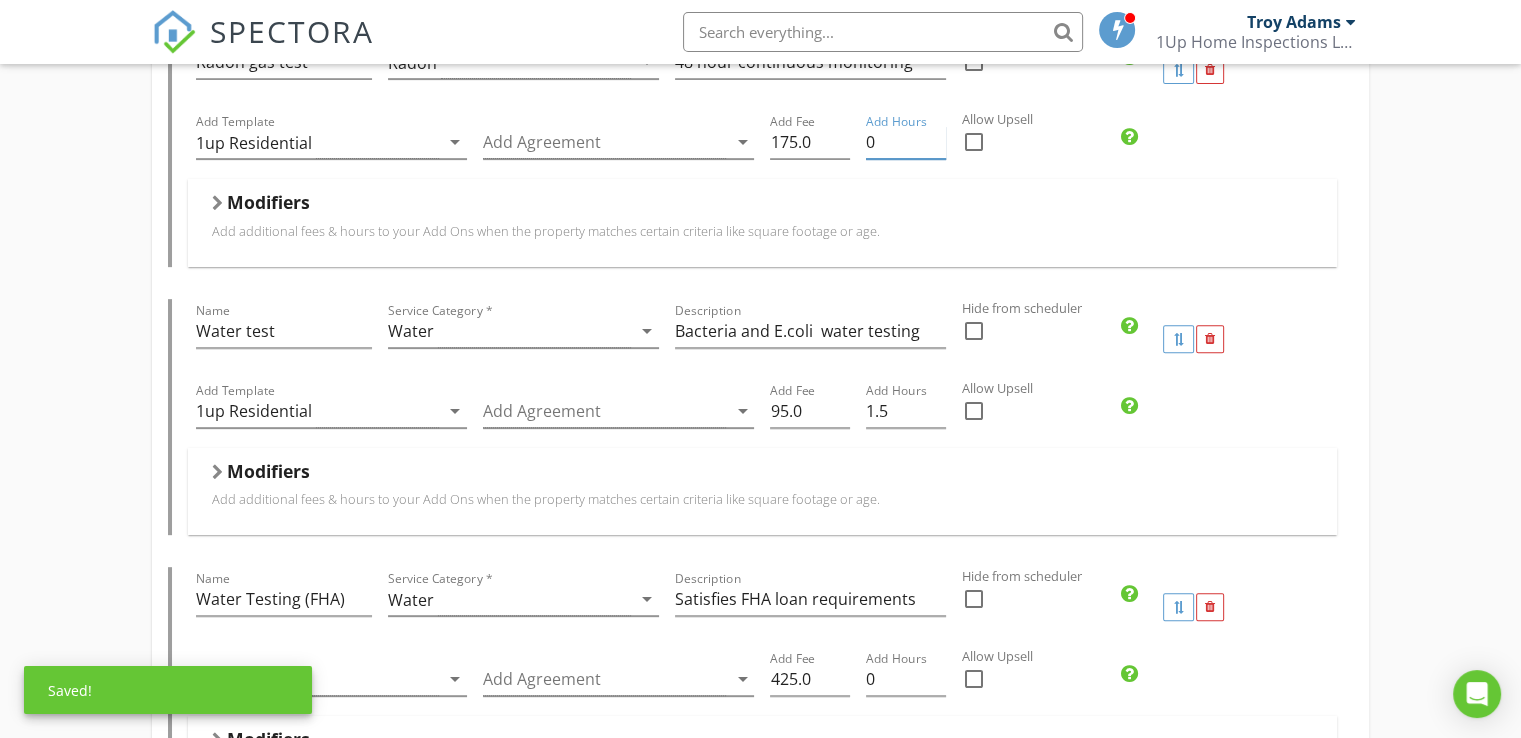 scroll, scrollTop: 800, scrollLeft: 0, axis: vertical 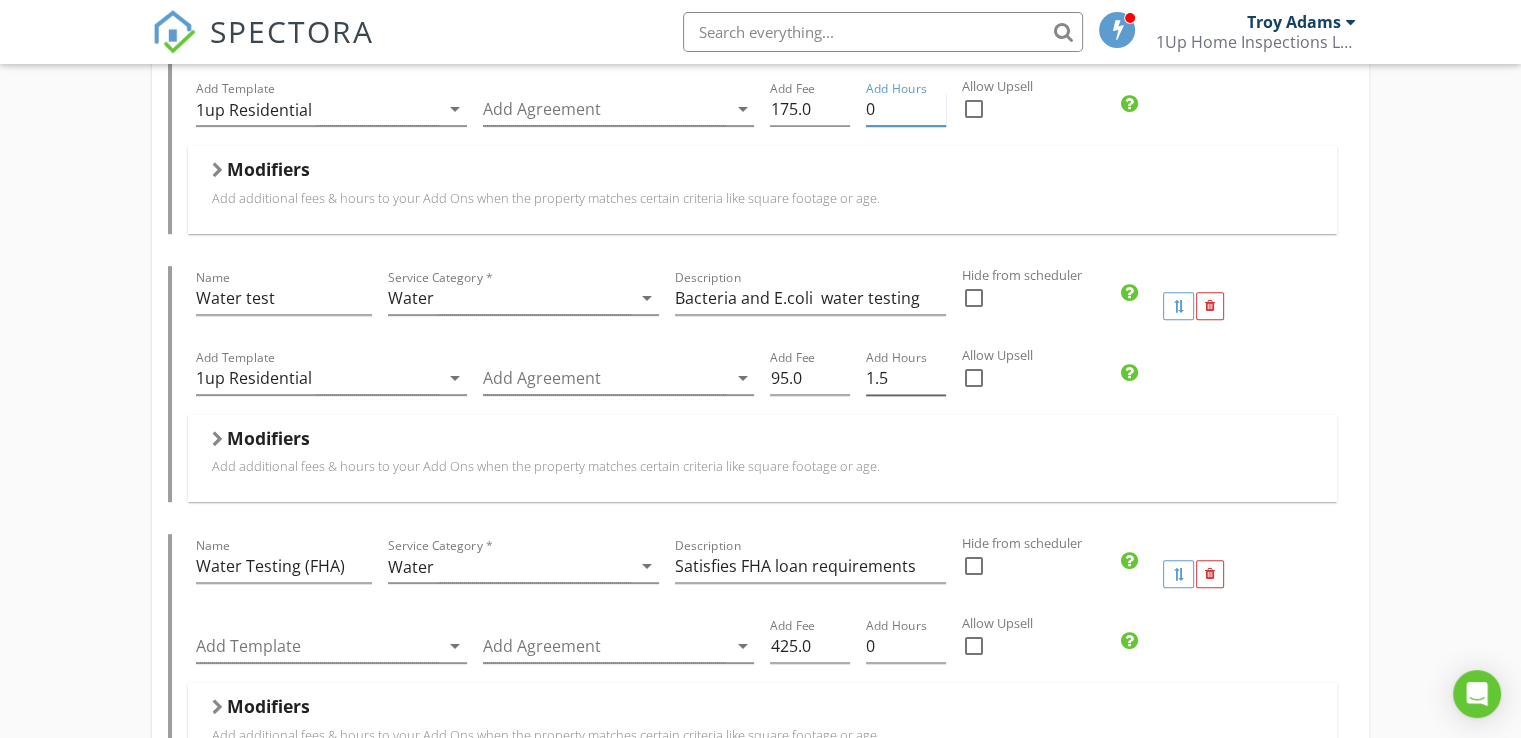 type on "0" 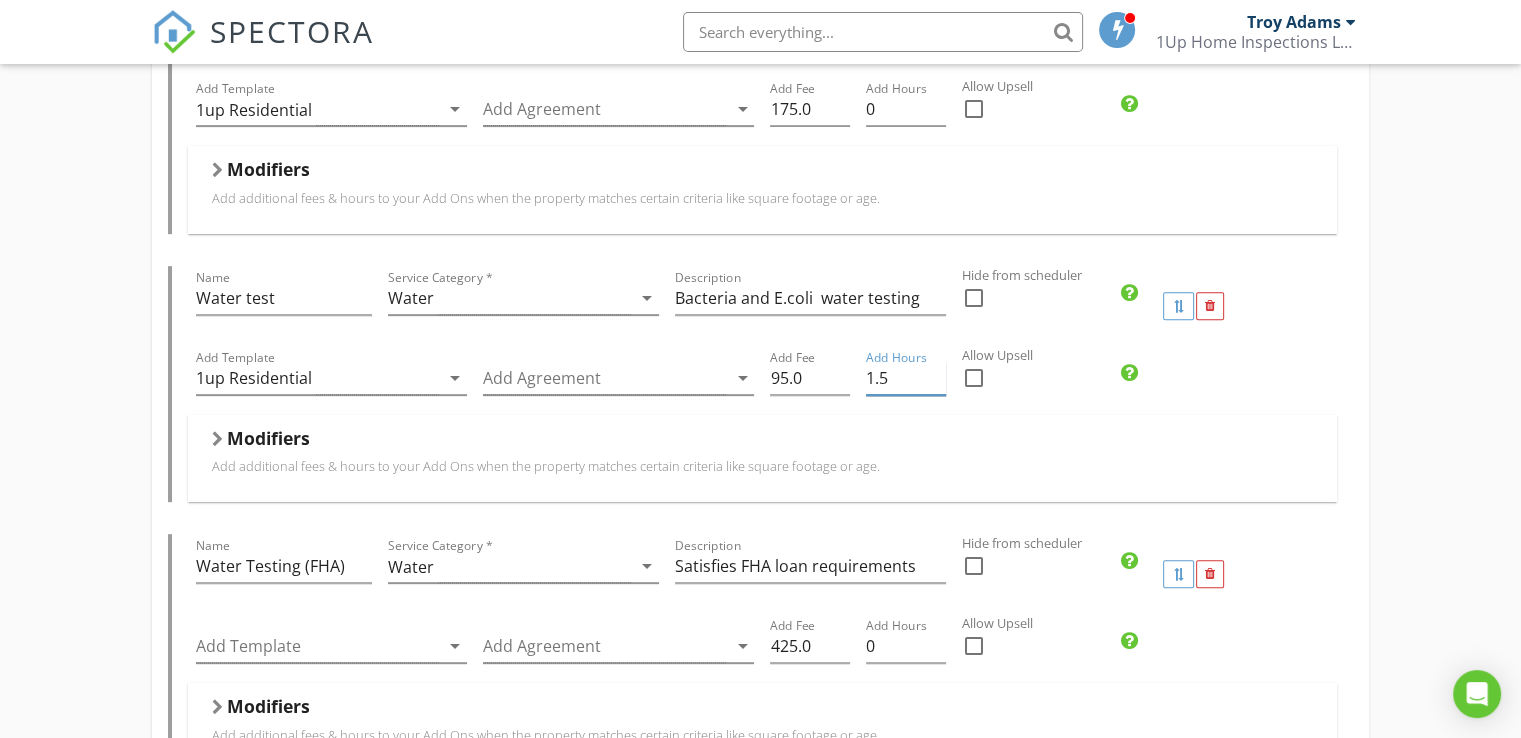 drag, startPoint x: 892, startPoint y: 381, endPoint x: 868, endPoint y: 378, distance: 24.186773 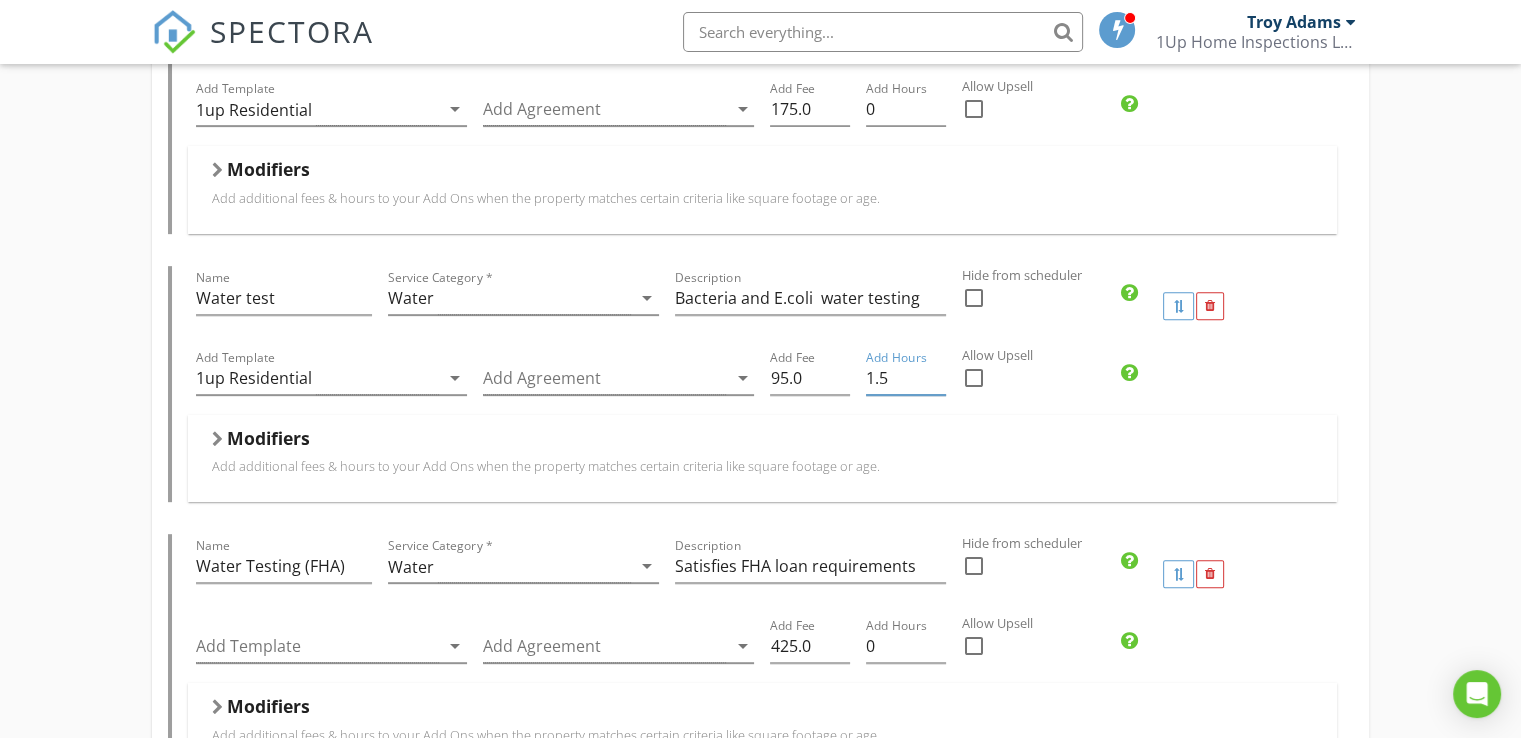 click on "Add Template 1up Residential arrow_drop_down   Add Agreement arrow_drop_down   Add Fee 95.0   Add Hours 1.5   Allow Upsell   check_box_outline_blank" at bounding box center (762, 380) 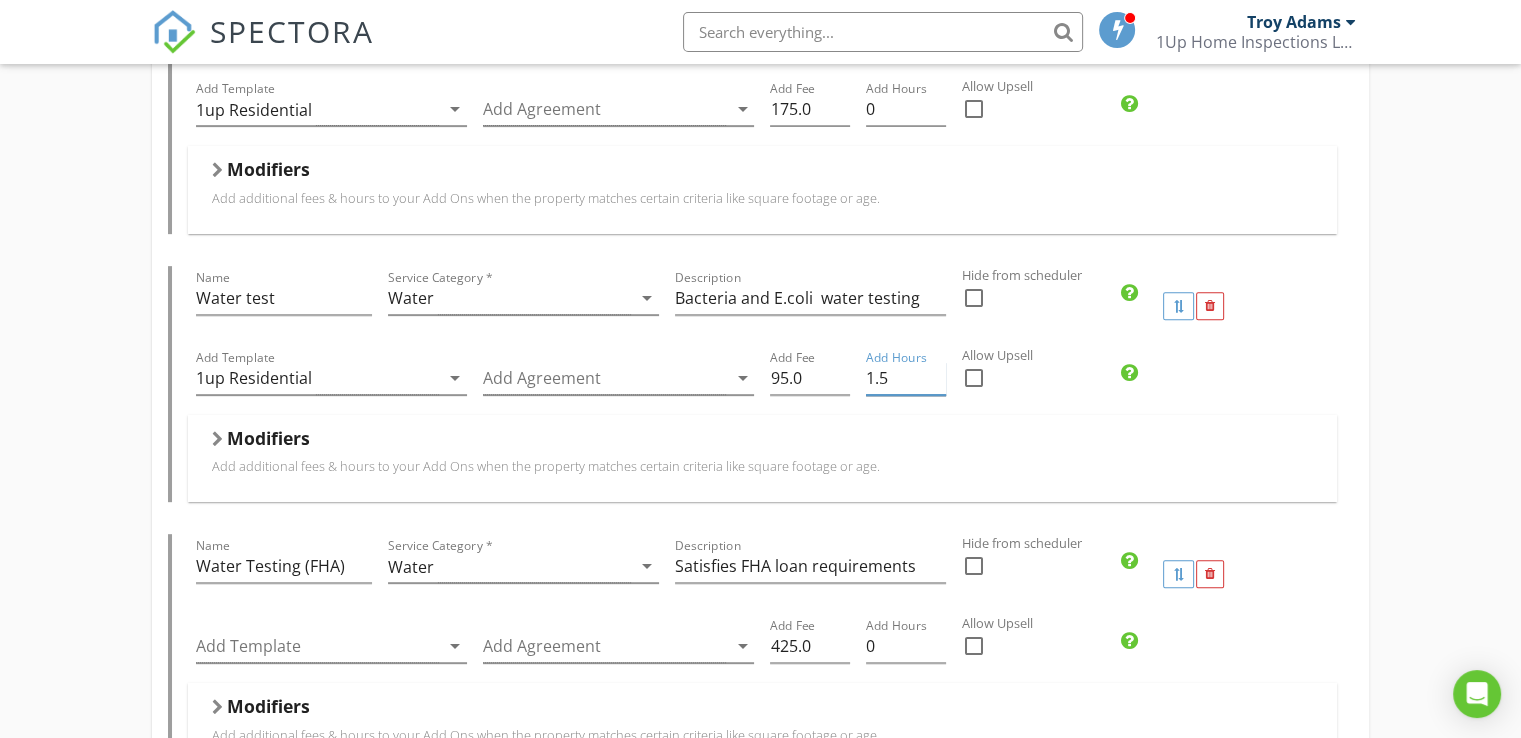 drag, startPoint x: 887, startPoint y: 377, endPoint x: 869, endPoint y: 378, distance: 18.027756 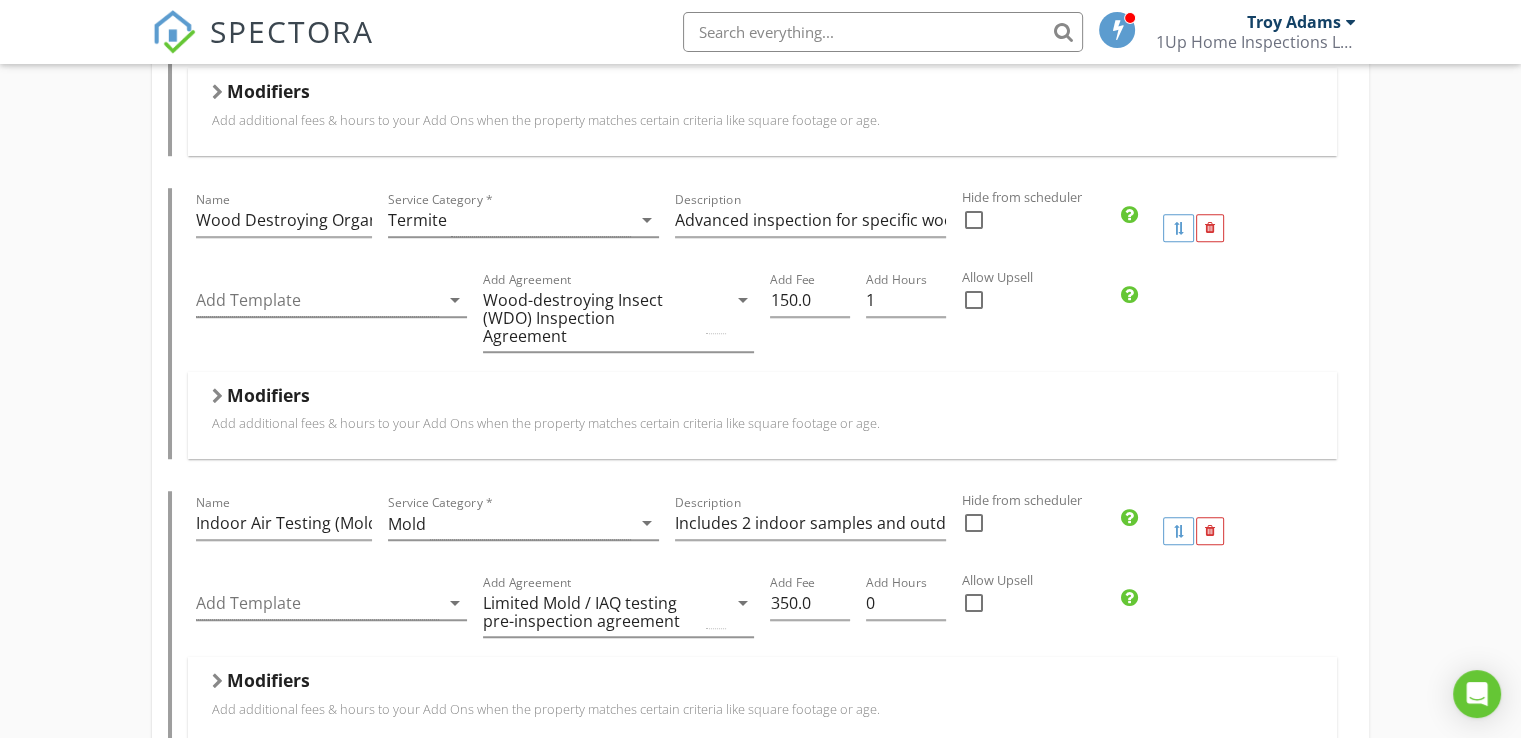 scroll, scrollTop: 1333, scrollLeft: 0, axis: vertical 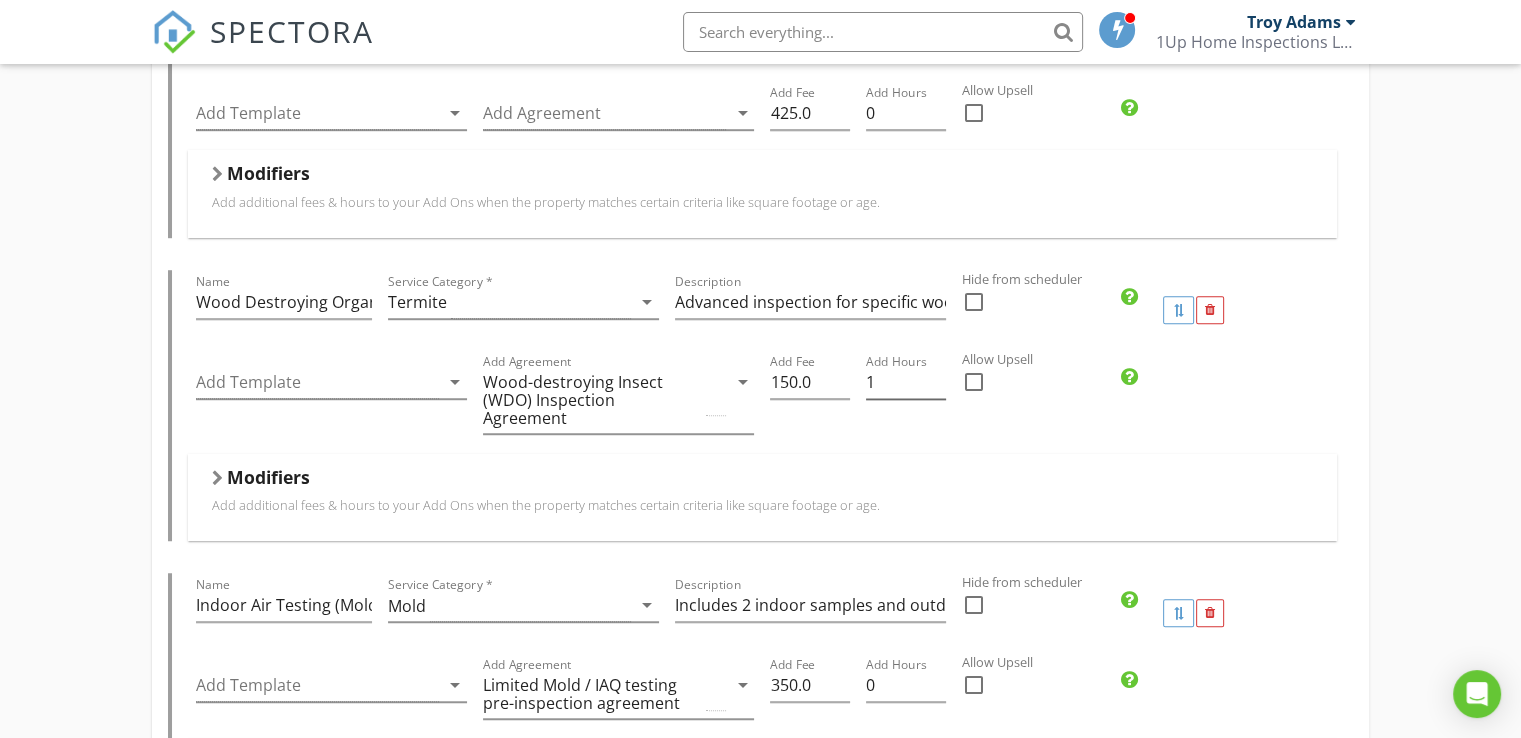 type on "0" 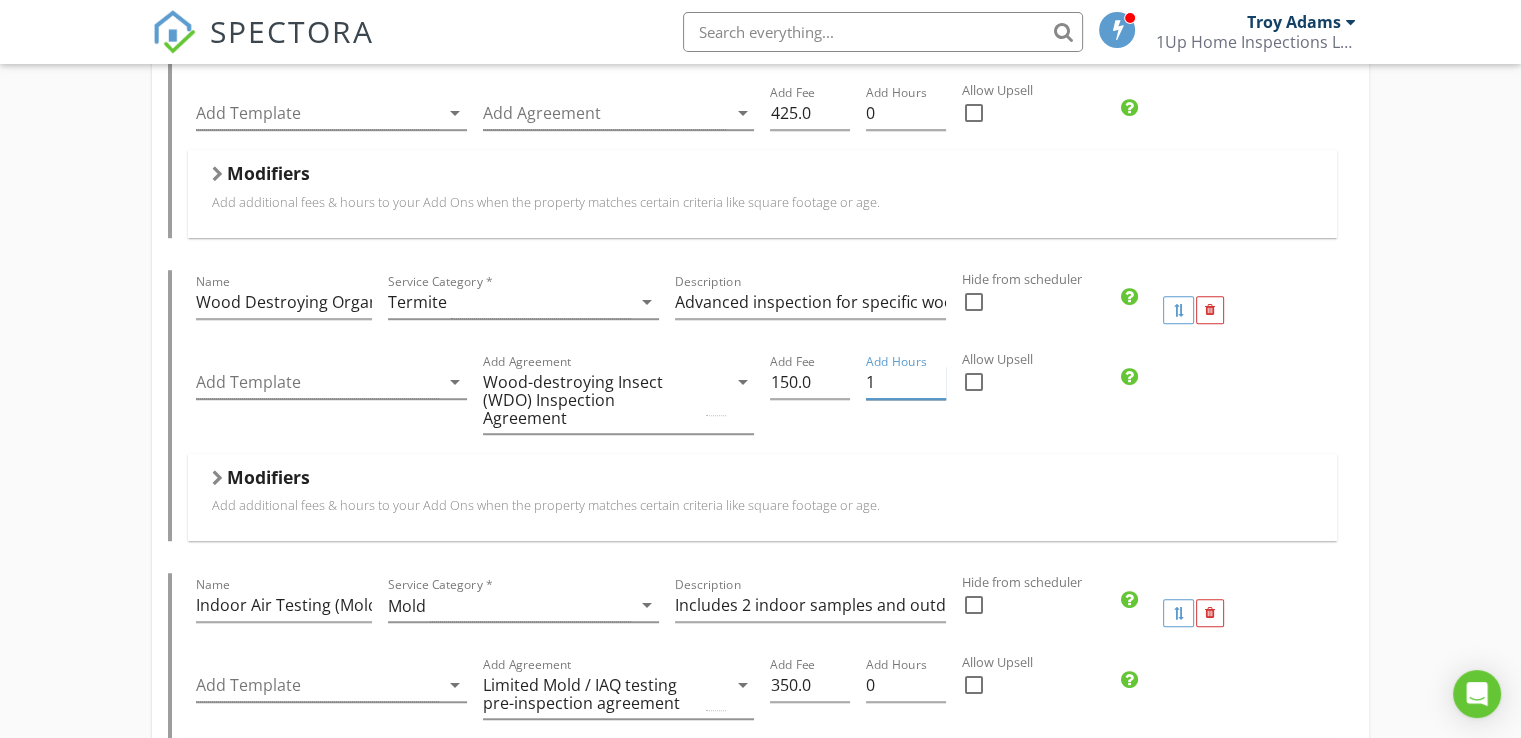 click on "1" at bounding box center [906, 382] 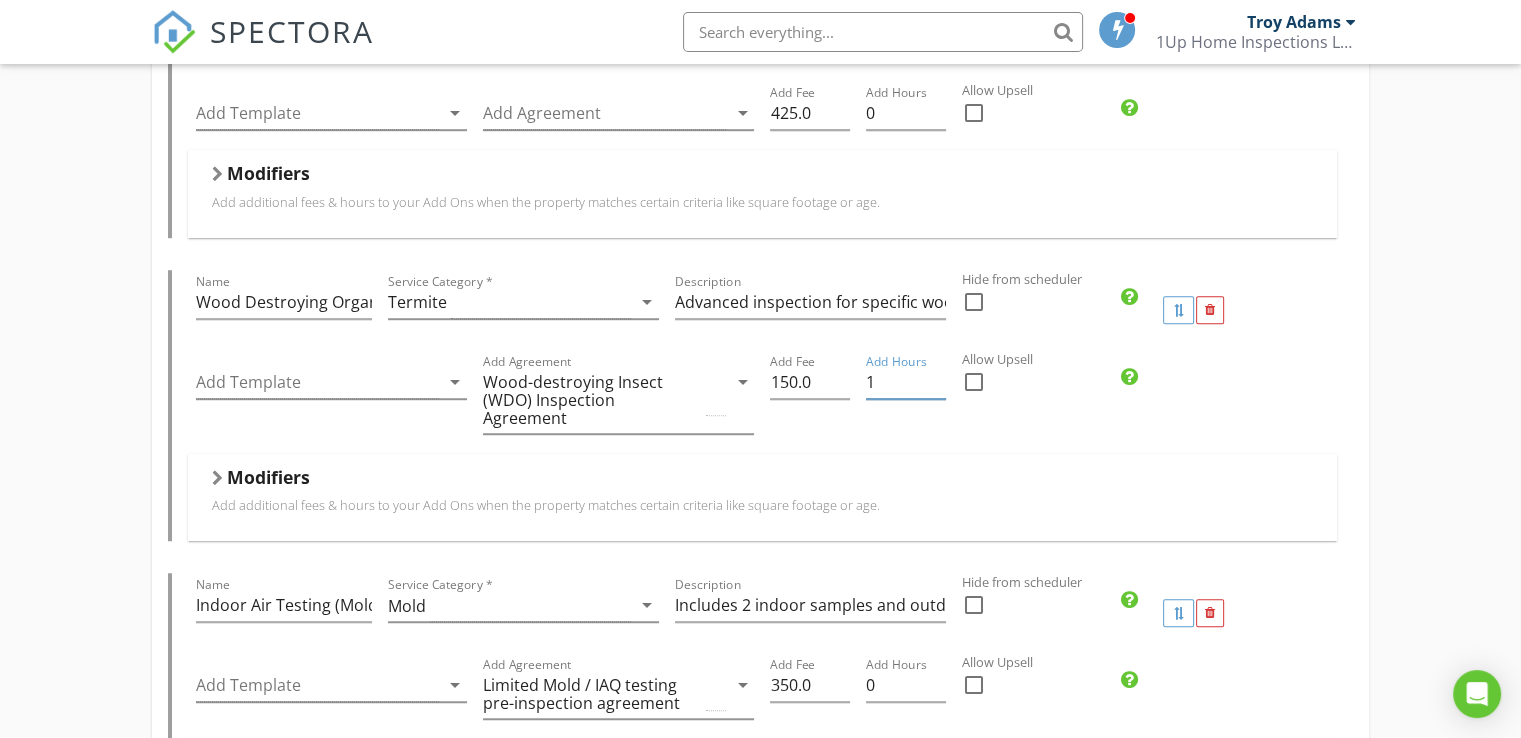 click on "Modifiers
Add additional fees & hours to your Add Ons when the property
matches certain criteria like square footage or age." at bounding box center (762, 497) 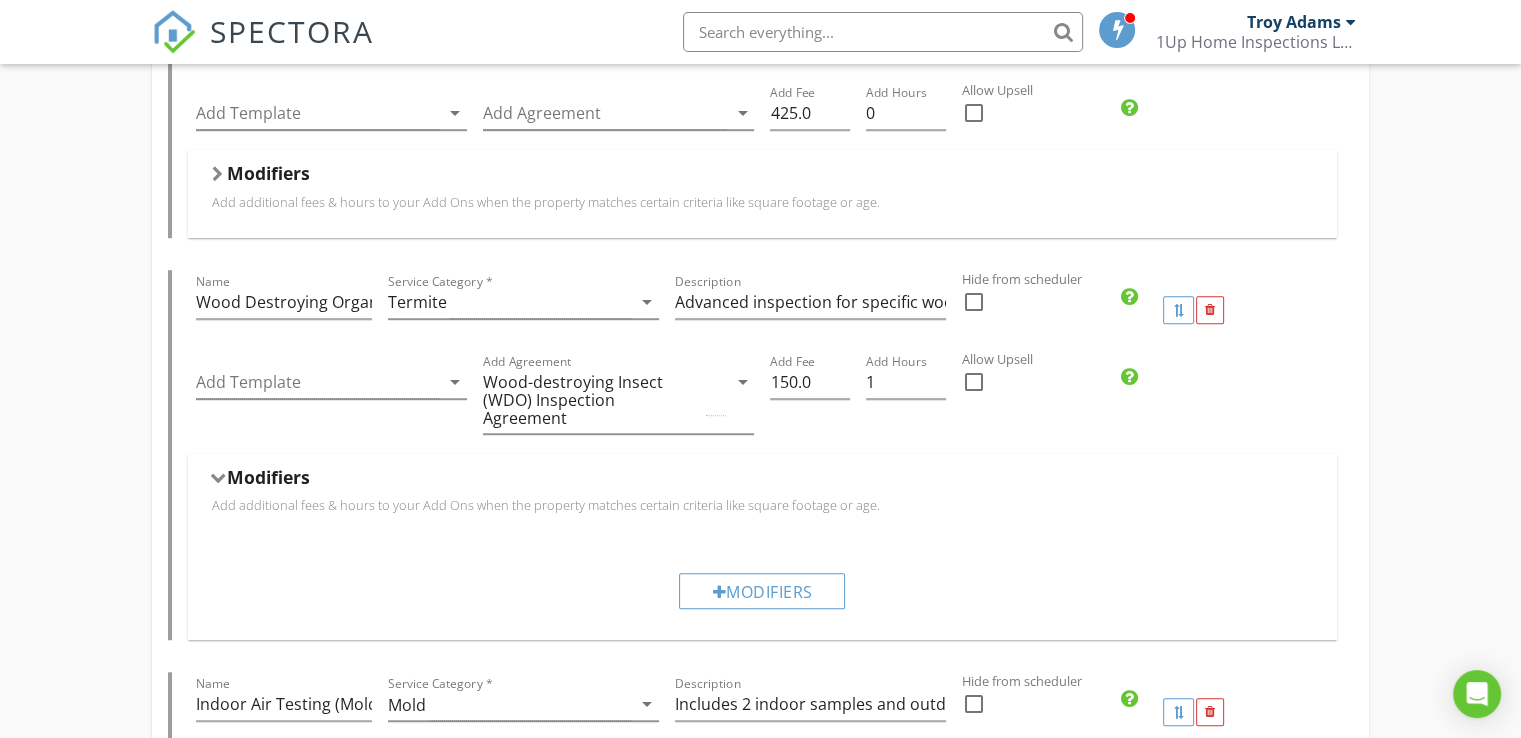 drag, startPoint x: 1445, startPoint y: 403, endPoint x: 1430, endPoint y: 403, distance: 15 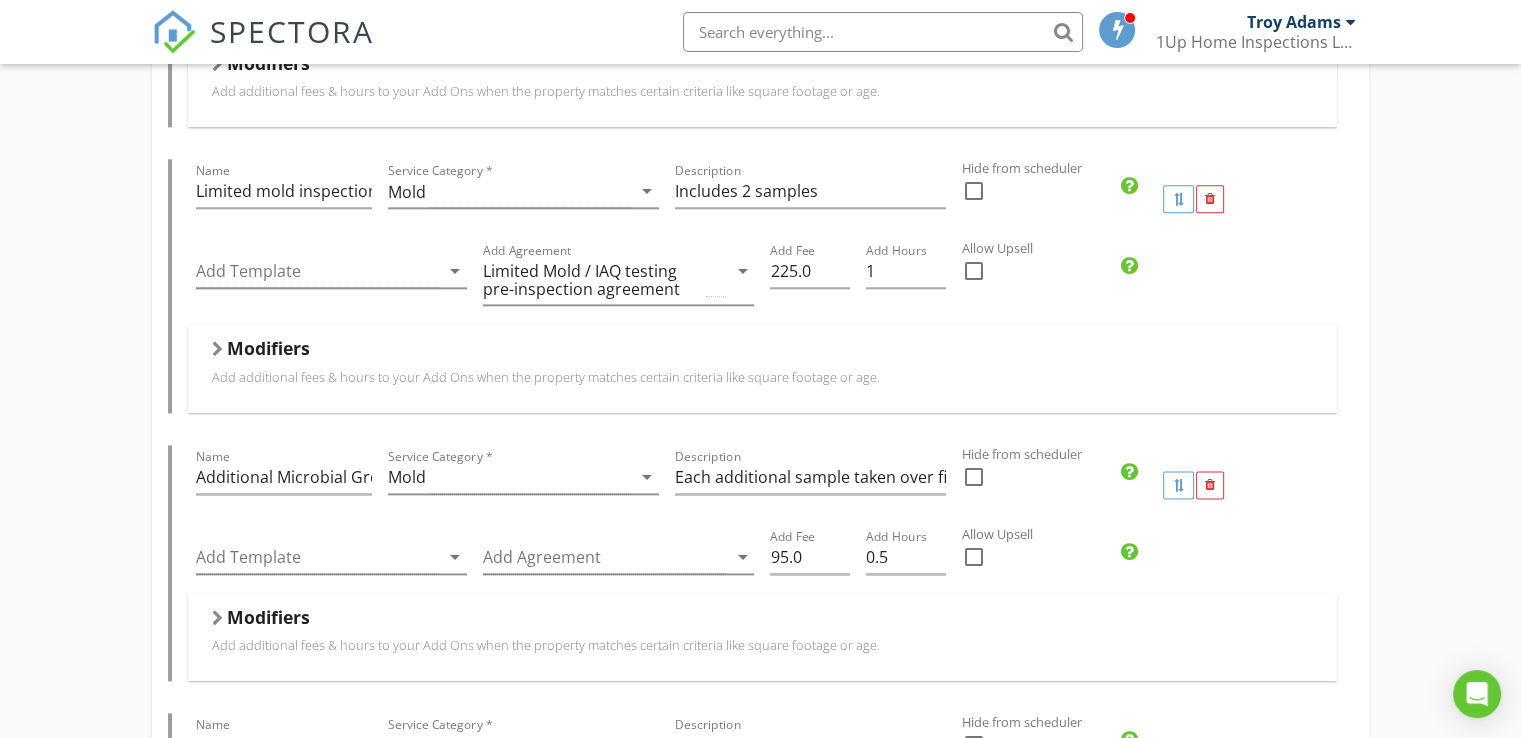 scroll, scrollTop: 2266, scrollLeft: 0, axis: vertical 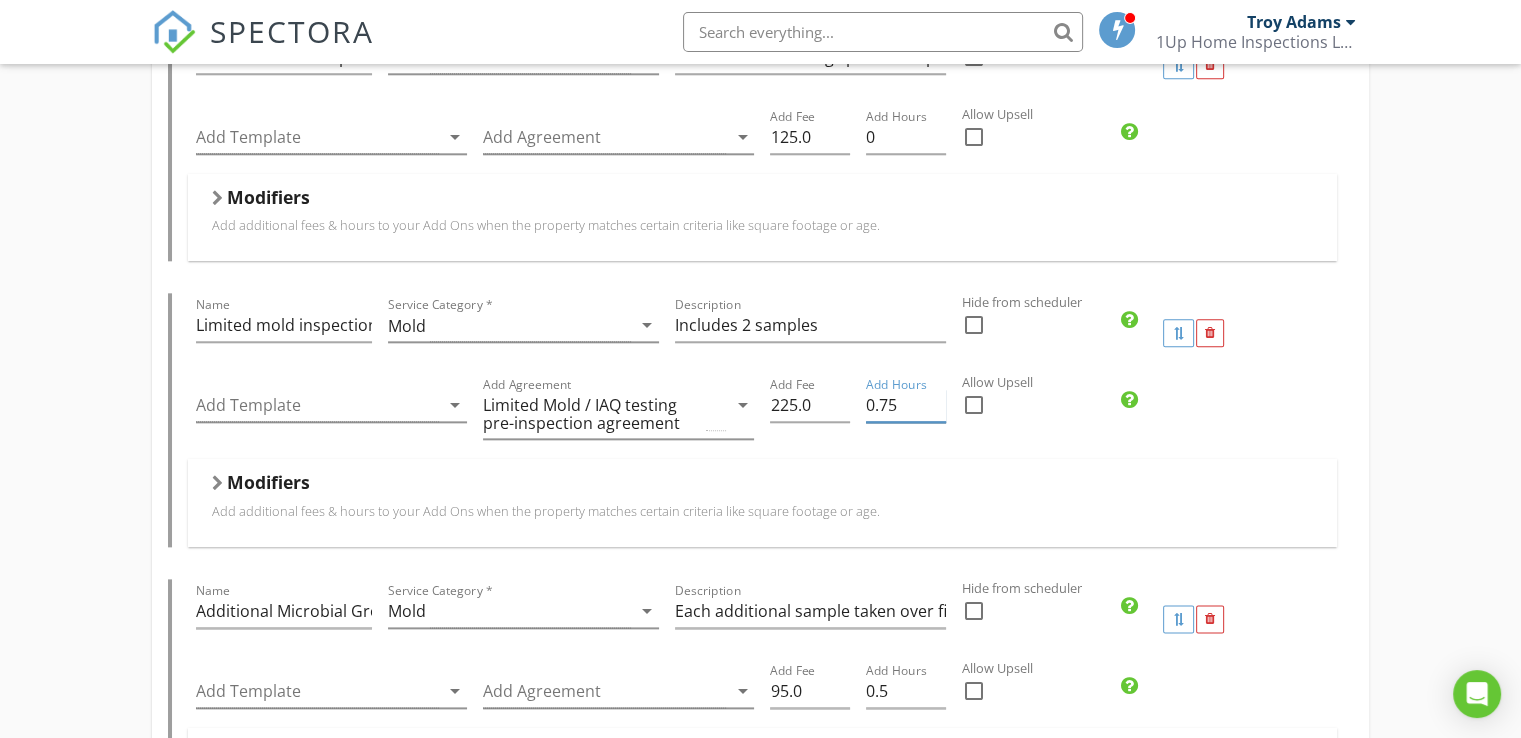 click on "0.75" at bounding box center (906, 405) 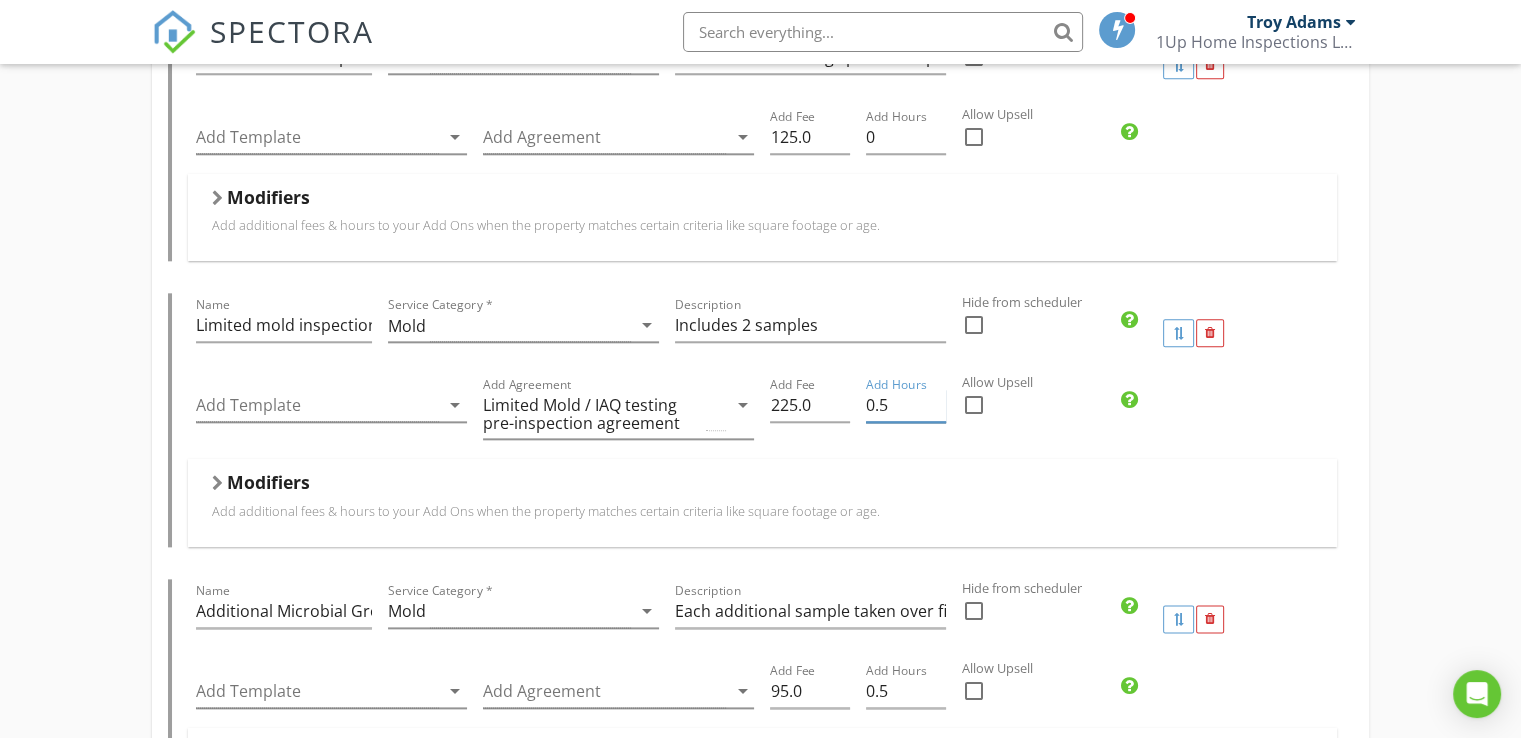 click on "0.5" at bounding box center (906, 405) 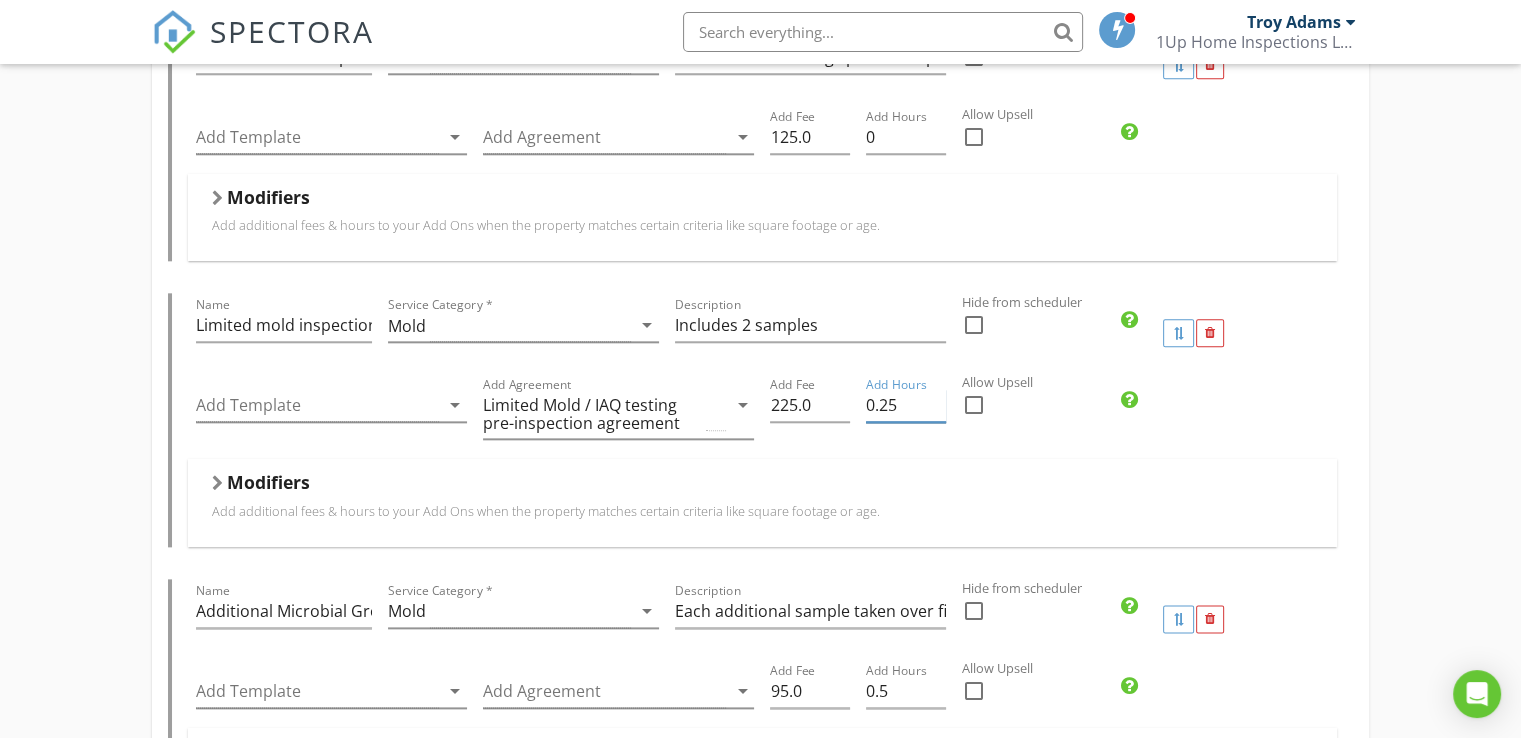 click on "0.25" at bounding box center [906, 405] 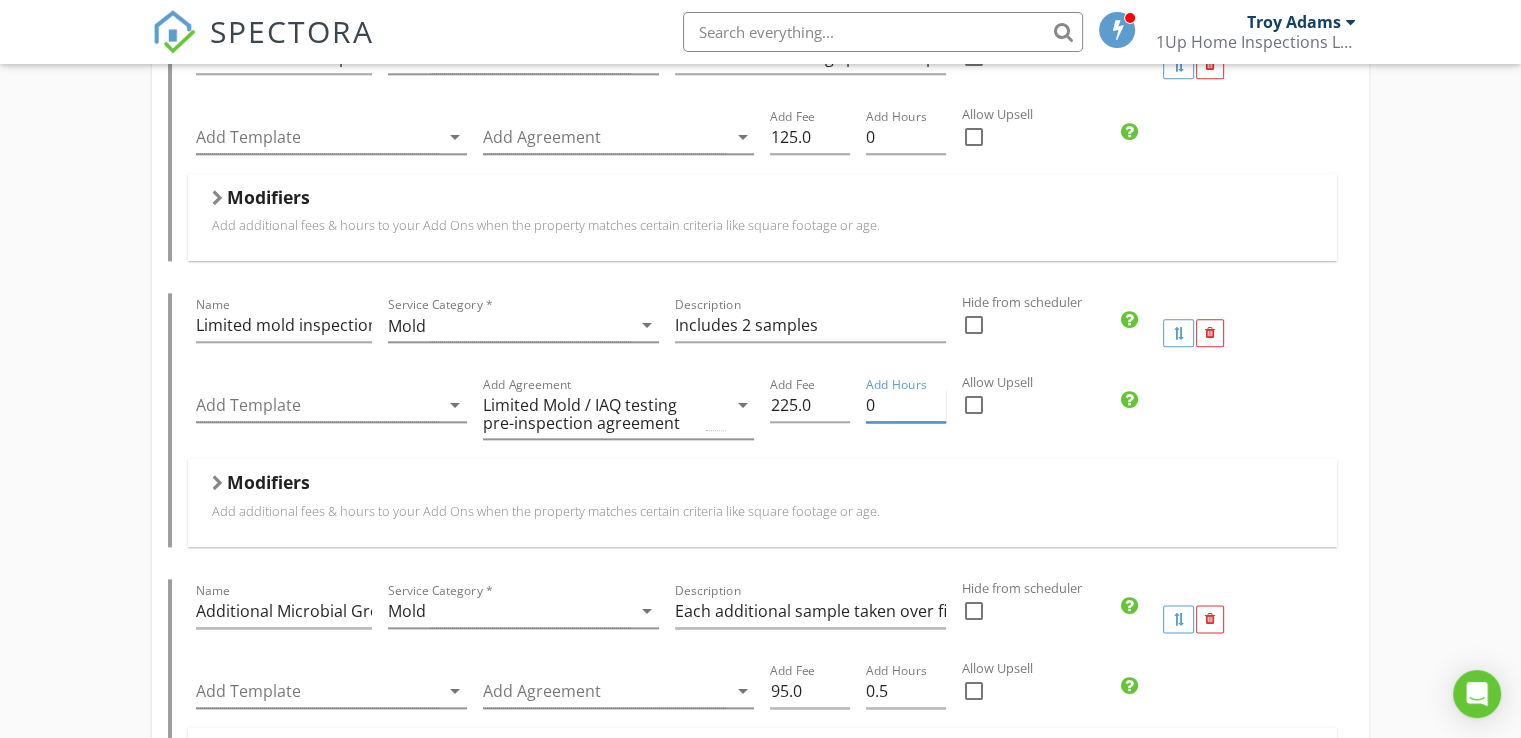 type on "0" 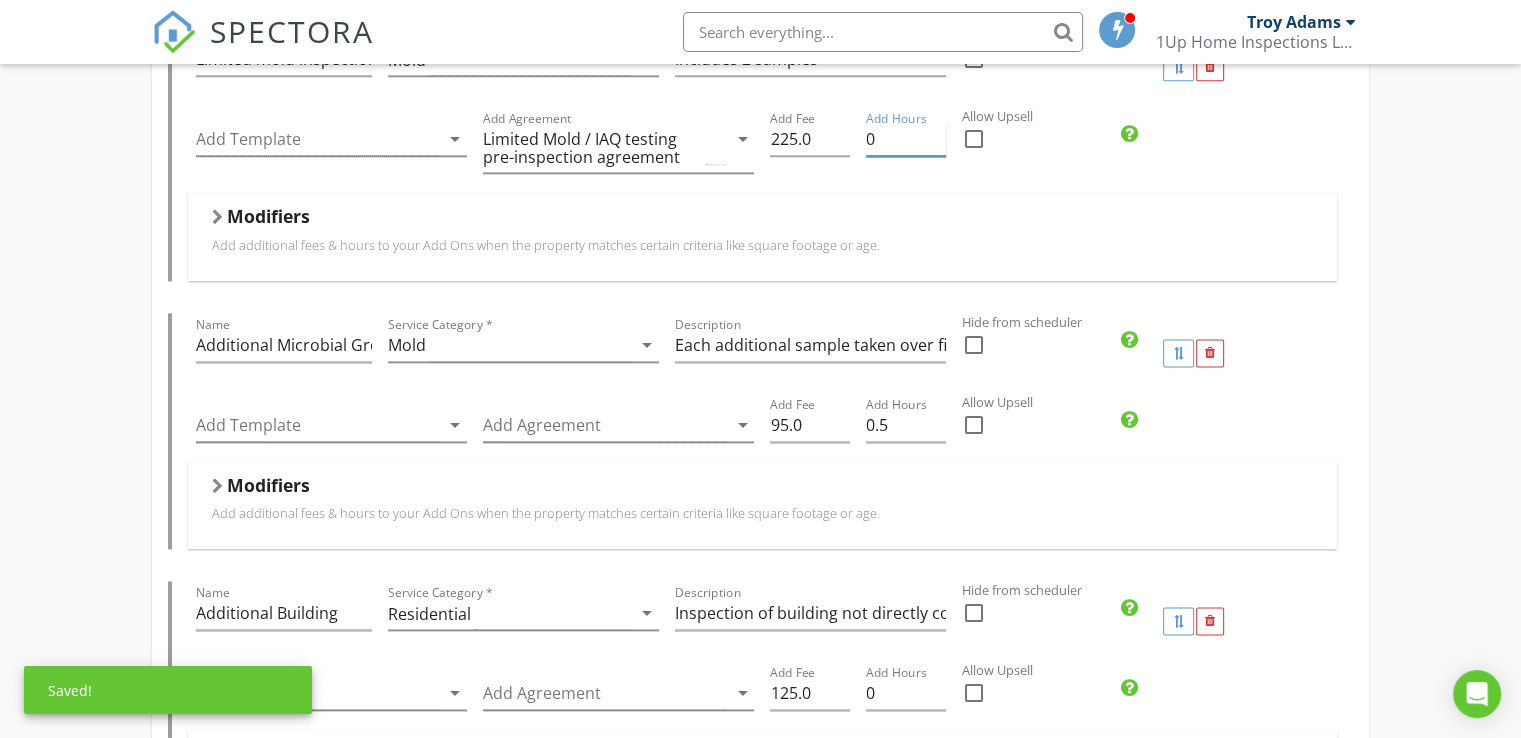 scroll, scrollTop: 2533, scrollLeft: 0, axis: vertical 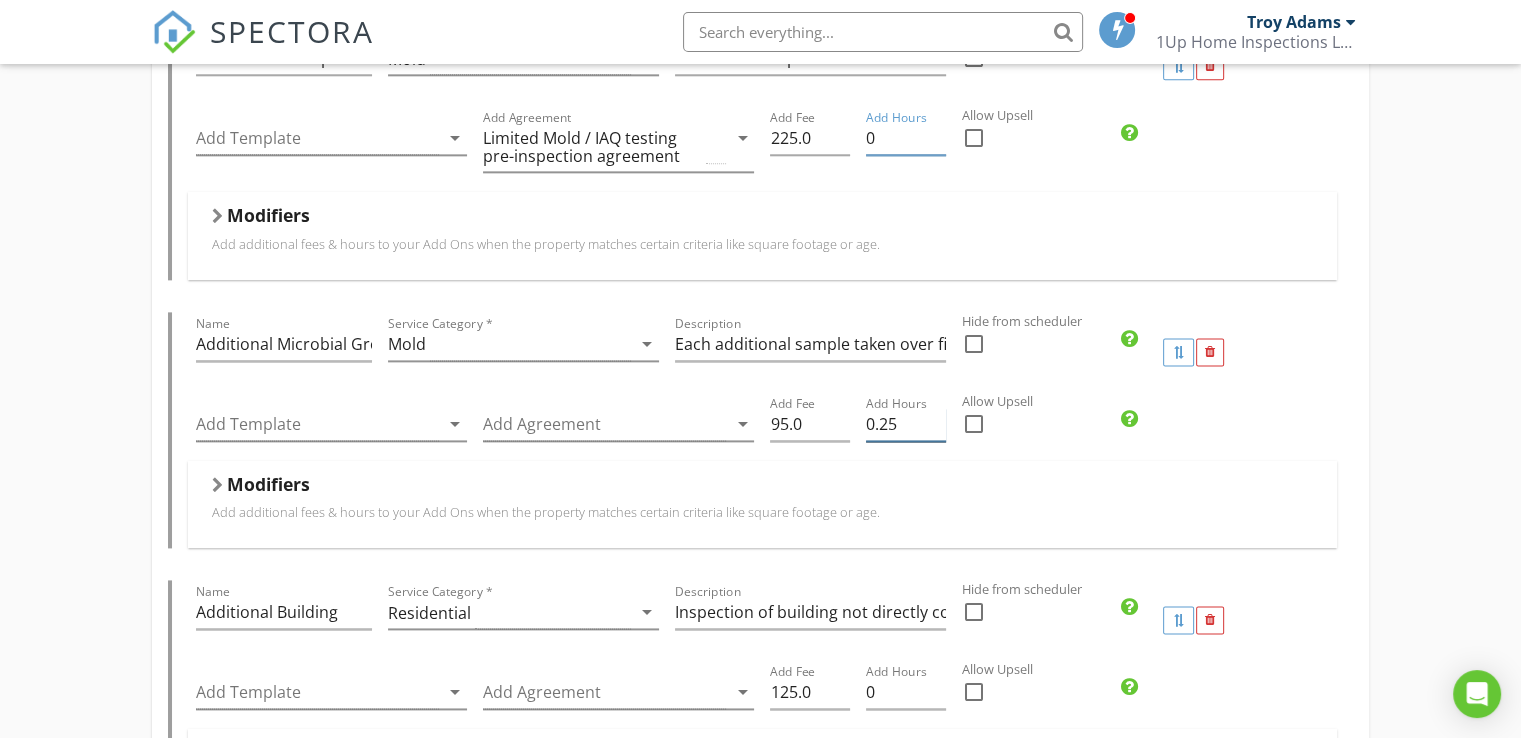 click on "0.25" at bounding box center [906, 424] 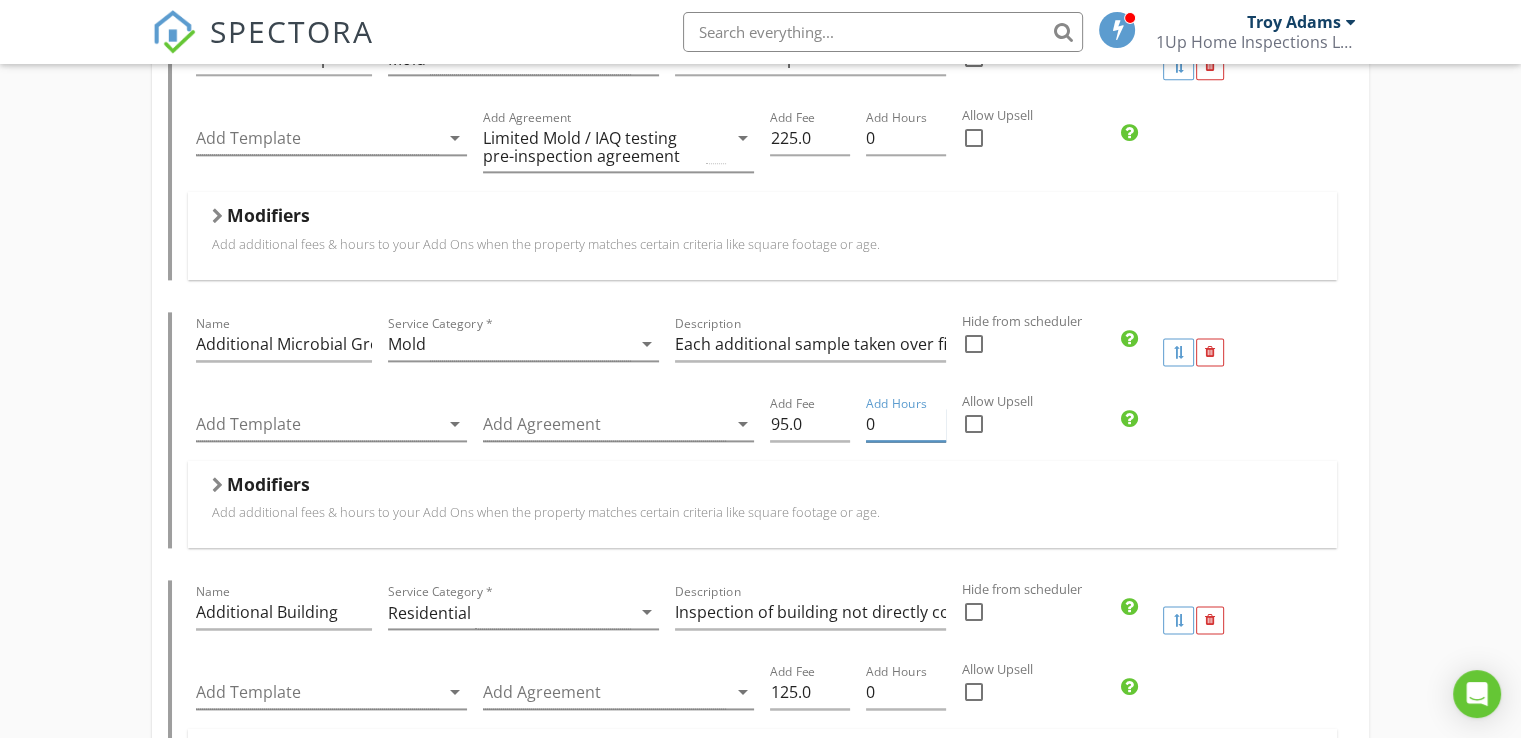 type on "0" 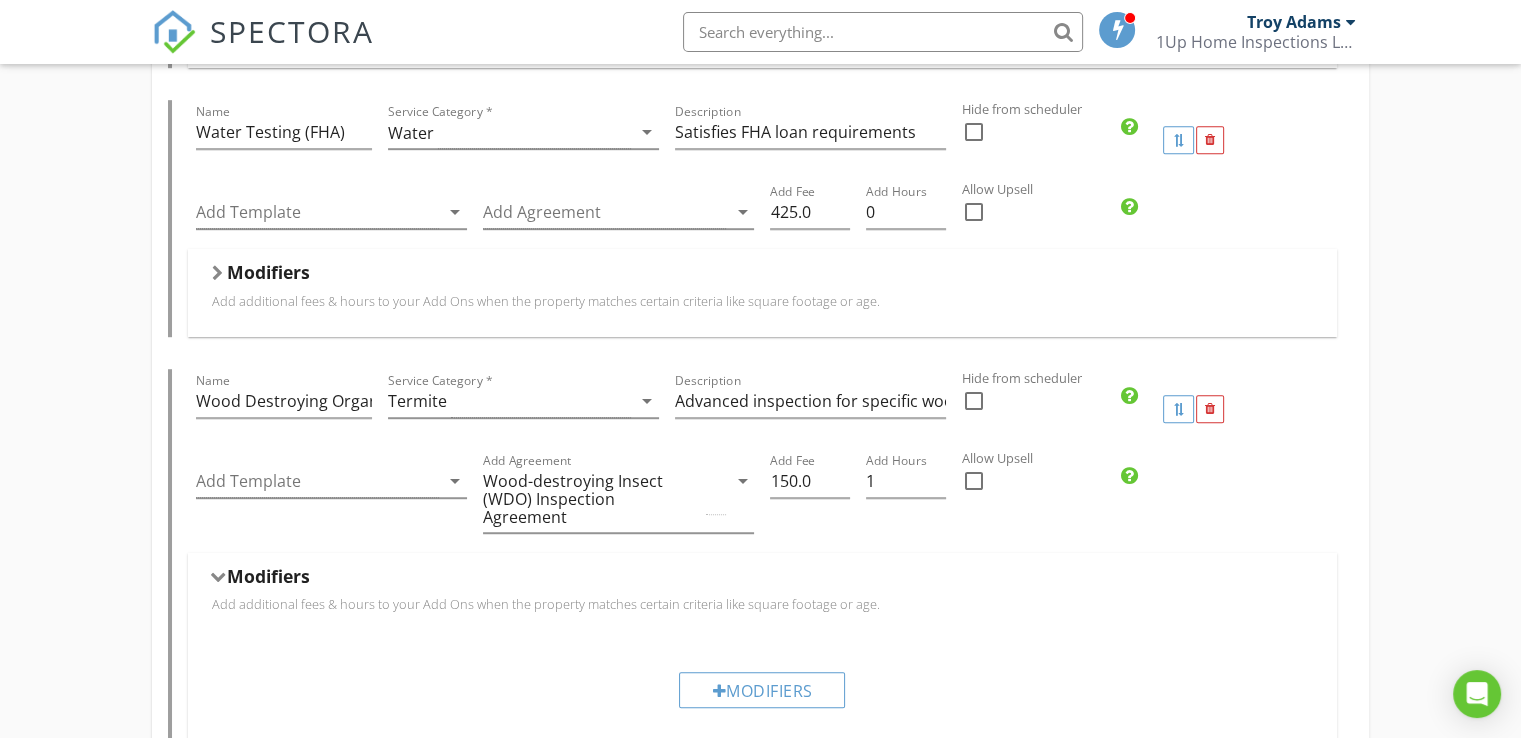 scroll, scrollTop: 1200, scrollLeft: 0, axis: vertical 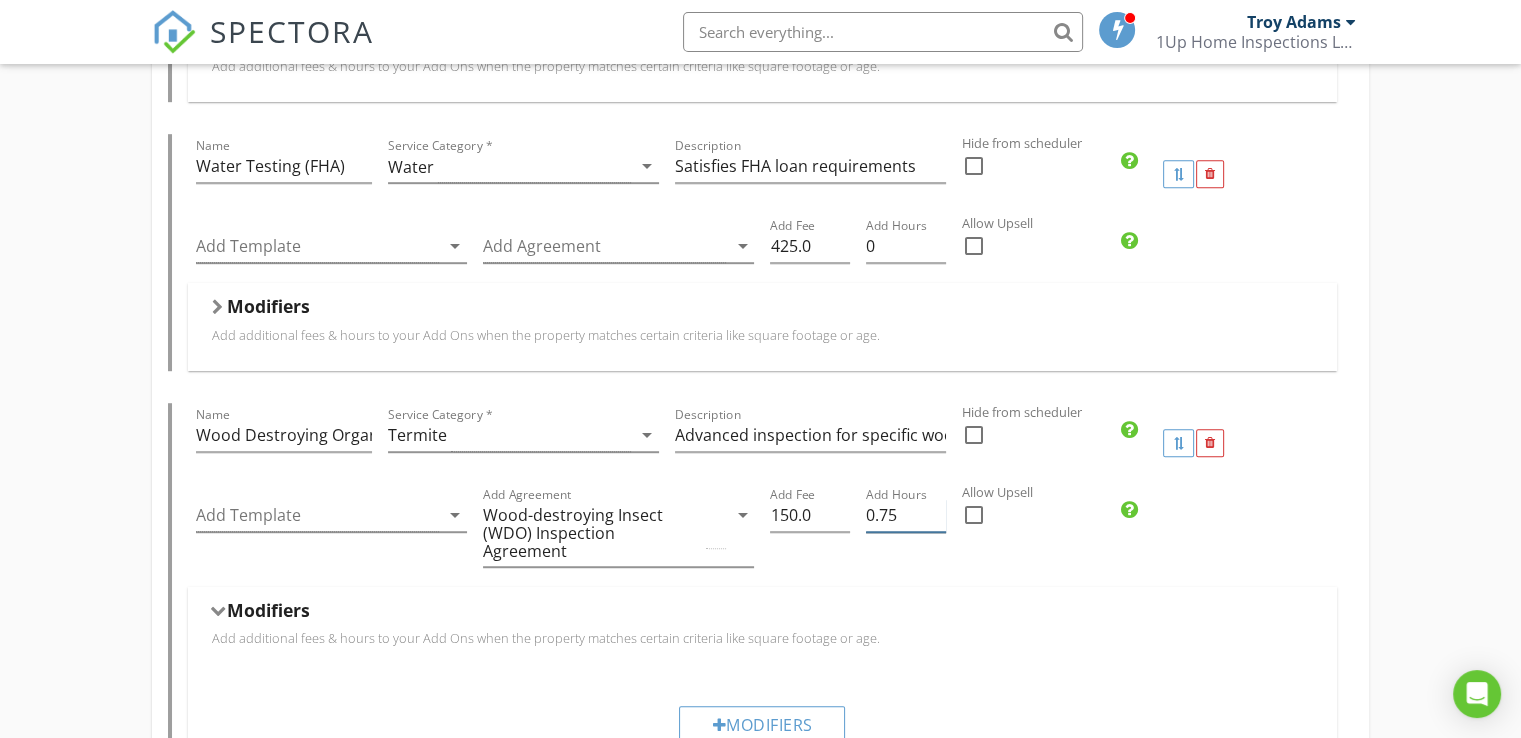 click on "0.75" at bounding box center (906, 515) 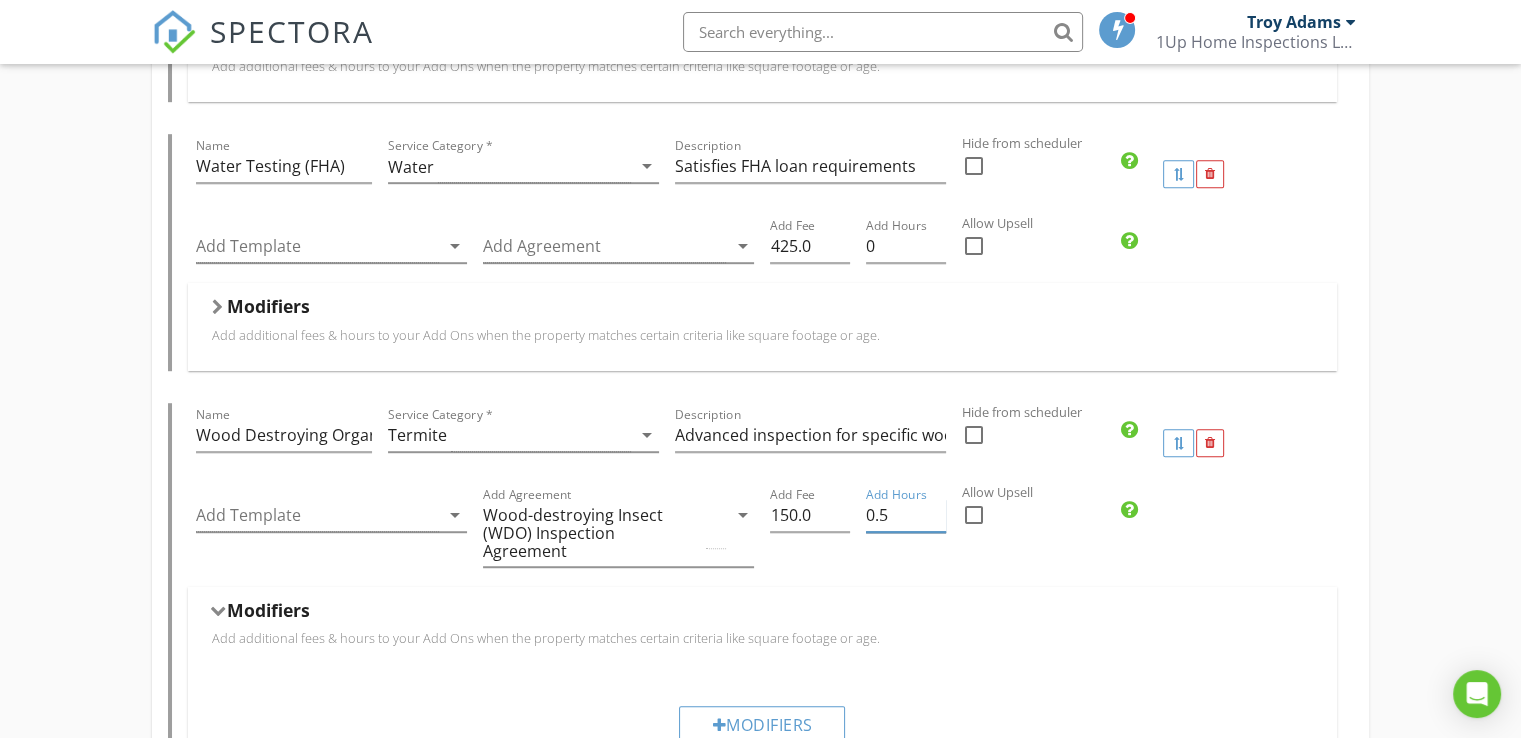 click on "0.5" at bounding box center [906, 515] 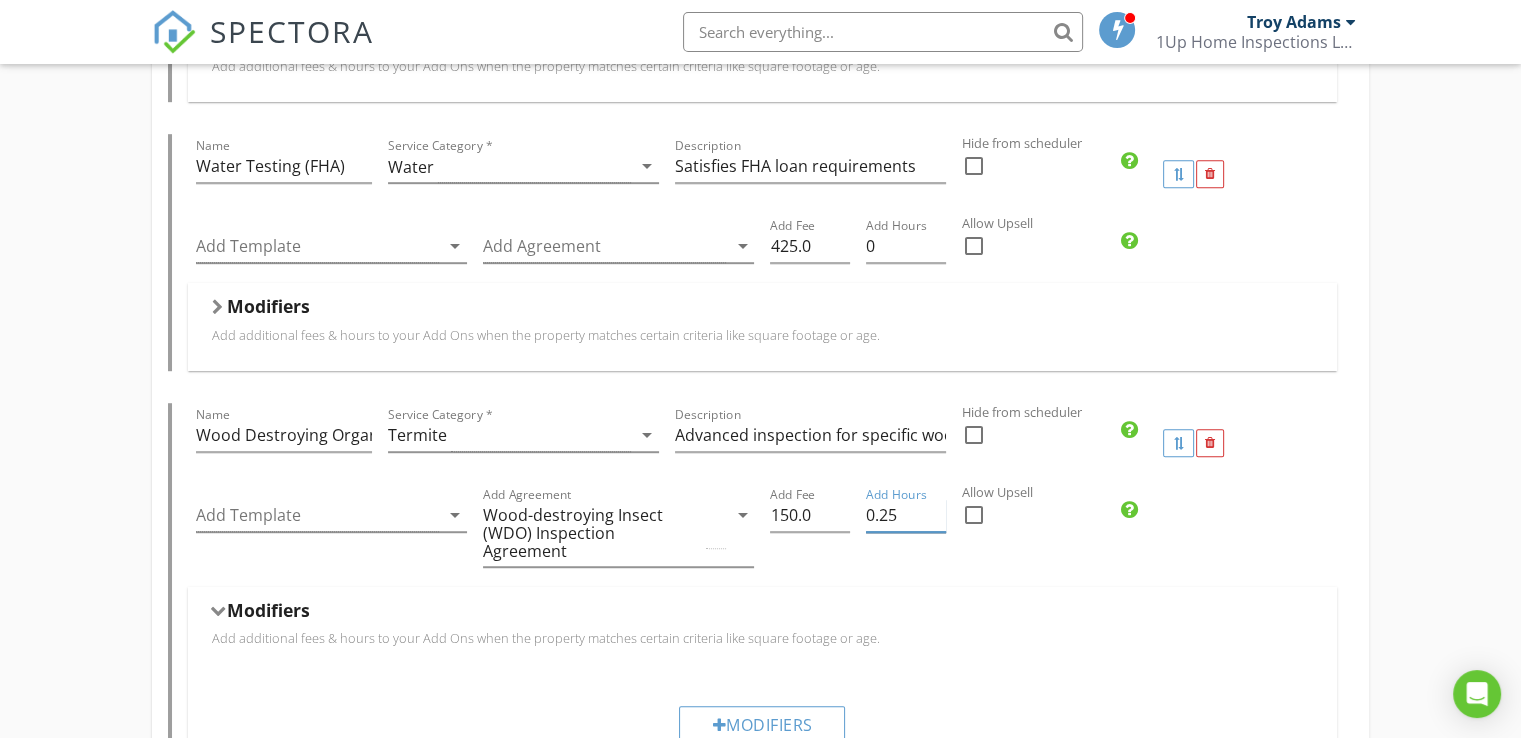 click on "0.25" at bounding box center [906, 515] 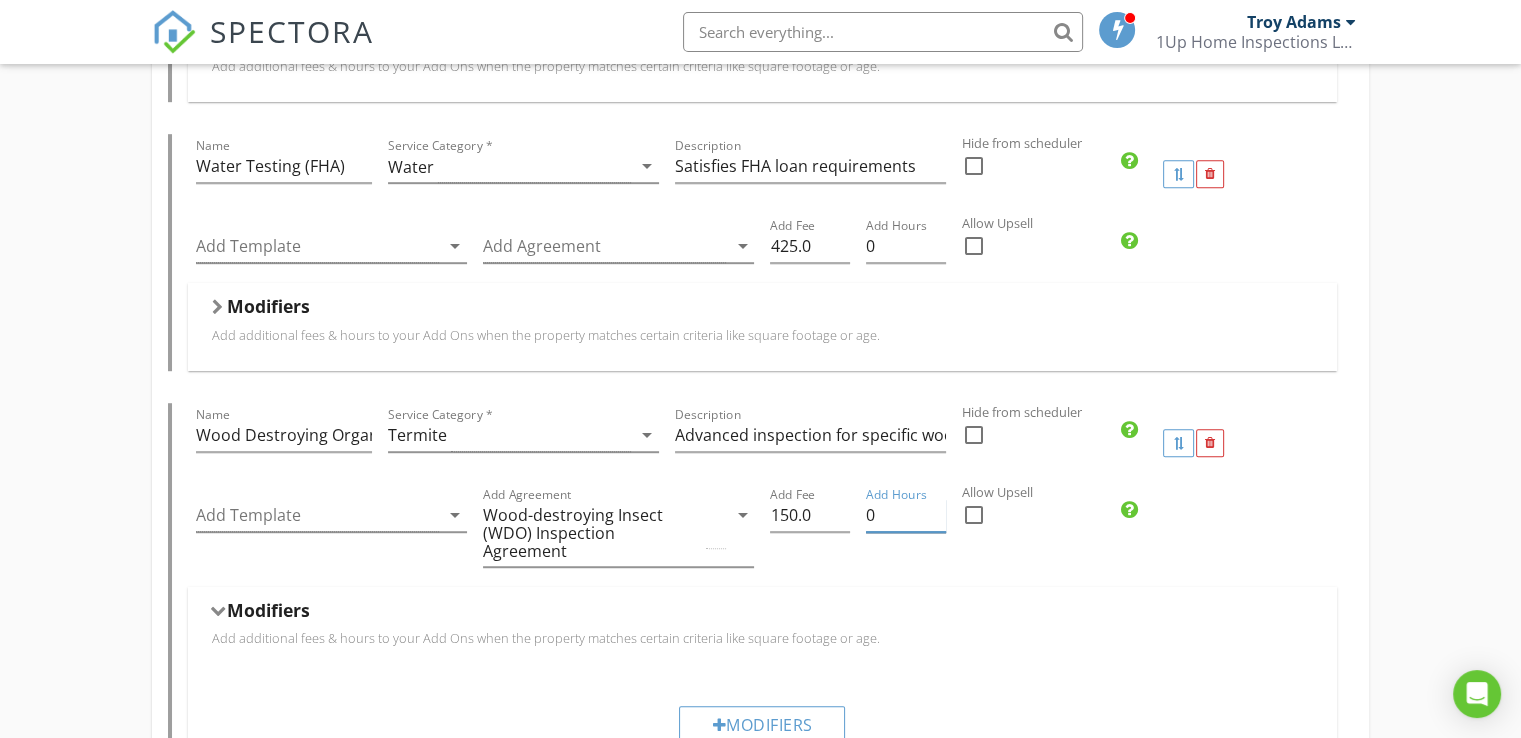 type on "0" 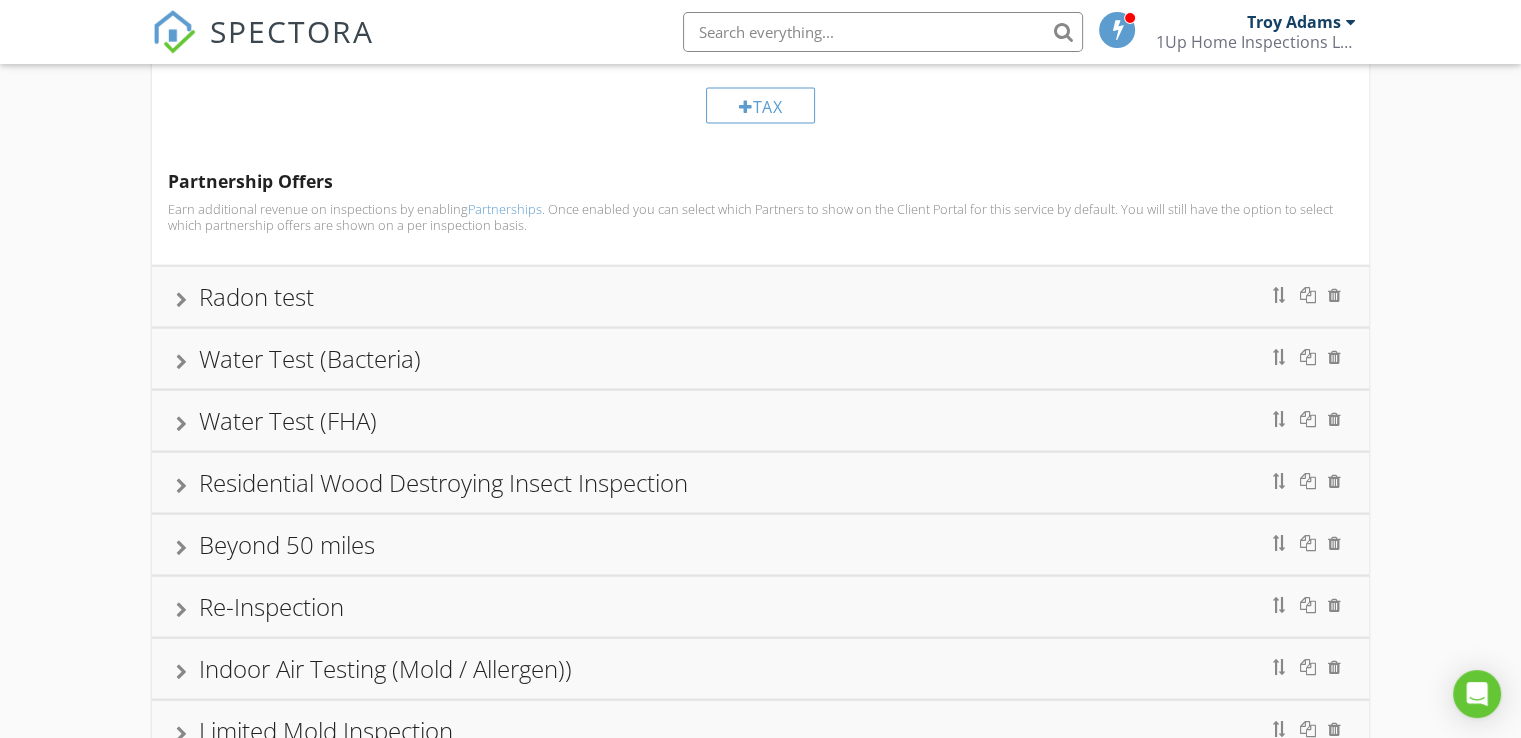 scroll, scrollTop: 3932, scrollLeft: 0, axis: vertical 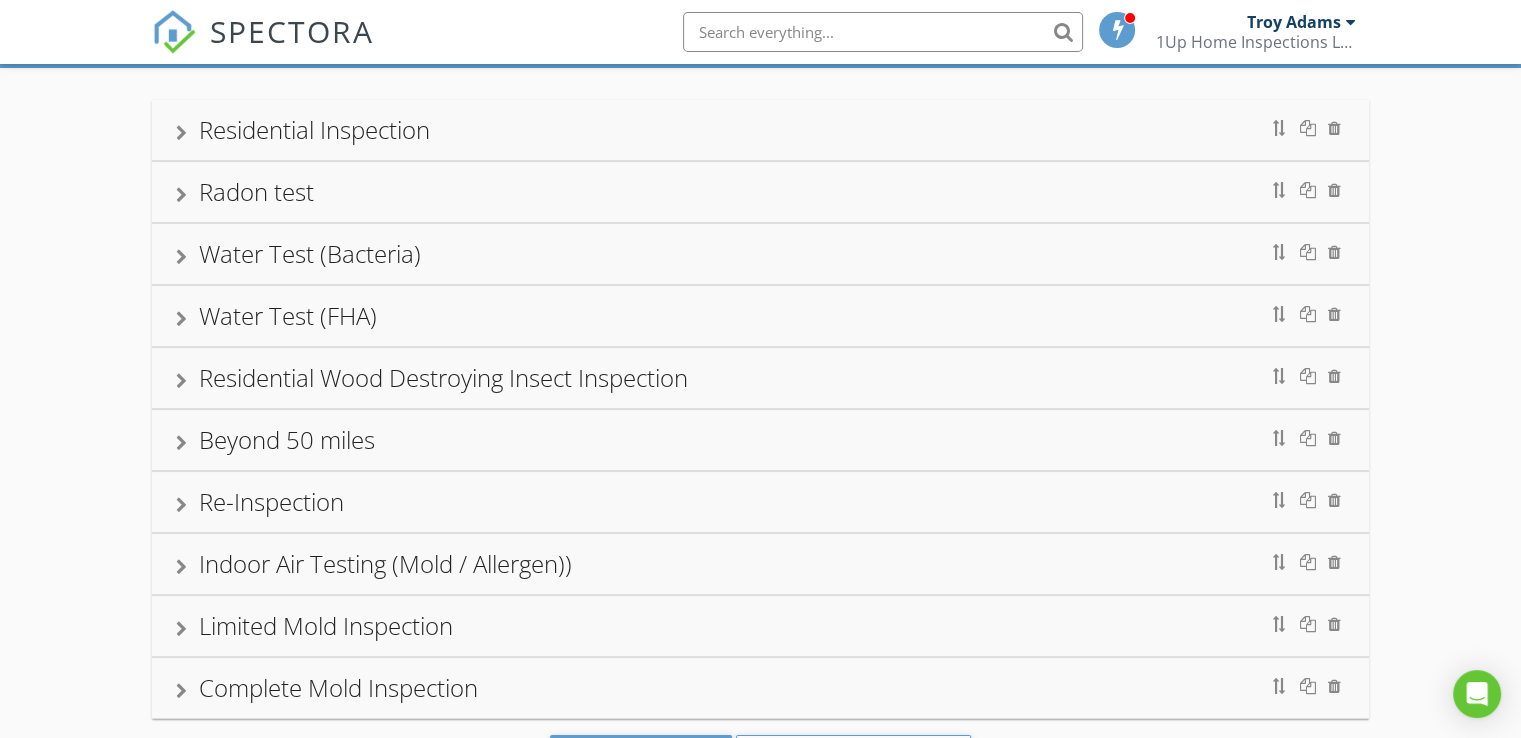 click on "Residential Inspection" at bounding box center [314, 129] 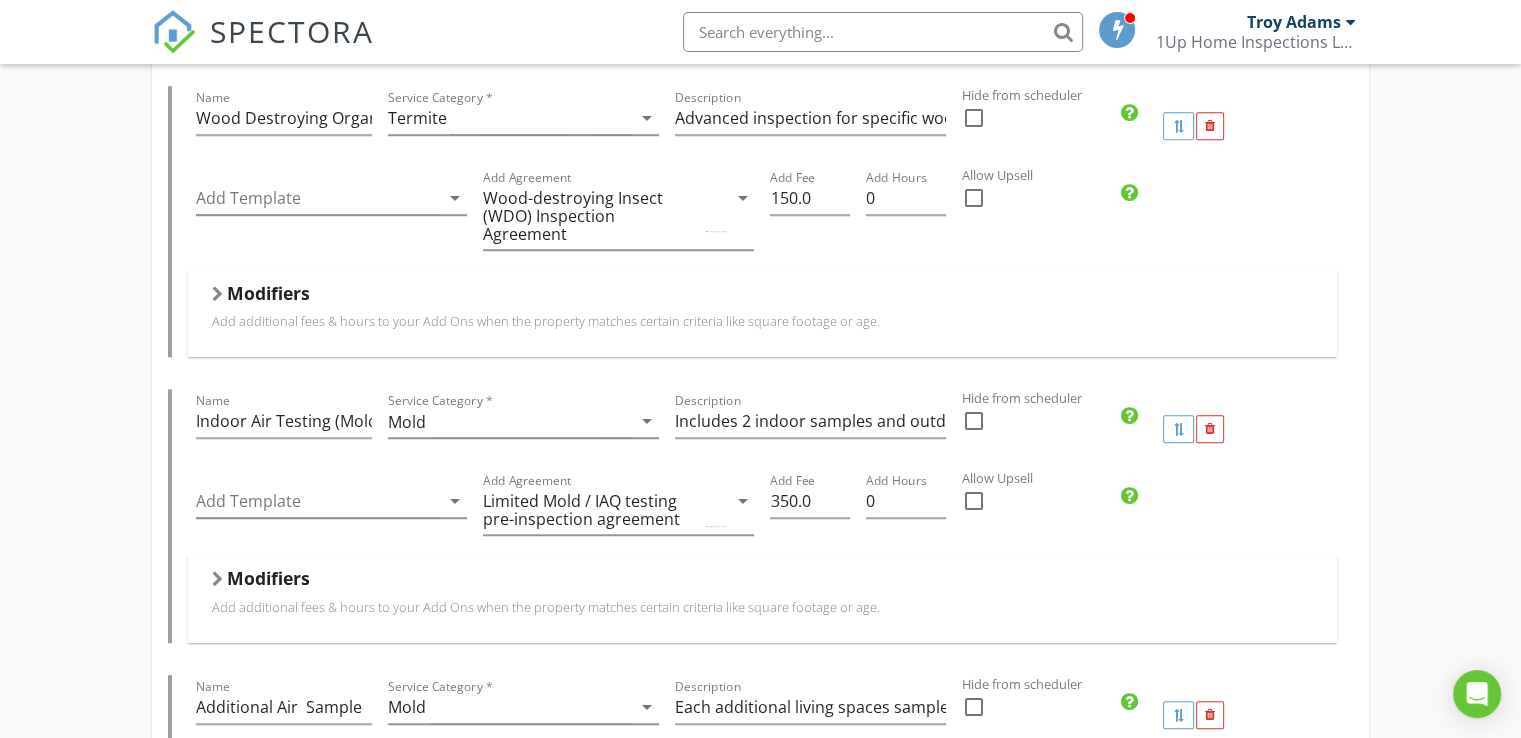 scroll, scrollTop: 1583, scrollLeft: 0, axis: vertical 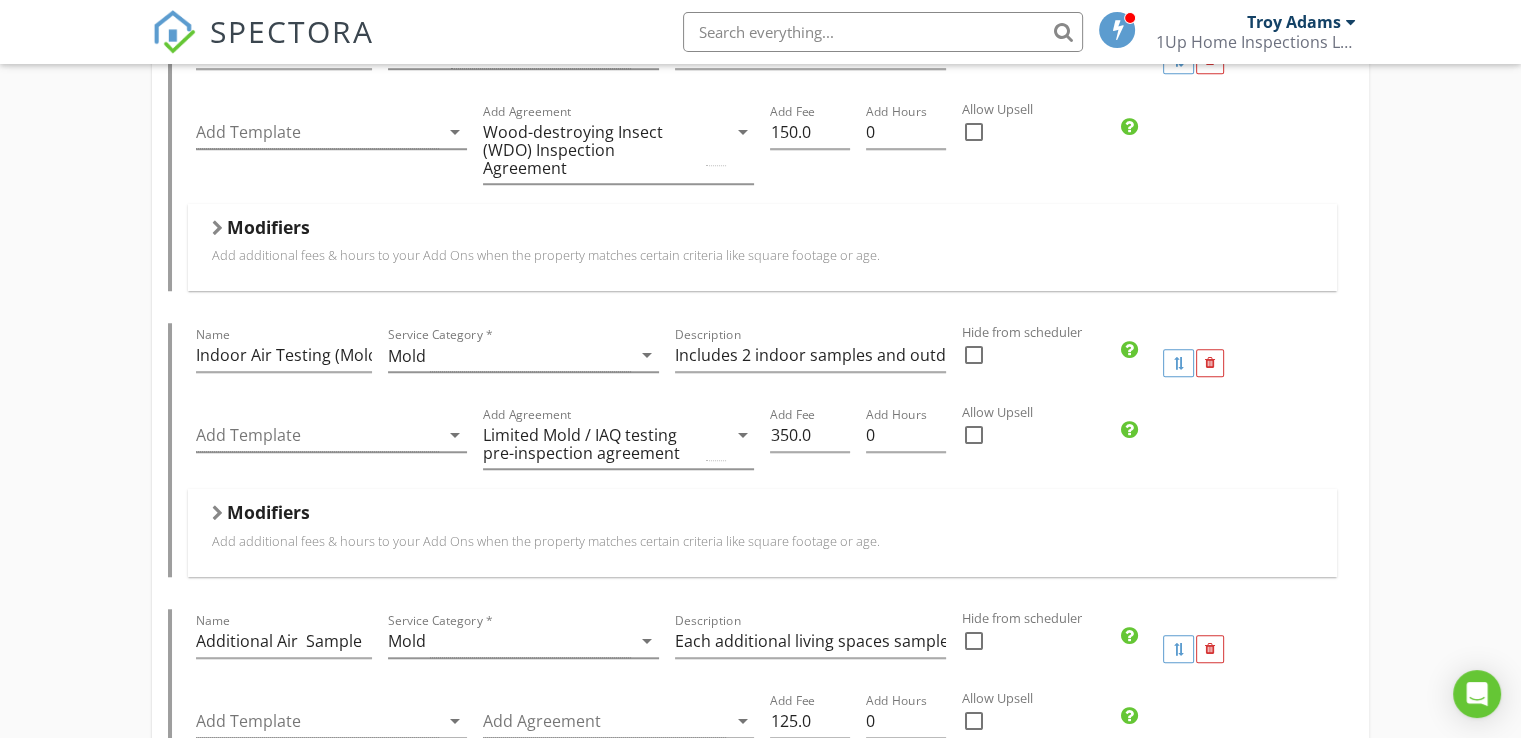 click on "Hide from scheduler" at bounding box center (1225, 332) 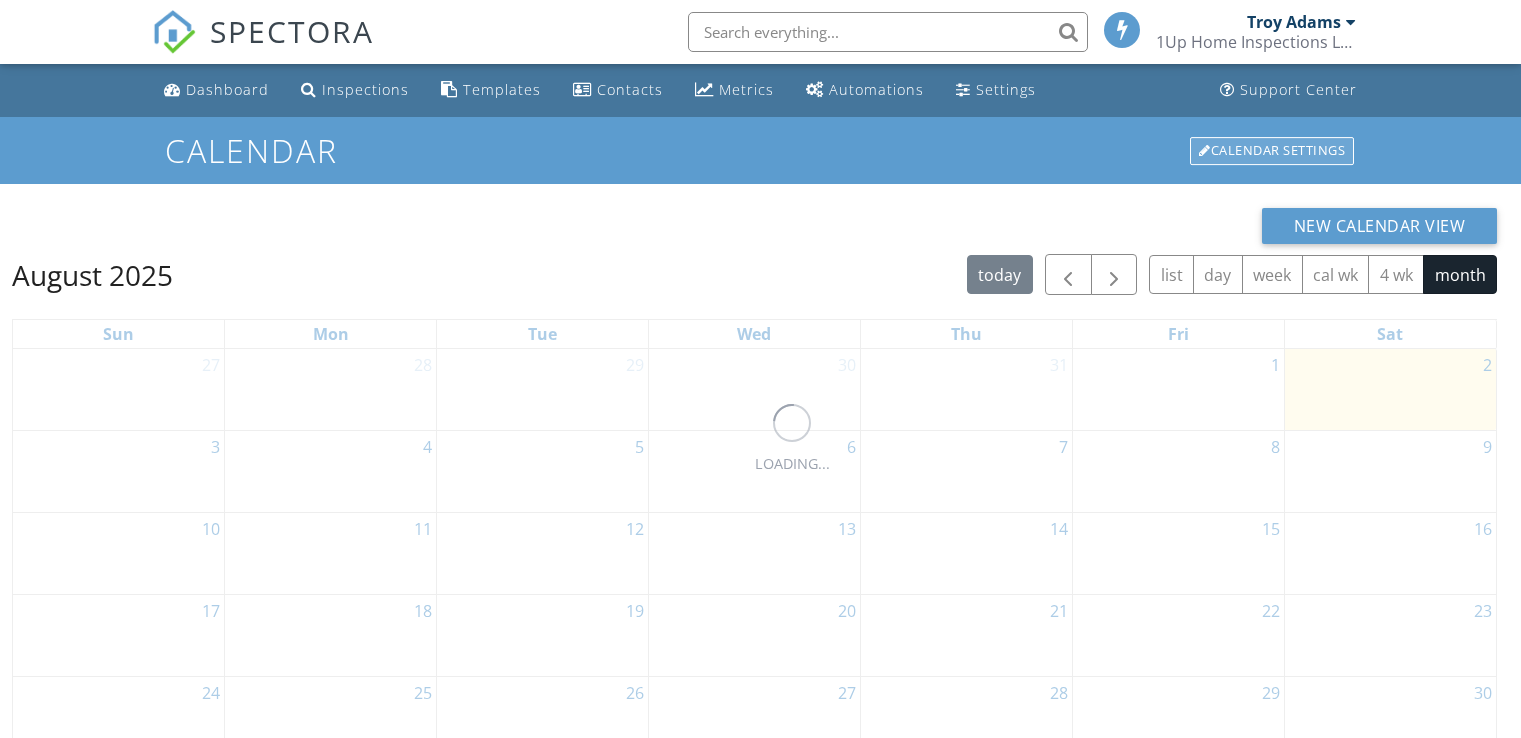 scroll, scrollTop: 0, scrollLeft: 0, axis: both 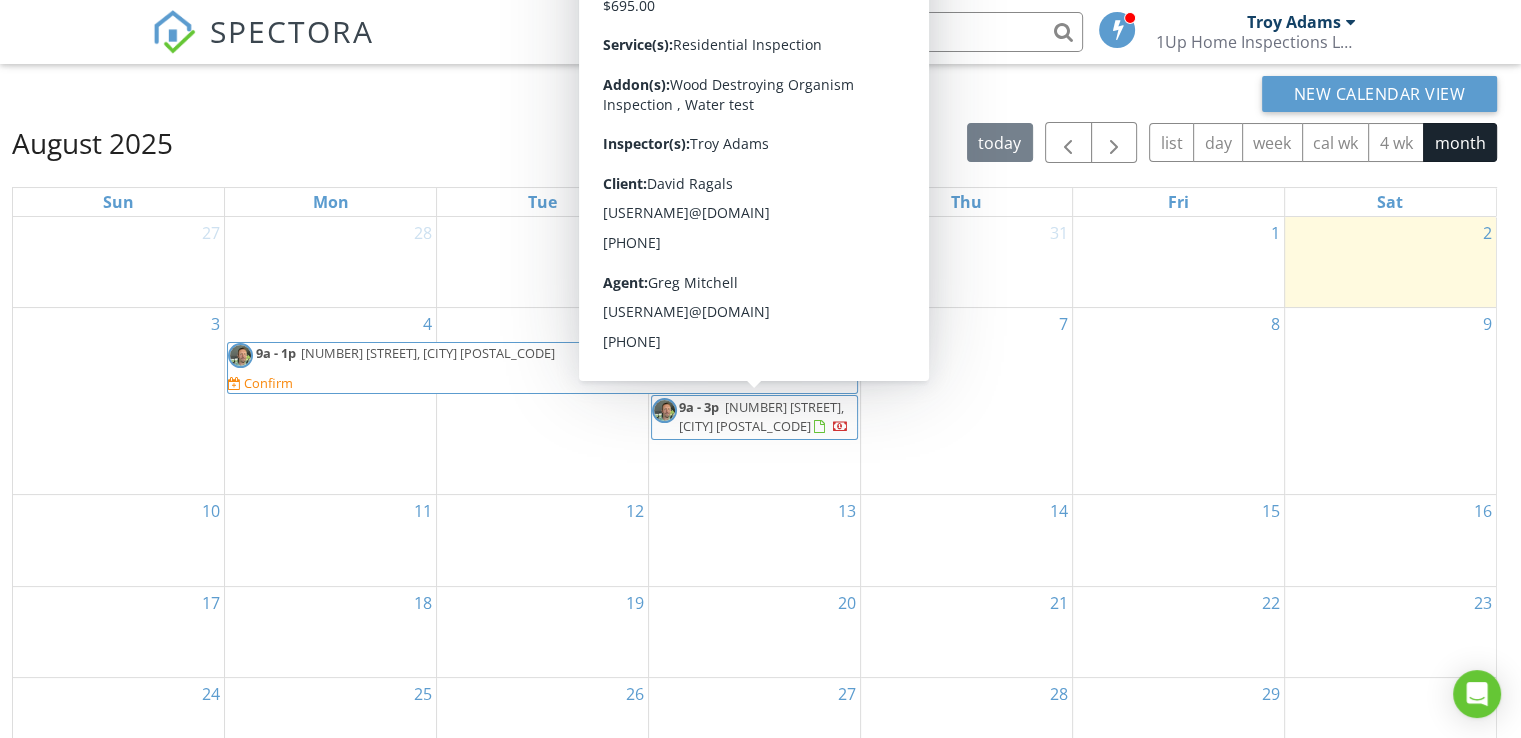 click on "[NUMBER] [STREET], [CITY] [POSTAL_CODE]" at bounding box center (761, 416) 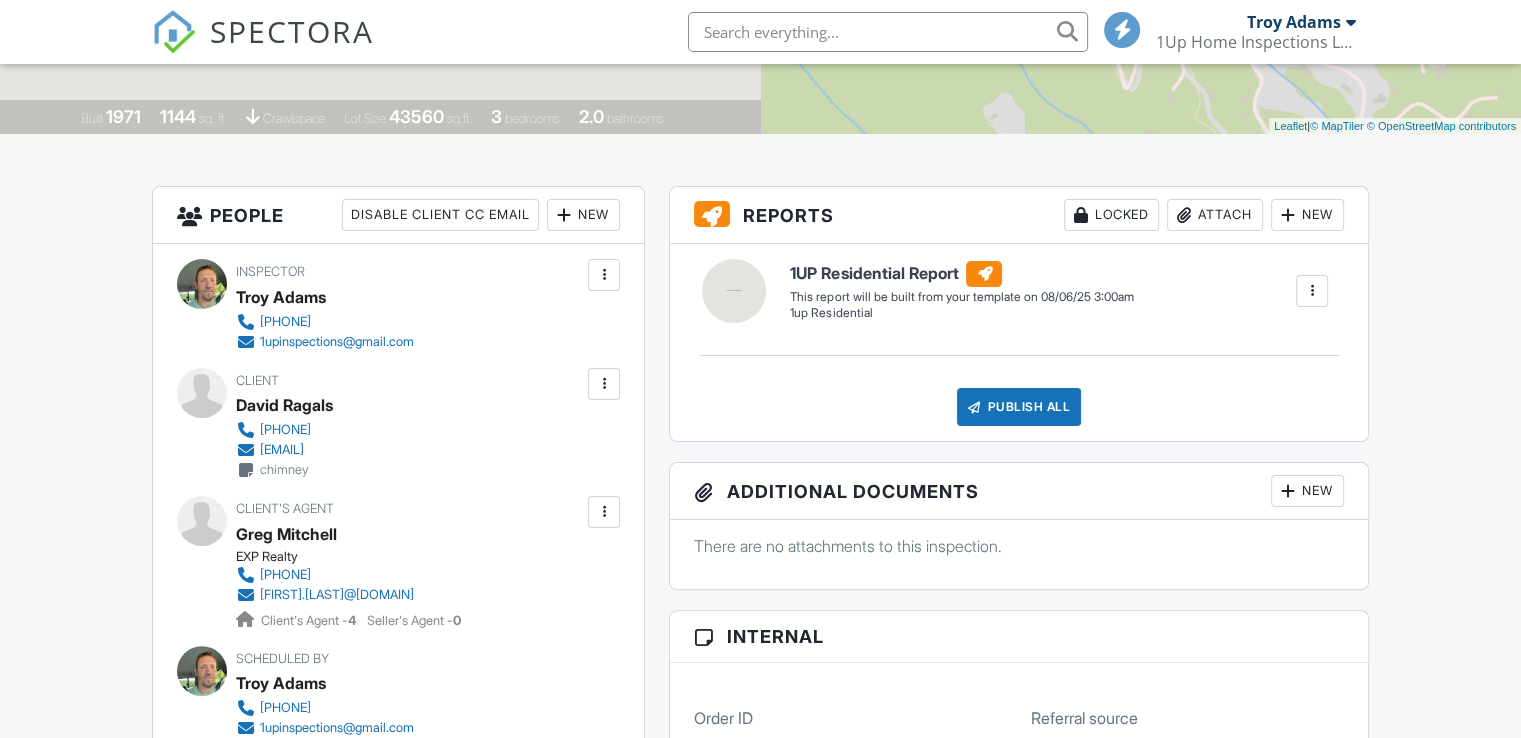 scroll, scrollTop: 0, scrollLeft: 0, axis: both 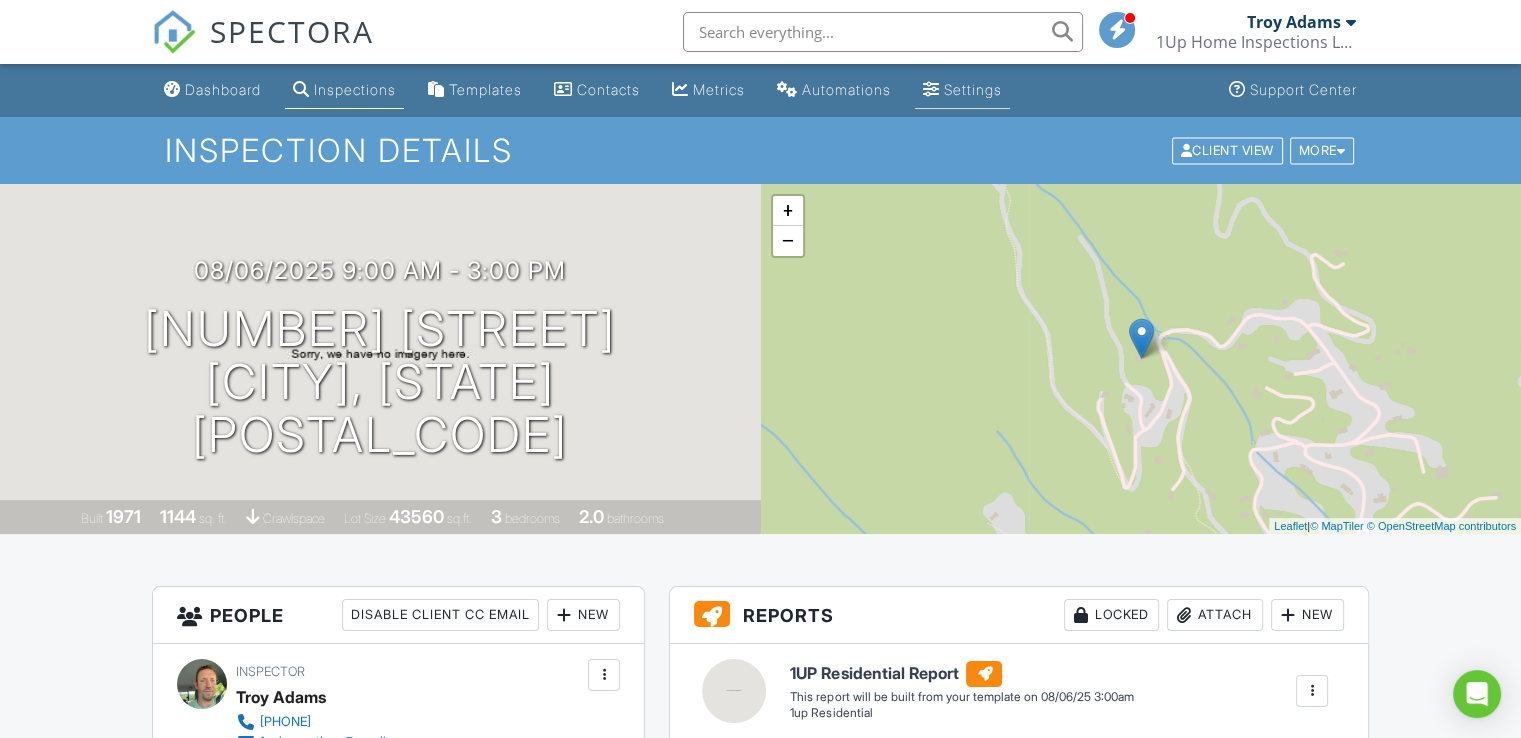 click on "Settings" at bounding box center (973, 89) 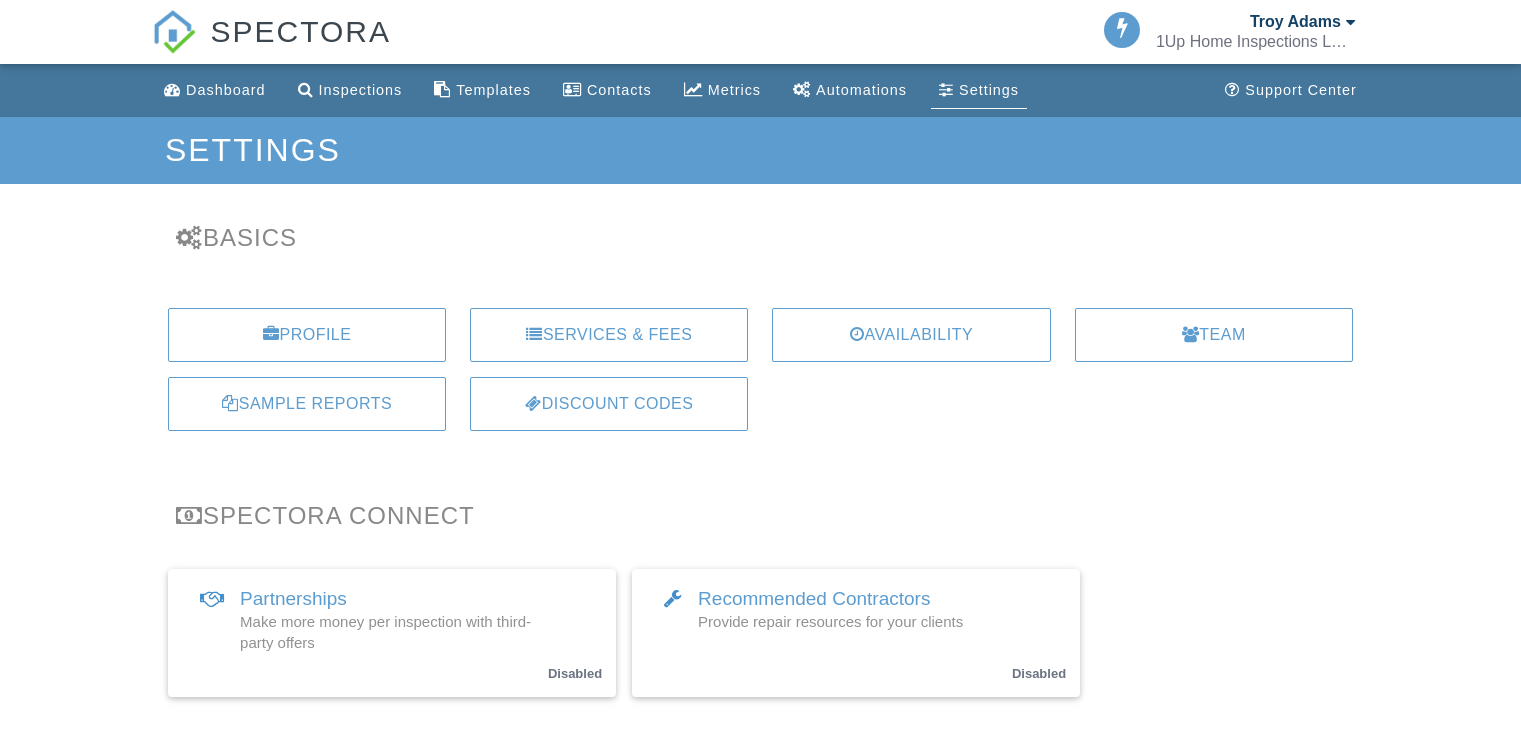 scroll, scrollTop: 0, scrollLeft: 0, axis: both 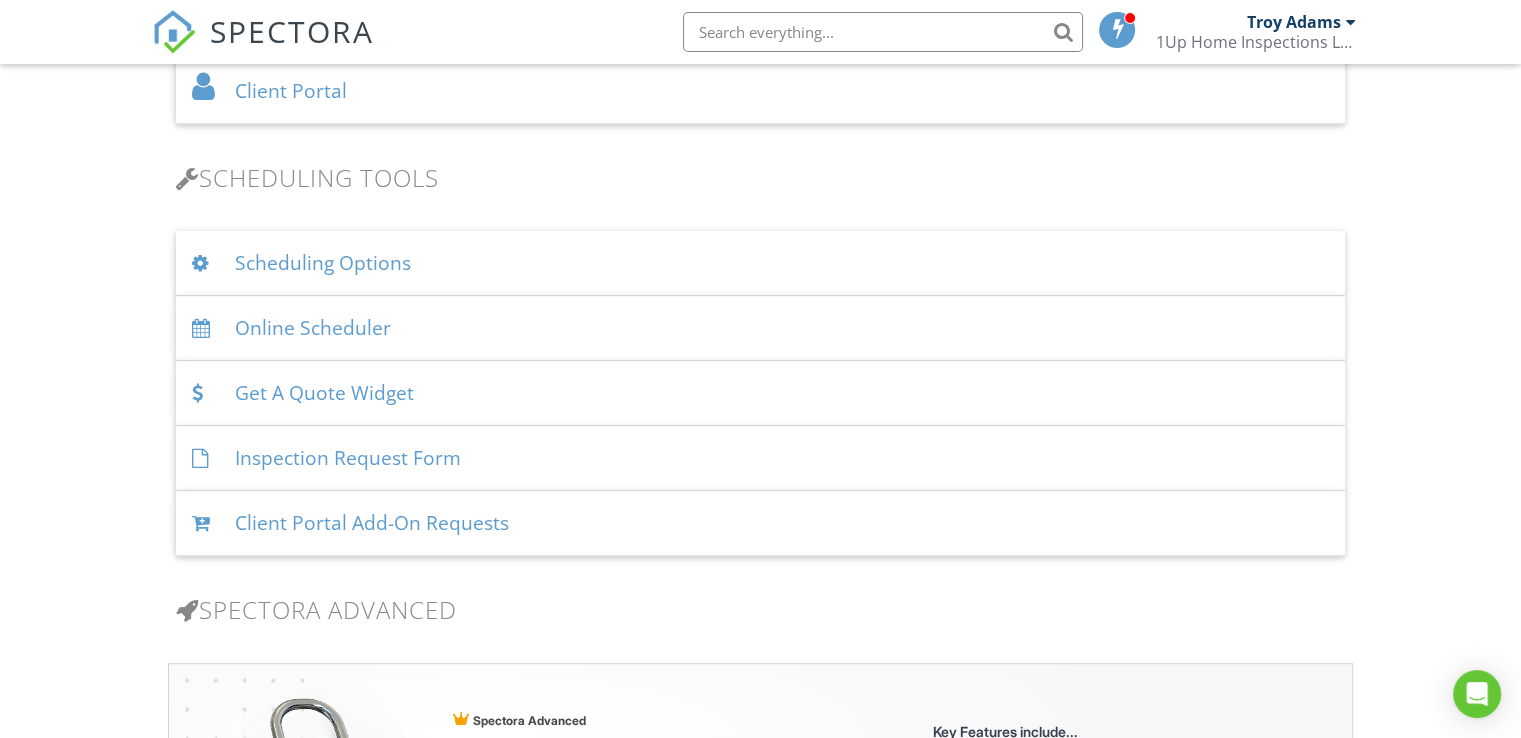 click at bounding box center [205, 263] 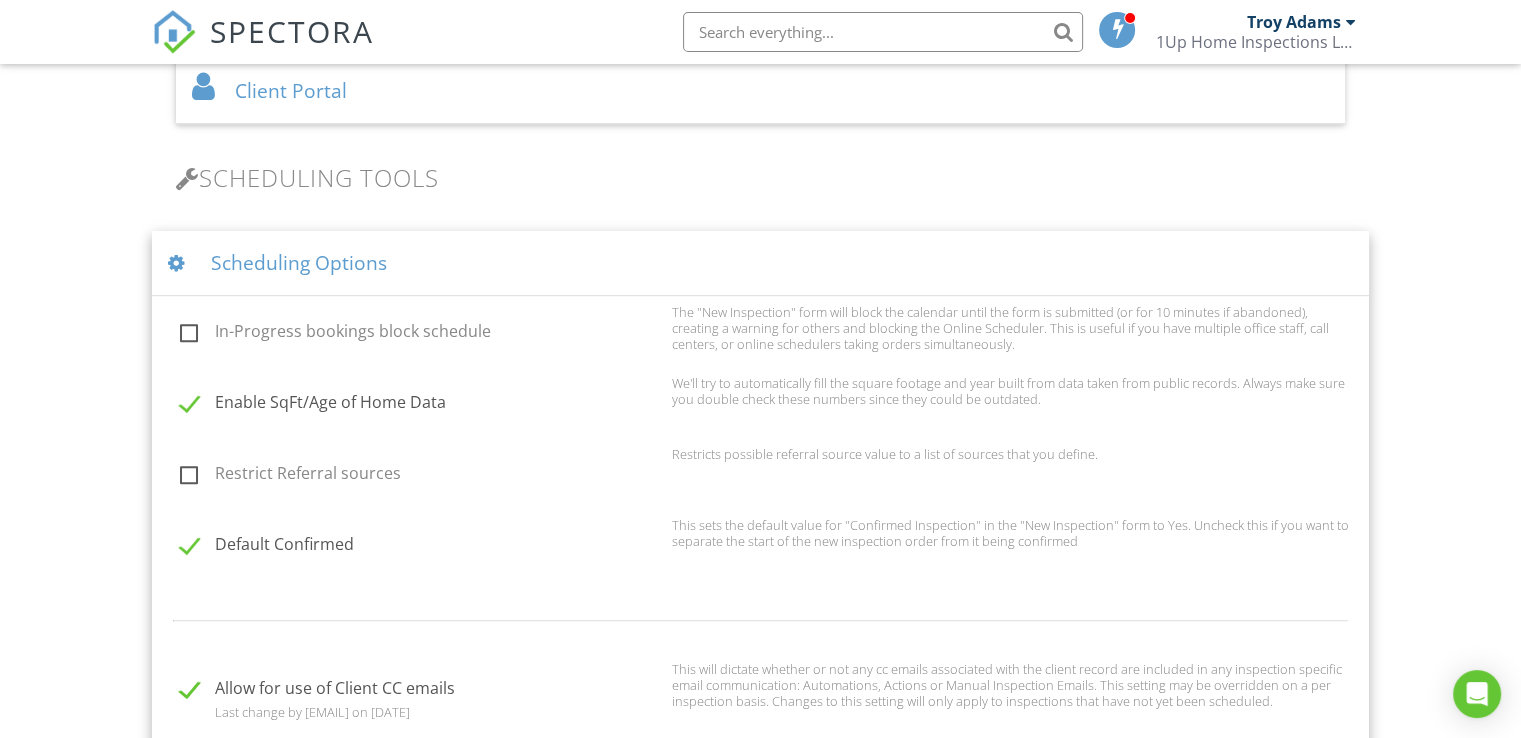 click on "Scheduling Options" at bounding box center [760, 263] 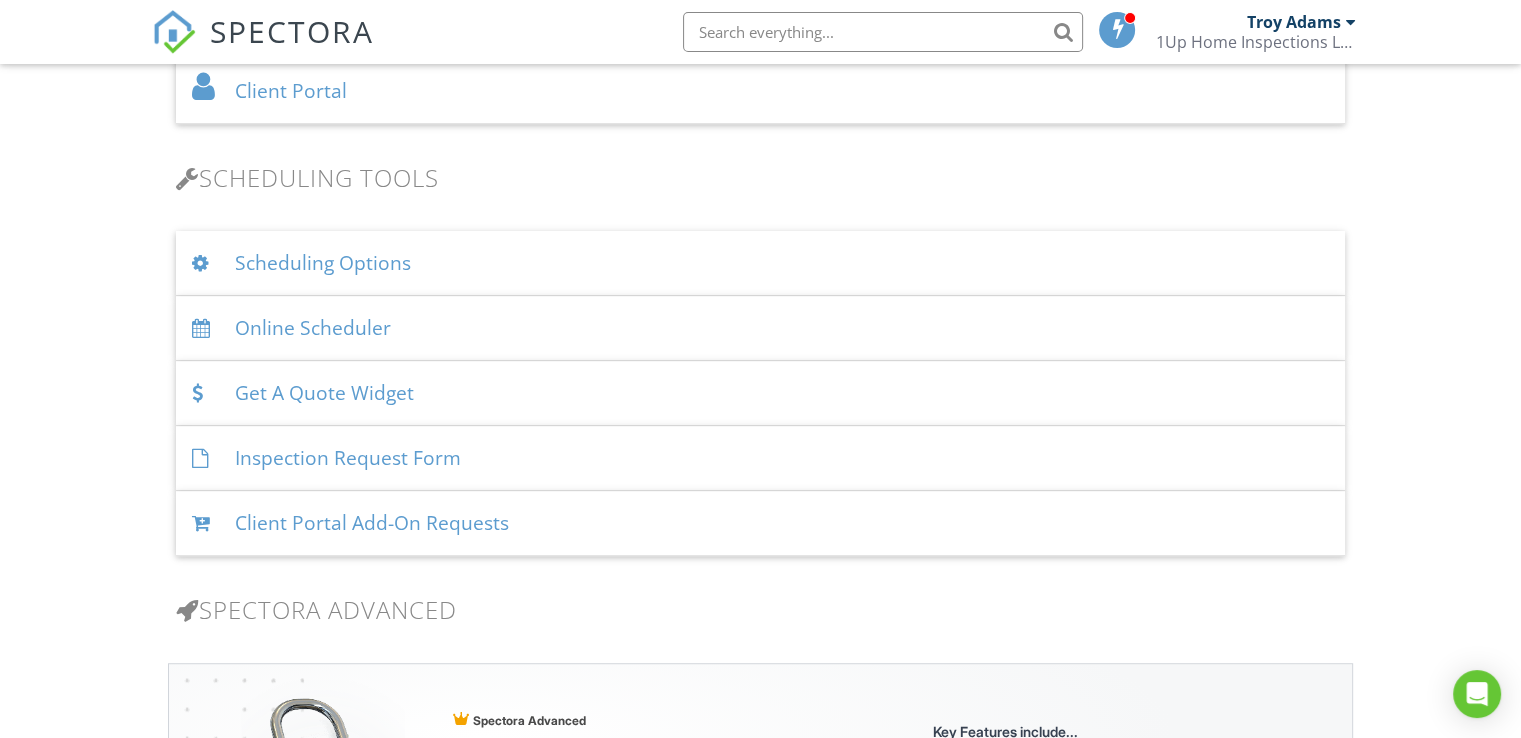 click on "Online Scheduler" at bounding box center [760, 328] 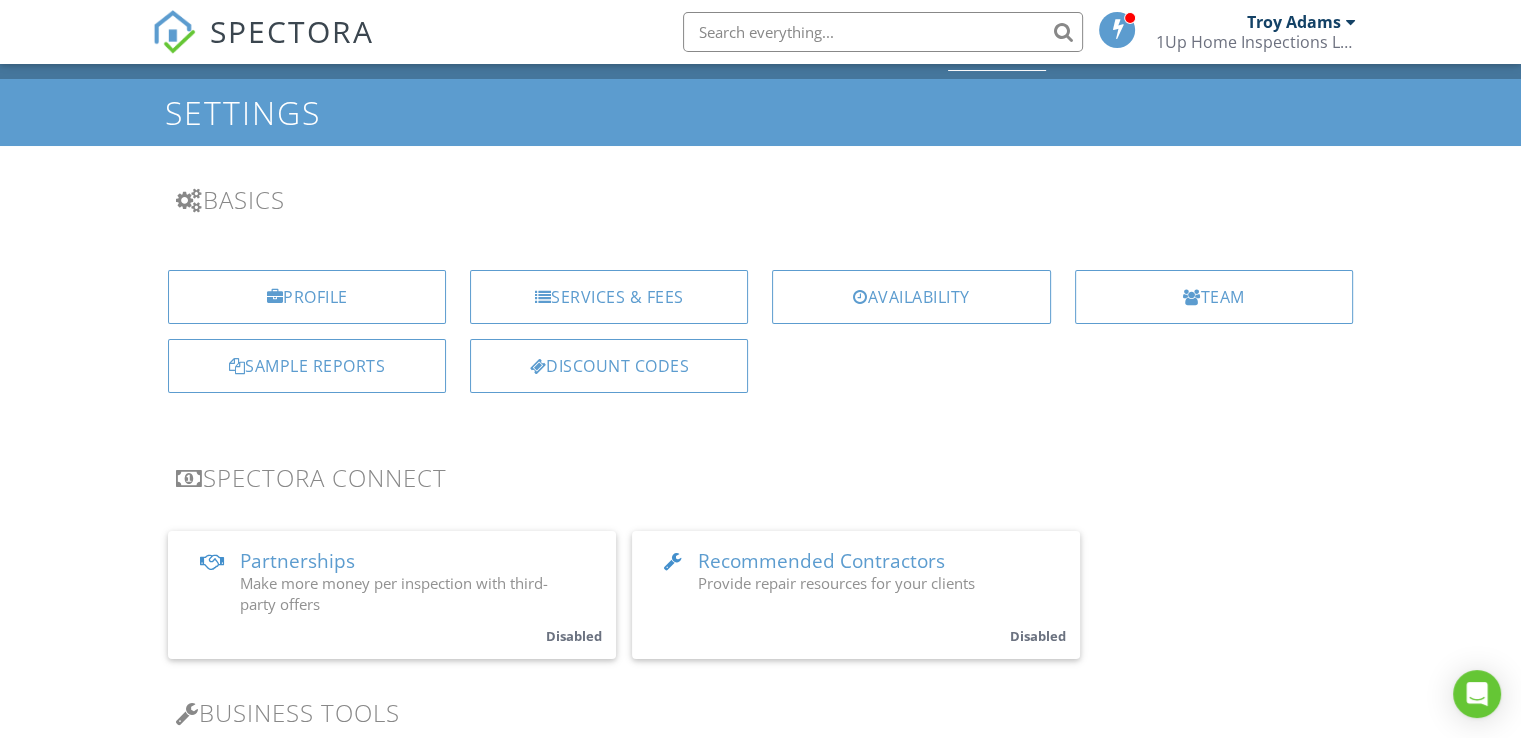 scroll, scrollTop: 0, scrollLeft: 0, axis: both 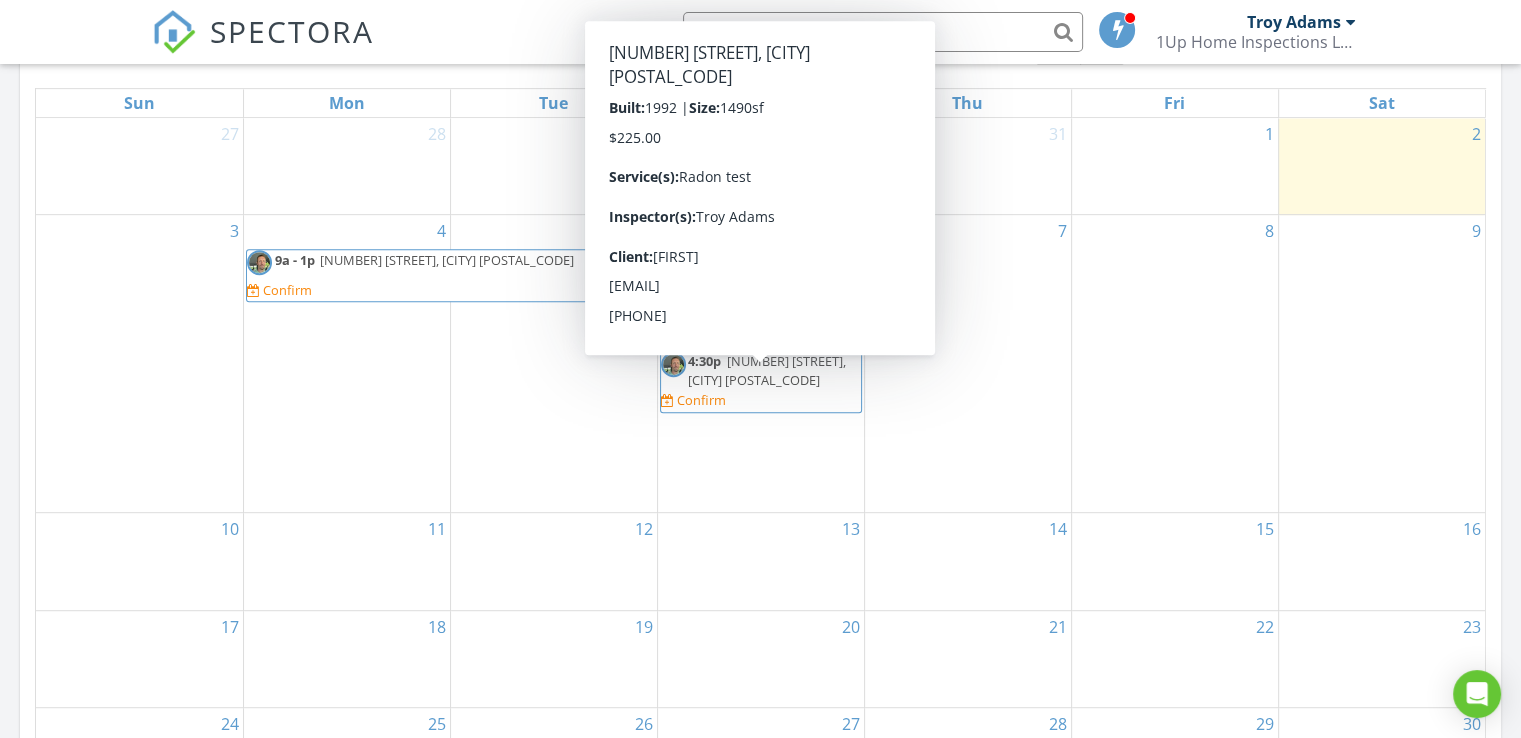 click on "[NUMBER] [STREET], [CITY] [POSTAL_CODE]" at bounding box center [767, 370] 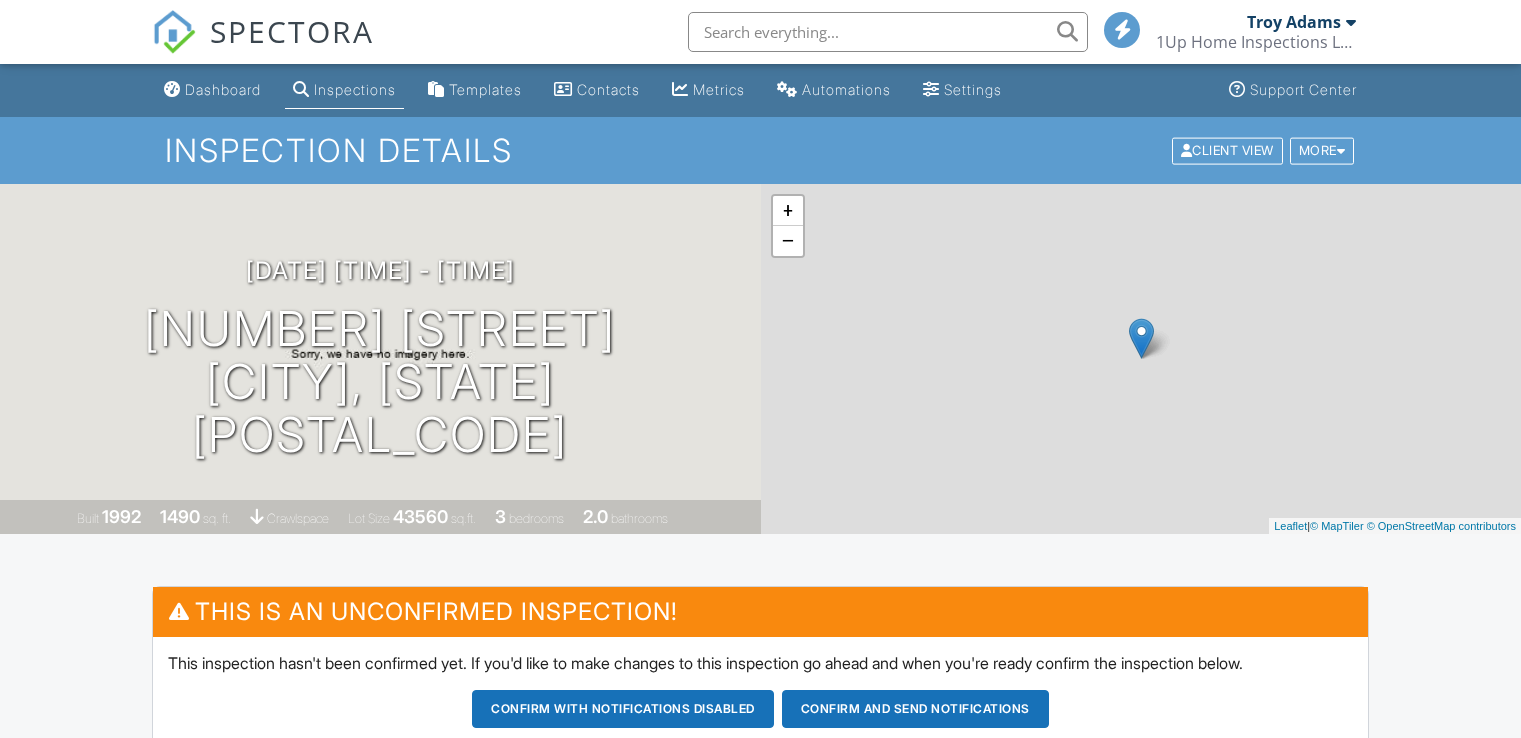 scroll, scrollTop: 0, scrollLeft: 0, axis: both 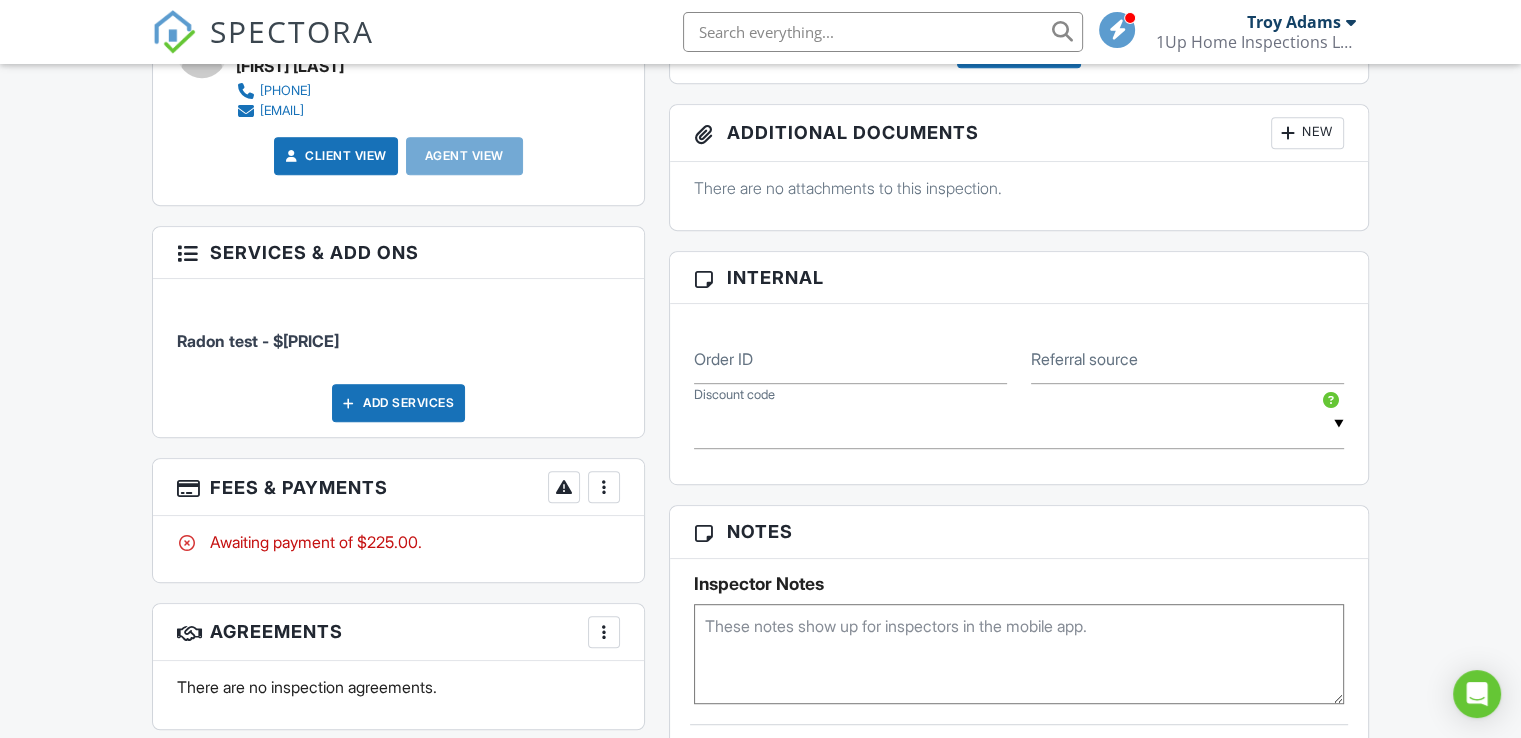 click at bounding box center (187, 251) 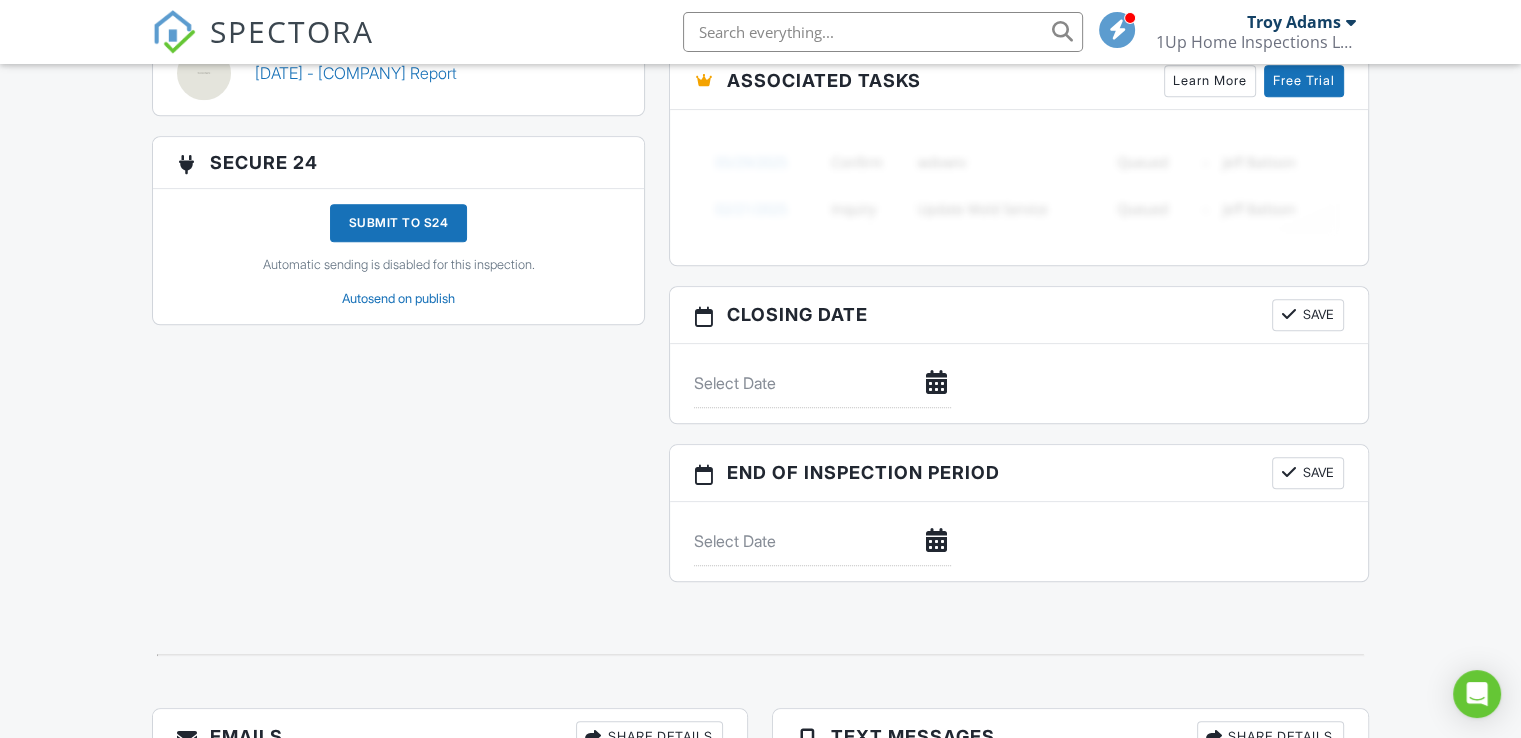 scroll, scrollTop: 1733, scrollLeft: 0, axis: vertical 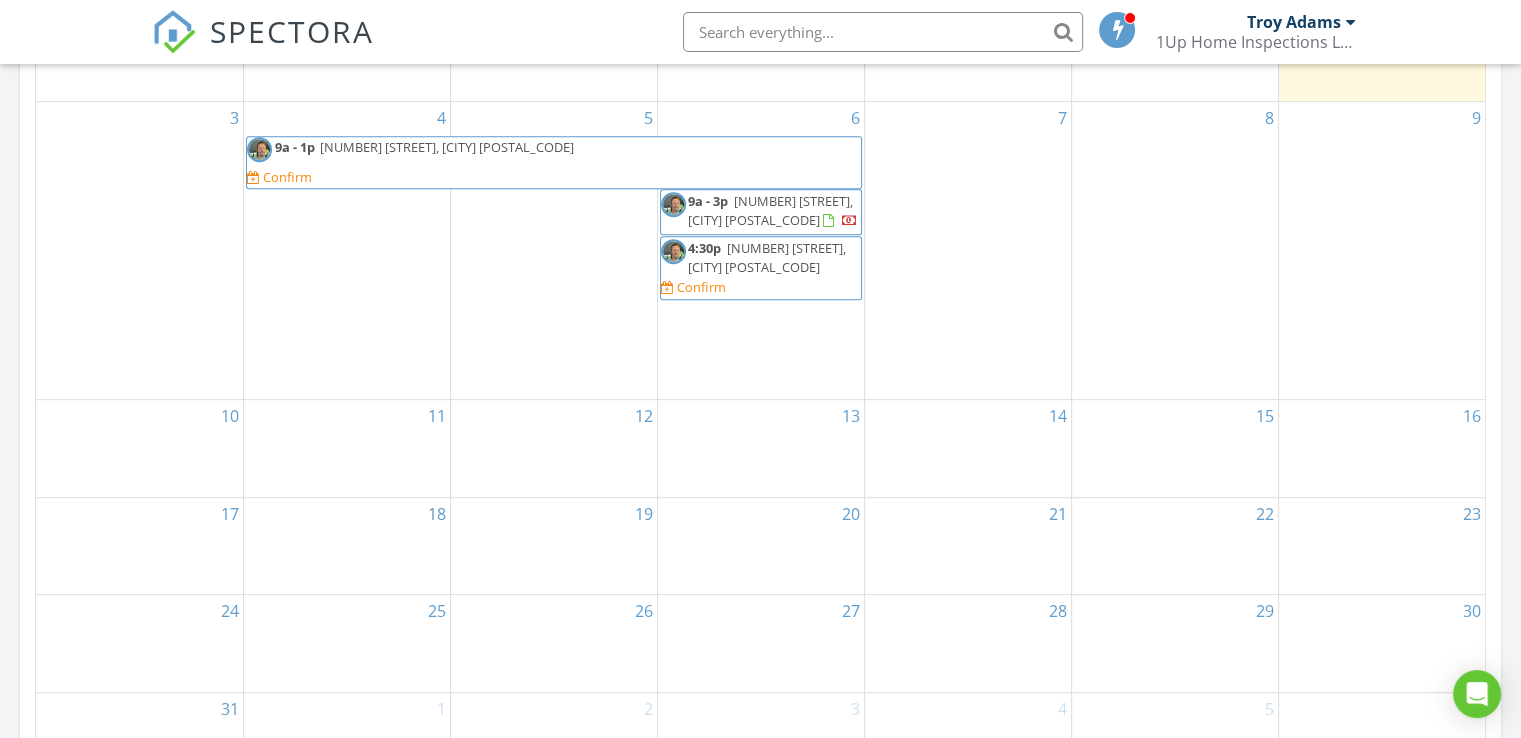 drag, startPoint x: 771, startPoint y: 279, endPoint x: 704, endPoint y: 269, distance: 67.74216 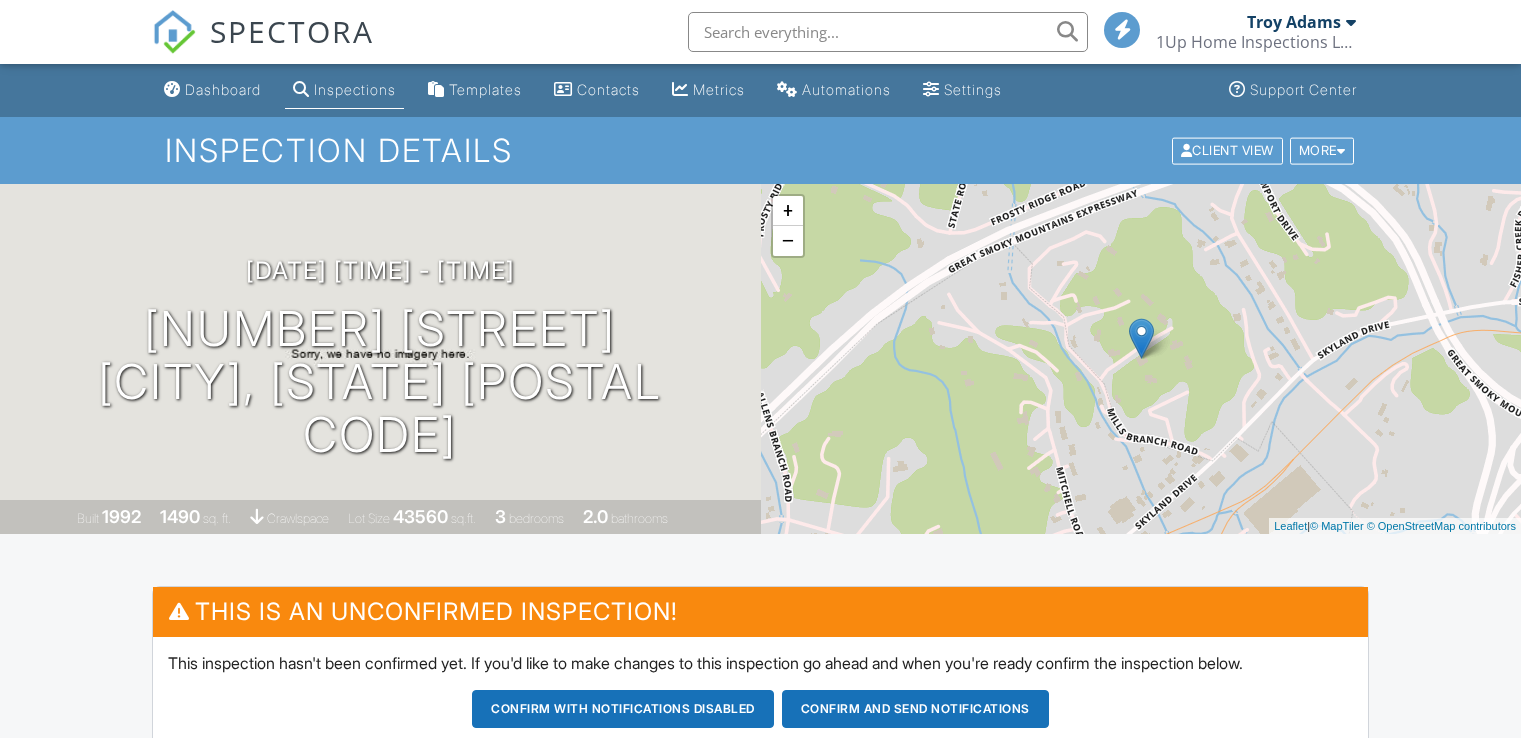 scroll, scrollTop: 0, scrollLeft: 0, axis: both 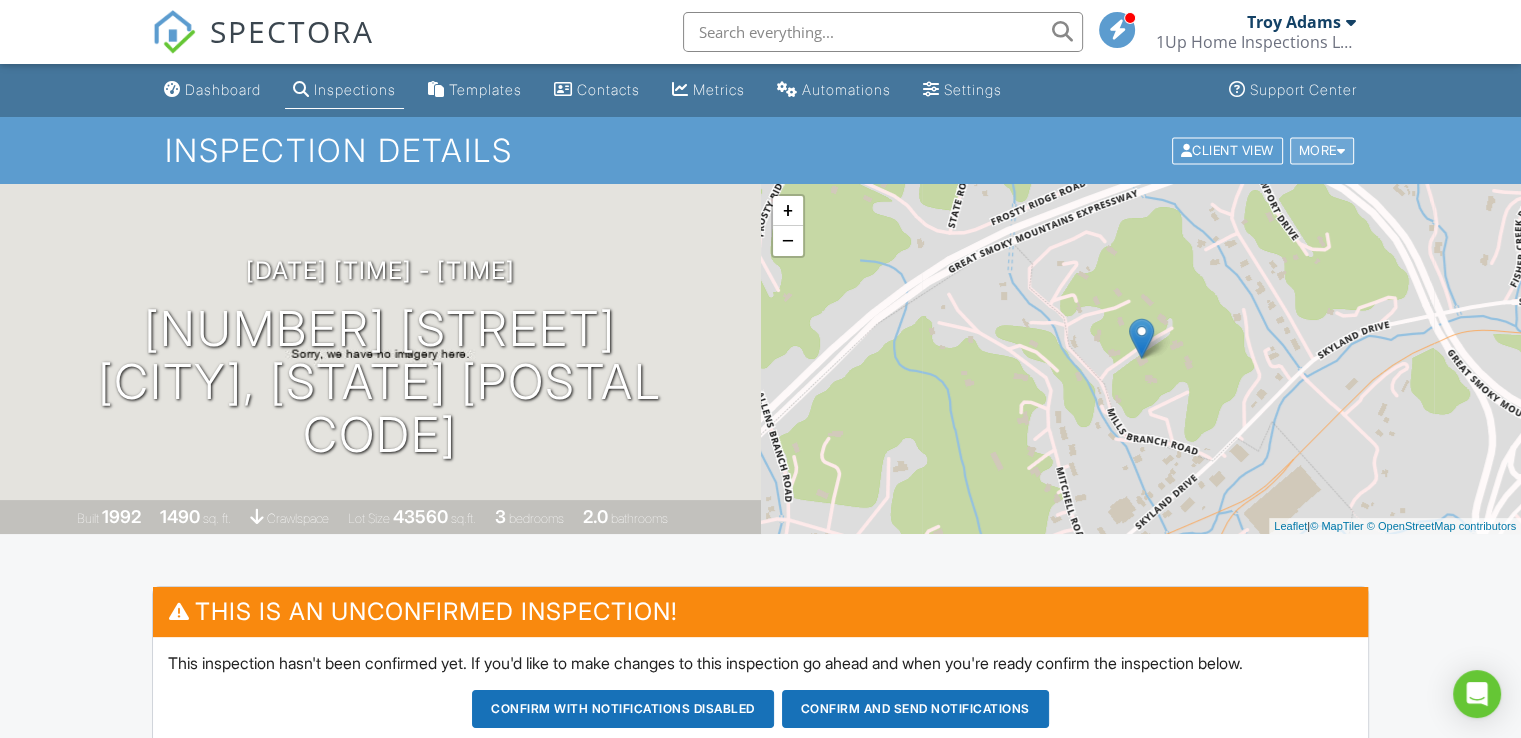 click on "More" at bounding box center [1322, 150] 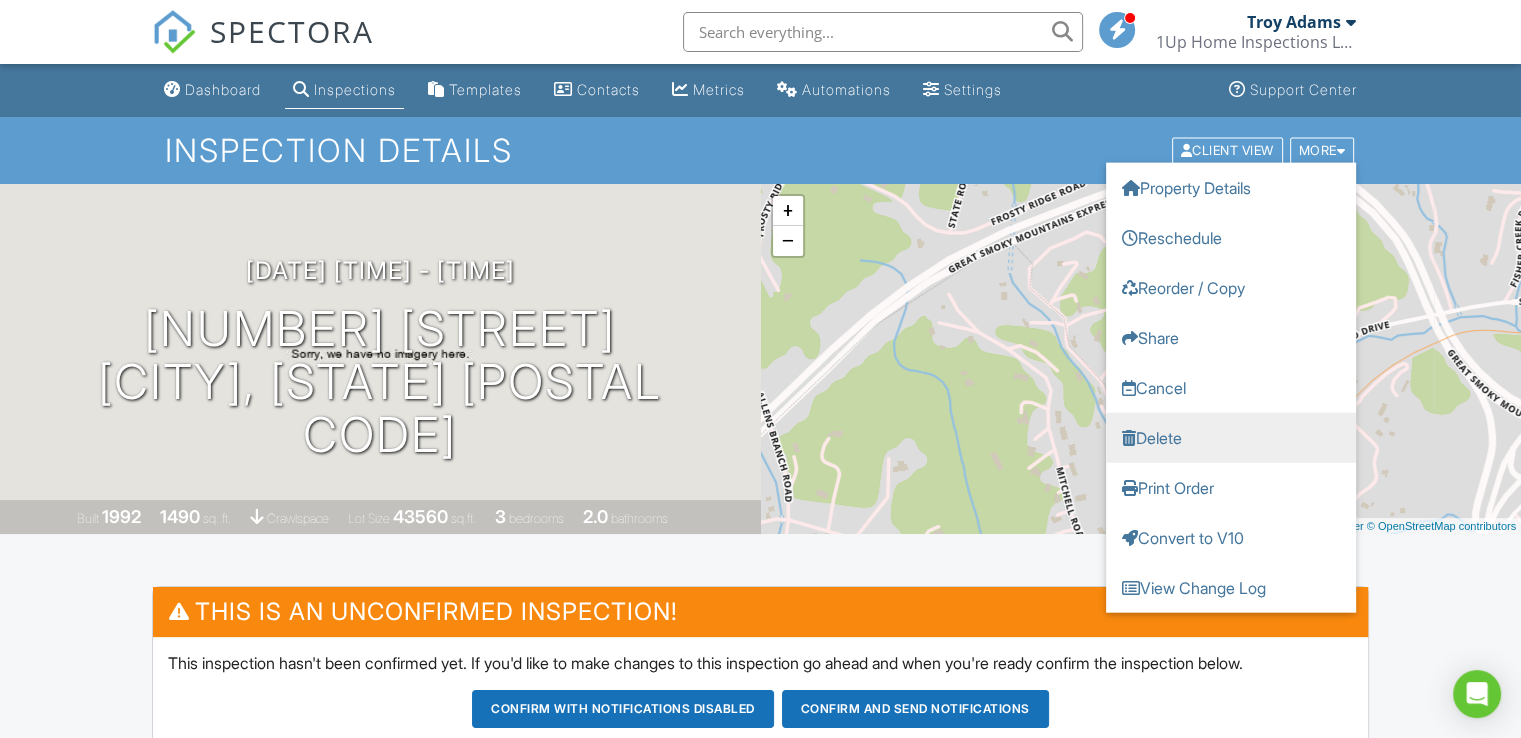 click on "Delete" at bounding box center (1231, 437) 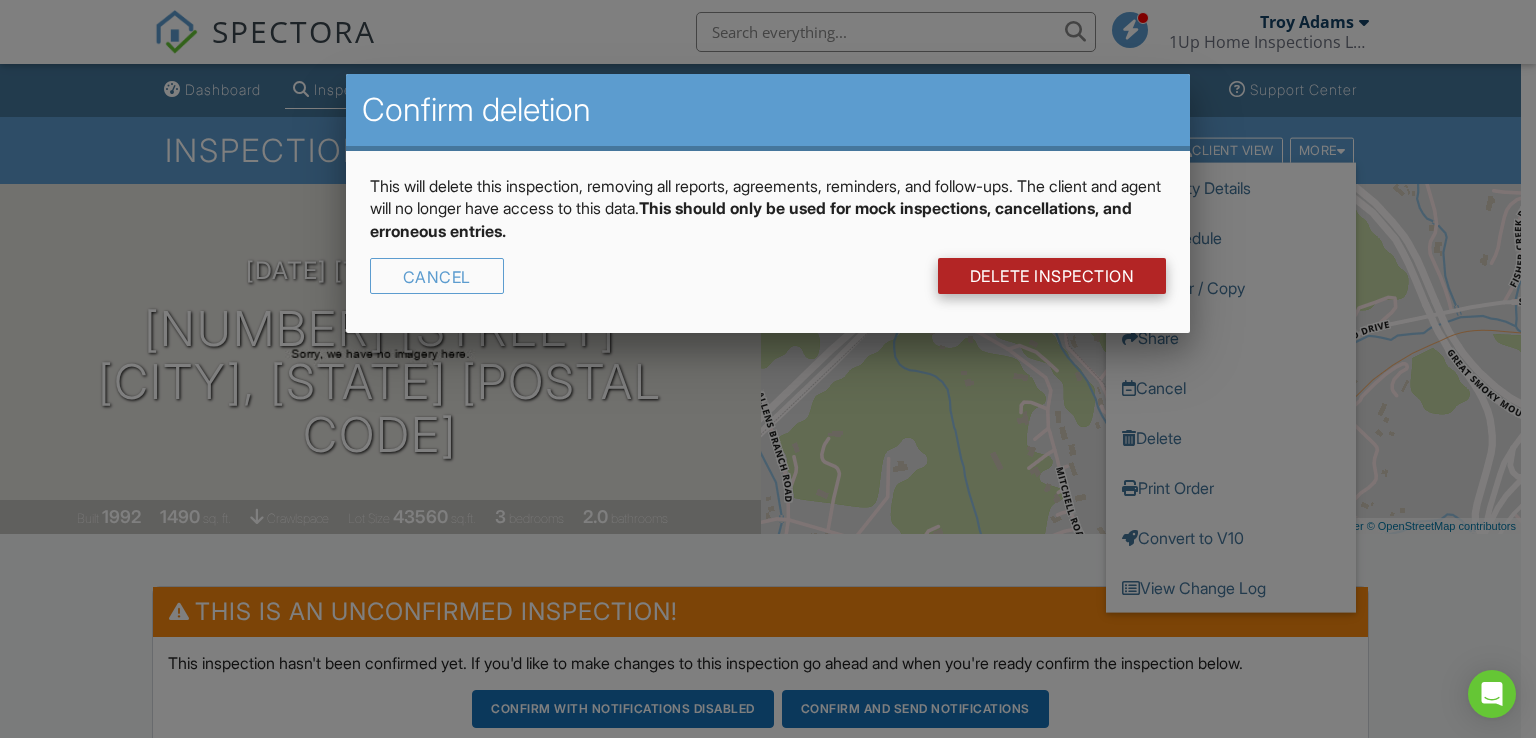 click on "DELETE Inspection" at bounding box center [1052, 276] 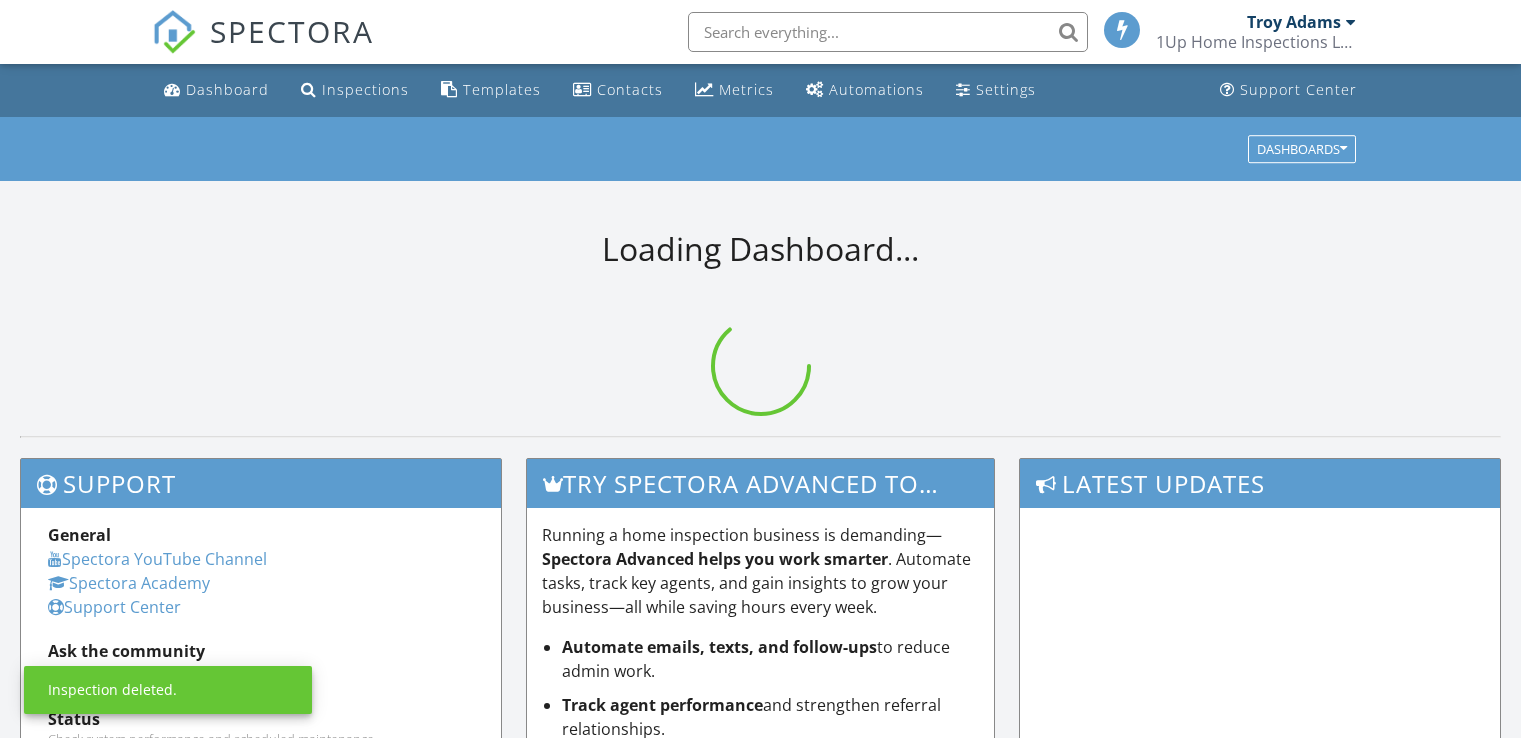 scroll, scrollTop: 0, scrollLeft: 0, axis: both 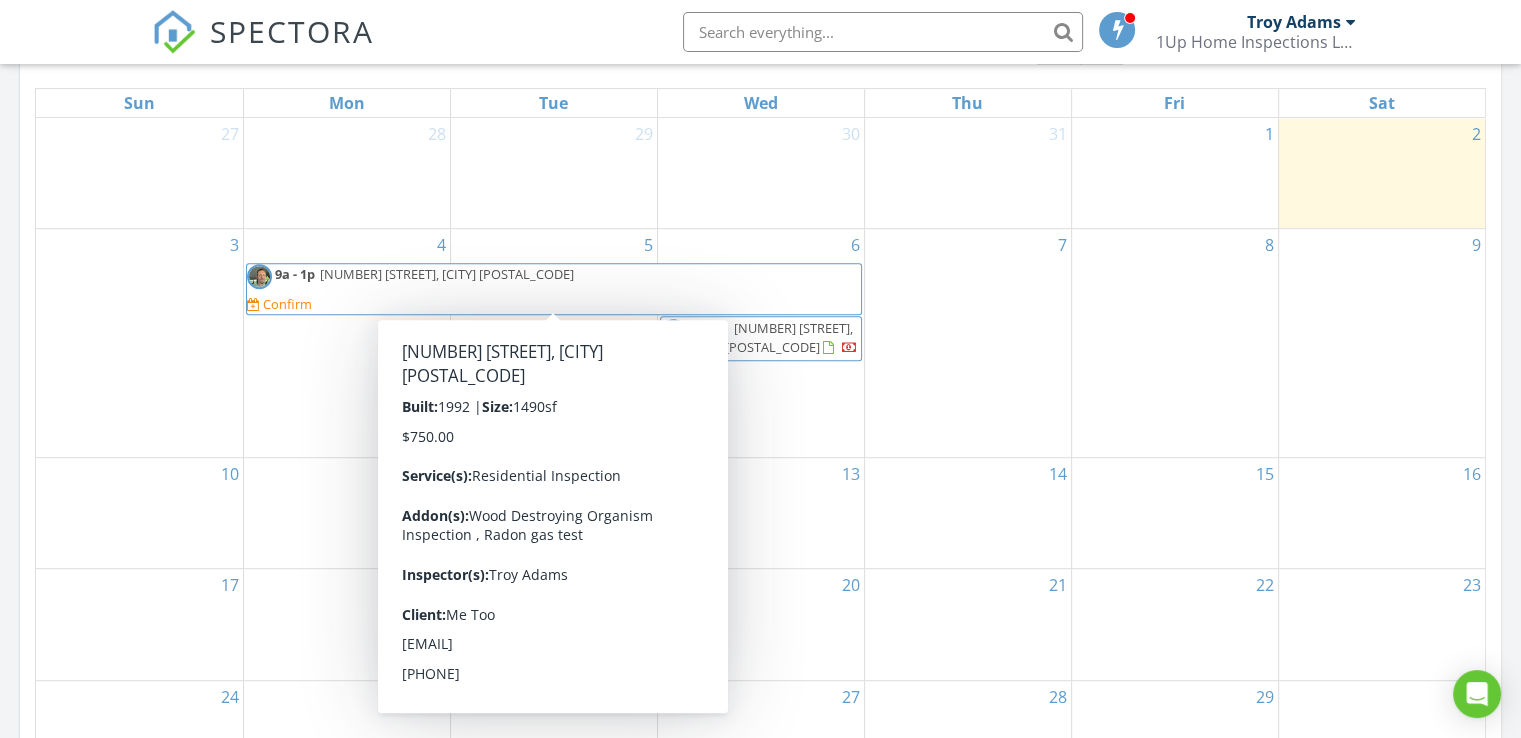 click on "[NUMBER] [STREET], [CITY] [POSTAL_CODE]" at bounding box center (447, 274) 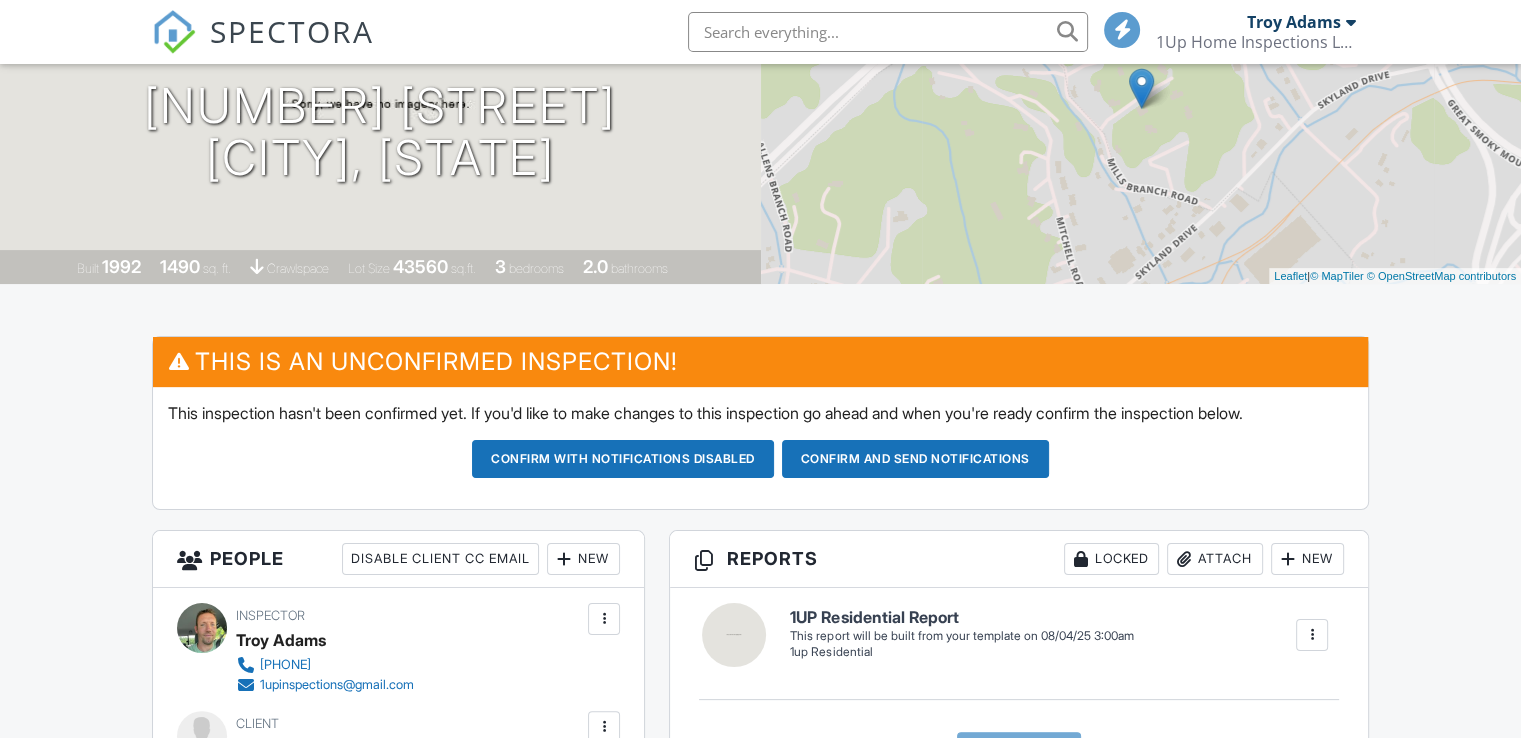 scroll, scrollTop: 0, scrollLeft: 0, axis: both 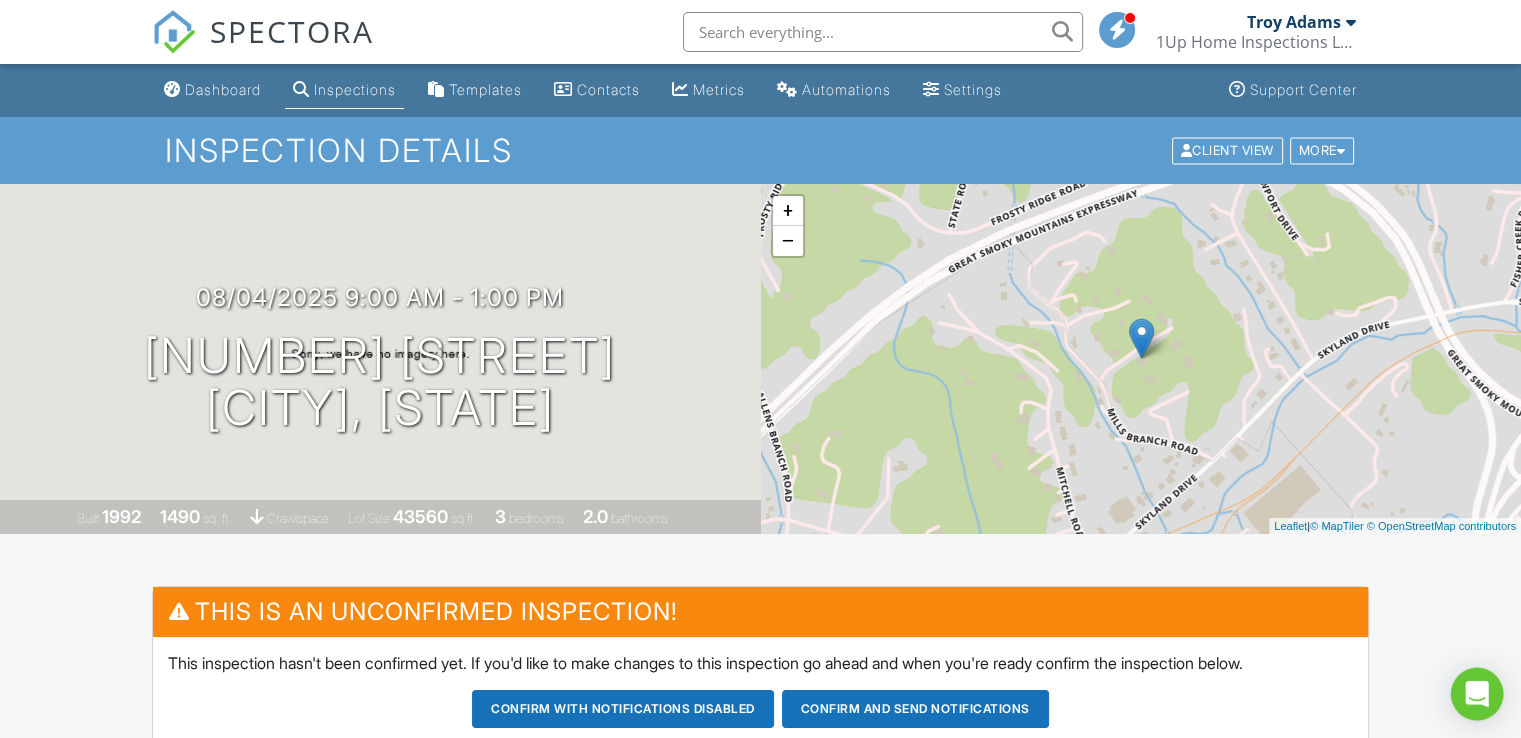 click at bounding box center [1477, 694] 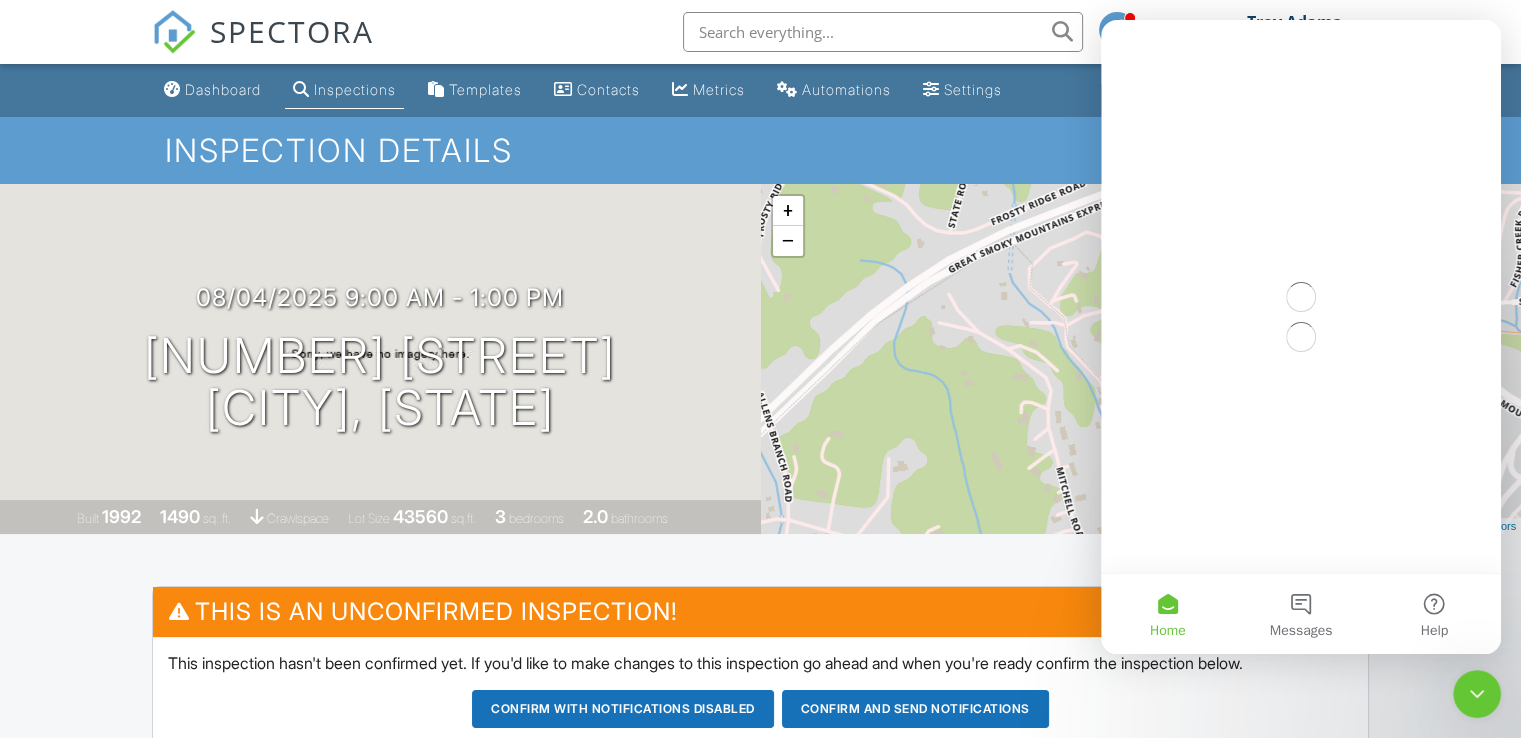 scroll, scrollTop: 0, scrollLeft: 0, axis: both 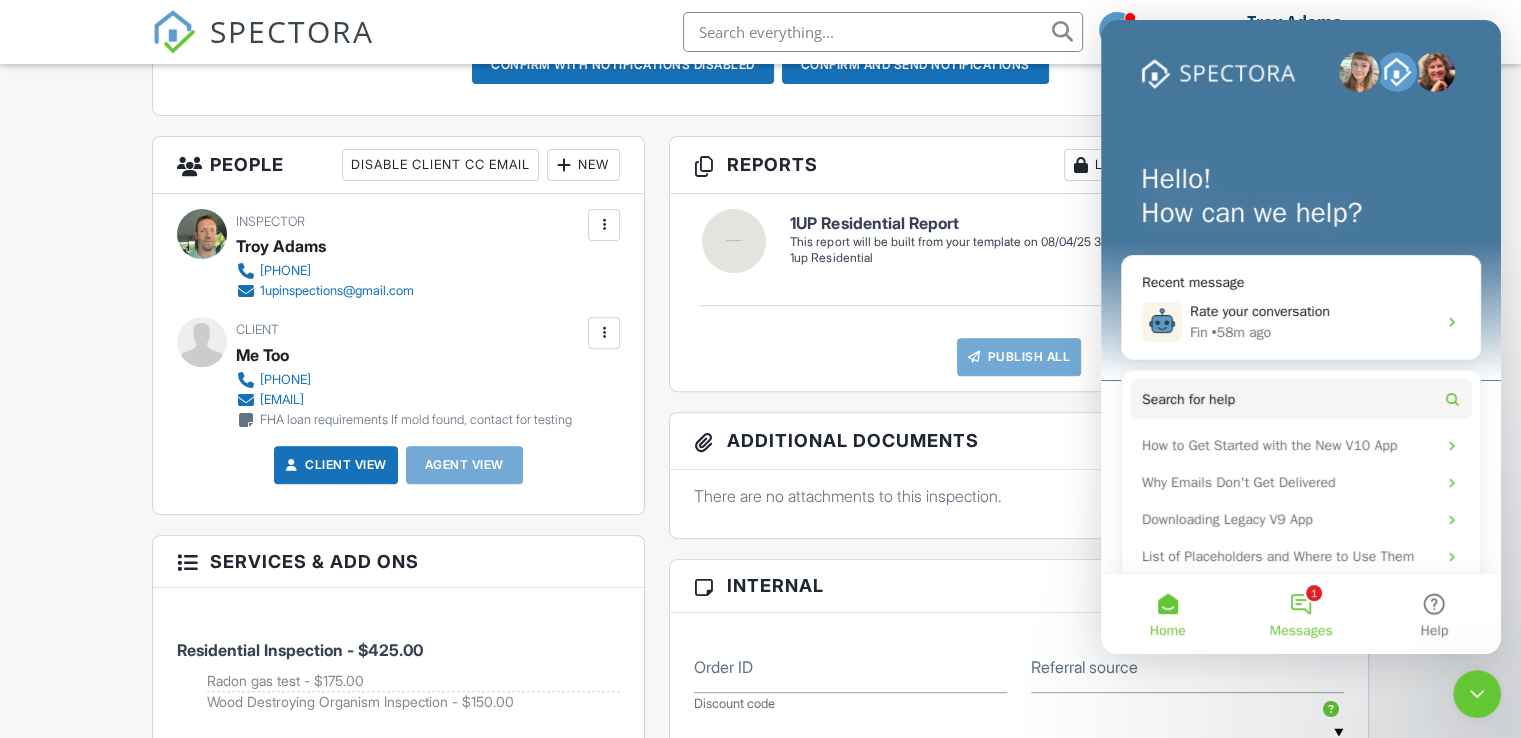 click on "1 Messages" at bounding box center (1300, 614) 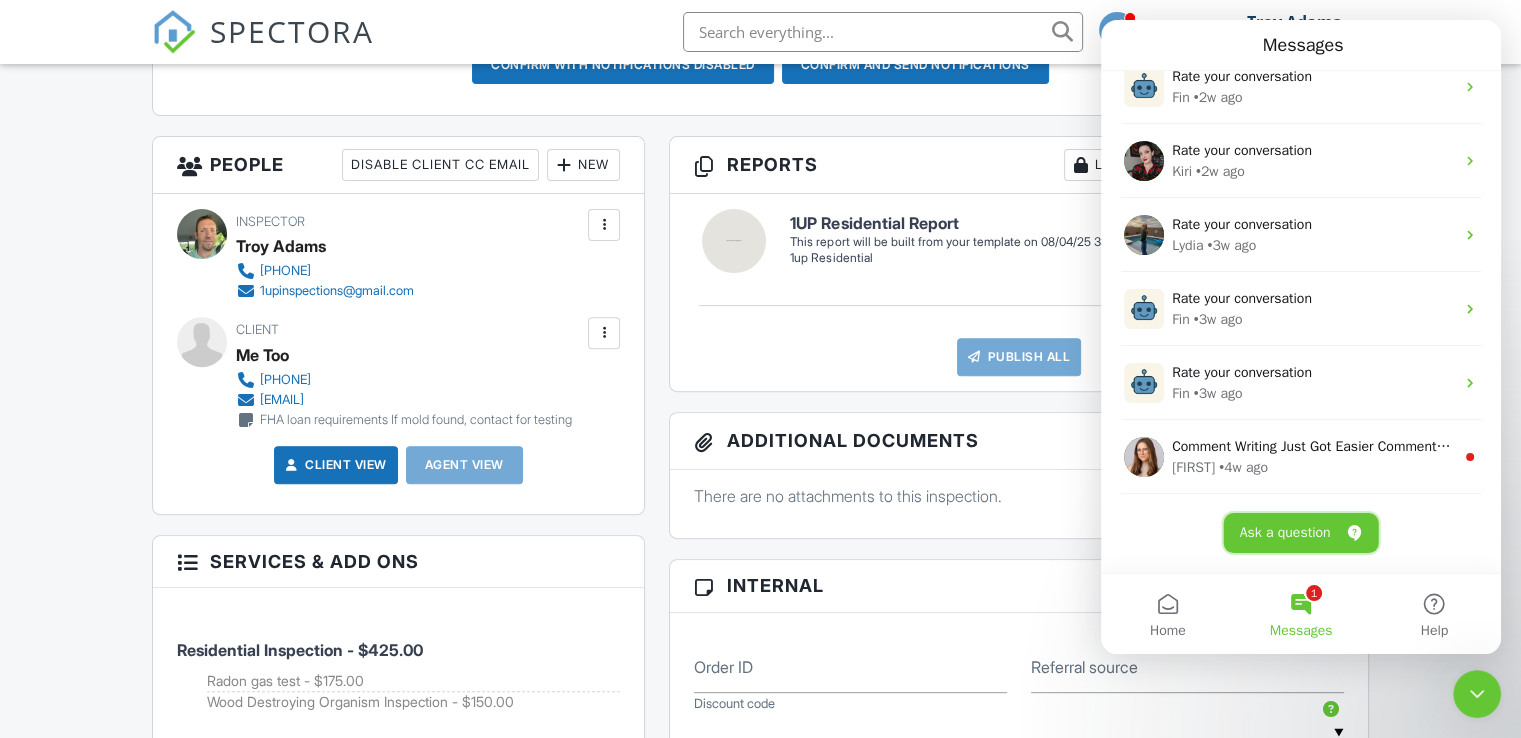 click on "Ask a question" at bounding box center [1301, 533] 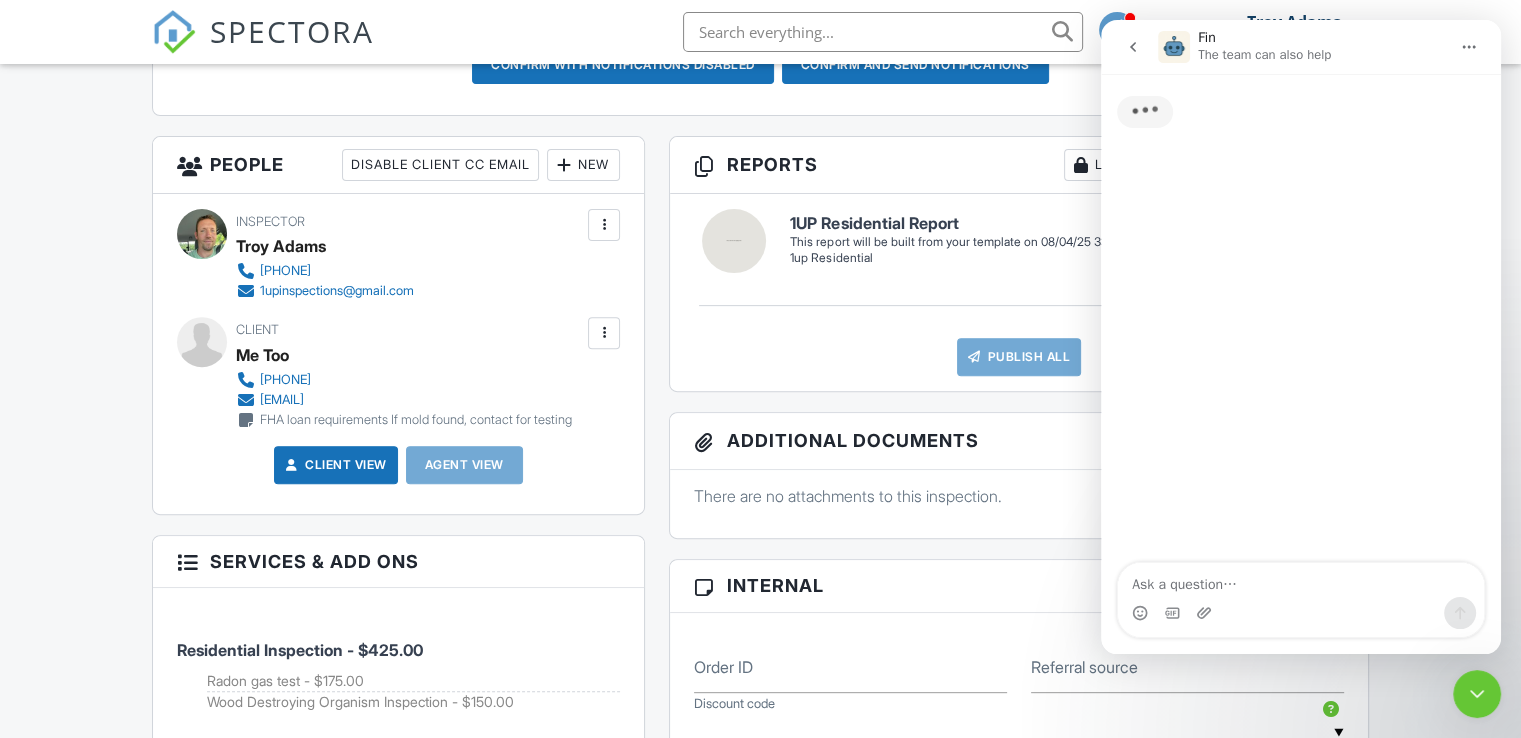 scroll, scrollTop: 236, scrollLeft: 0, axis: vertical 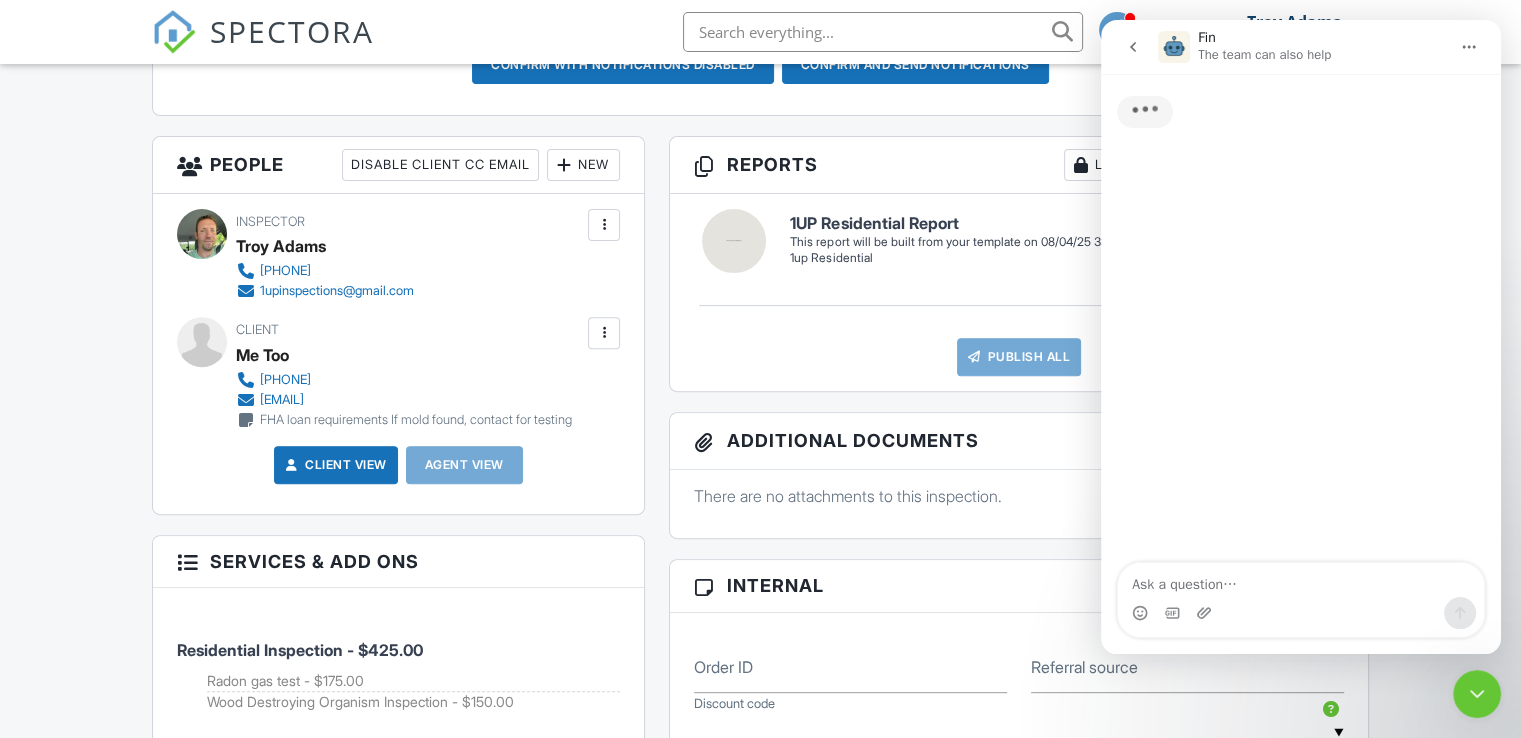 click at bounding box center [1301, 613] 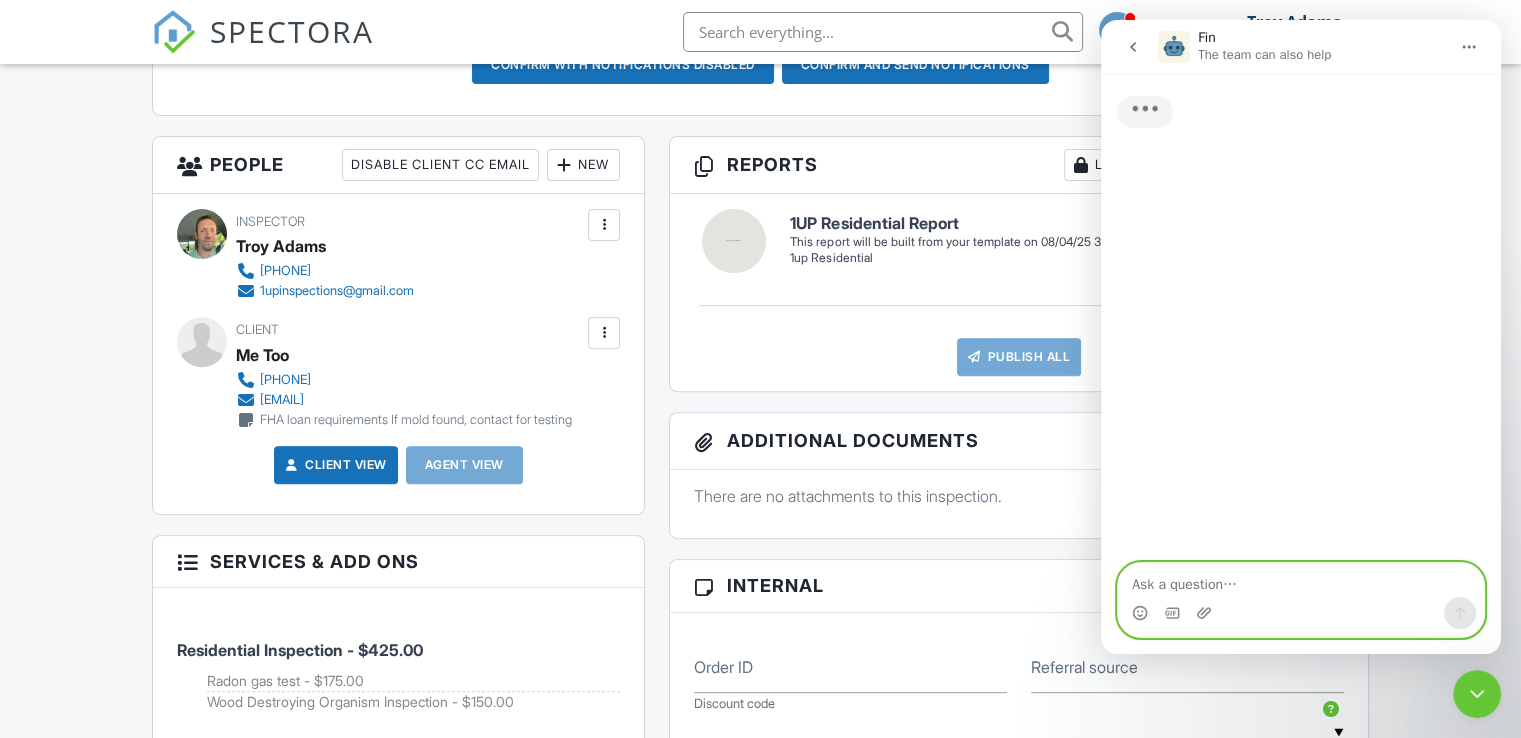 click at bounding box center [1301, 580] 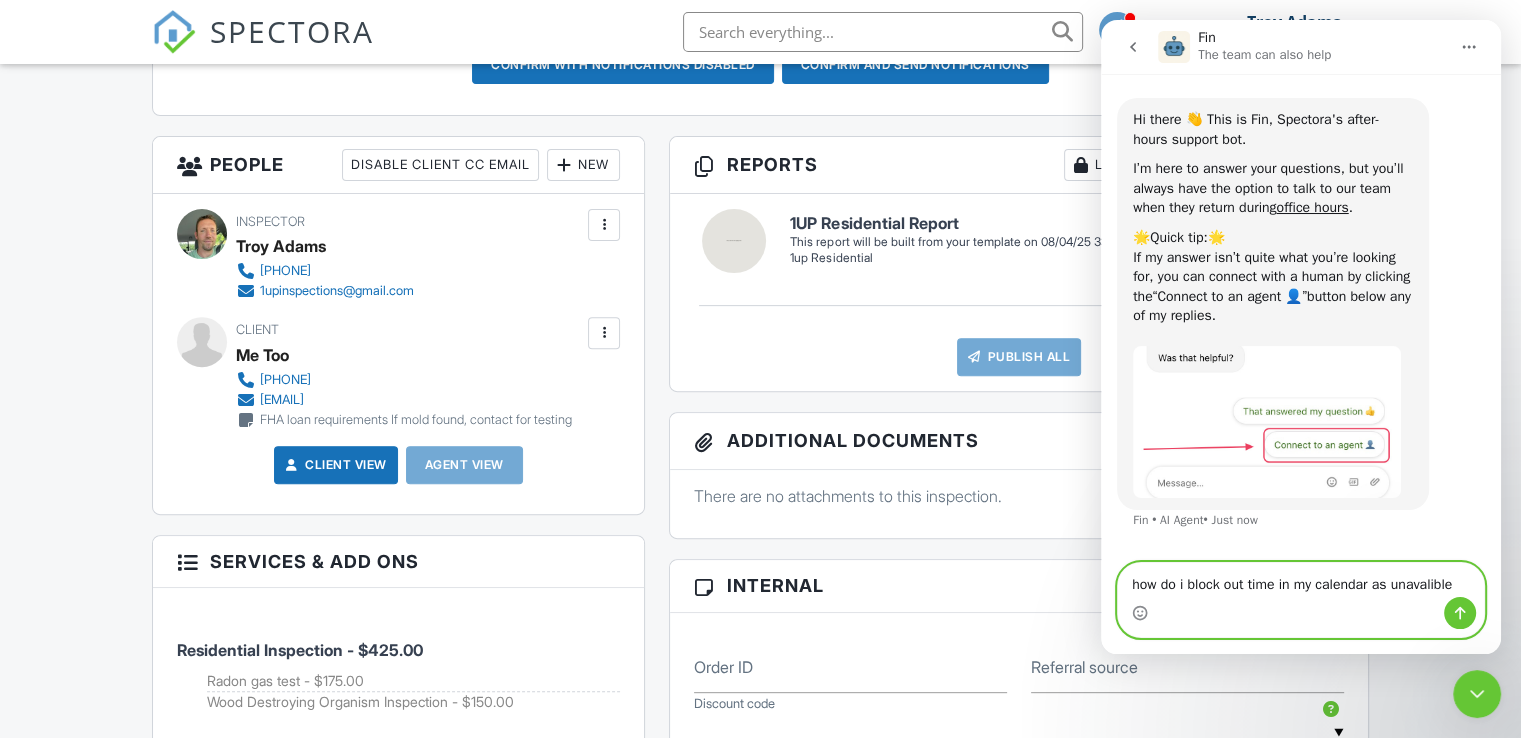 type on "how do i block out time in my calendar as unavalible" 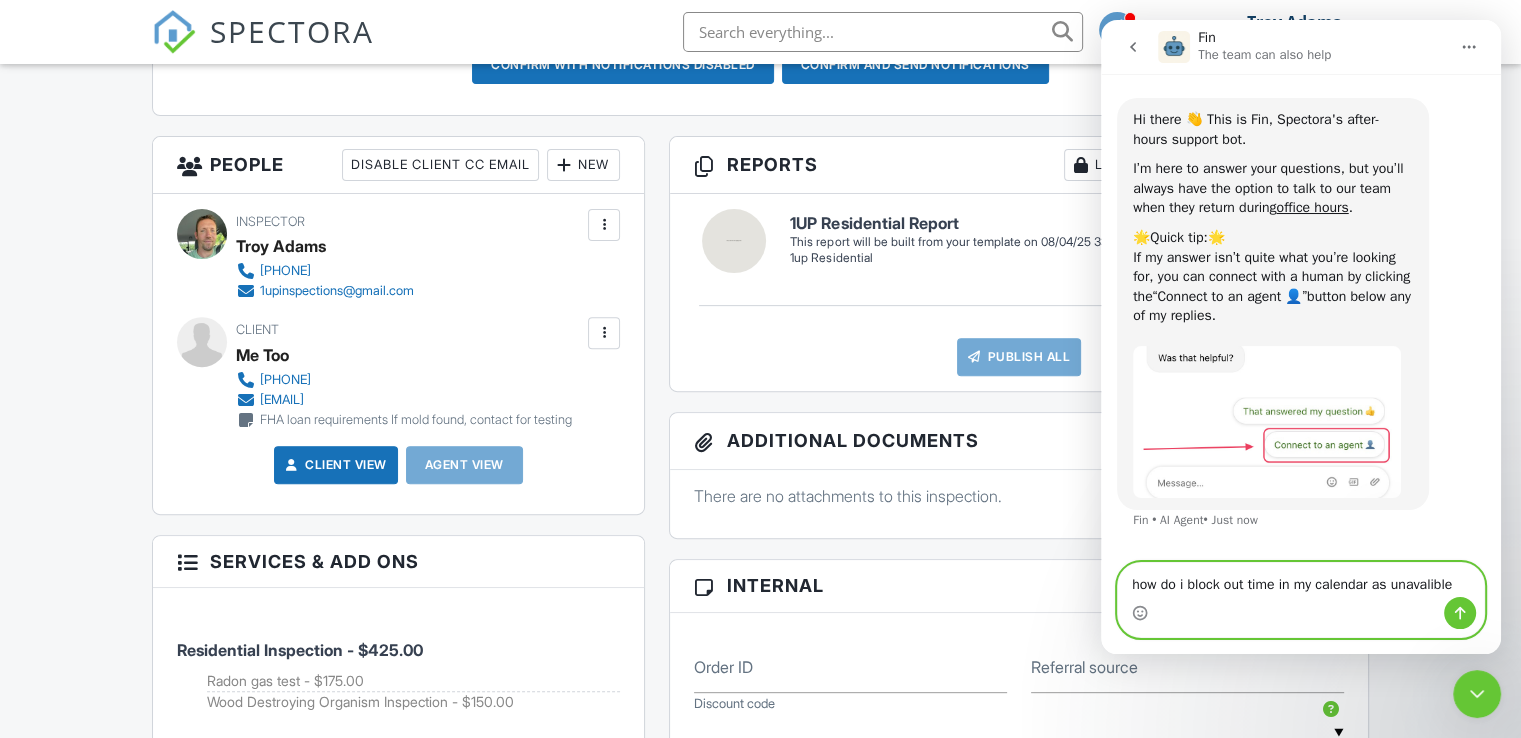 type 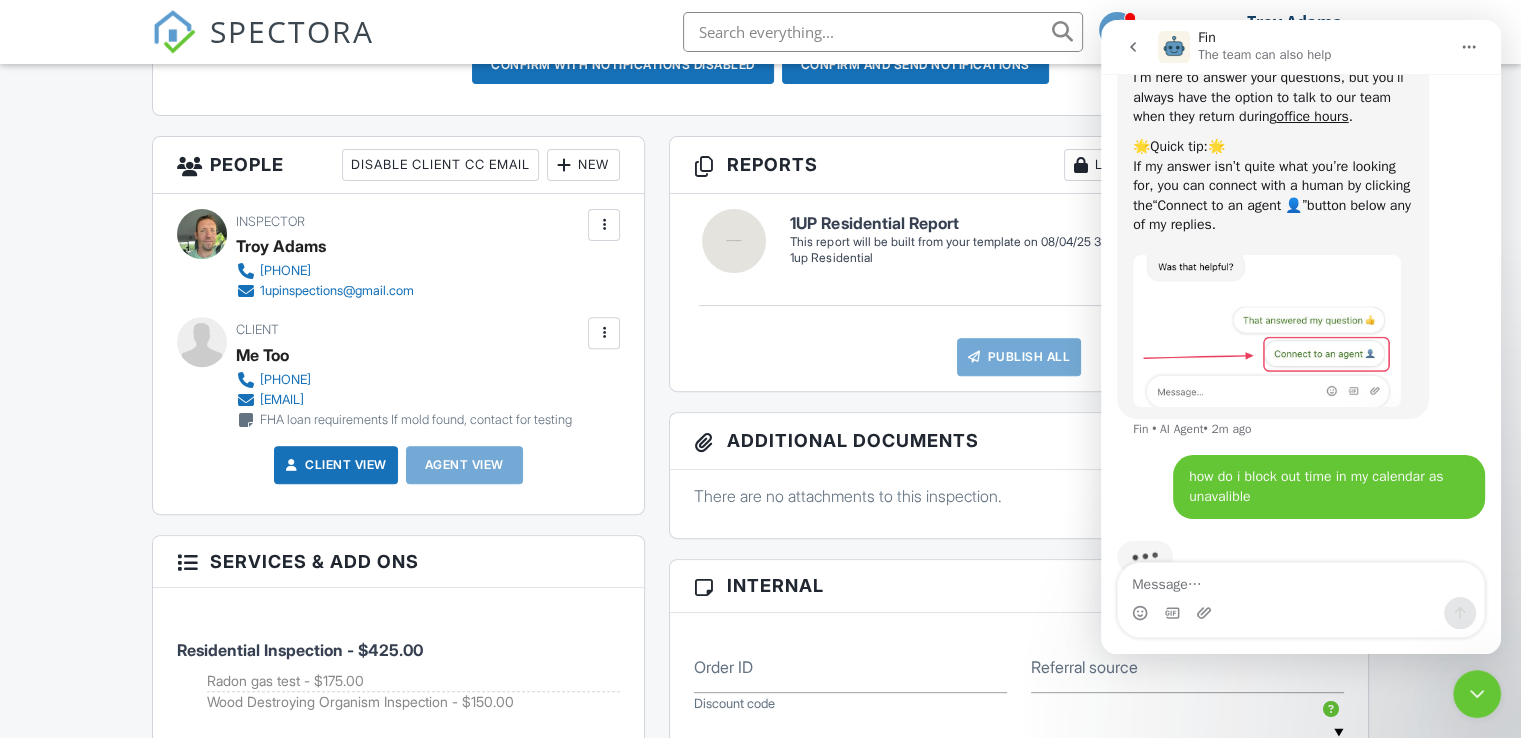 scroll, scrollTop: 133, scrollLeft: 0, axis: vertical 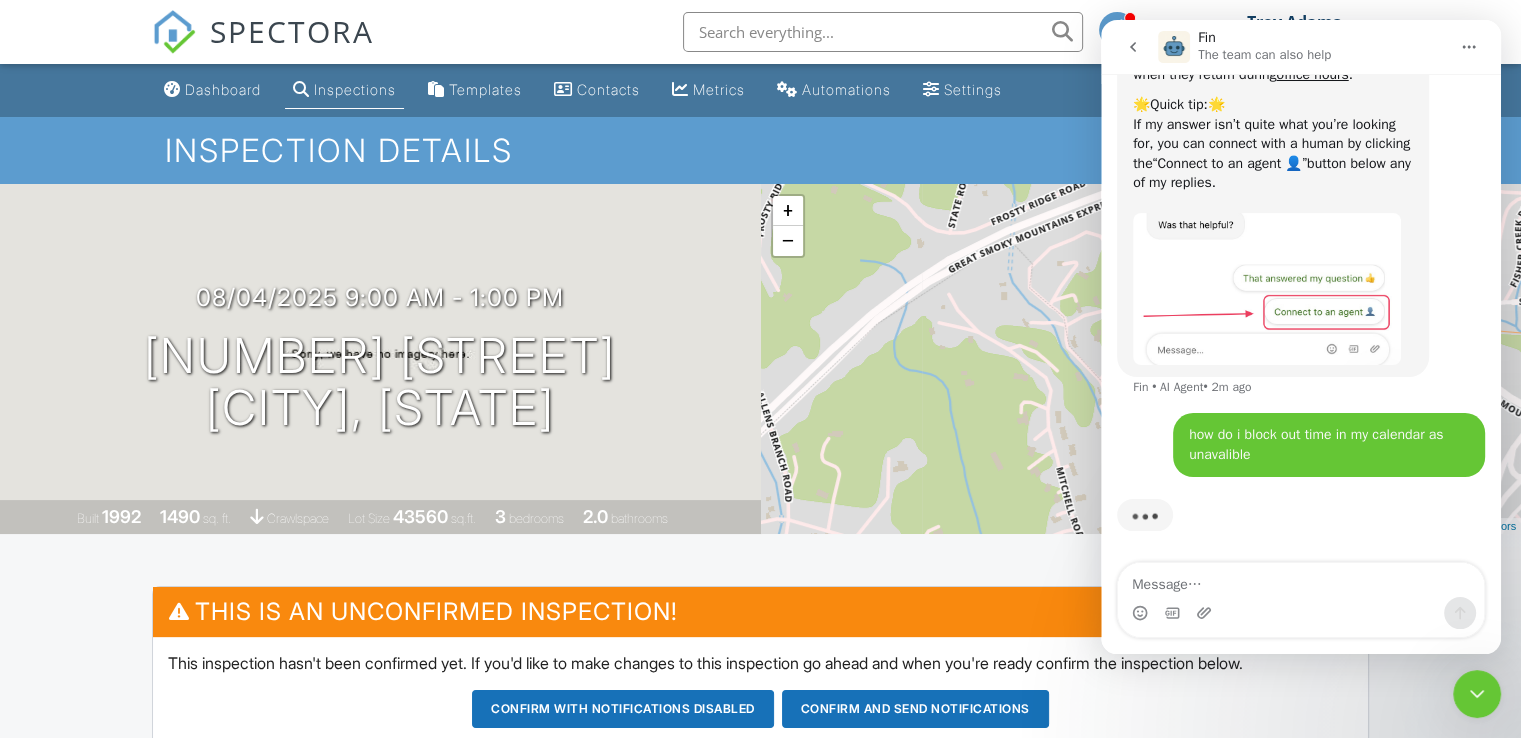 click on "Dashboard" at bounding box center (212, 90) 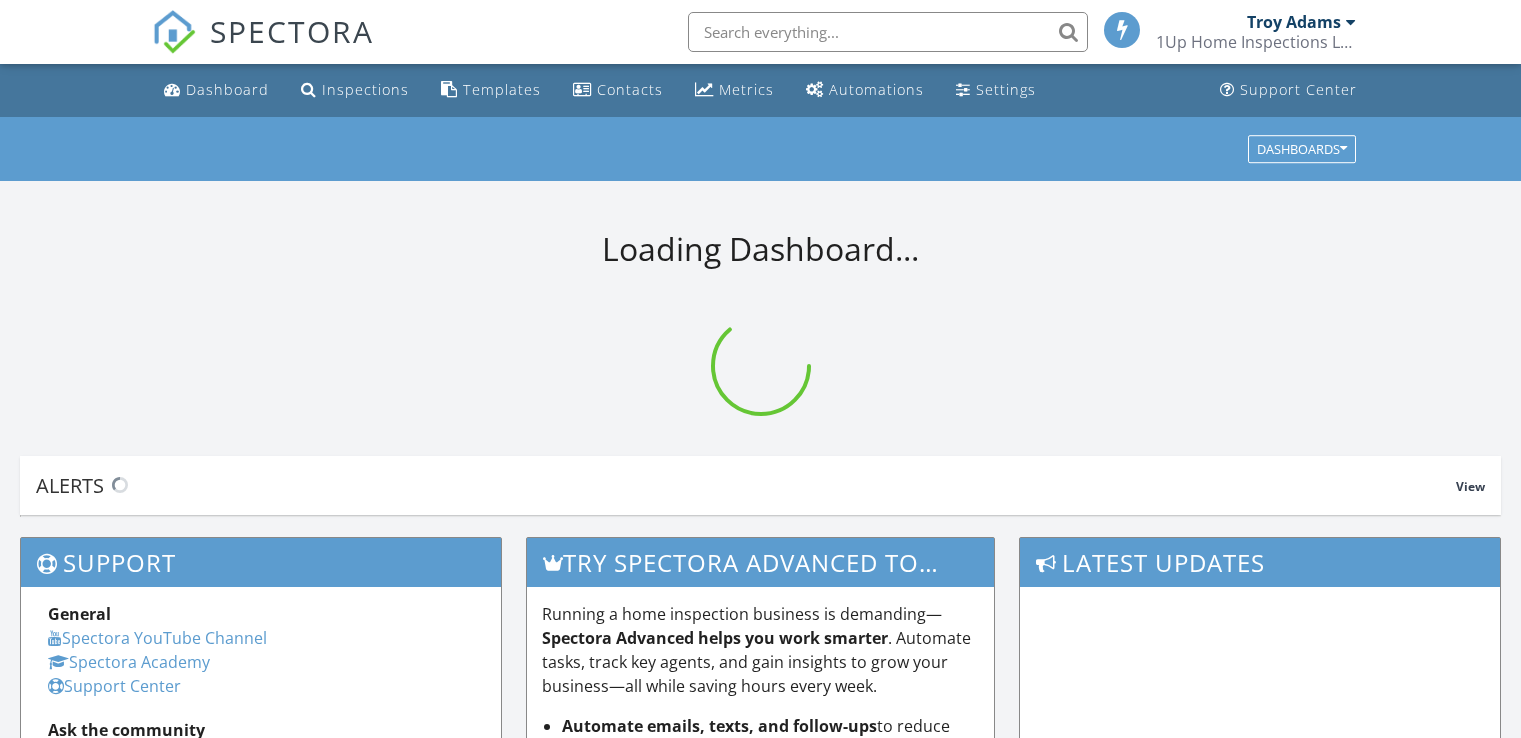 scroll, scrollTop: 0, scrollLeft: 0, axis: both 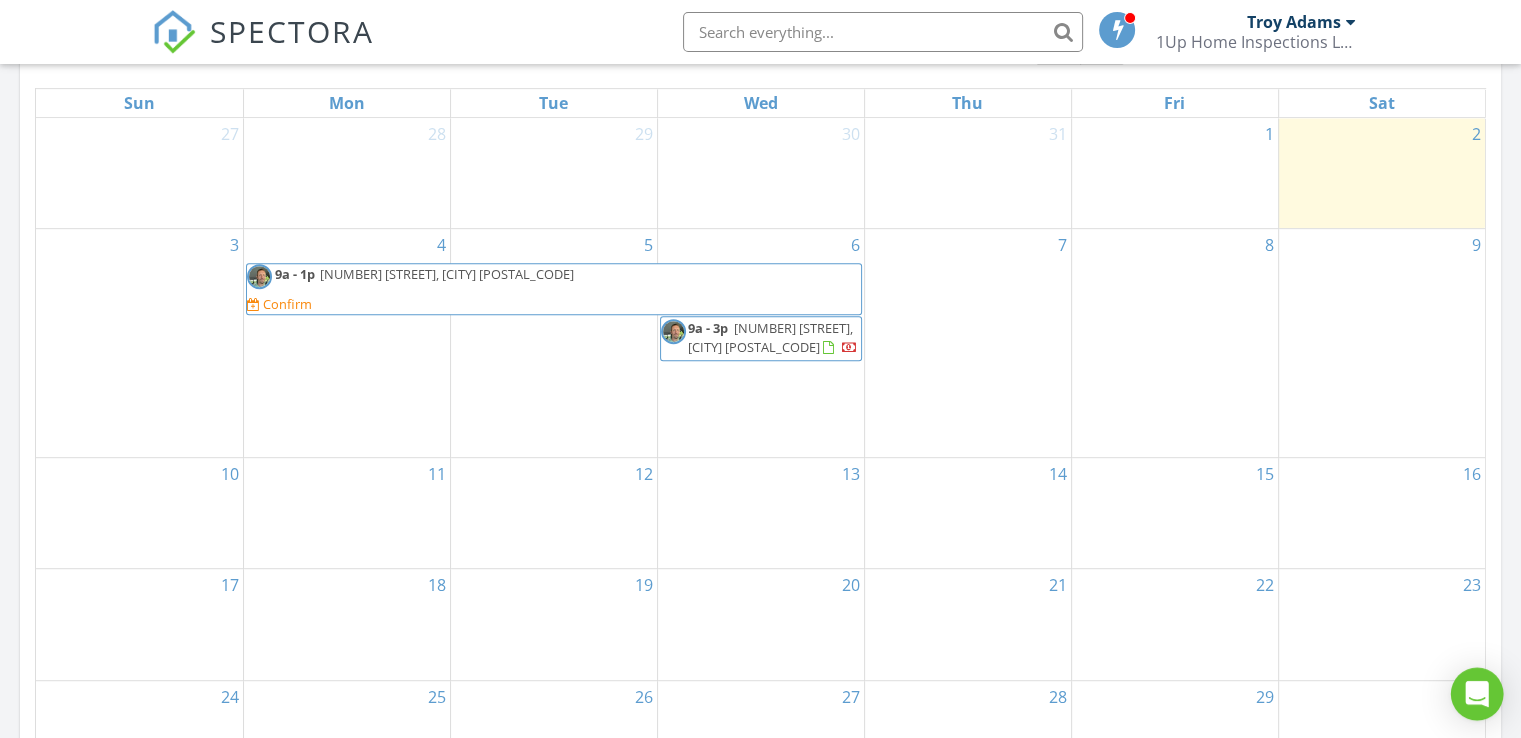 click 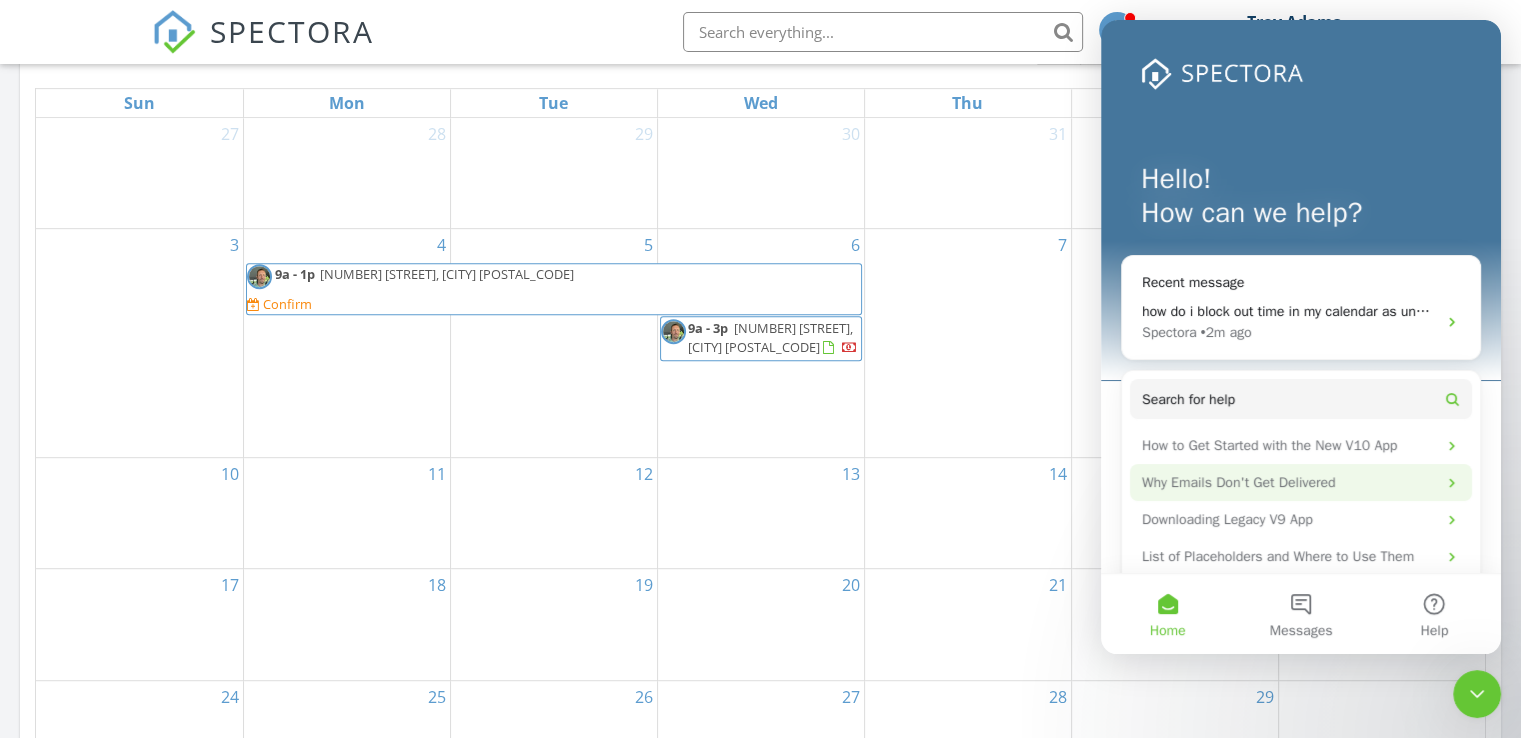scroll, scrollTop: 0, scrollLeft: 0, axis: both 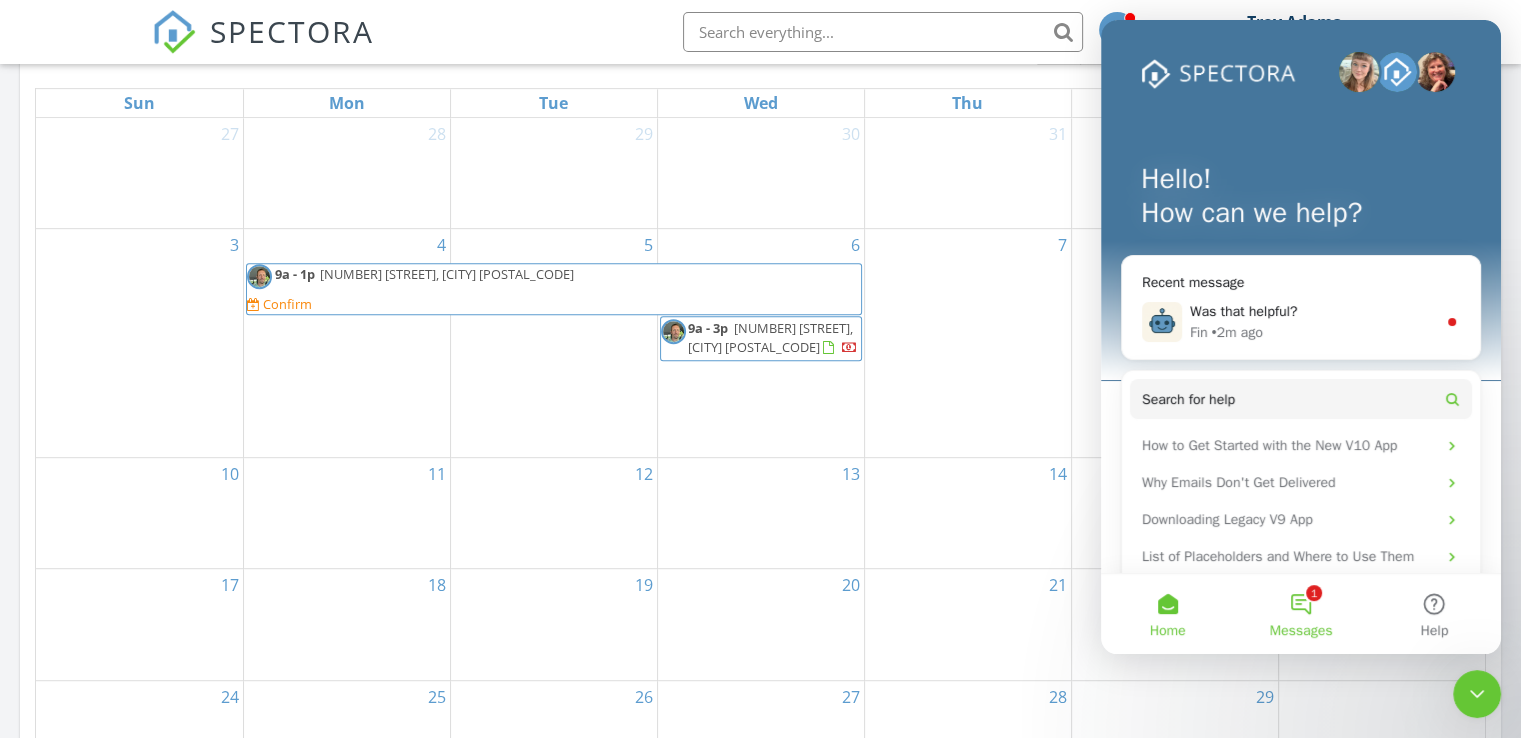 click on "Messages" at bounding box center (1301, 631) 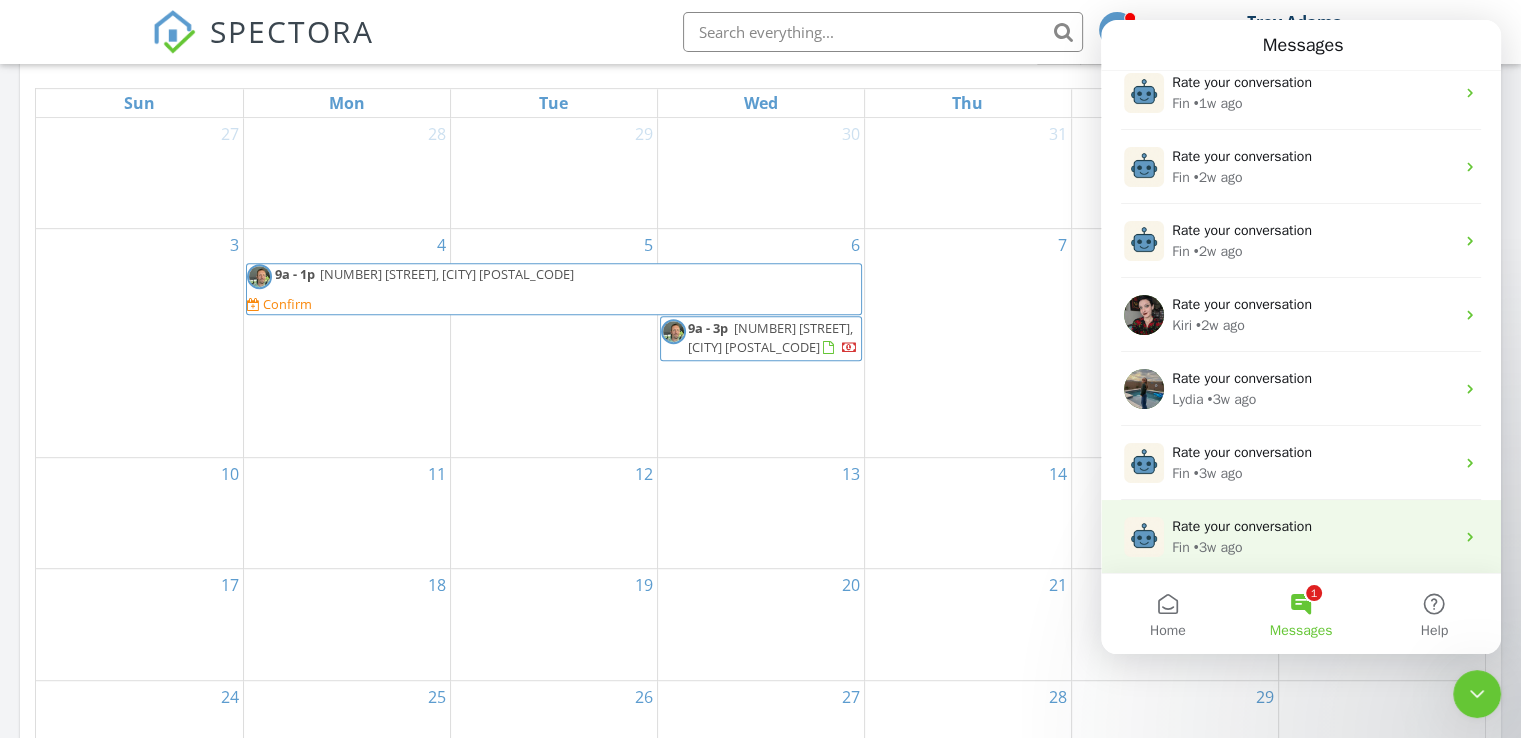 scroll, scrollTop: 0, scrollLeft: 0, axis: both 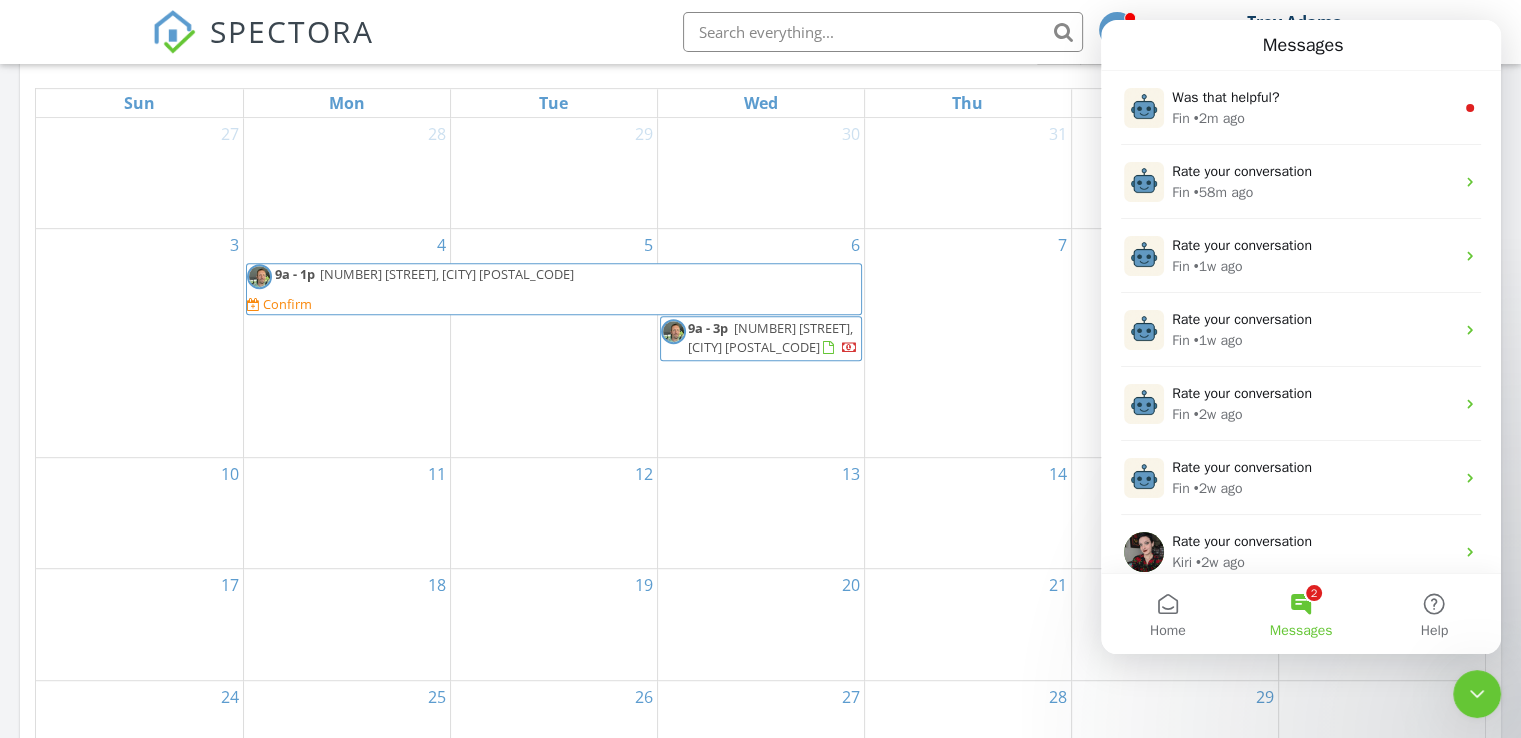 click on "2 Messages" at bounding box center (1300, 614) 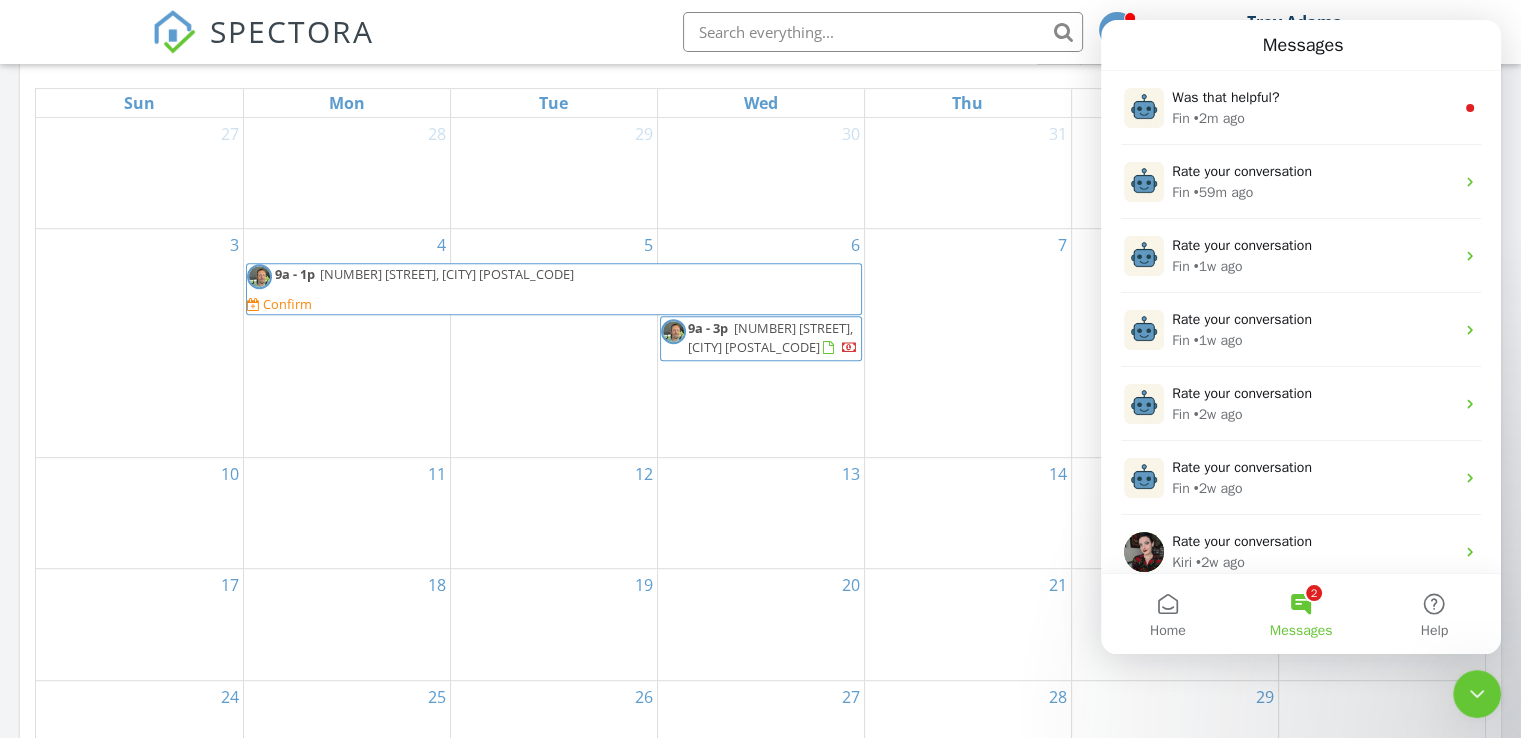 click 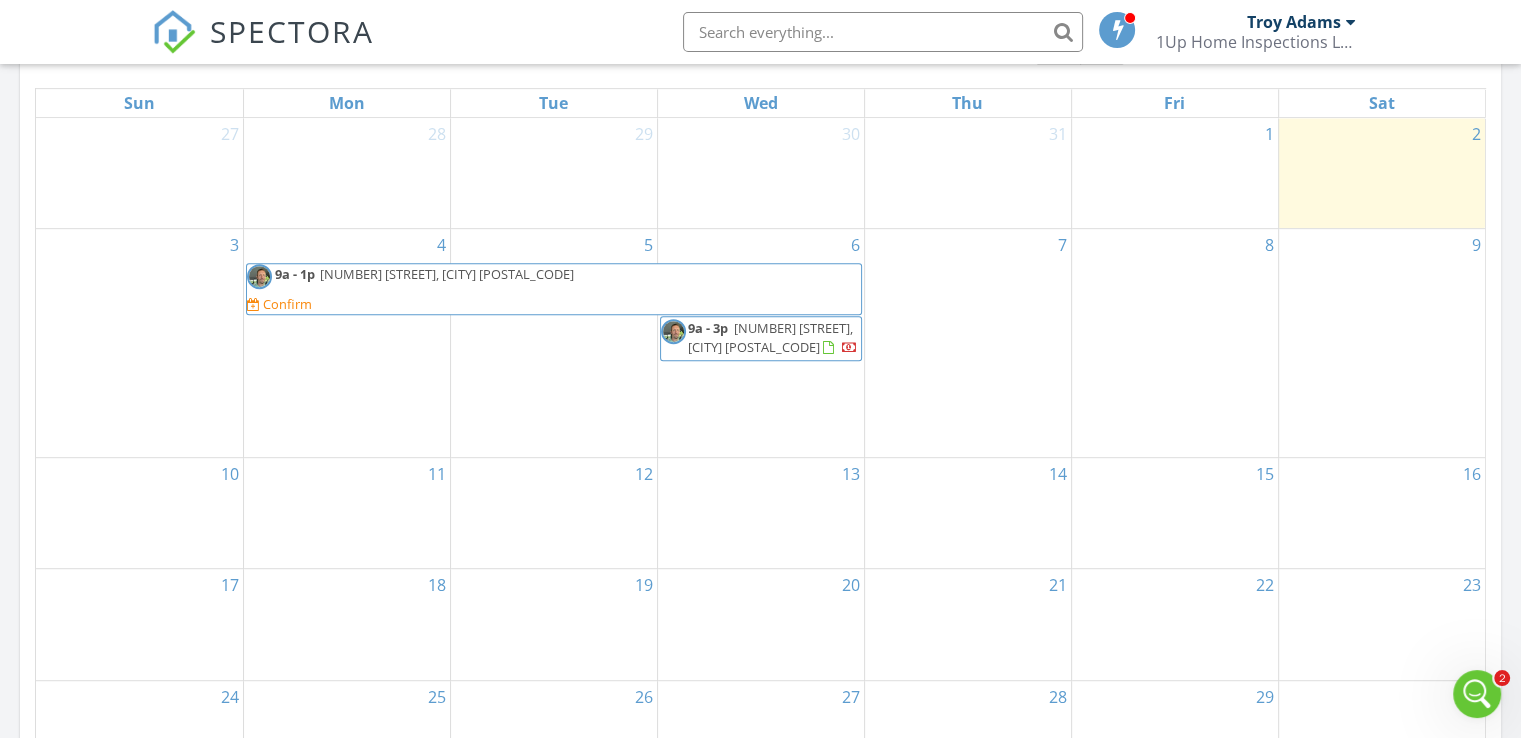 scroll, scrollTop: 0, scrollLeft: 0, axis: both 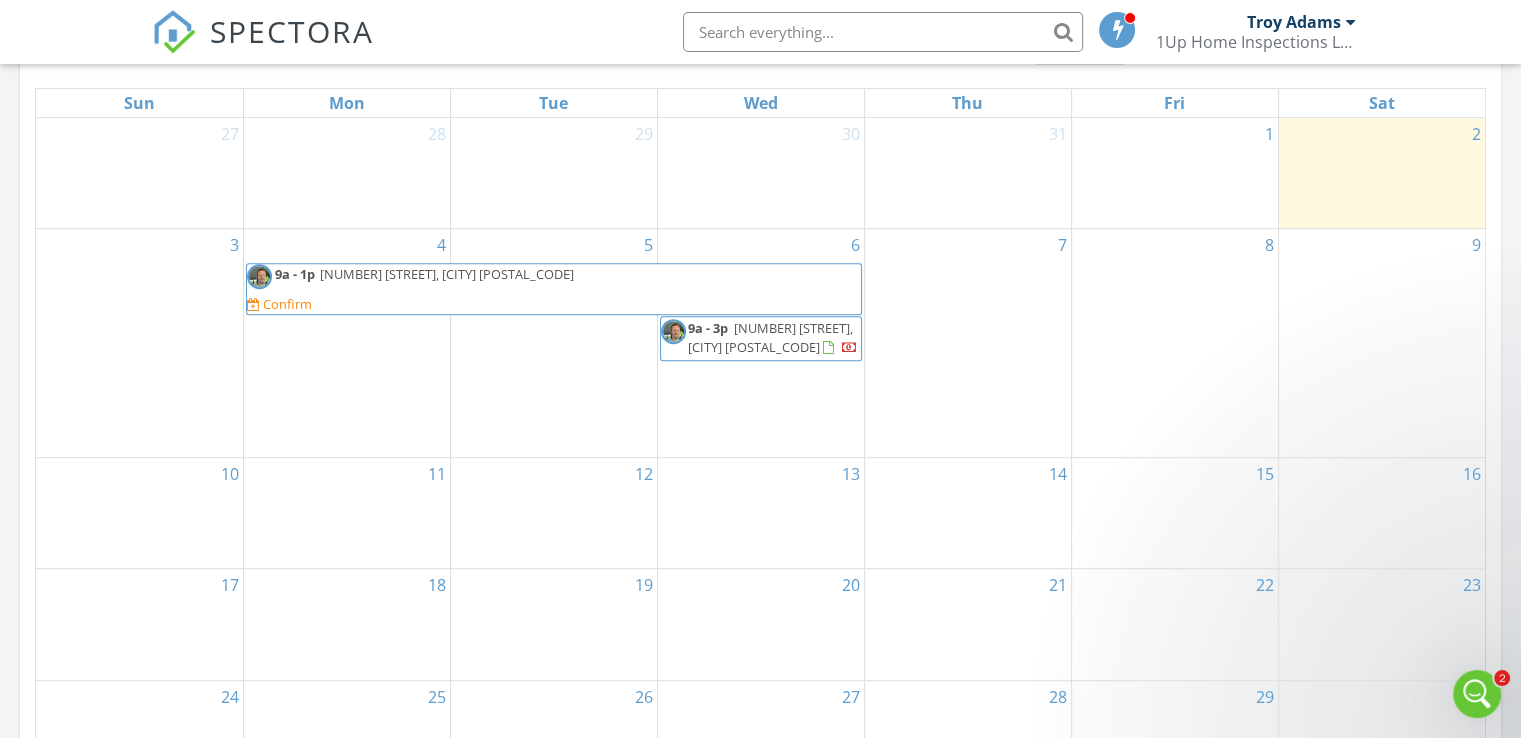 click 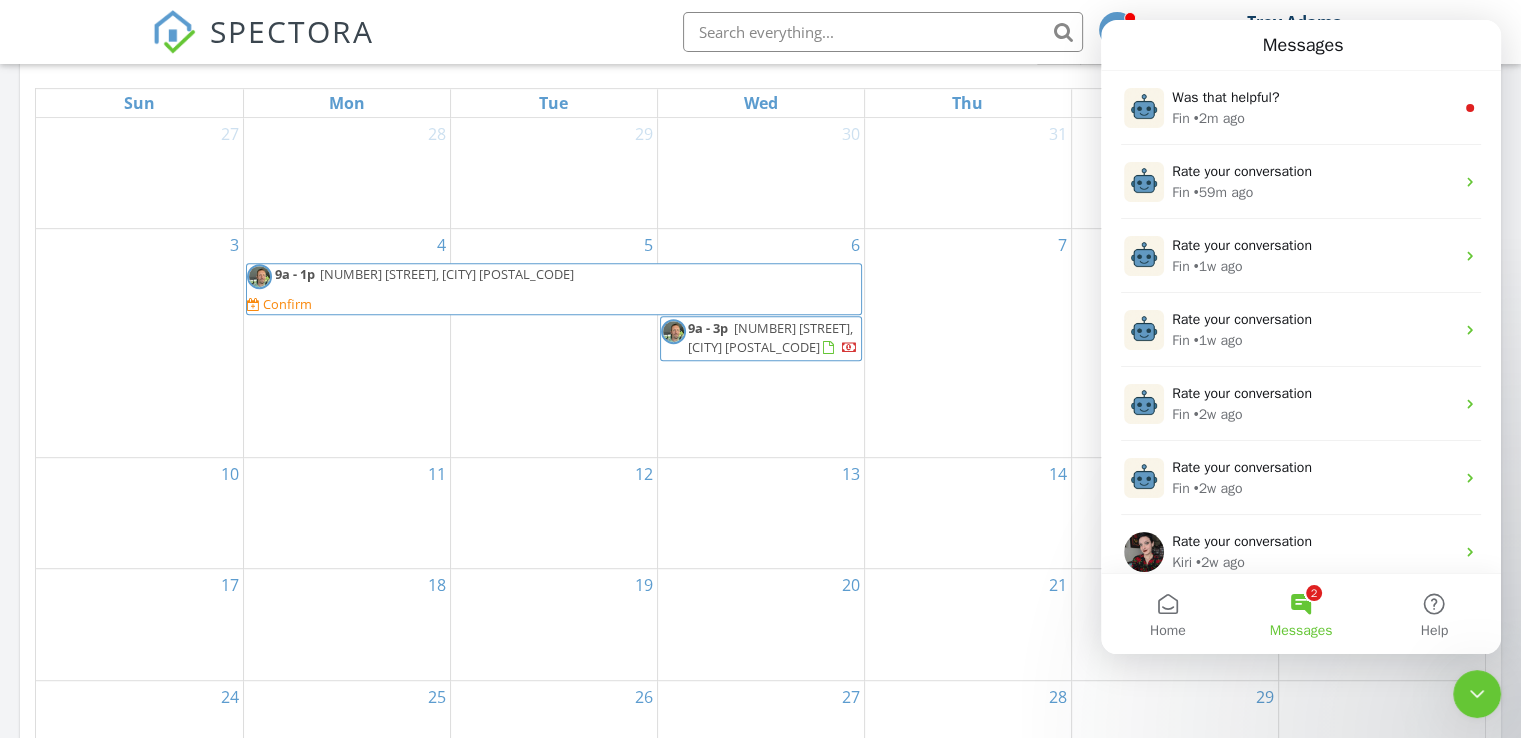 click at bounding box center [1477, 694] 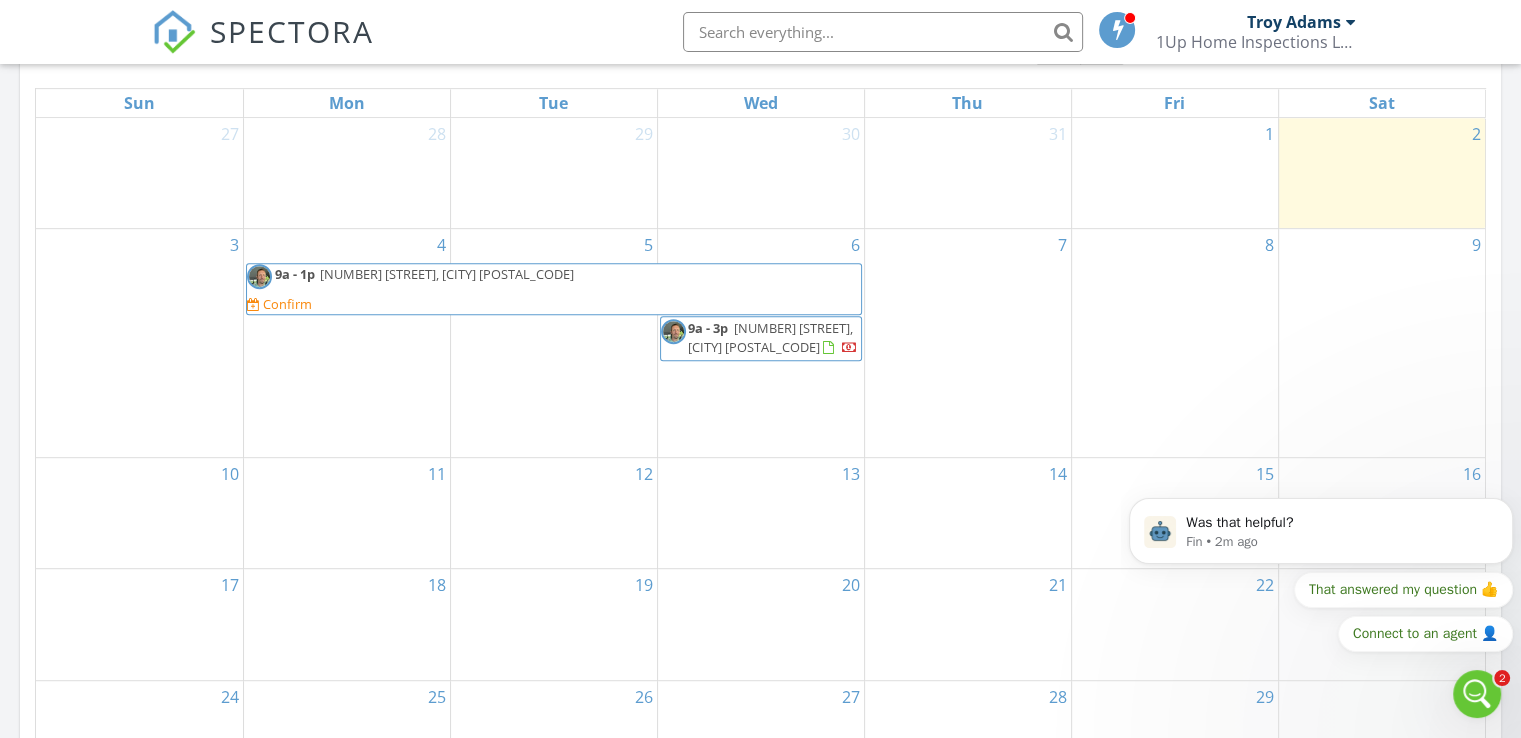scroll, scrollTop: 0, scrollLeft: 0, axis: both 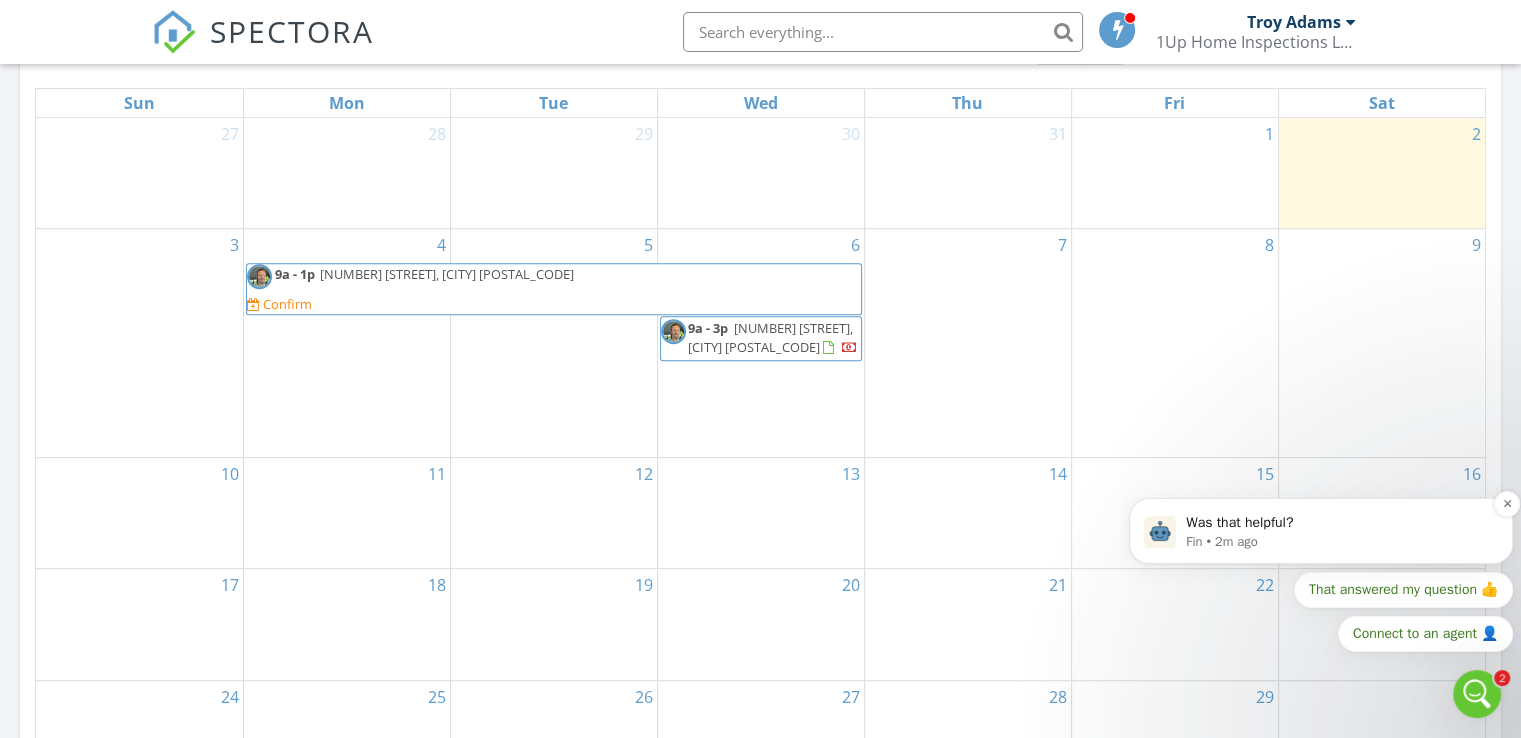 click on "Was that helpful?" at bounding box center [1337, 523] 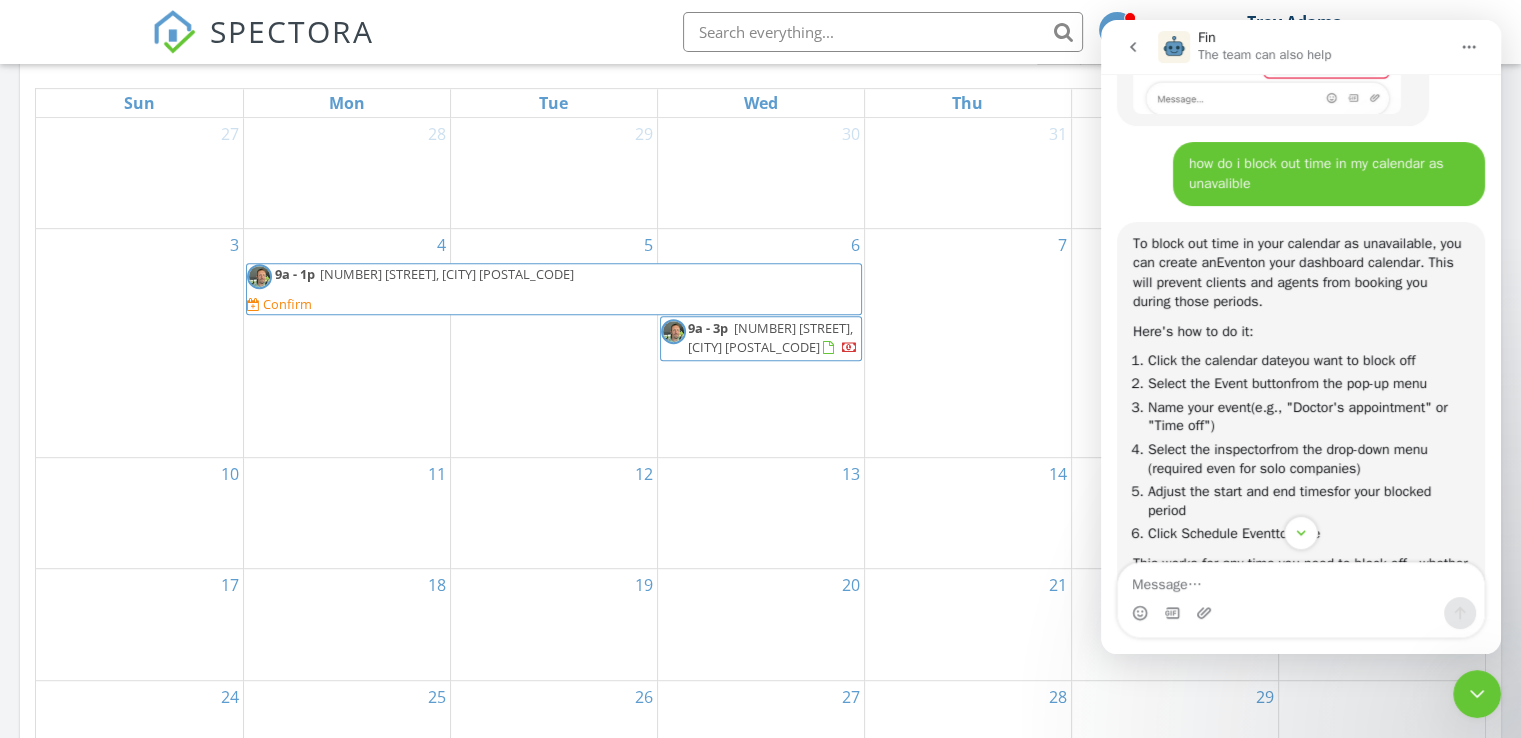 scroll, scrollTop: 348, scrollLeft: 0, axis: vertical 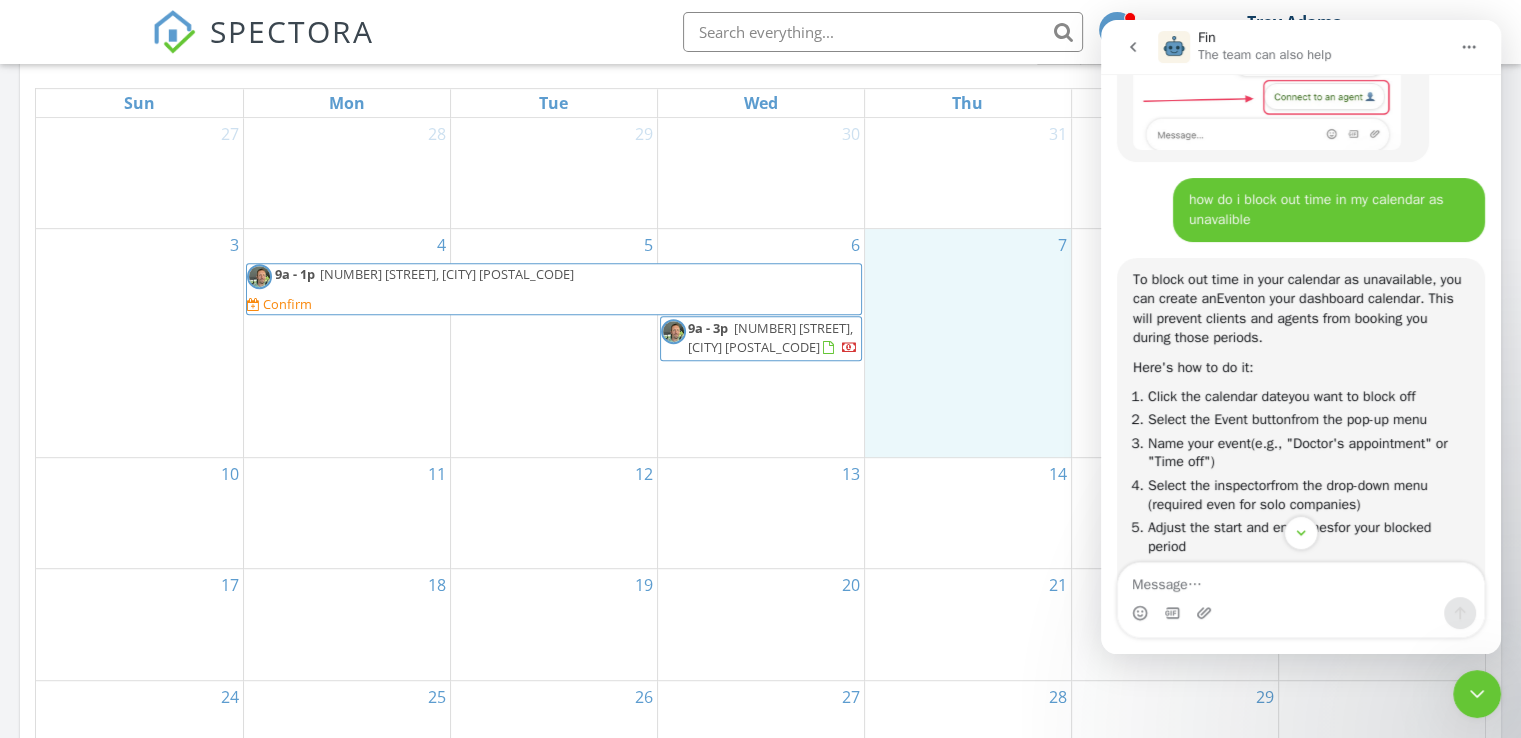 click on "7" at bounding box center [968, 343] 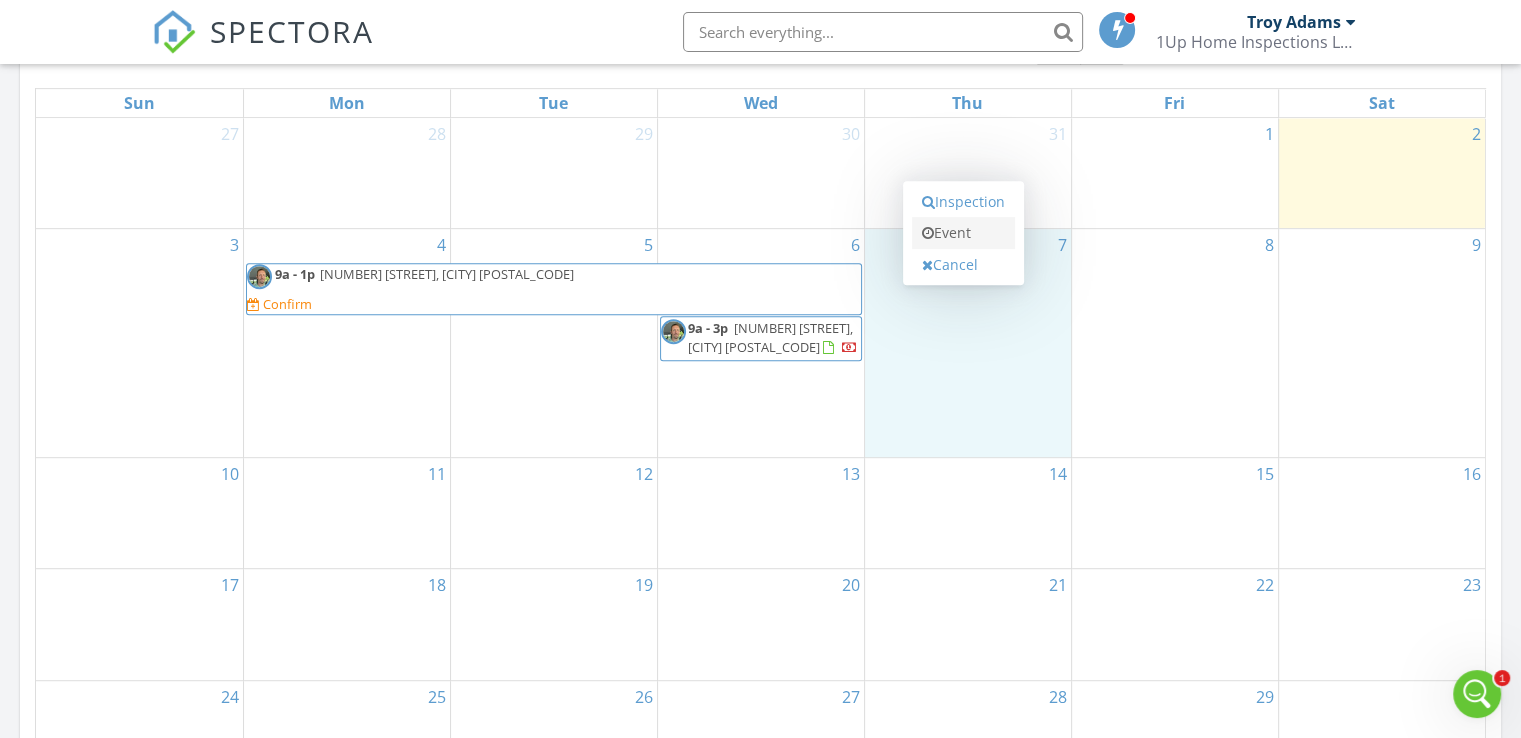 click on "Event" at bounding box center [963, 233] 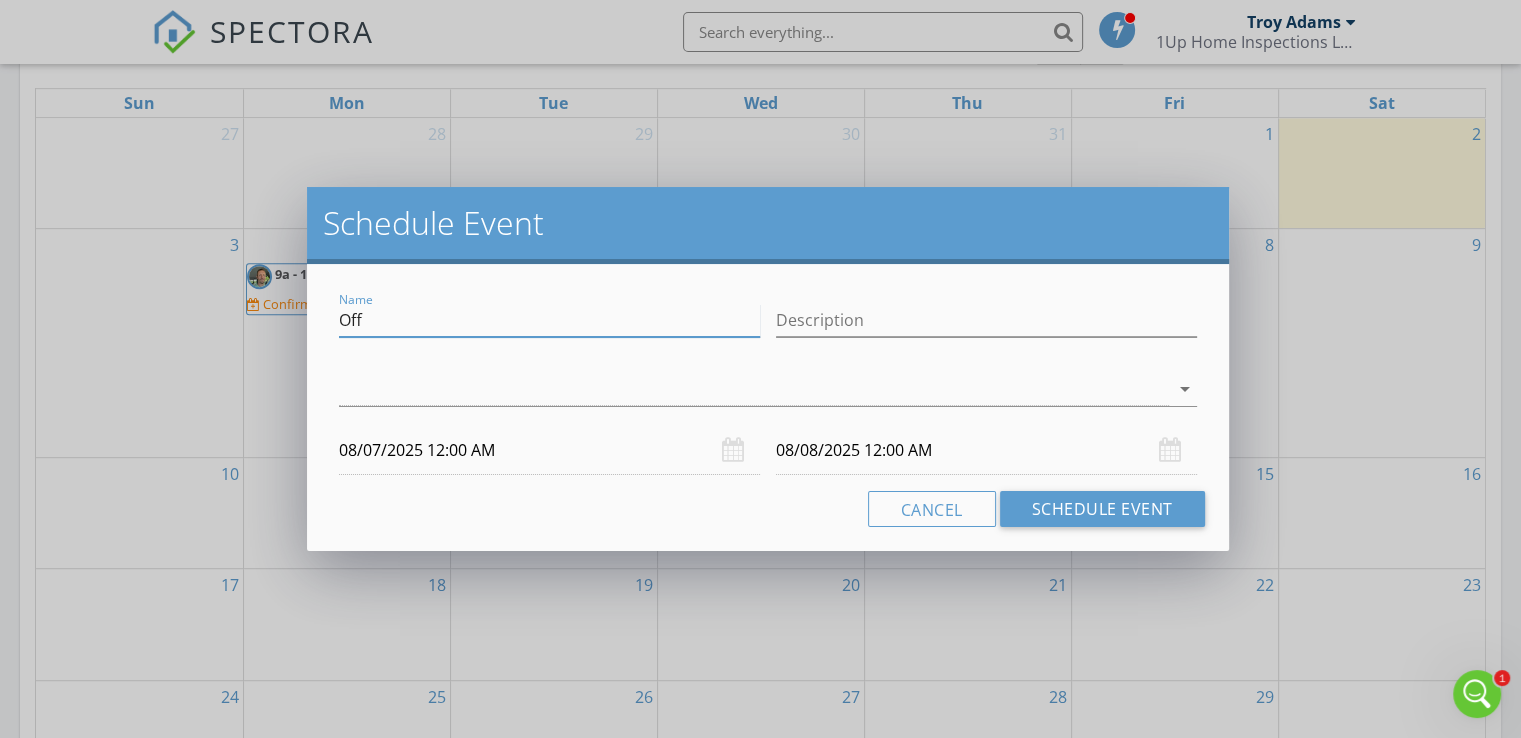 click on "Off" at bounding box center (549, 320) 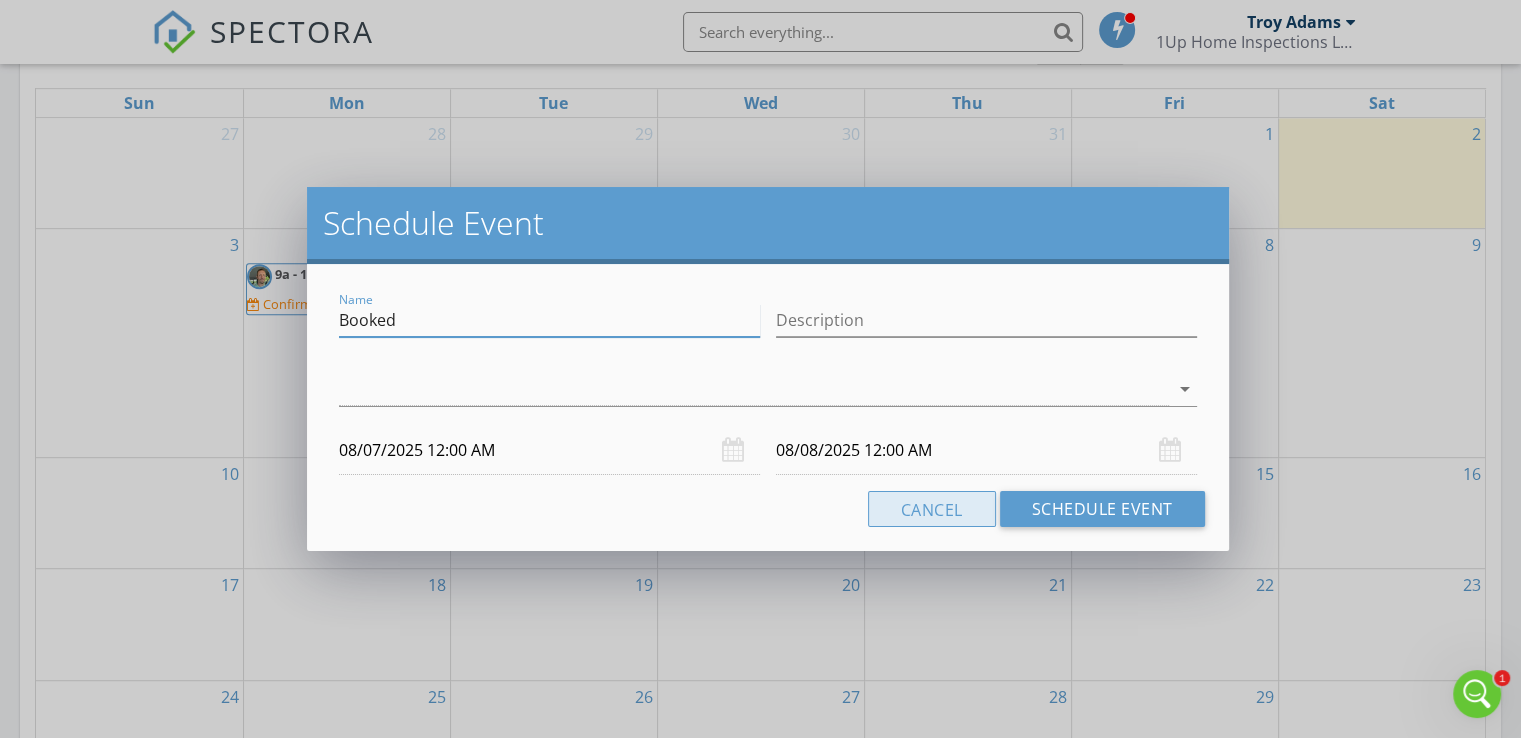 type on "Booked" 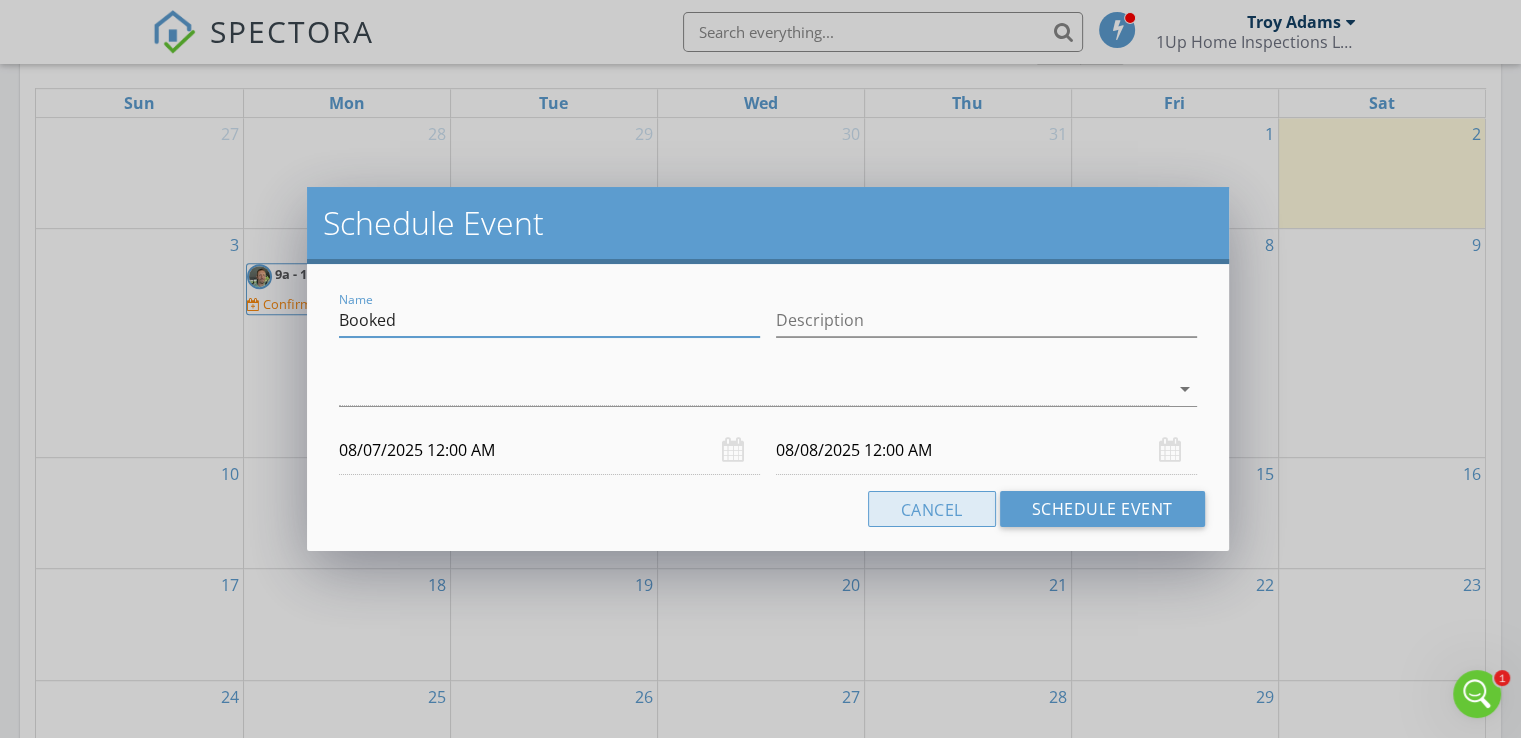 click on "Cancel" at bounding box center (932, 509) 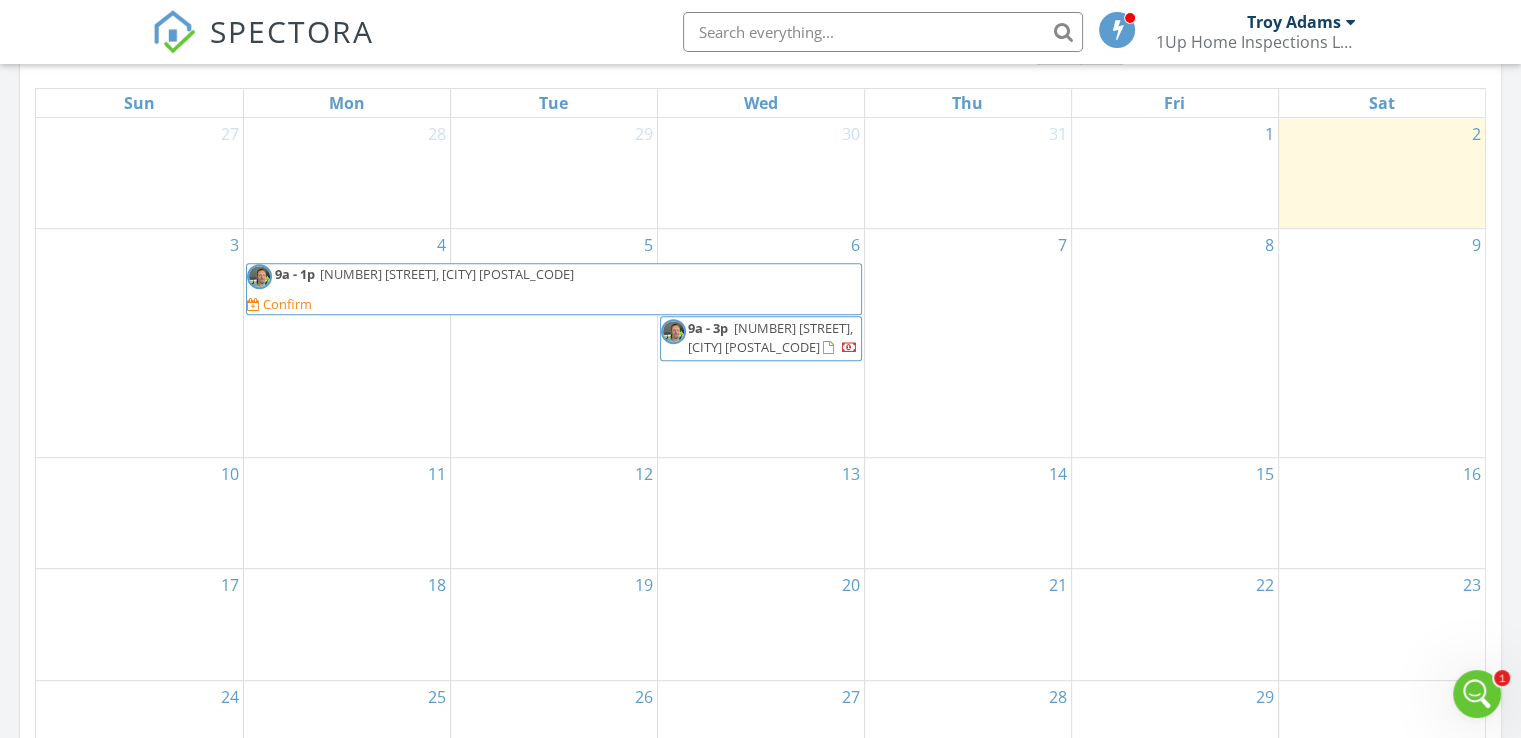 click on "7" at bounding box center (968, 343) 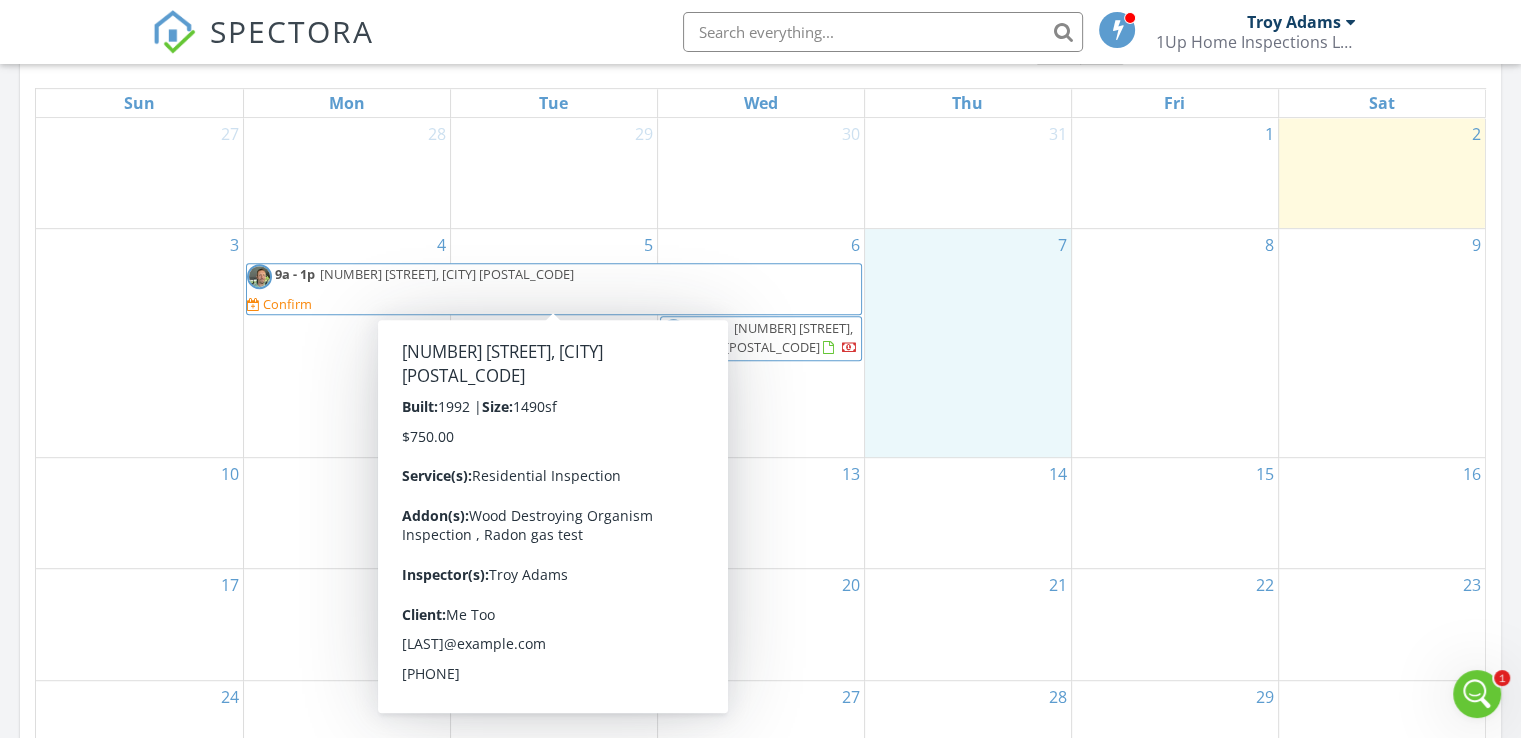click on "4
9a - 1p
72 N Pointe Rd, Sylva 28779
Confirm" at bounding box center (347, 343) 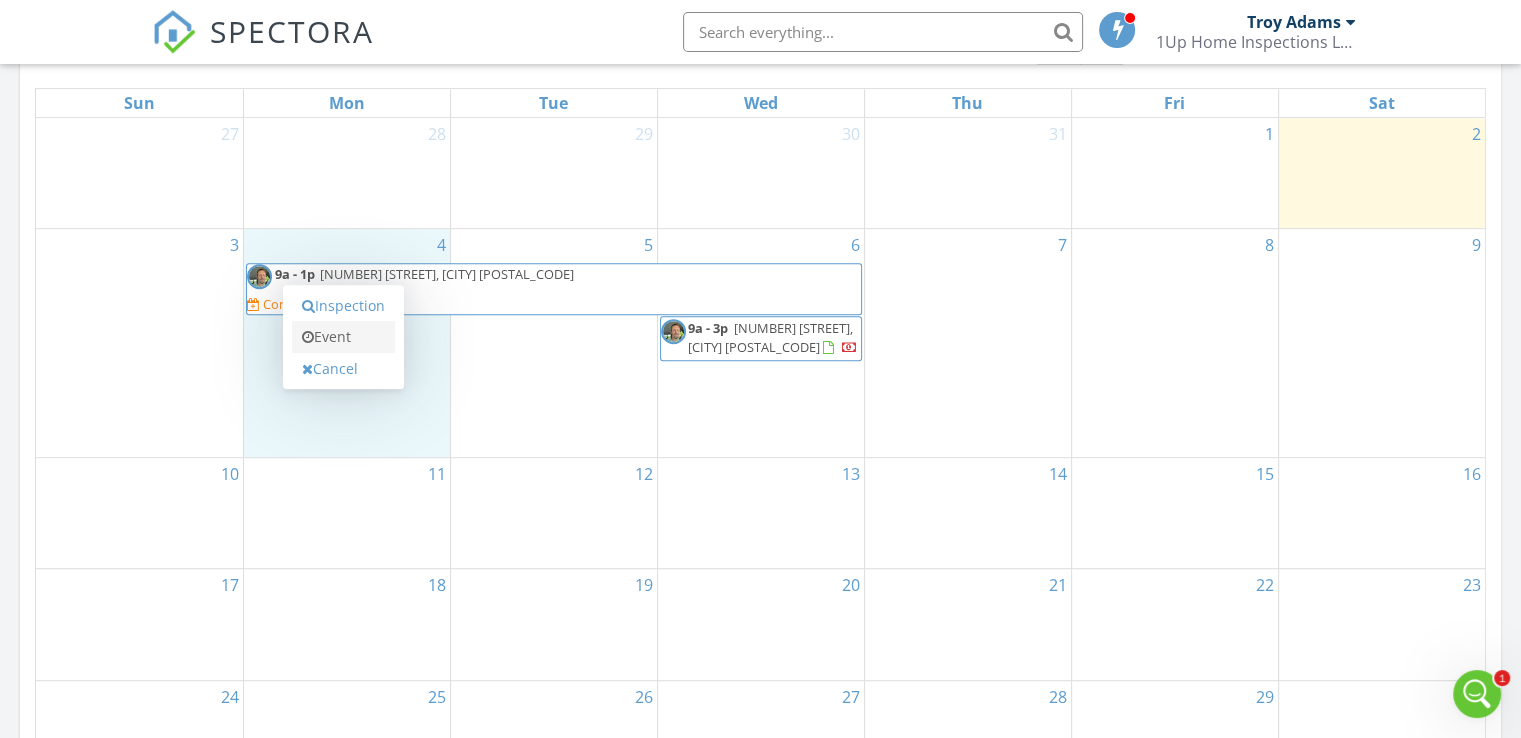 click on "Event" at bounding box center [343, 337] 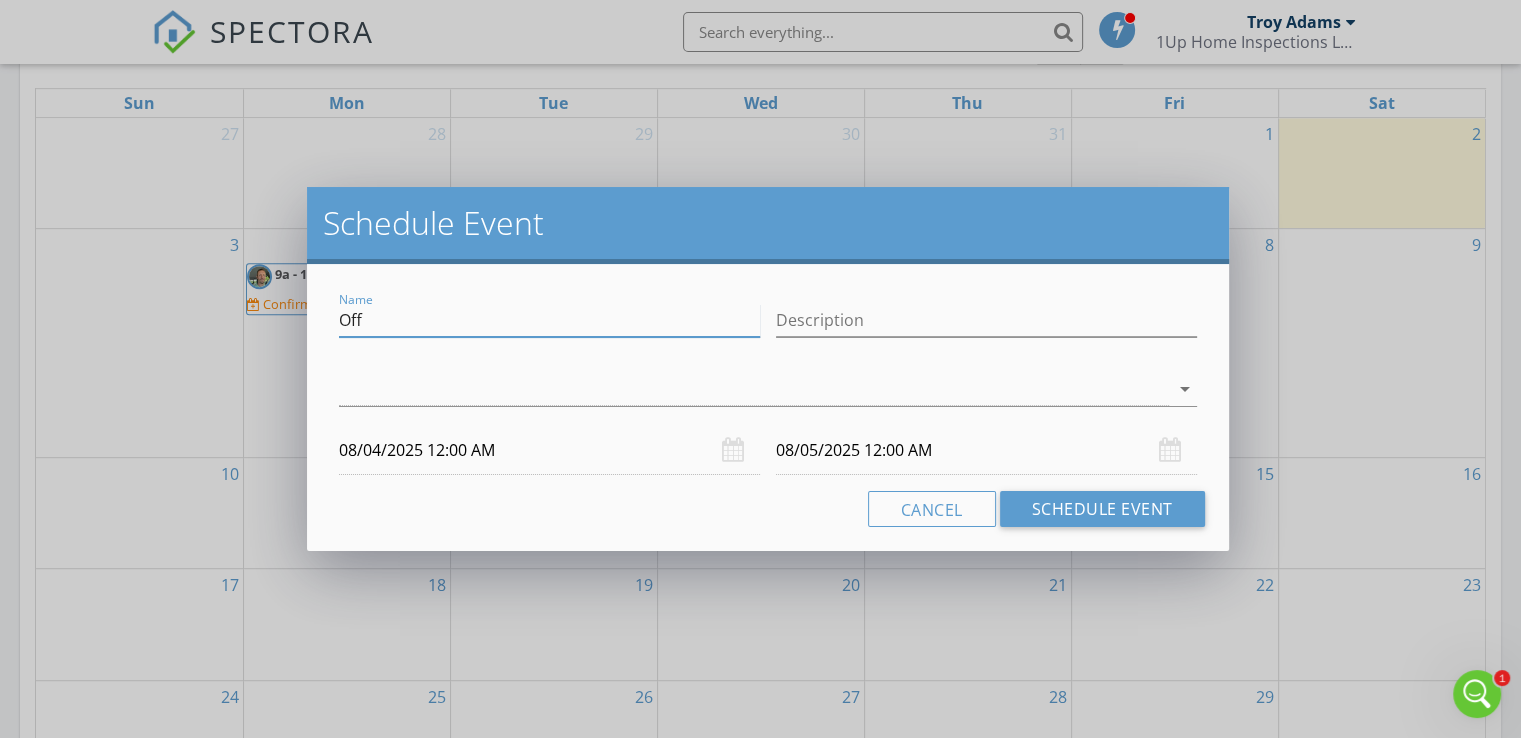 click on "Off" at bounding box center [549, 320] 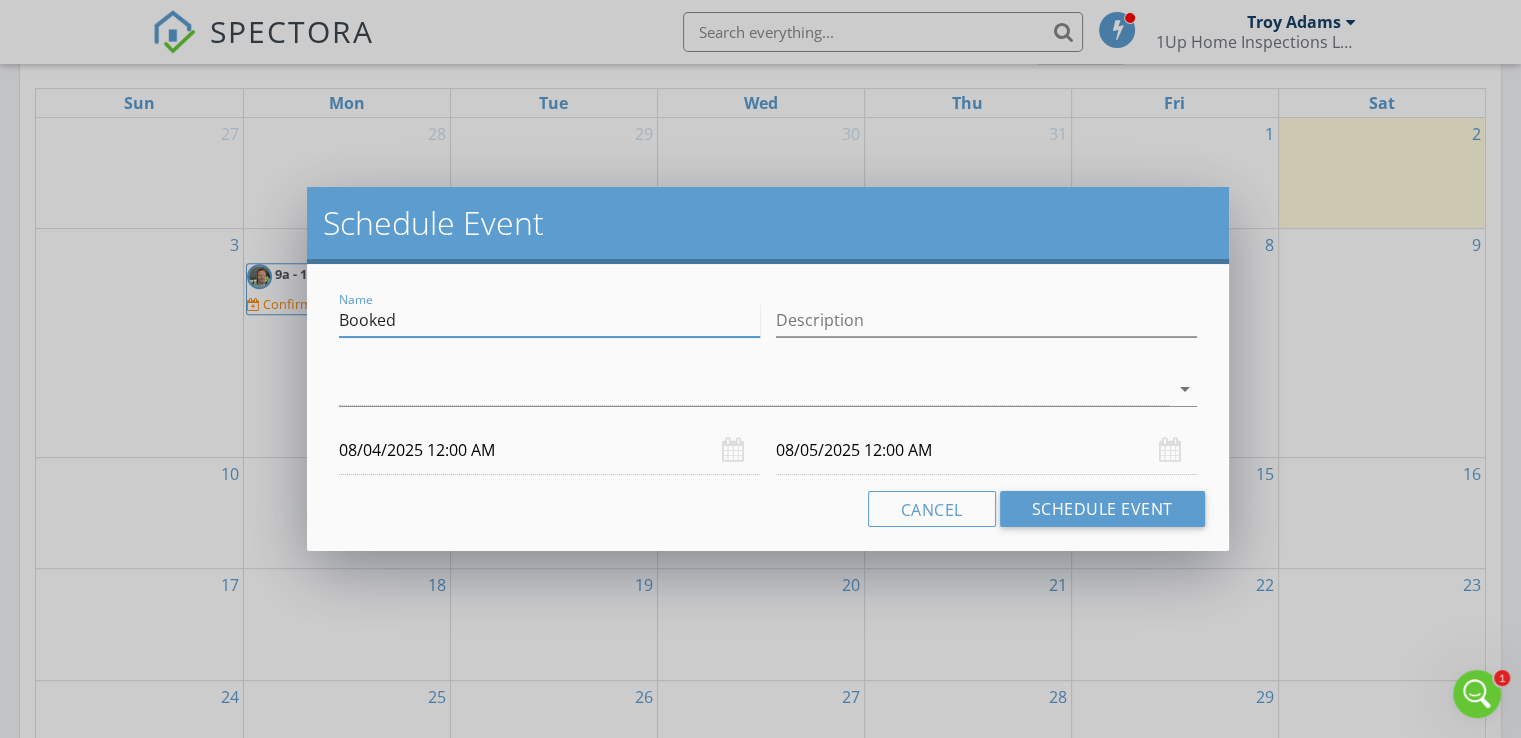 type on "Booked" 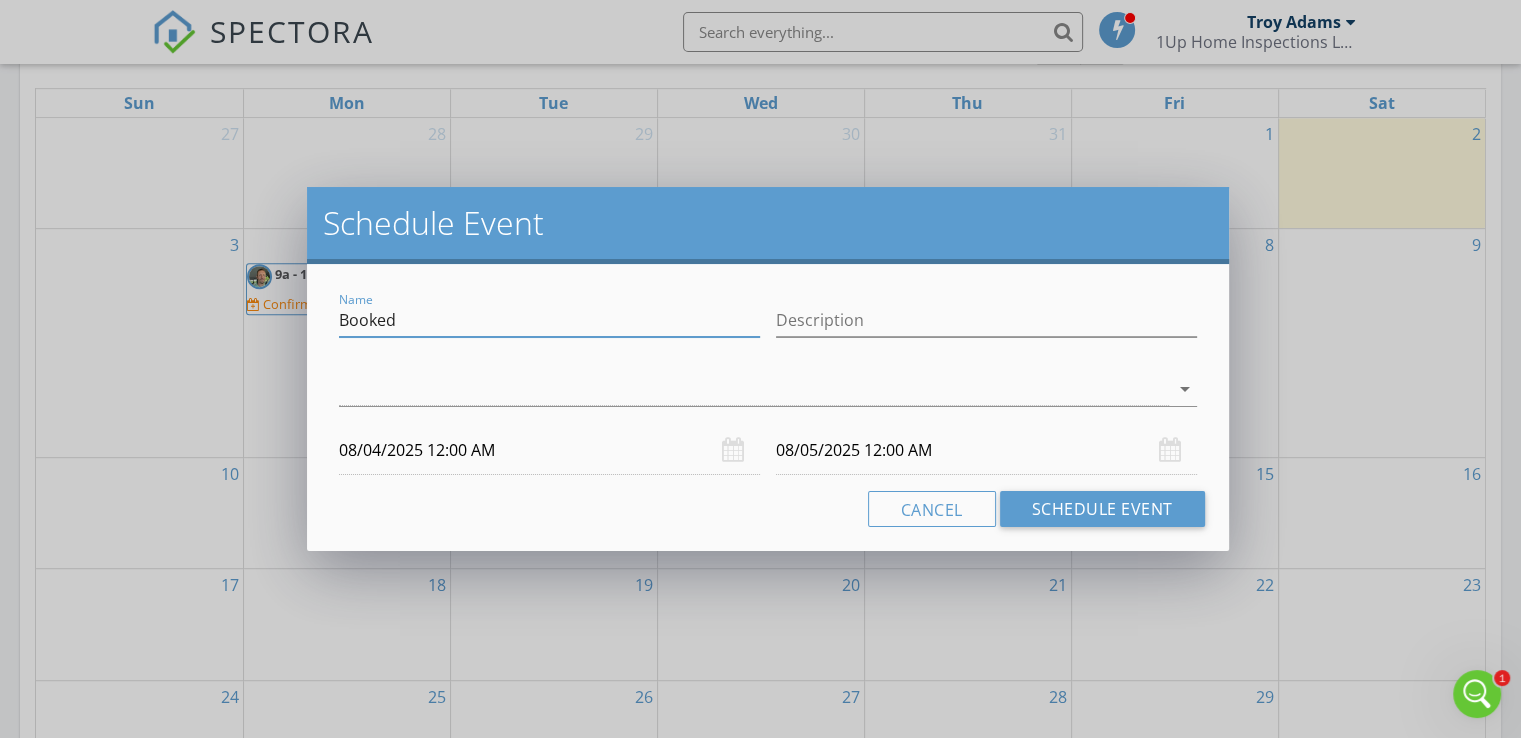 click 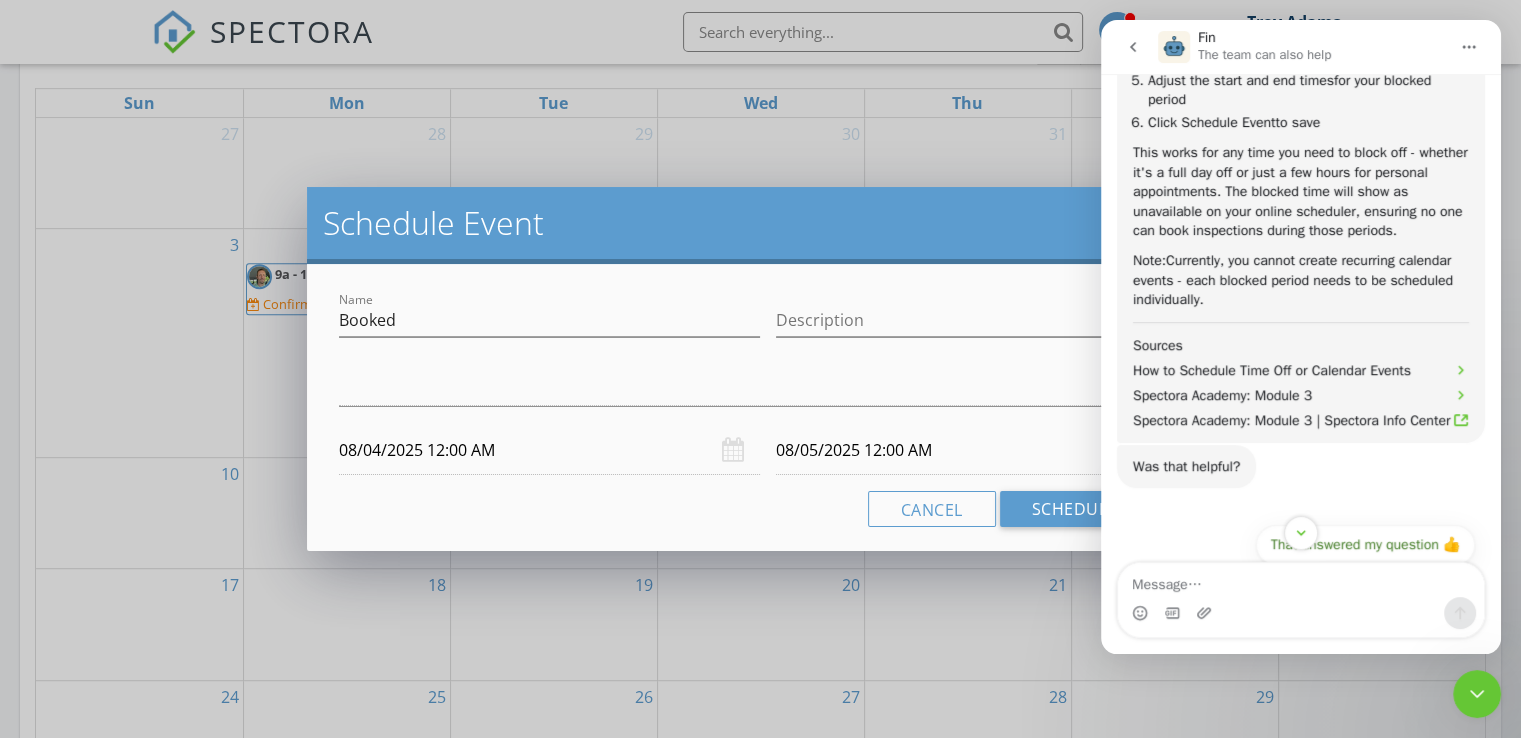 scroll, scrollTop: 882, scrollLeft: 0, axis: vertical 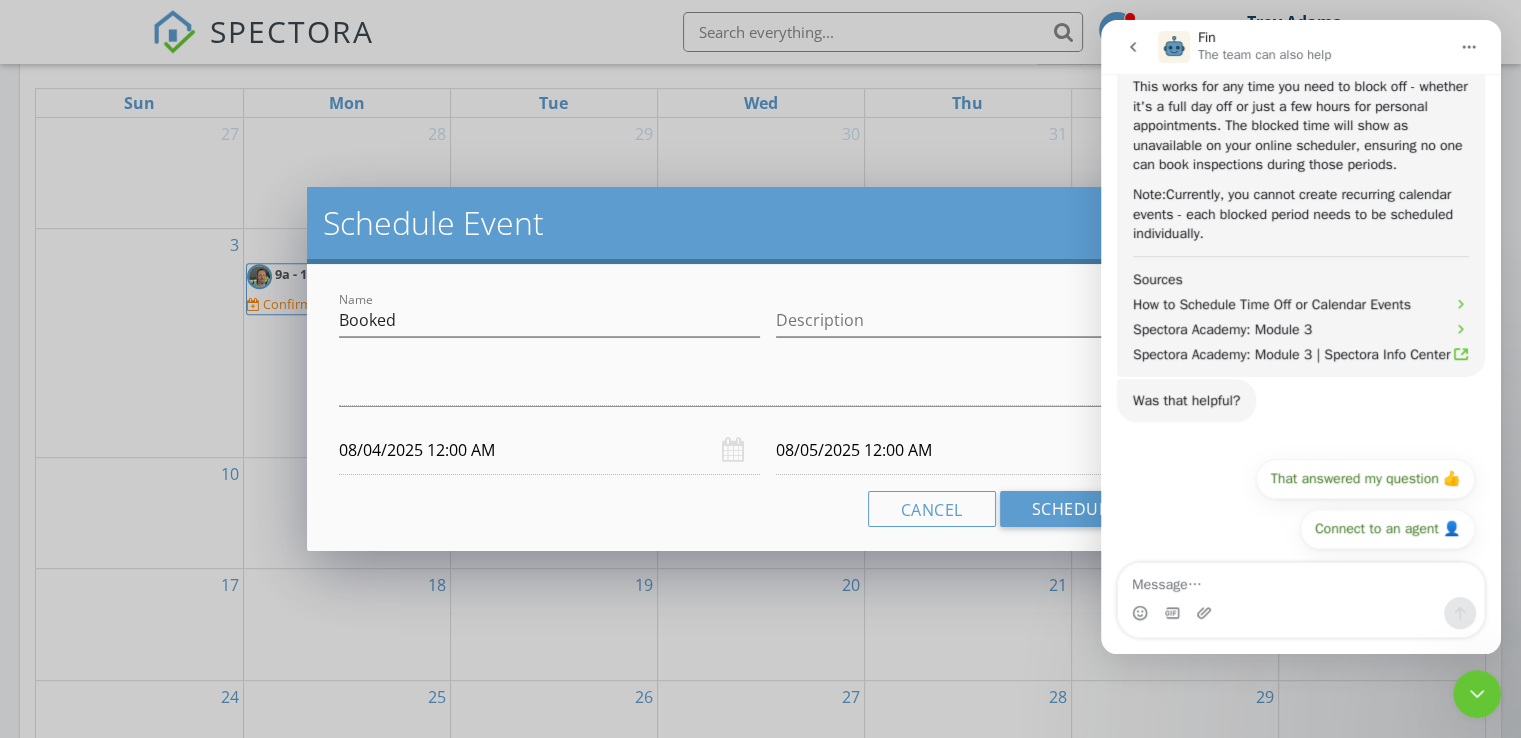 click 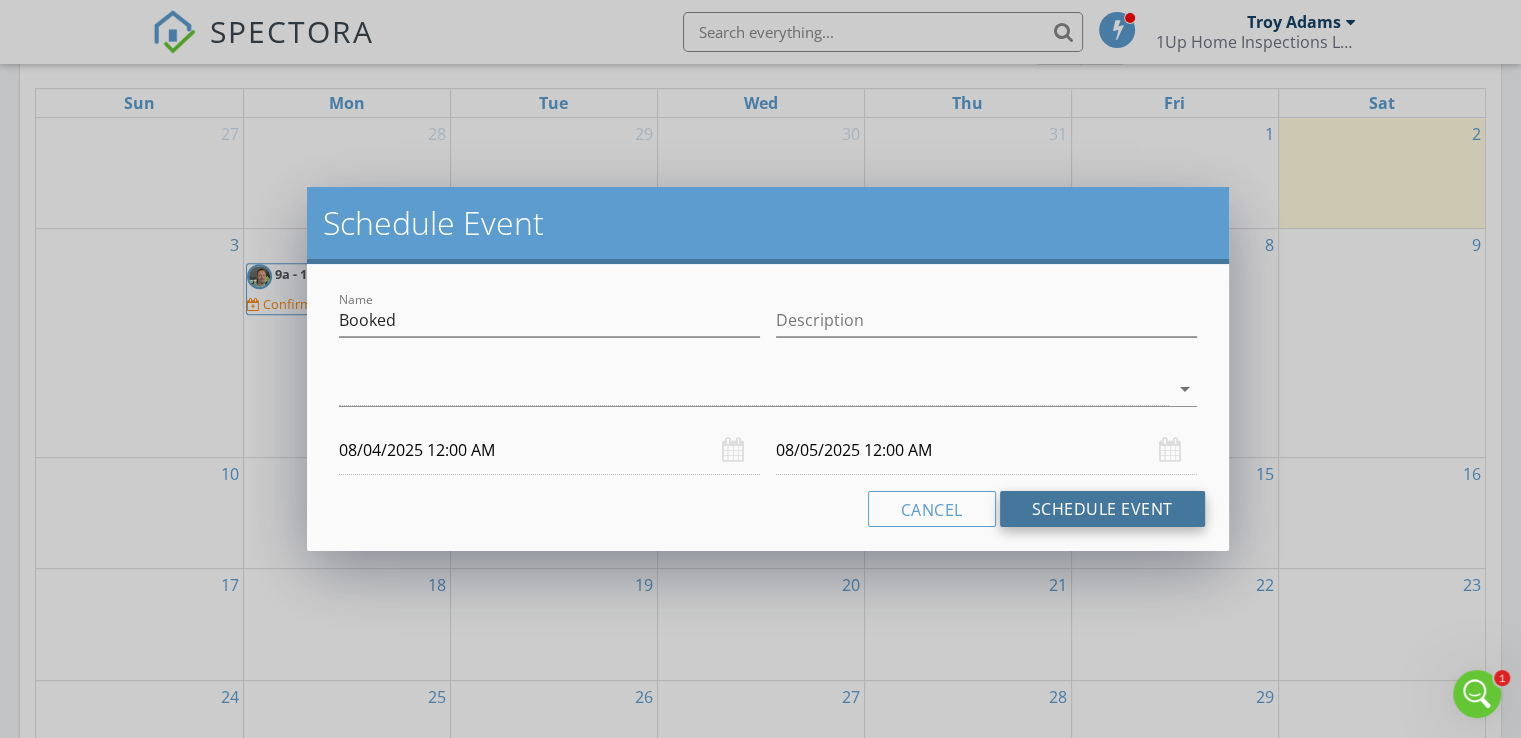 click on "Schedule Event" at bounding box center (1102, 509) 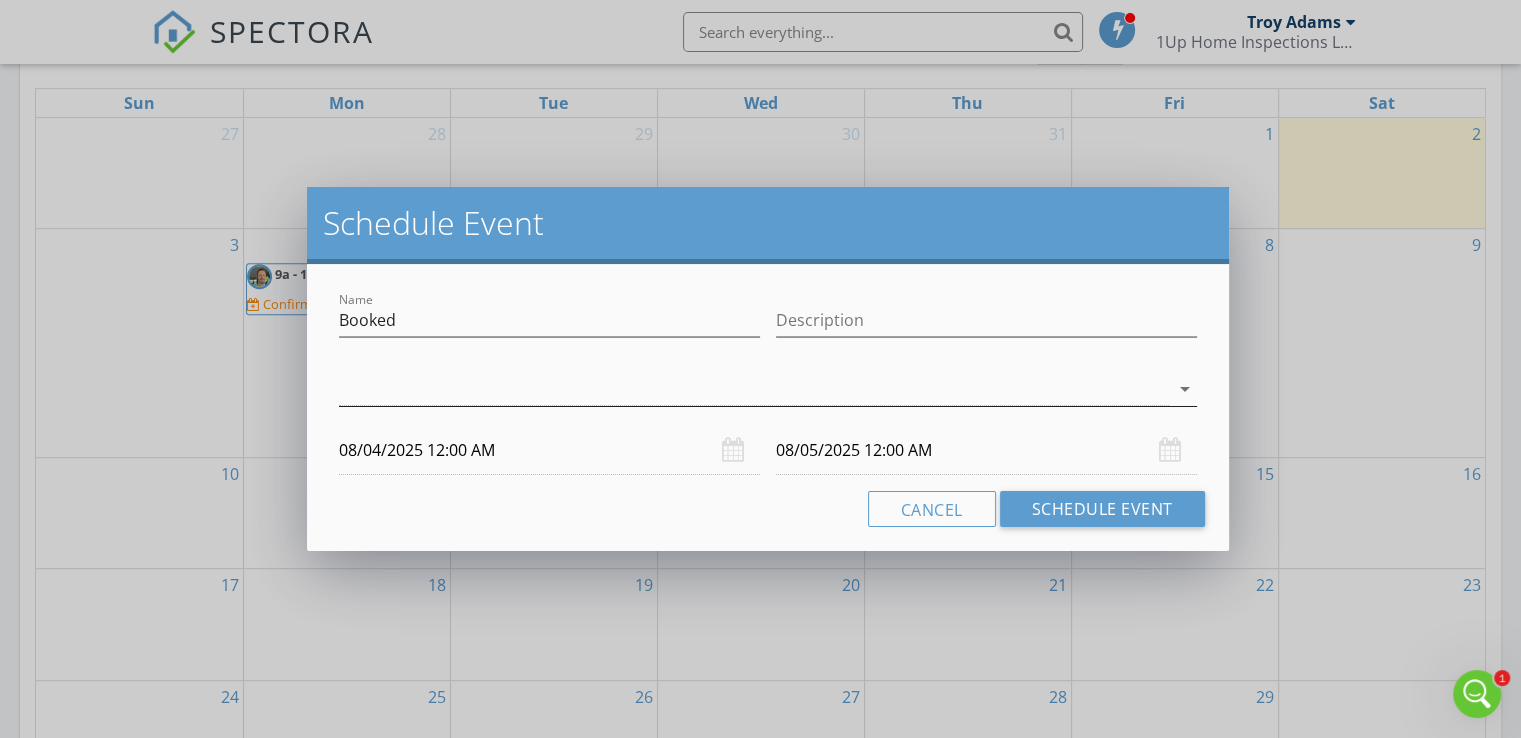 click at bounding box center [754, 389] 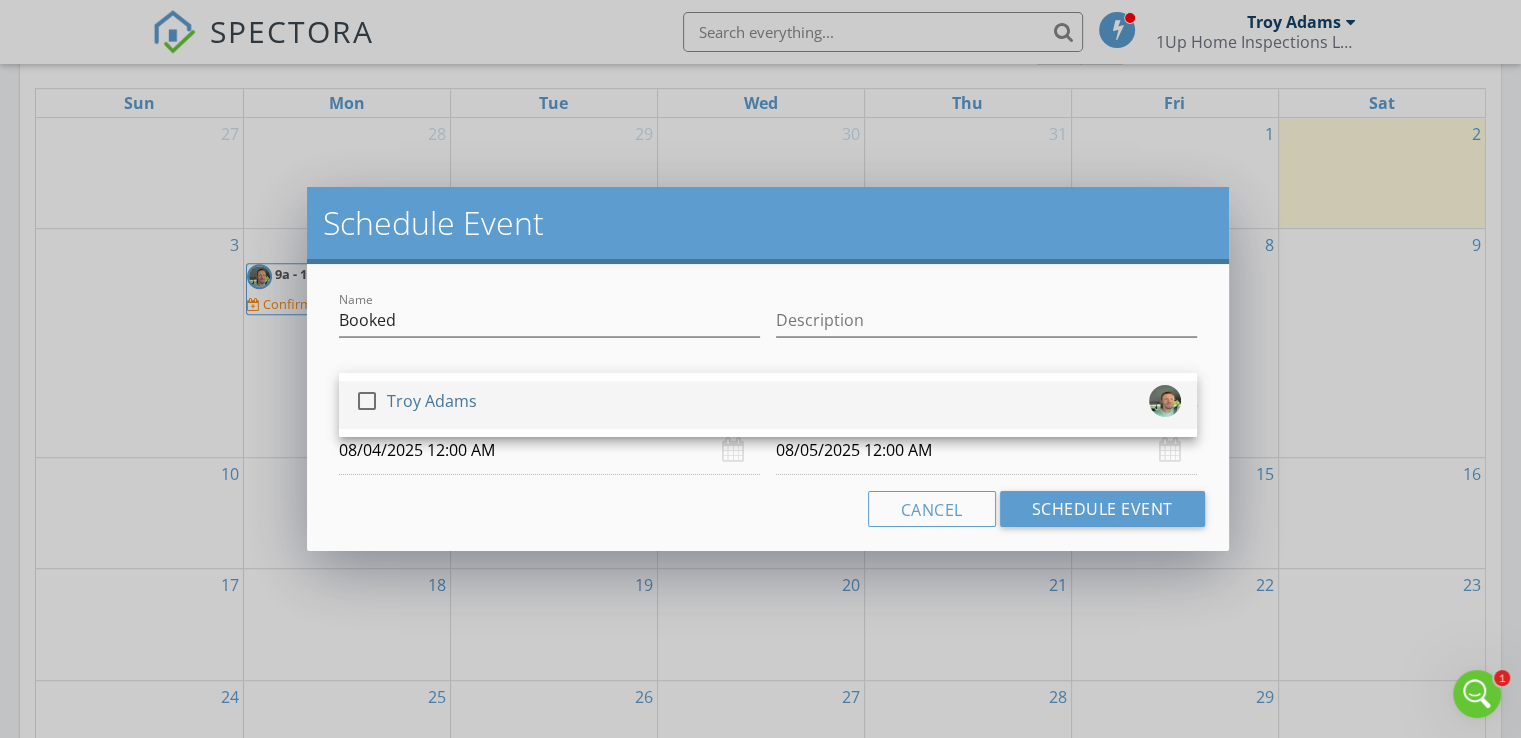 click on "check_box_outline_blank" at bounding box center (371, 401) 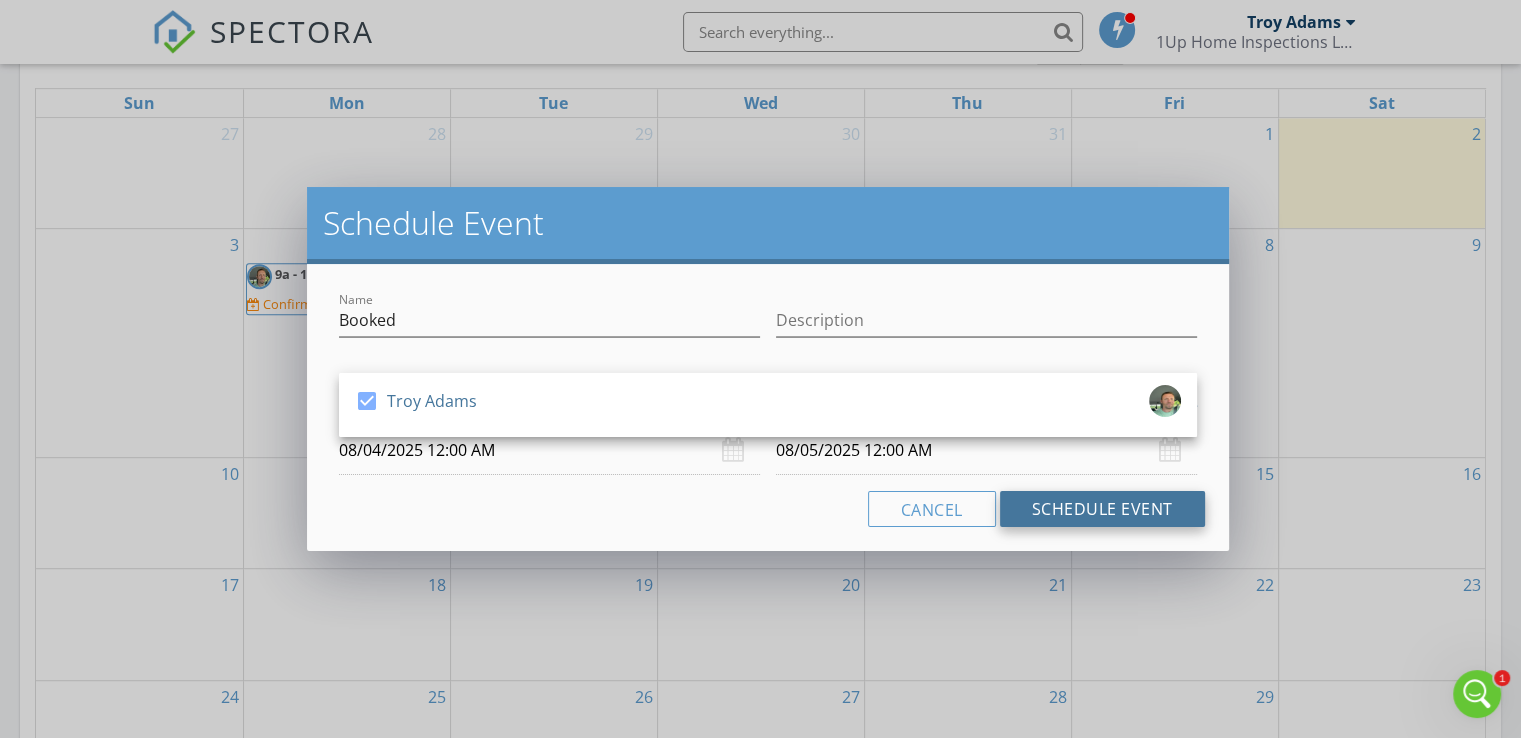 click on "Schedule Event" at bounding box center (1102, 509) 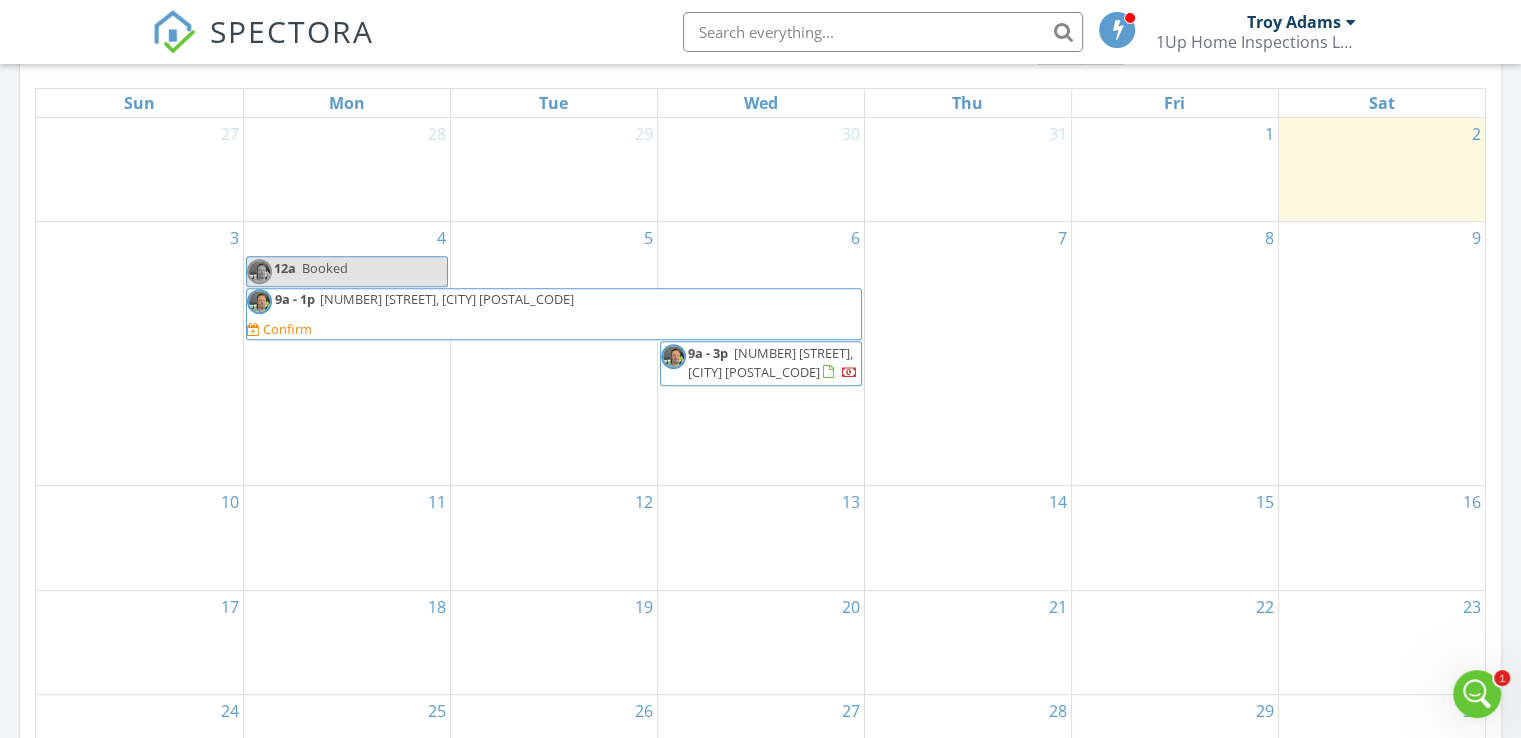 click on "5" at bounding box center (554, 354) 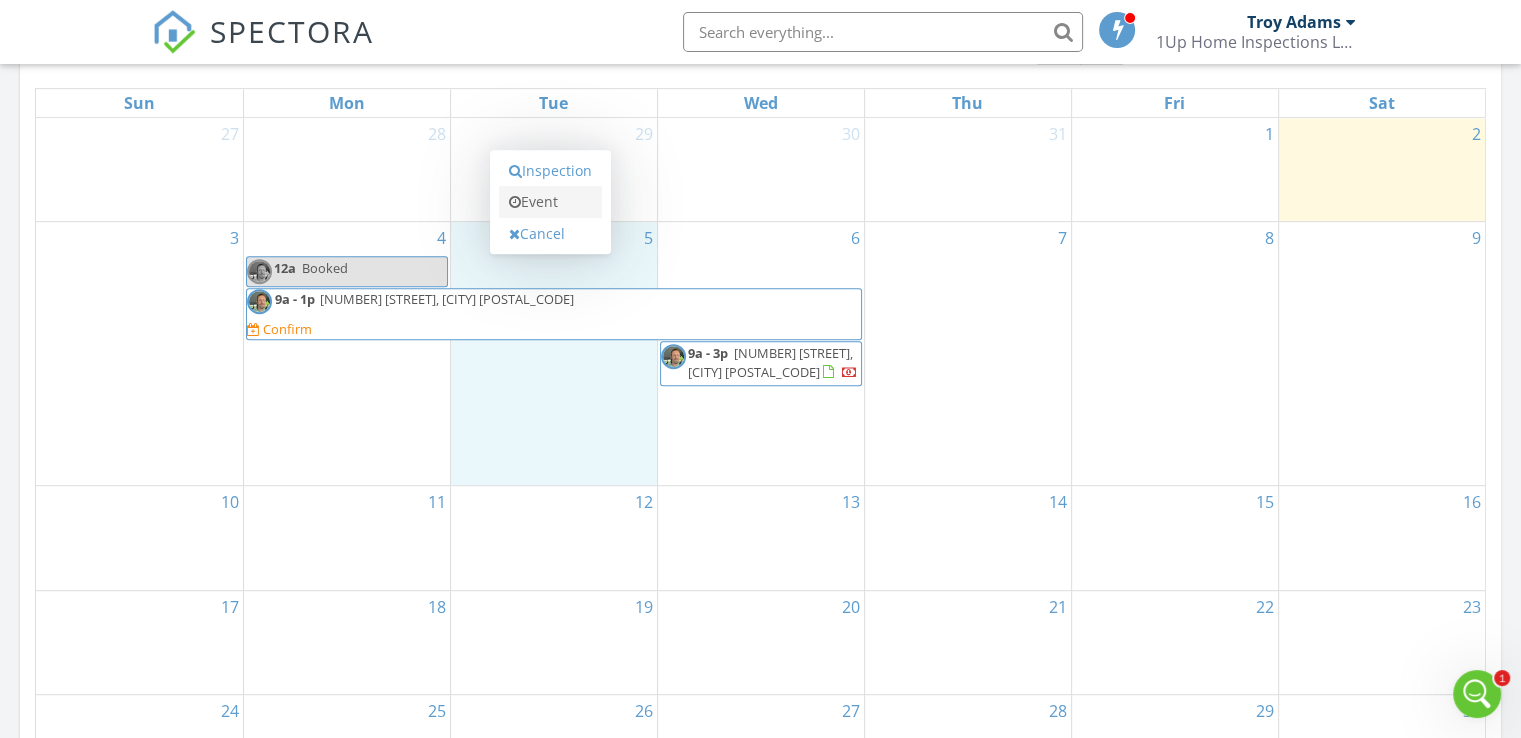 click on "Event" at bounding box center [550, 202] 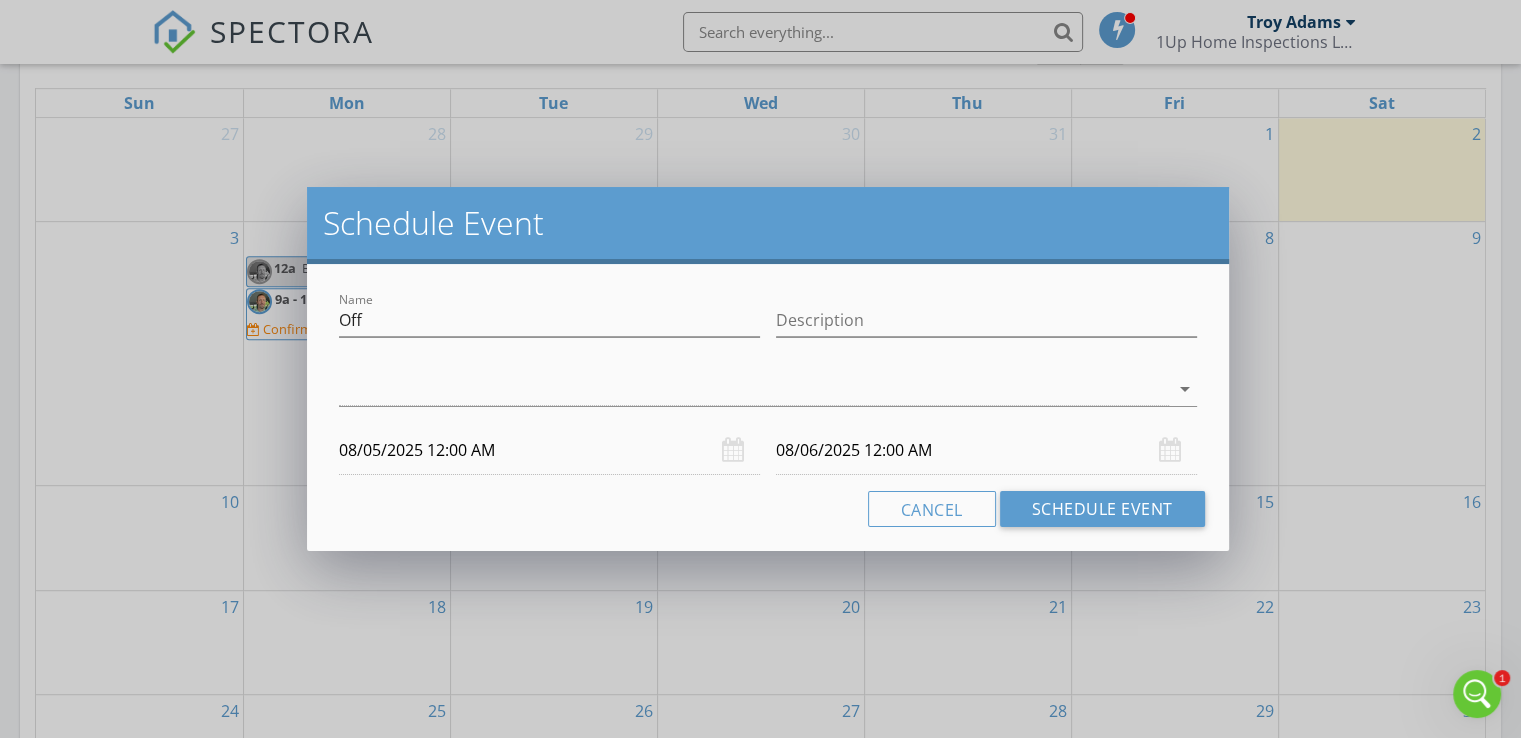 click on "08/05/2025 12:00 AM" at bounding box center (549, 450) 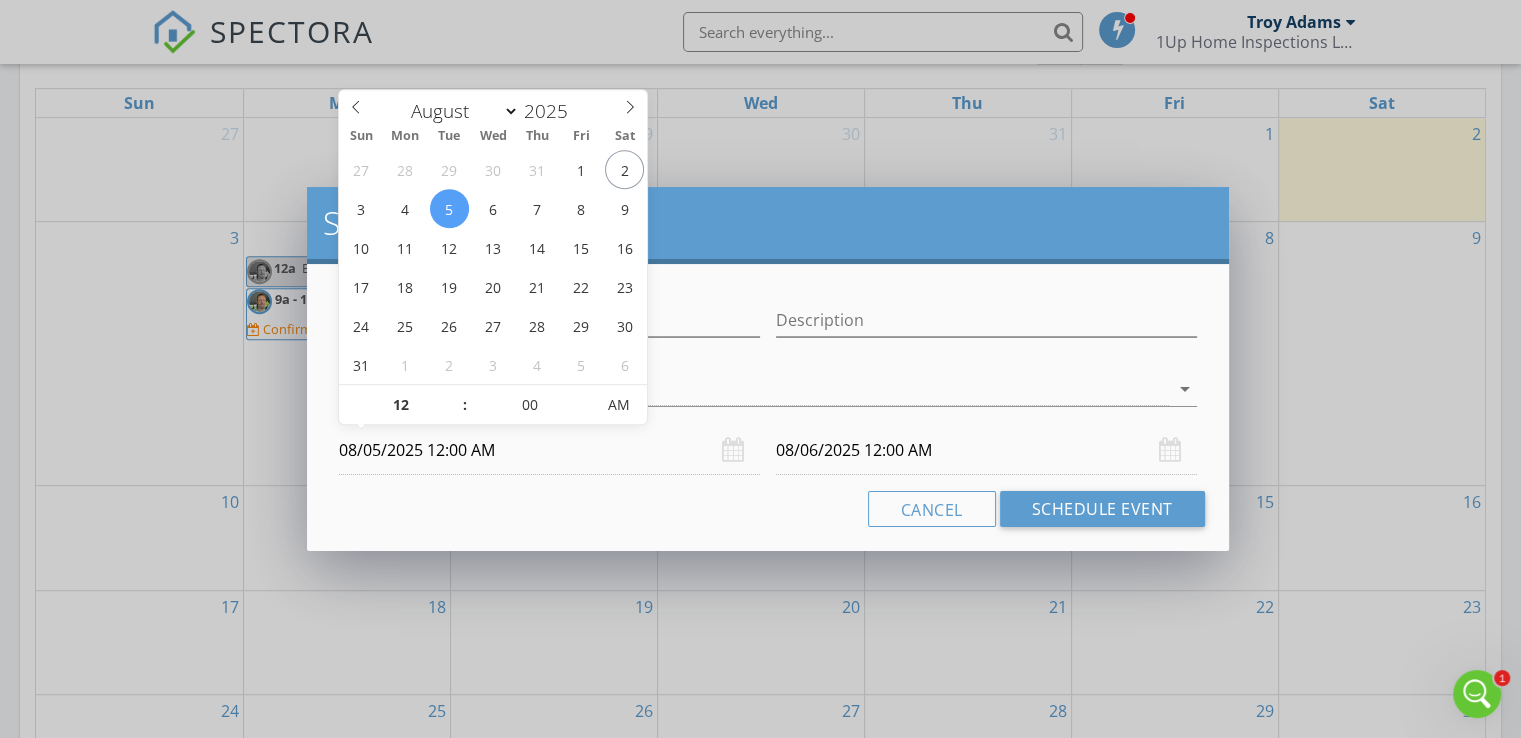 click on "08/05/2025 12:00 AM" at bounding box center (549, 450) 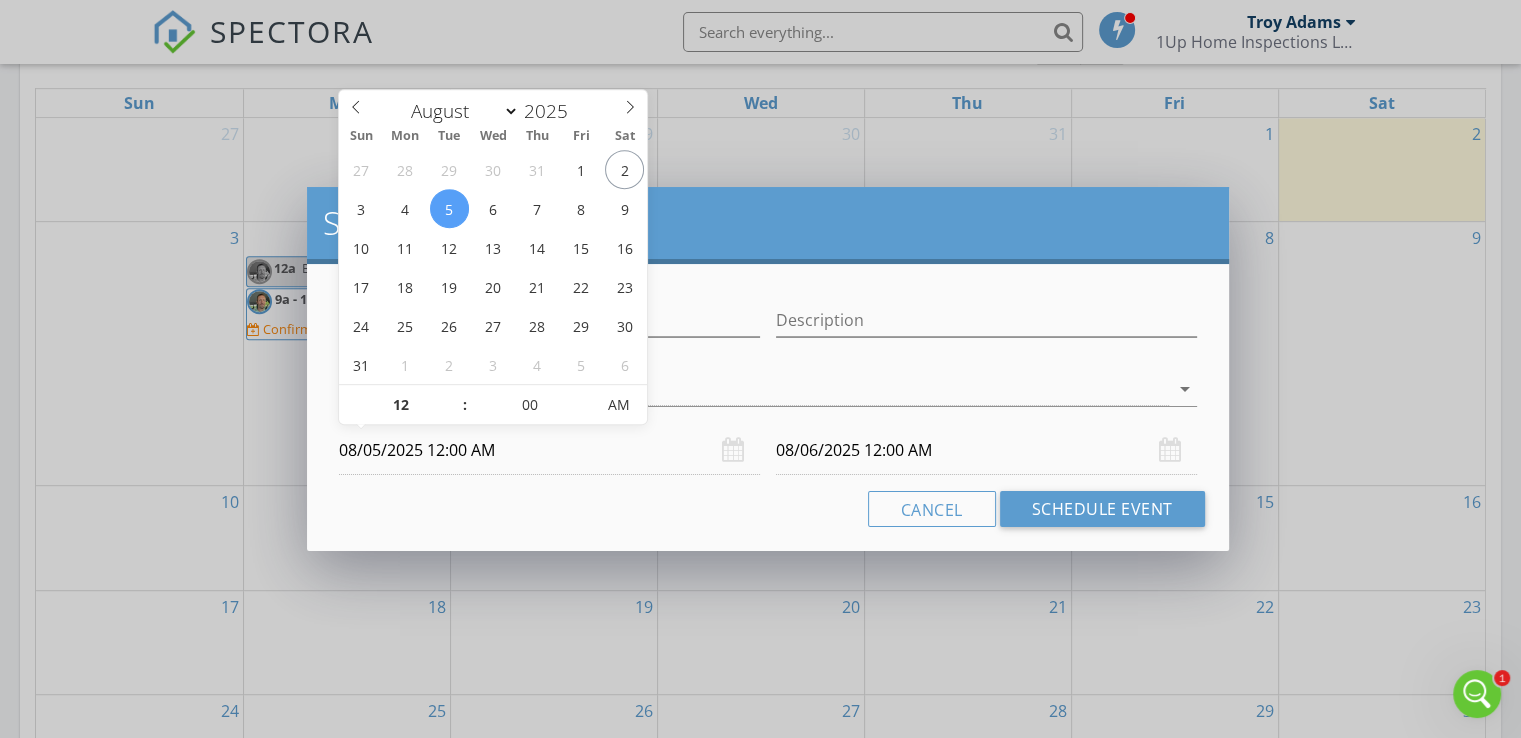 click on "08/05/2025 12:00 AM" at bounding box center [549, 450] 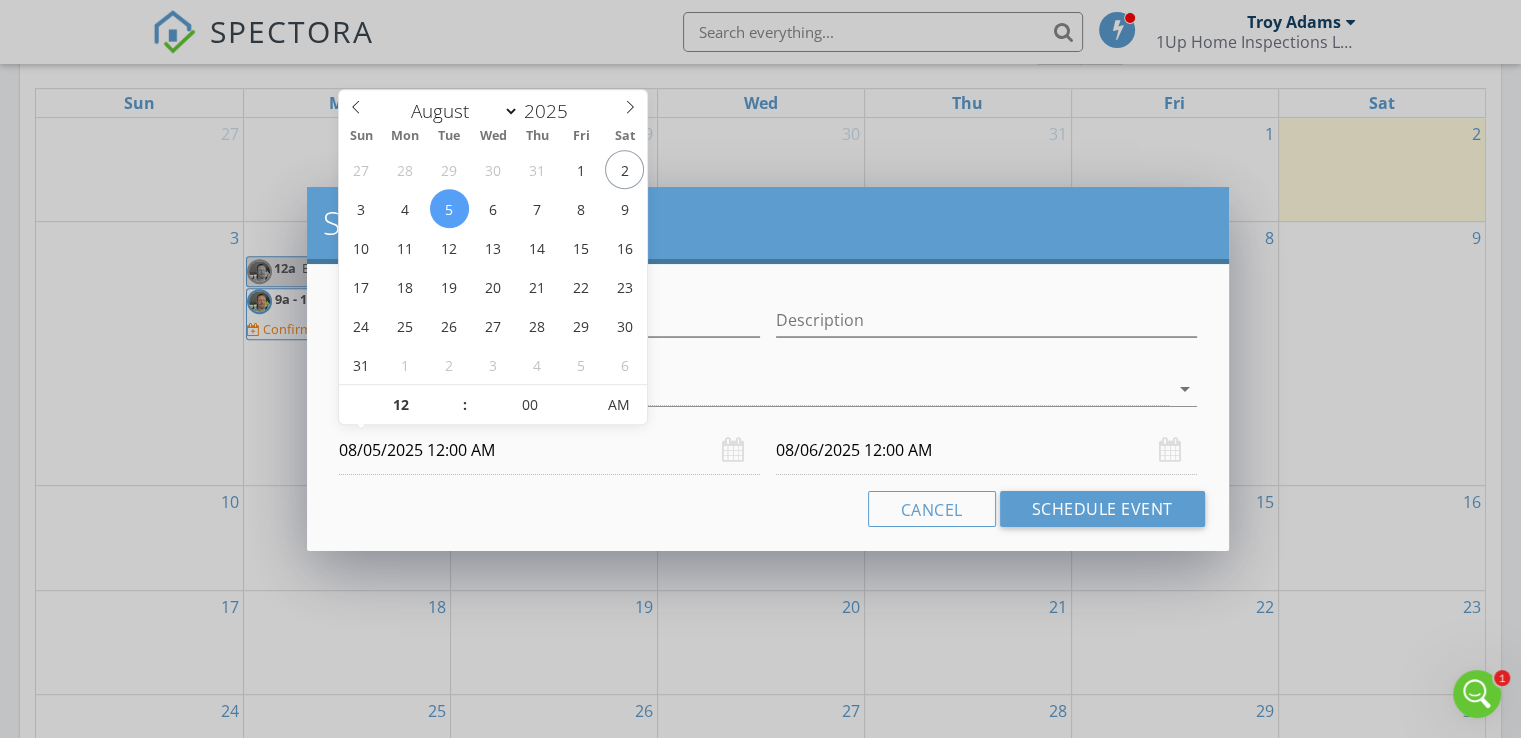drag, startPoint x: 428, startPoint y: 450, endPoint x: 446, endPoint y: 456, distance: 18.973665 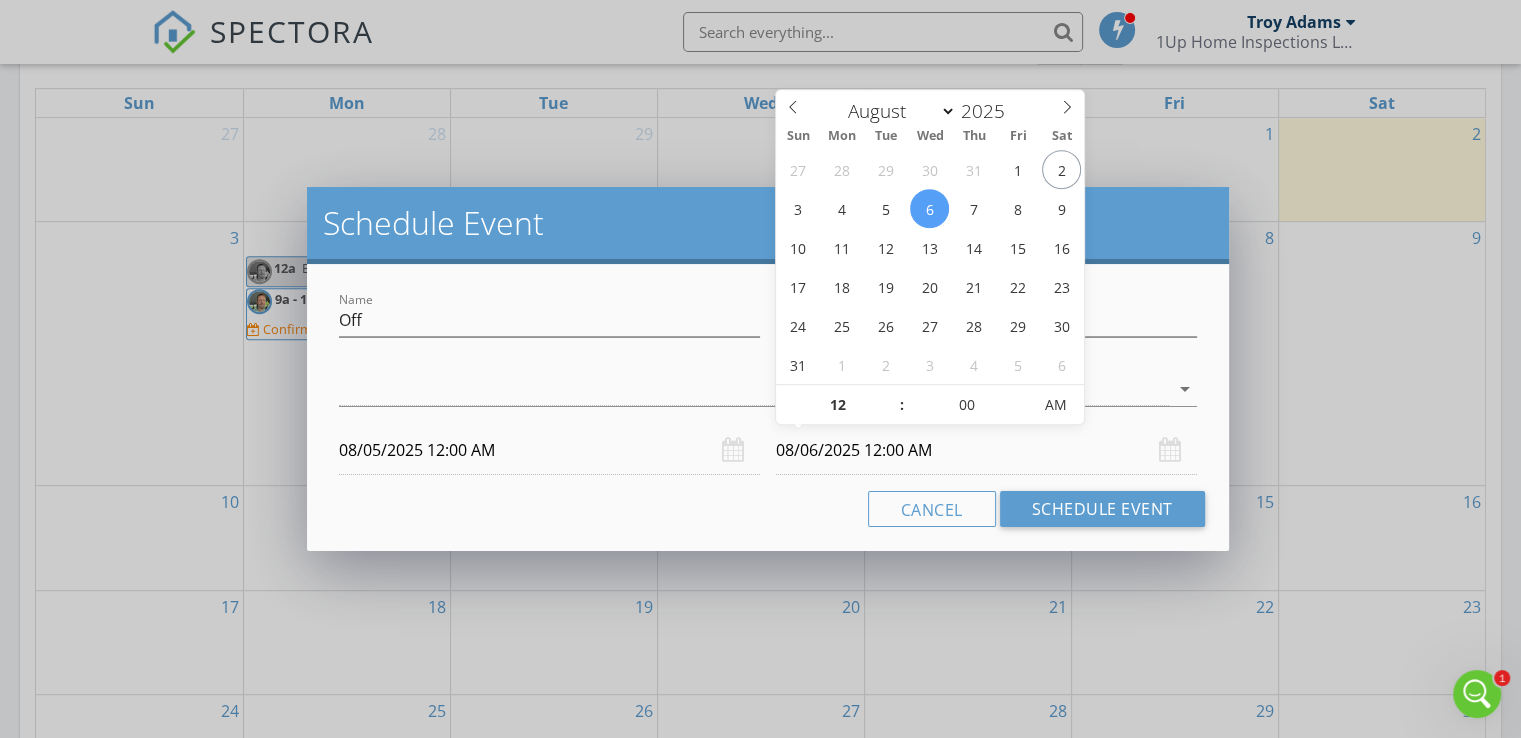 click on "08/06/2025 12:00 AM" at bounding box center (986, 450) 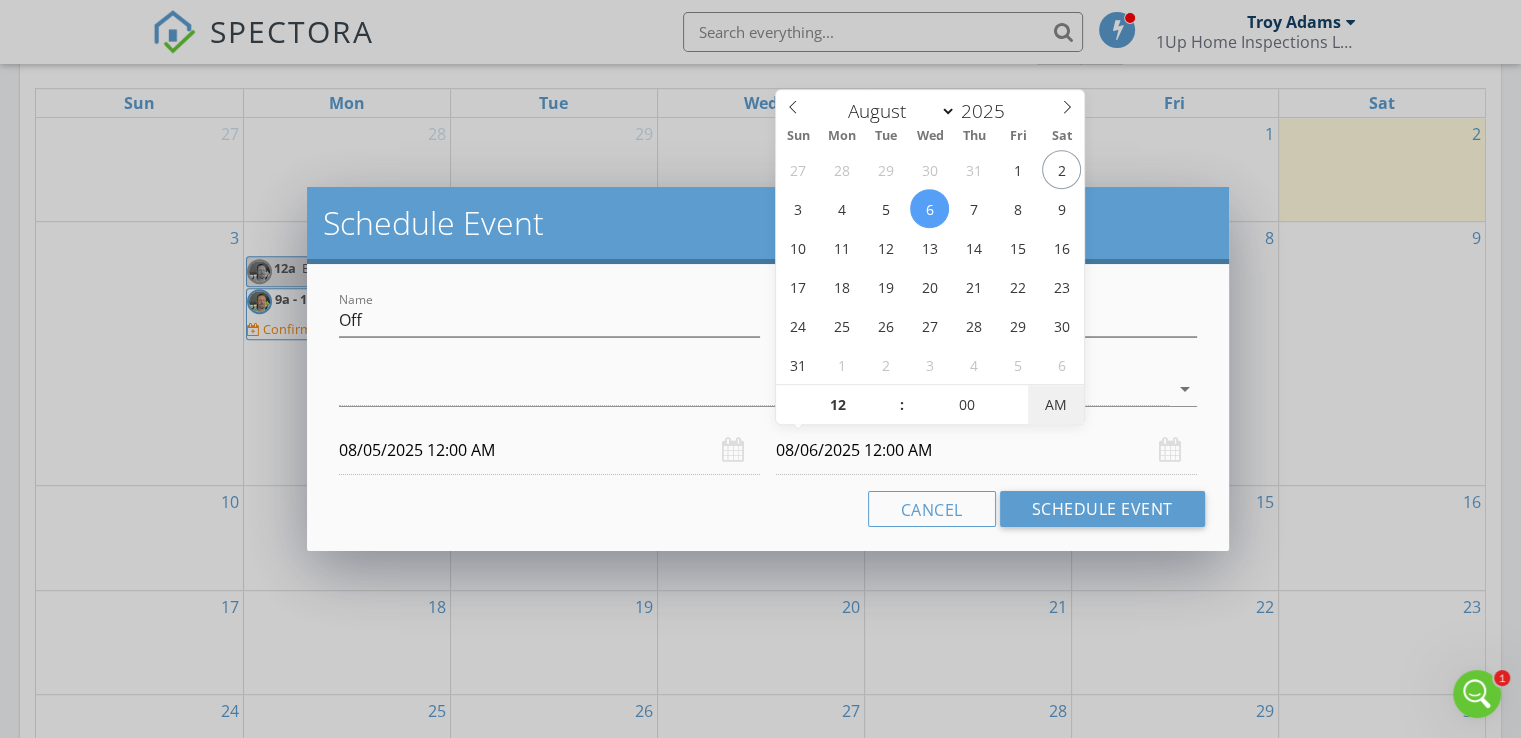 type on "08/06/2025 12:00 PM" 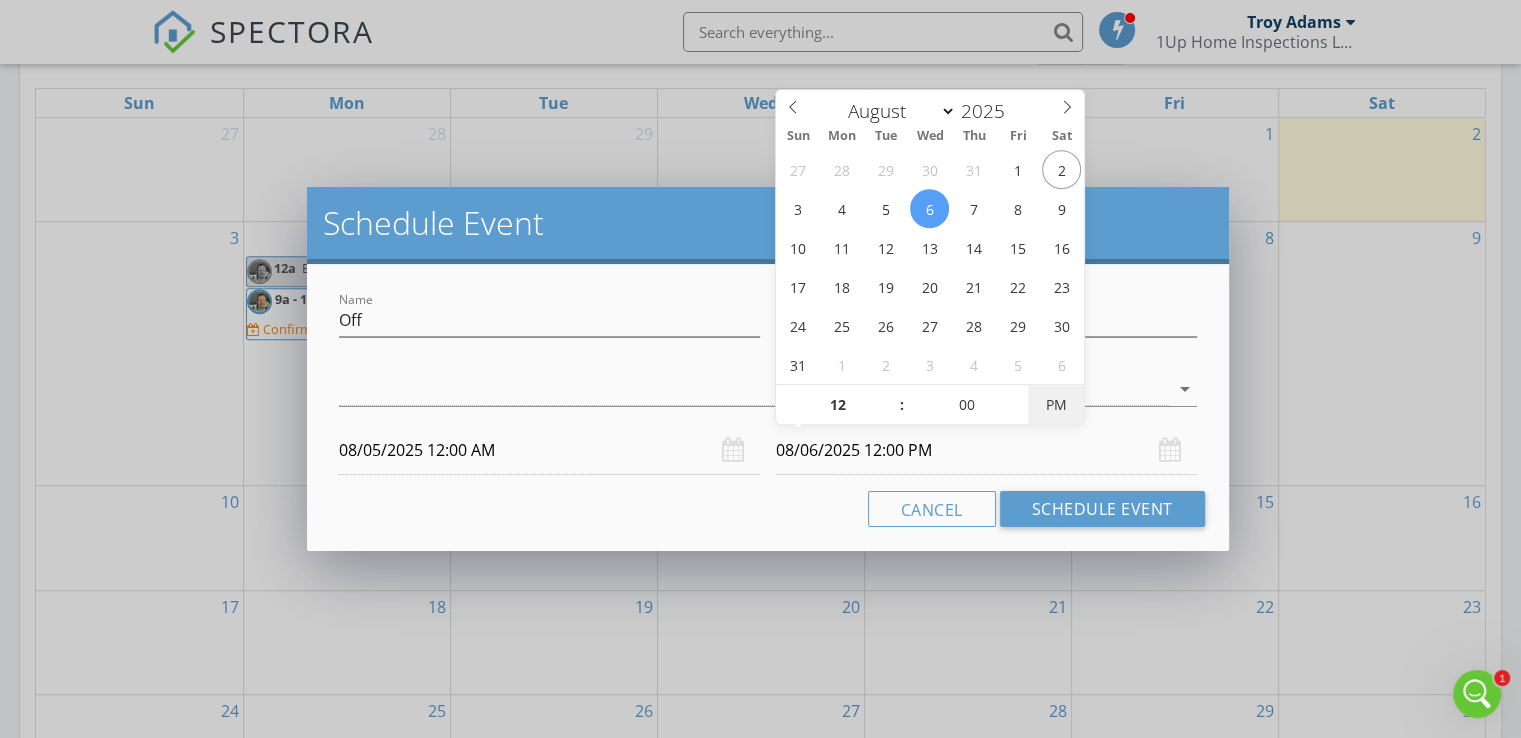 click on "PM" at bounding box center [1055, 405] 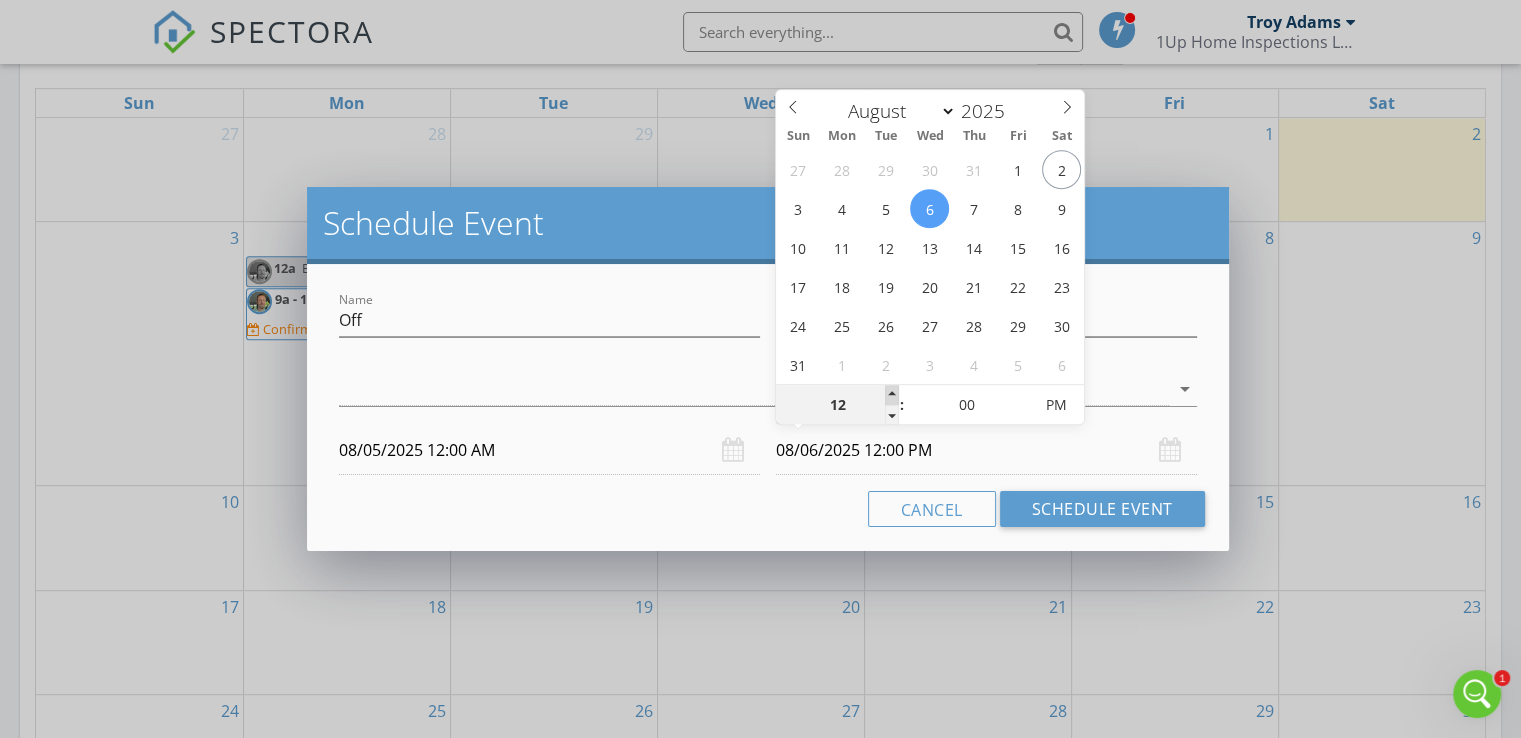 type on "01" 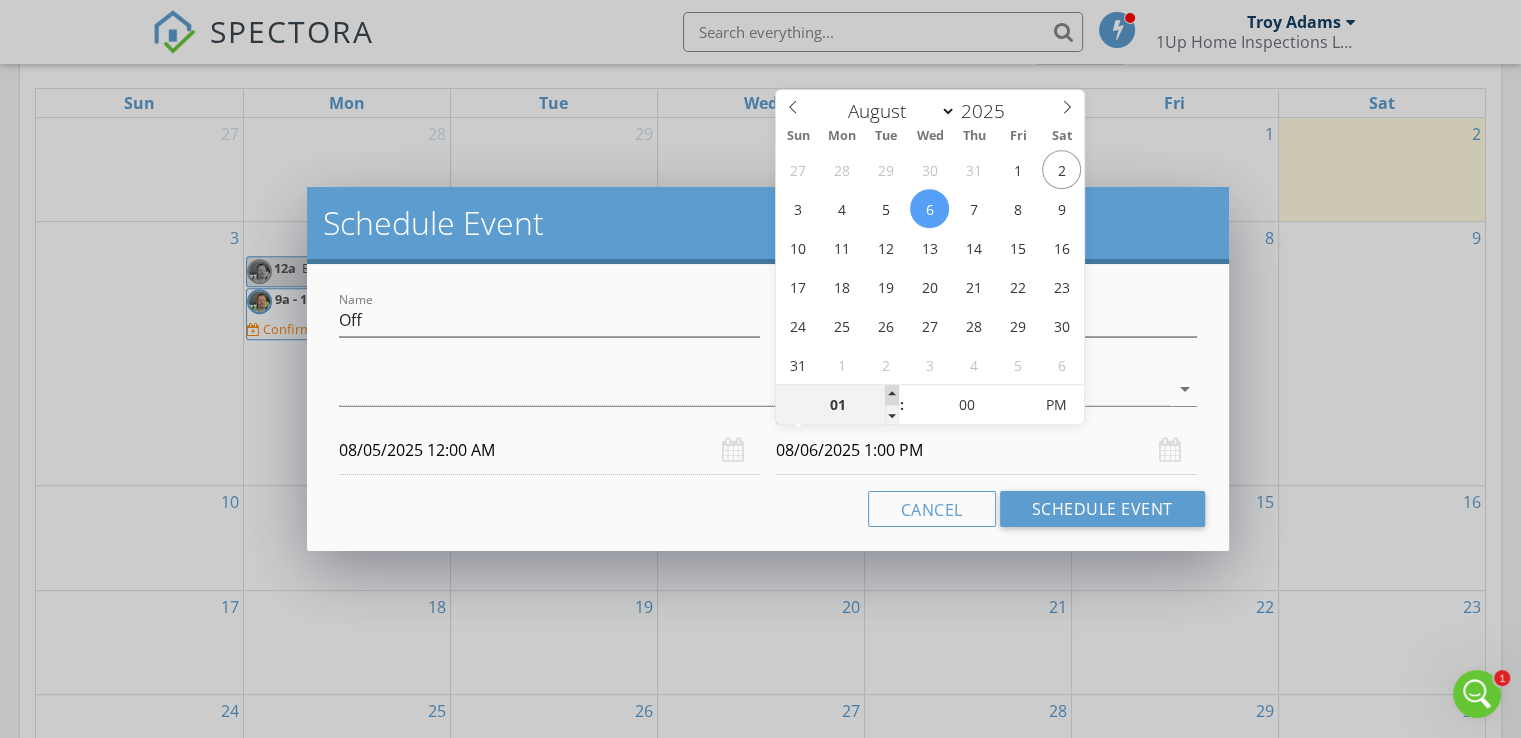click at bounding box center [892, 395] 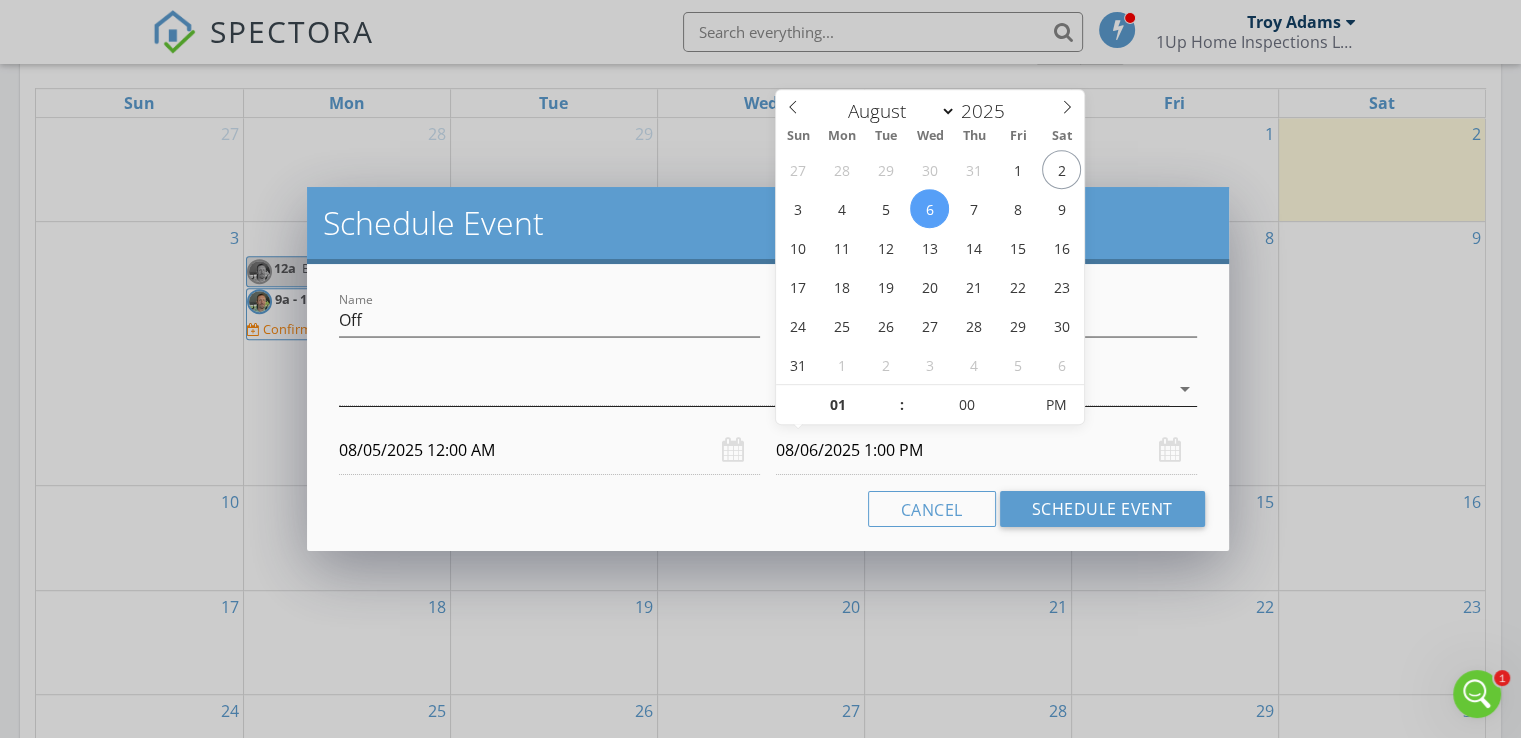 click at bounding box center (754, 389) 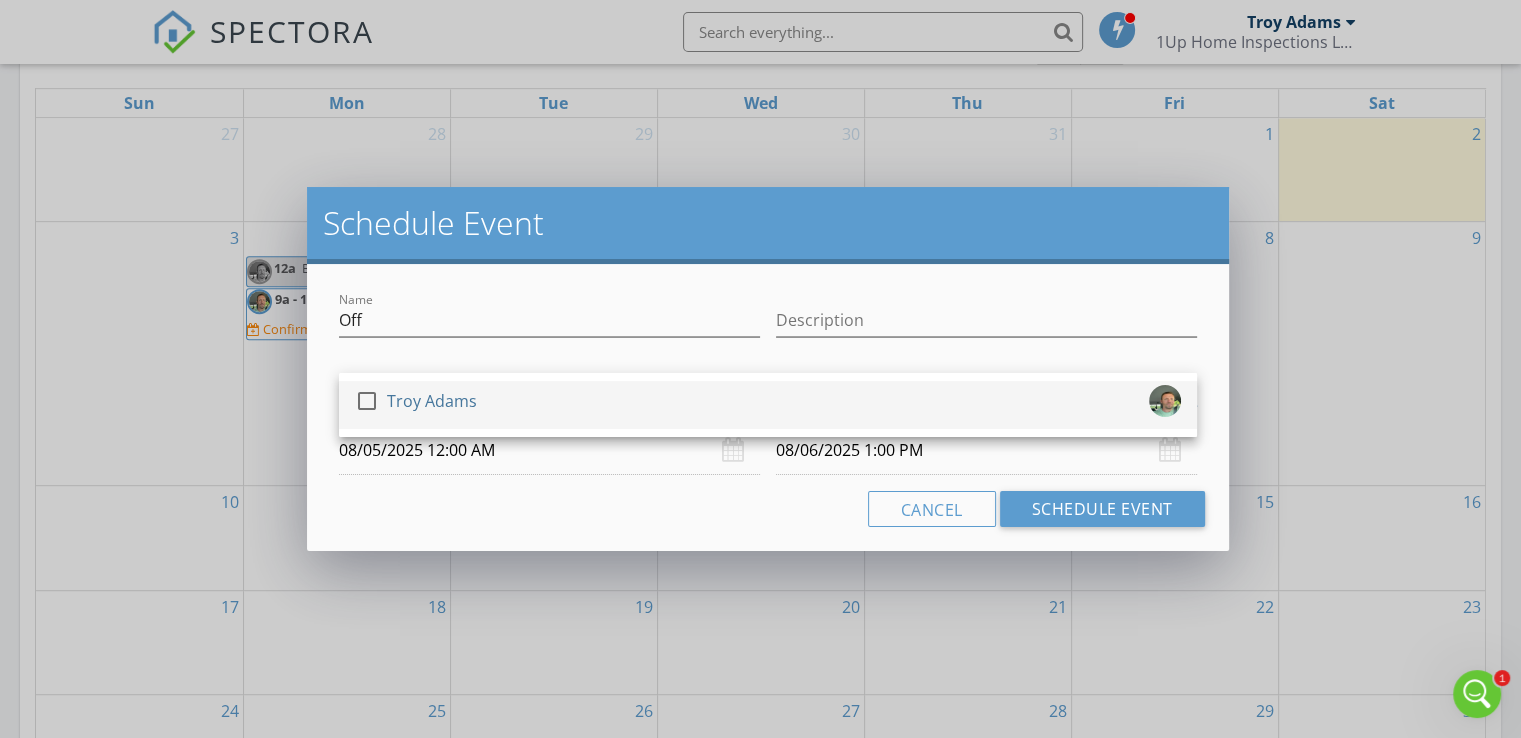 click on "check_box_outline_blank   Troy Adams" at bounding box center [768, 405] 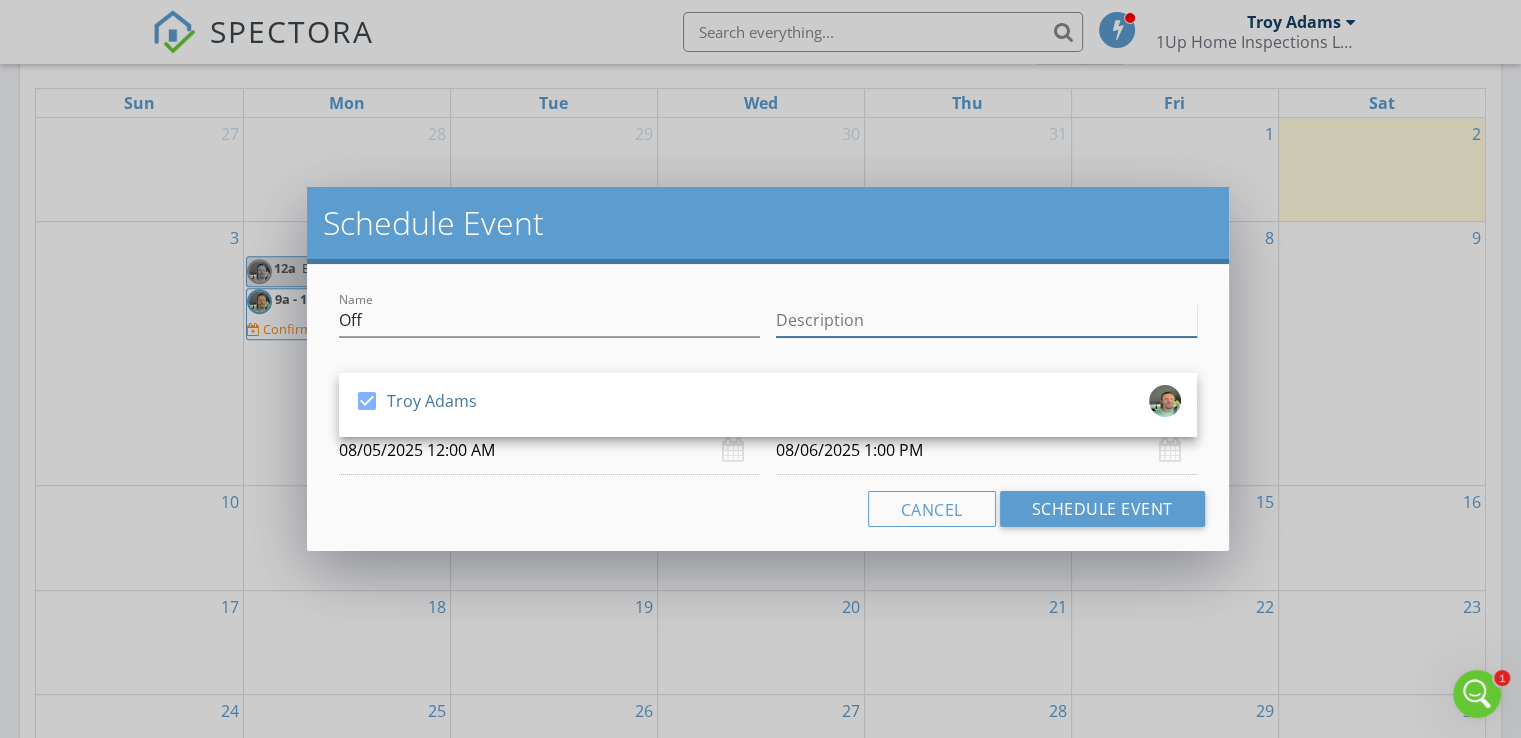 click on "Description" at bounding box center [986, 320] 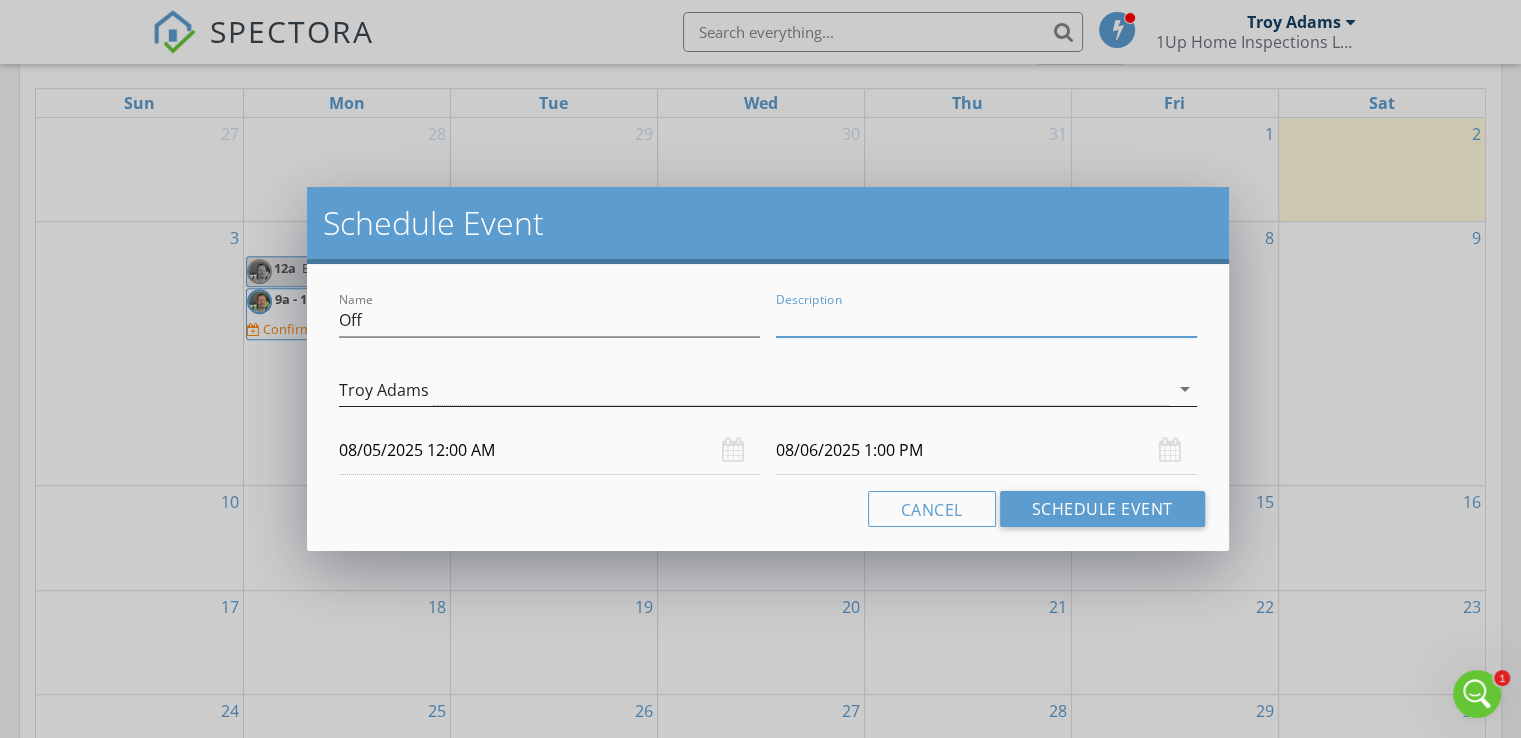 click on "Troy Adams" at bounding box center [754, 389] 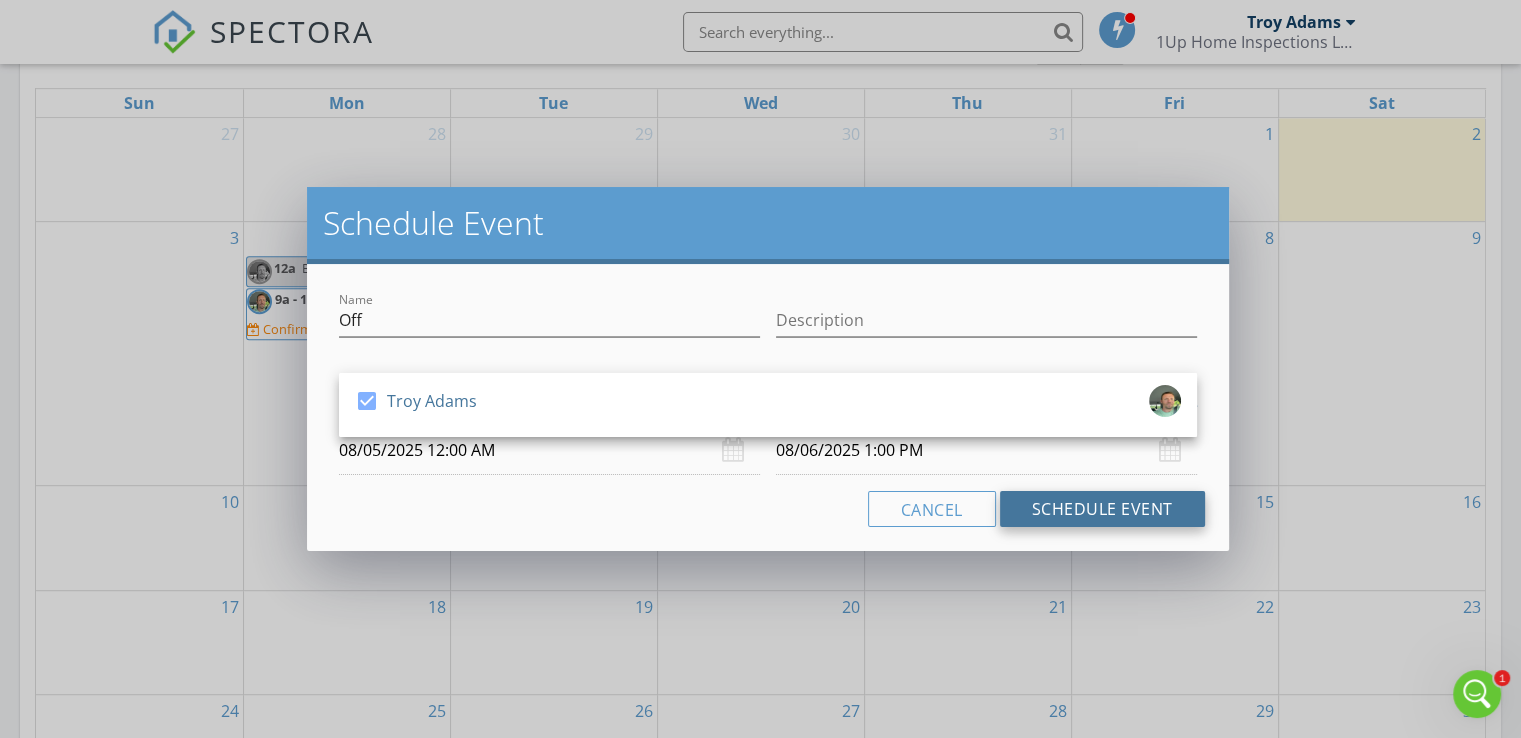 click on "Schedule Event" at bounding box center [1102, 509] 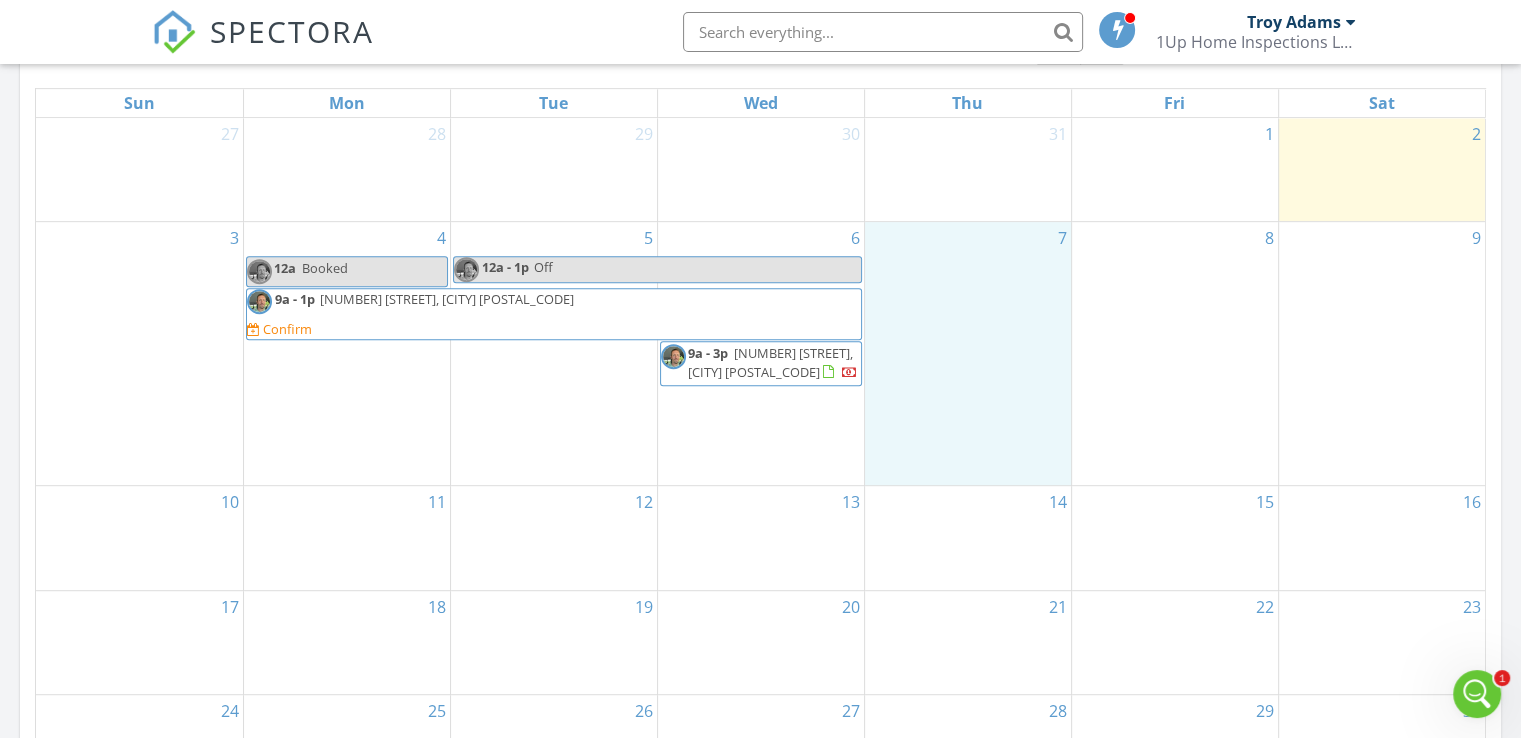 click on "7" at bounding box center [968, 354] 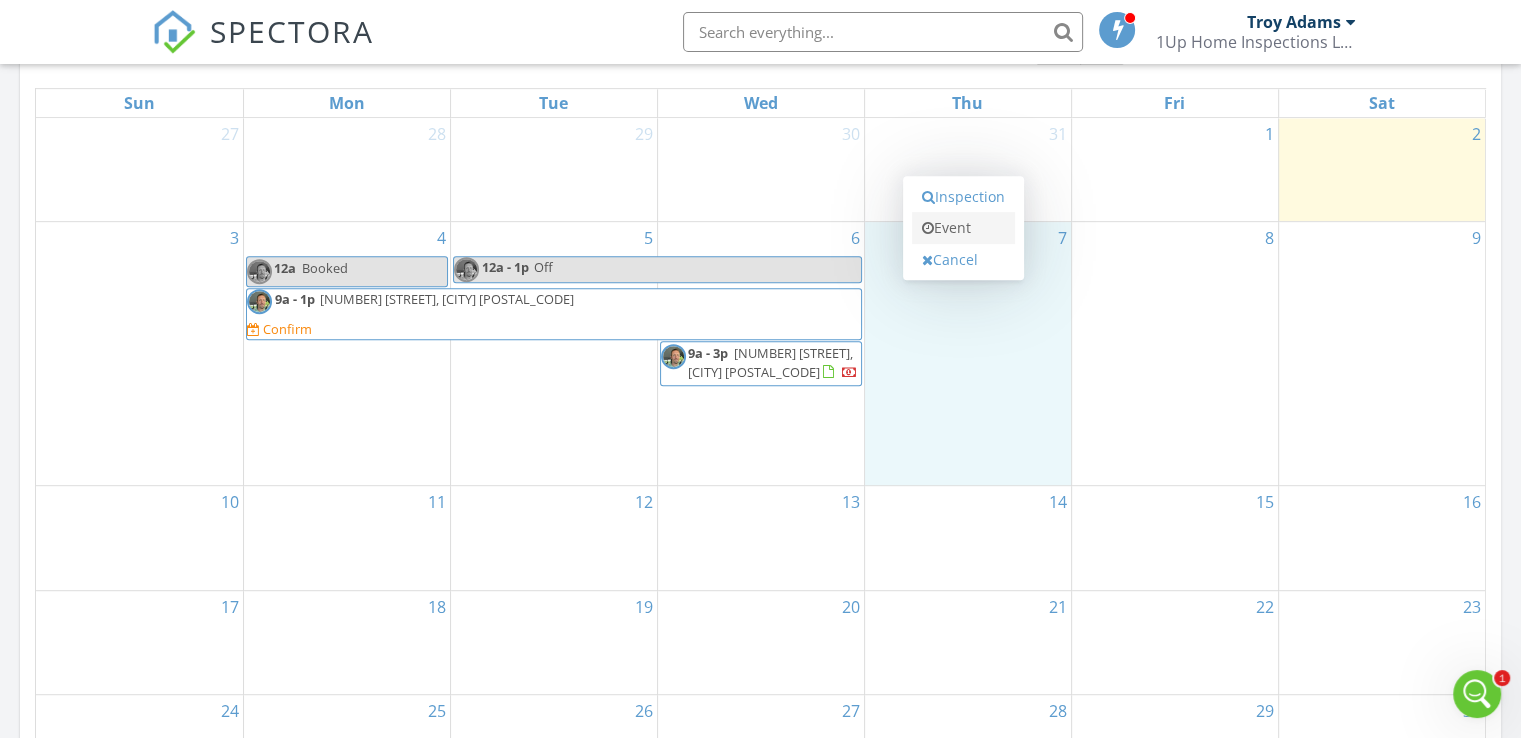 click on "Event" at bounding box center (963, 228) 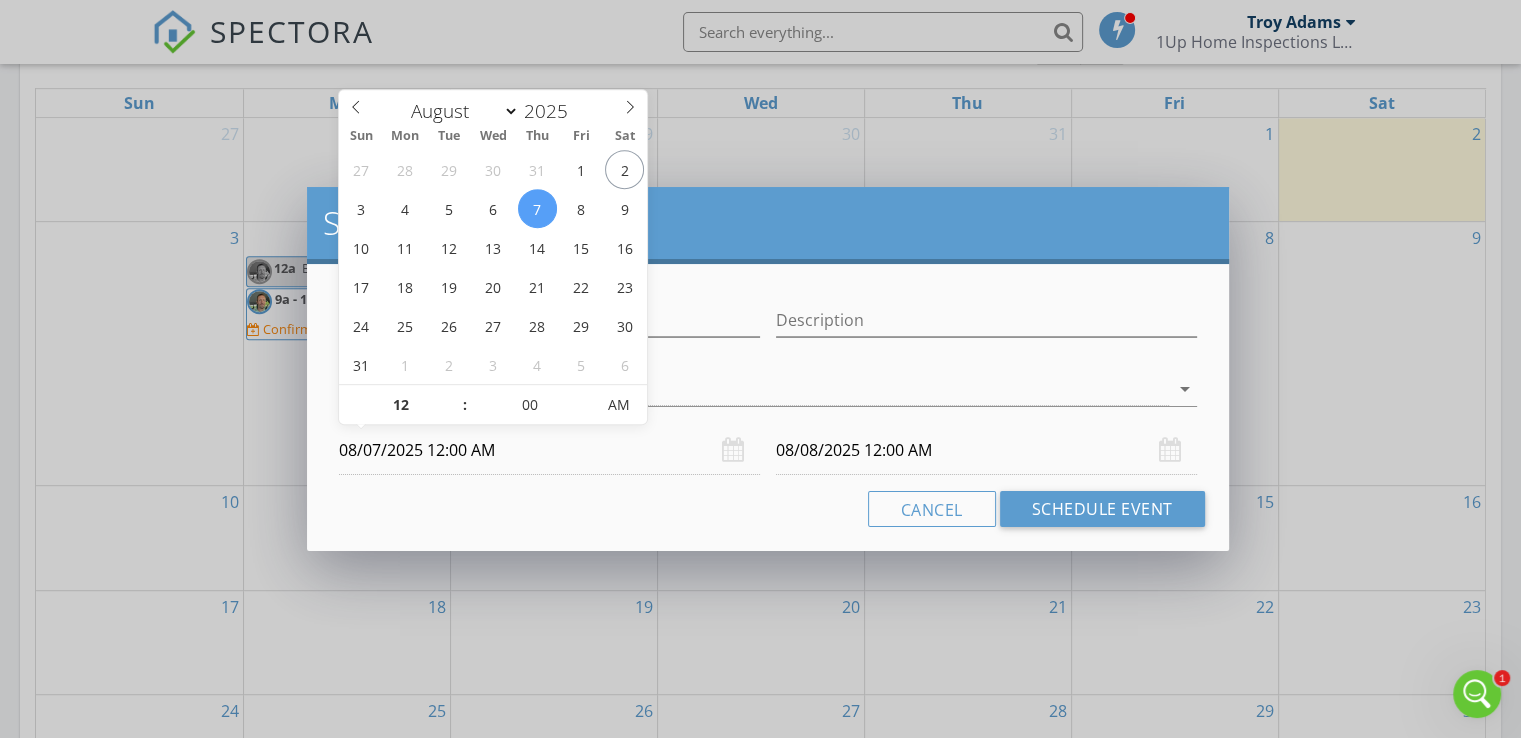 click on "08/07/2025 12:00 AM" at bounding box center (549, 450) 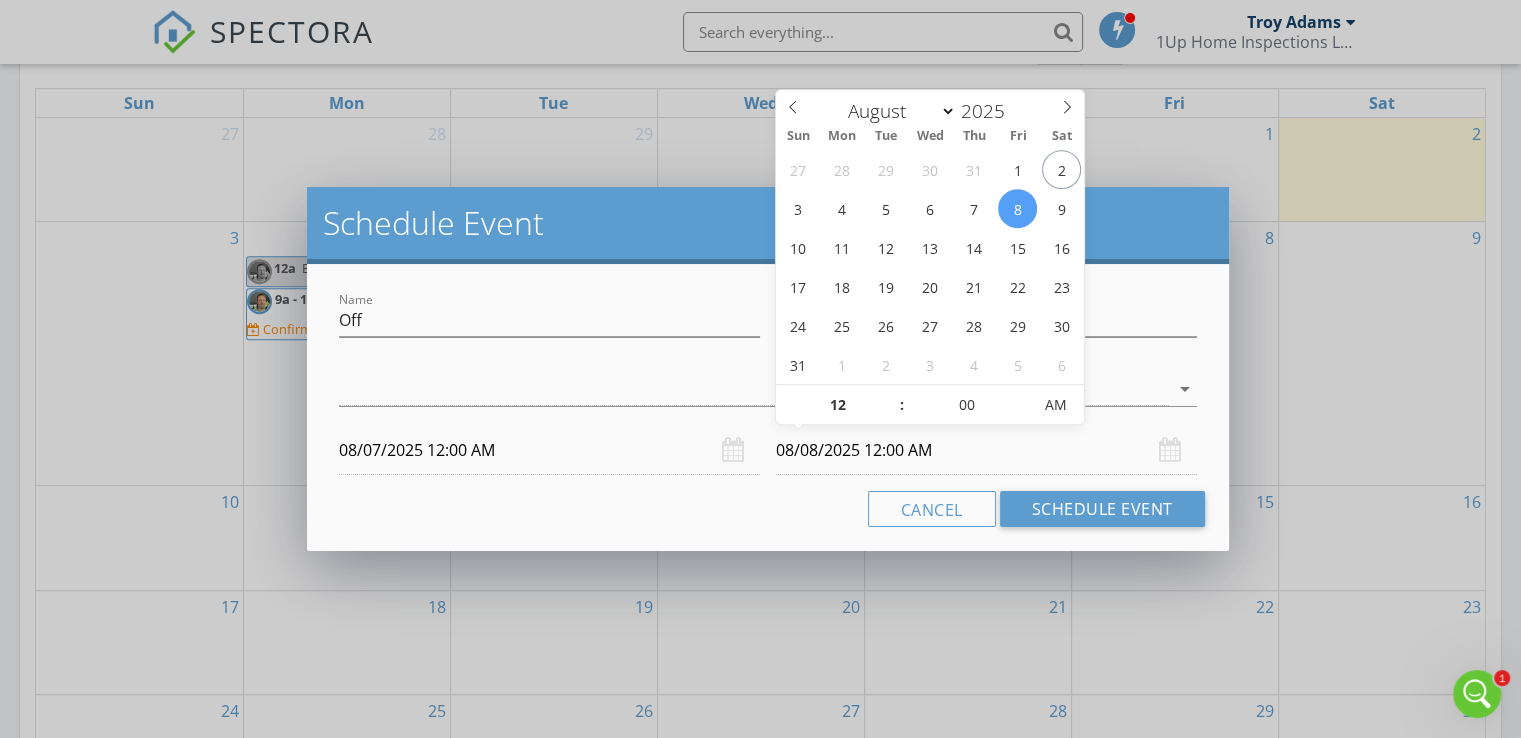 click on "08/08/2025 12:00 AM" at bounding box center (986, 450) 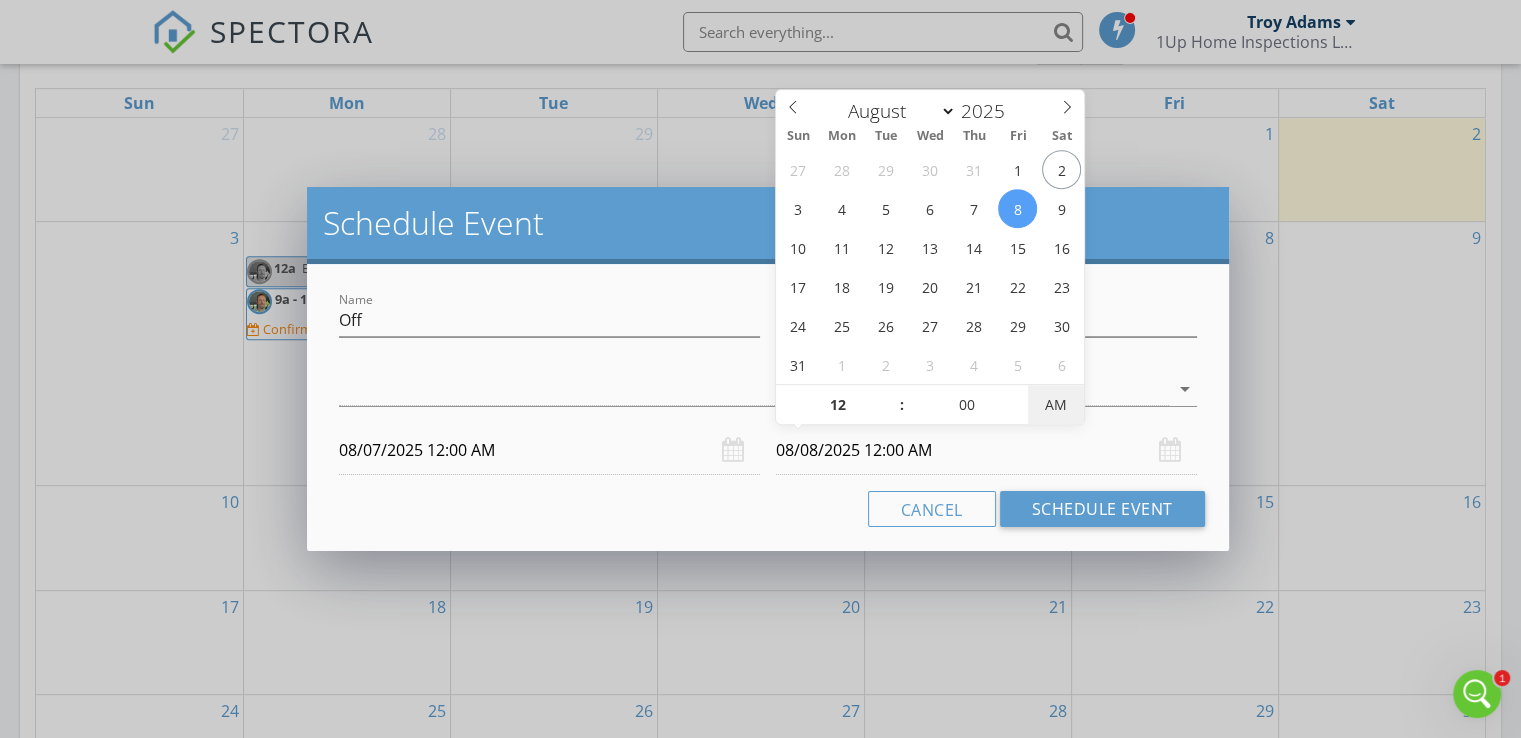 type on "08/08/2025 12:00 PM" 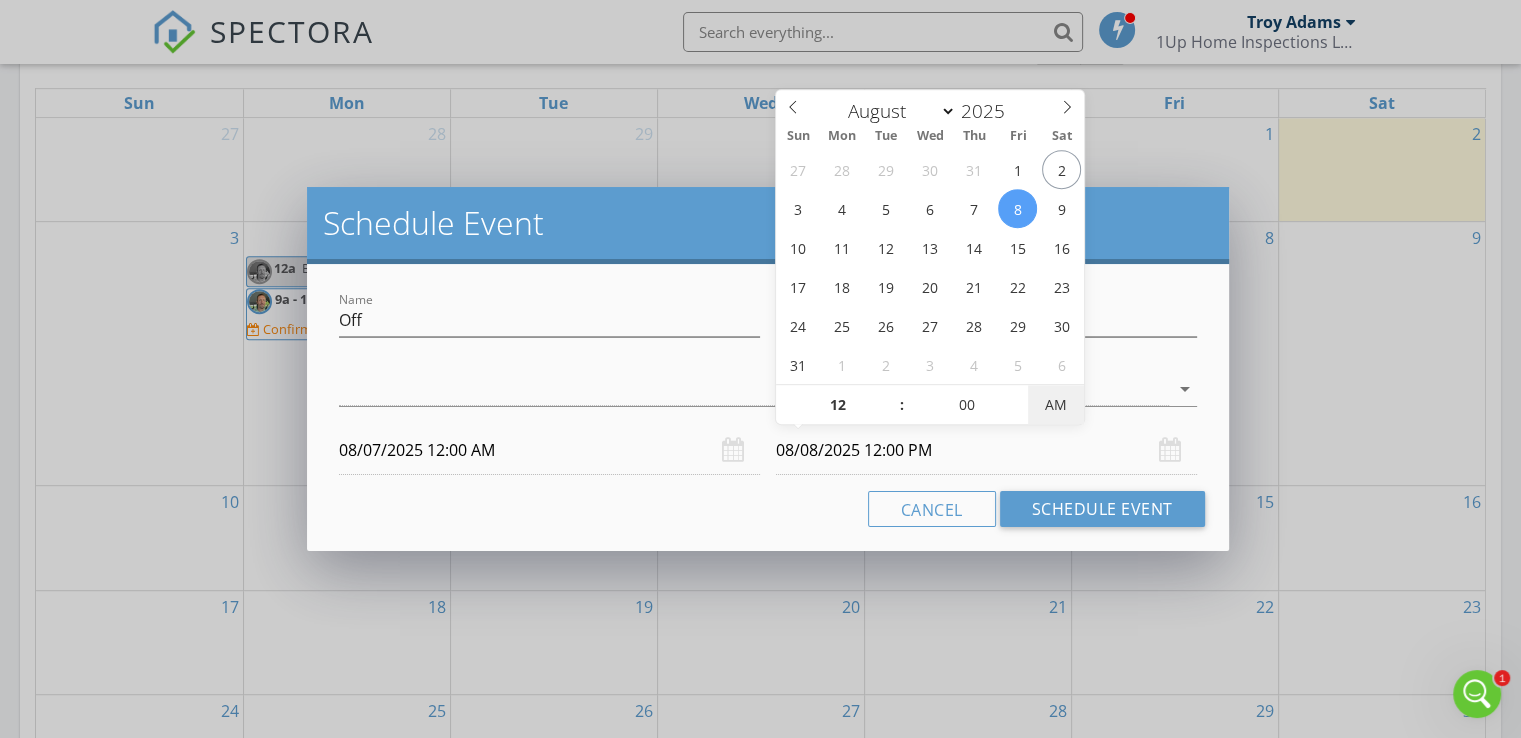 click on "AM" at bounding box center [1055, 405] 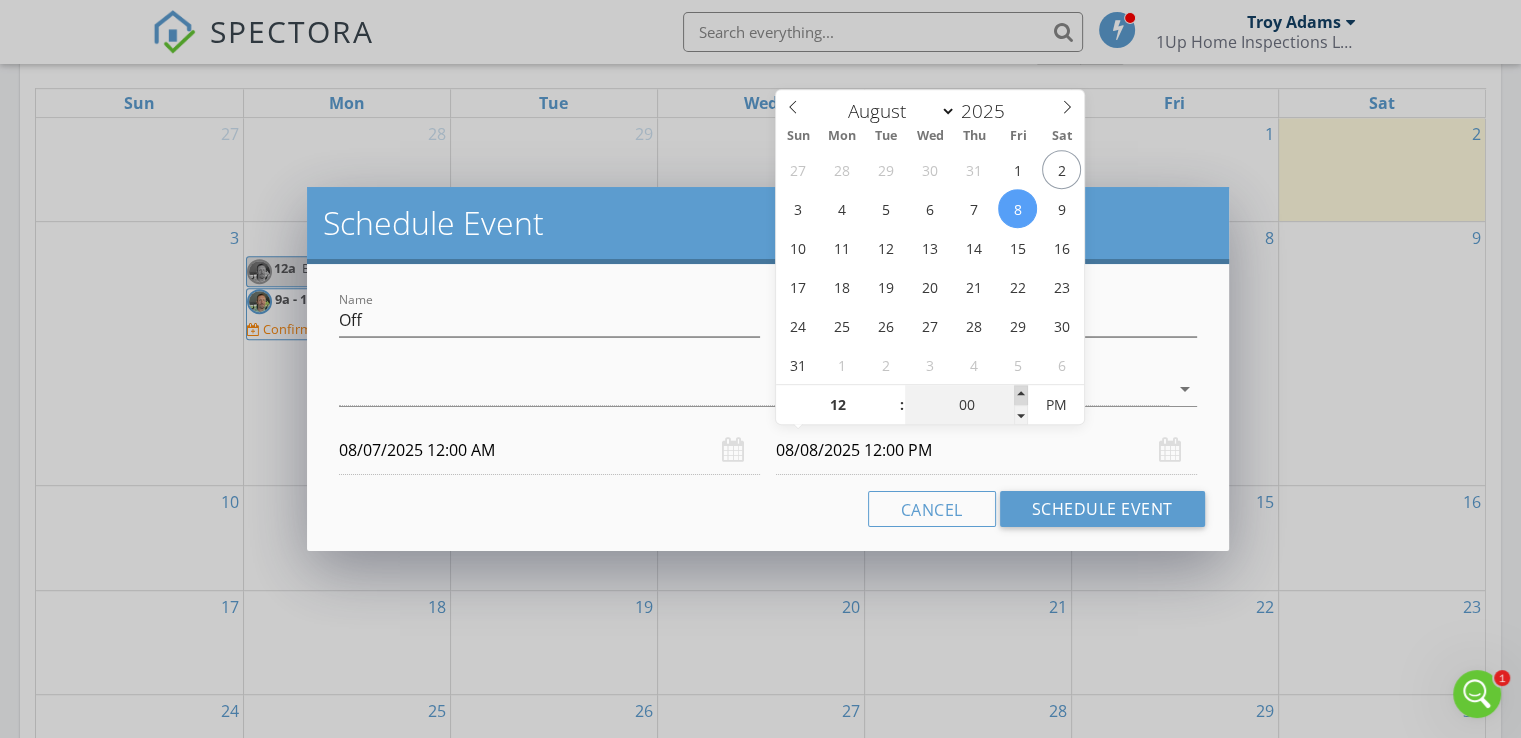 type on "05" 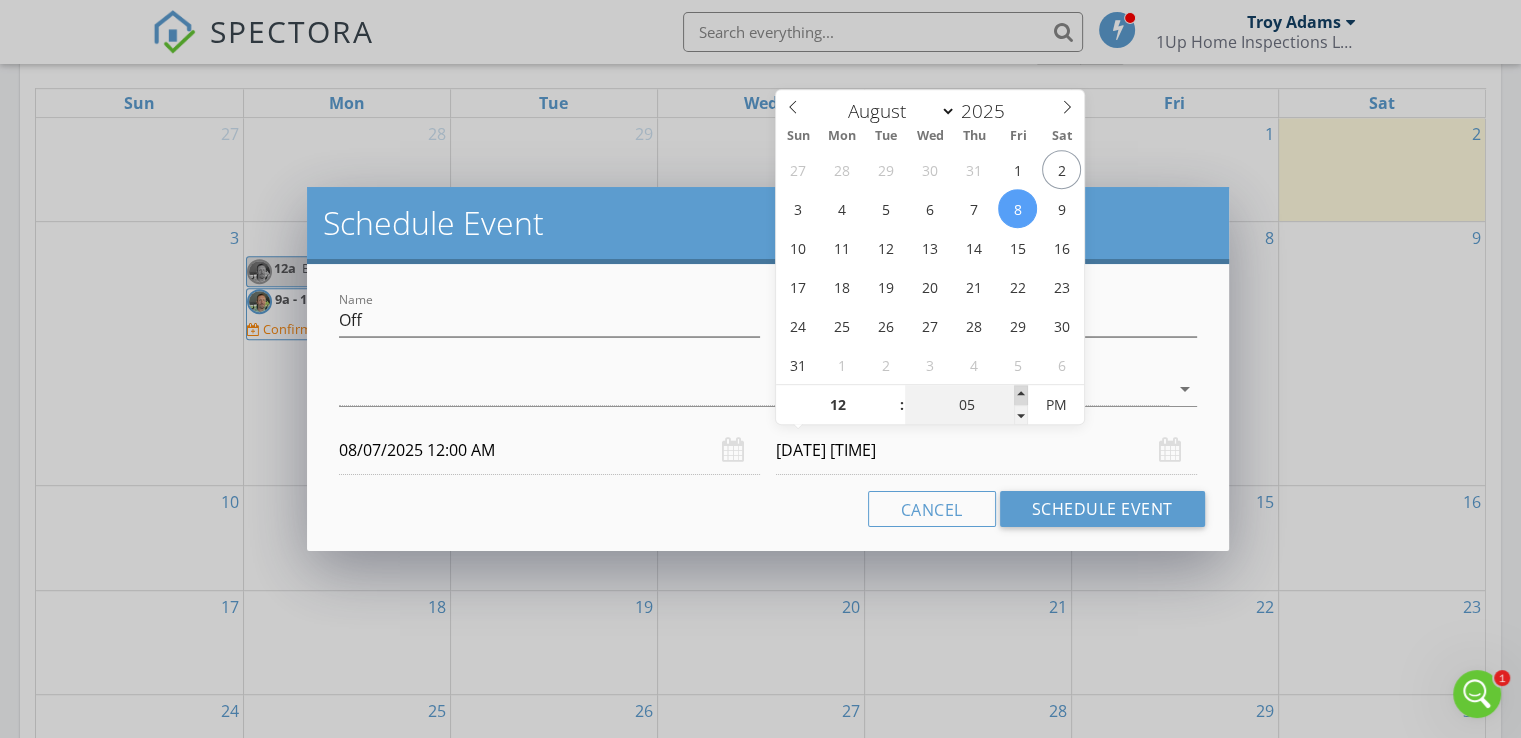 click at bounding box center (1021, 395) 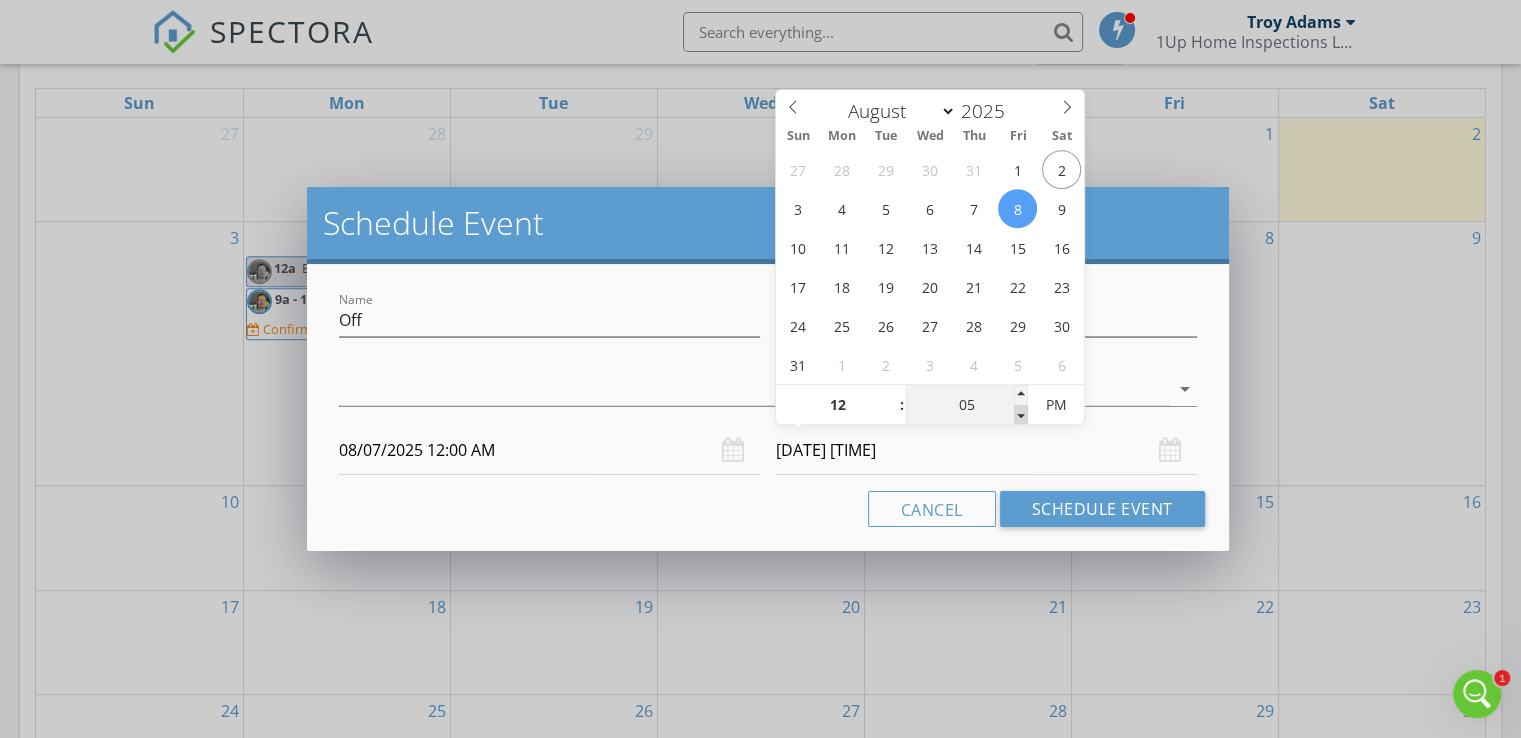 type on "00" 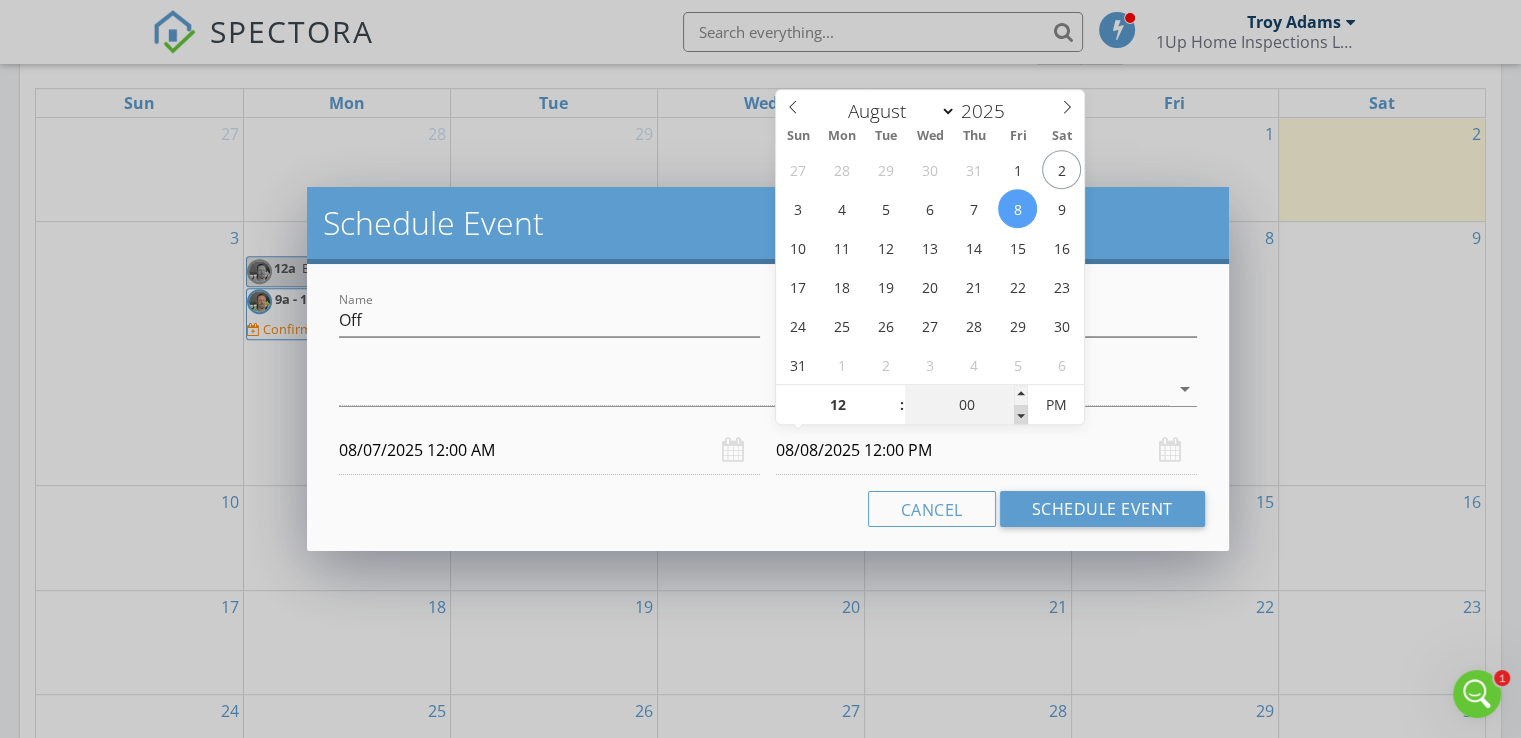 click at bounding box center [1021, 415] 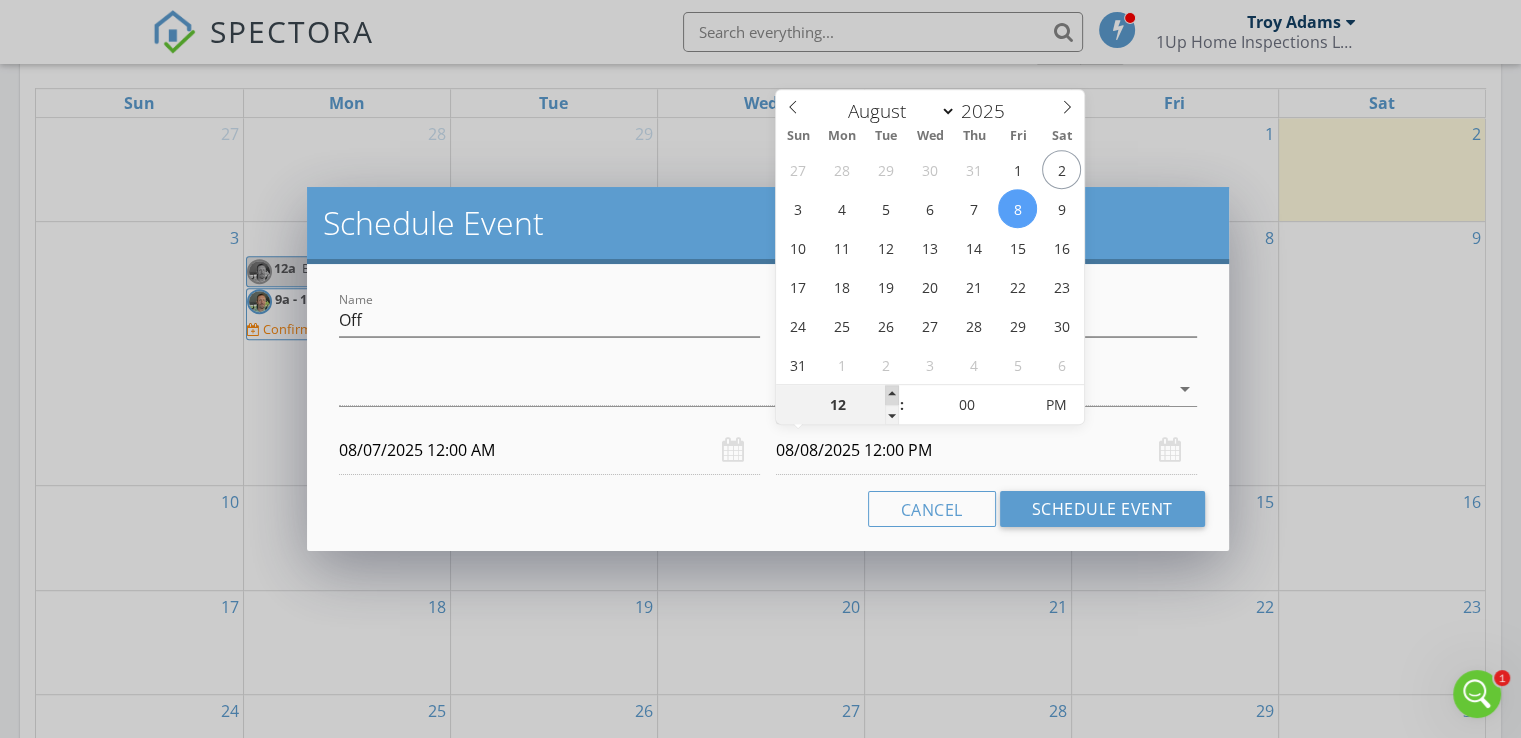 type on "01" 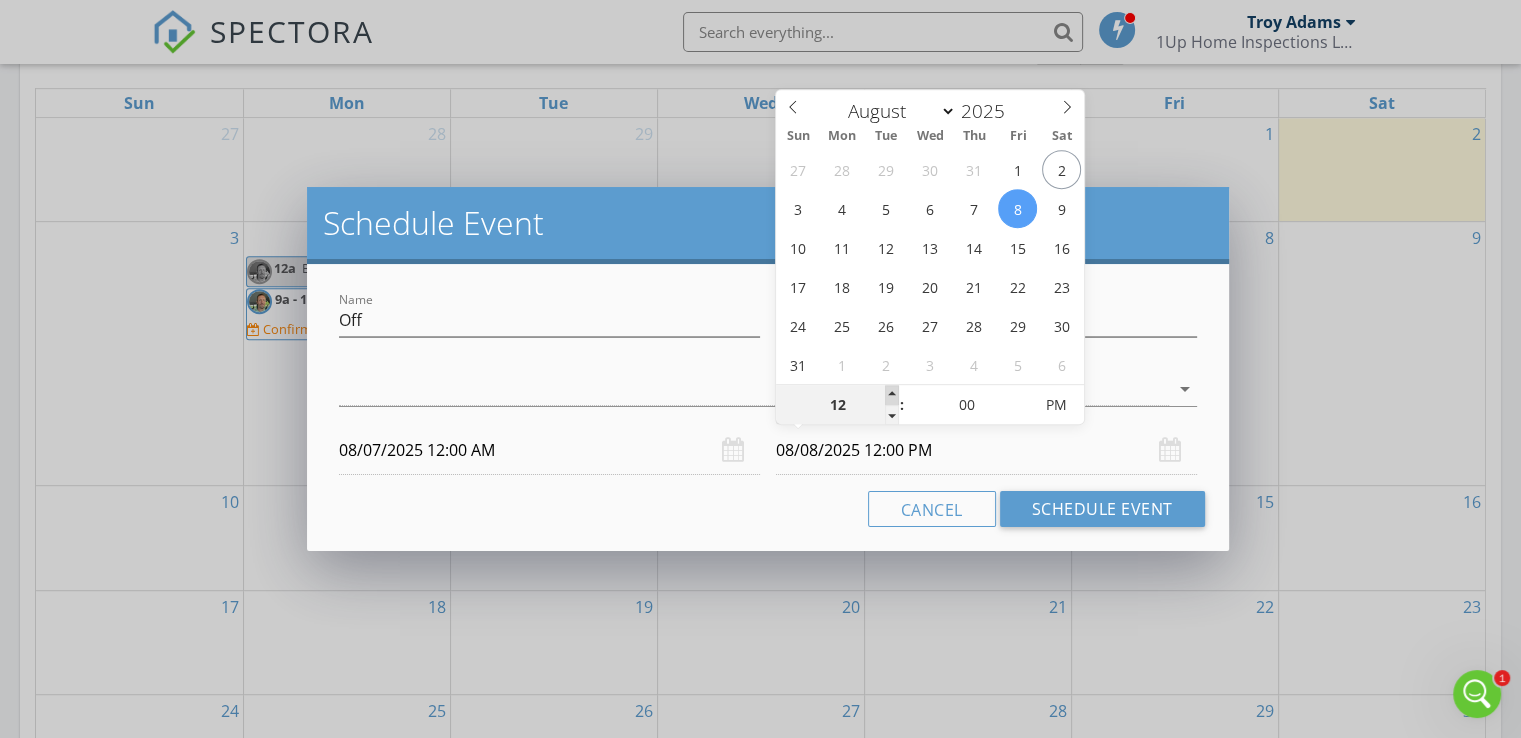 type on "08/08/2025 1:00 PM" 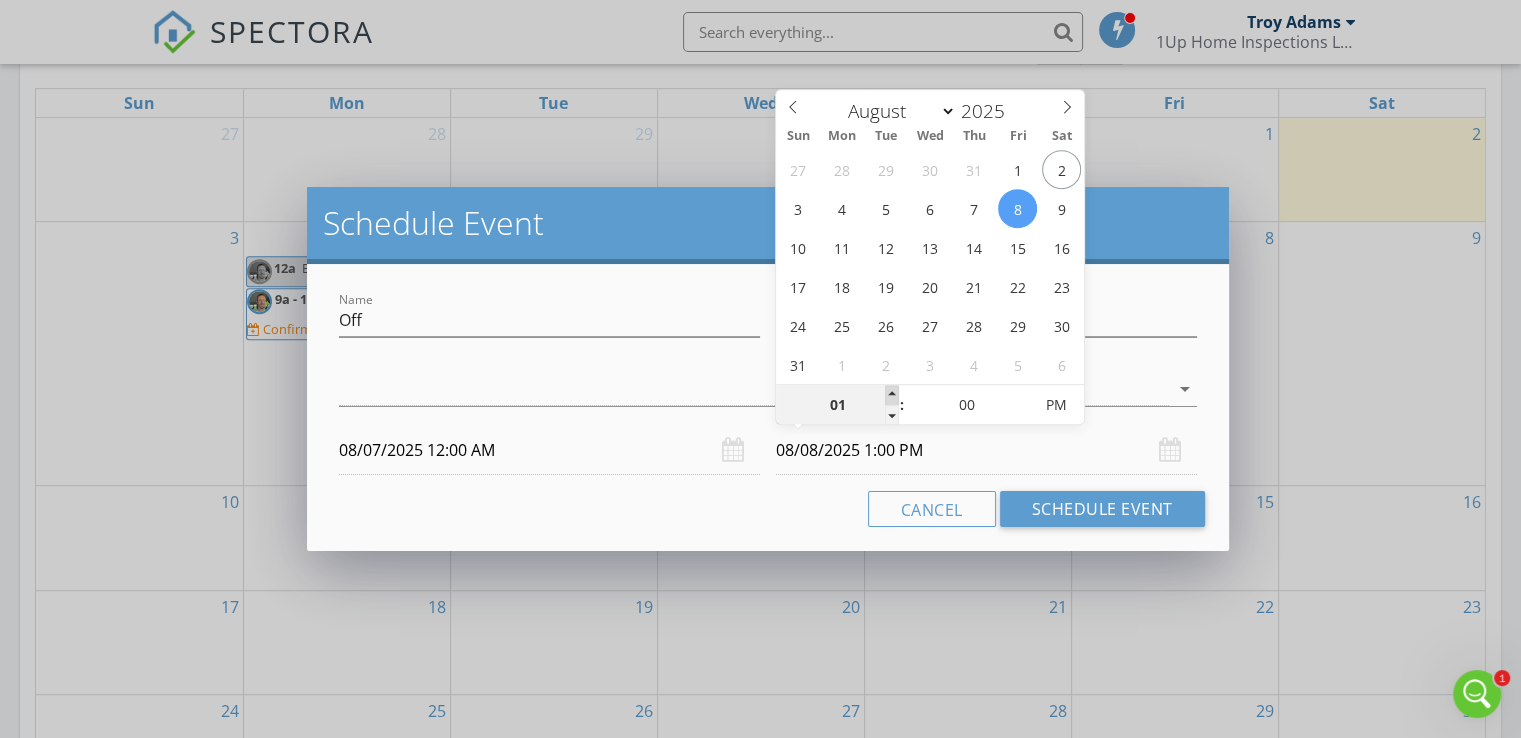 click at bounding box center (892, 395) 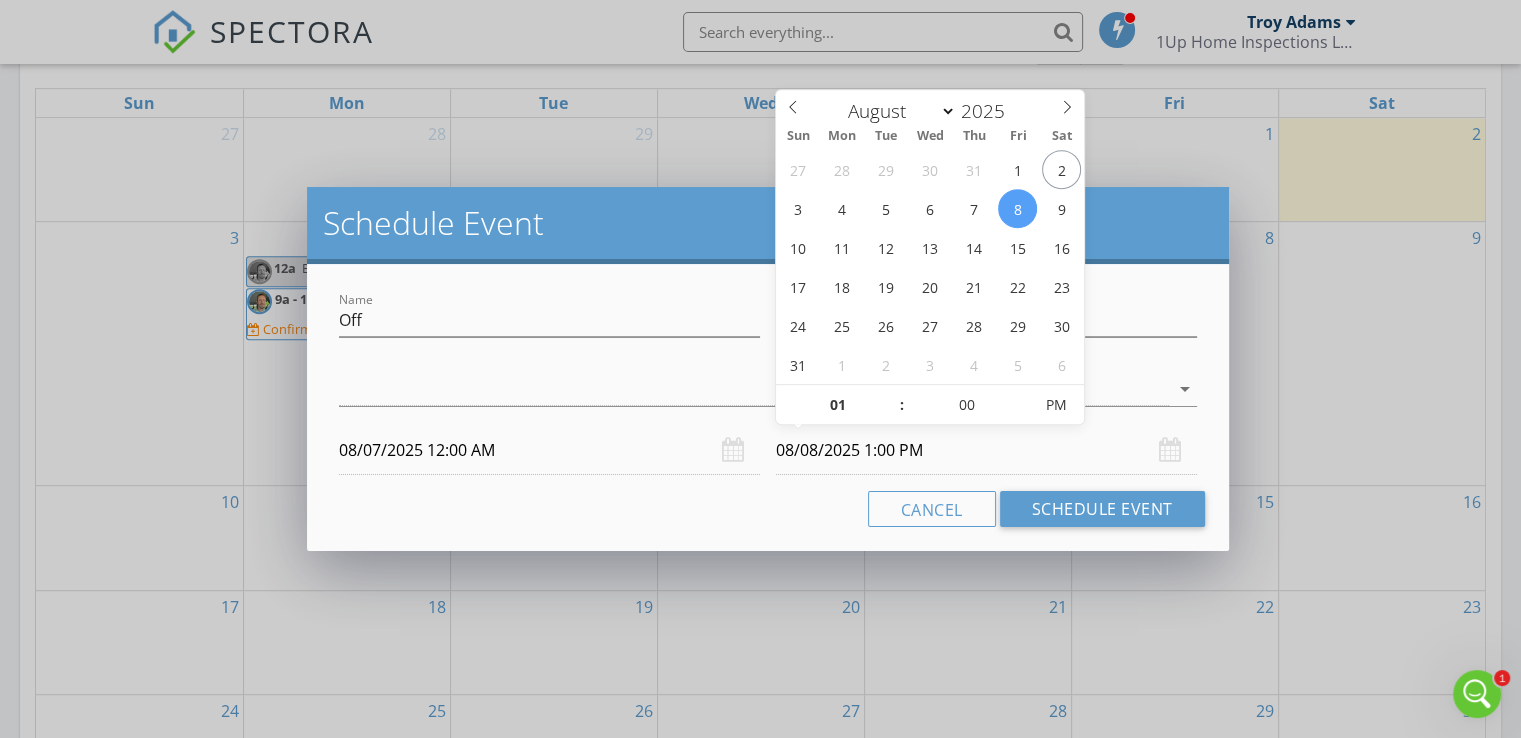 click on "Cancel   Schedule Event" at bounding box center (768, 509) 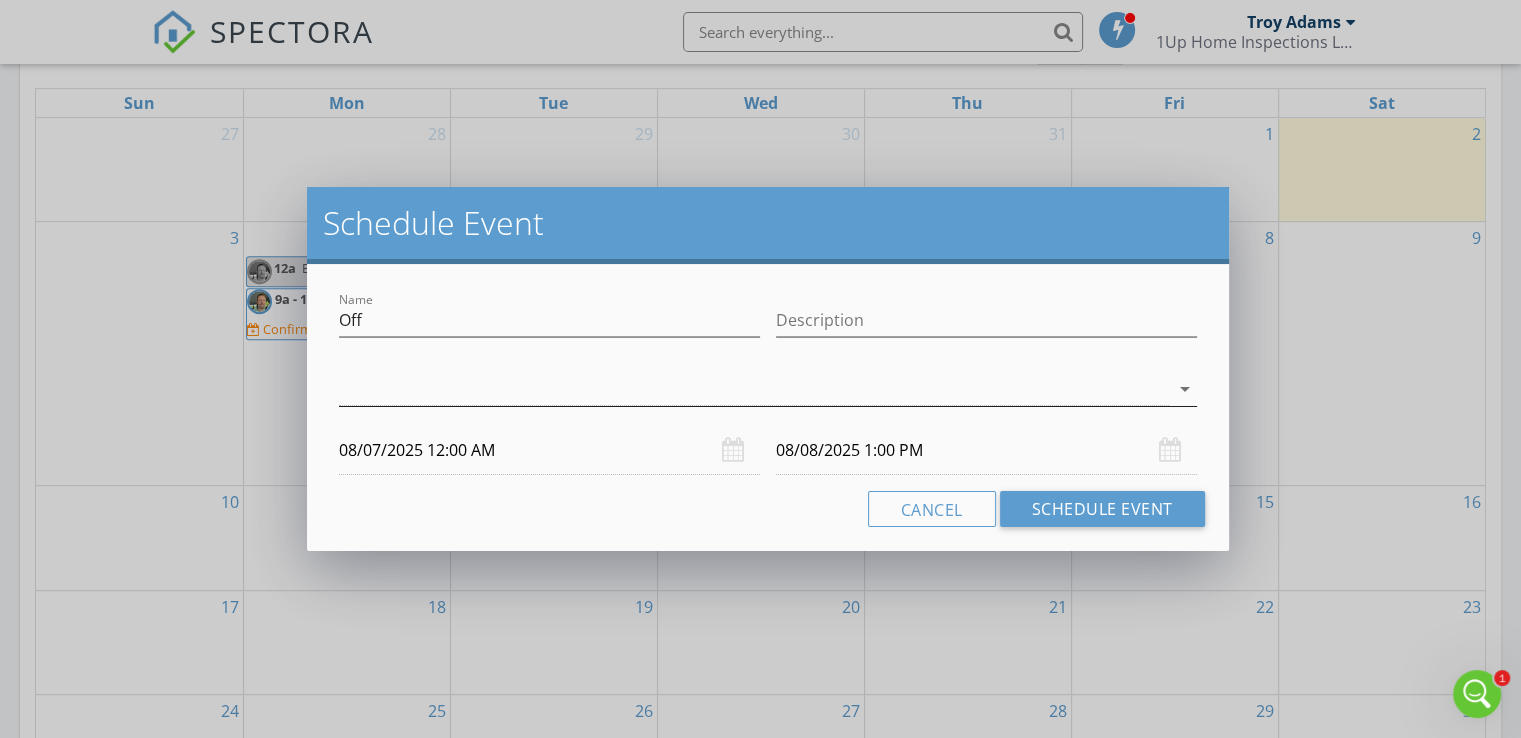 click at bounding box center (754, 389) 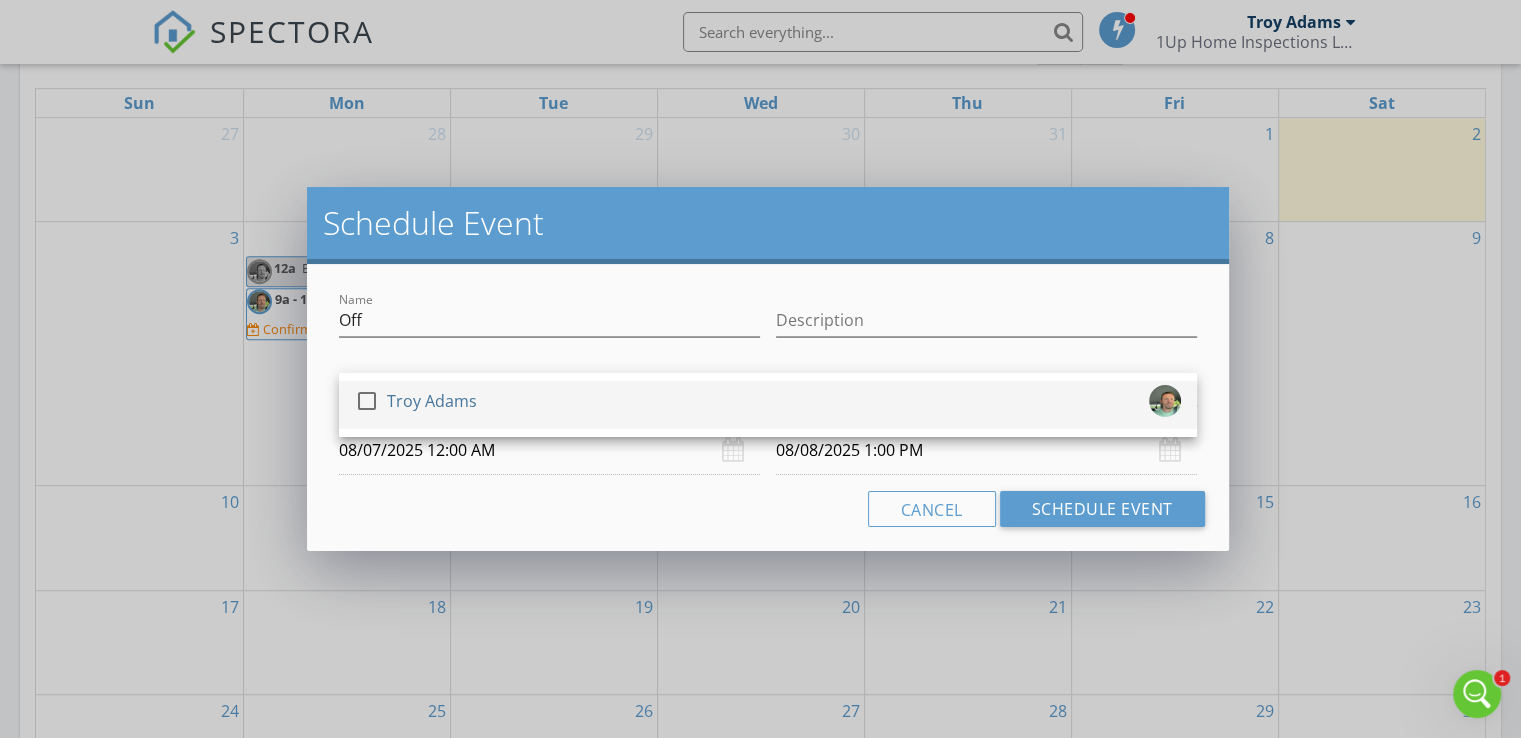 click on "check_box_outline_blank   Troy Adams" at bounding box center (768, 405) 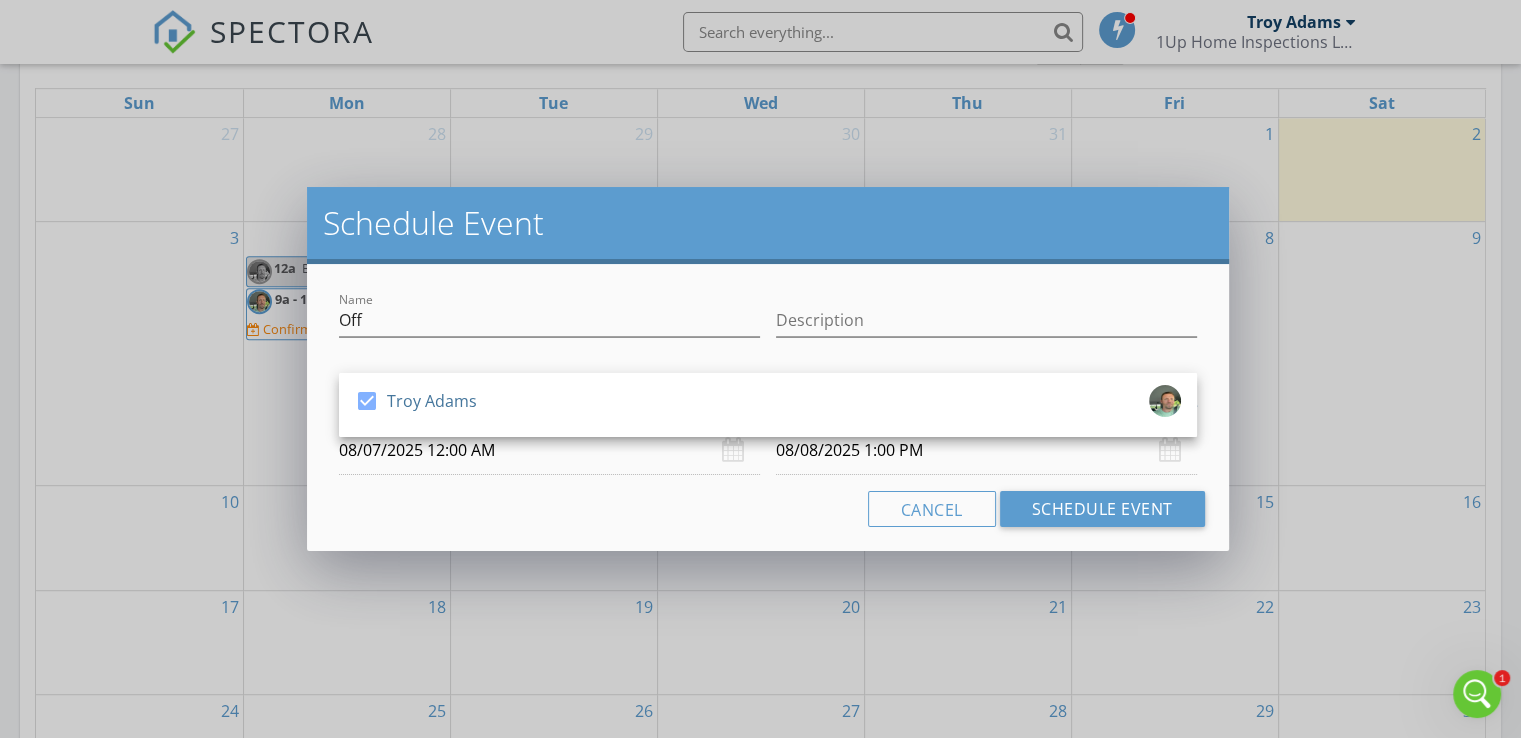 click on "Cancel   Schedule Event" at bounding box center [768, 509] 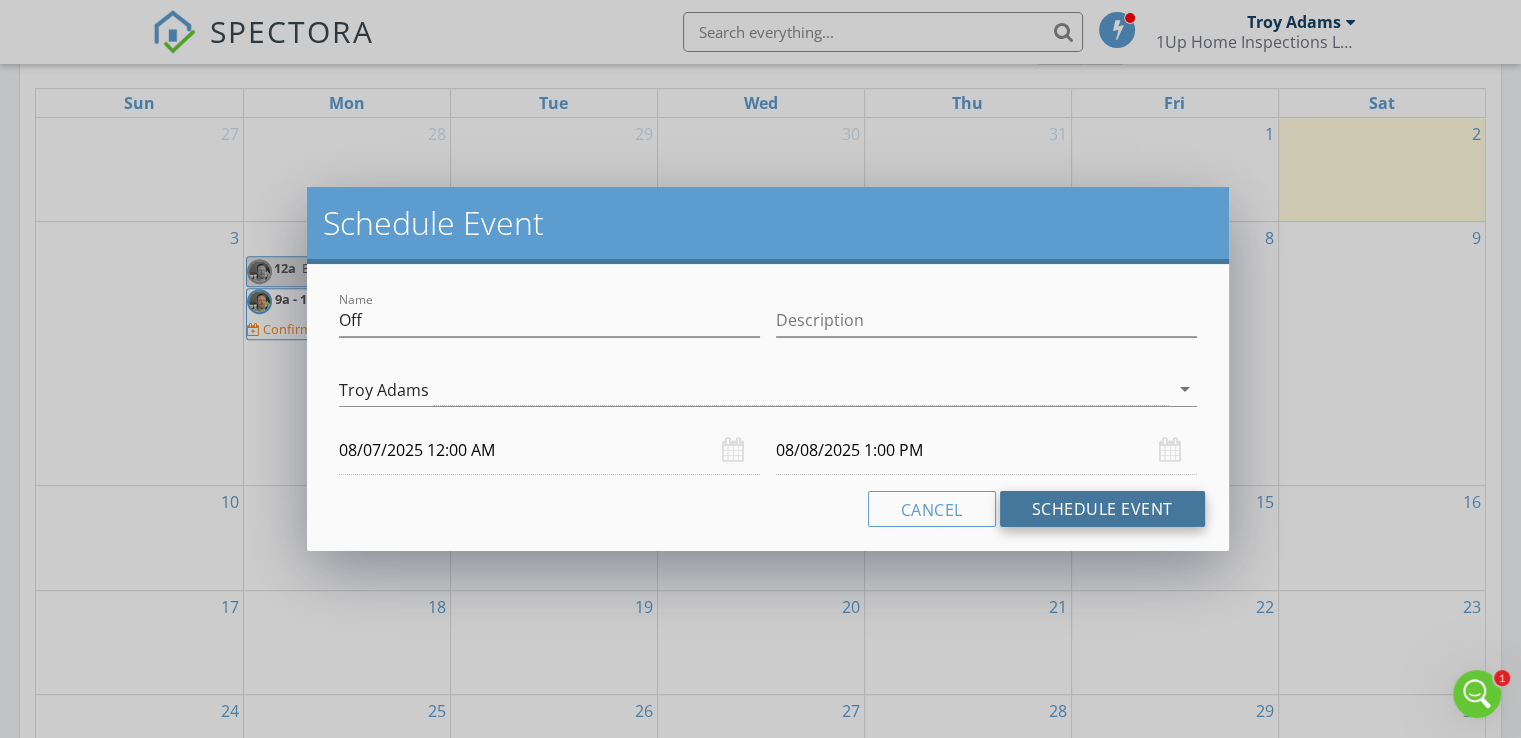 click on "Schedule Event" at bounding box center [1102, 509] 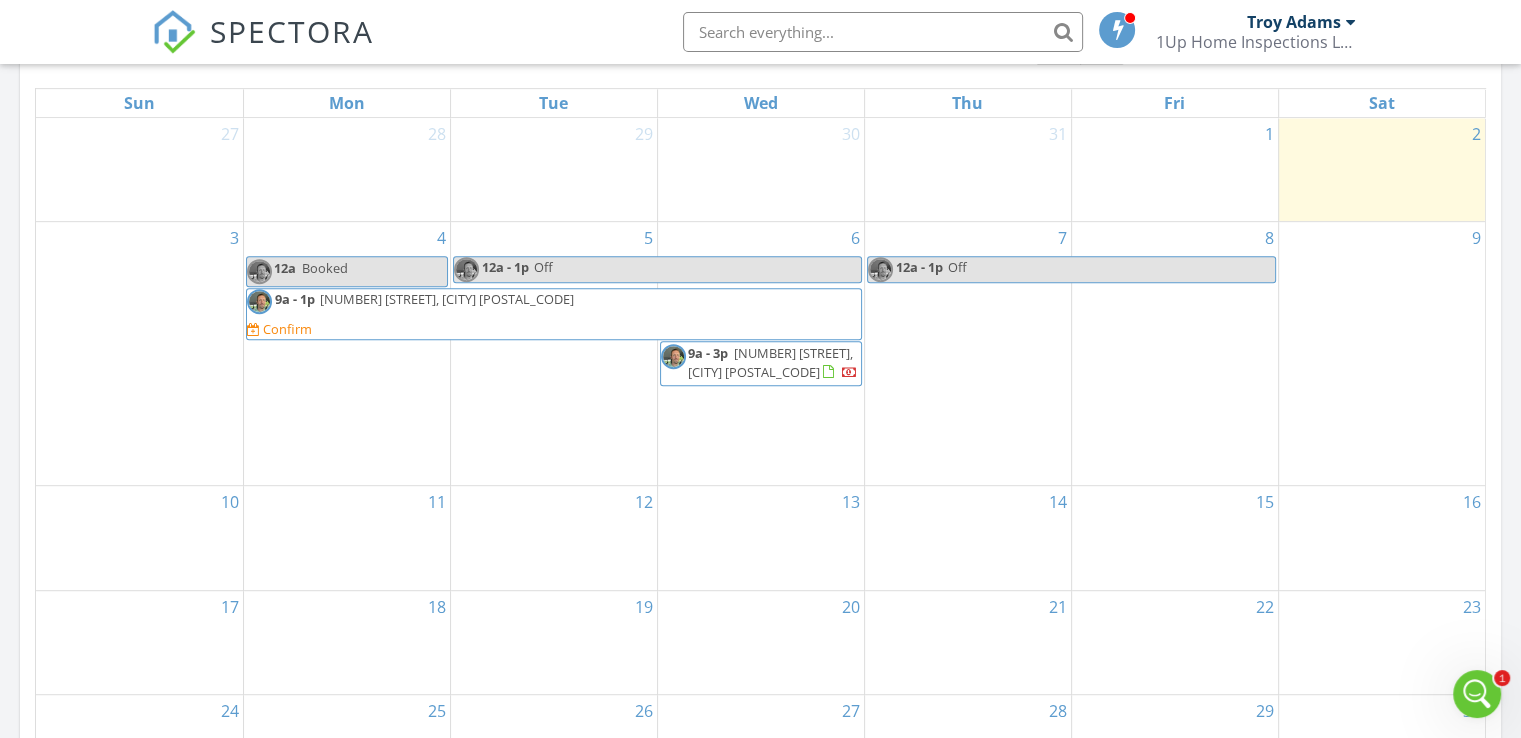 click on "Off" at bounding box center [1111, 269] 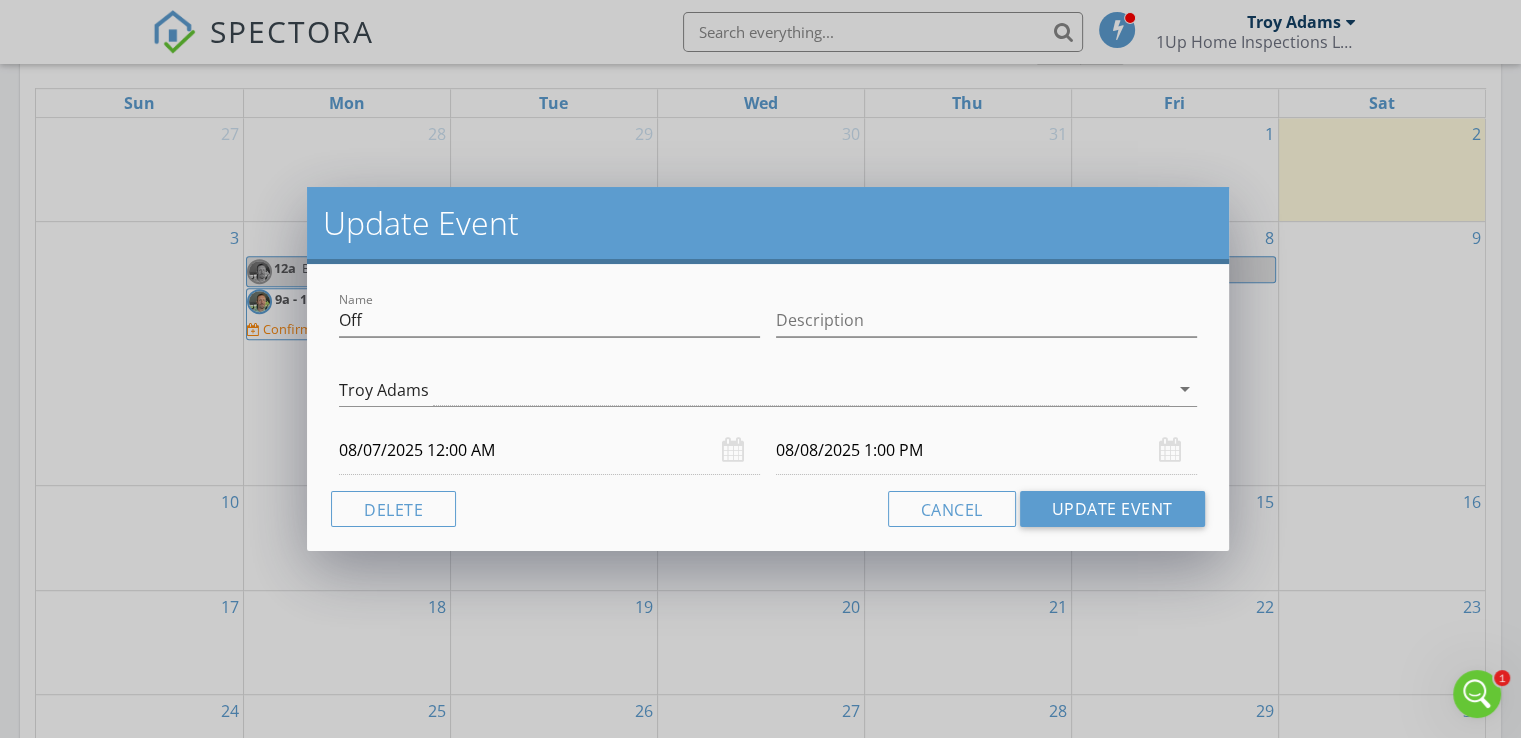 click on "08/08/2025 1:00 PM" at bounding box center [986, 450] 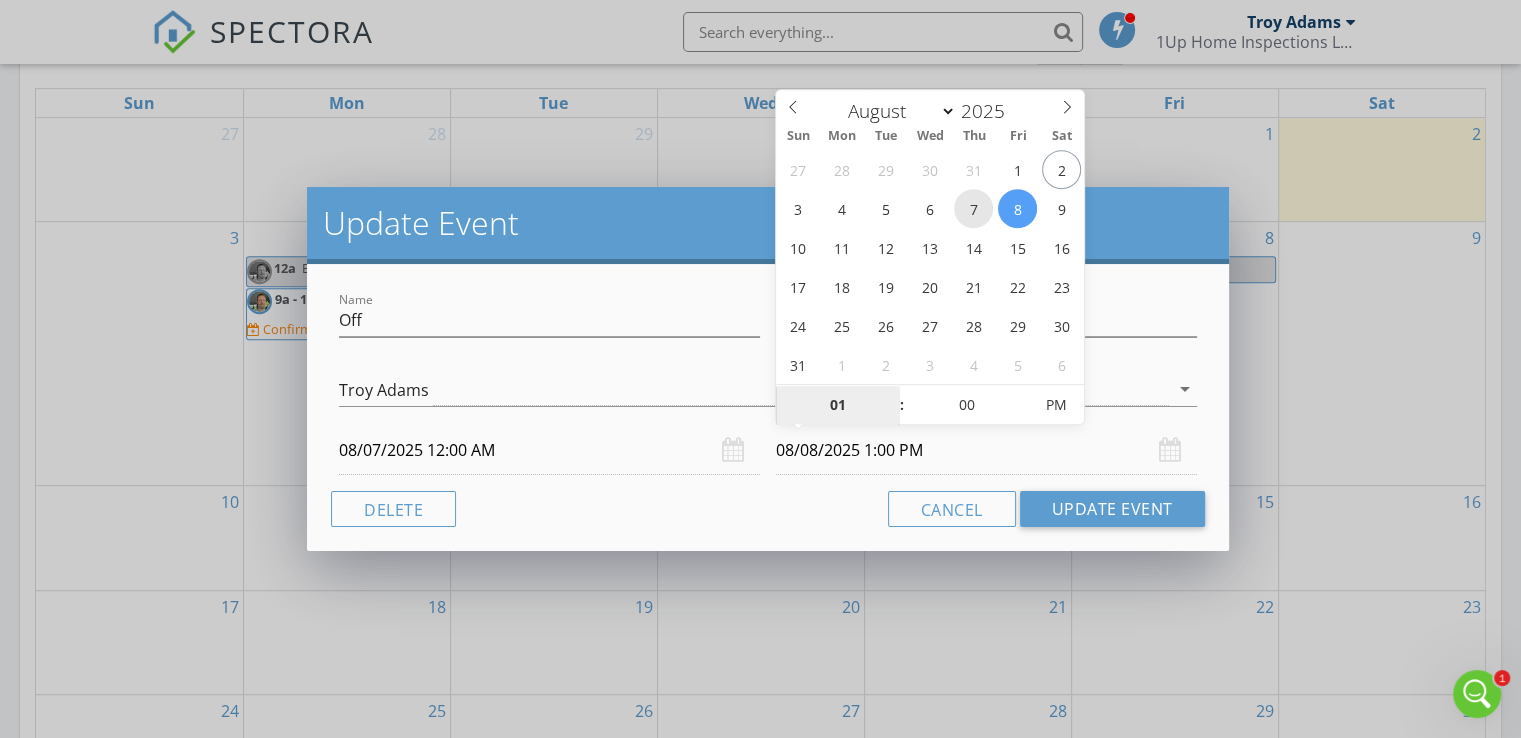 type on "08/07/2025 1:00 PM" 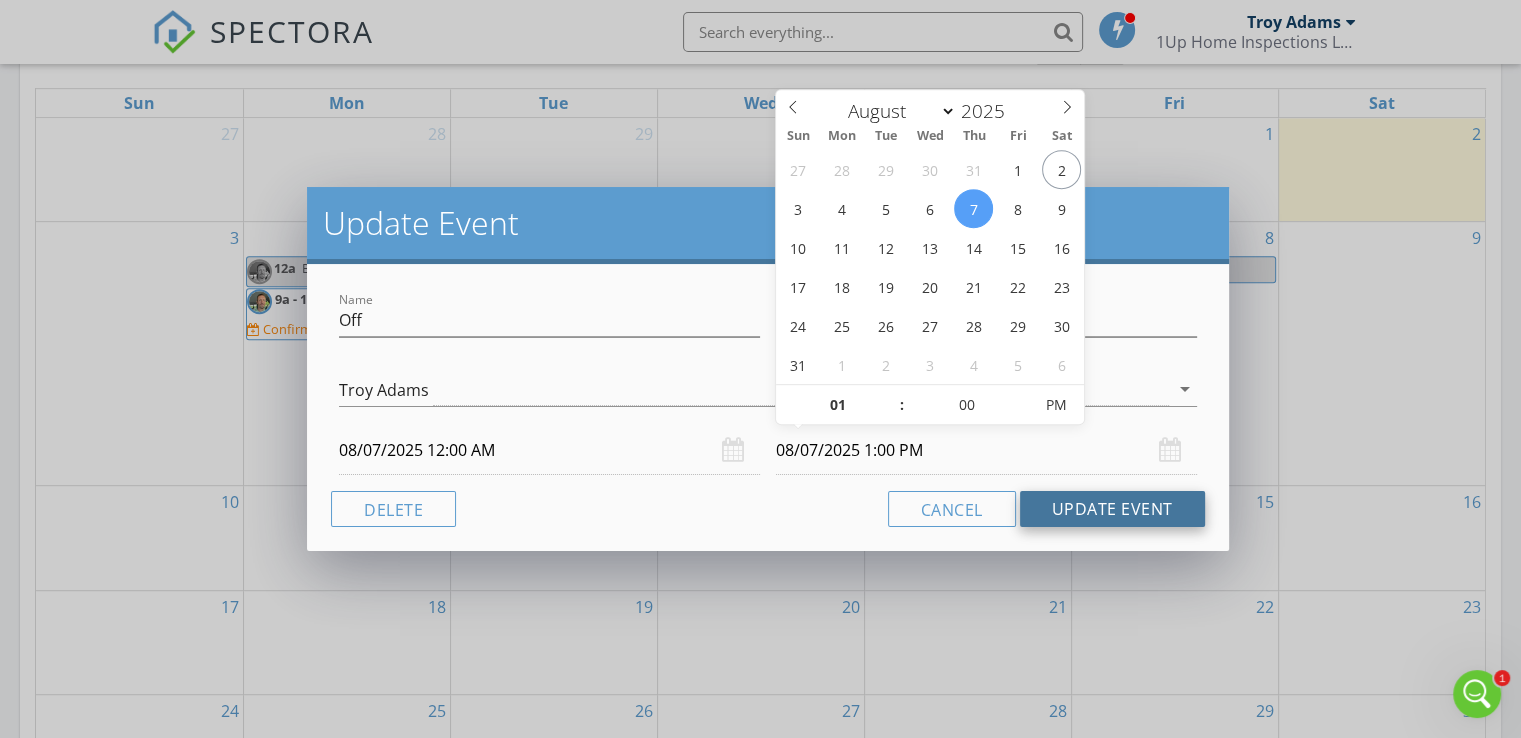 click on "Update Event" at bounding box center [1112, 509] 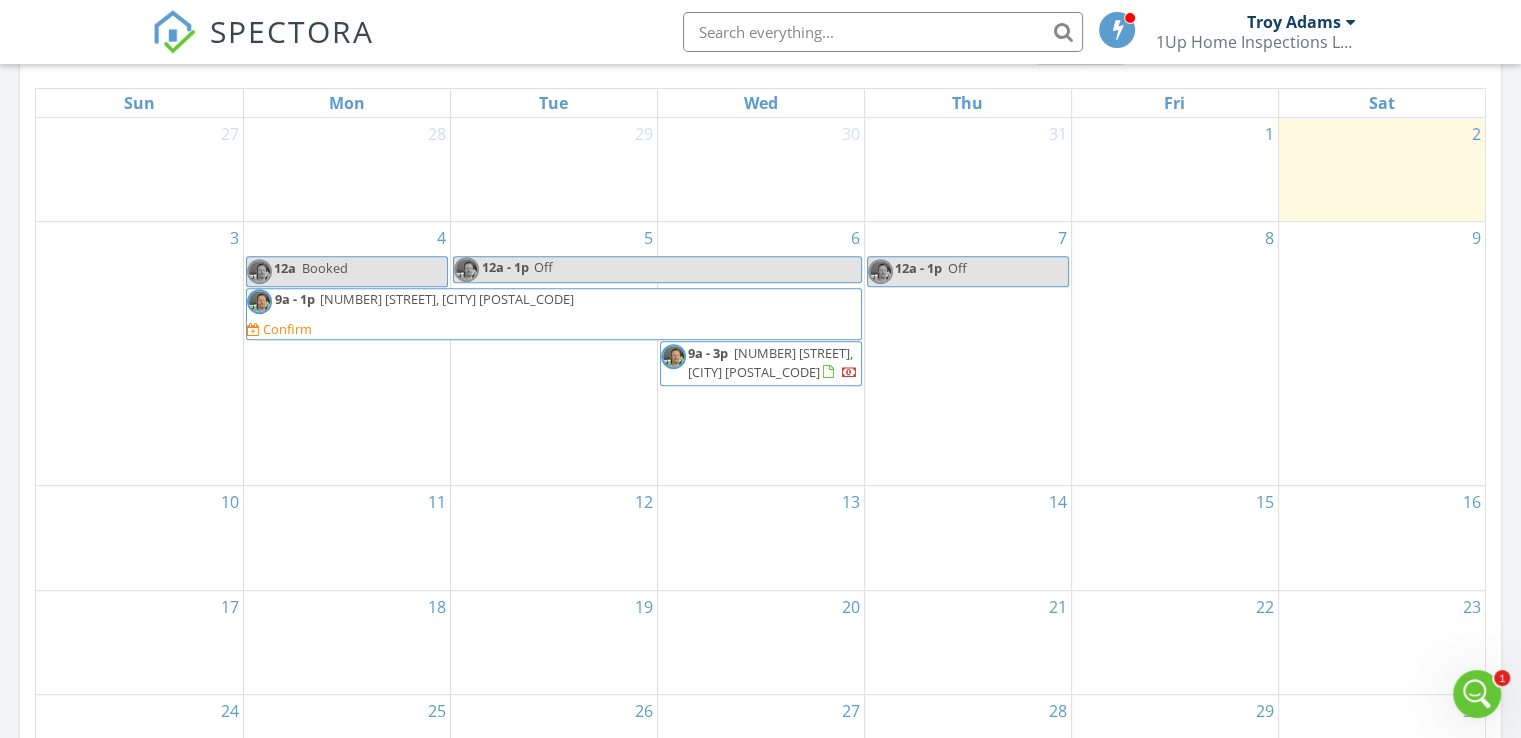 click on "12a - 1p
Off" at bounding box center [917, 271] 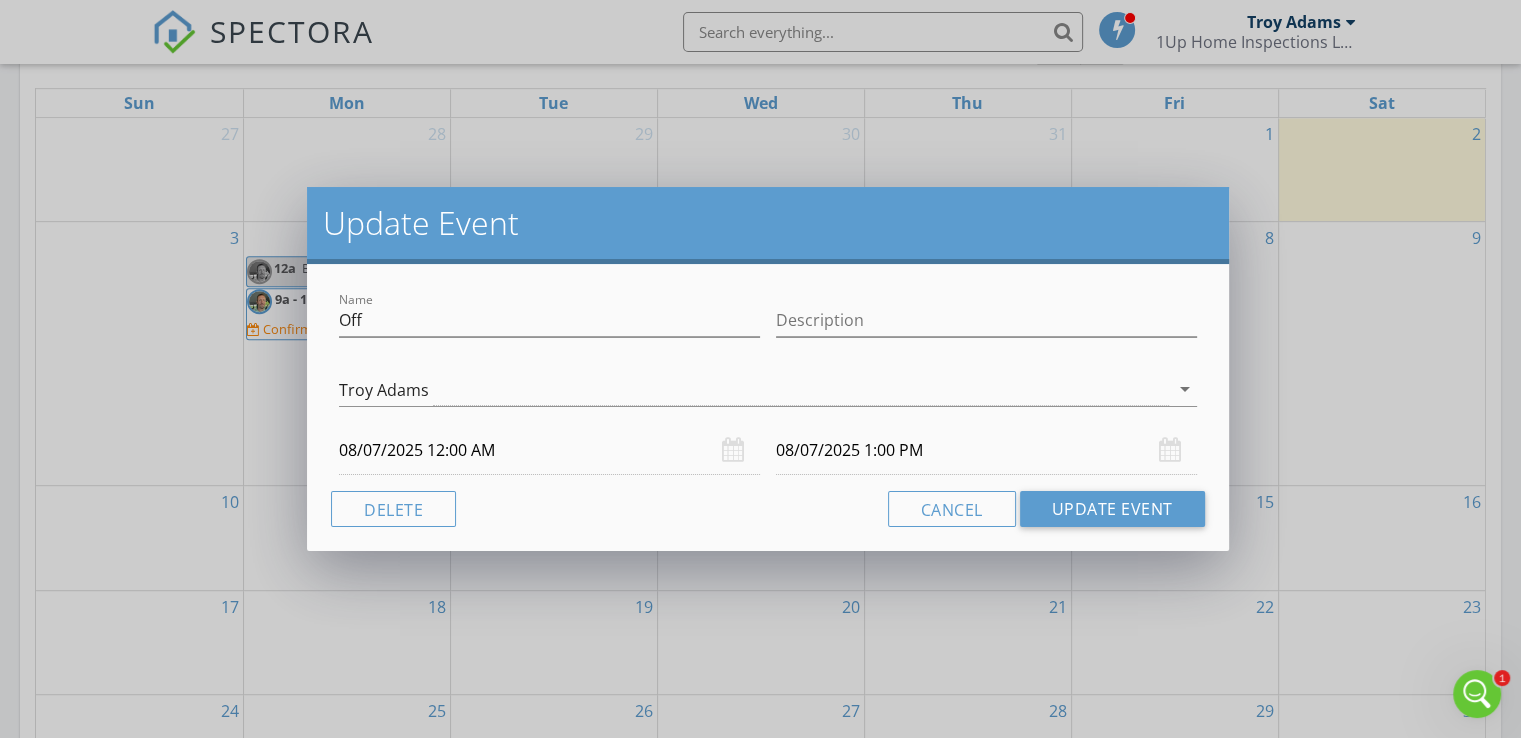 click on "Update Event   Name Off   Description   Troy Adams arrow_drop_down     08/07/2025 12:00 AM   08/07/2025 1:00 PM       Delete   Cancel   Update Event" at bounding box center [760, 369] 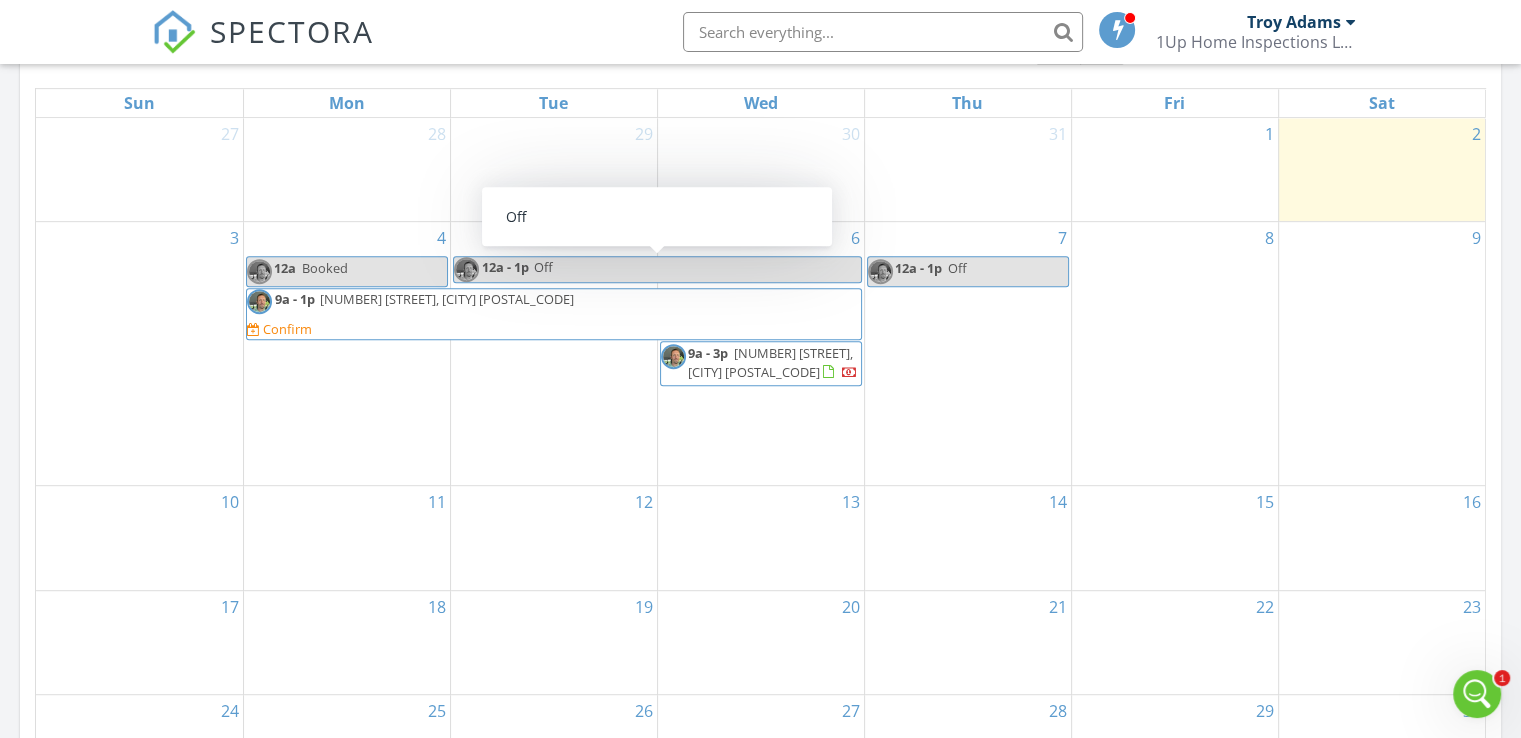 click on "Off" at bounding box center [697, 269] 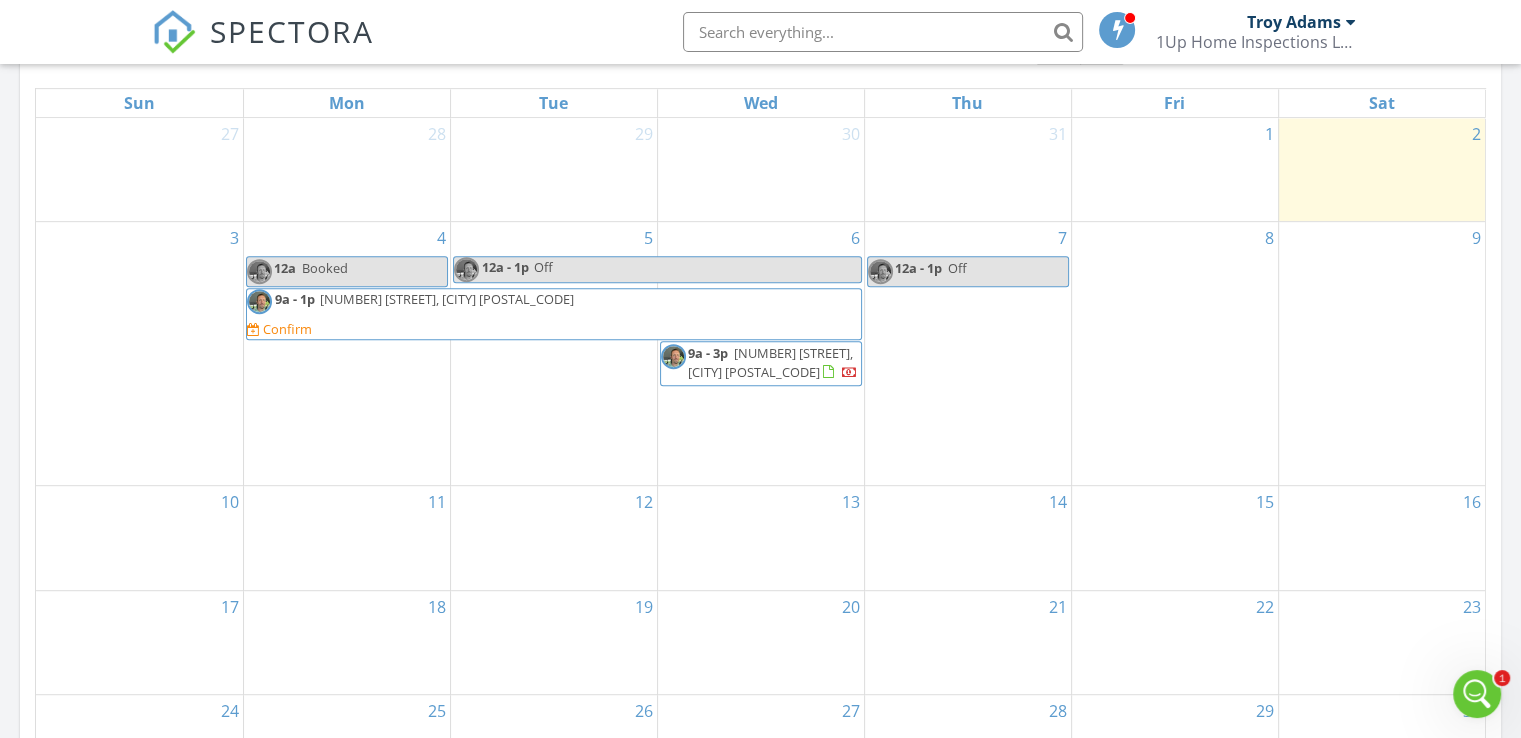 click at bounding box center [760, 369] 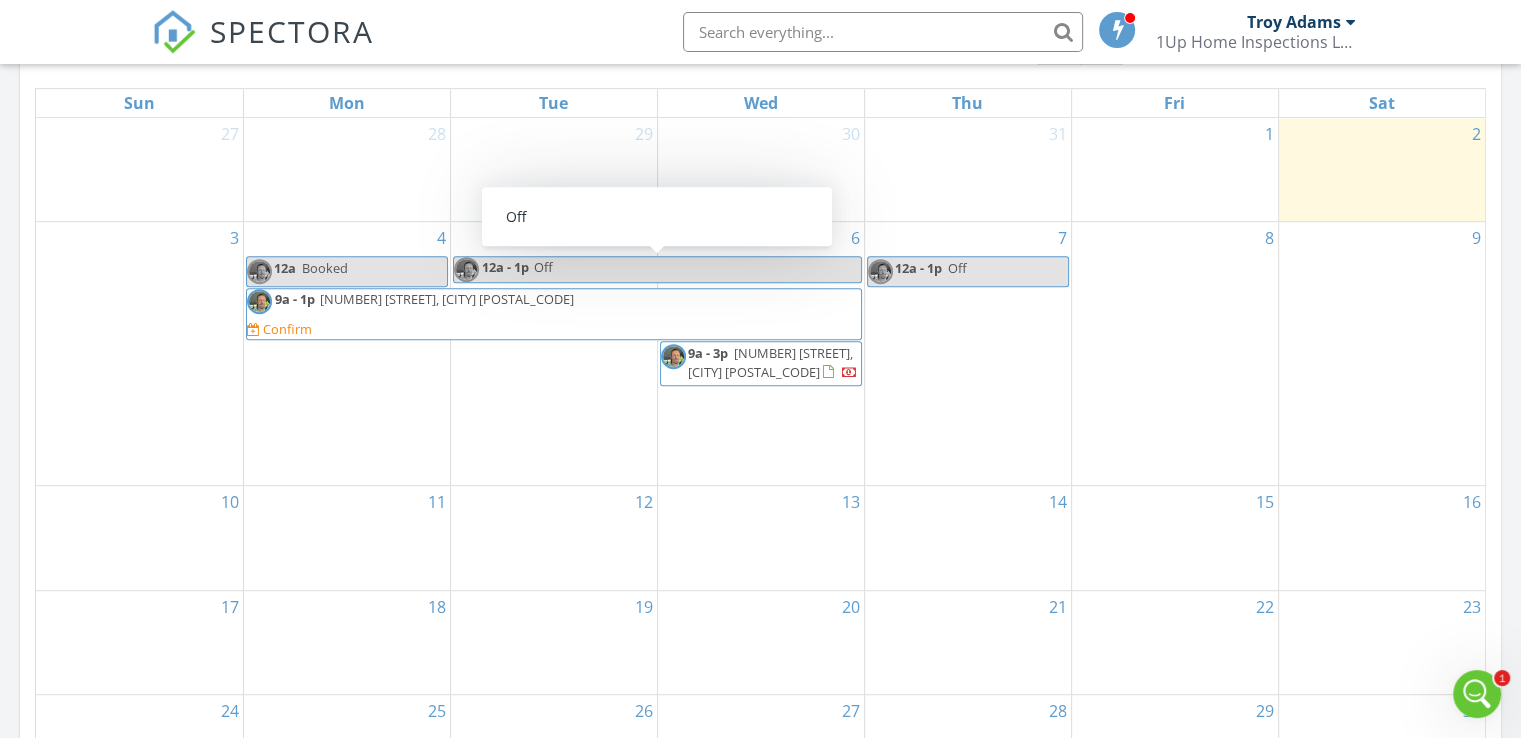 click on "Off" at bounding box center [697, 269] 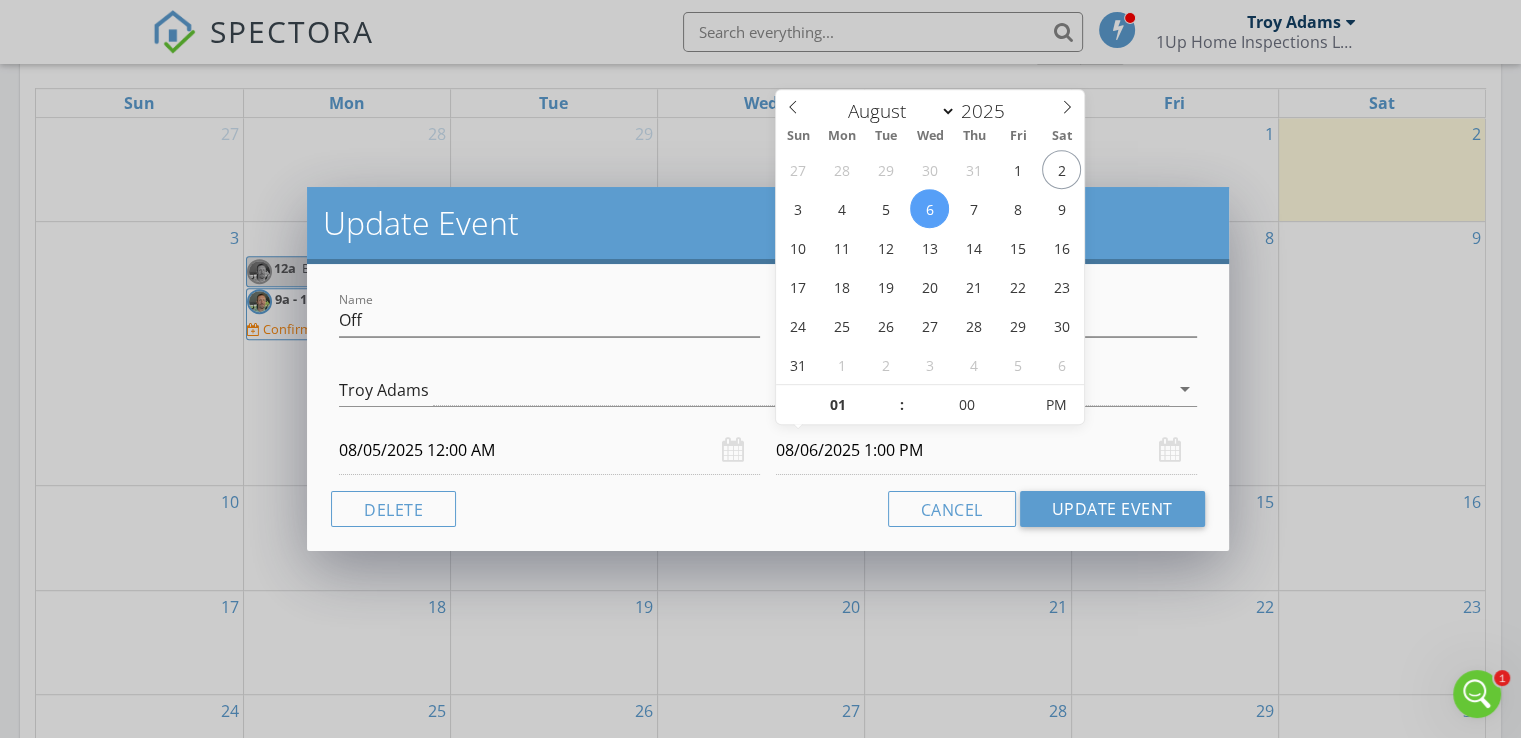 click on "08/06/2025 1:00 PM" at bounding box center [986, 450] 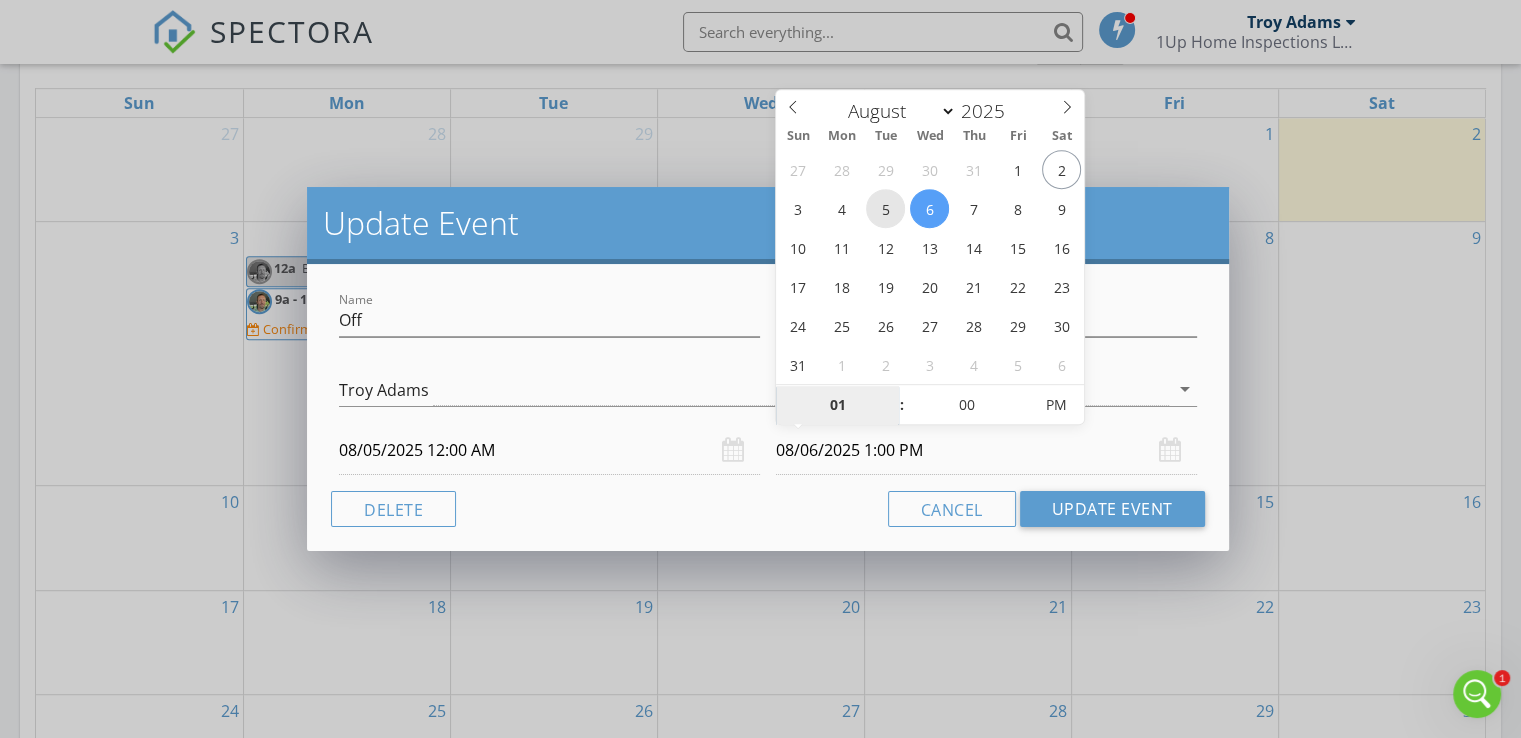 type on "08/05/2025 1:00 PM" 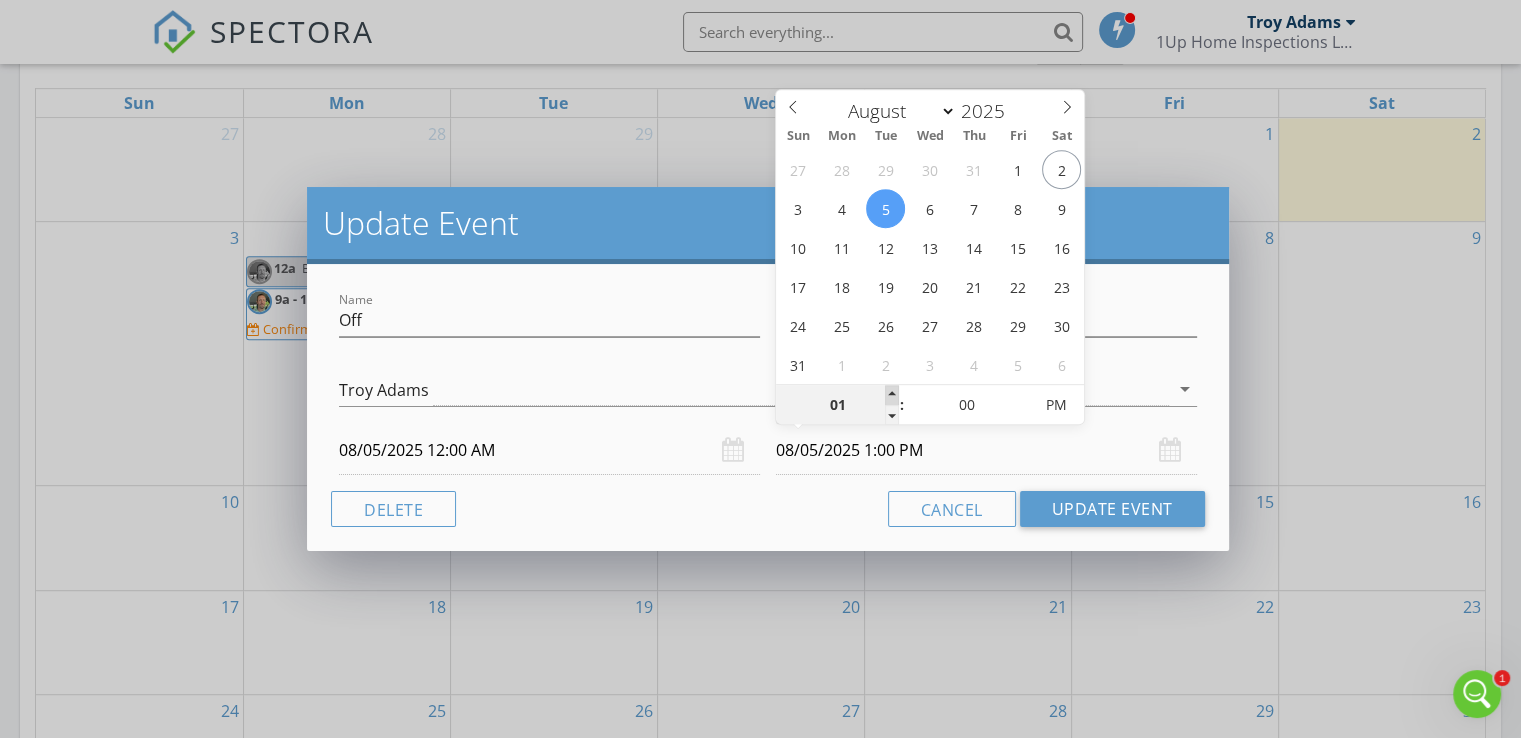 type on "02" 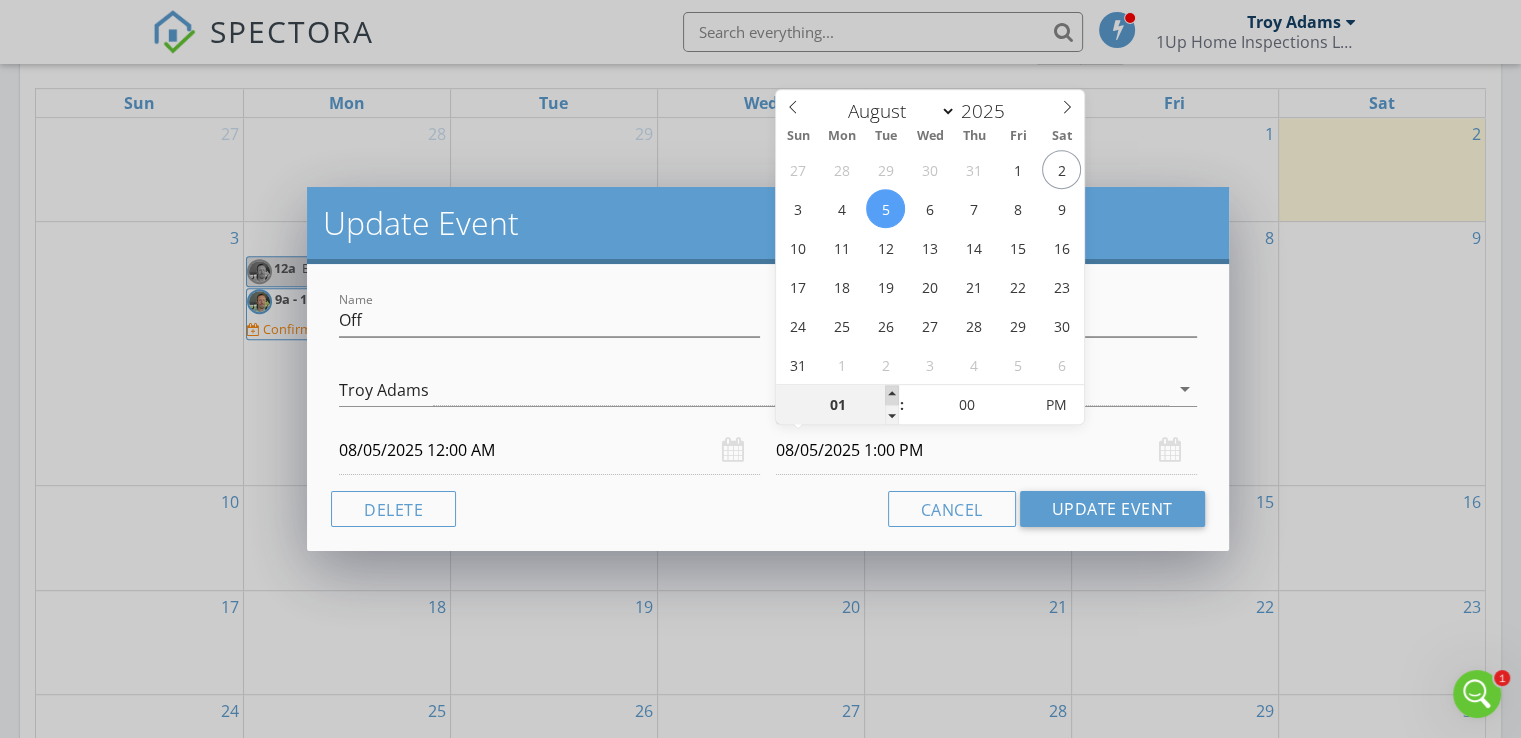 type on "08/05/2025 2:00 PM" 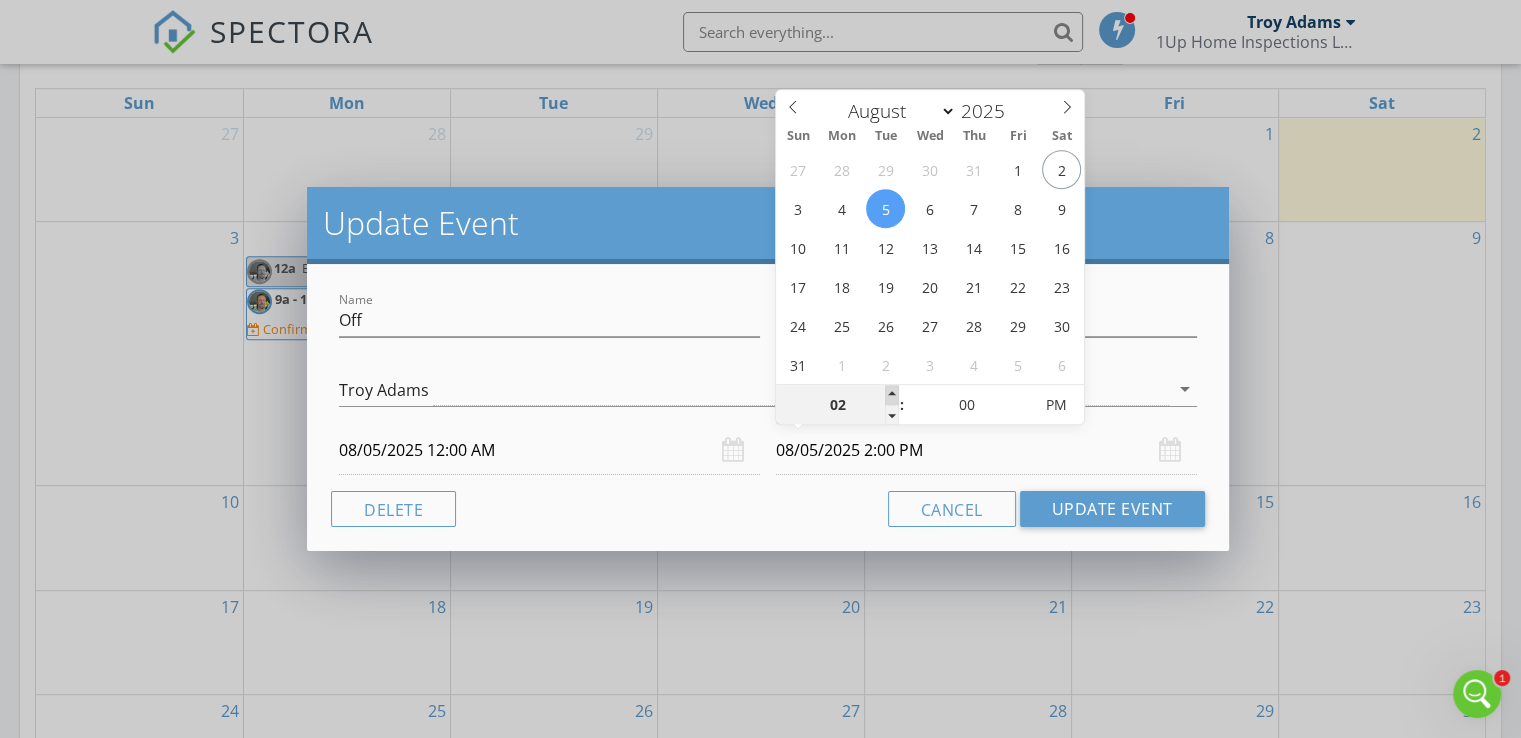click at bounding box center [892, 395] 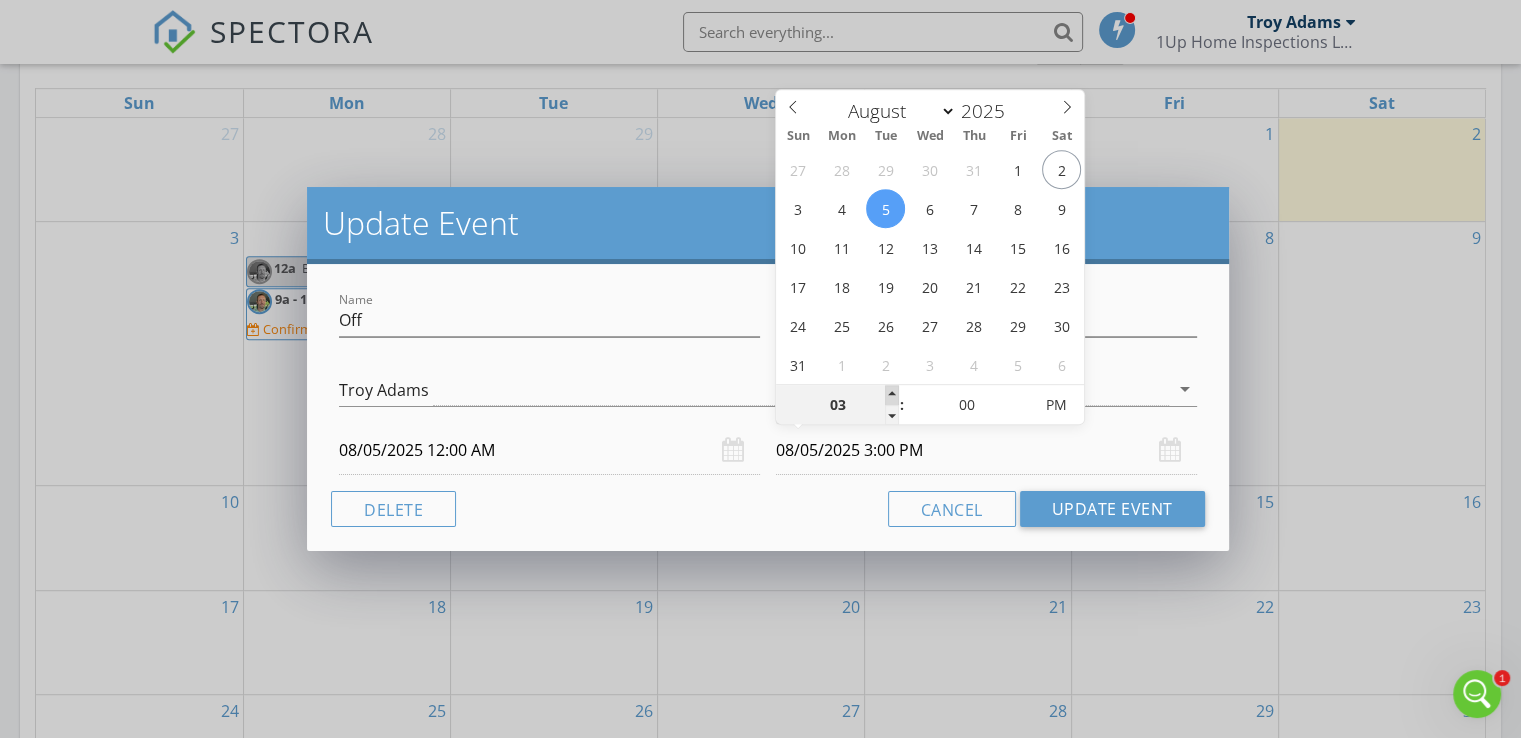 click at bounding box center (892, 395) 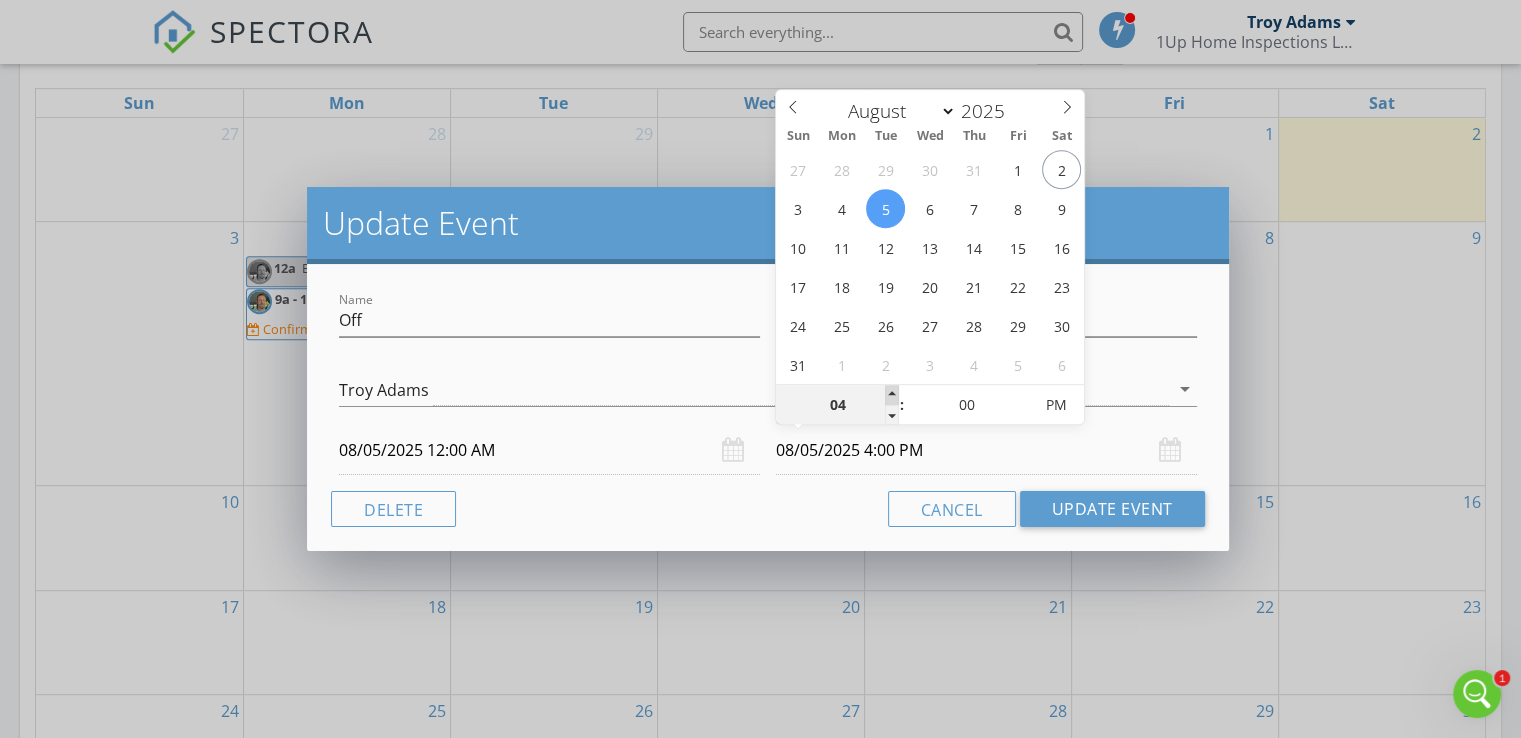 click at bounding box center [892, 395] 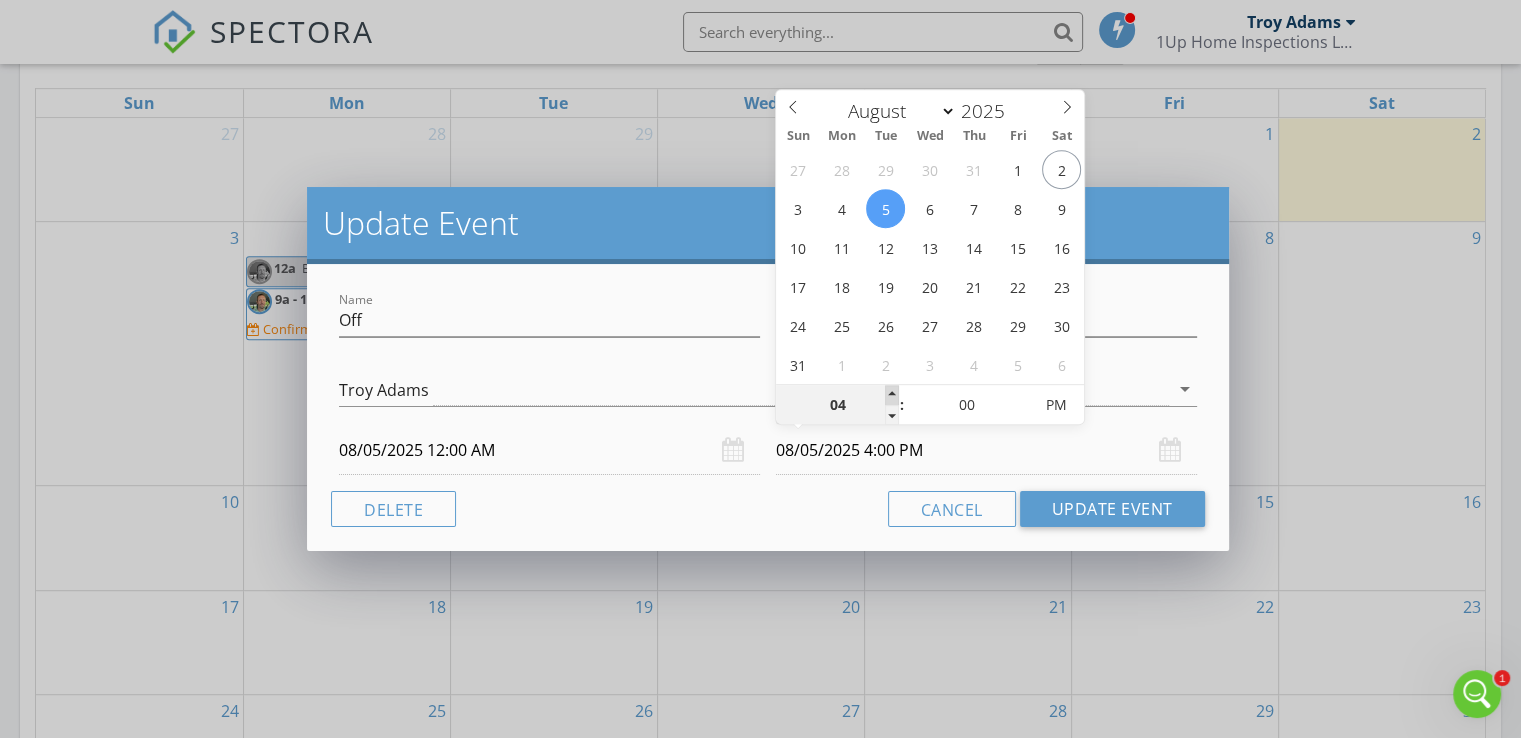 type on "05" 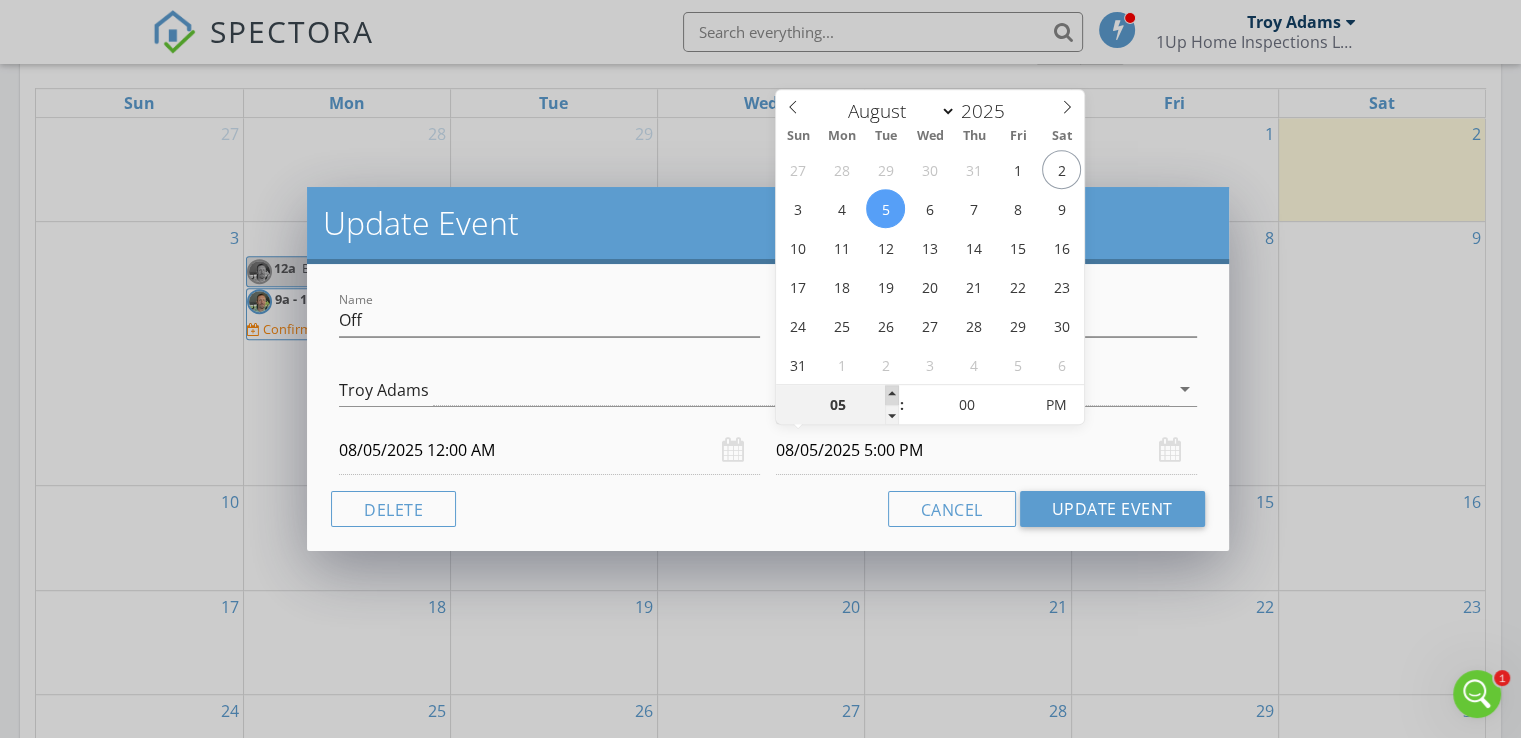 click at bounding box center (892, 395) 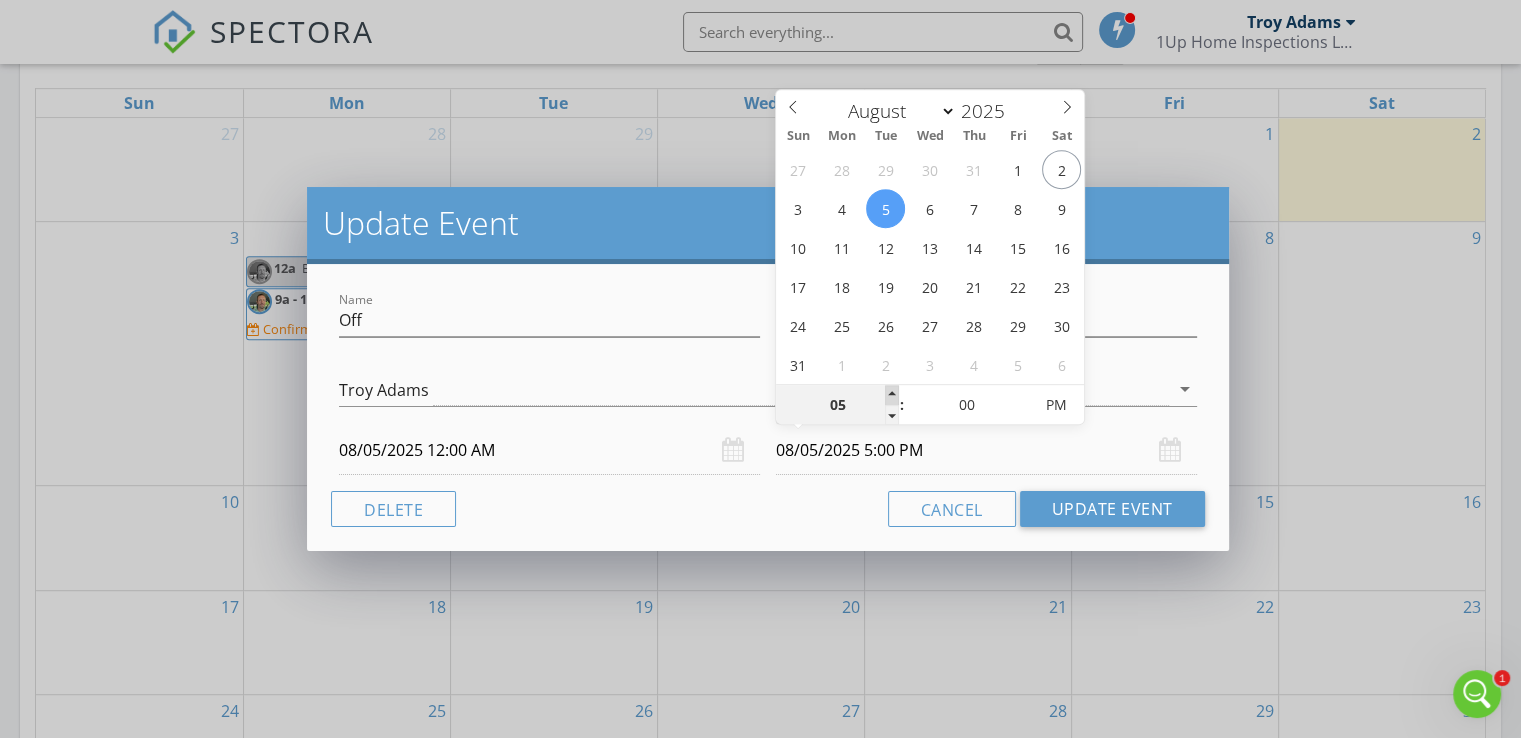 type on "06" 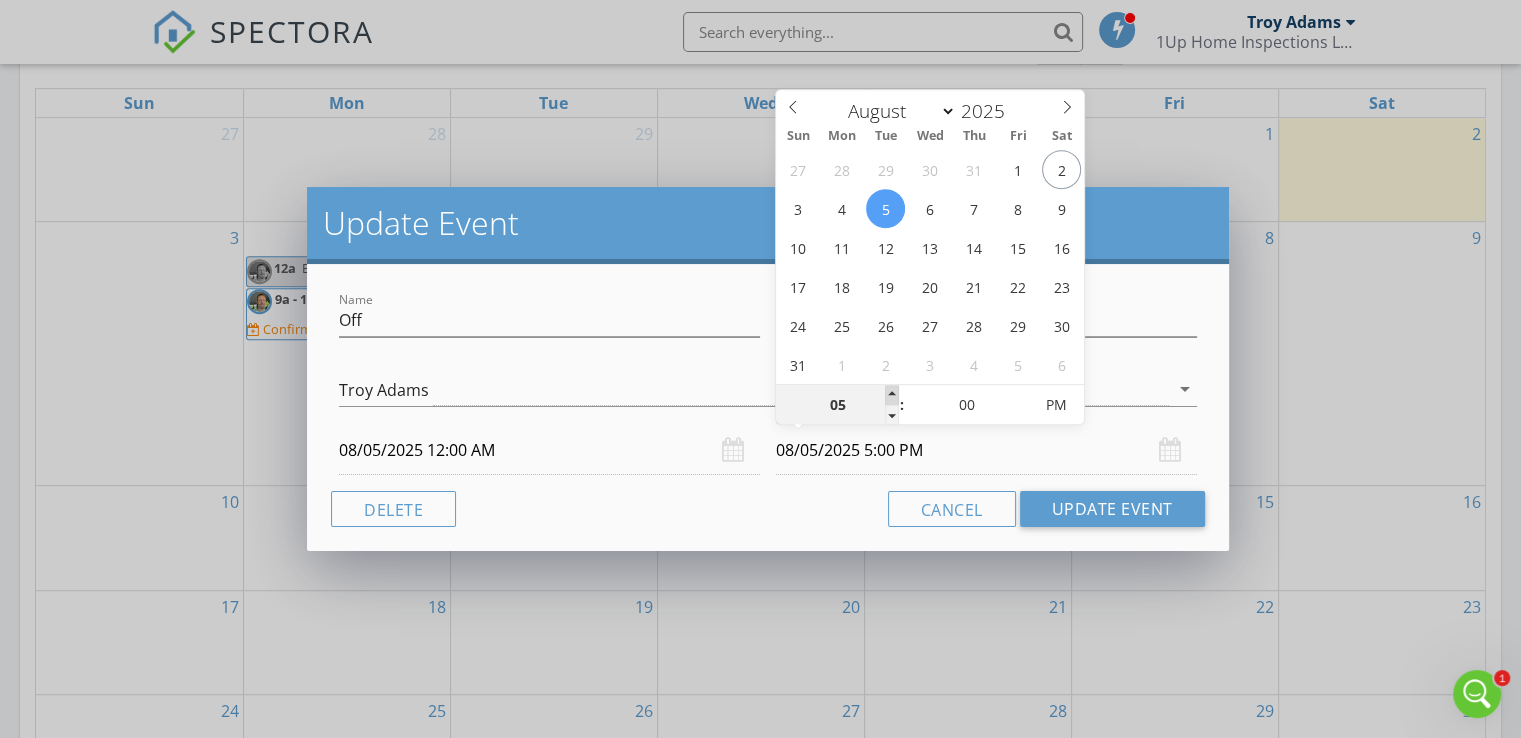 type on "08/05/2025 6:00 PM" 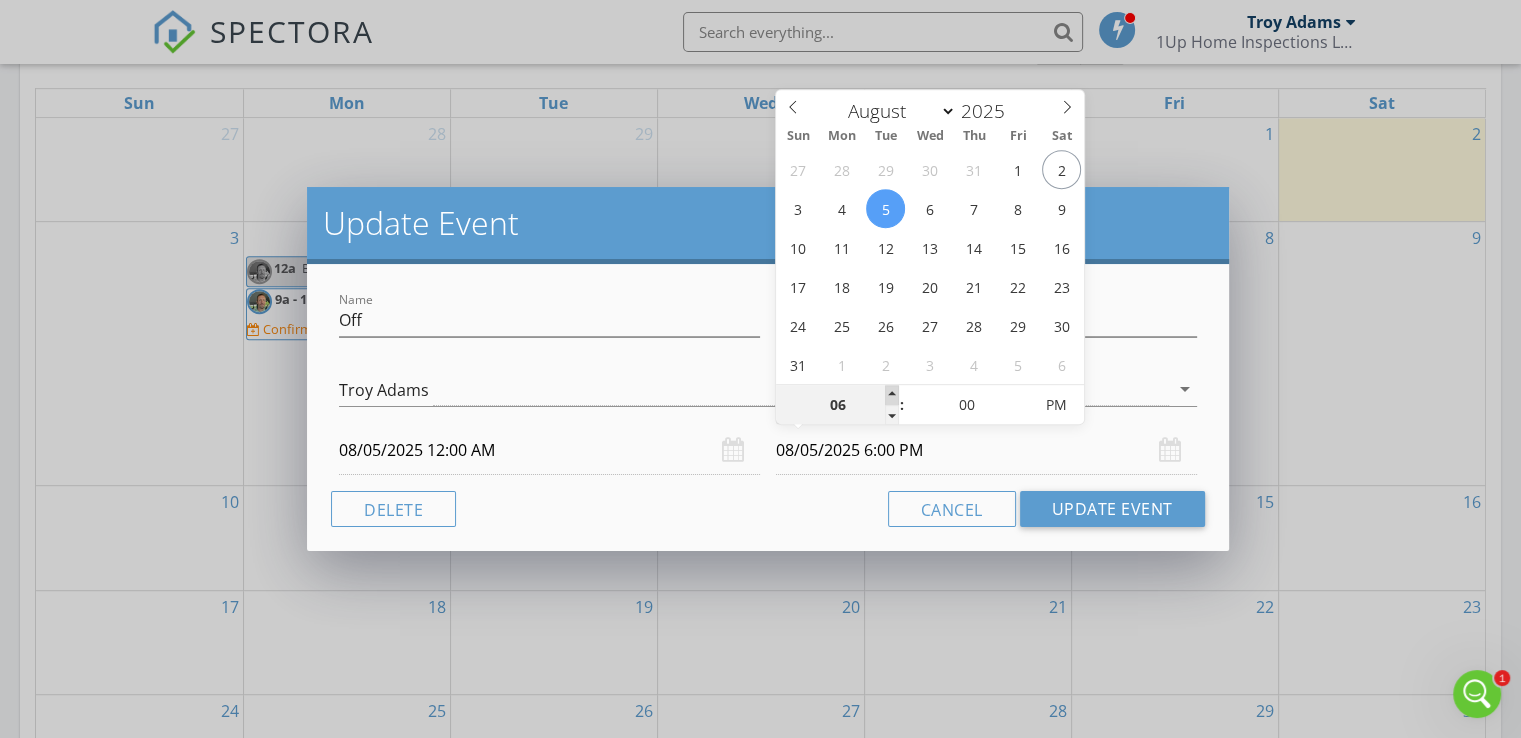 click at bounding box center [892, 395] 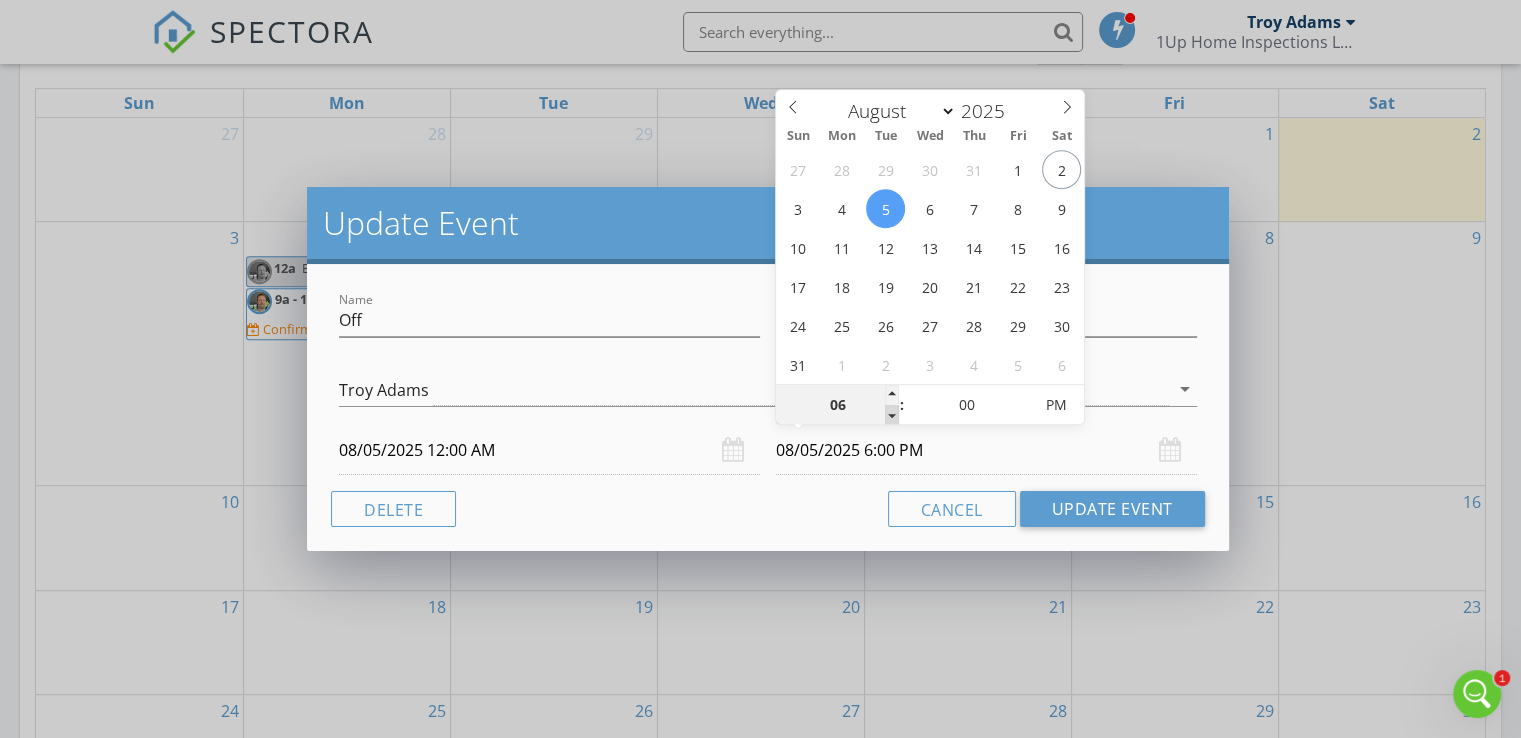 type on "05" 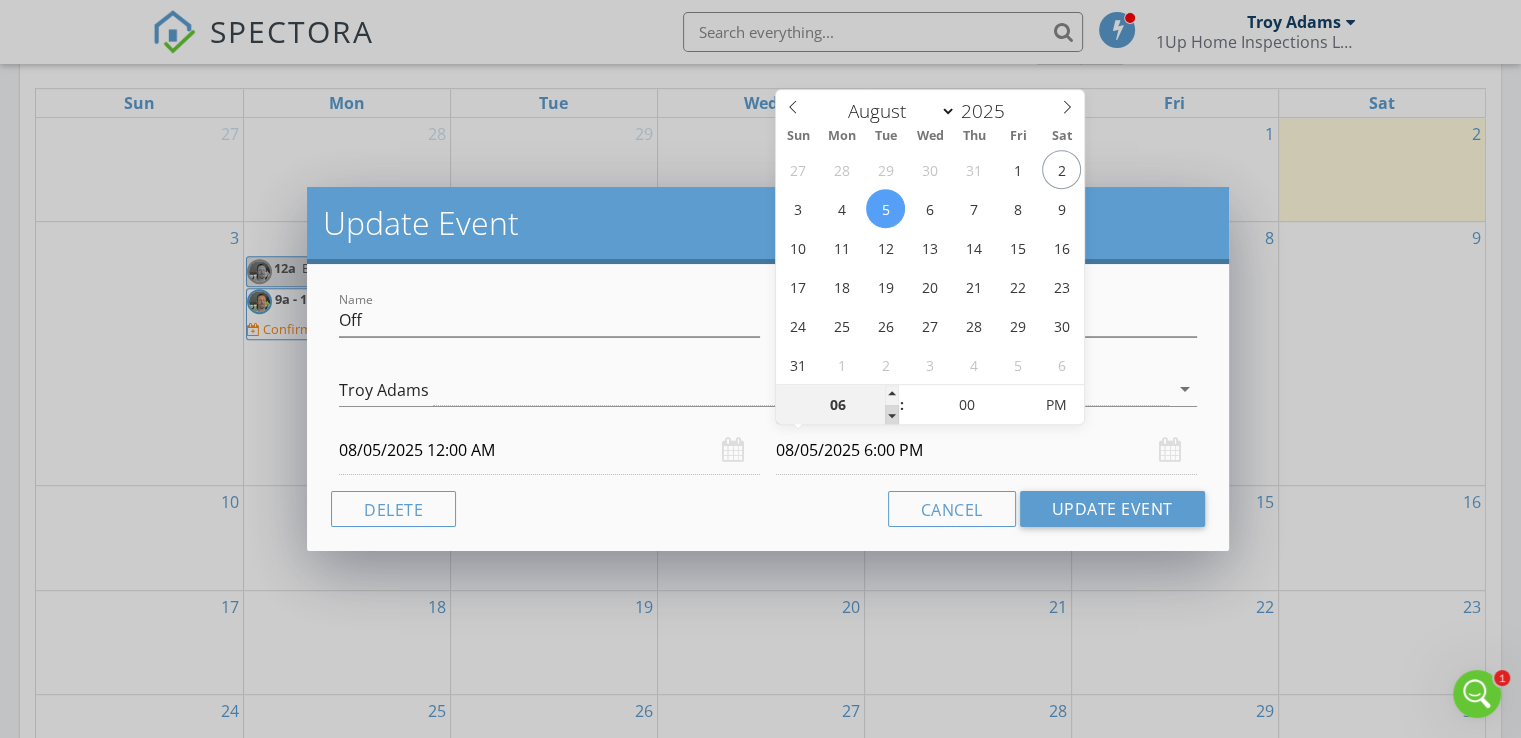 type on "08/05/2025 5:00 PM" 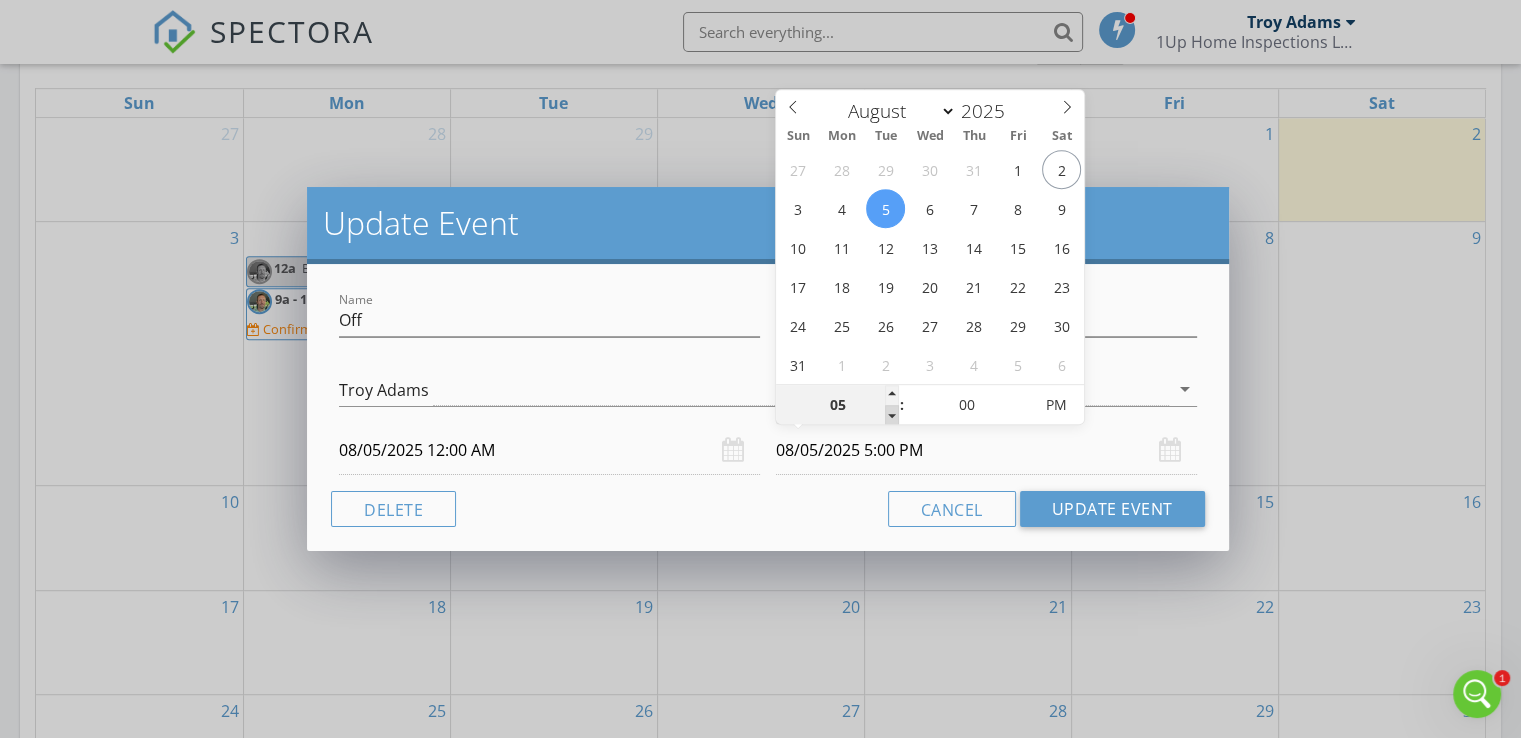 click at bounding box center (892, 415) 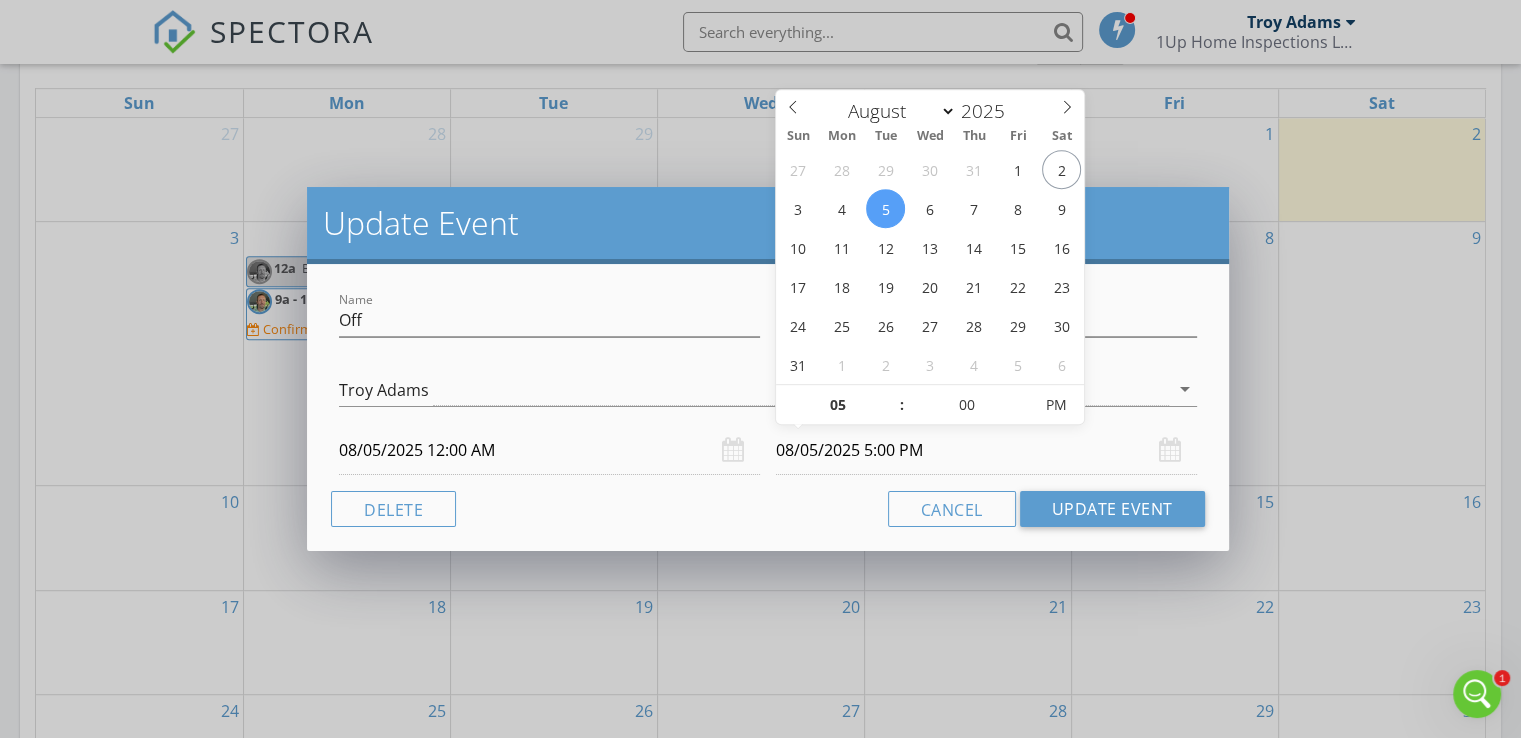 click on "08/05/2025 12:00 AM" at bounding box center [549, 450] 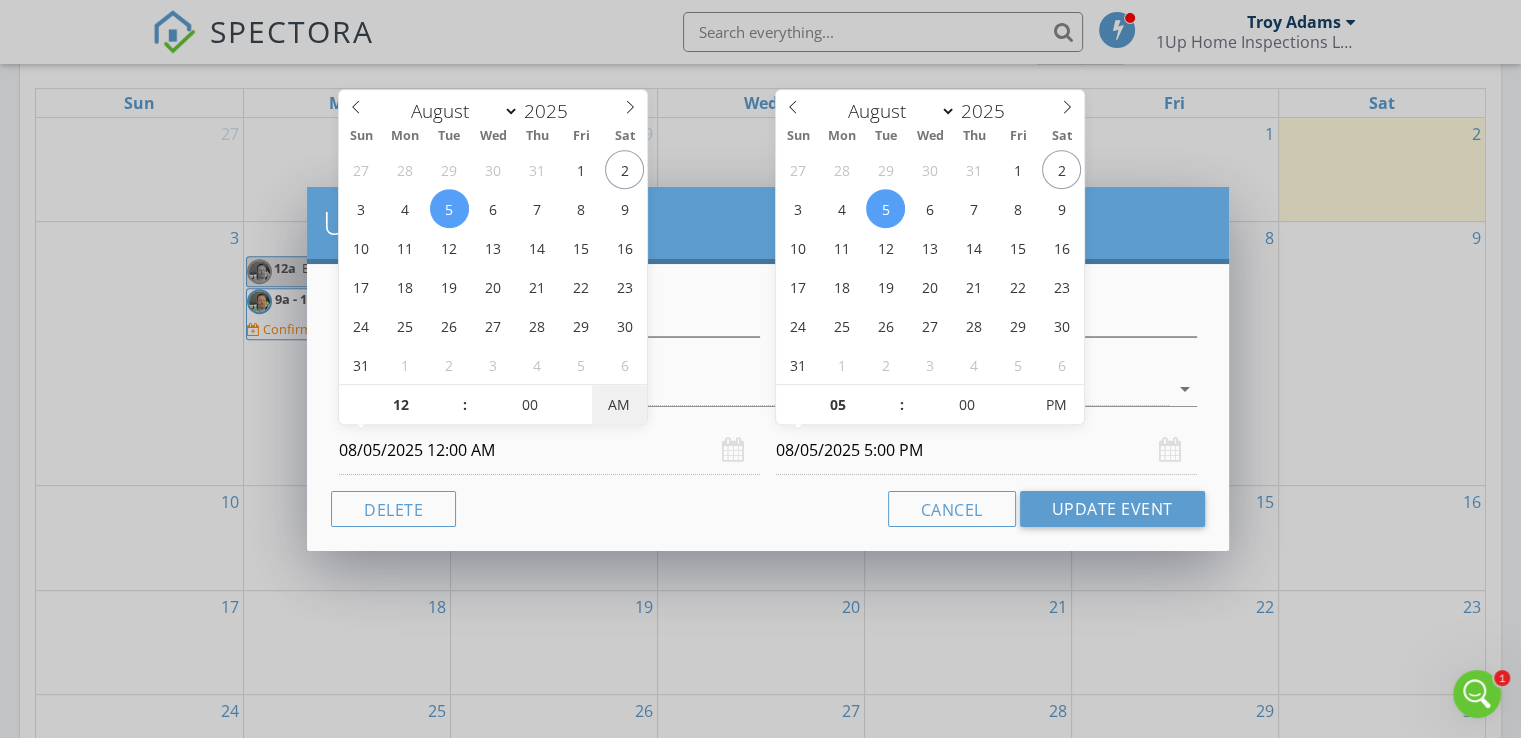 type on "08/05/2025 12:00 PM" 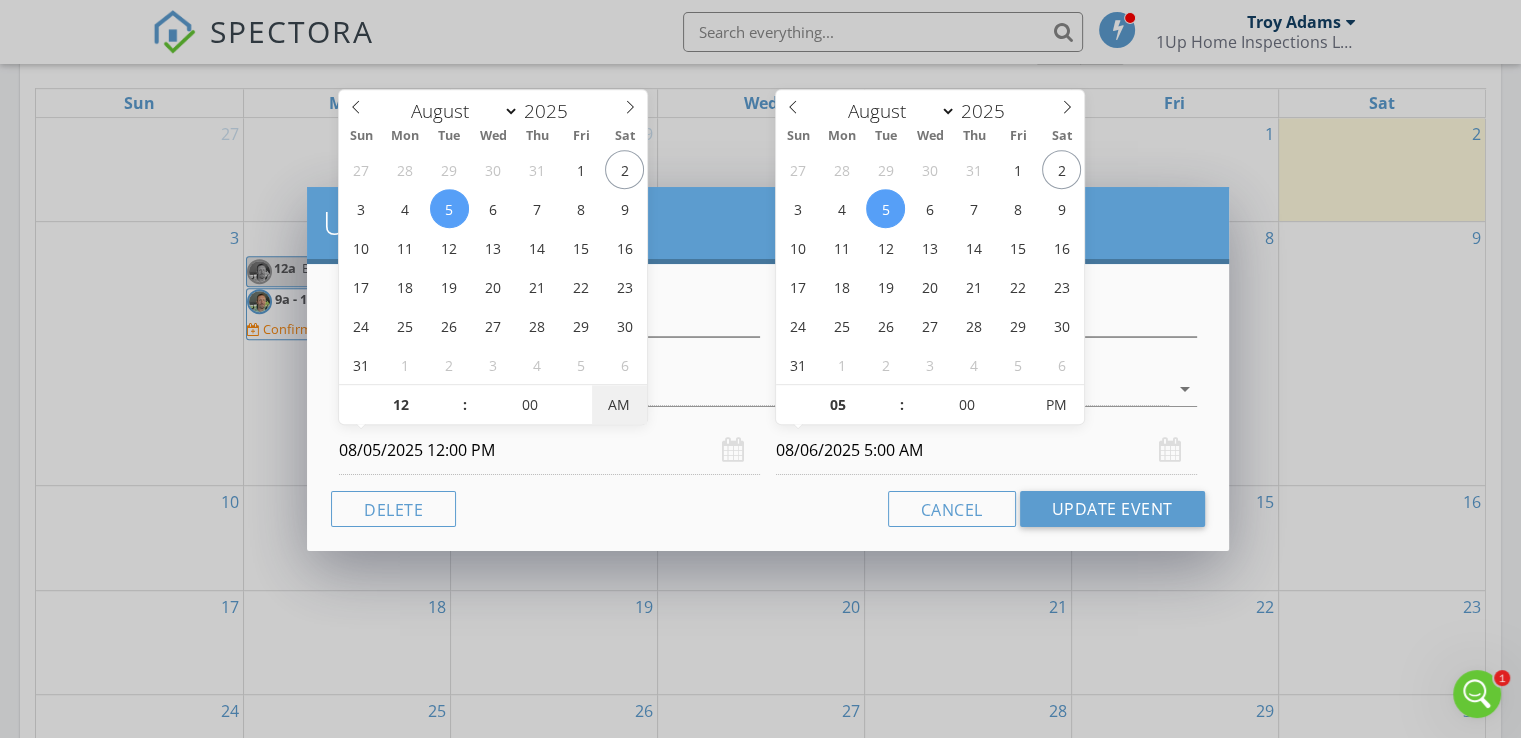 click on "AM" at bounding box center [619, 405] 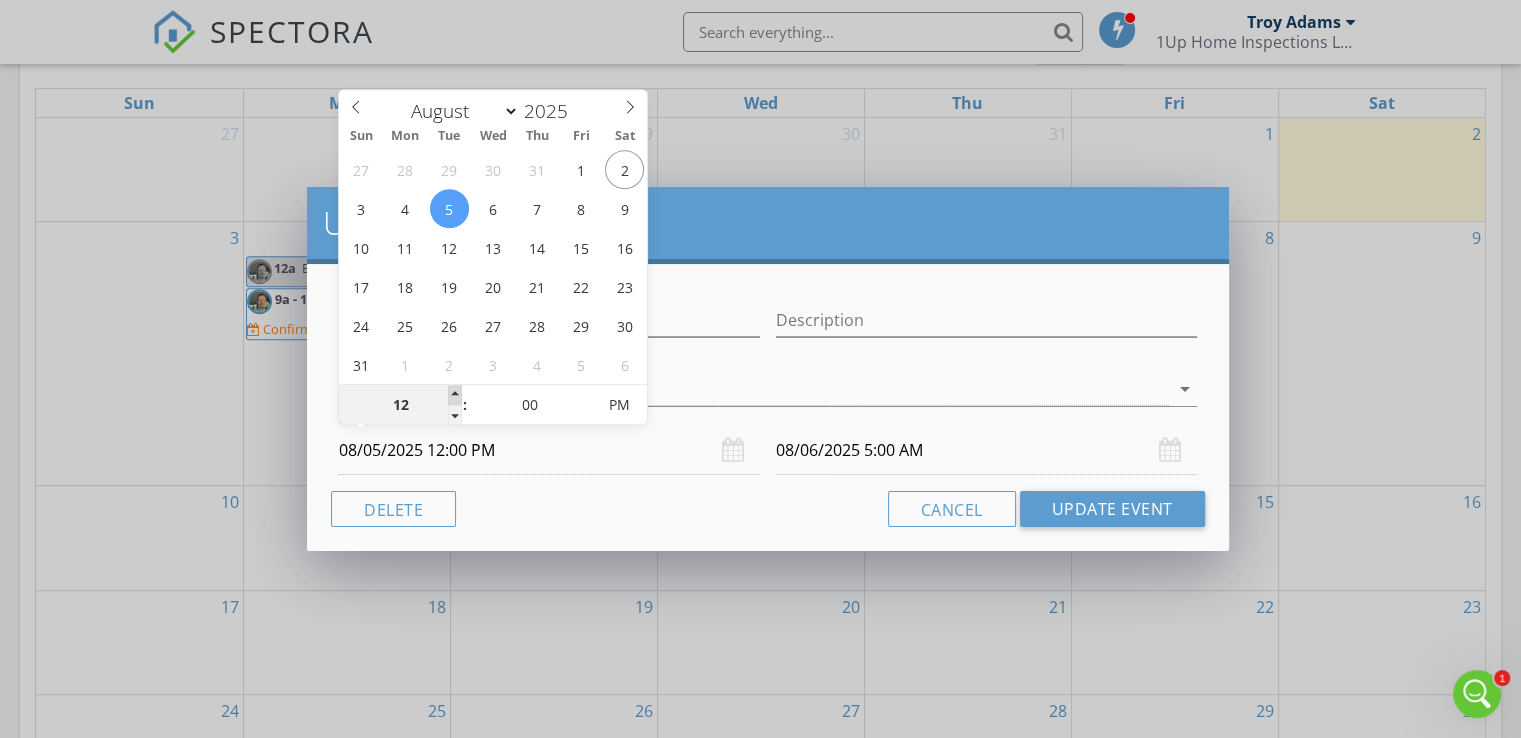 type on "01" 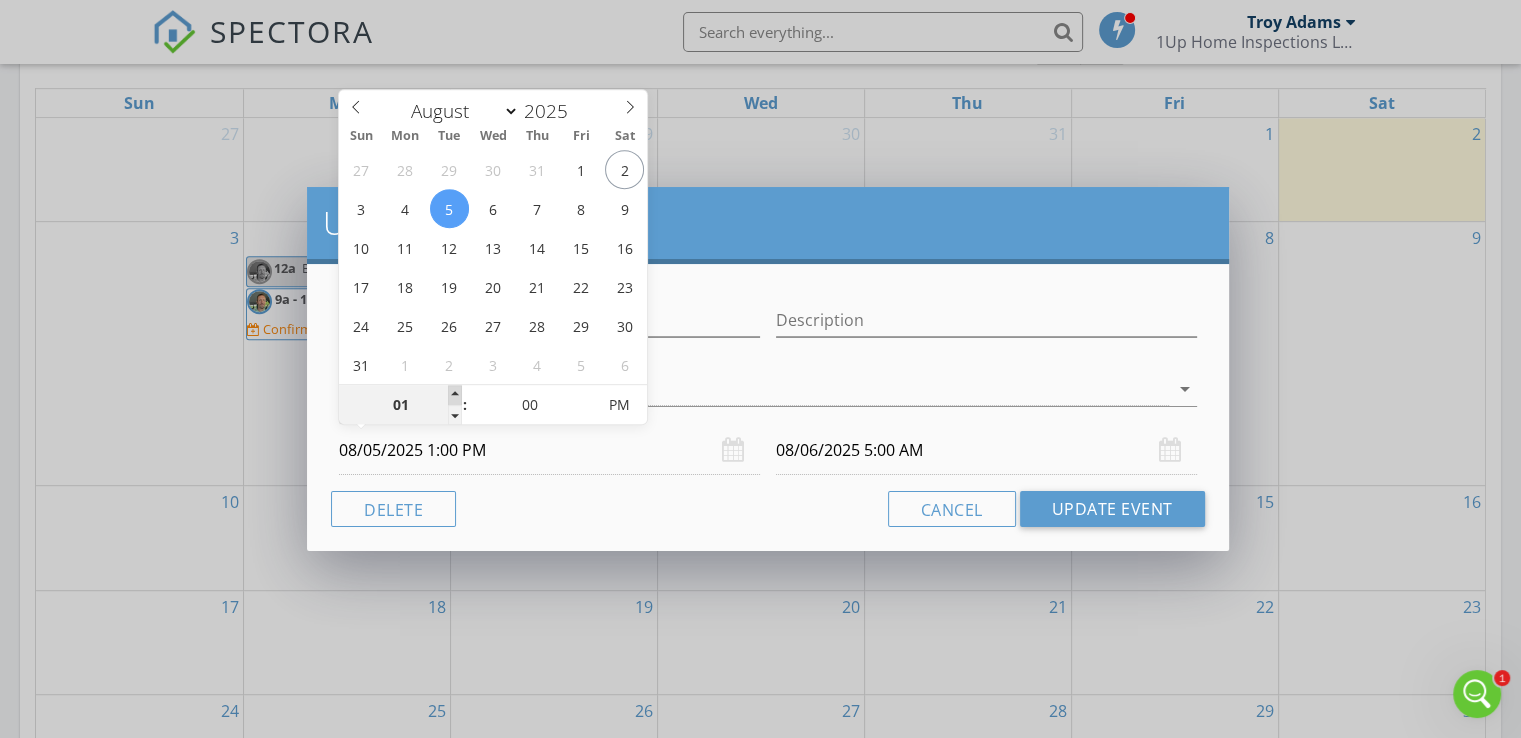 click at bounding box center [455, 395] 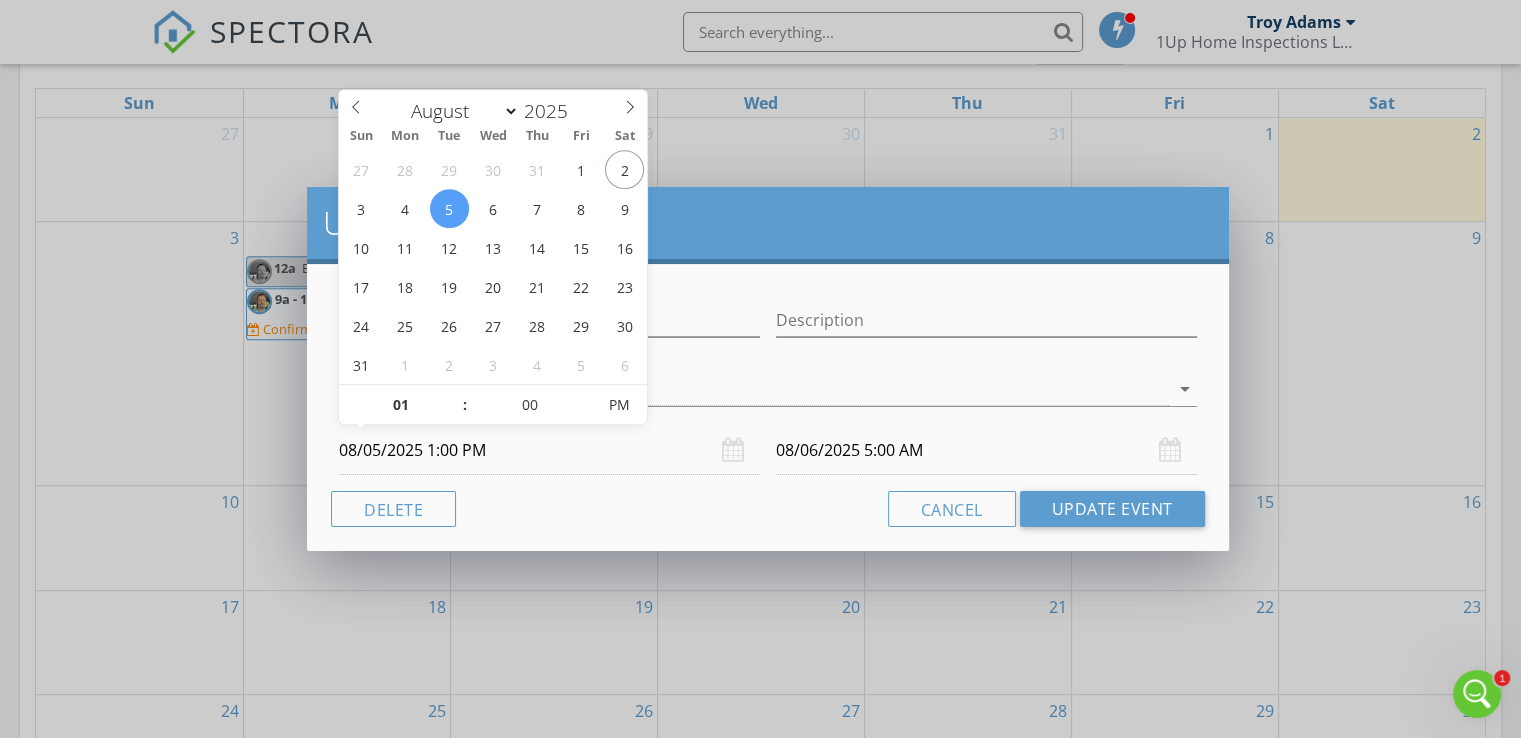 type on "08/06/2025 6:00 AM" 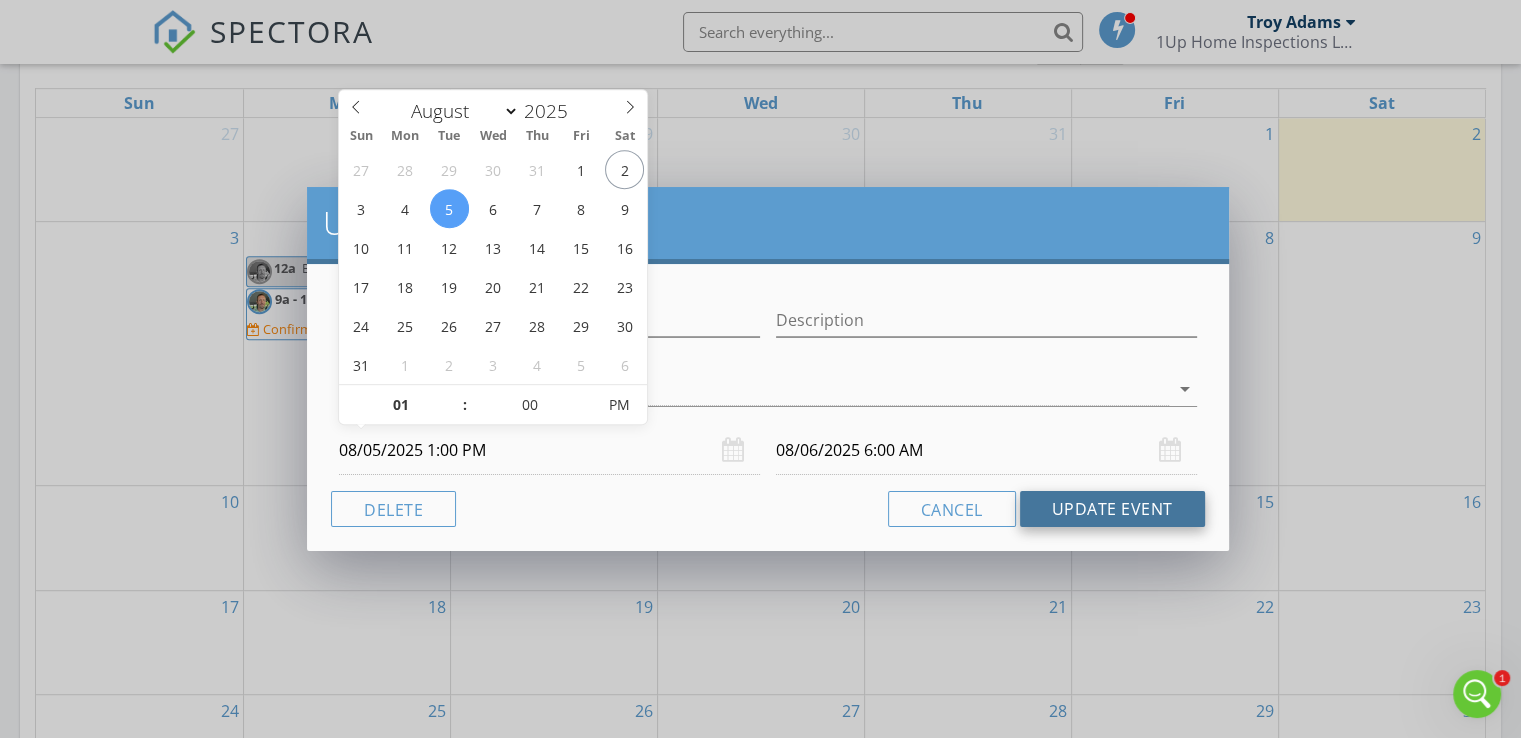 click on "Update Event" at bounding box center [1112, 509] 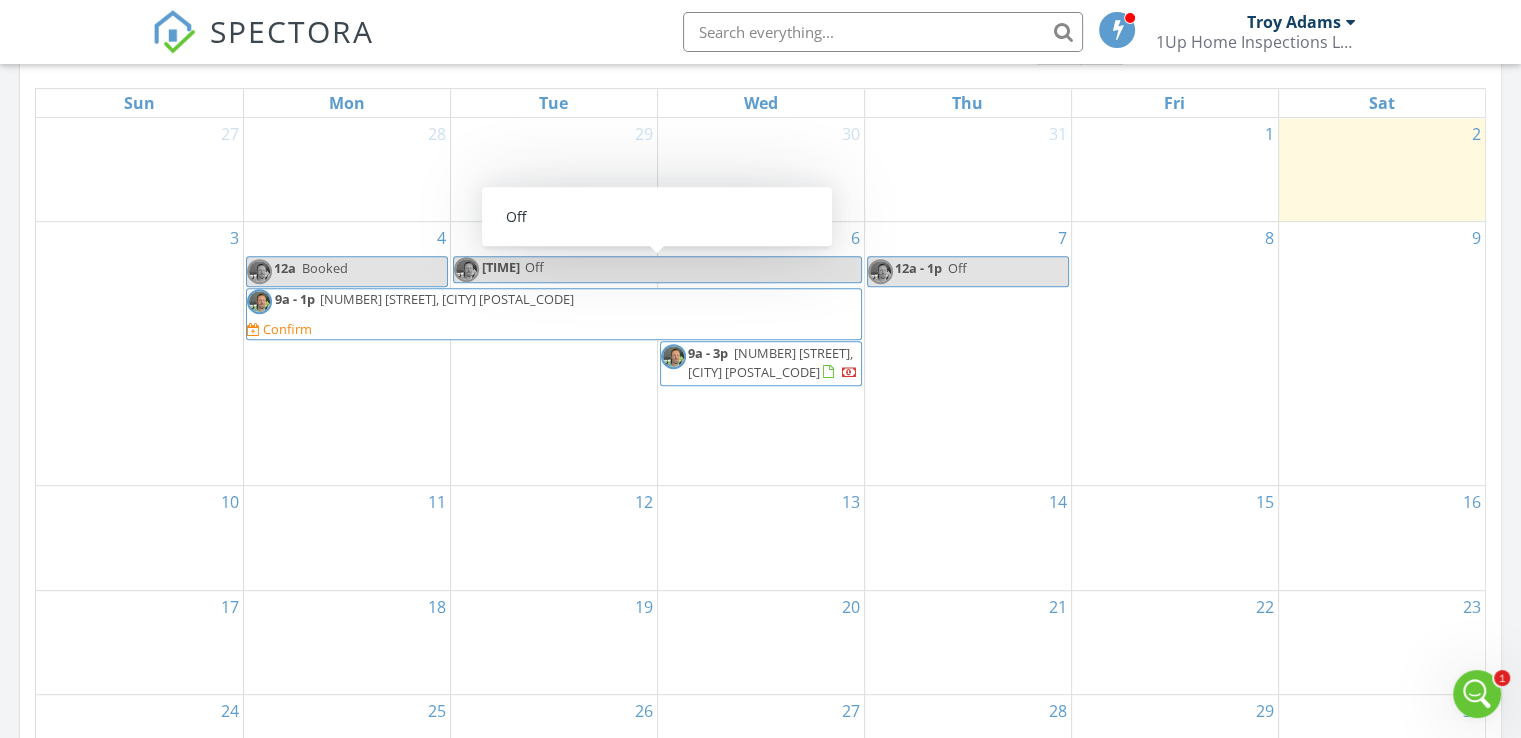 click on "Off" at bounding box center (534, 267) 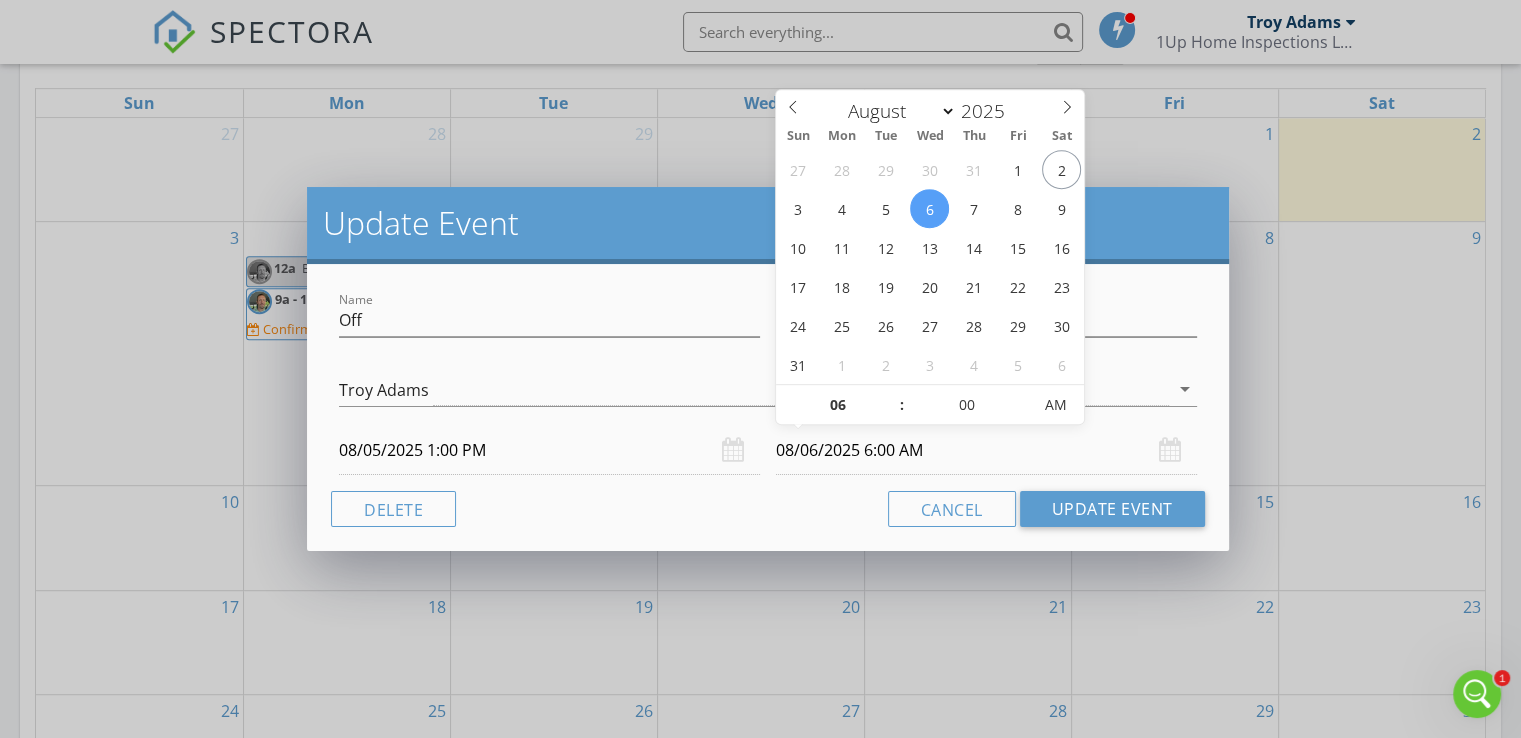 click on "08/06/2025 6:00 AM" at bounding box center [986, 450] 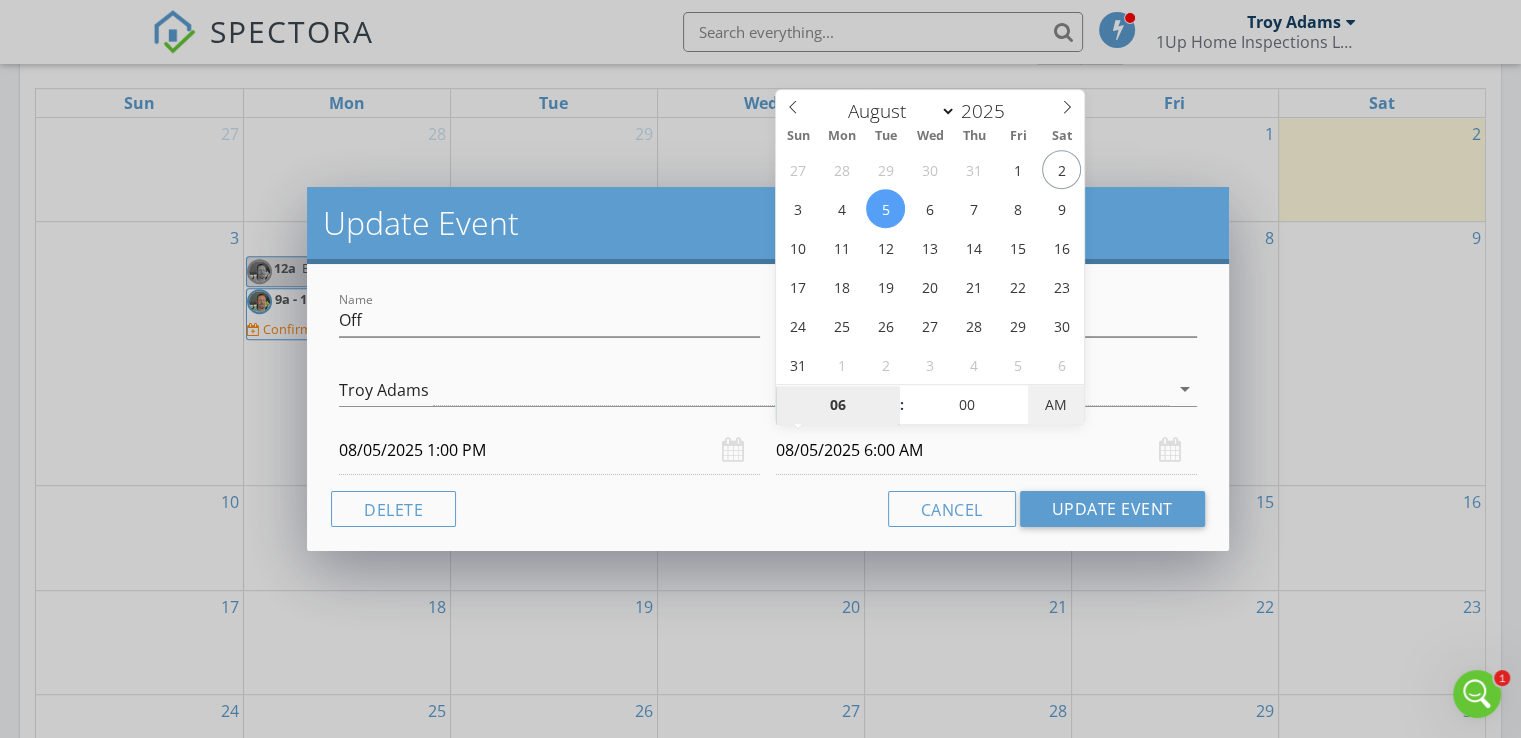 type on "08/05/2025 6:00 PM" 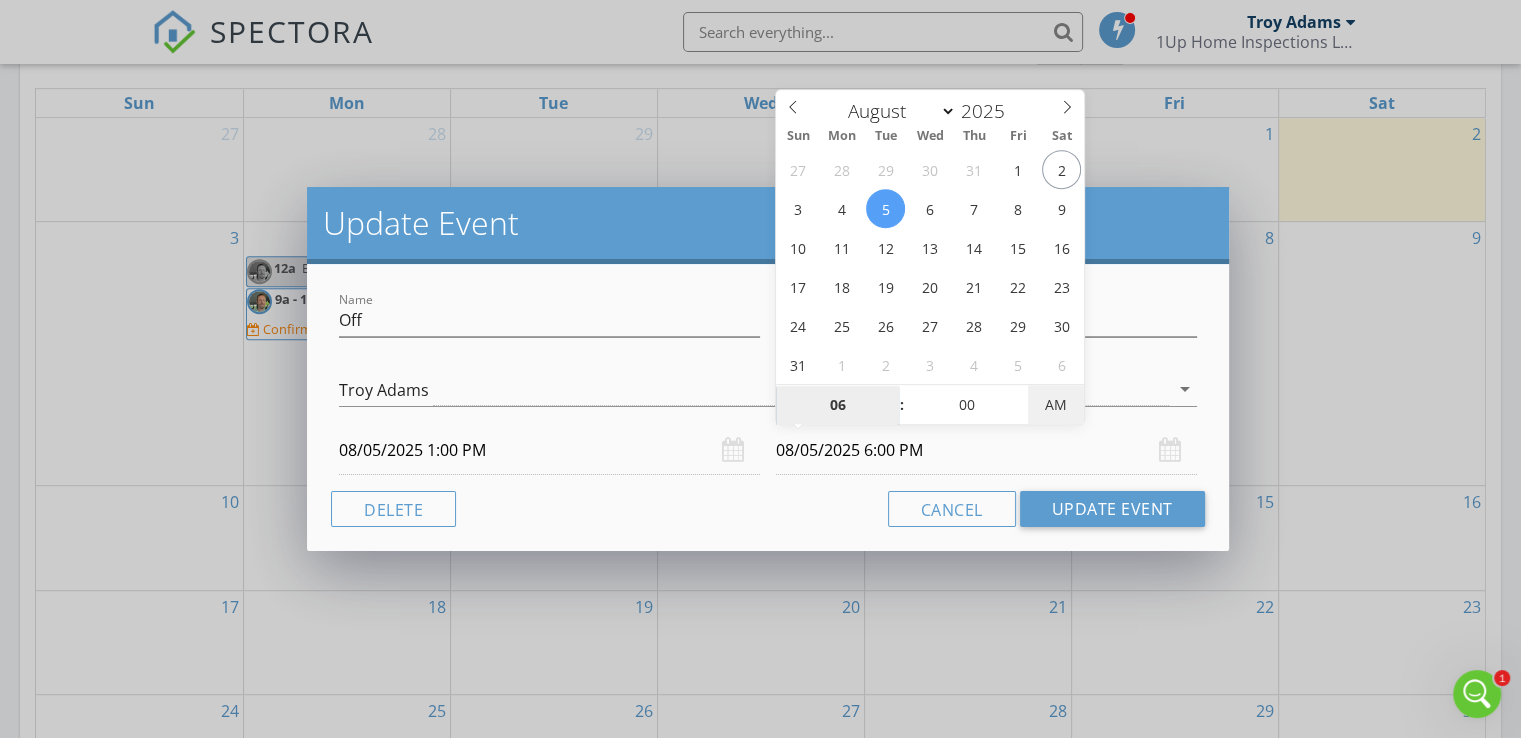 click on "AM" at bounding box center (1055, 405) 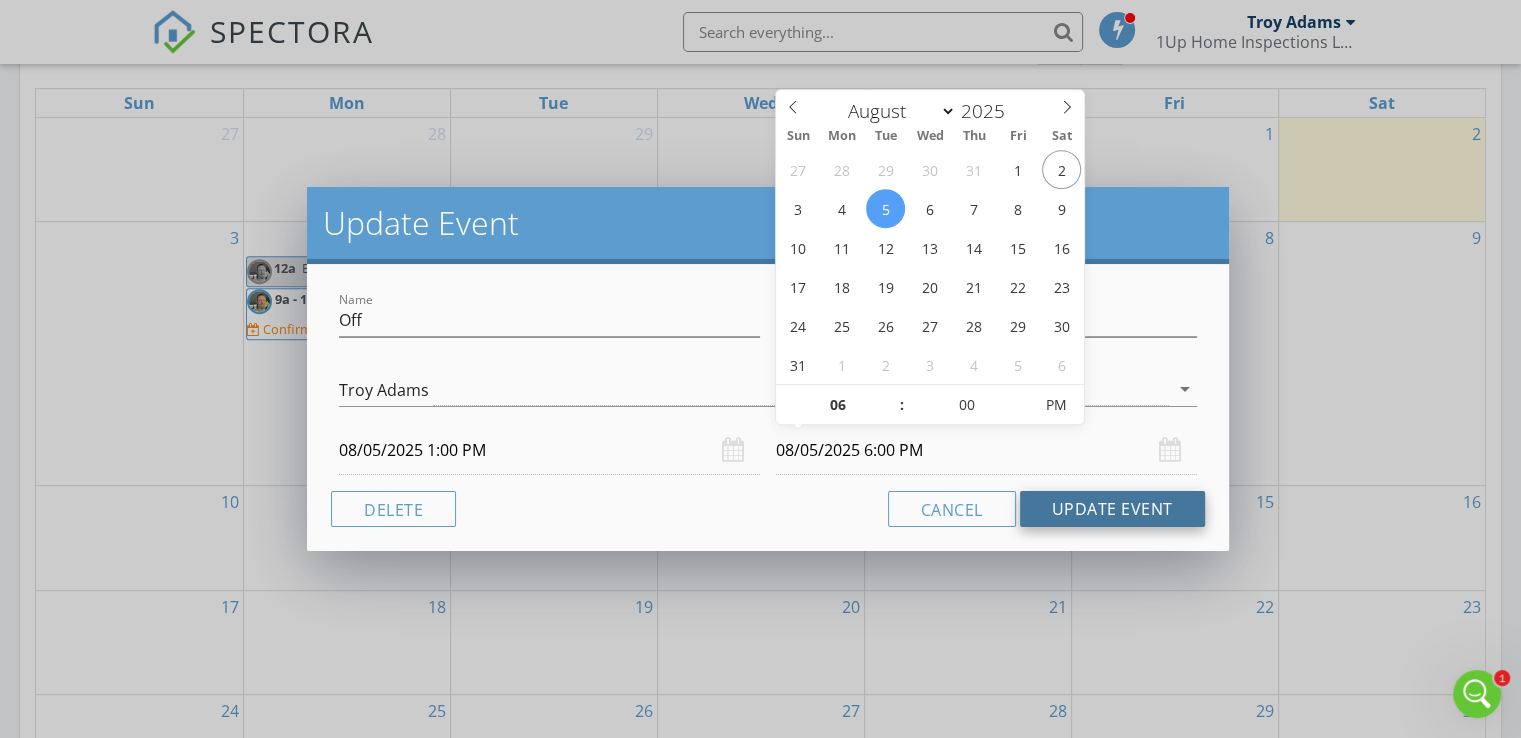 click on "Update Event" at bounding box center [1112, 509] 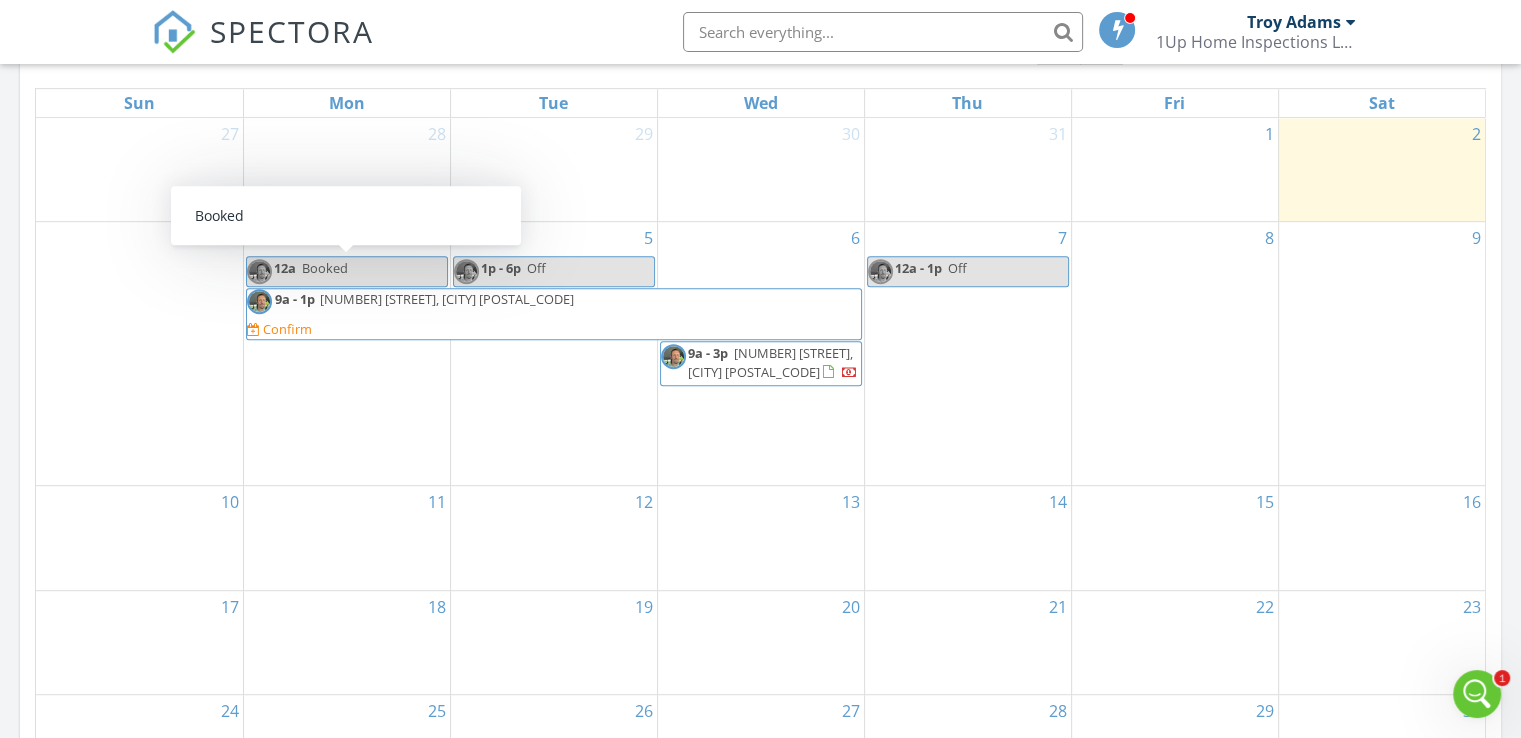 click on "Booked" at bounding box center [325, 268] 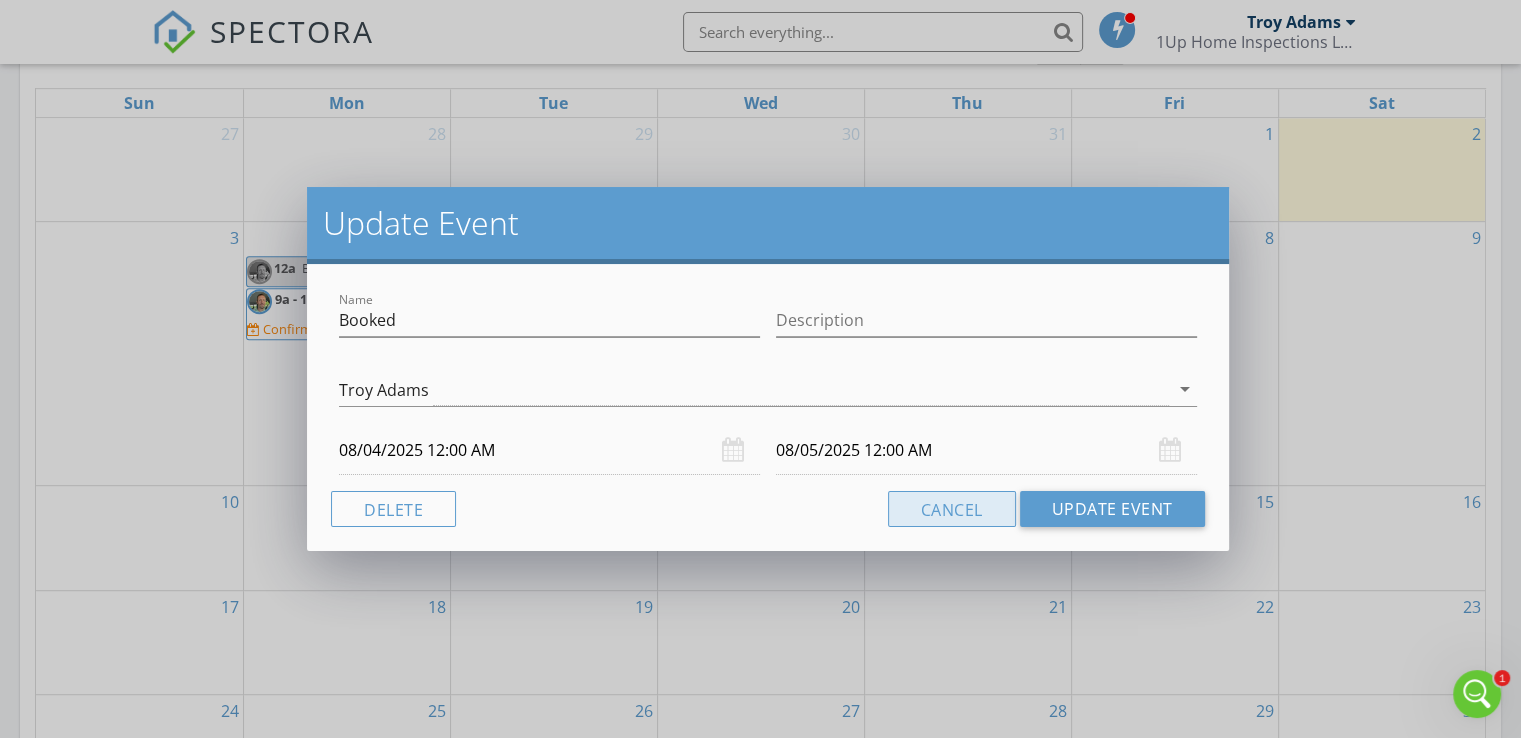click on "Cancel" at bounding box center [952, 509] 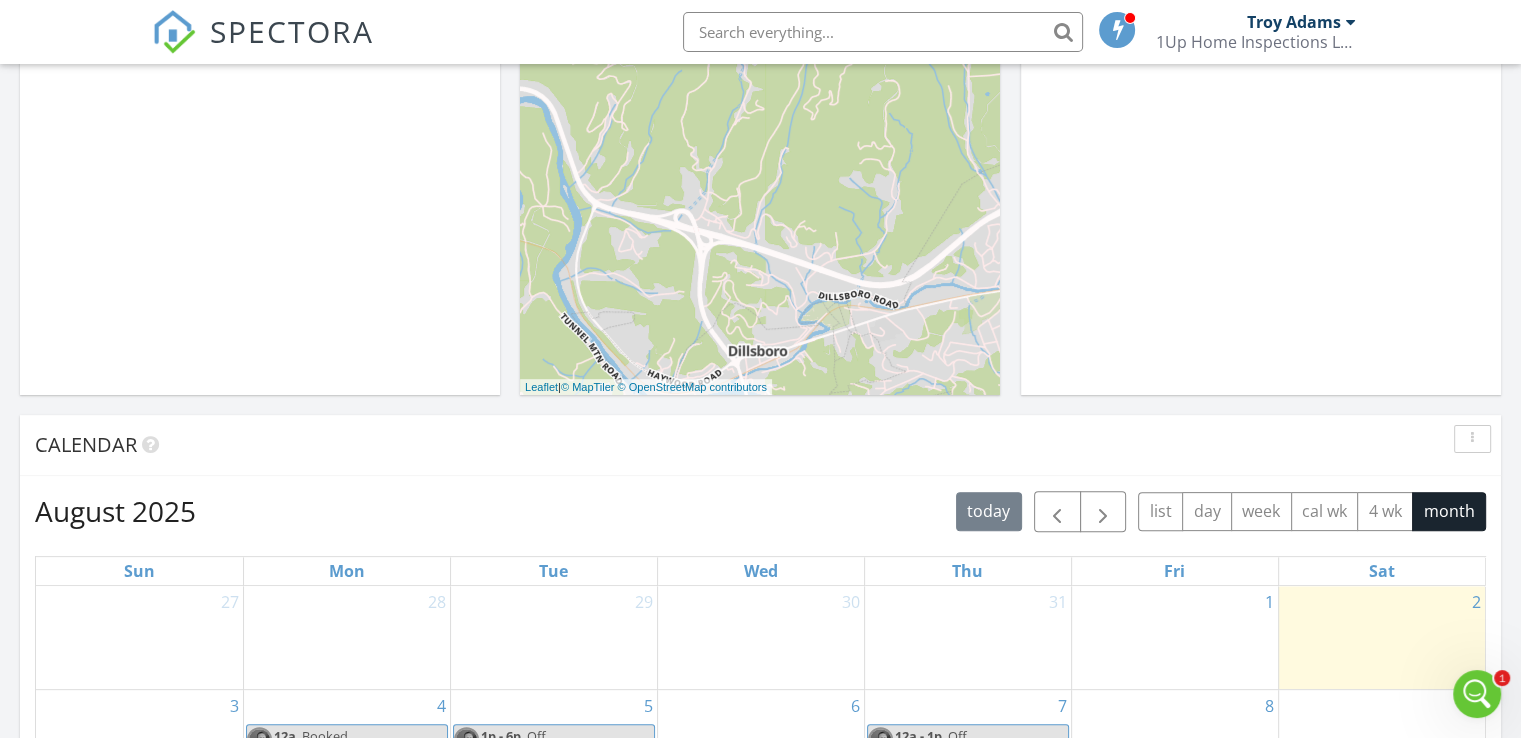 scroll, scrollTop: 0, scrollLeft: 0, axis: both 